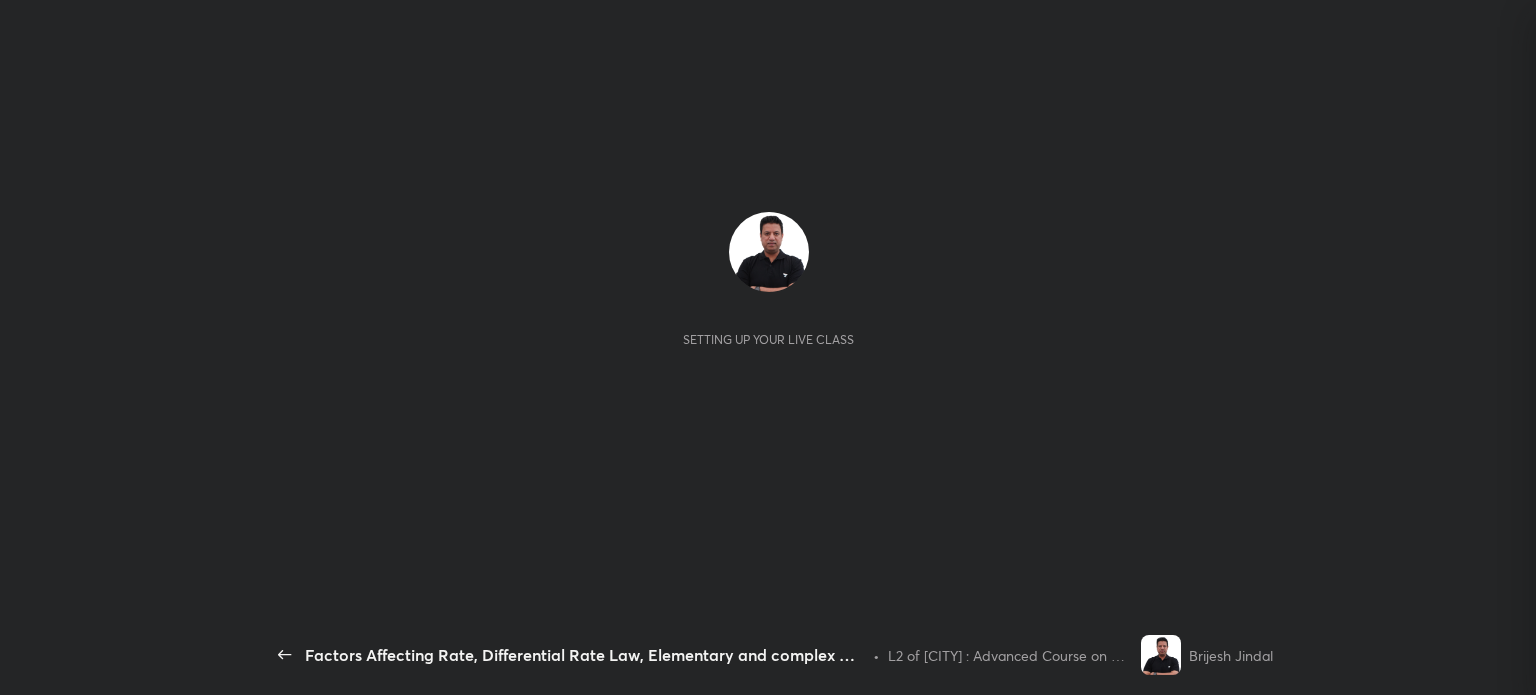scroll, scrollTop: 0, scrollLeft: 0, axis: both 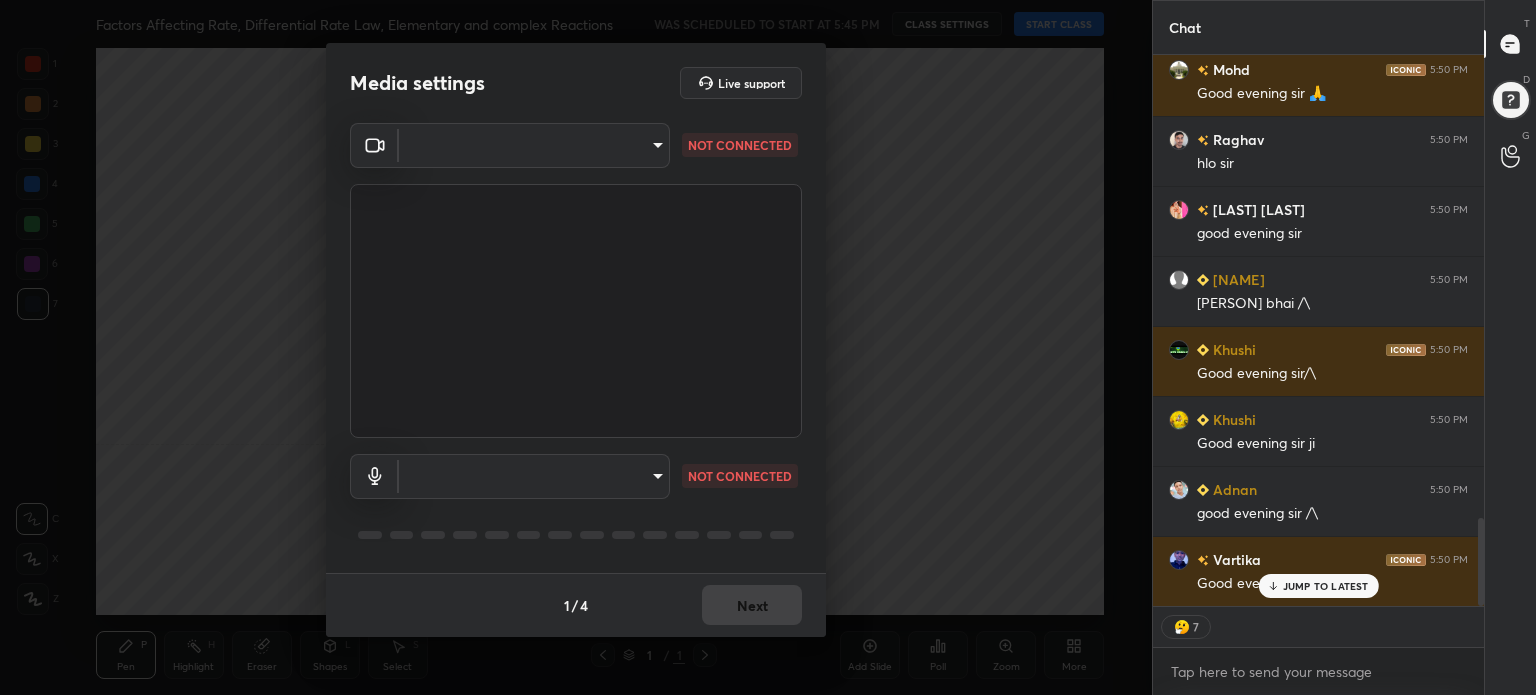 click on "1 2 3 4 5 6 7 C X Z C X Z E E Erase all   H H Factors Affecting Rate, Differential Rate Law, Elementary and complex Reactions WAS SCHEDULED TO START AT  5:45 PM CLASS SETTINGS START CLASS Setting up your live class Back Factors Affecting Rate, Differential Rate Law, Elementary and complex Reactions • L2 of Phoenix : Advanced Course on Chemical Kinetics for Droppers - IIT JEE 2026 Brijesh Jindal Pen P Highlight H Eraser Shapes L Select S 1 / 1 Add Slide Poll Zoom More Chat [NAME] 5:50 PM maine toh kuch nahi kiya [NAME] 5:50 PM Tg link please [NAME]  joined [NAME] 5:50 PM Hello 🤗🤗 [NAME]  joined You  joined [NAME] 5:50 PM kumaradi 67 adv mai aayein kya? [NAME]... 5:50 PM sir/\ [NAME] 5:50 PM sir bhi aa gaye [NAME]  joined [NAME] 5:50 PM Good evening sir 🙏 [NAME] 5:50 PM hlo sir [NAME] 5:50 PM good evening sir [NAME] 5:50 PM Good evening sir/\ [NAME] 5:50 PM Good evening sir ji [NAME] 5:50 PM good evening sir /\ [NAME] 5:50 PM Good evening sir 7 Enable x" at bounding box center [768, 347] 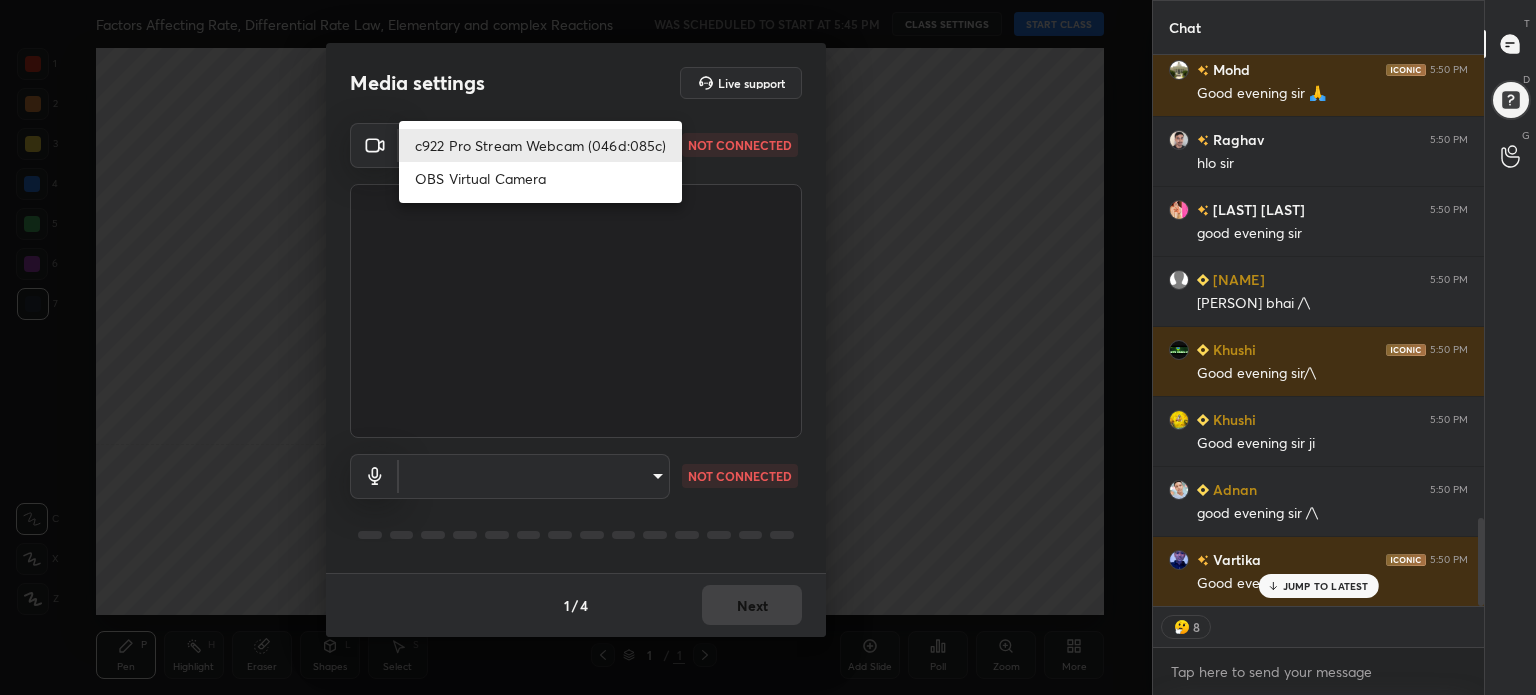 type on "x" 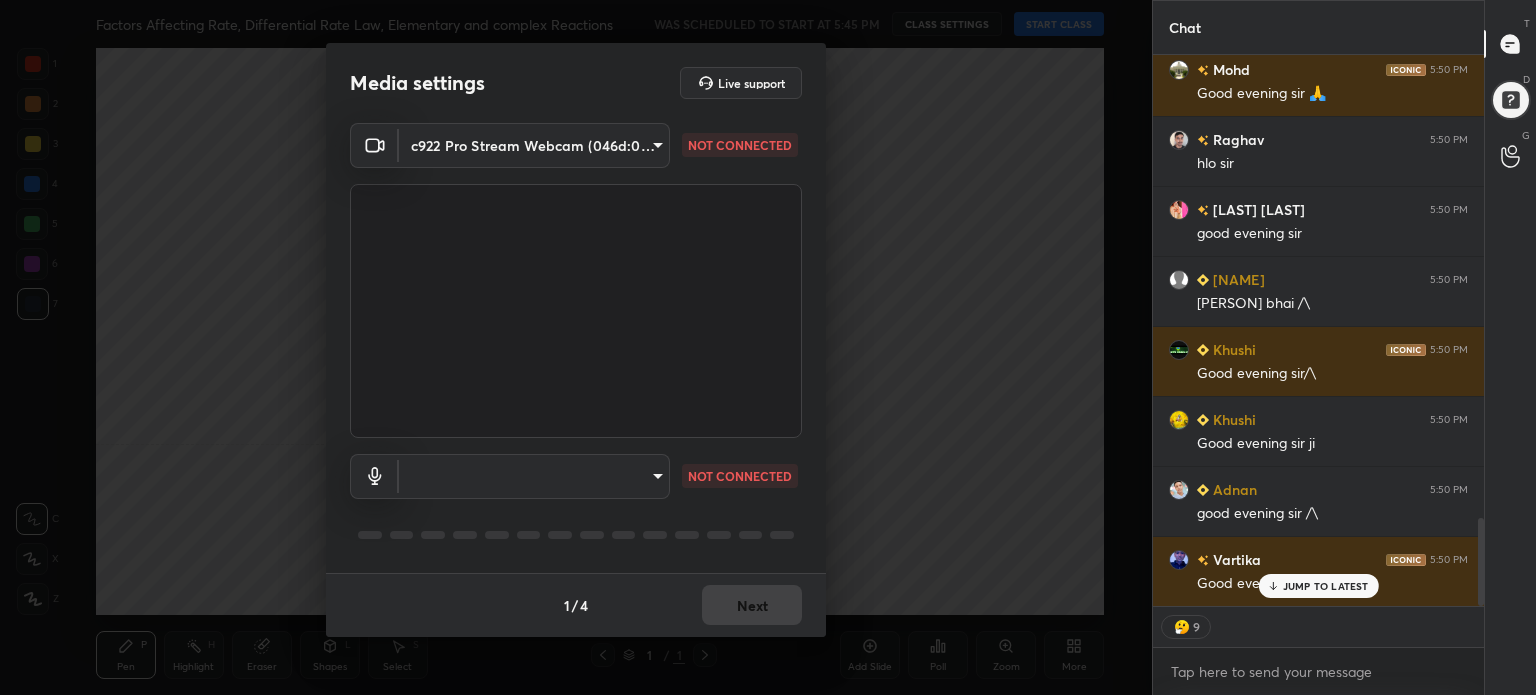 type on "x" 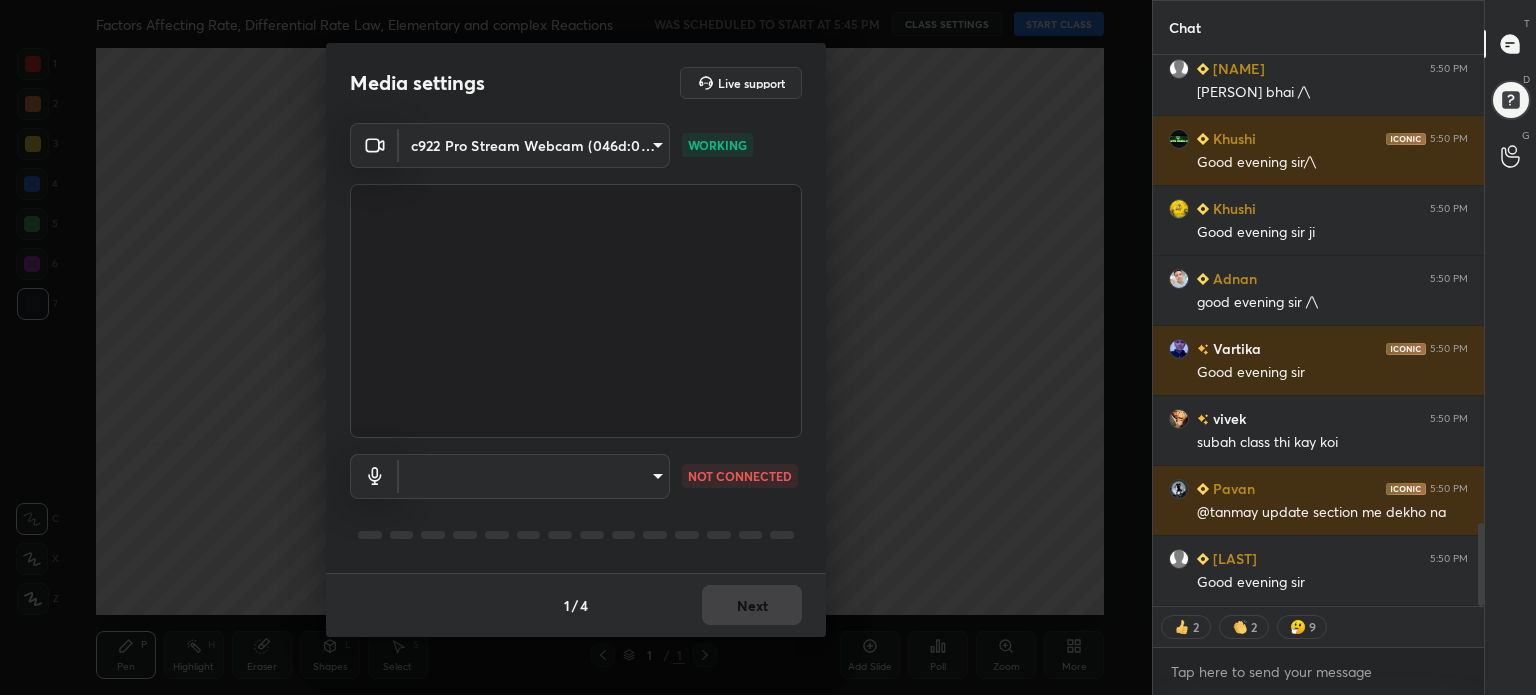 click on "1 2 3 4 5 6 7 C X Z C X Z E E Erase all H H Factors Affecting Rate, Differential Rate Law, Elementary and complex Reactions WAS SCHEDULED TO START AT 5:45 PM CLASS SETTINGS START CLASS Setting up your live class Back Factors Affecting Rate, Differential Rate Law, Elementary and complex Reactions • L2 of Phoenix : Advanced Course on Chemical Kinetics for Droppers - IIT JEE 2026 [LAST] Pen P Highlight H Eraser Shapes L Select S 1 / 1 Add Slide Poll Zoom More Chat Prince Raj 5:50 PM good evening sir Snehith 5:50 PM Satyam bhai /\ Khushi 5:50 PM Good evening sir/\ Khushi 5:50 PM Good evening sir ji Adnan 5:50 PM good evening sir /\ Vartika 5:50 PM Good evening sir vivek 5:50 PM subah class thi kay koi Pavan 5:50 PM @tanmay update section me dekho na Tarandeep 5:50 PM Good evening sir JUMP TO LATEST 2 2 9 Enable hand raising Enable raise hand to speak to learners. Once enabled, chat will be turned off temporarily. Enable x introducing Raise a hand with a doubt How it works? Raise hand disabled T D G" at bounding box center [768, 347] 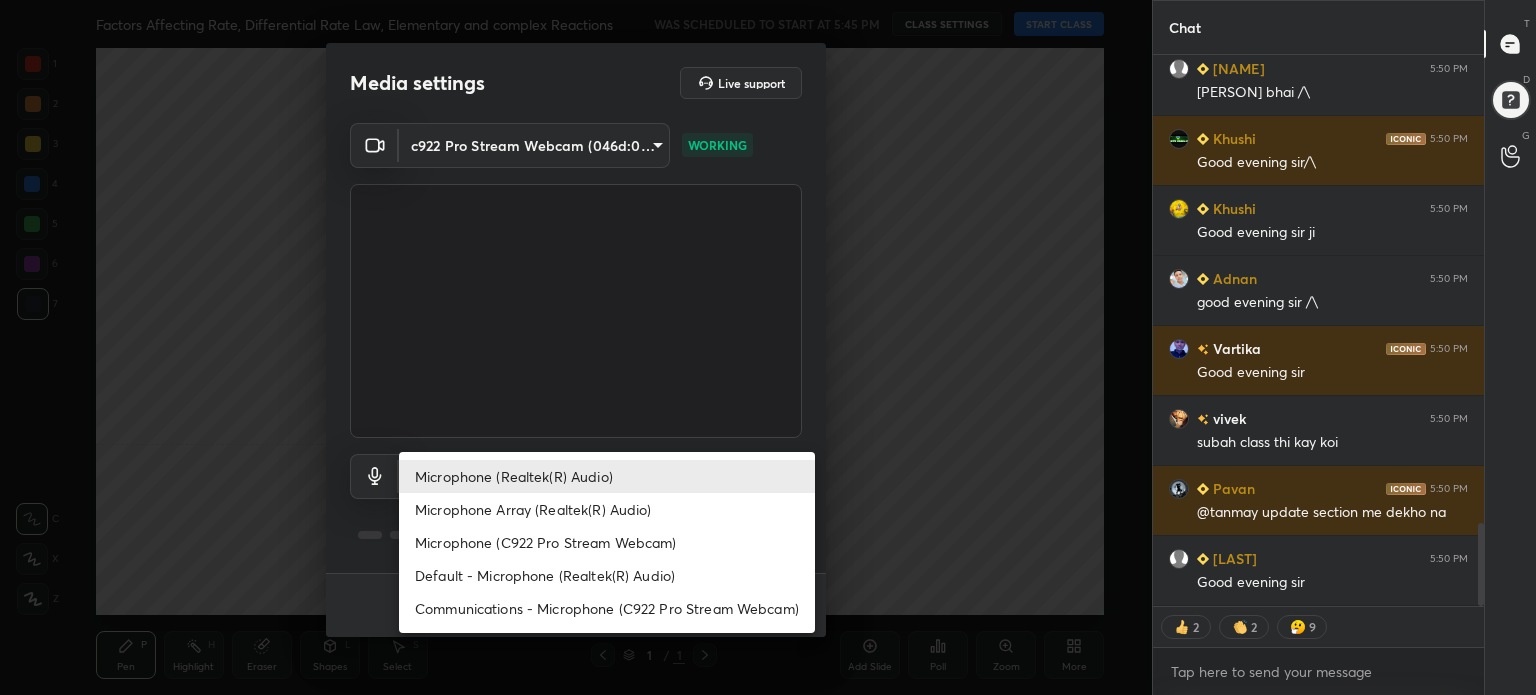 click on "Microphone (Realtek(R) Audio)" at bounding box center [607, 476] 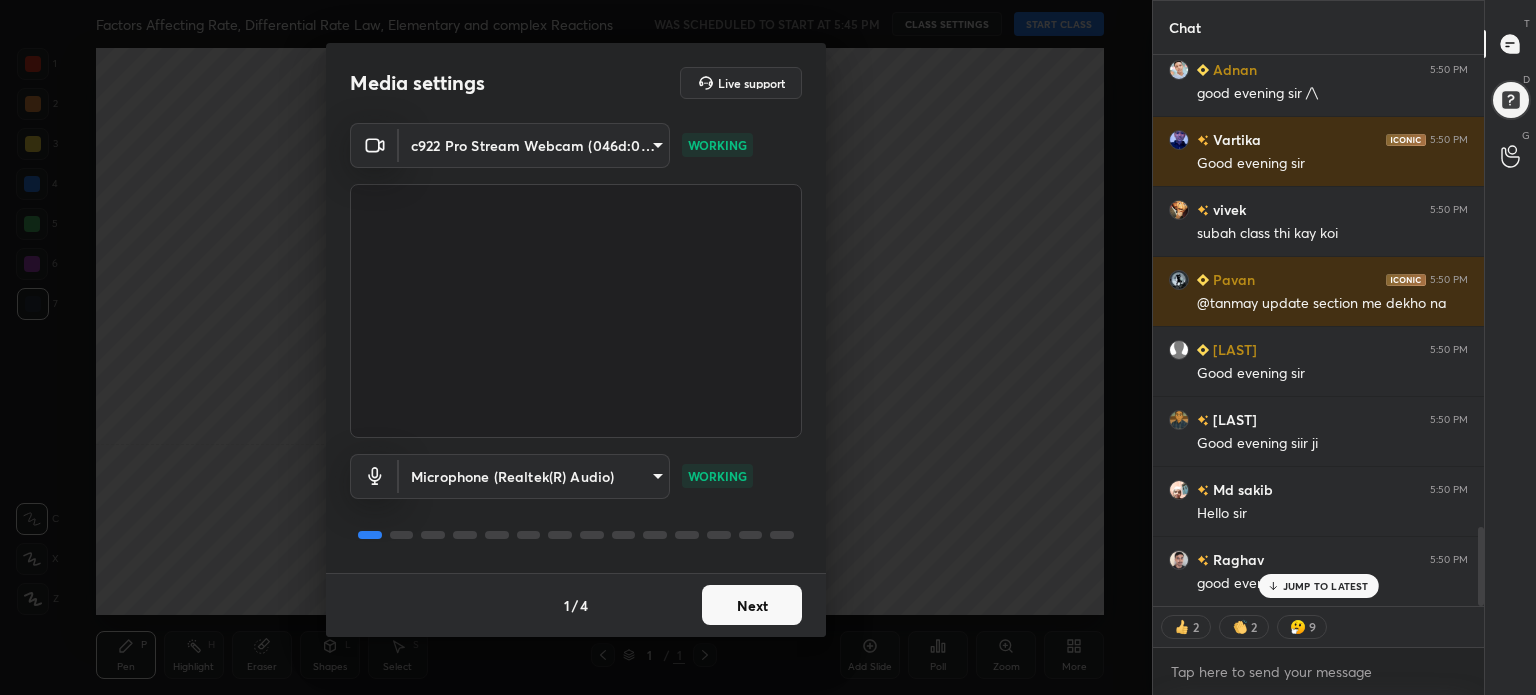 click on "Next" at bounding box center [752, 605] 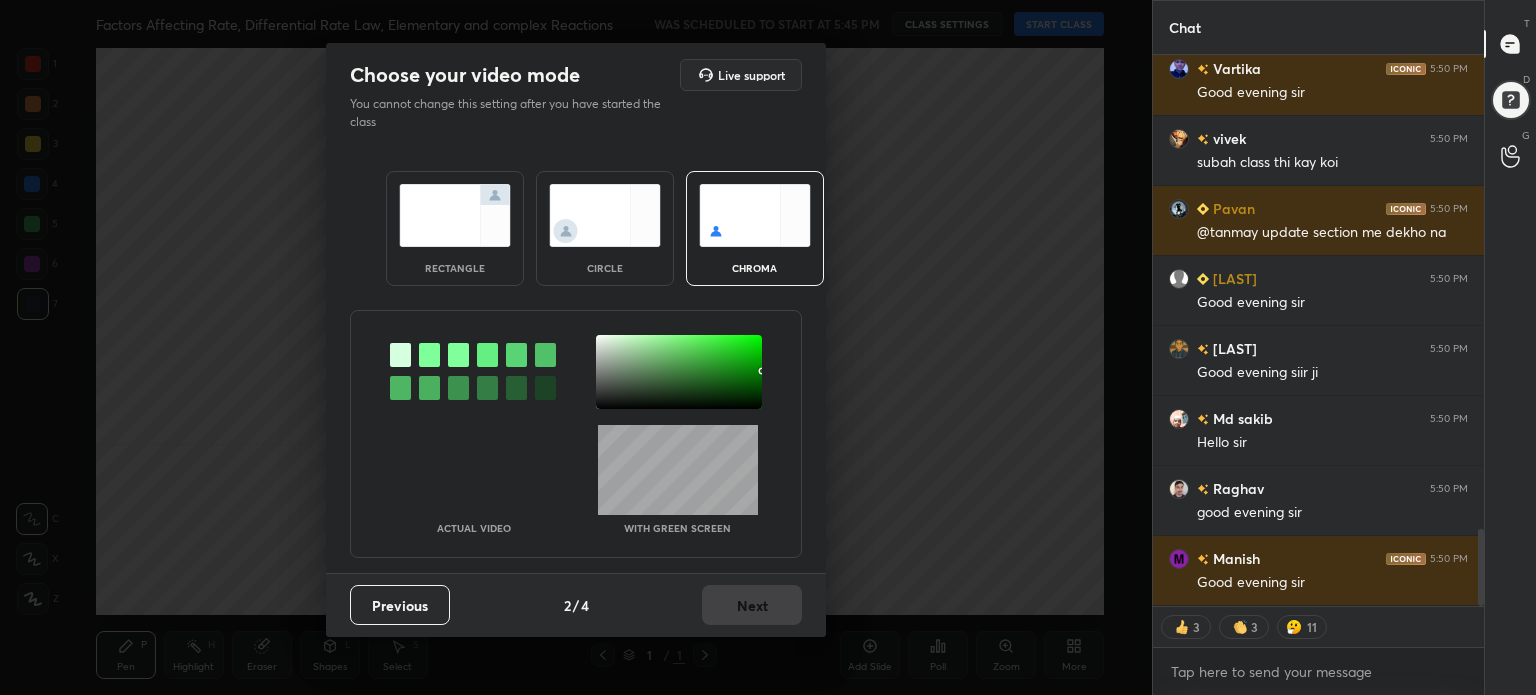 click at bounding box center (679, 372) 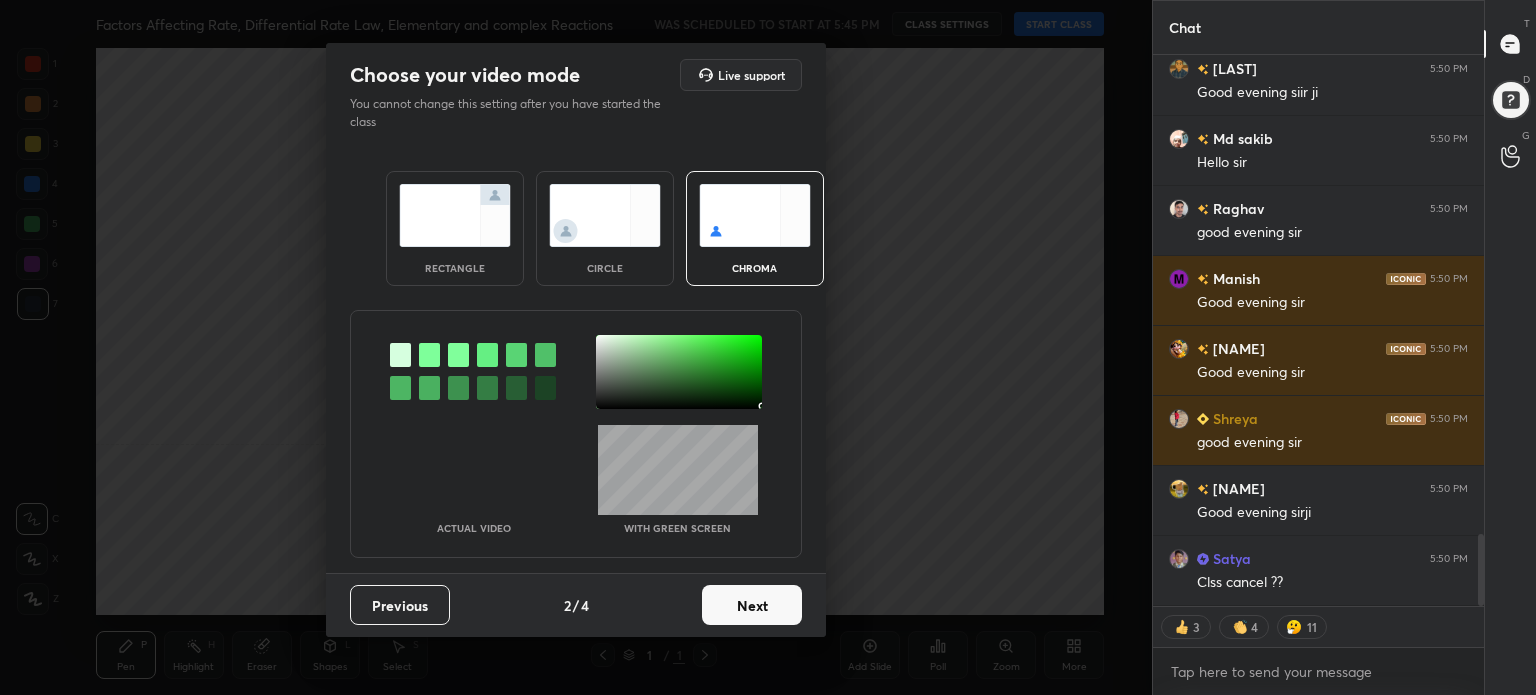 click on "Next" at bounding box center [752, 605] 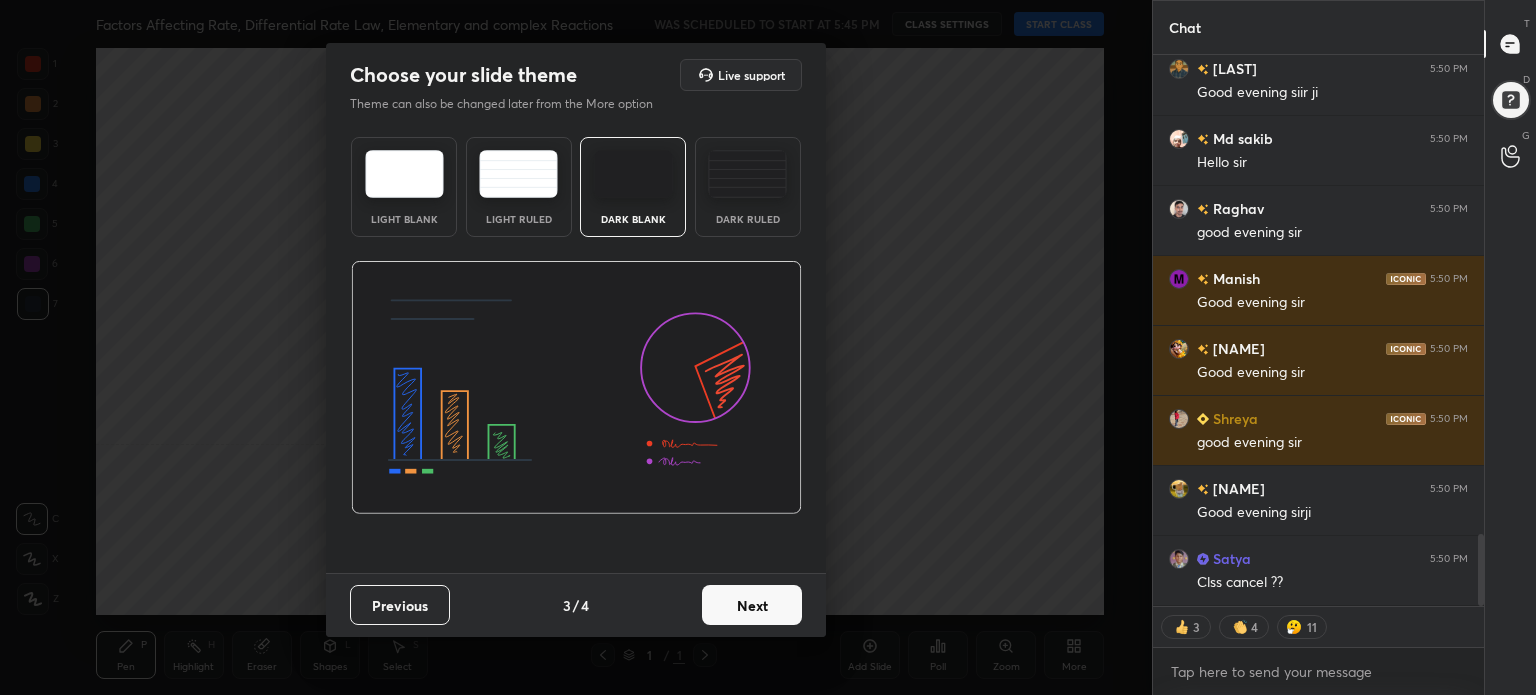 click on "Next" at bounding box center (752, 605) 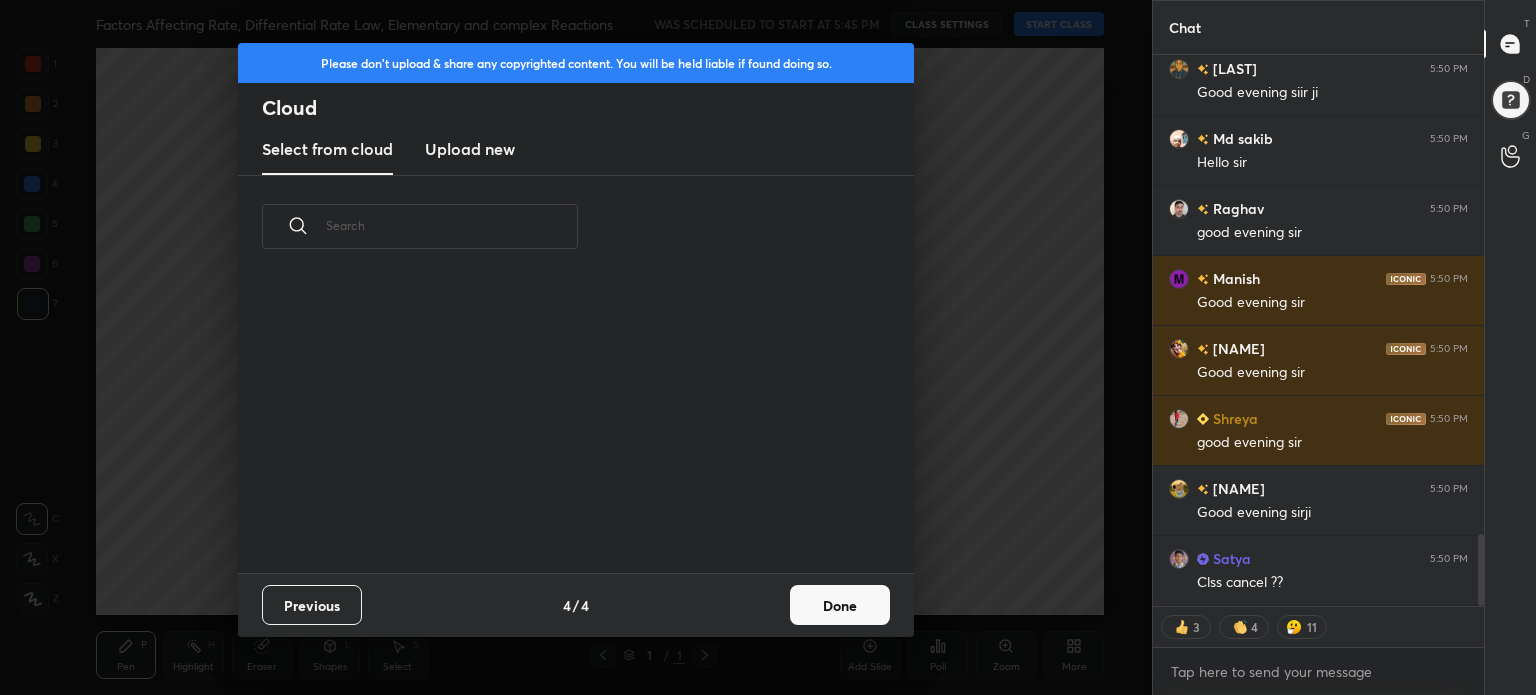 click on "Upload new" at bounding box center [470, 149] 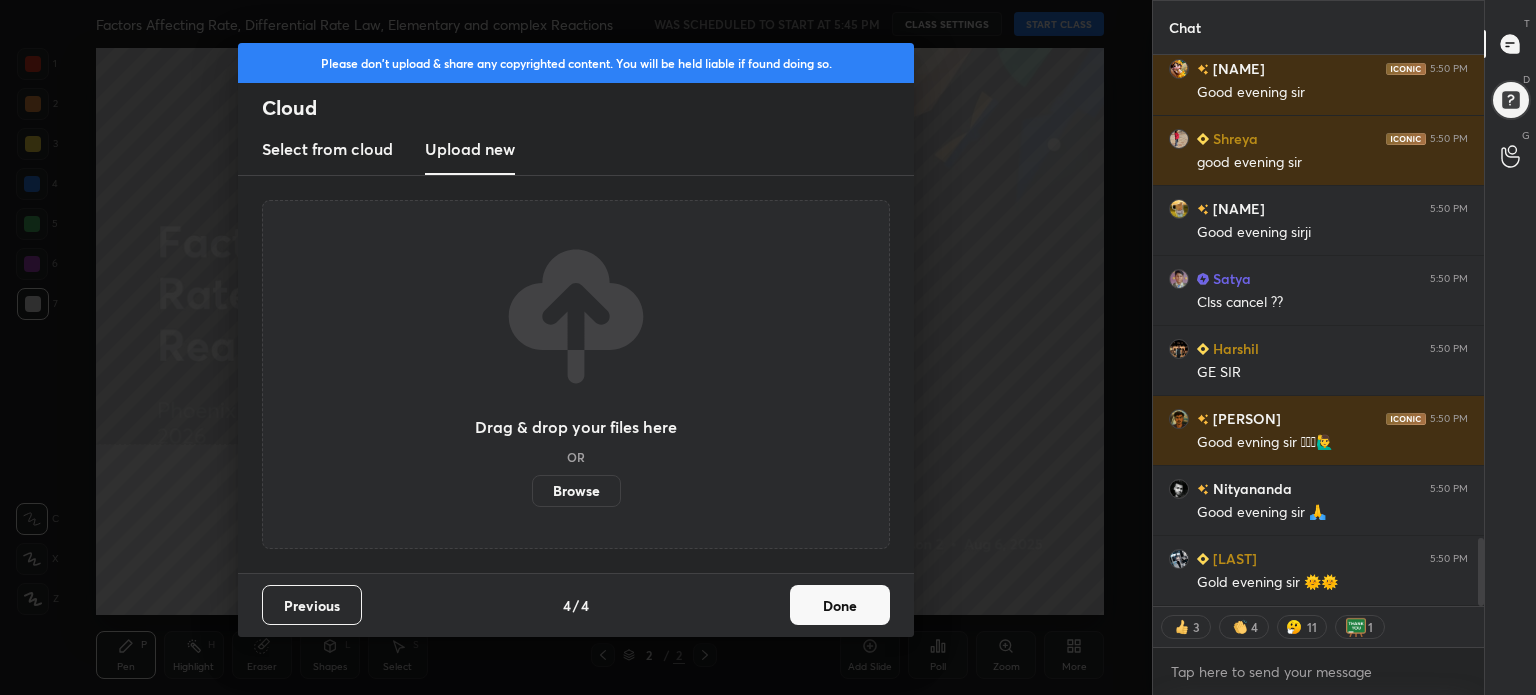 click on "Browse" at bounding box center [576, 491] 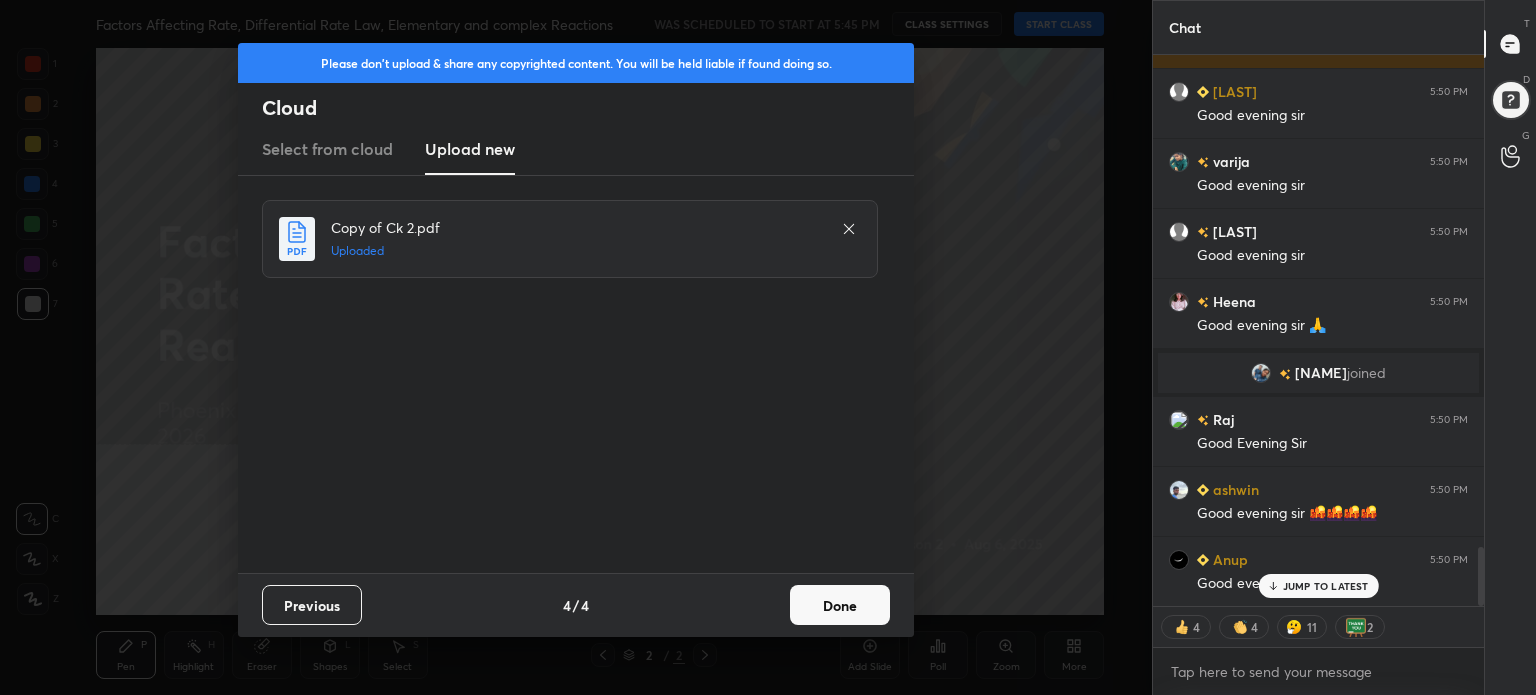 click on "Done" at bounding box center [840, 605] 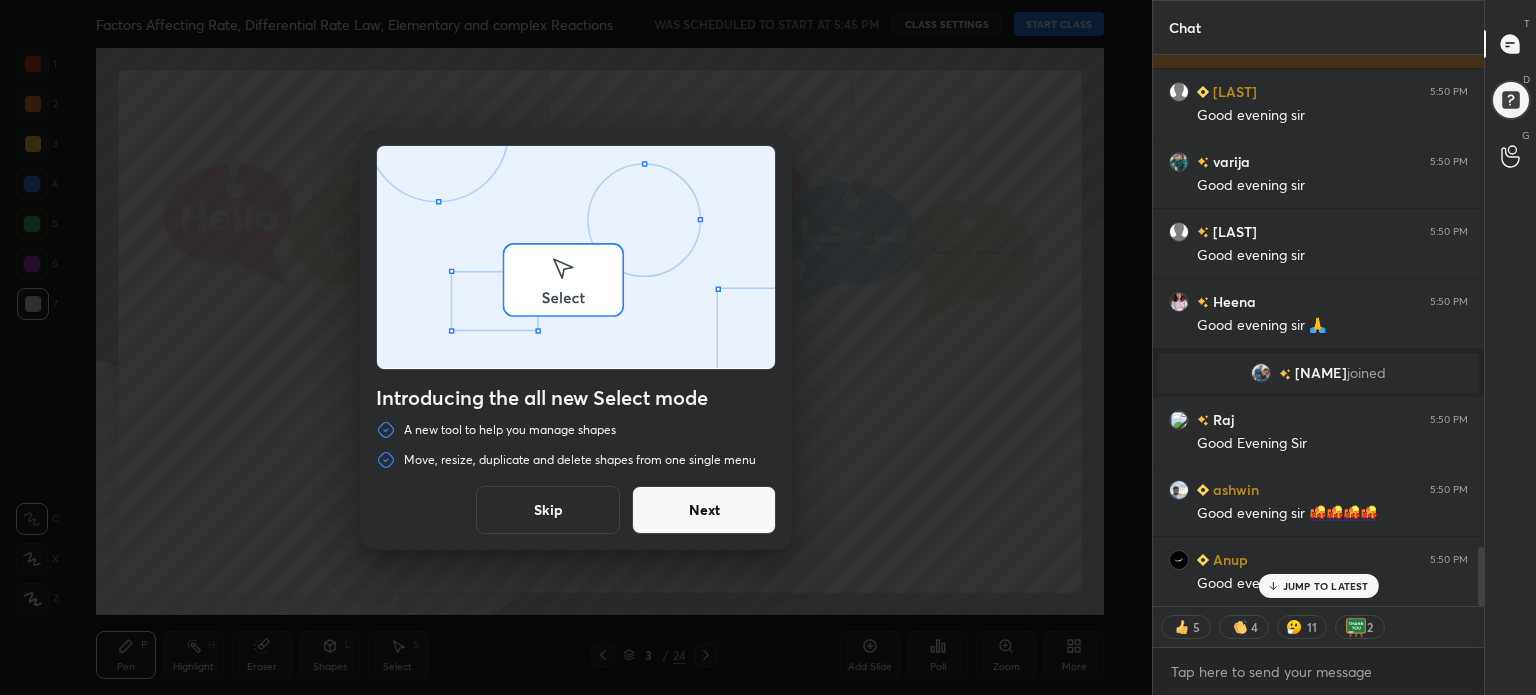 click on "Skip" at bounding box center (548, 510) 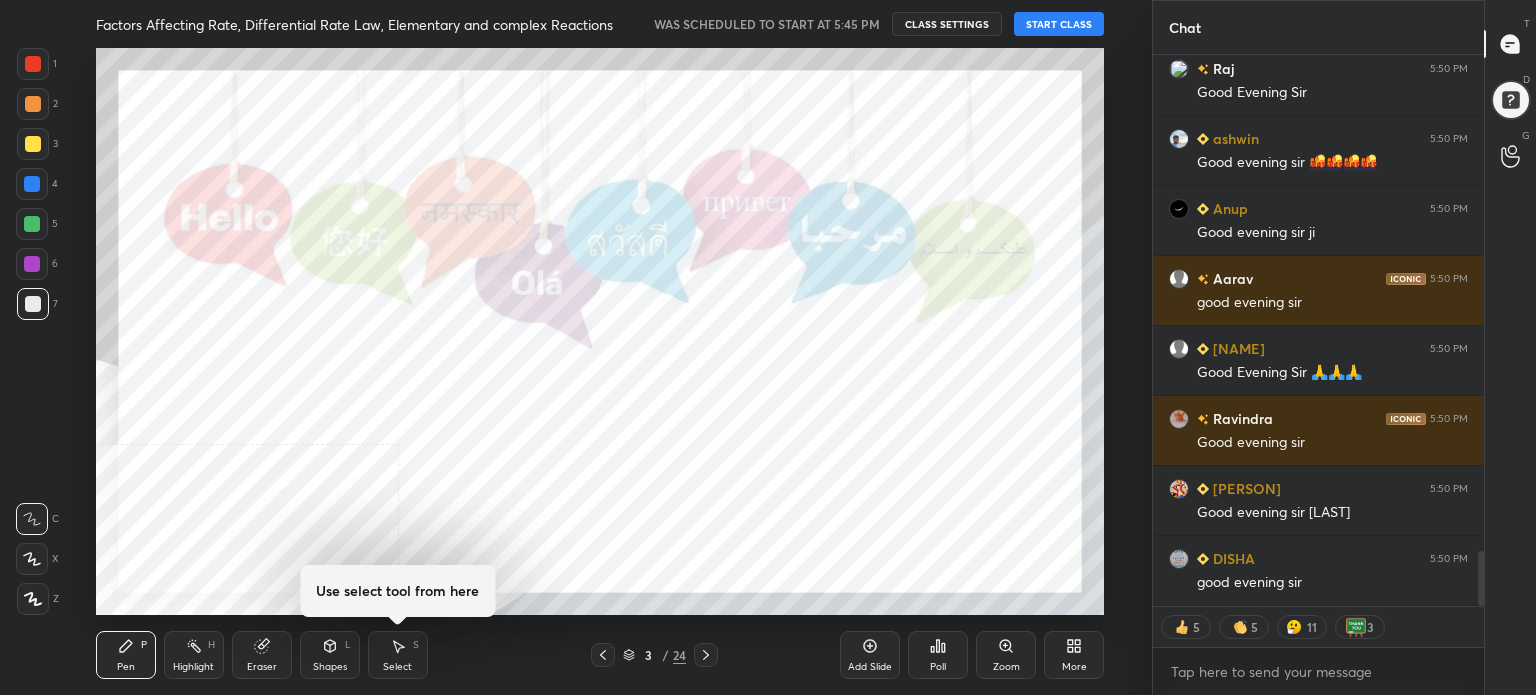 click on "START CLASS" at bounding box center (1059, 24) 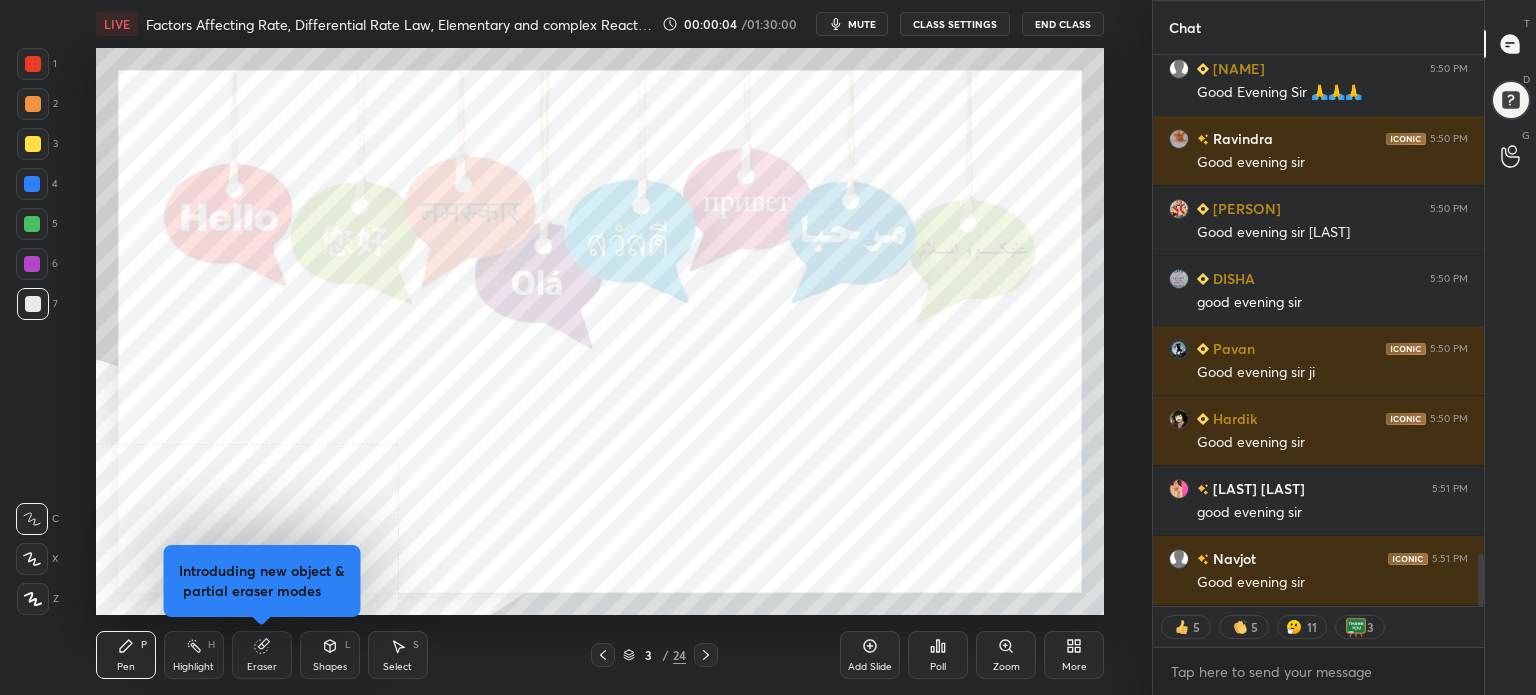 click on "CLASS SETTINGS" at bounding box center (955, 24) 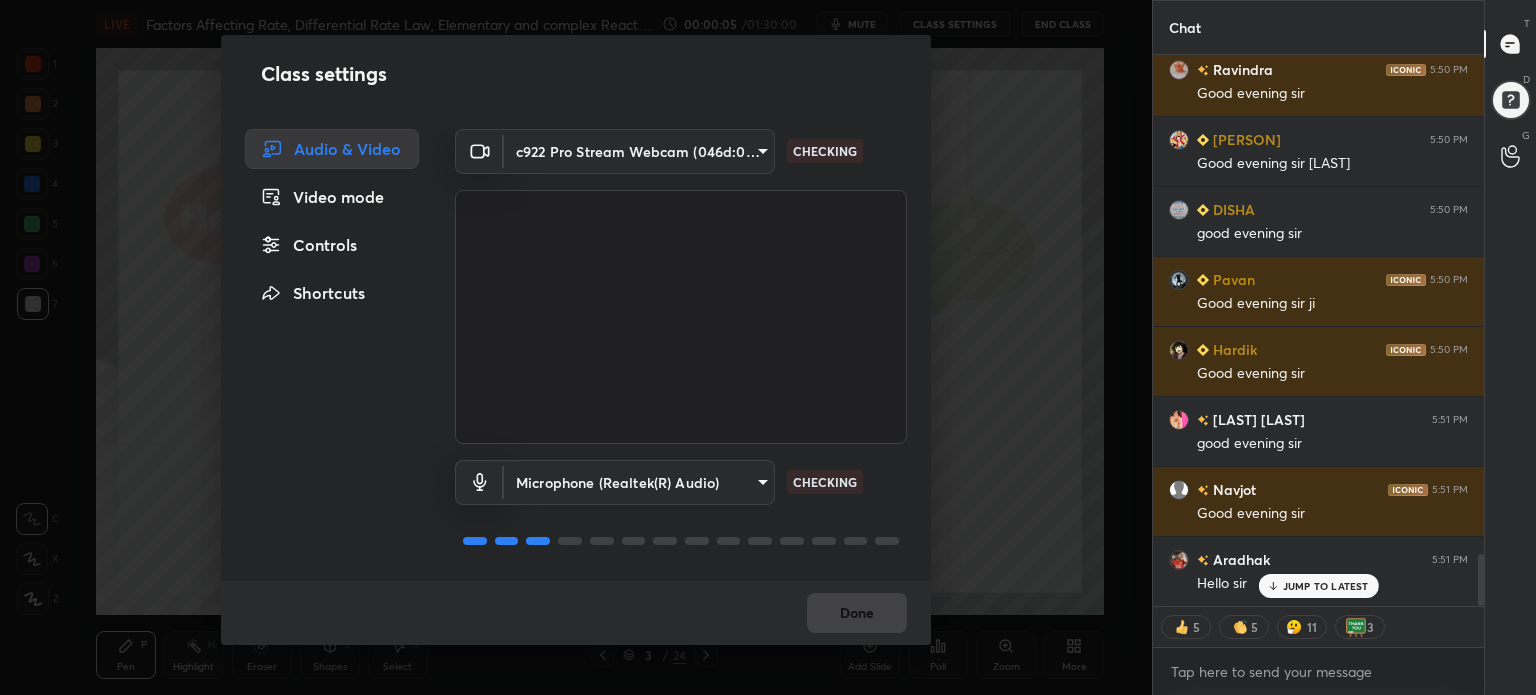 click on "Controls" at bounding box center [332, 245] 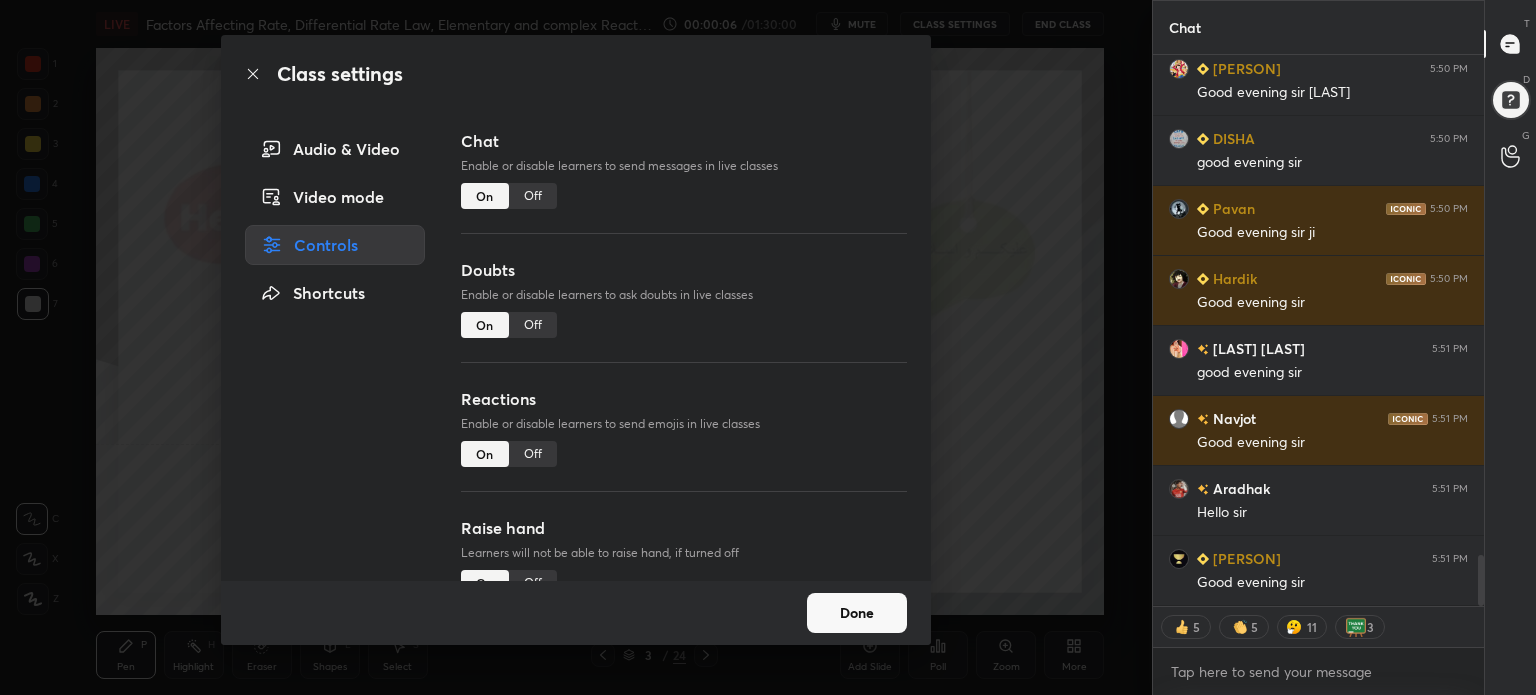 click on "Off" at bounding box center [533, 325] 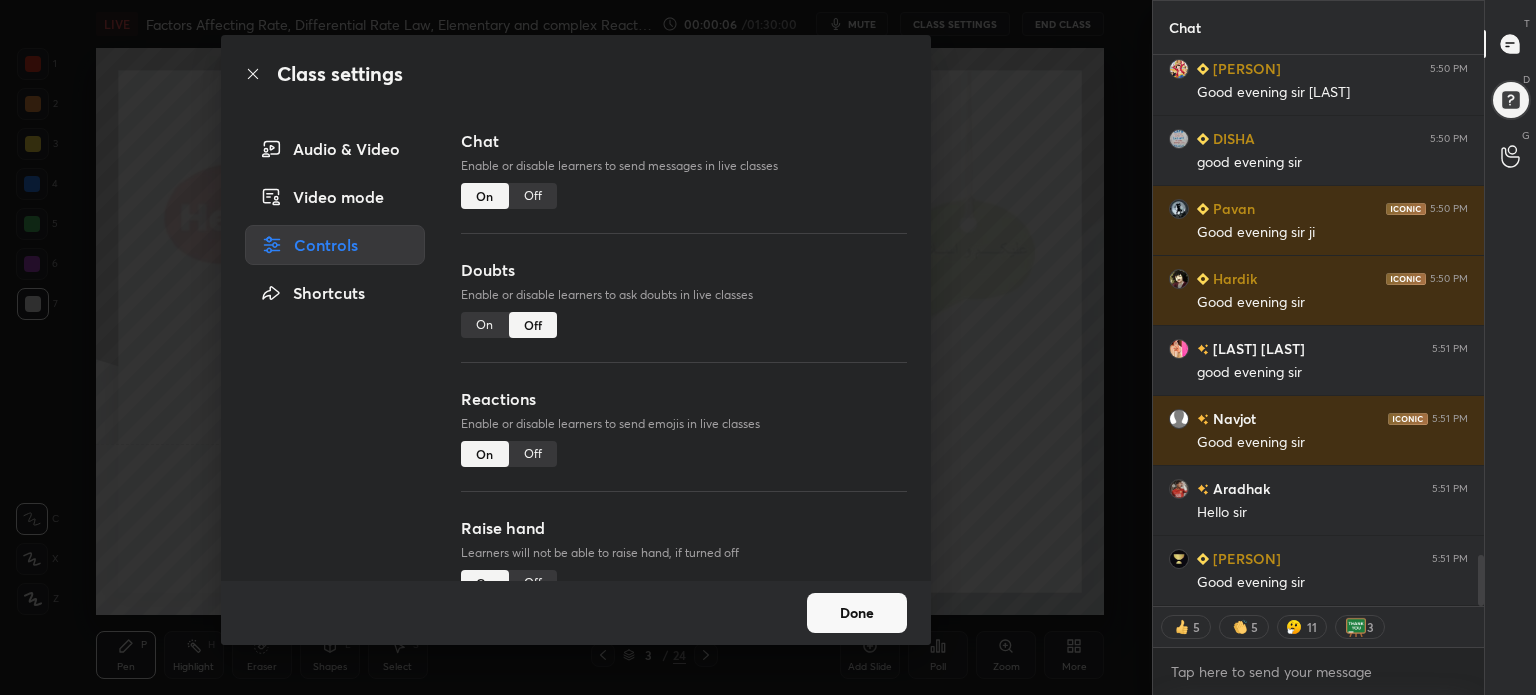 click on "Off" at bounding box center [533, 454] 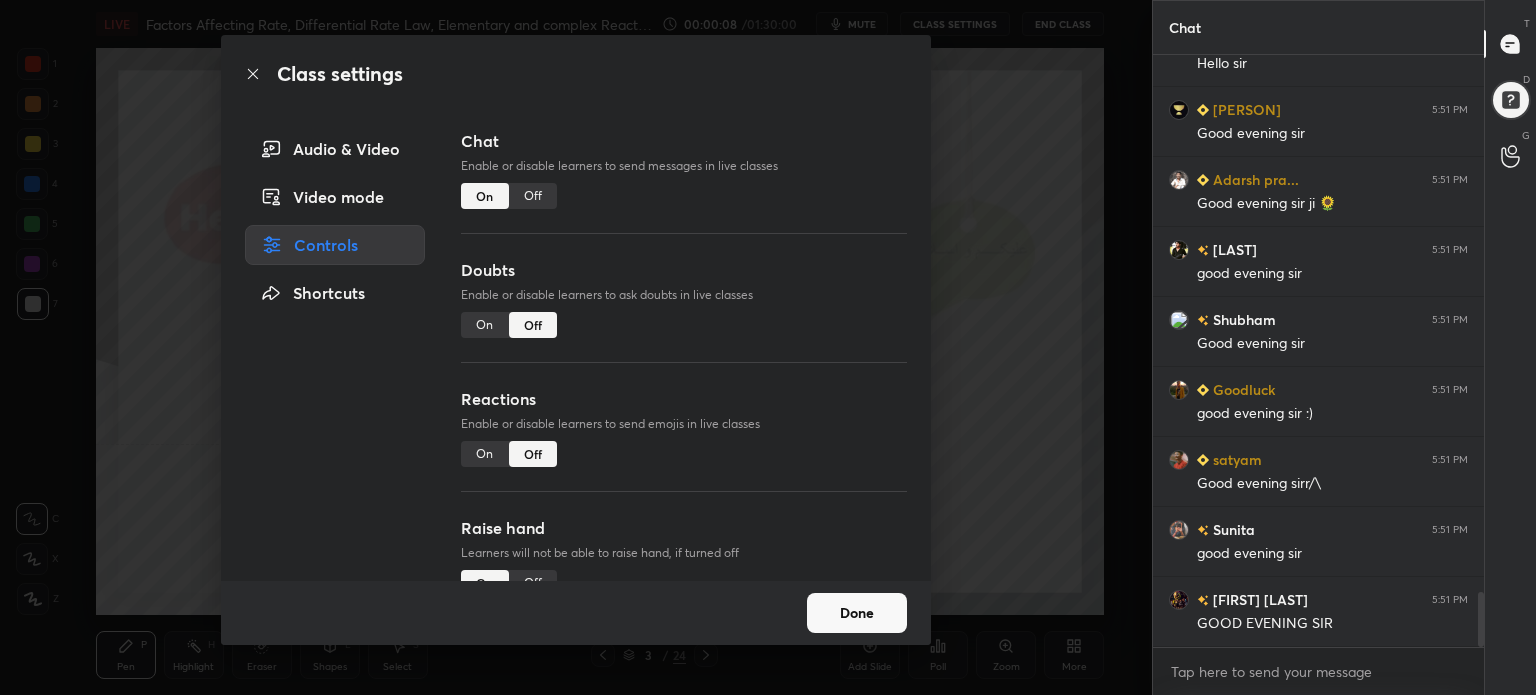 click on "Raise hand Learners will not be able to raise hand, if turned off On Off" at bounding box center (684, 580) 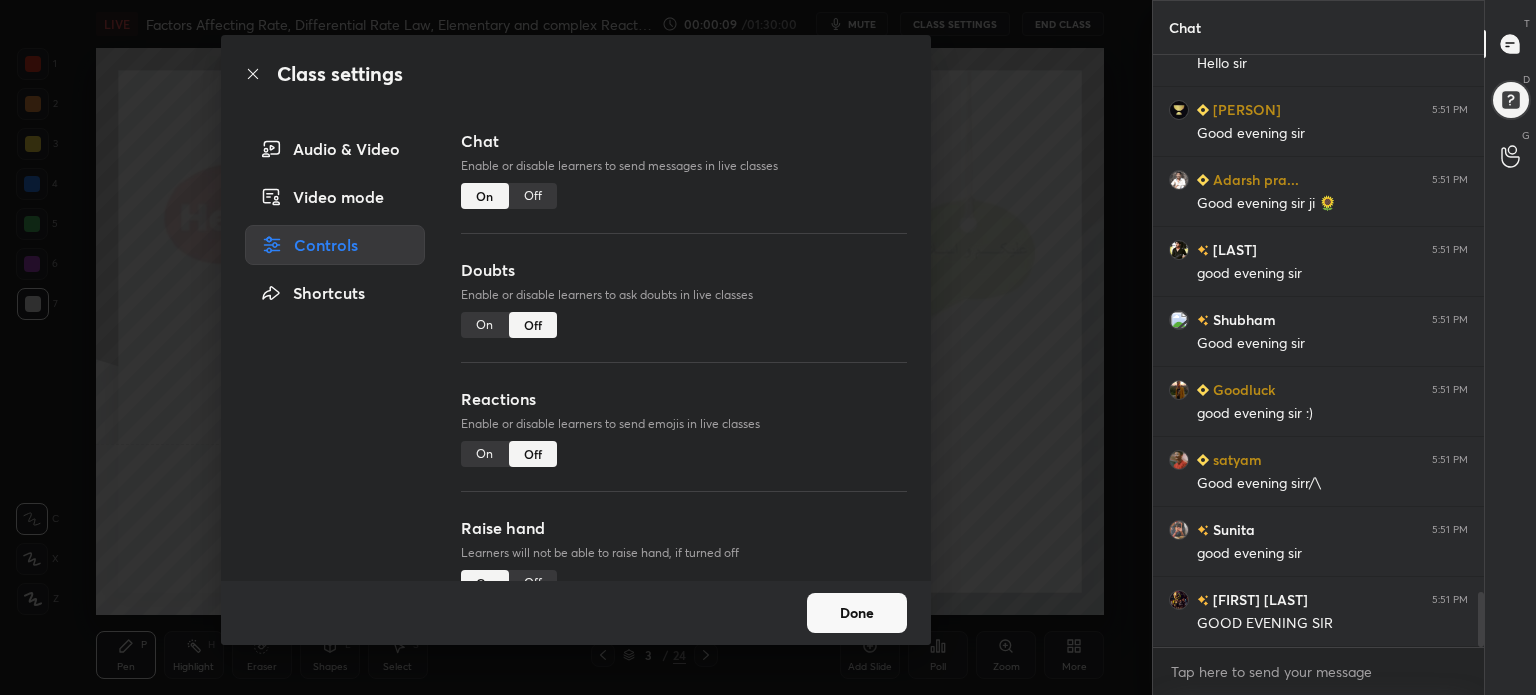 click on "Audio & Video Video mode Controls Shortcuts Chat Enable or disable learners to send messages in live classes On Off Doubts Enable or disable learners to ask doubts in live classes On Off Reactions Enable or disable learners to send emojis in live classes On Off Raise hand Learners will not be able to raise hand, if turned off On Off Poll Prediction Enable or disable poll prediction in case of a question on the slide On Off" at bounding box center [576, 355] 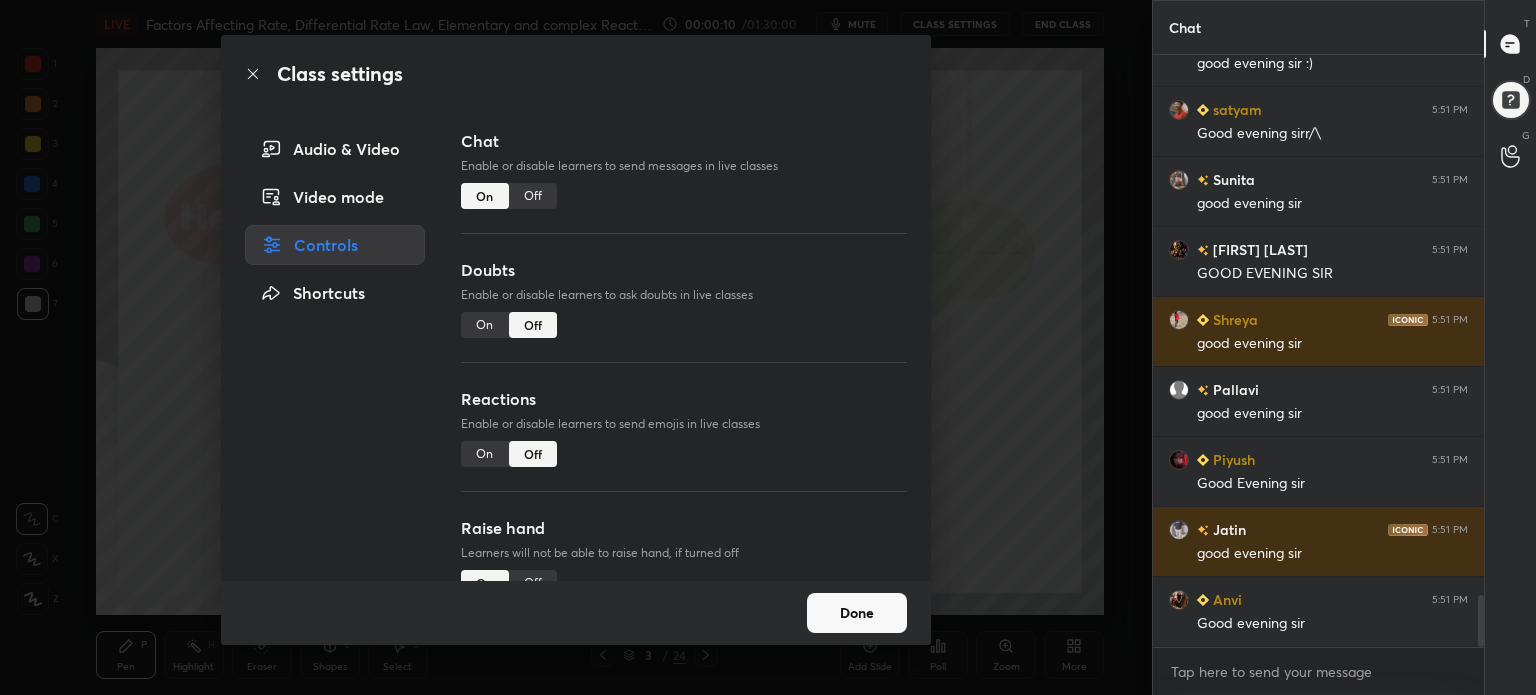 click on "Off" at bounding box center (533, 583) 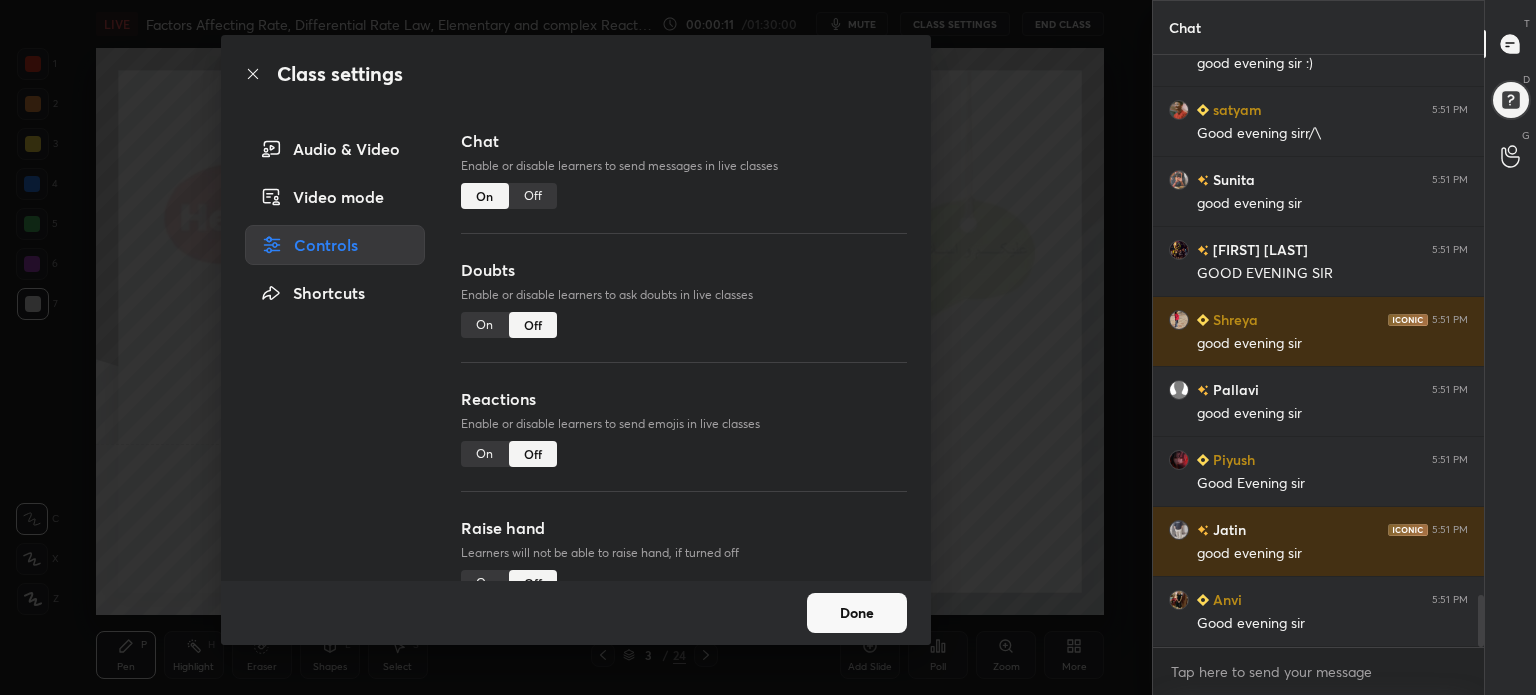 click on "Done" at bounding box center [857, 613] 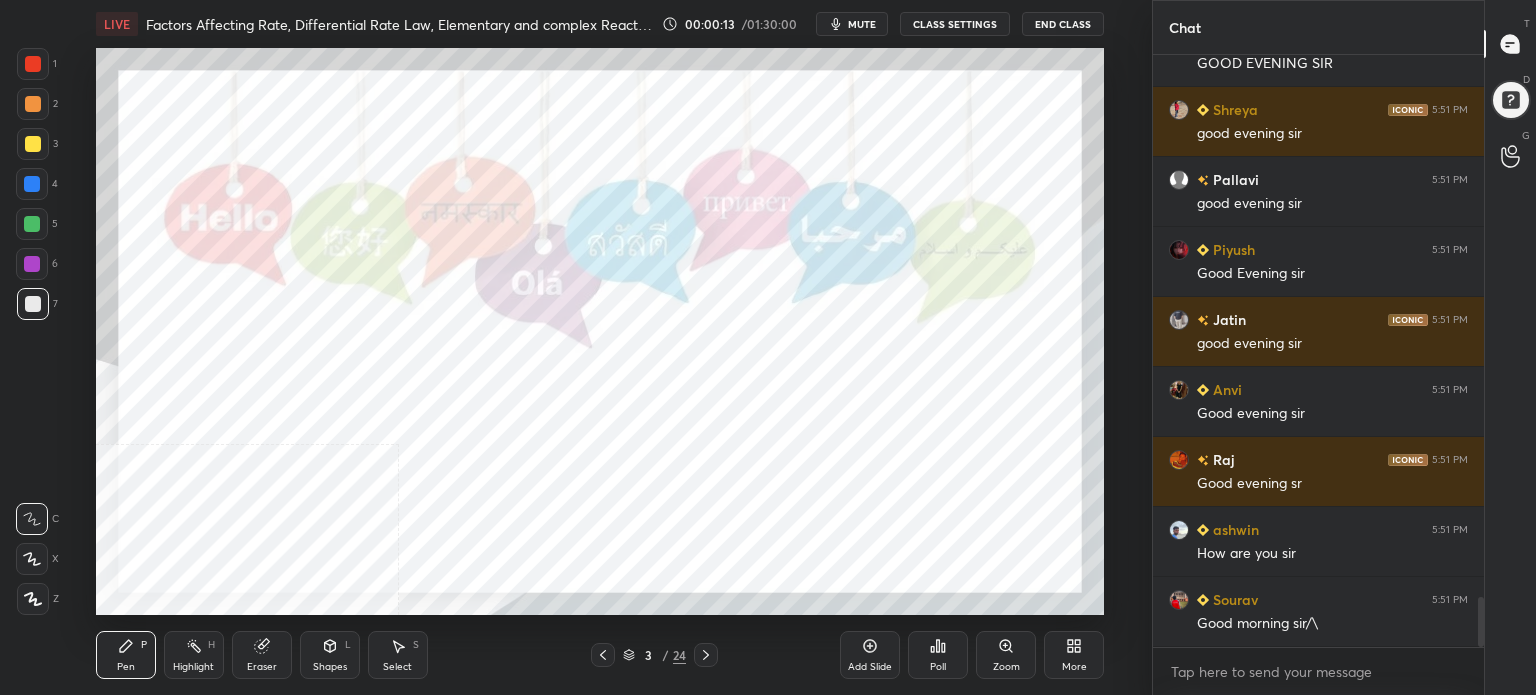click on "More" at bounding box center [1074, 655] 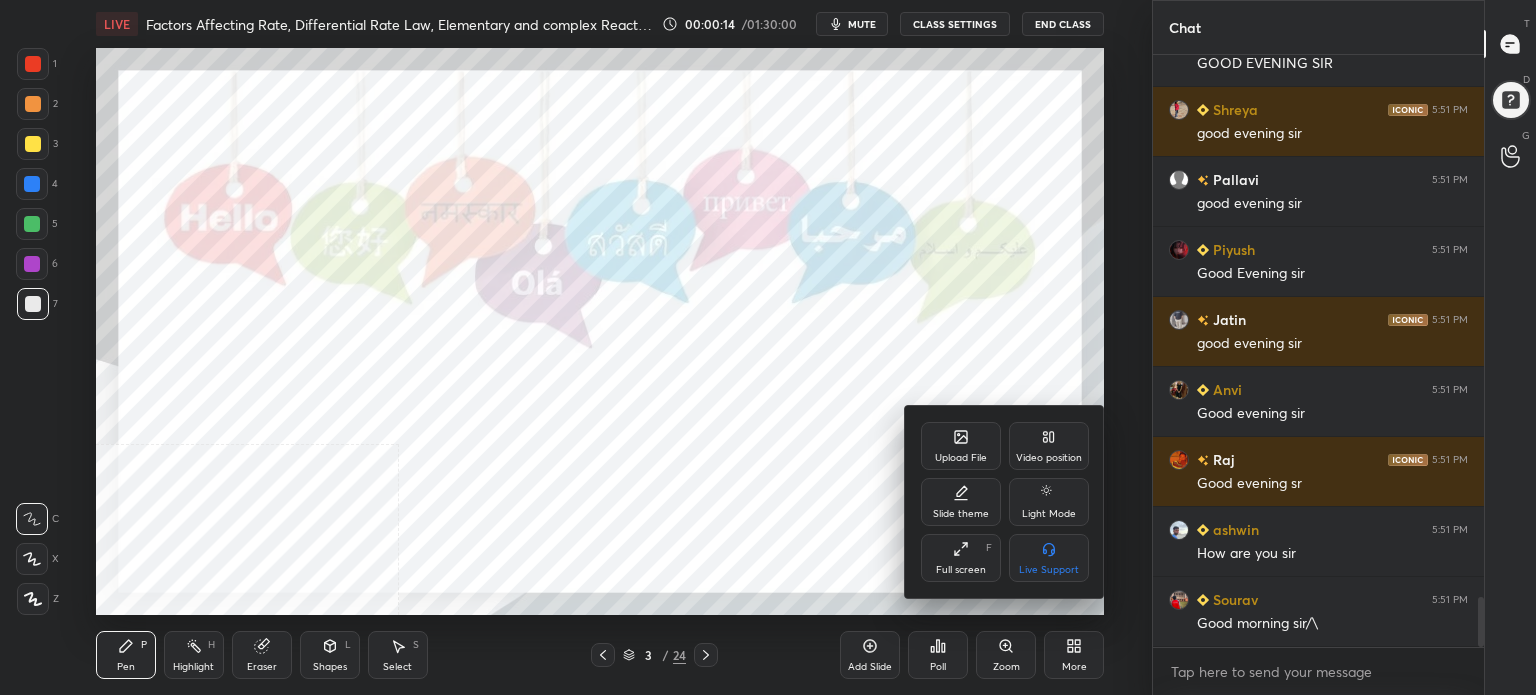 click on "Full screen F" at bounding box center [961, 558] 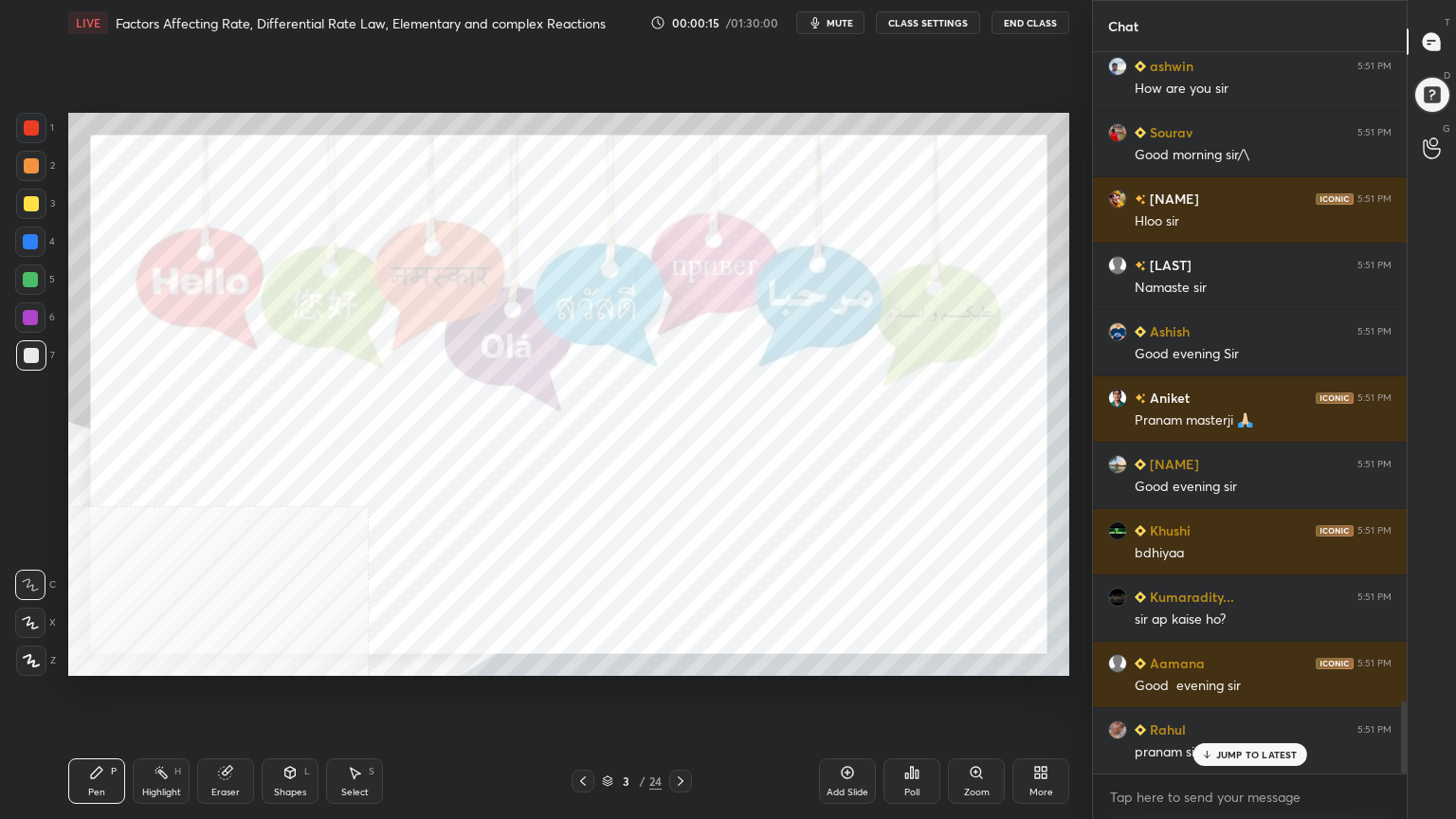 click at bounding box center [31, 204] 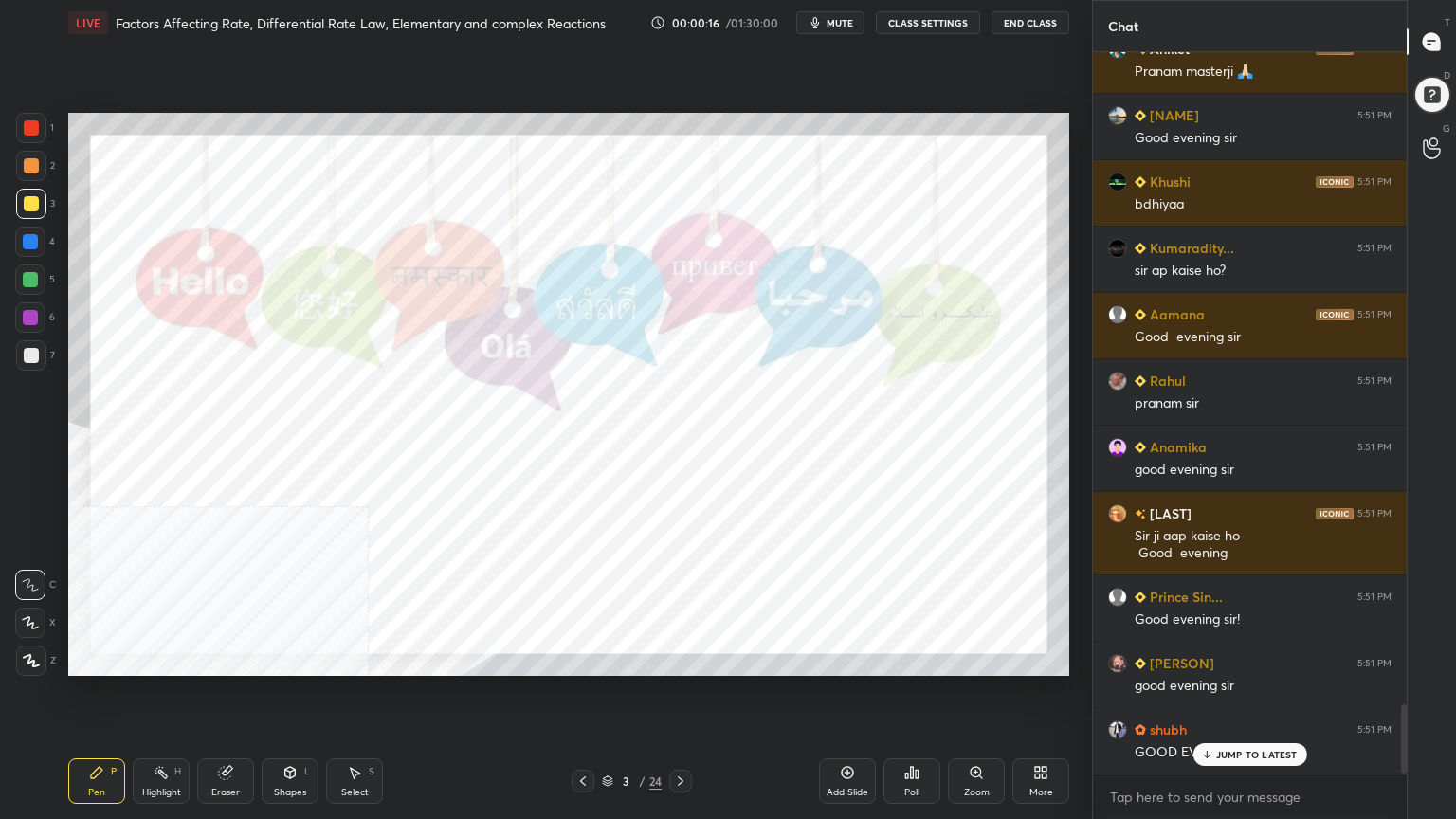 click on "CLASS SETTINGS" at bounding box center (928, 23) 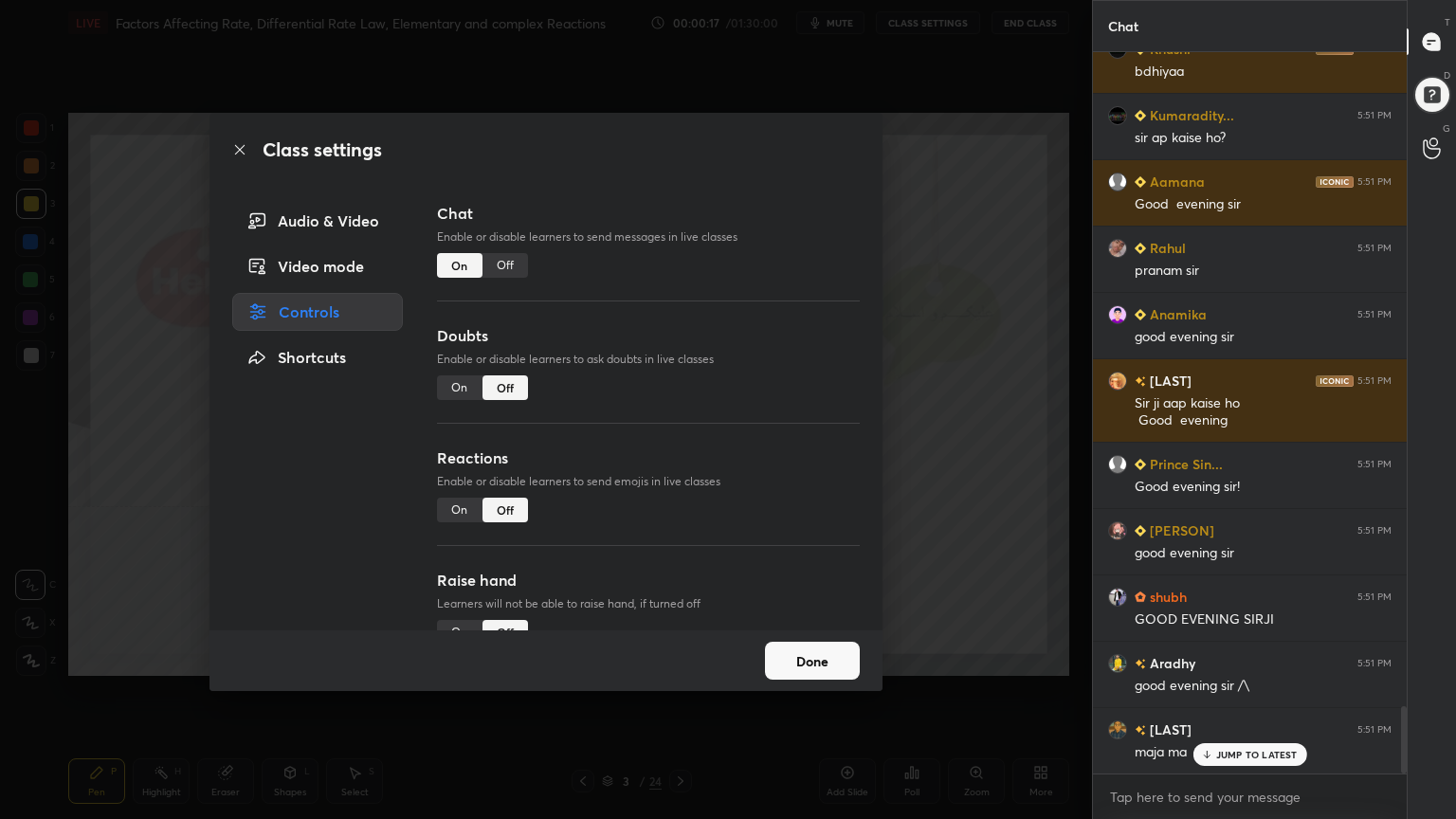 click on "Class settings Audio & Video Video mode Controls Shortcuts Chat Enable or disable learners to send messages in live classes On Off Doubts Enable or disable learners to ask doubts in live classes On Off Reactions Enable or disable learners to send emojis in live classes On Off Raise hand Learners will not be able to raise hand, if turned off On Off Poll Prediction Enable or disable poll prediction in case of a question on the slide On Off Done" at bounding box center [546, 410] 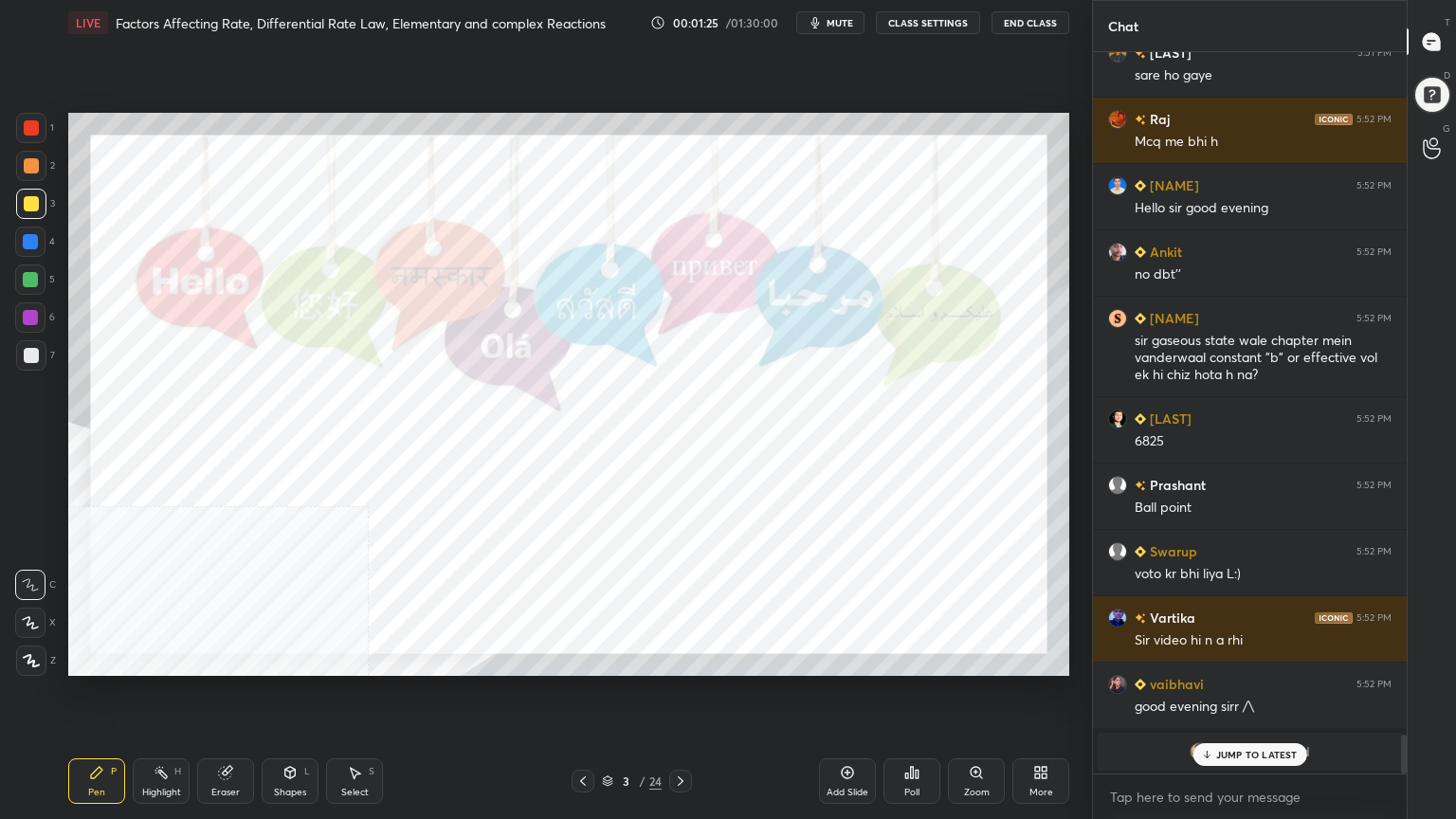 click on "JUMP TO LATEST" at bounding box center [1257, 755] 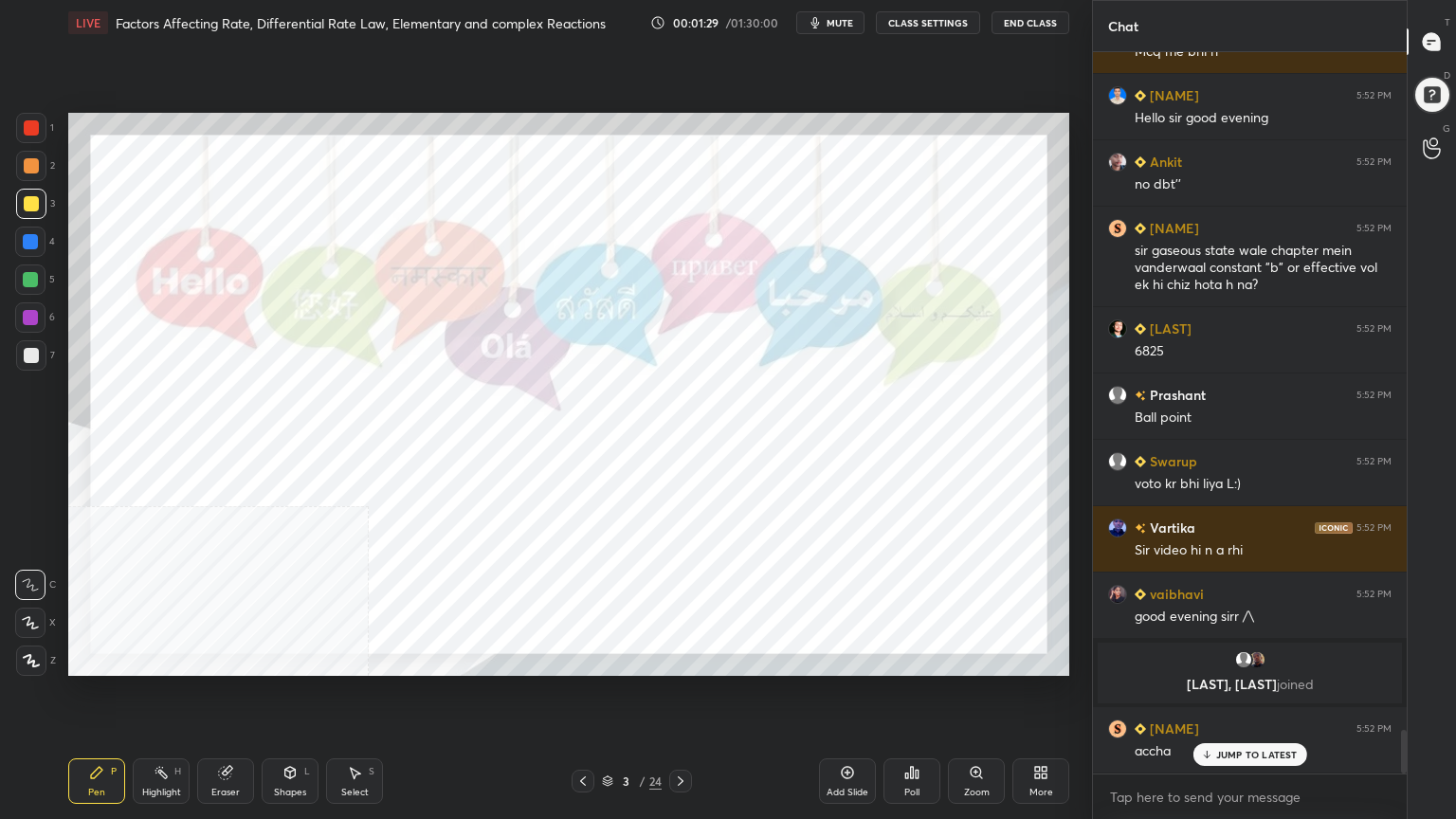 scroll, scrollTop: 11295, scrollLeft: 0, axis: vertical 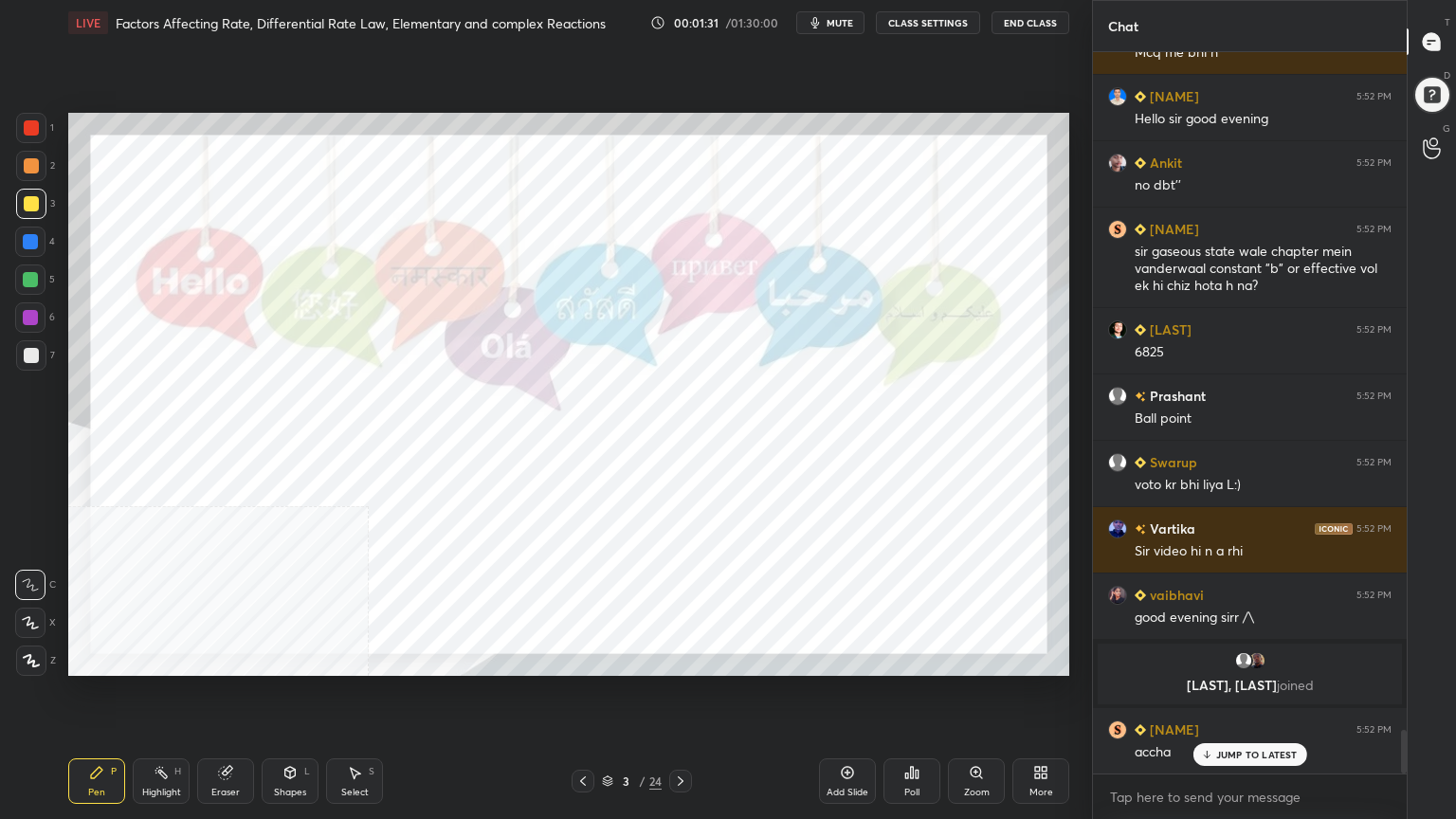 click 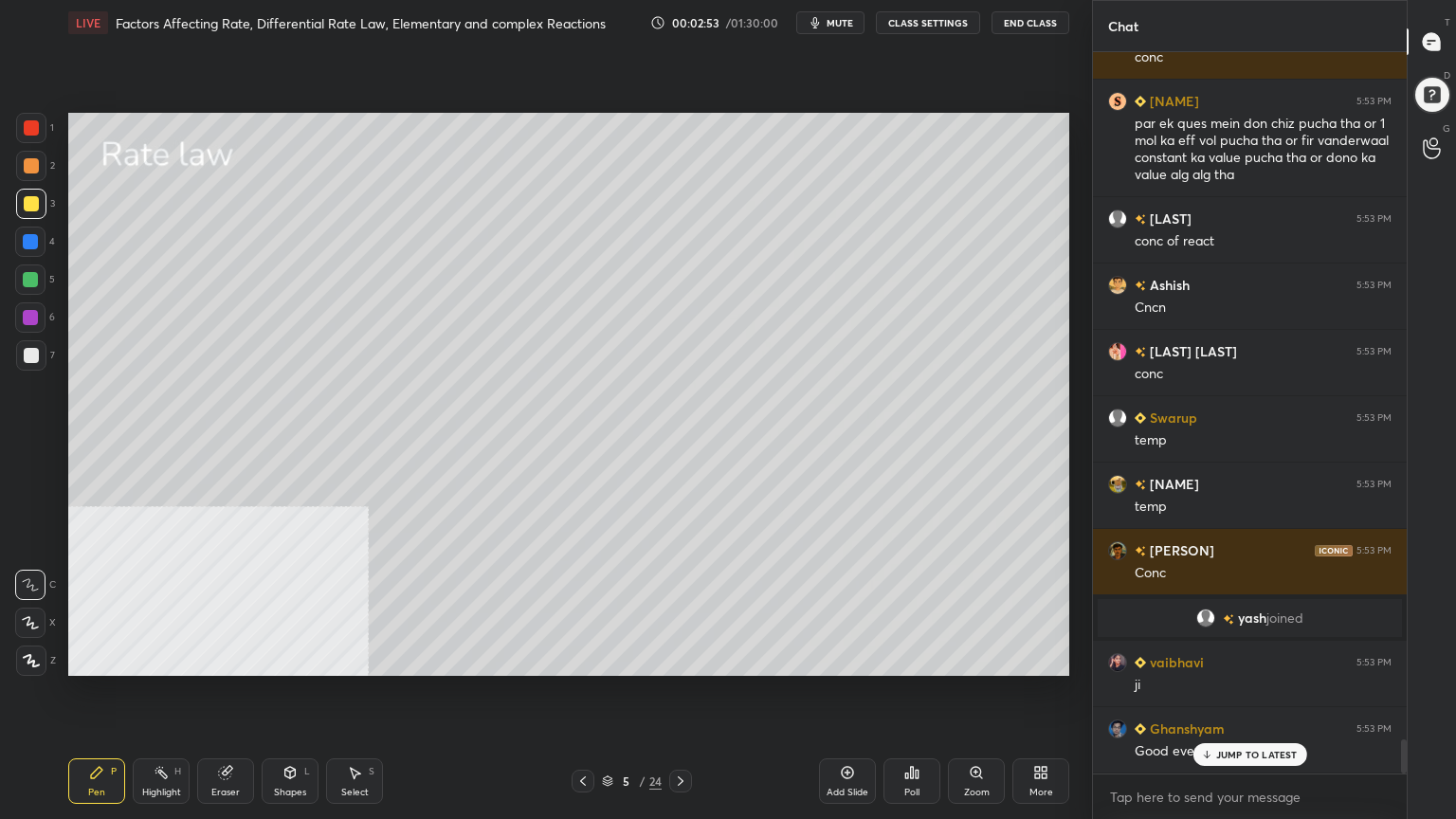 scroll, scrollTop: 14359, scrollLeft: 0, axis: vertical 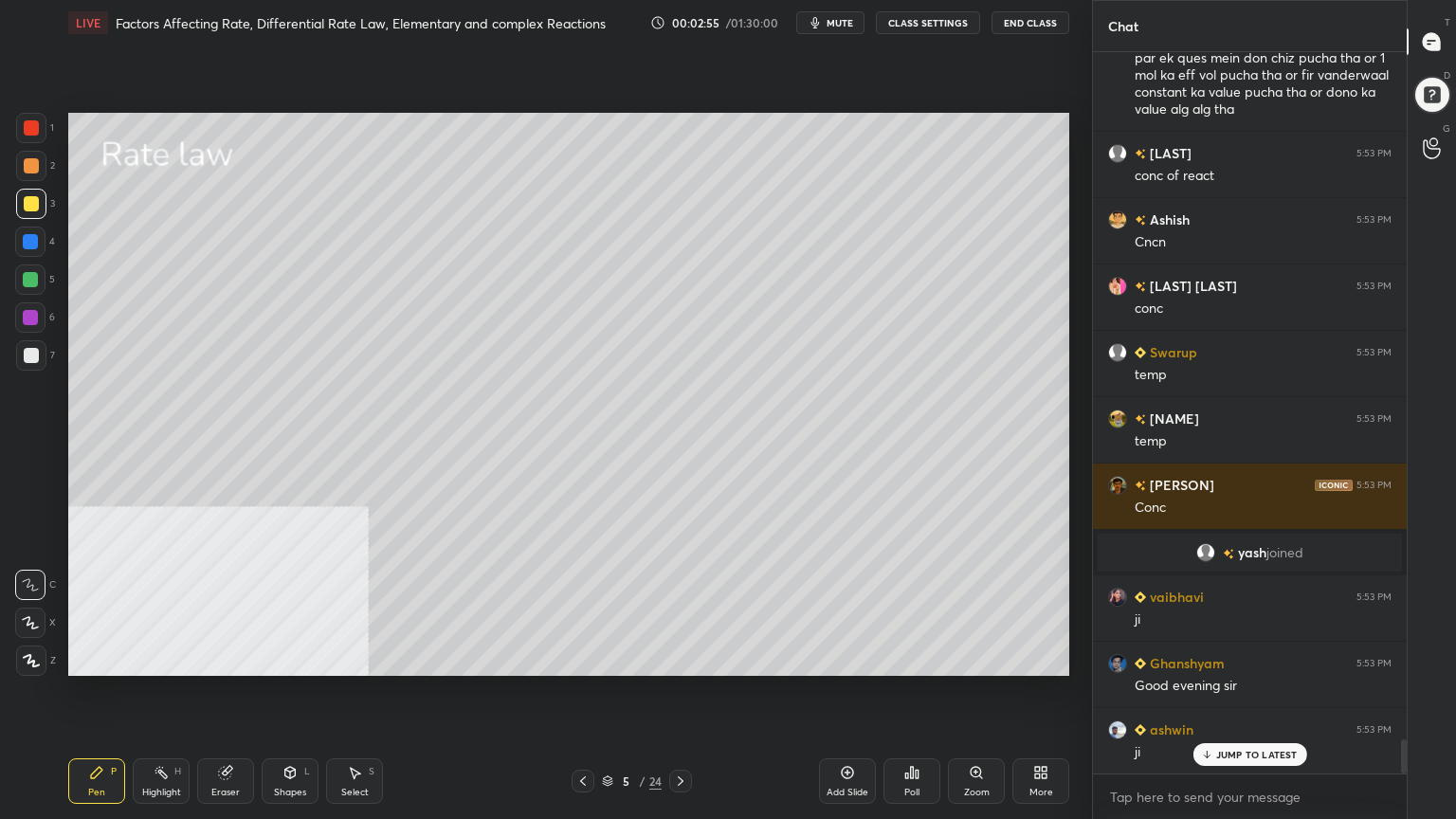 click at bounding box center (31, 355) 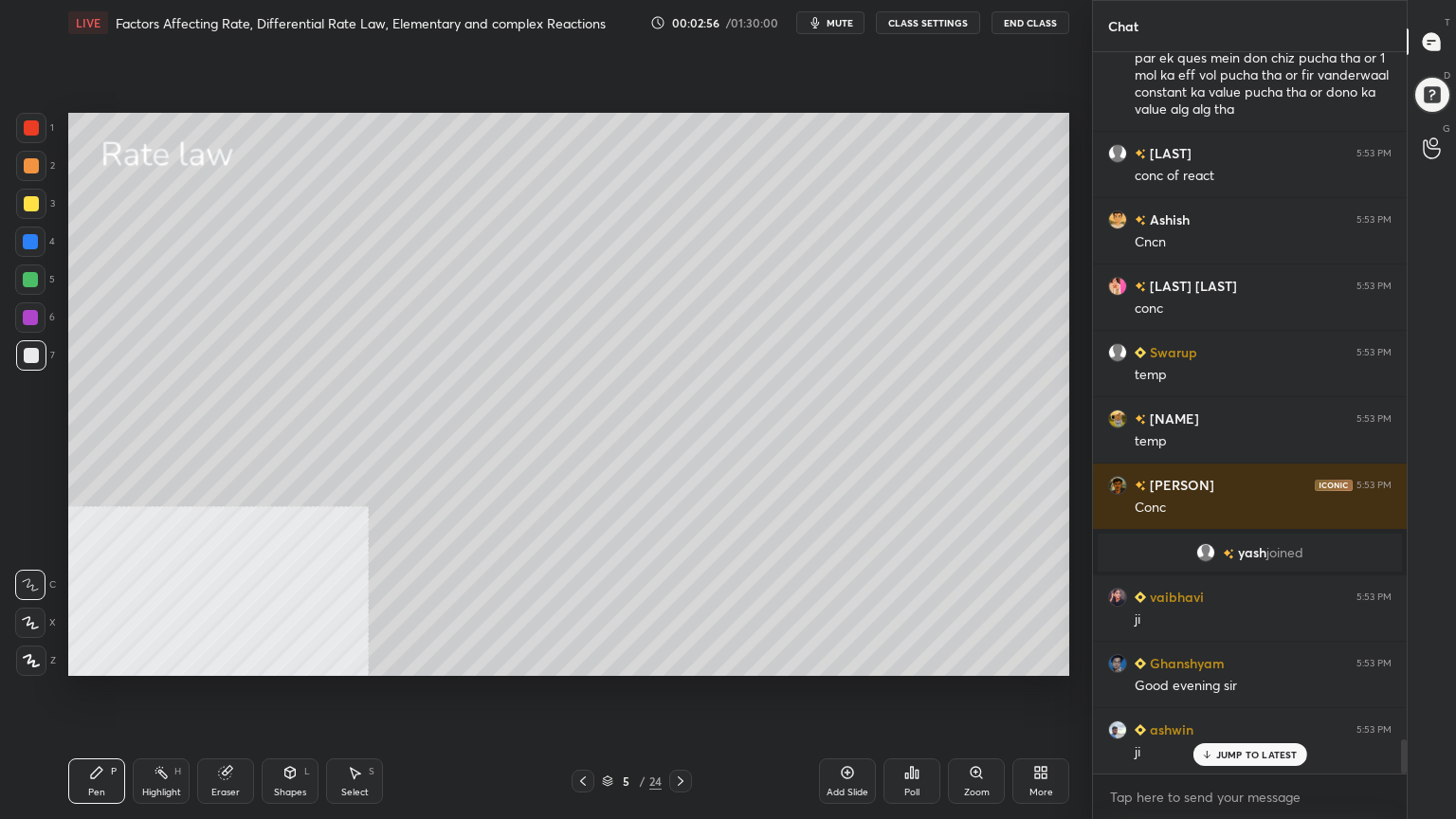 drag, startPoint x: 300, startPoint y: 782, endPoint x: 298, endPoint y: 756, distance: 26.07681 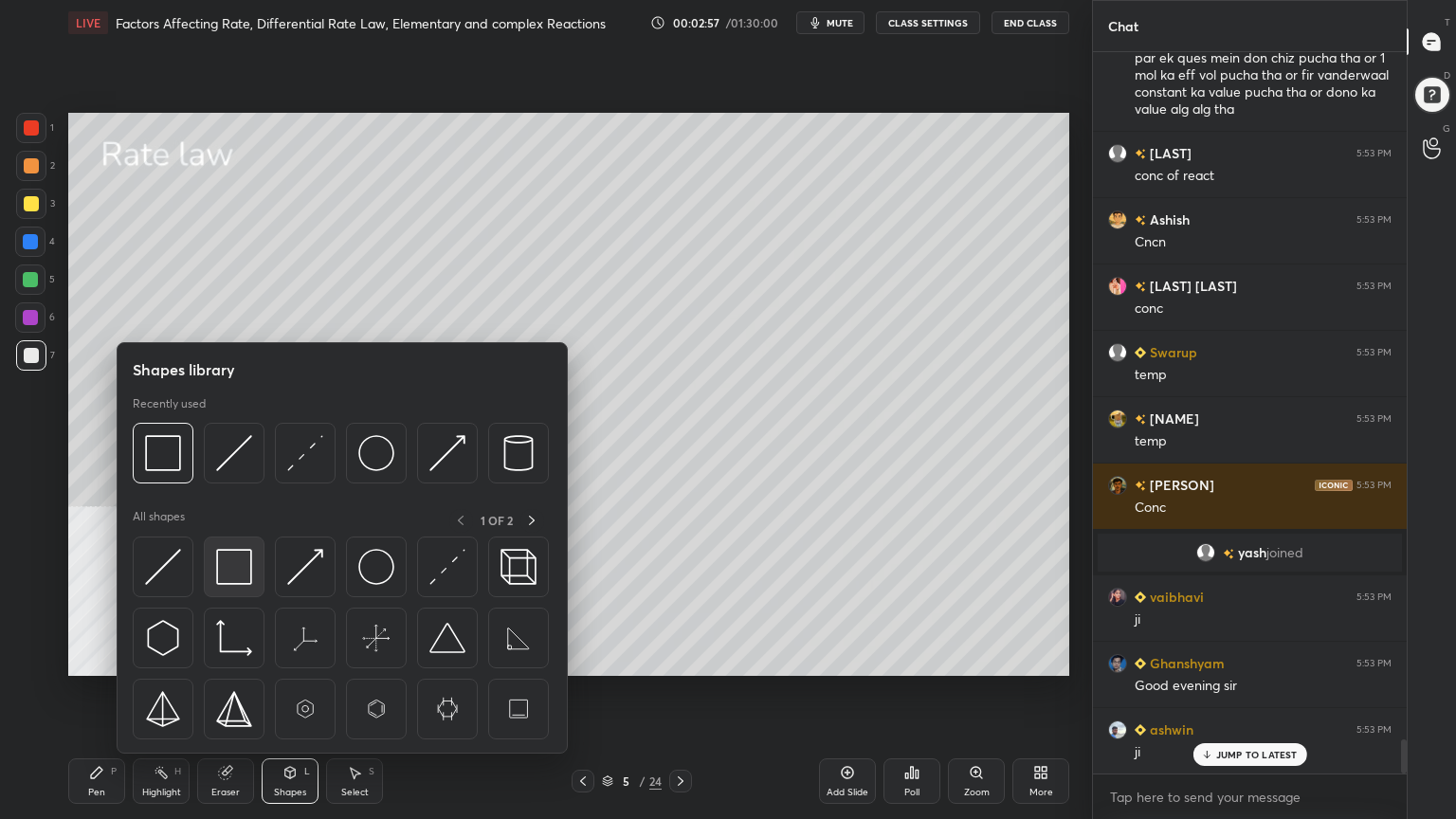 click at bounding box center [234, 567] 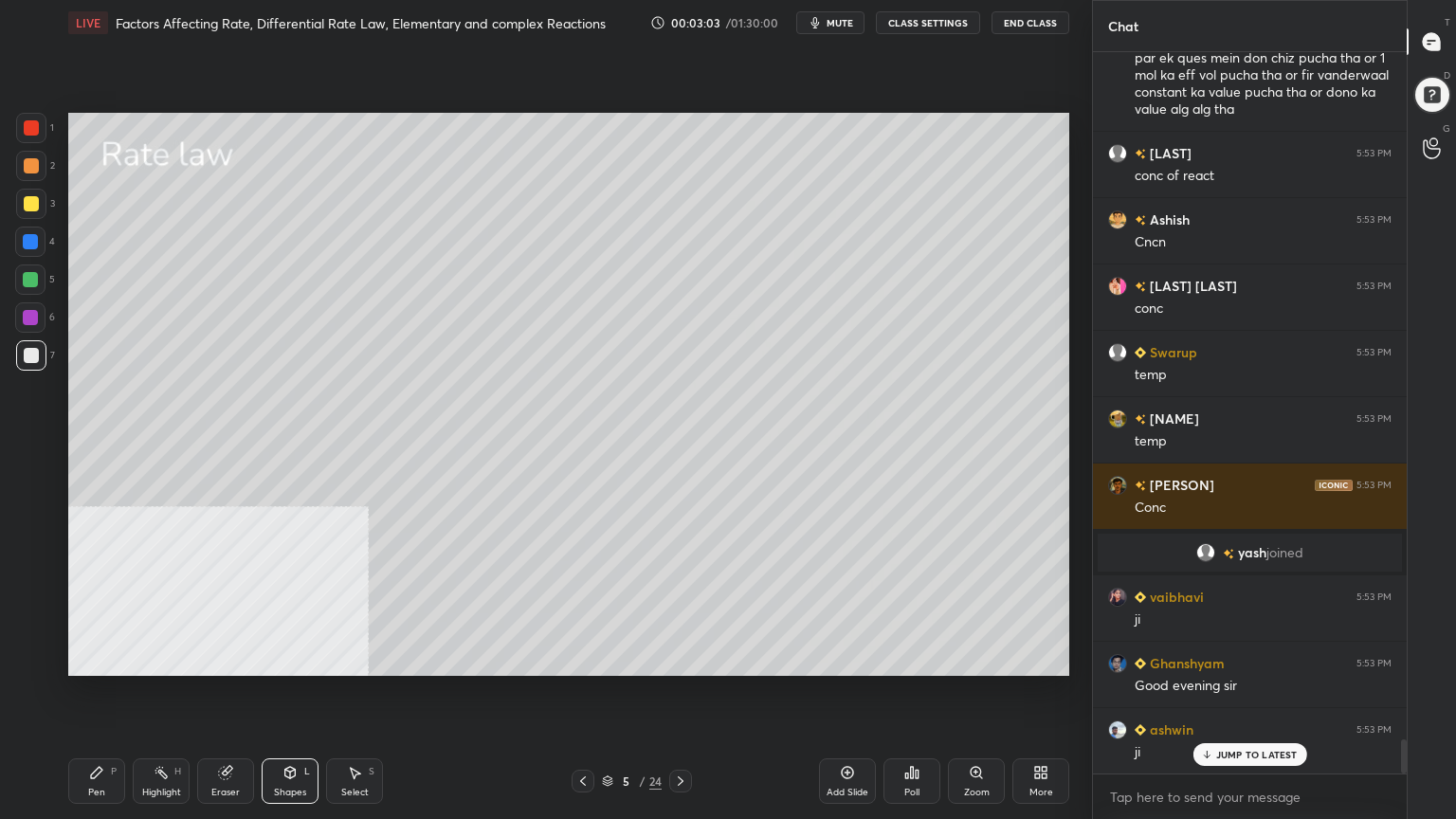 click on "Pen" at bounding box center [97, 792] 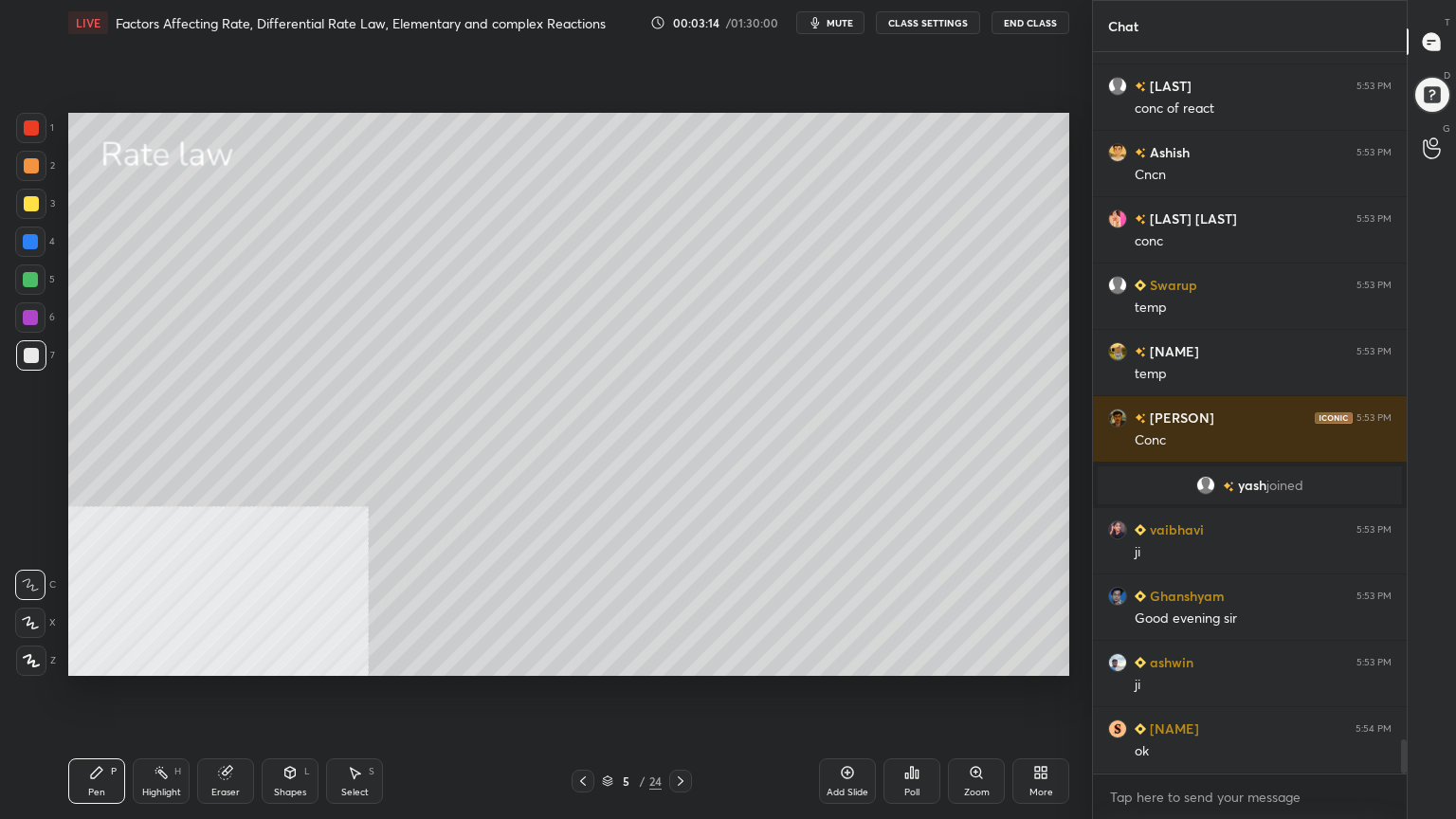 scroll, scrollTop: 14472, scrollLeft: 0, axis: vertical 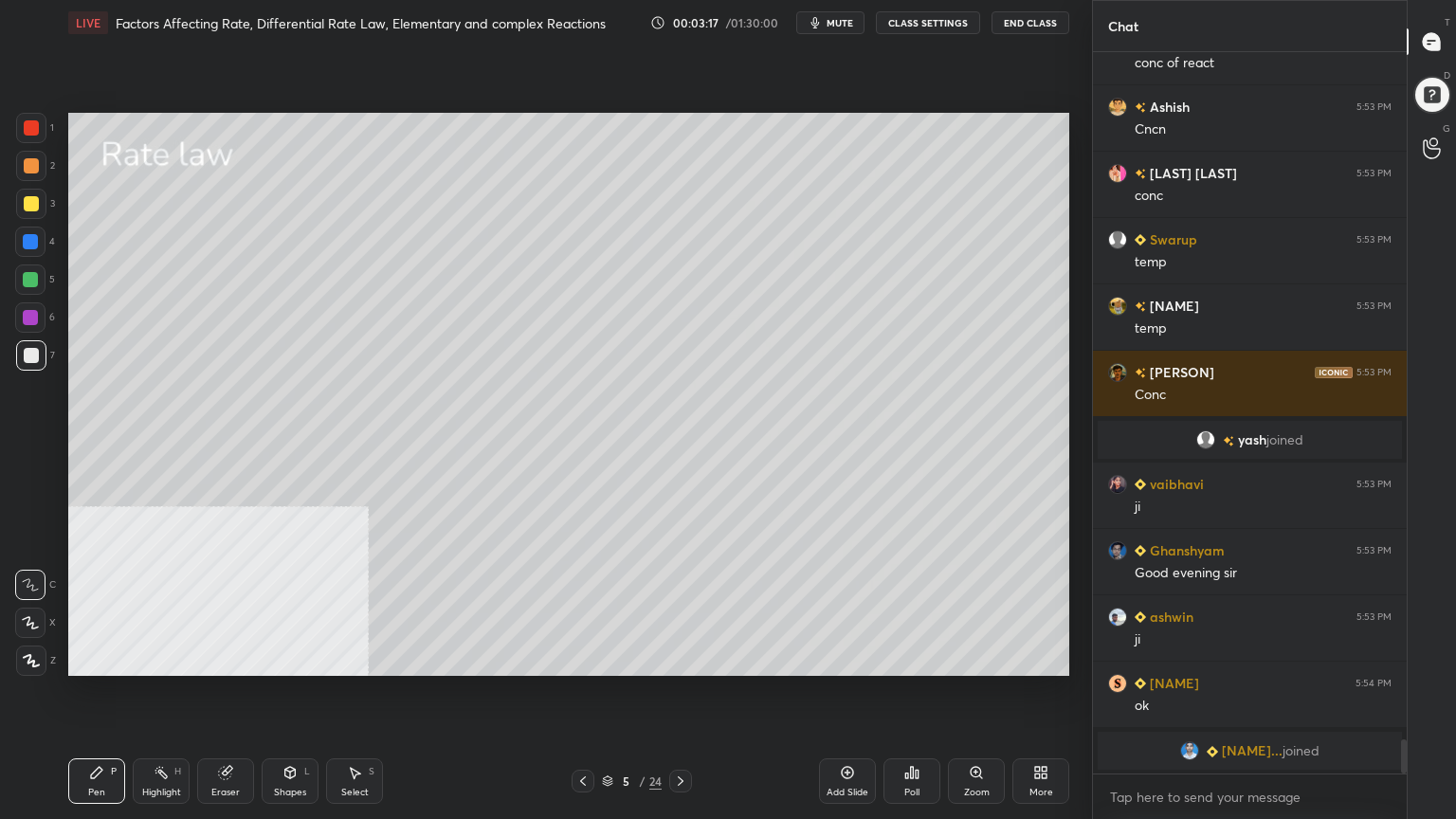 click at bounding box center [31, 204] 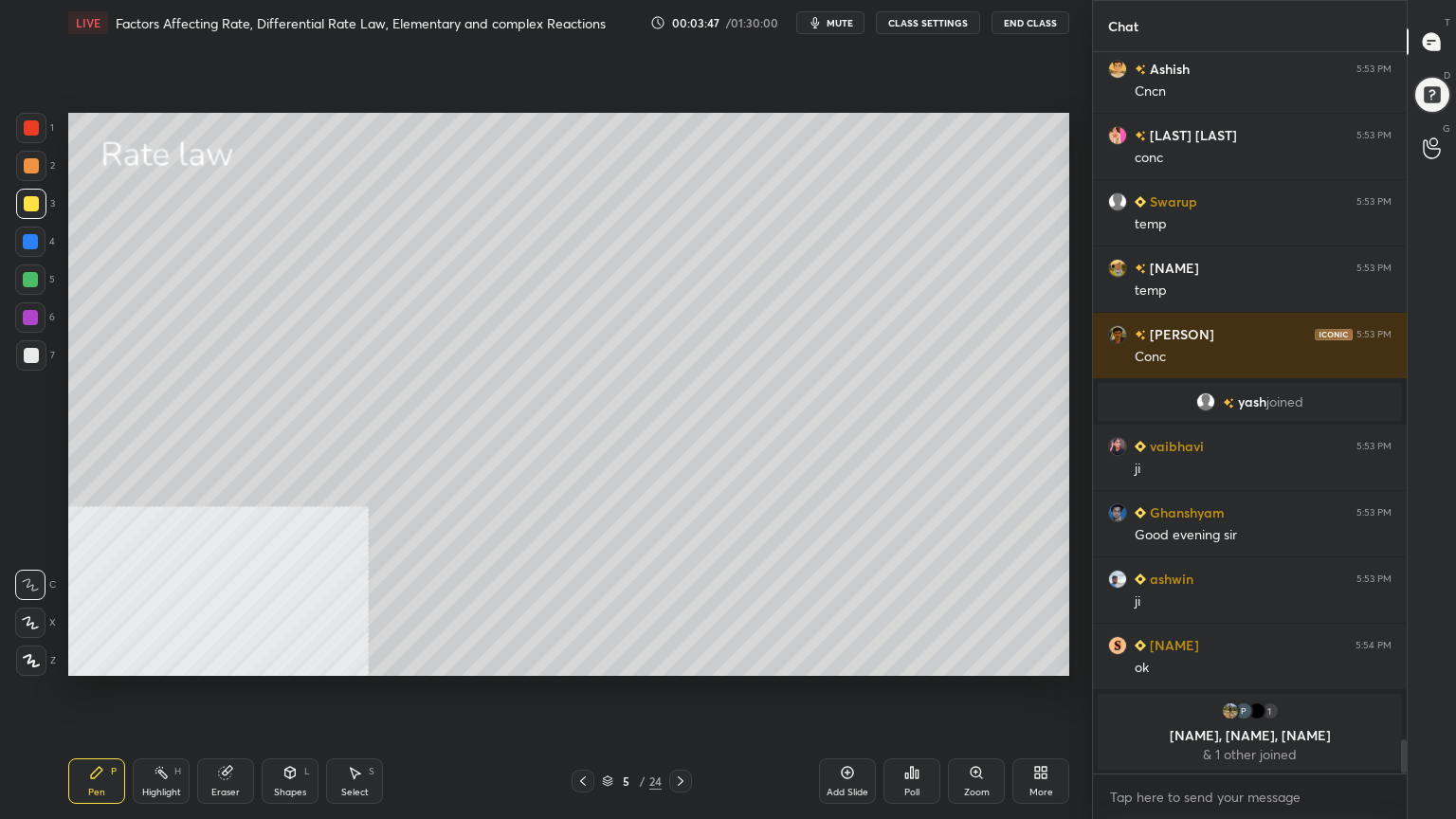 scroll, scrollTop: 14442, scrollLeft: 0, axis: vertical 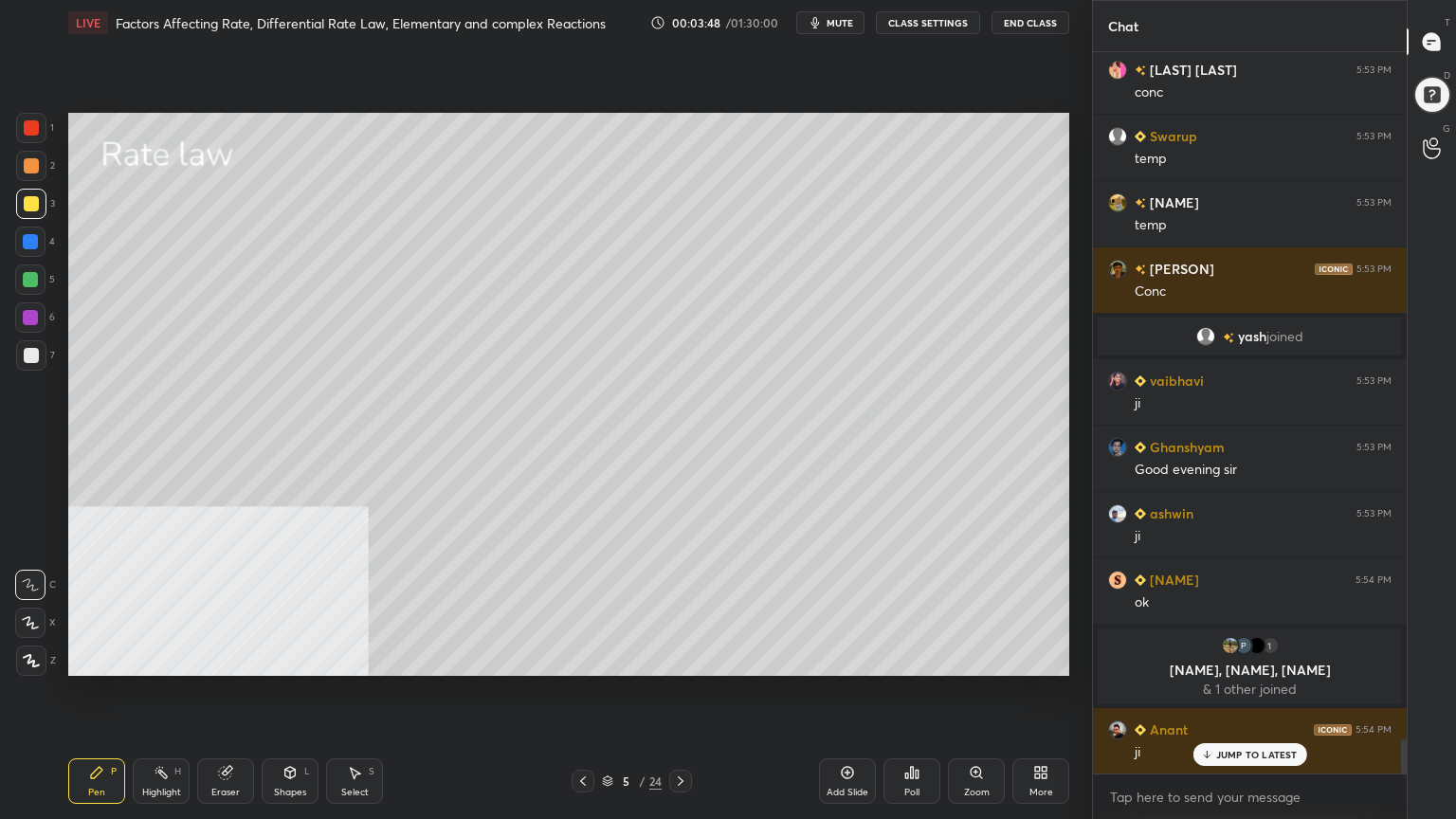 click at bounding box center [31, 166] 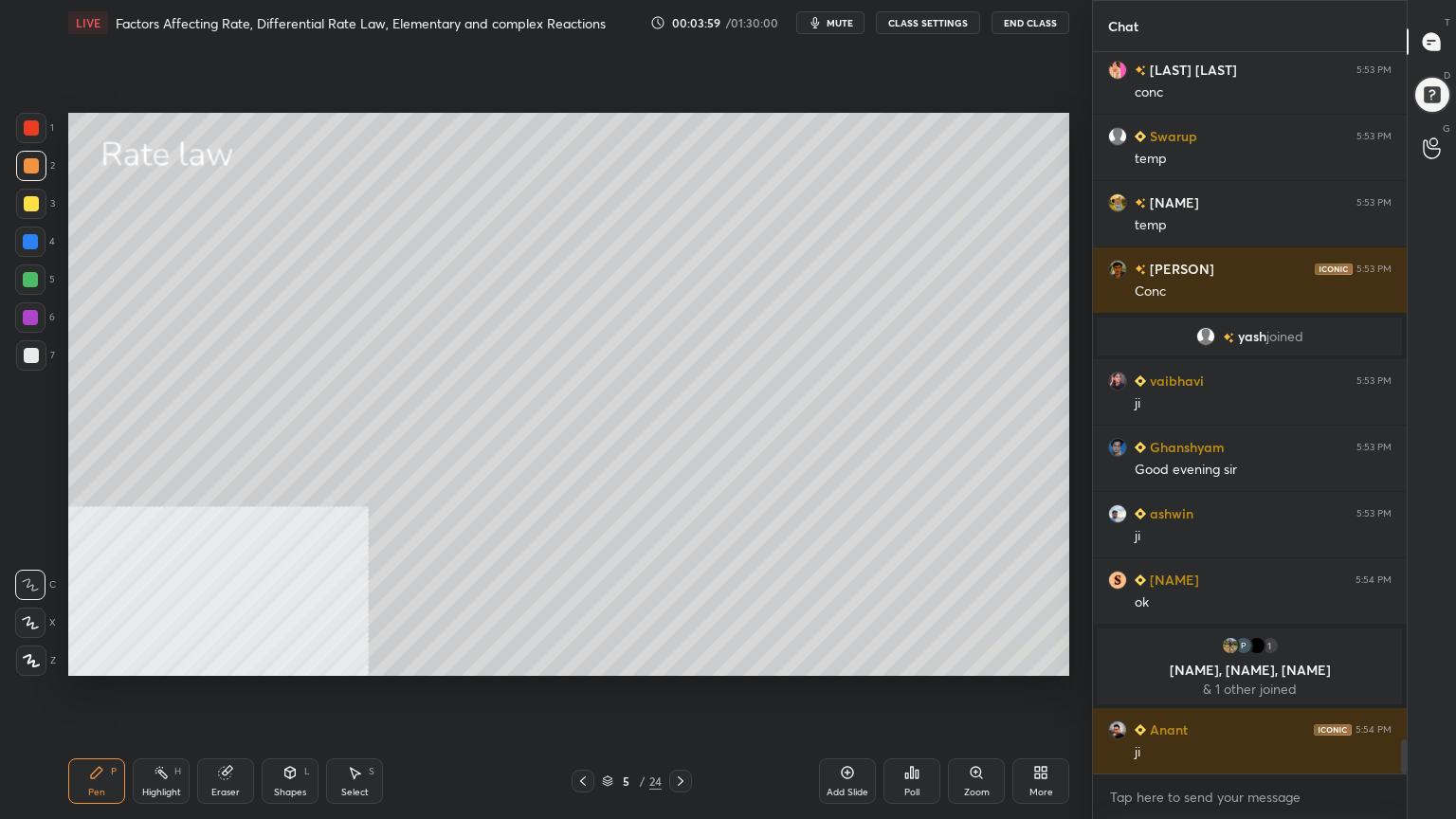 click on "Select S" at bounding box center [355, 781] 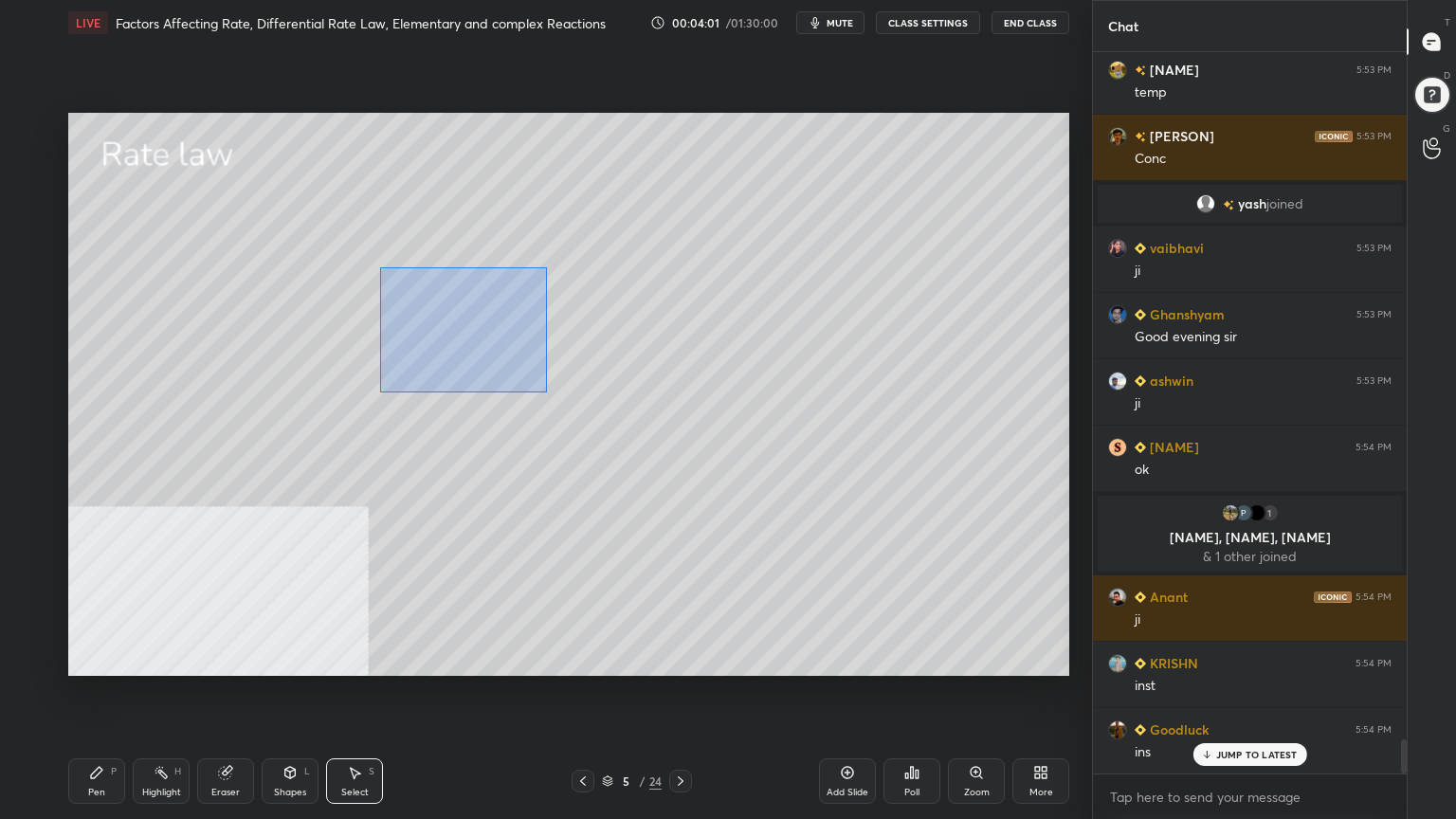 drag, startPoint x: 382, startPoint y: 268, endPoint x: 527, endPoint y: 360, distance: 171.7236 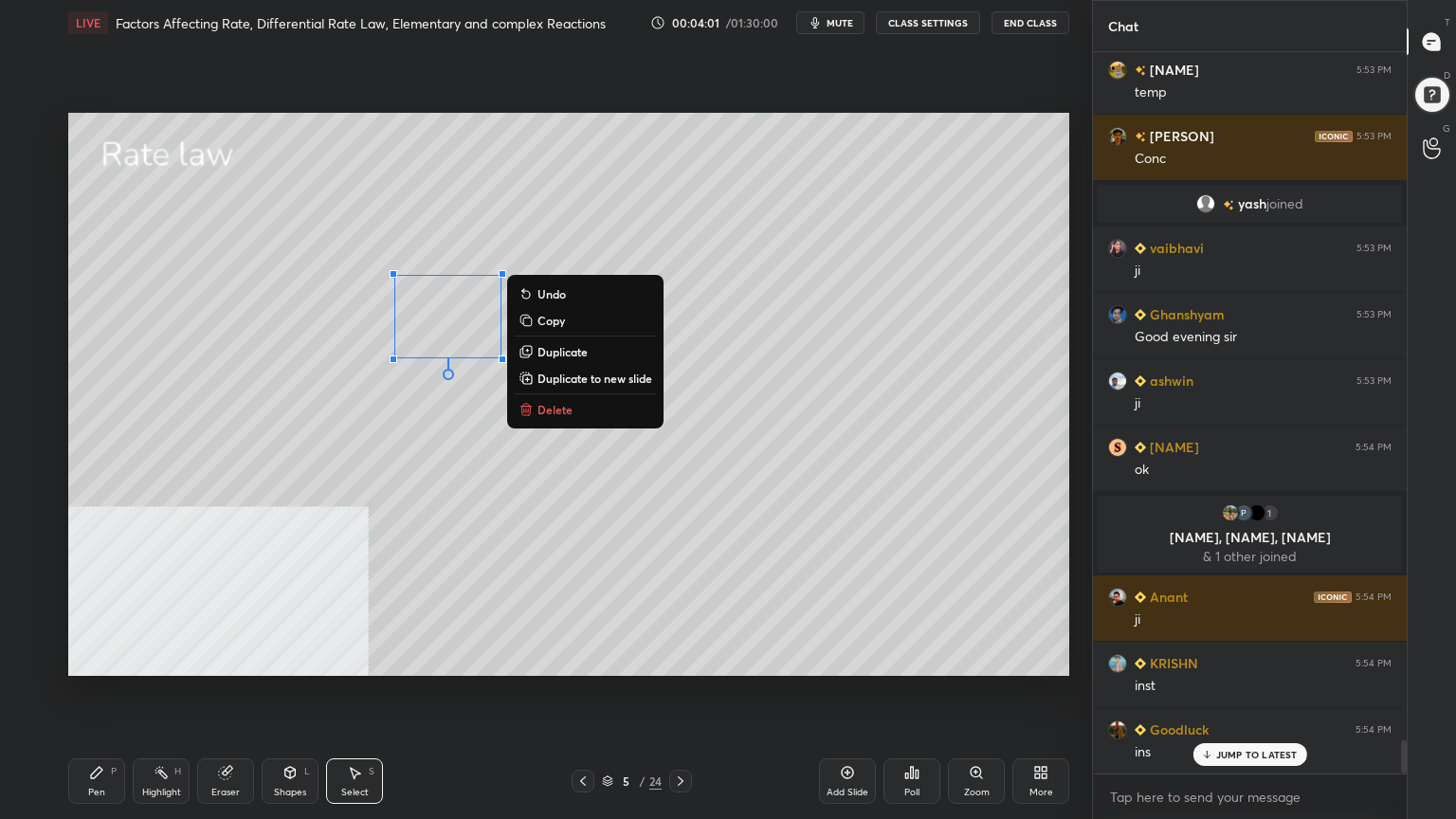 scroll, scrollTop: 14841, scrollLeft: 0, axis: vertical 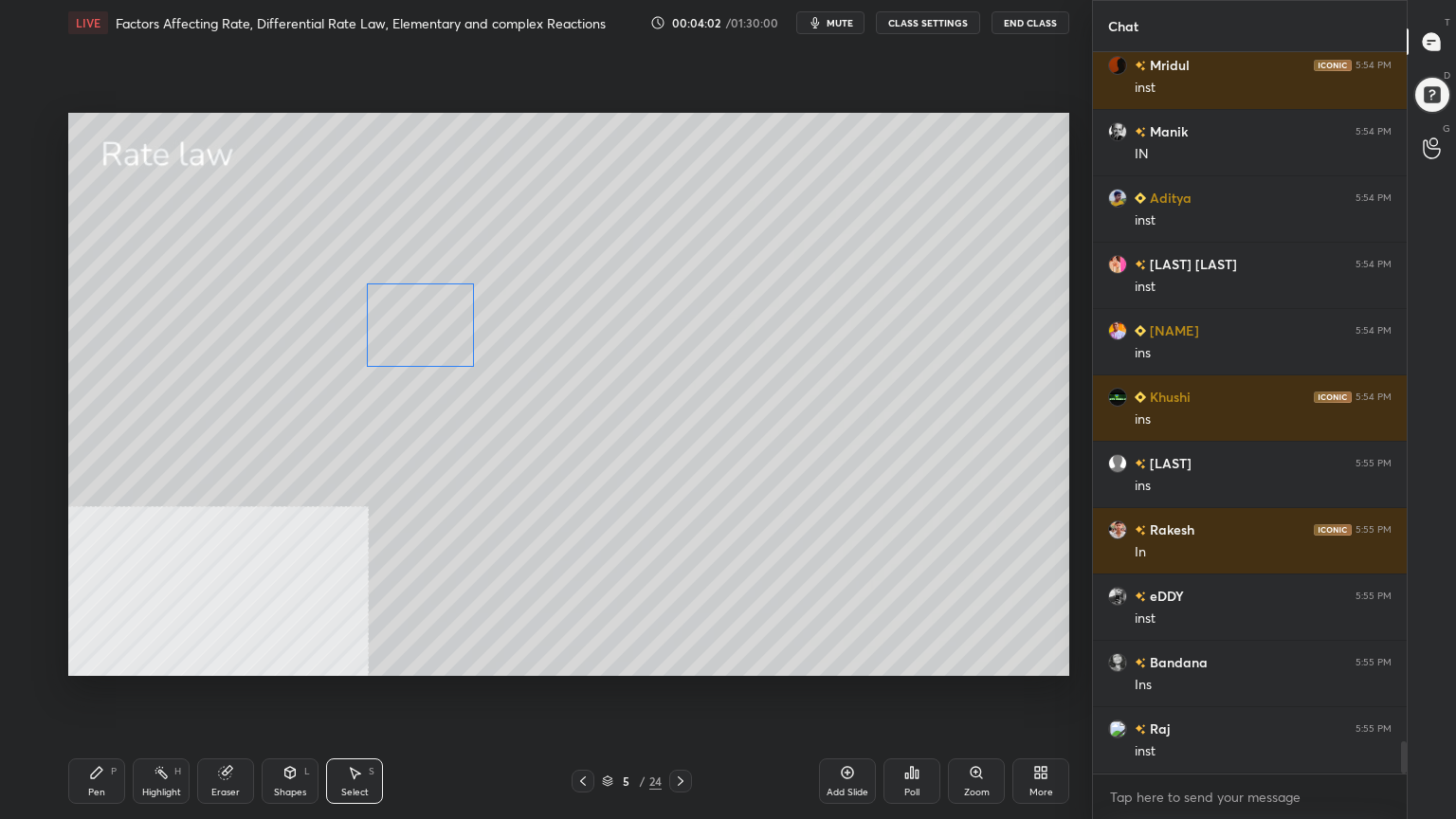 drag, startPoint x: 452, startPoint y: 335, endPoint x: 428, endPoint y: 337, distance: 24.083189 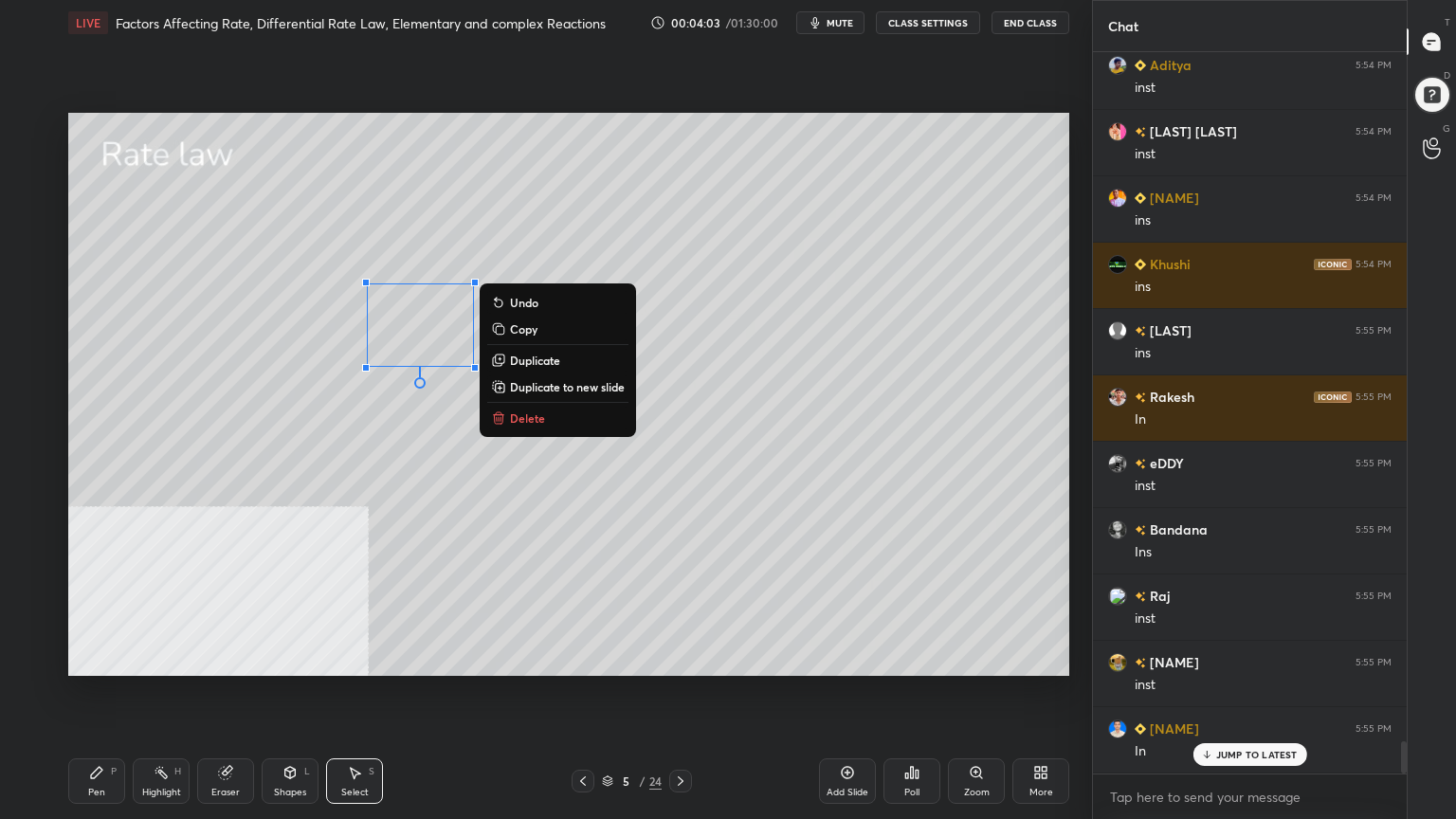 scroll, scrollTop: 15504, scrollLeft: 0, axis: vertical 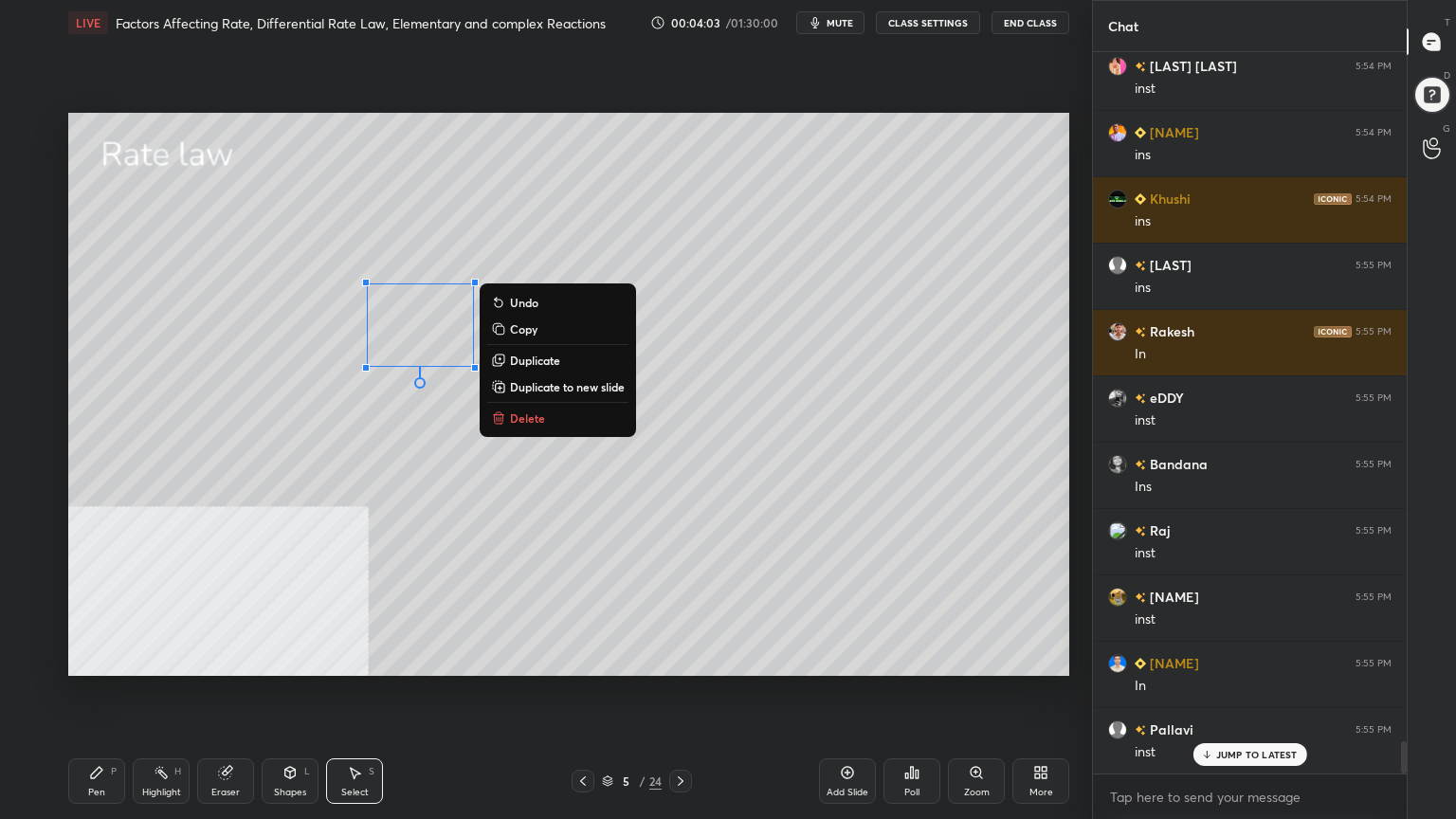 drag, startPoint x: 103, startPoint y: 782, endPoint x: 142, endPoint y: 691, distance: 99.00505 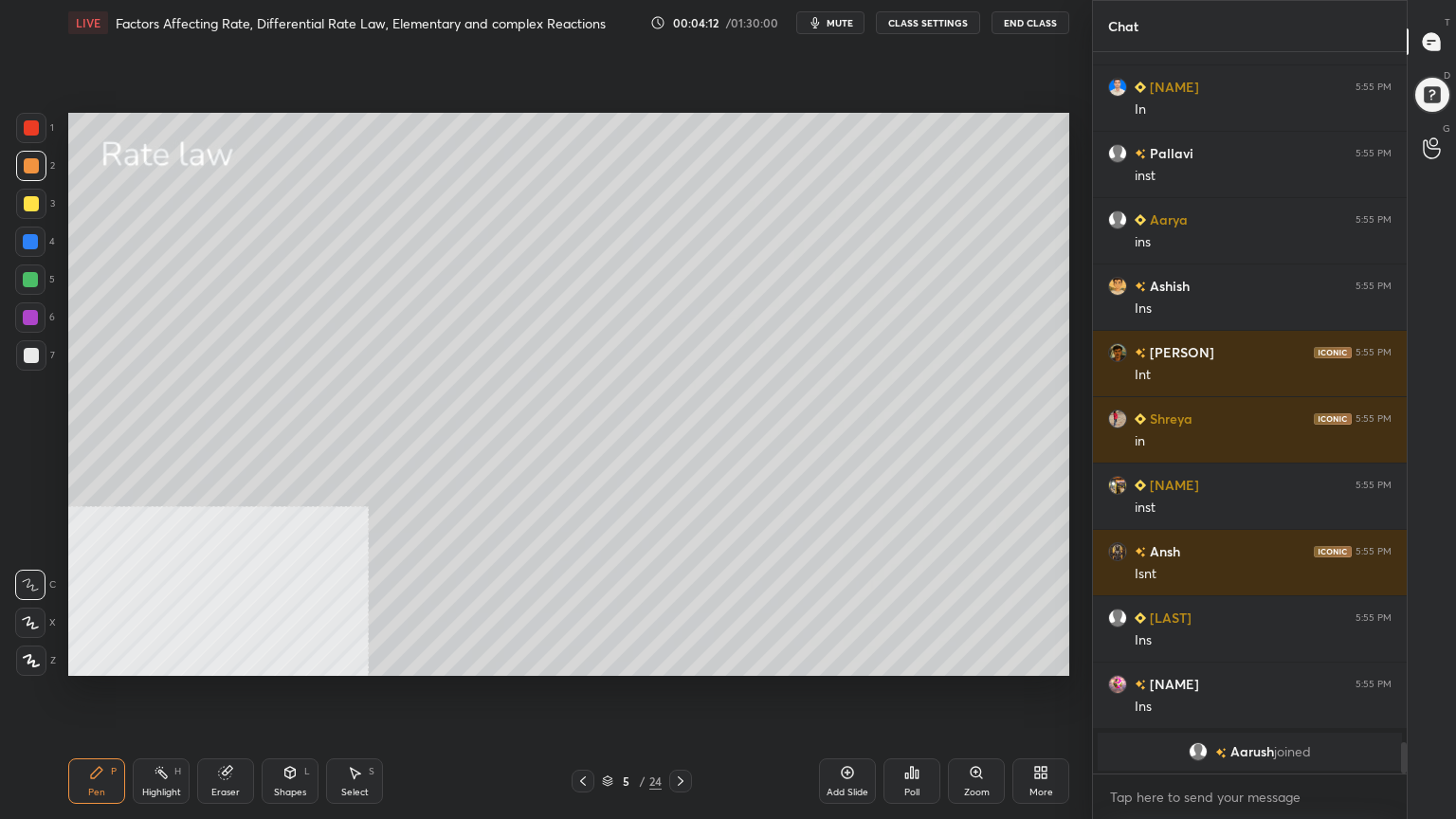 scroll, scrollTop: 16148, scrollLeft: 0, axis: vertical 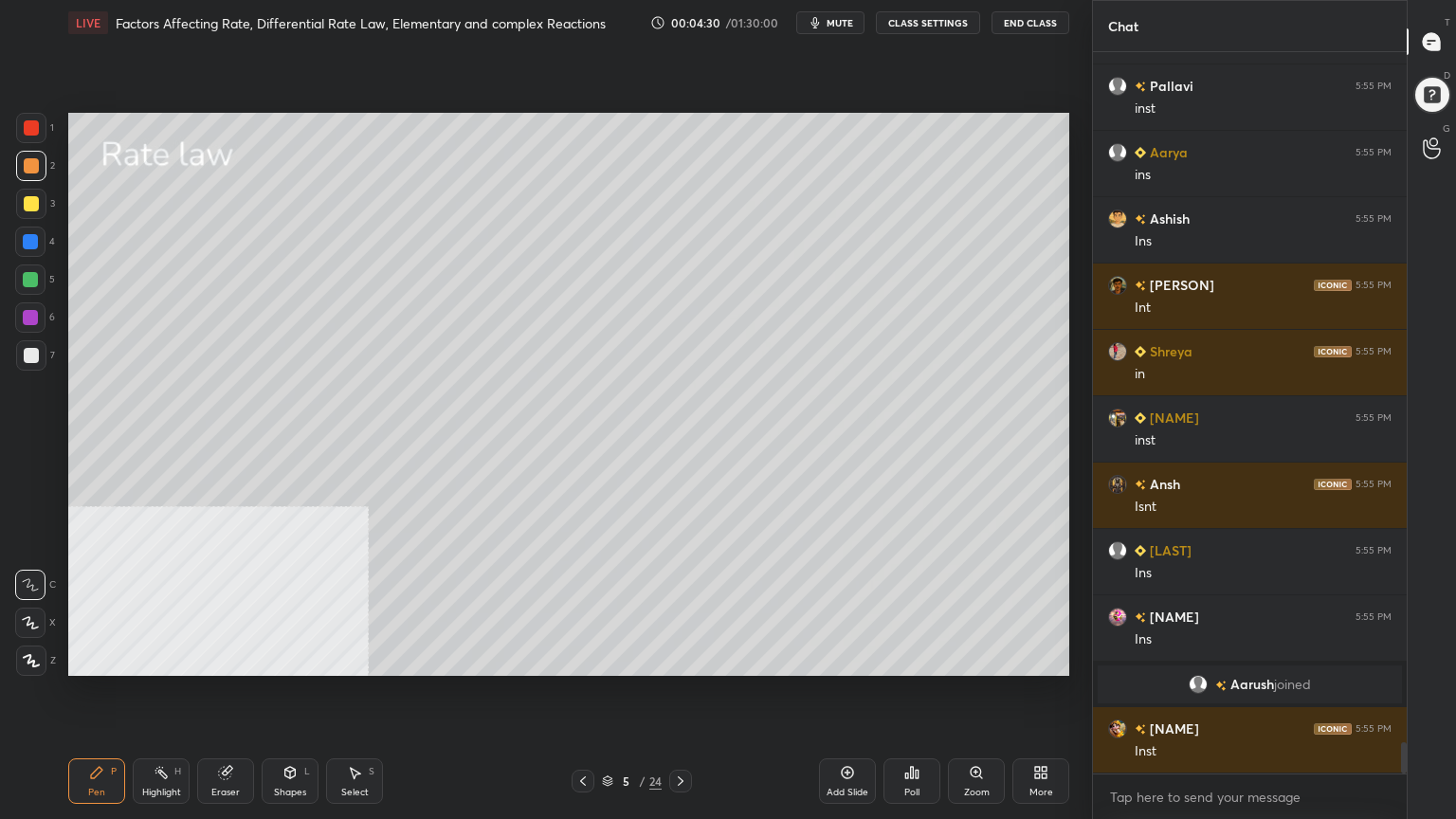 drag, startPoint x: 366, startPoint y: 795, endPoint x: 372, endPoint y: 781, distance: 15.231546 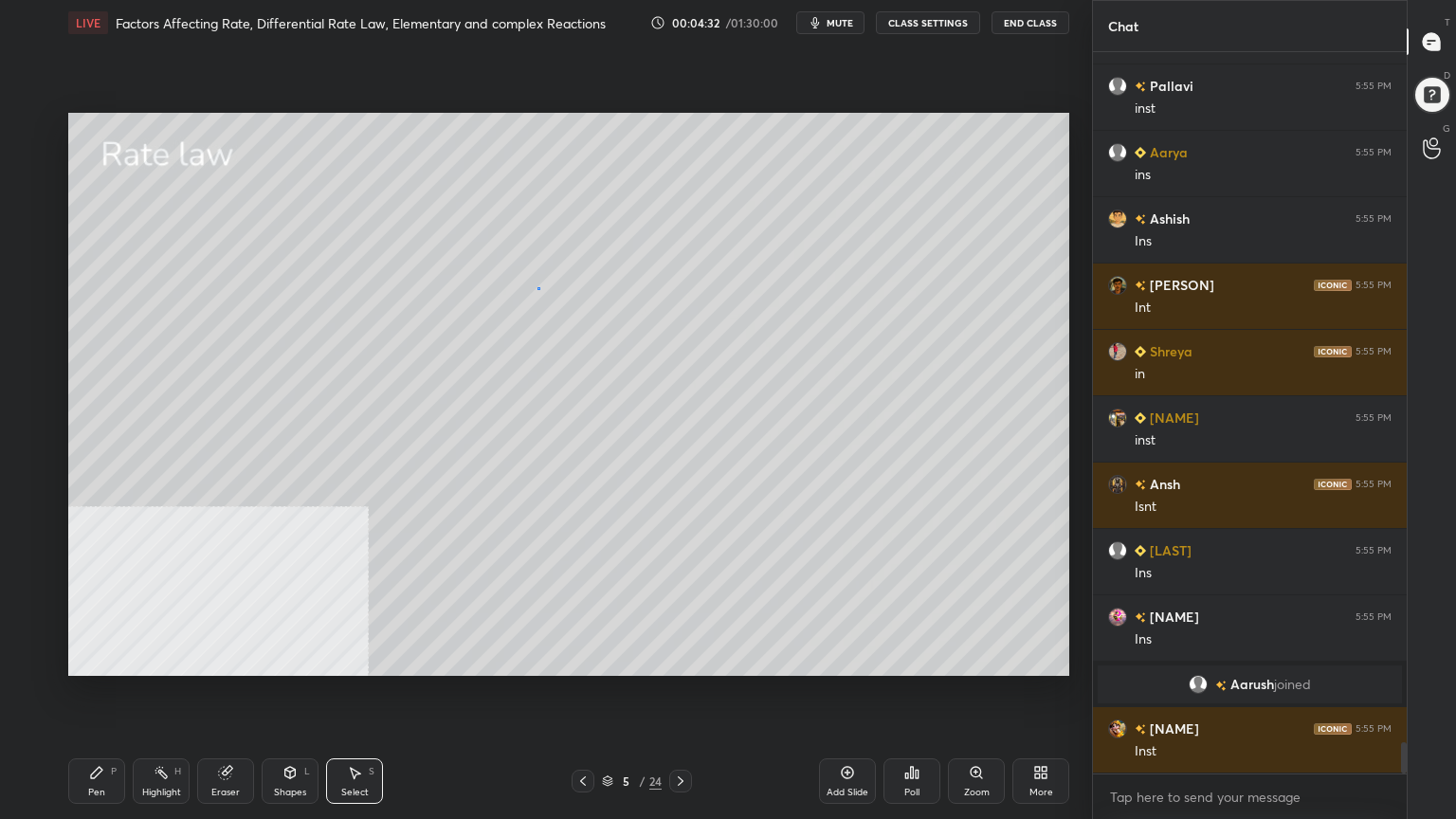scroll, scrollTop: 16213, scrollLeft: 0, axis: vertical 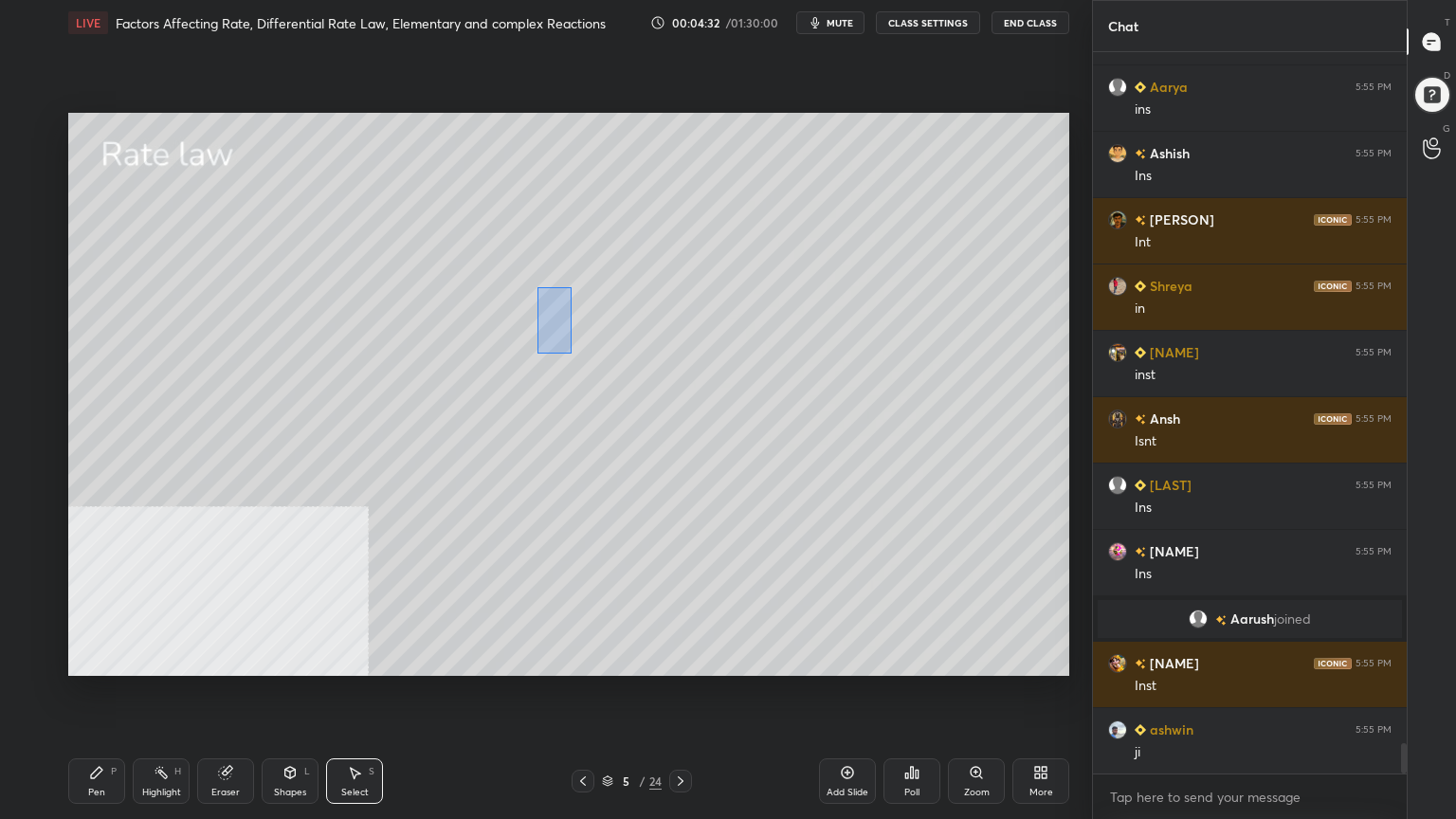 drag, startPoint x: 537, startPoint y: 288, endPoint x: 566, endPoint y: 349, distance: 67.54258 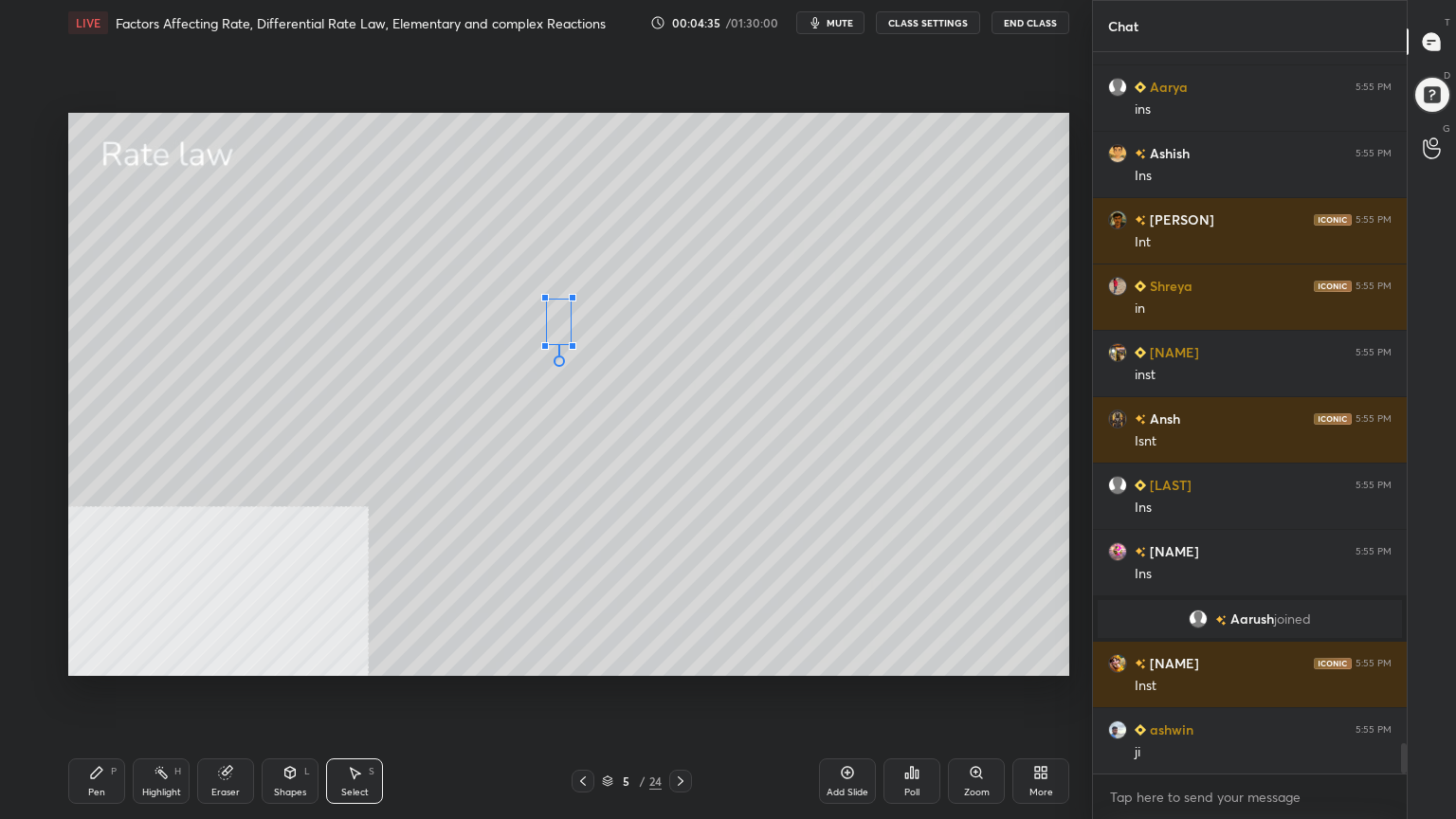 click at bounding box center (573, 298) 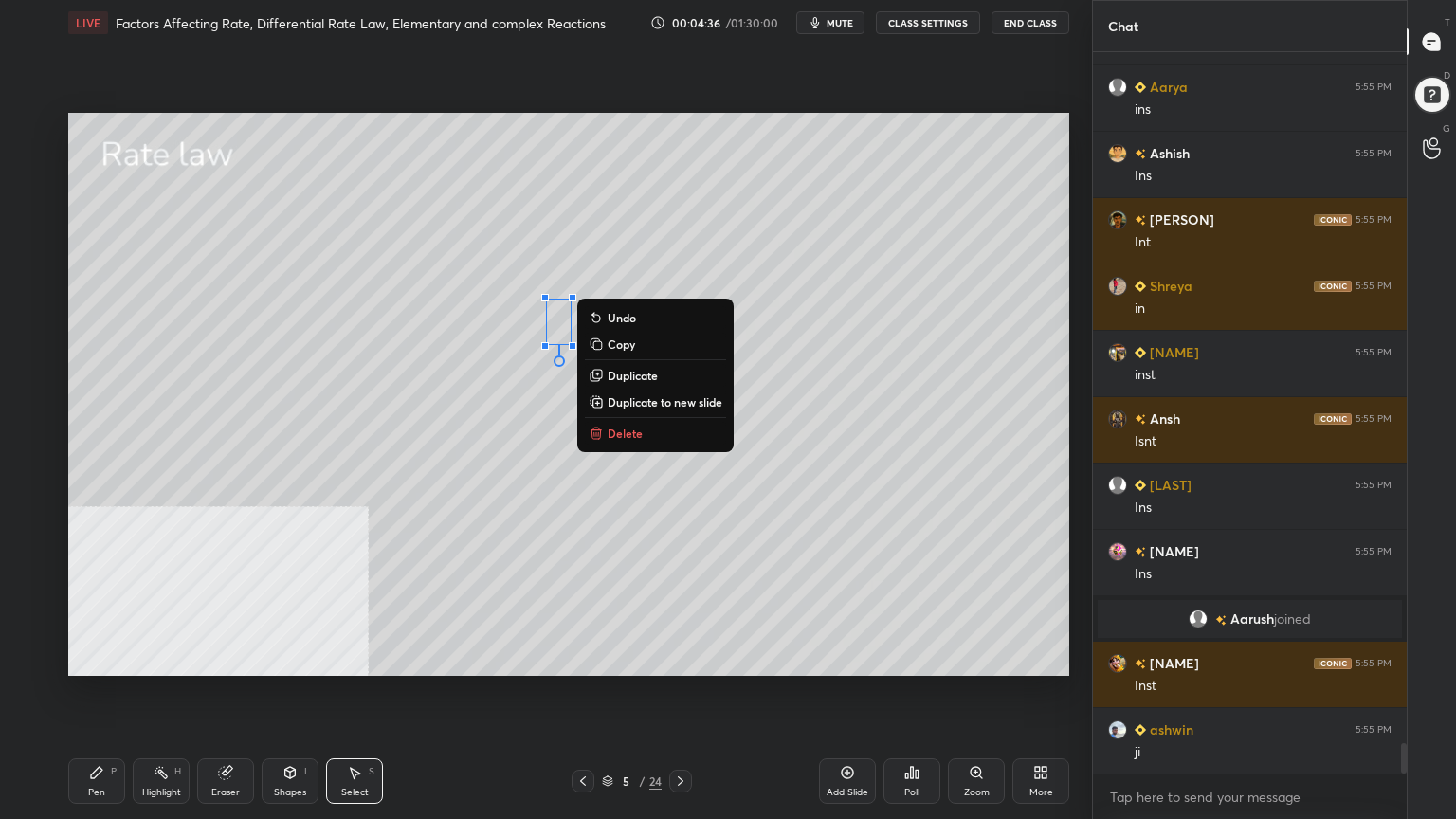 click on "Pen P" at bounding box center [97, 781] 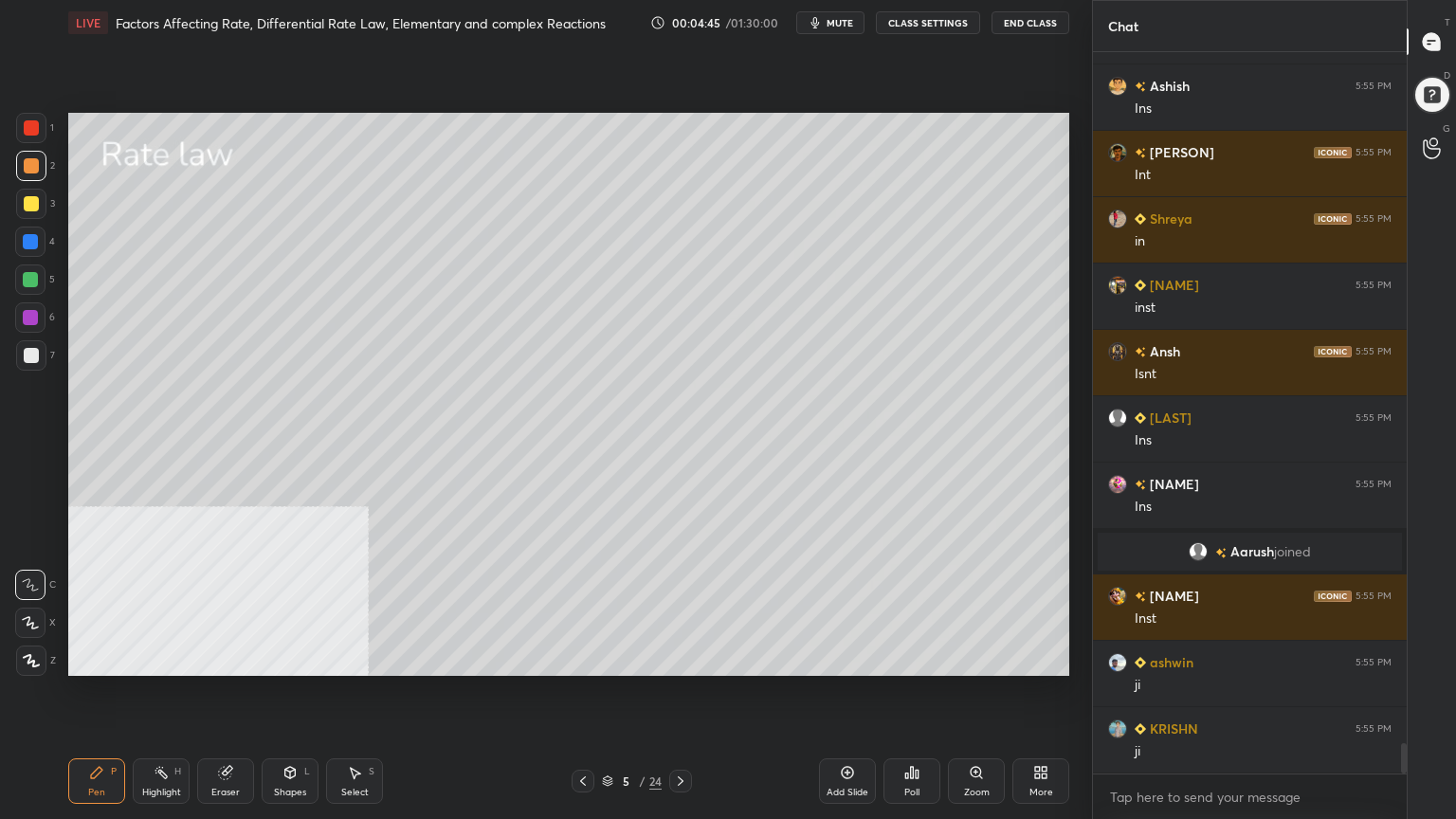 scroll, scrollTop: 16326, scrollLeft: 0, axis: vertical 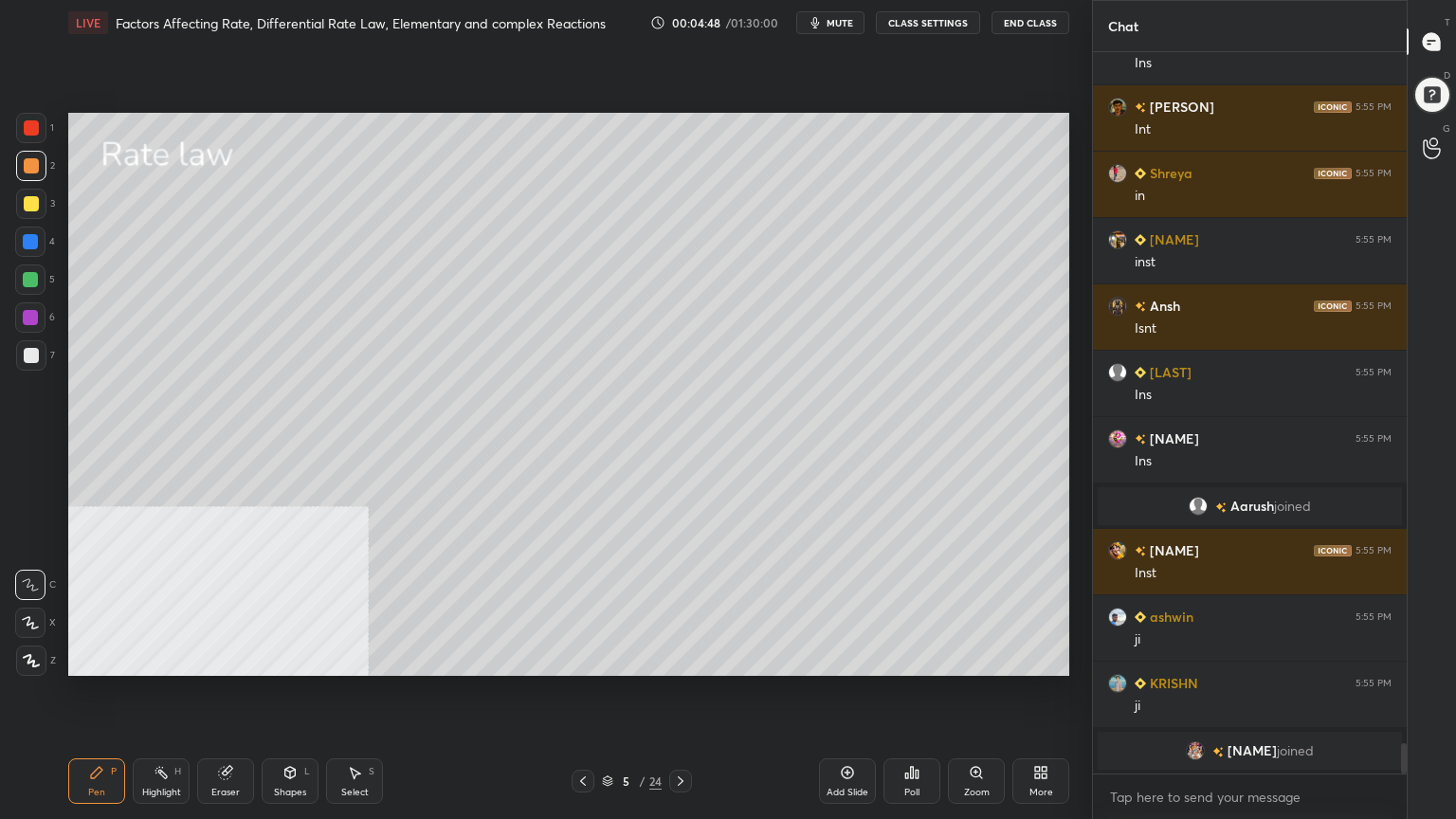 drag, startPoint x: 348, startPoint y: 785, endPoint x: 356, endPoint y: 691, distance: 94.33981 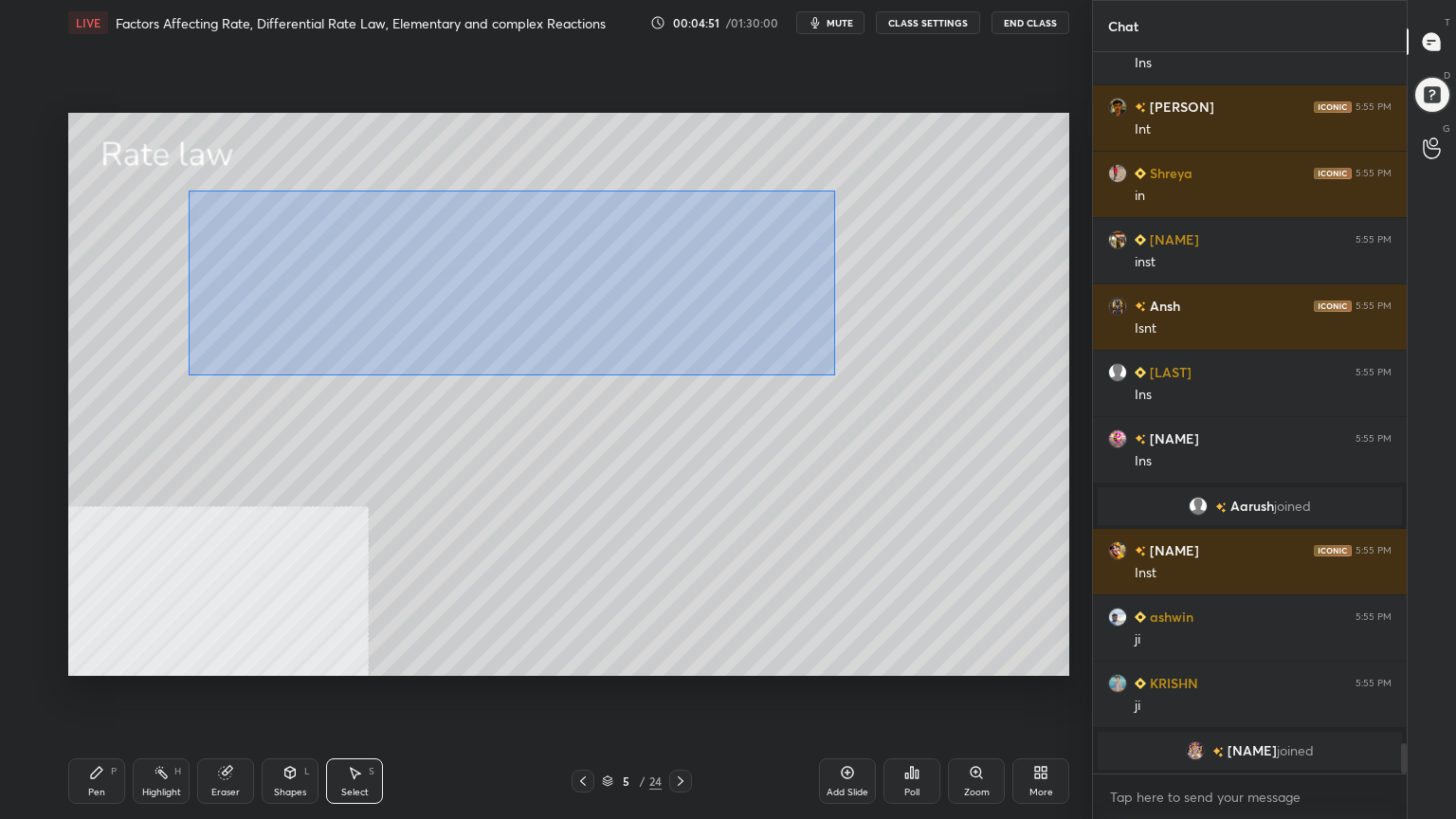 drag, startPoint x: 201, startPoint y: 195, endPoint x: 842, endPoint y: 380, distance: 667.16265 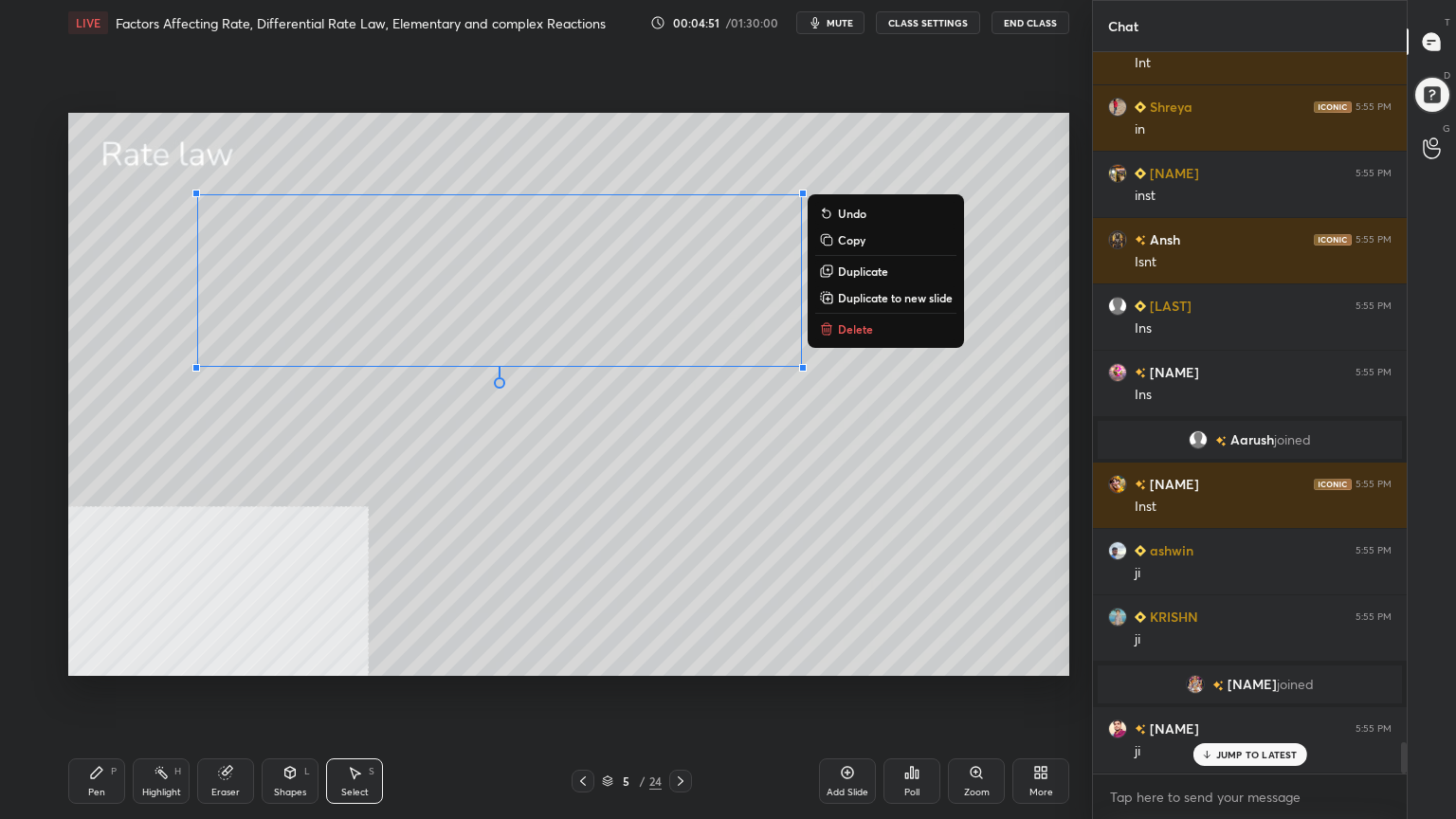scroll, scrollTop: 15777, scrollLeft: 0, axis: vertical 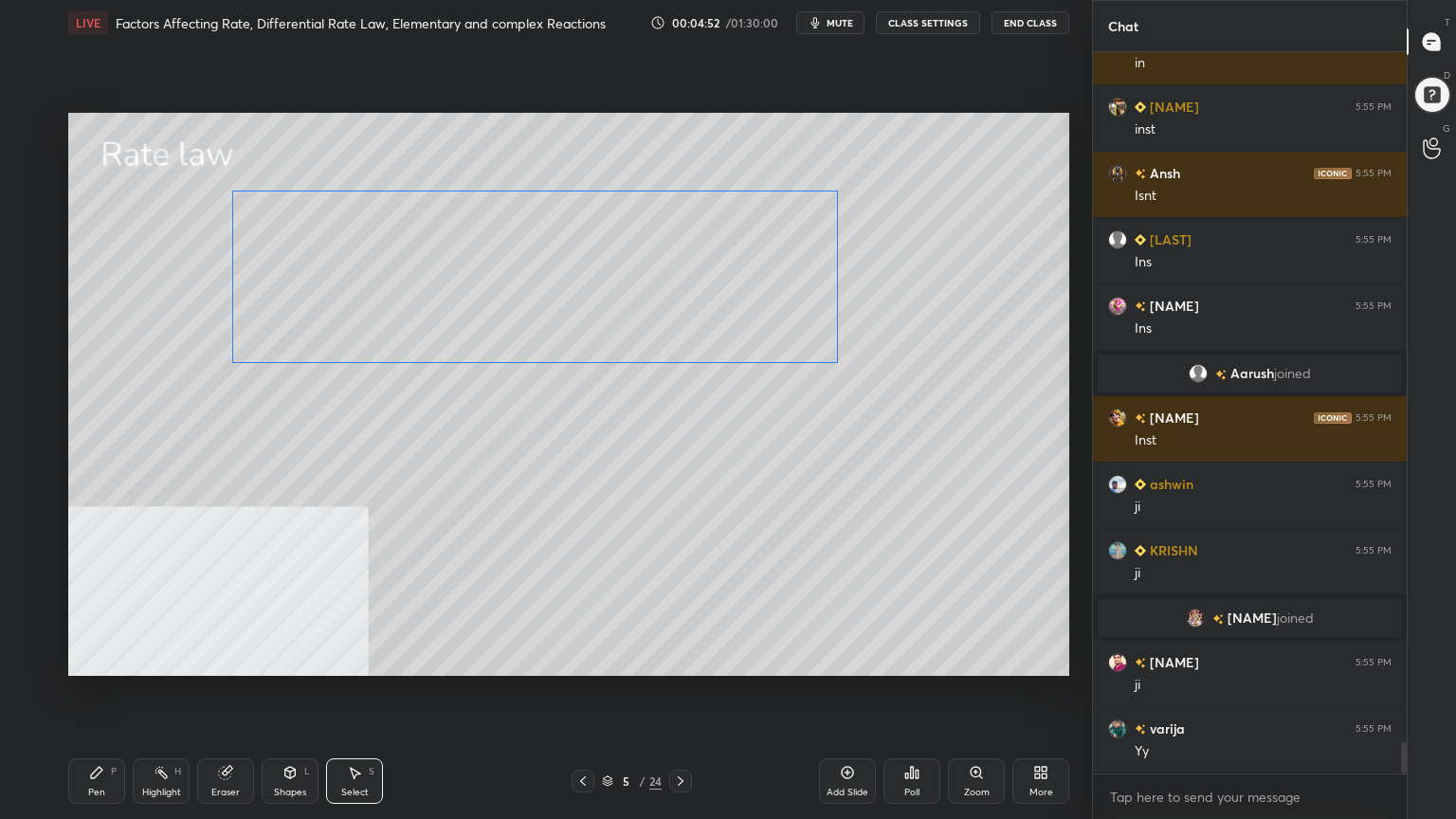 drag, startPoint x: 768, startPoint y: 325, endPoint x: 796, endPoint y: 314, distance: 30.08322 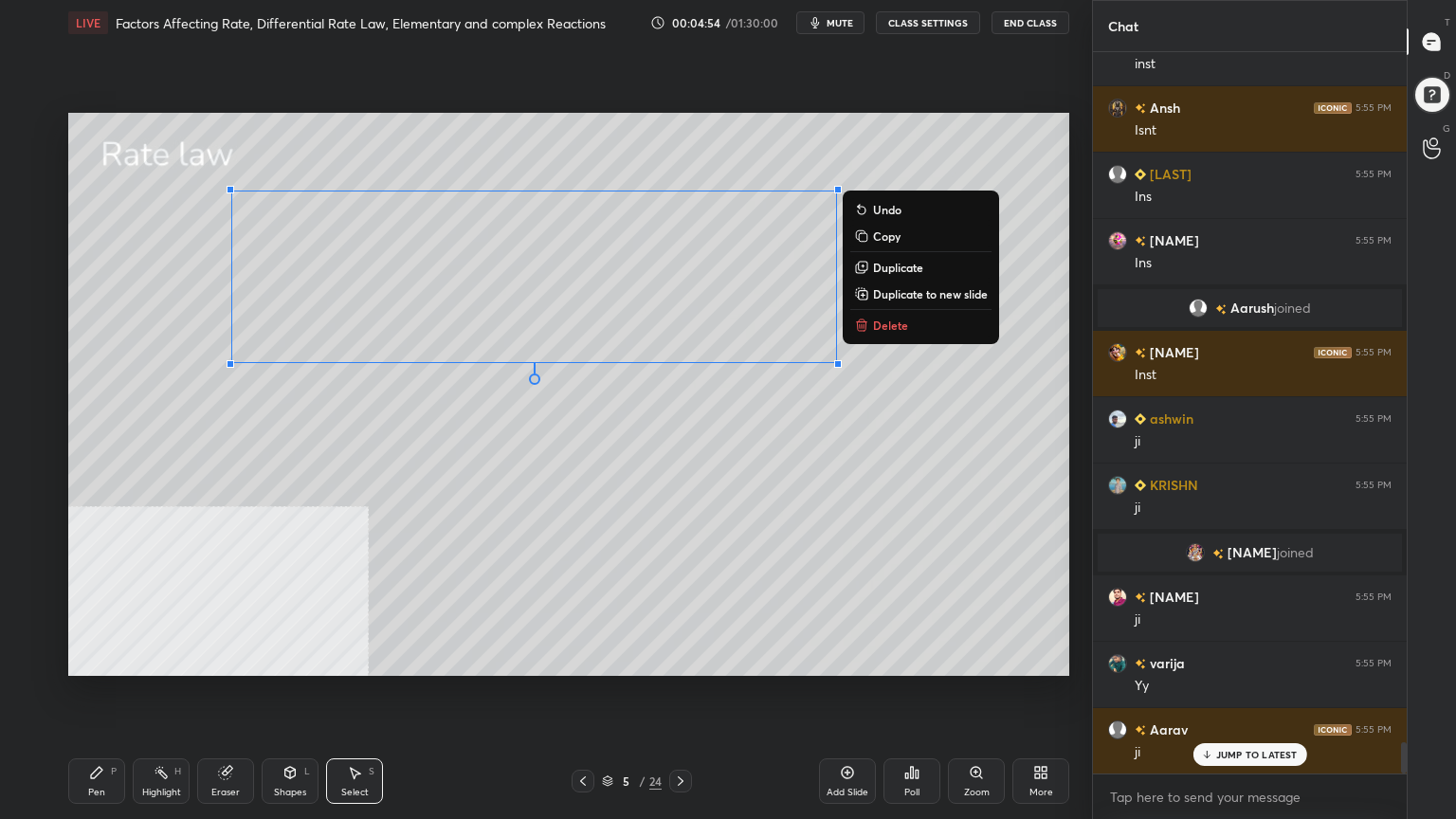 click on "Pen" at bounding box center (97, 792) 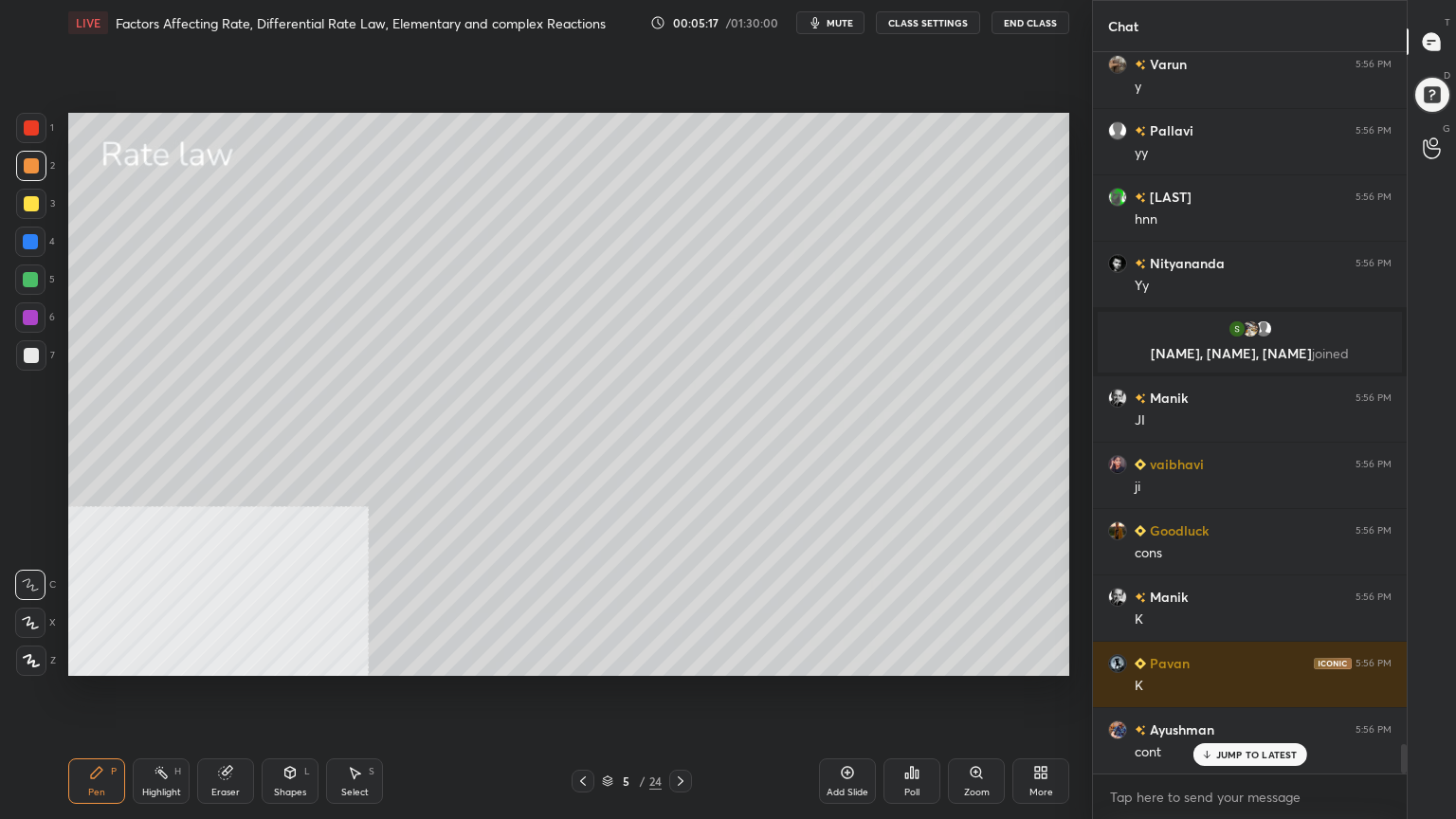 scroll, scrollTop: 17088, scrollLeft: 0, axis: vertical 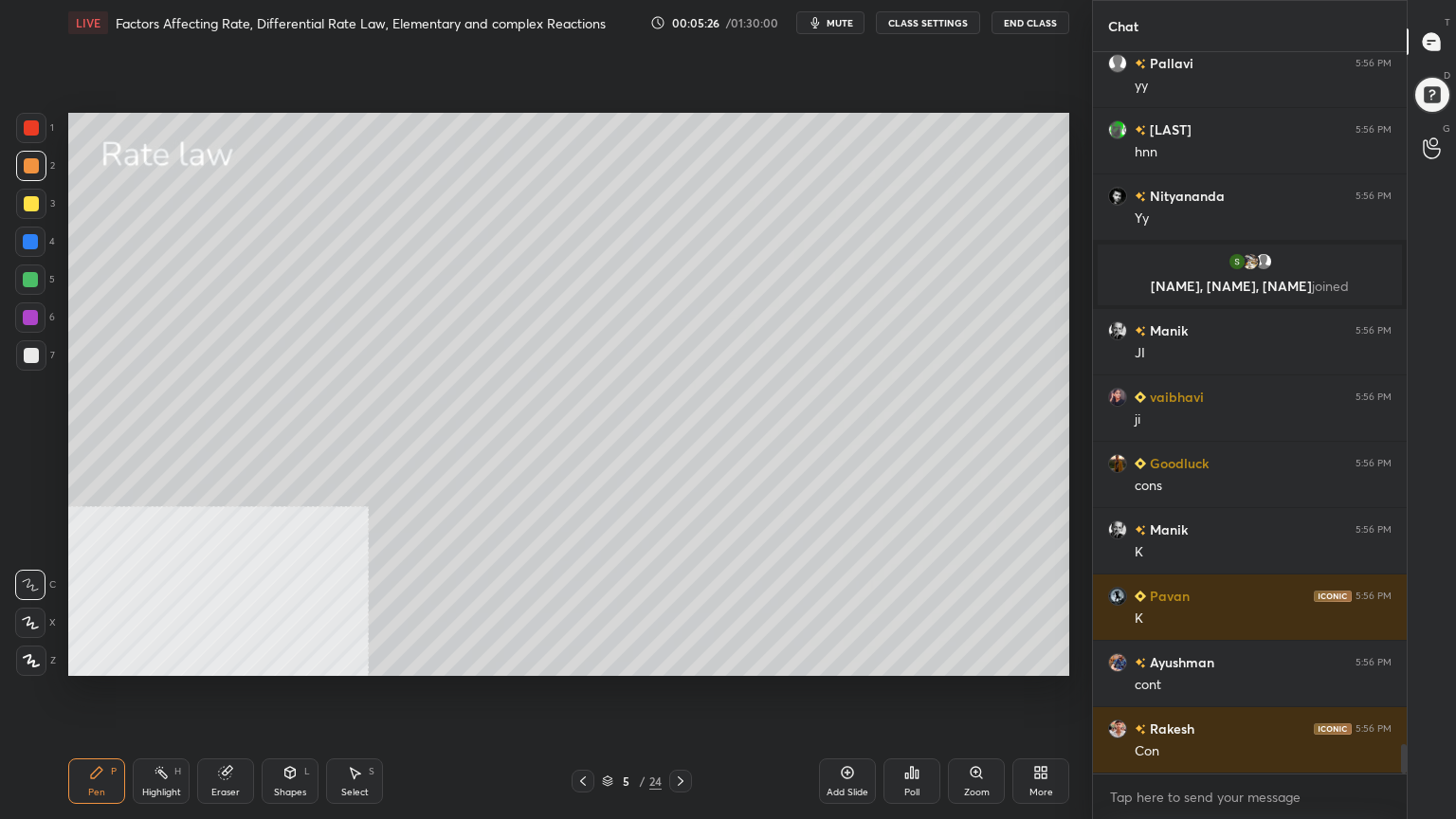 click on "Shapes" at bounding box center [290, 792] 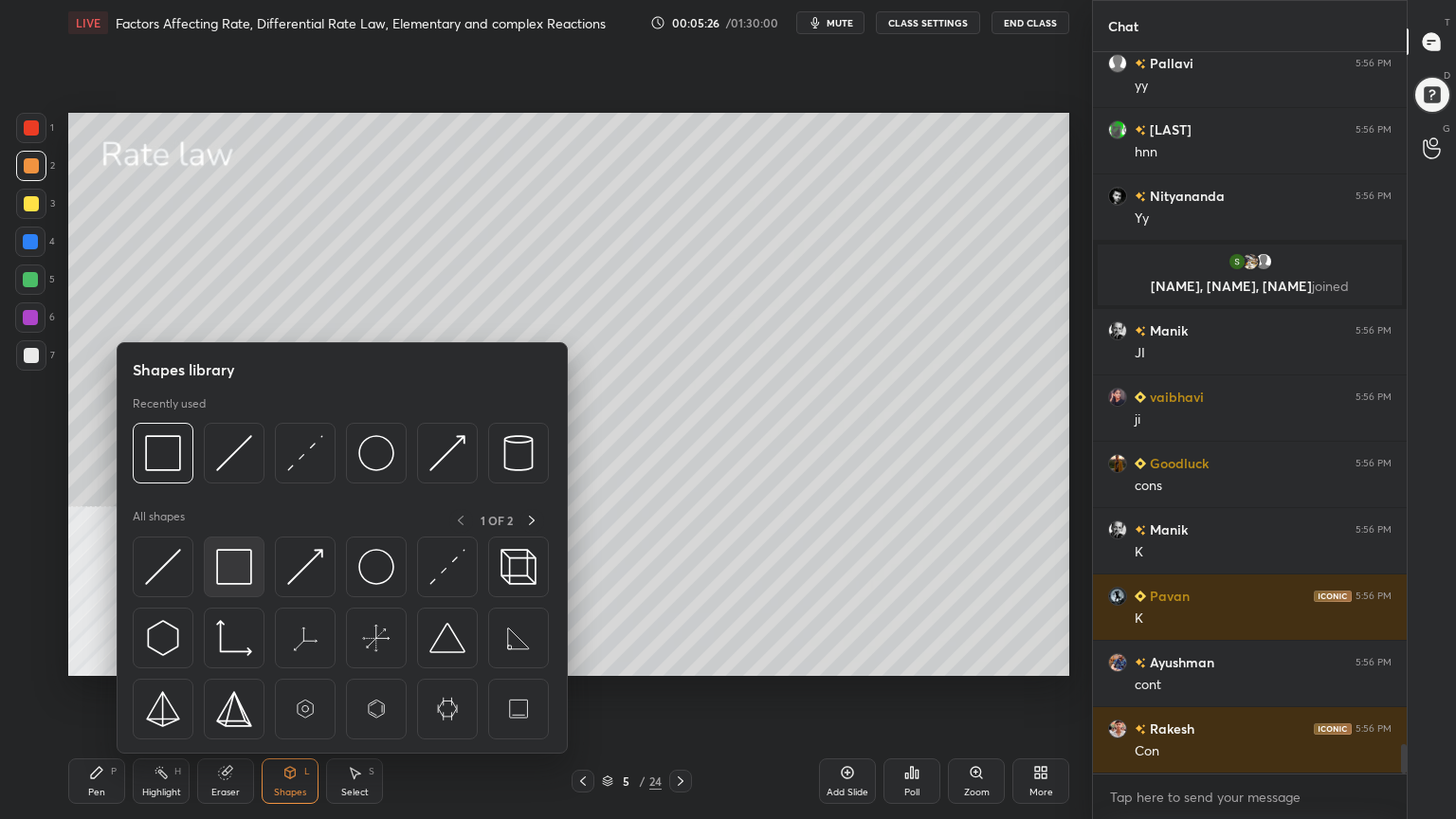 click at bounding box center (234, 567) 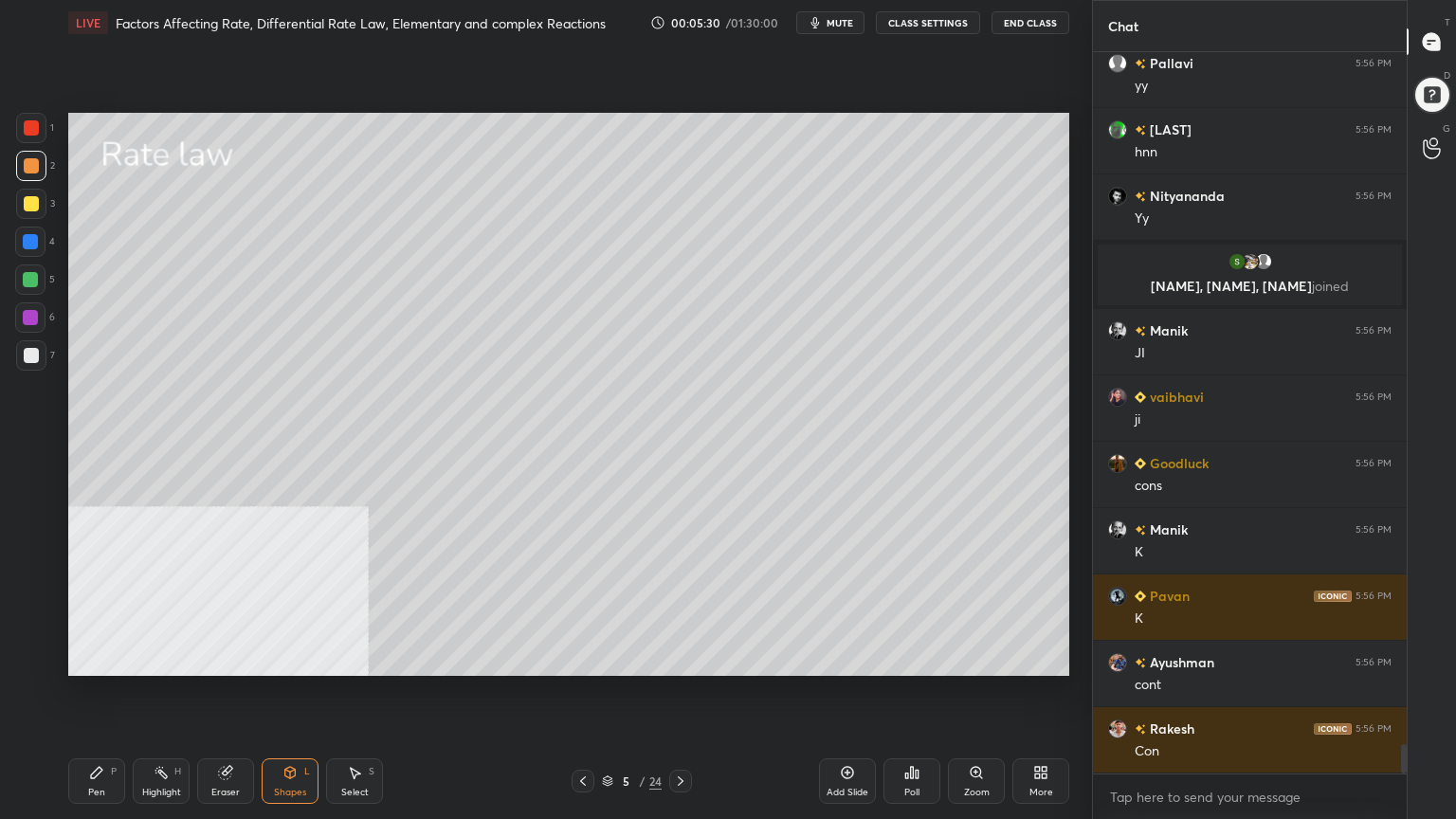 scroll, scrollTop: 17154, scrollLeft: 0, axis: vertical 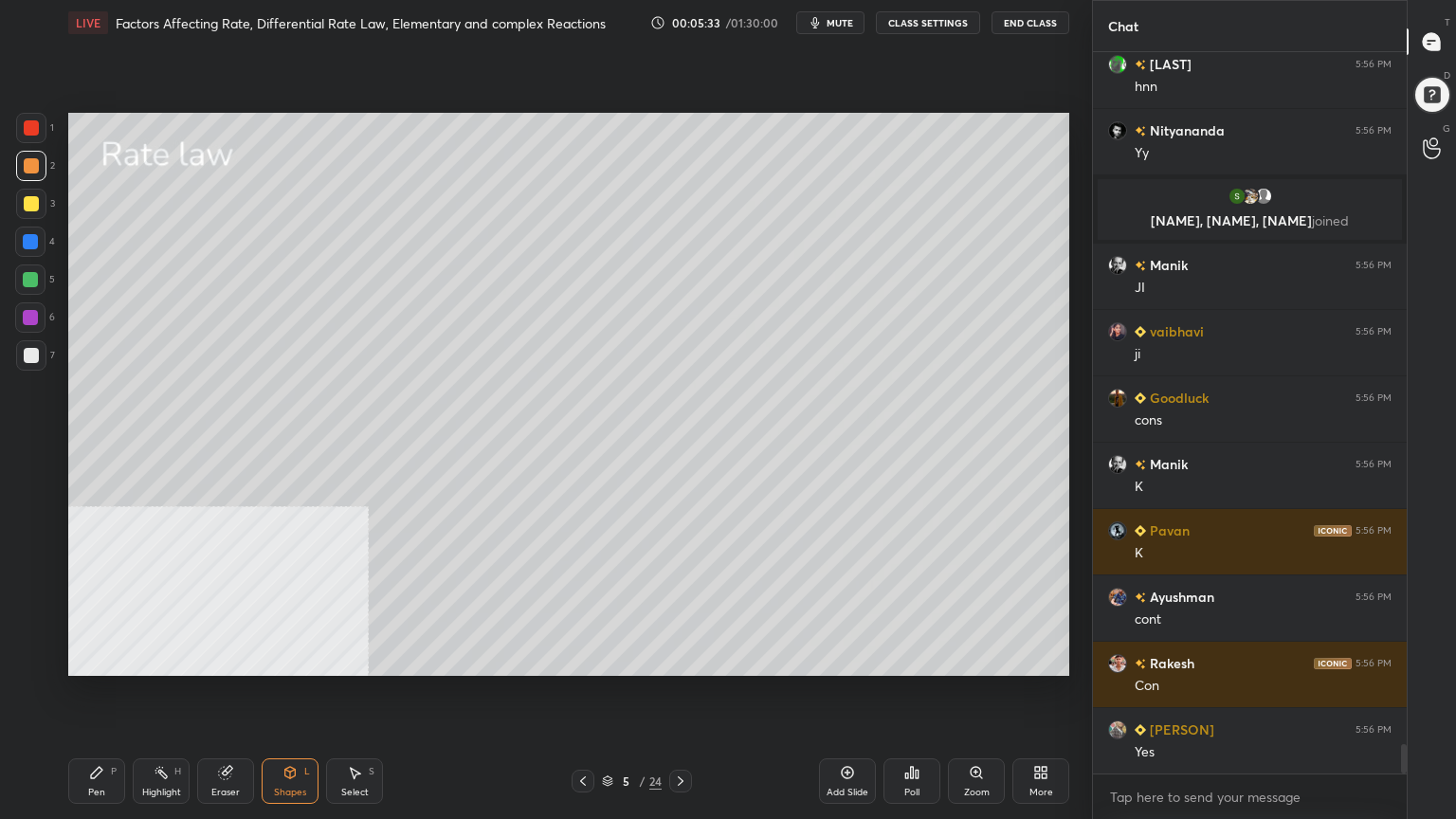 drag, startPoint x: 104, startPoint y: 781, endPoint x: 108, endPoint y: 757, distance: 24.33105 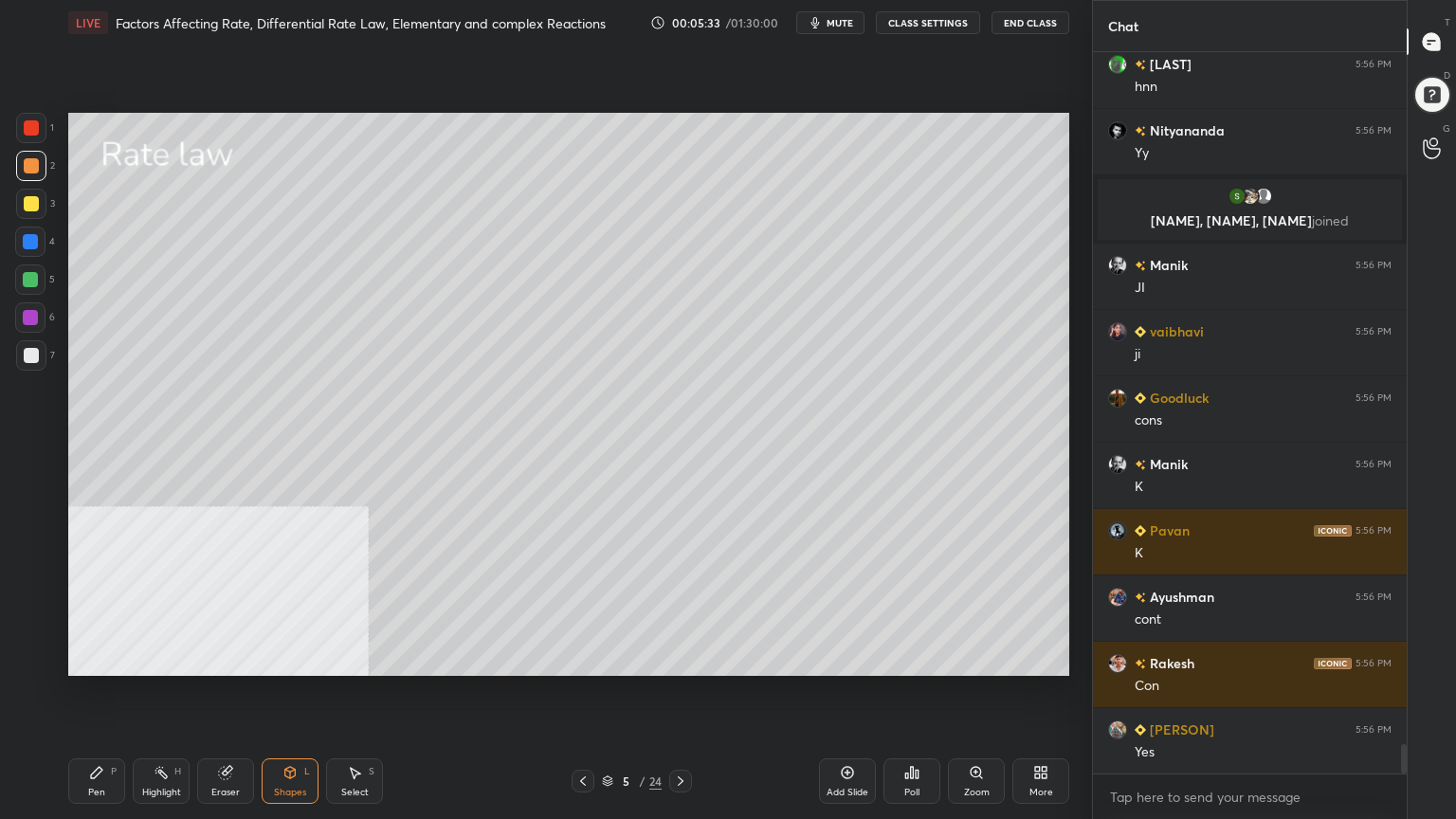 click on "Pen P" at bounding box center (97, 781) 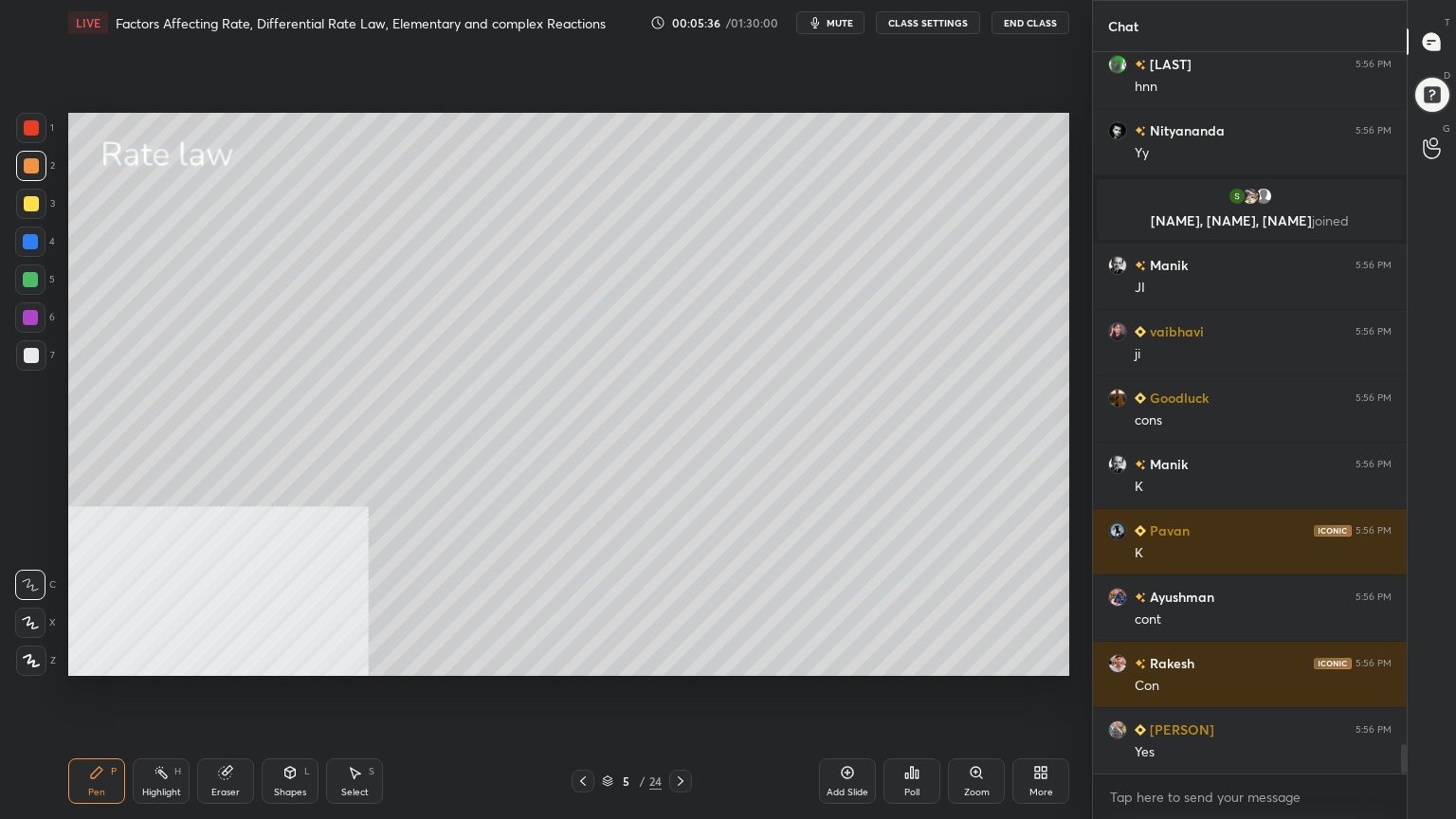 click at bounding box center [30, 280] 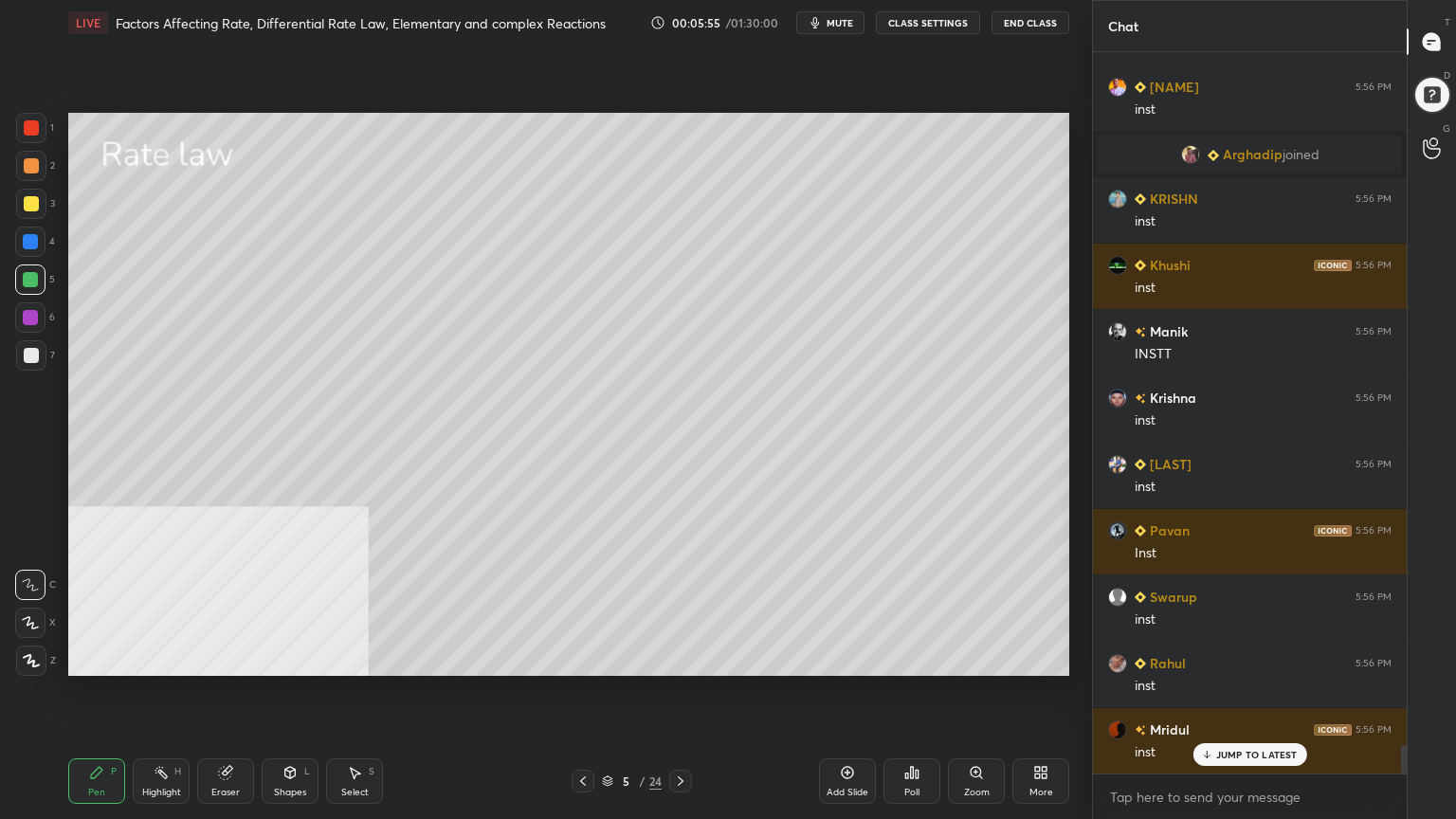 scroll, scrollTop: 17930, scrollLeft: 0, axis: vertical 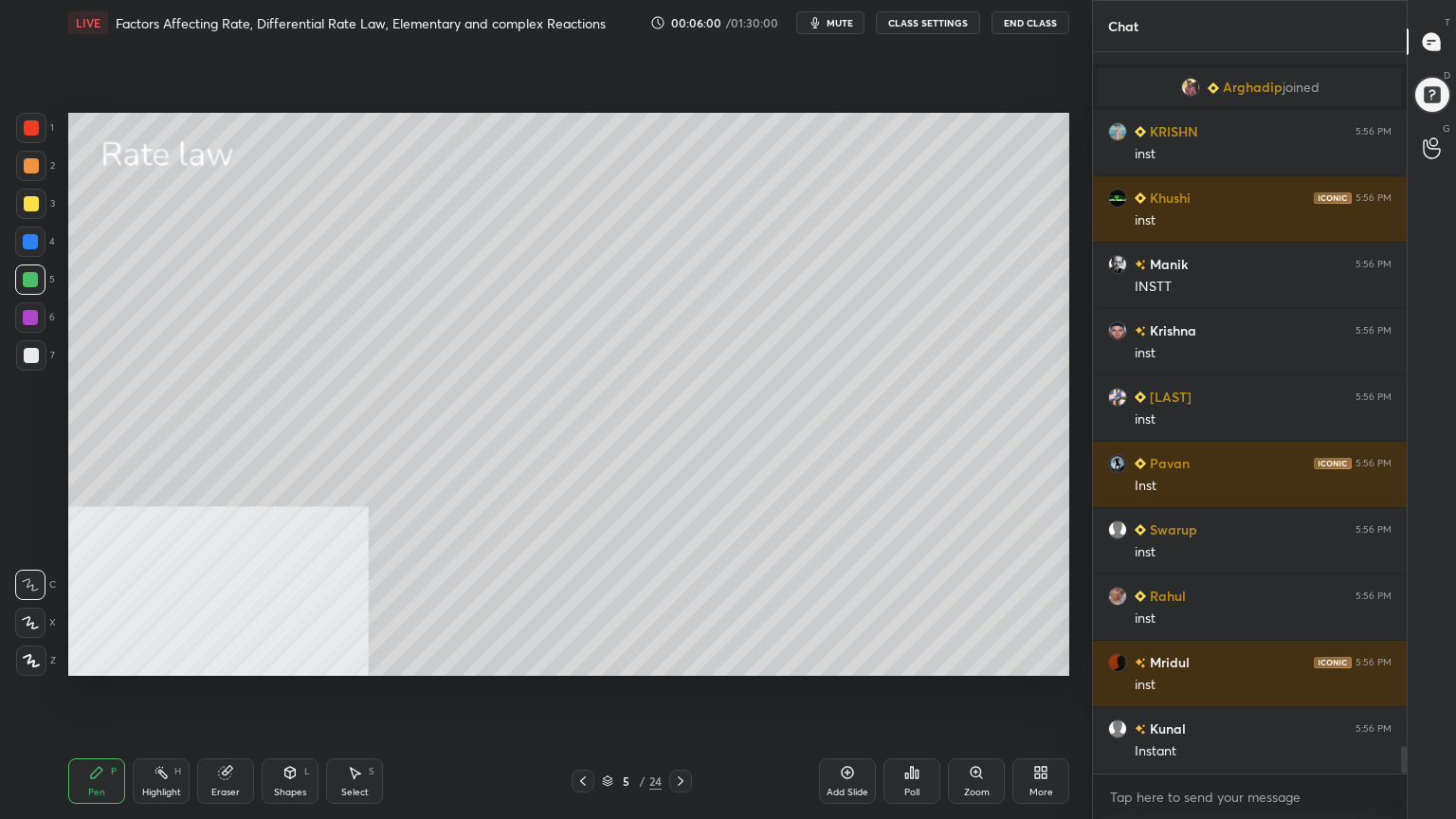 drag, startPoint x: 34, startPoint y: 239, endPoint x: 46, endPoint y: 249, distance: 15.6205 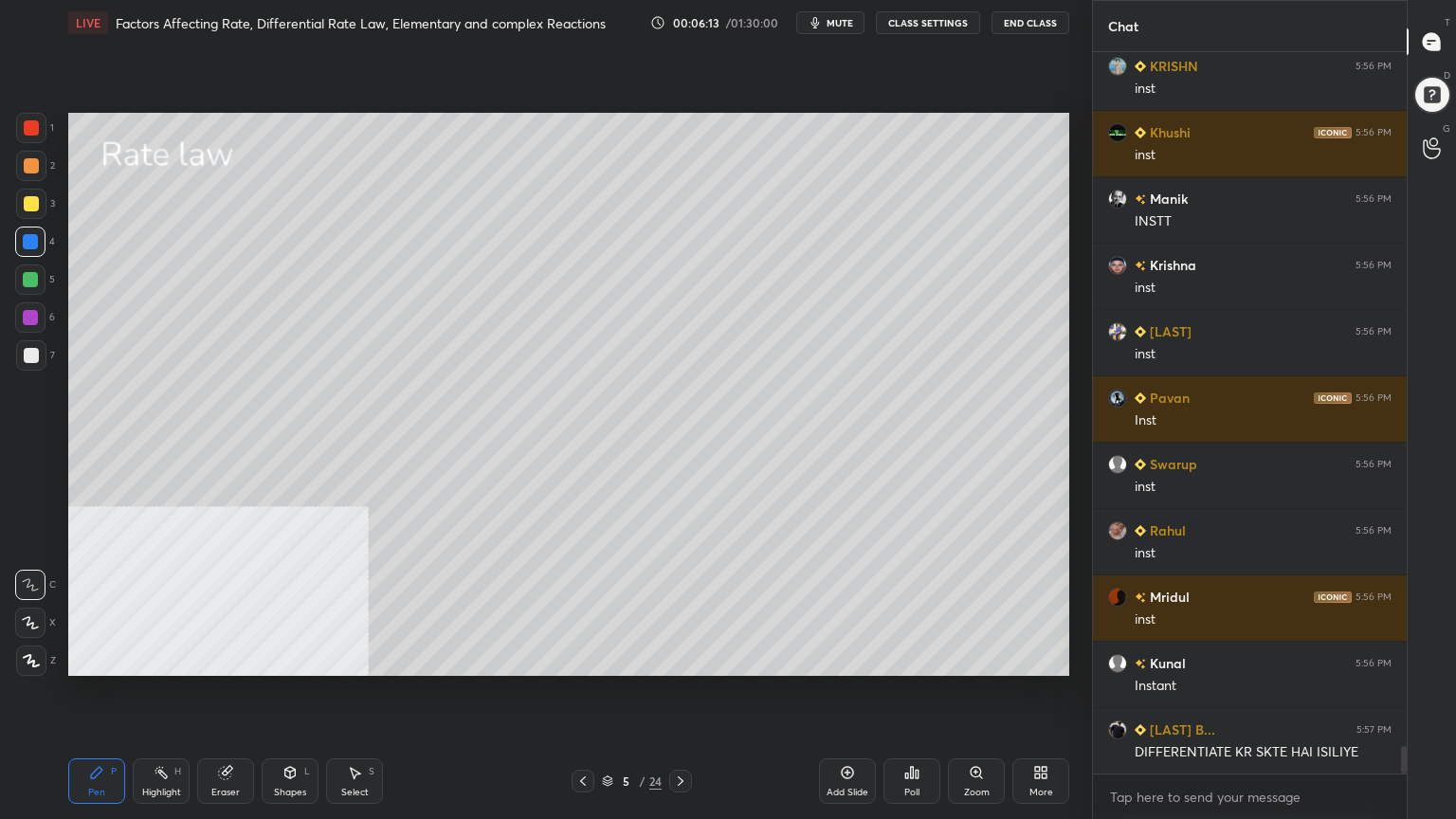 scroll, scrollTop: 18041, scrollLeft: 0, axis: vertical 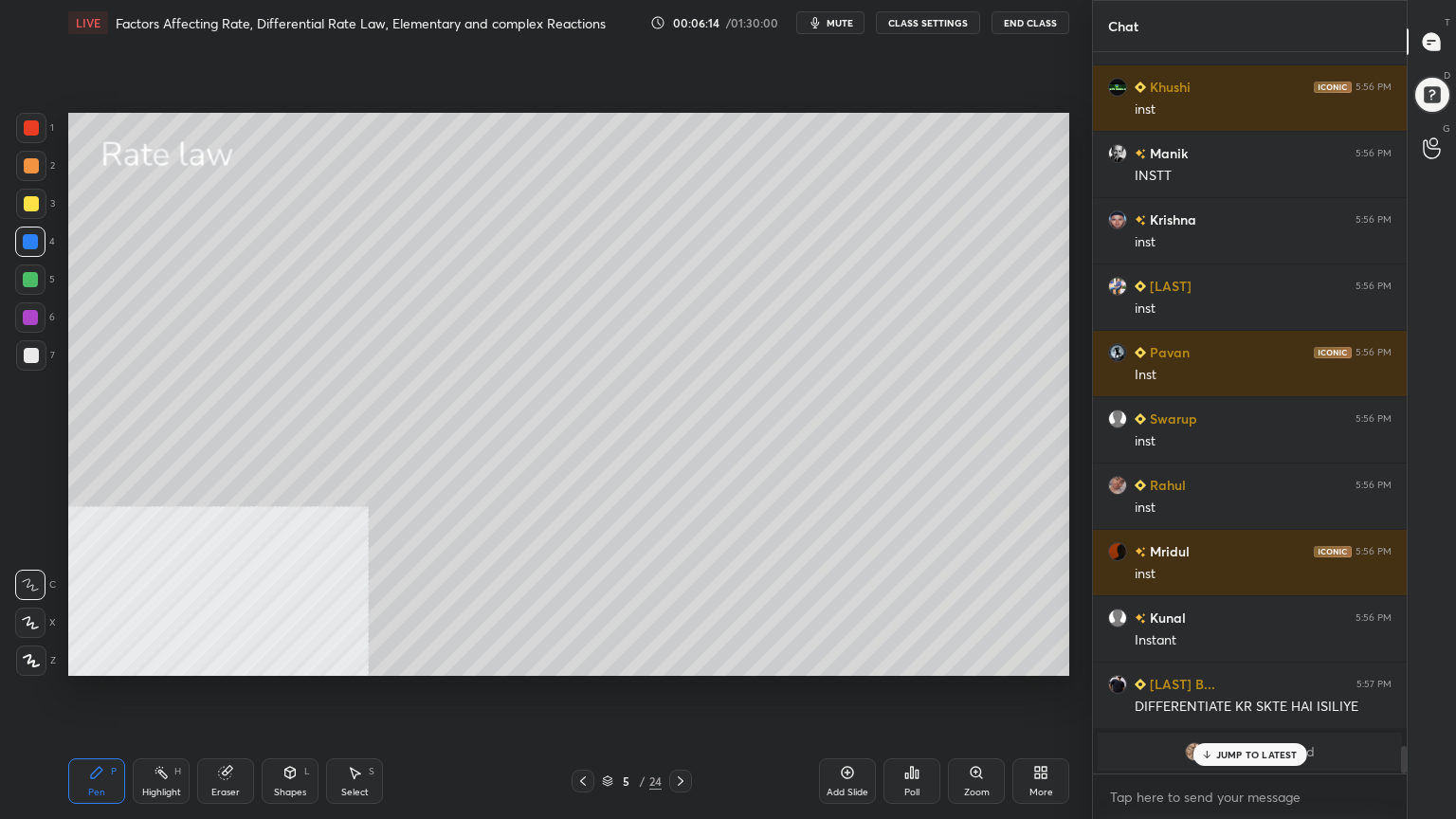 click at bounding box center [31, 355] 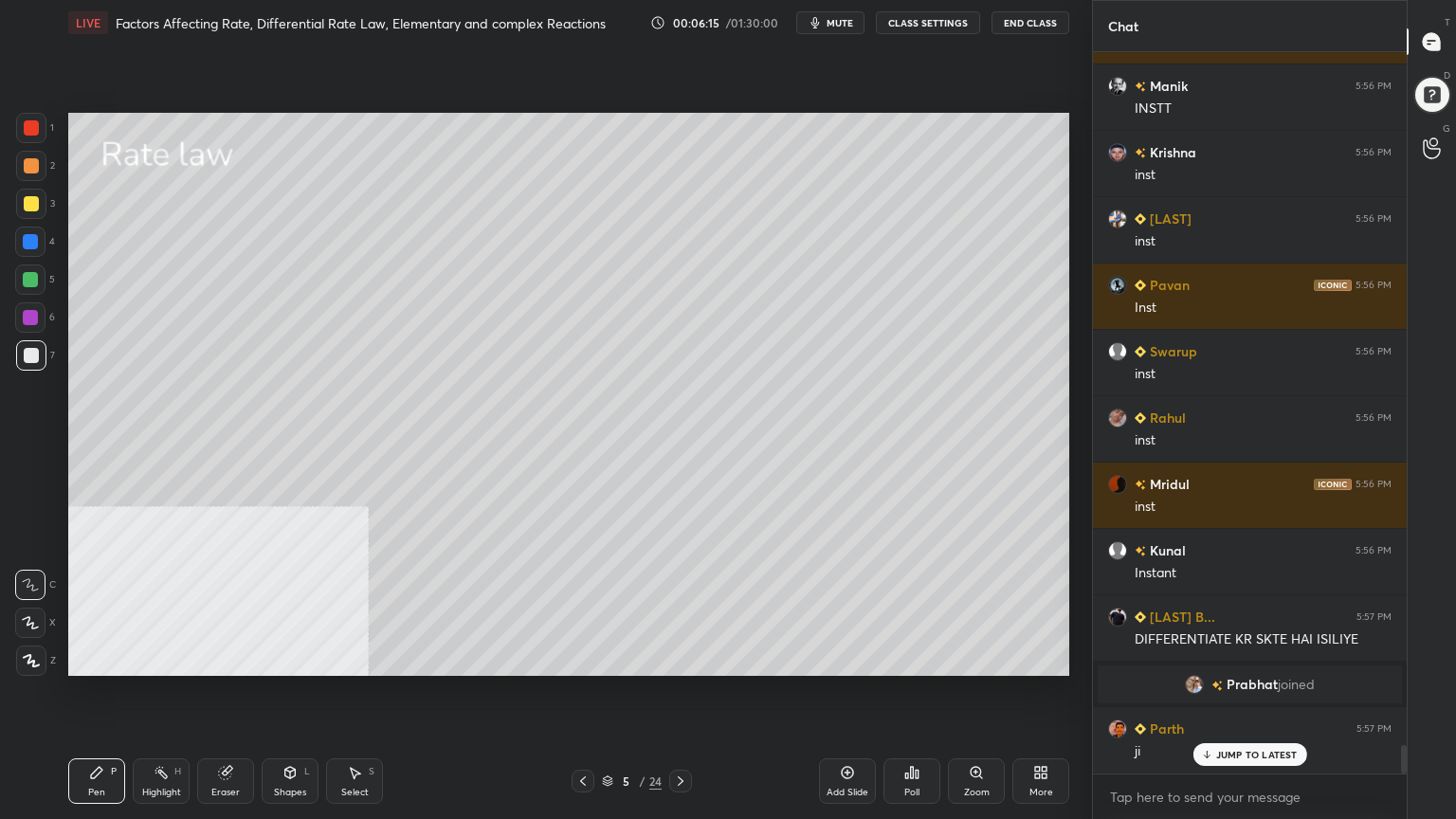 scroll, scrollTop: 17730, scrollLeft: 0, axis: vertical 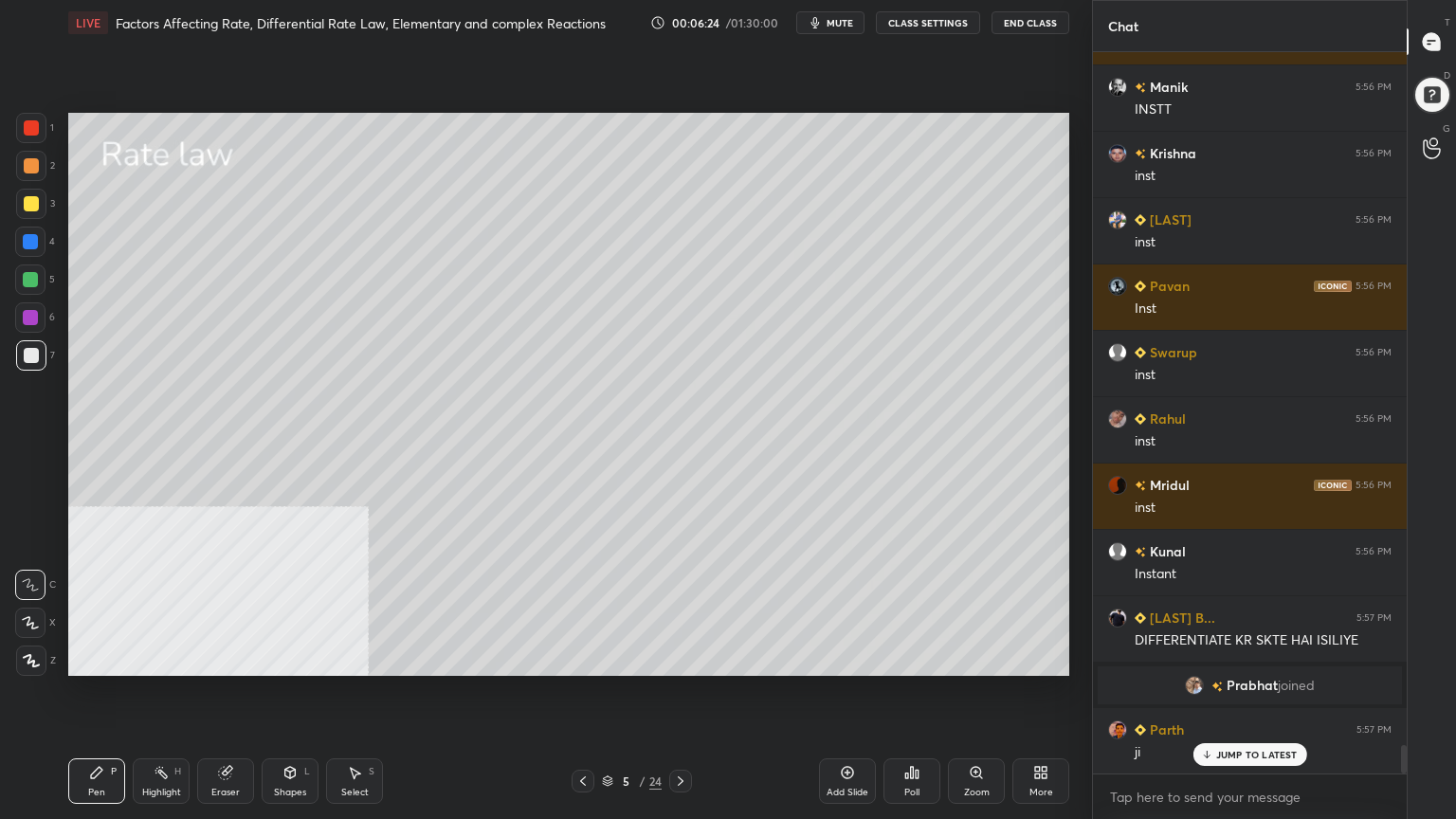 click at bounding box center [31, 166] 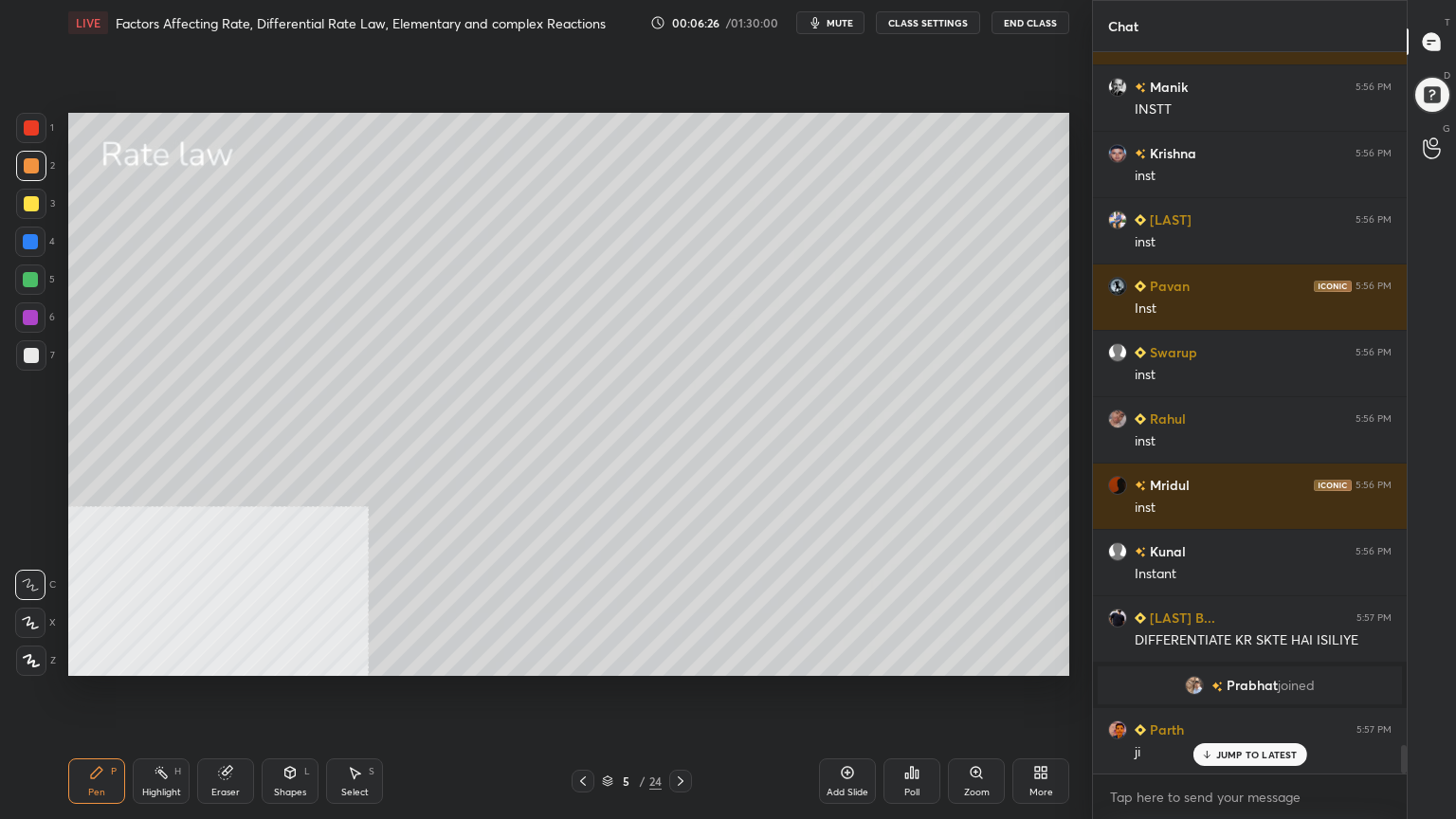click at bounding box center (30, 280) 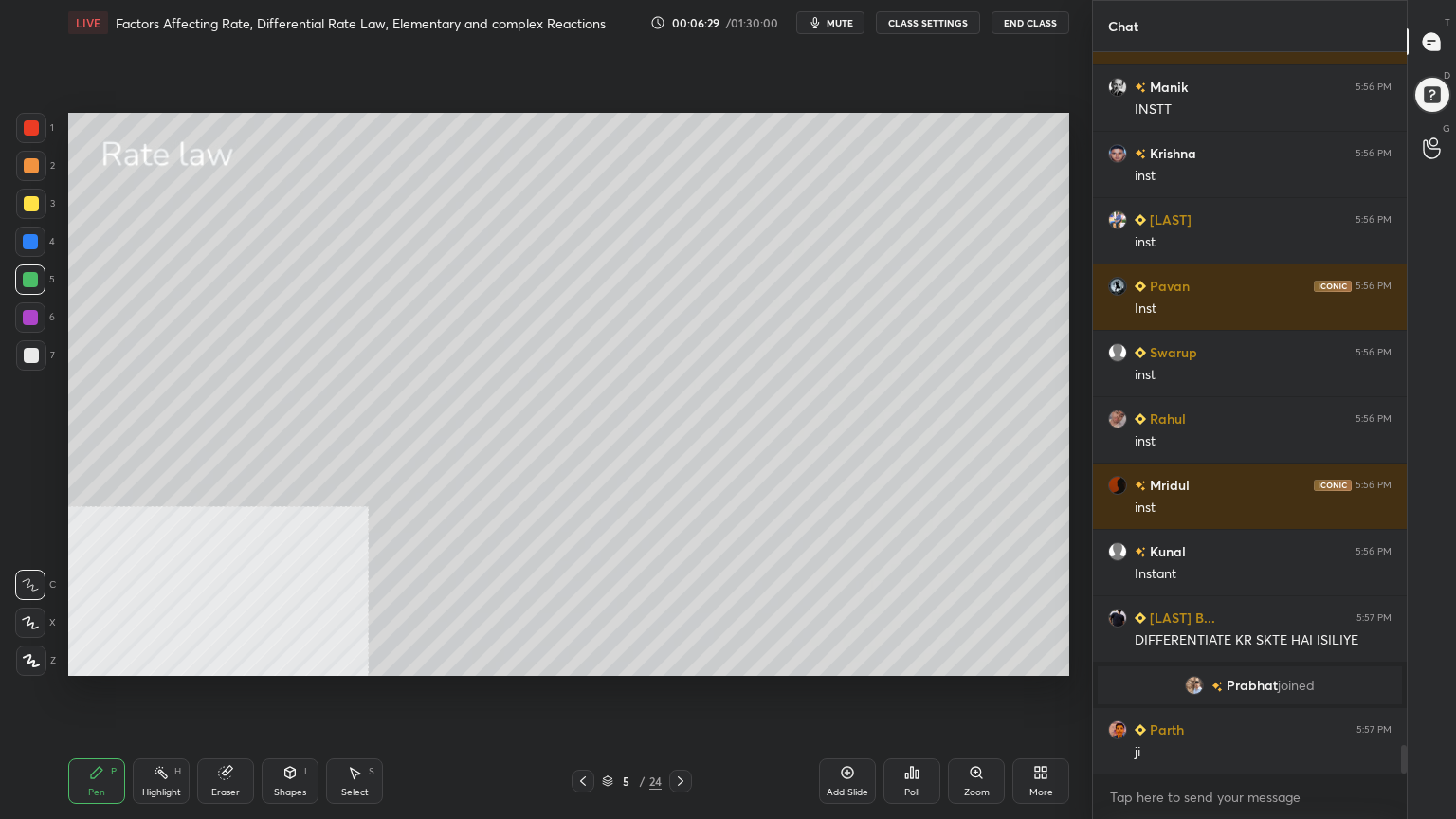 scroll, scrollTop: 17797, scrollLeft: 0, axis: vertical 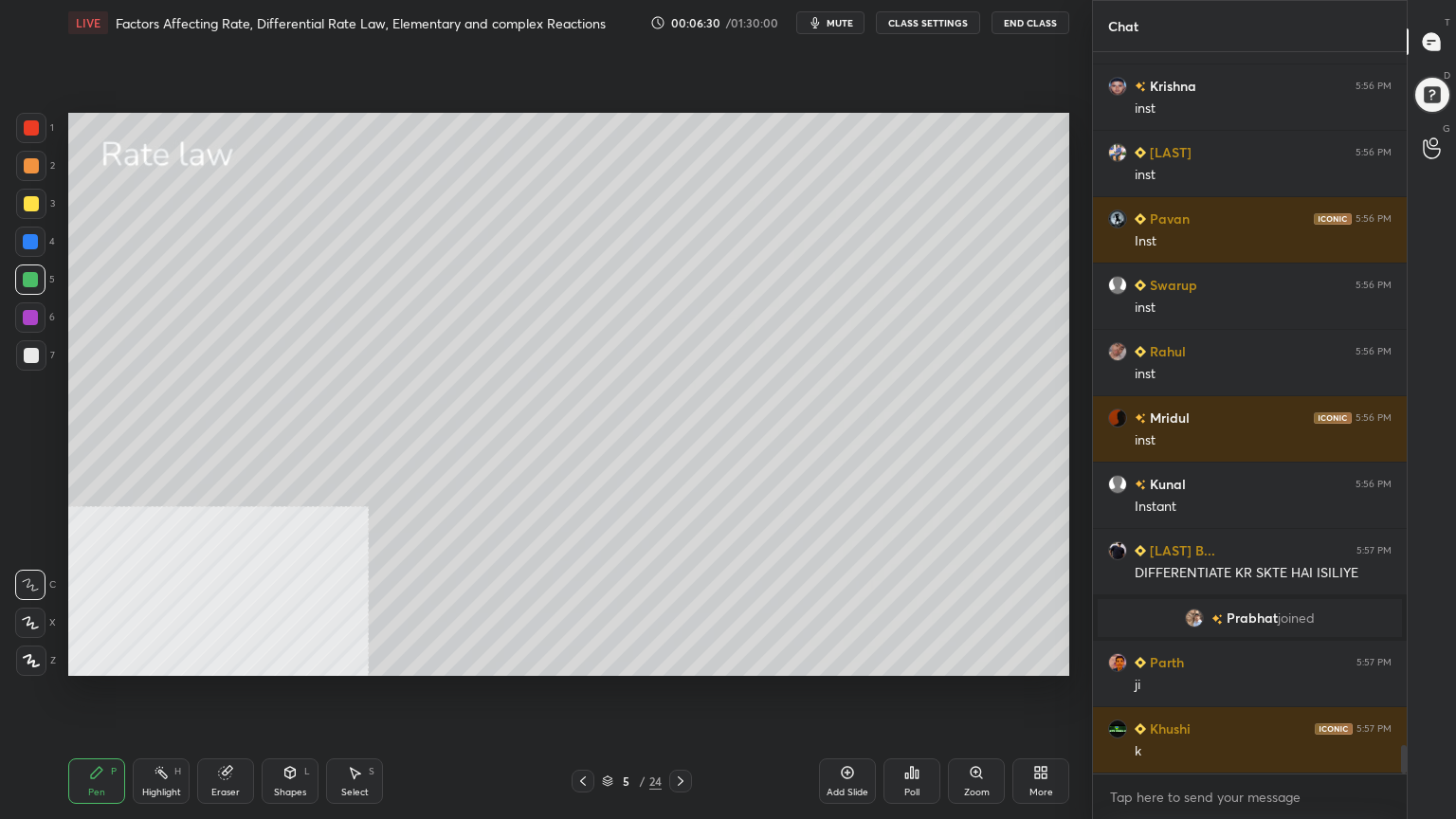 click 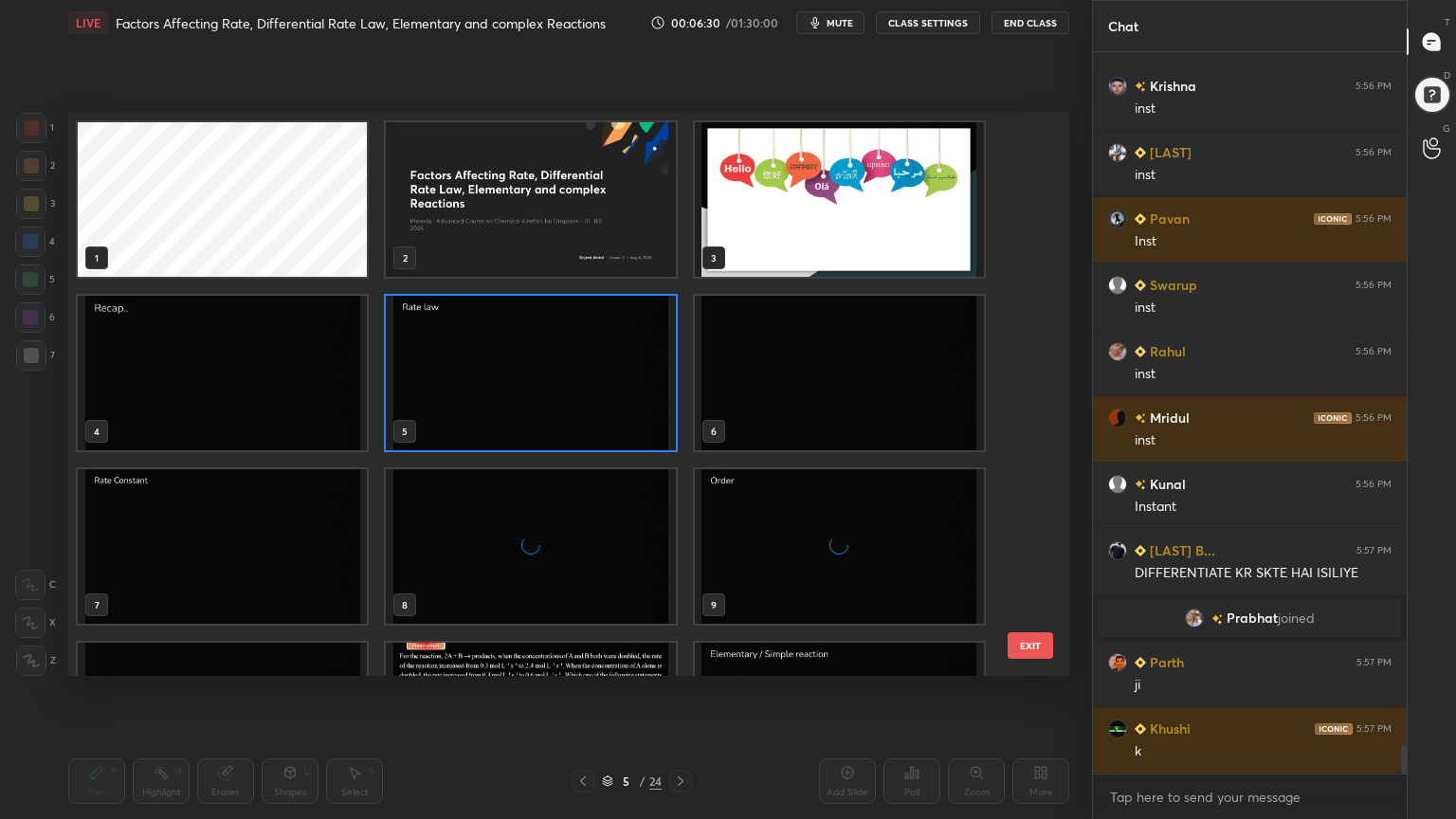 scroll, scrollTop: 6, scrollLeft: 9, axis: both 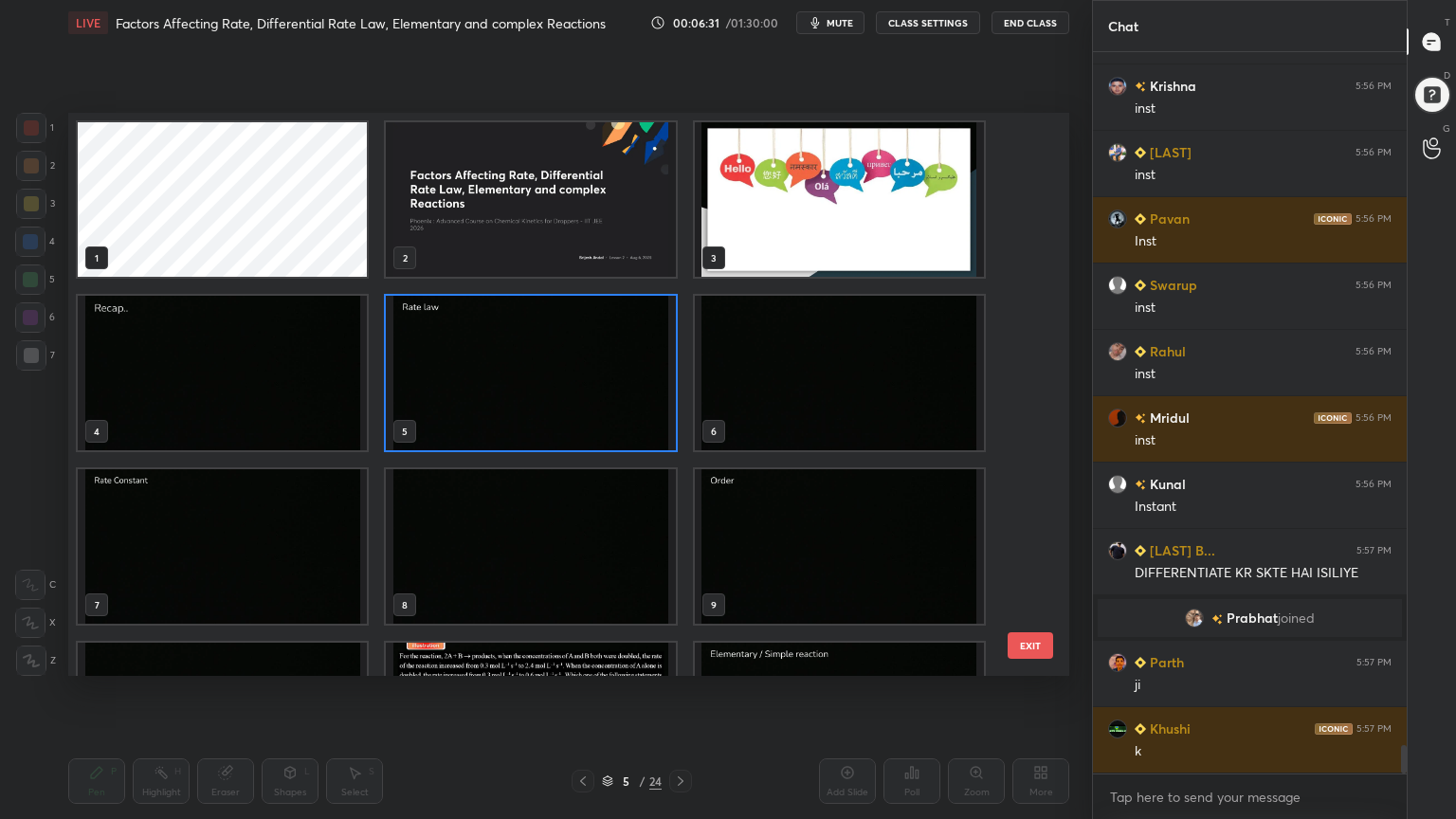 click at bounding box center (530, 373) 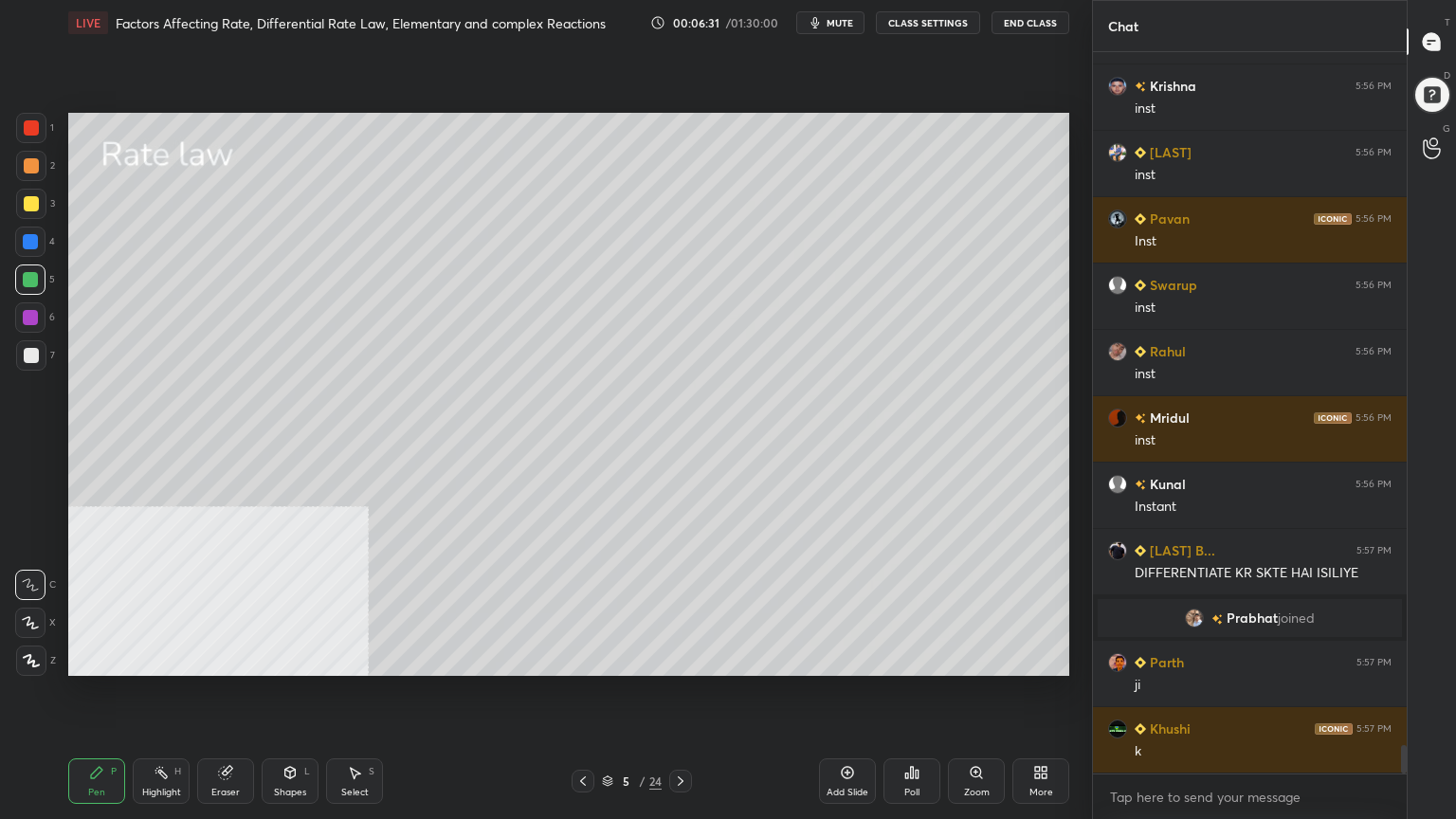 click at bounding box center (530, 373) 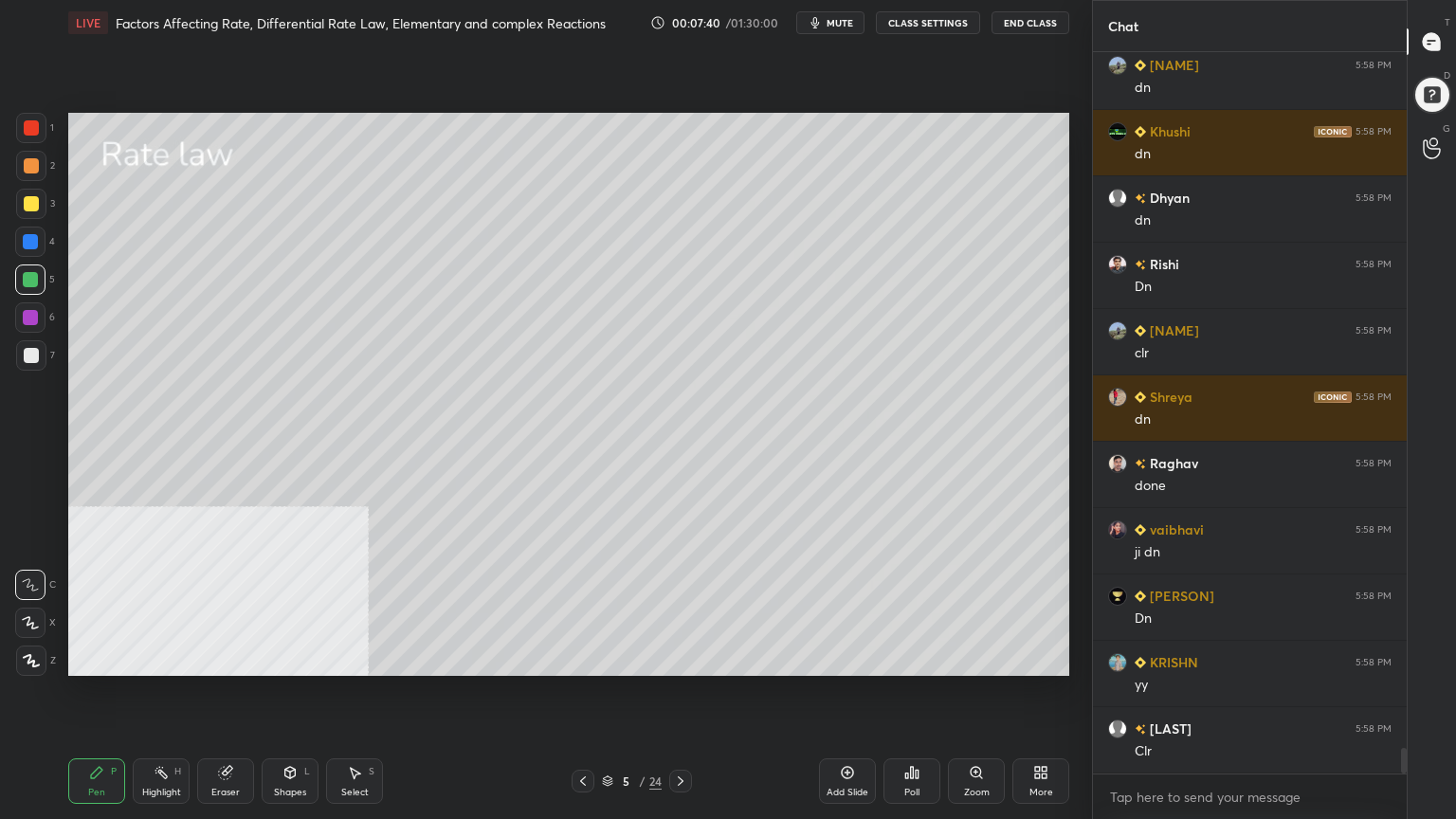 scroll, scrollTop: 19944, scrollLeft: 0, axis: vertical 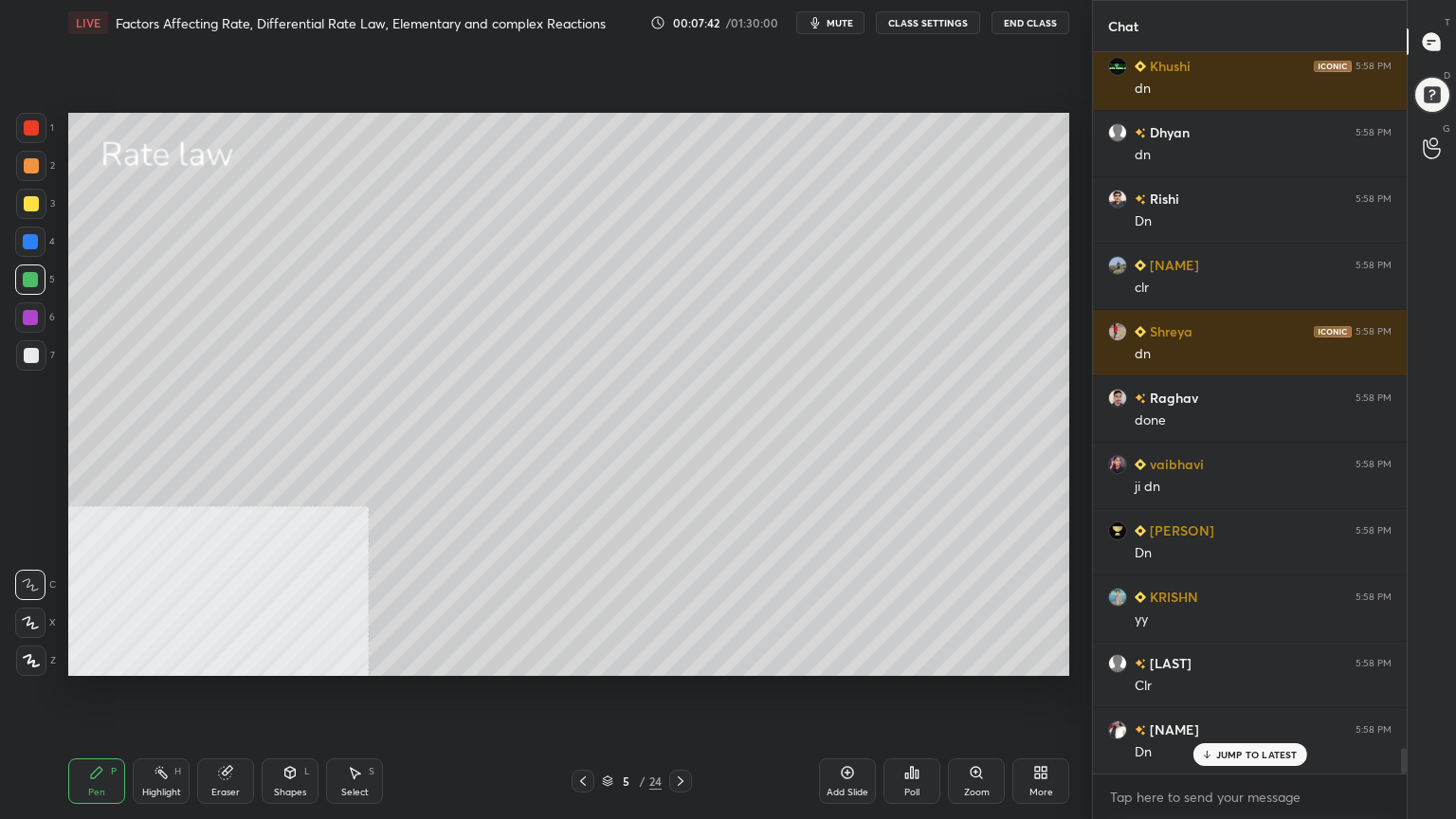 click 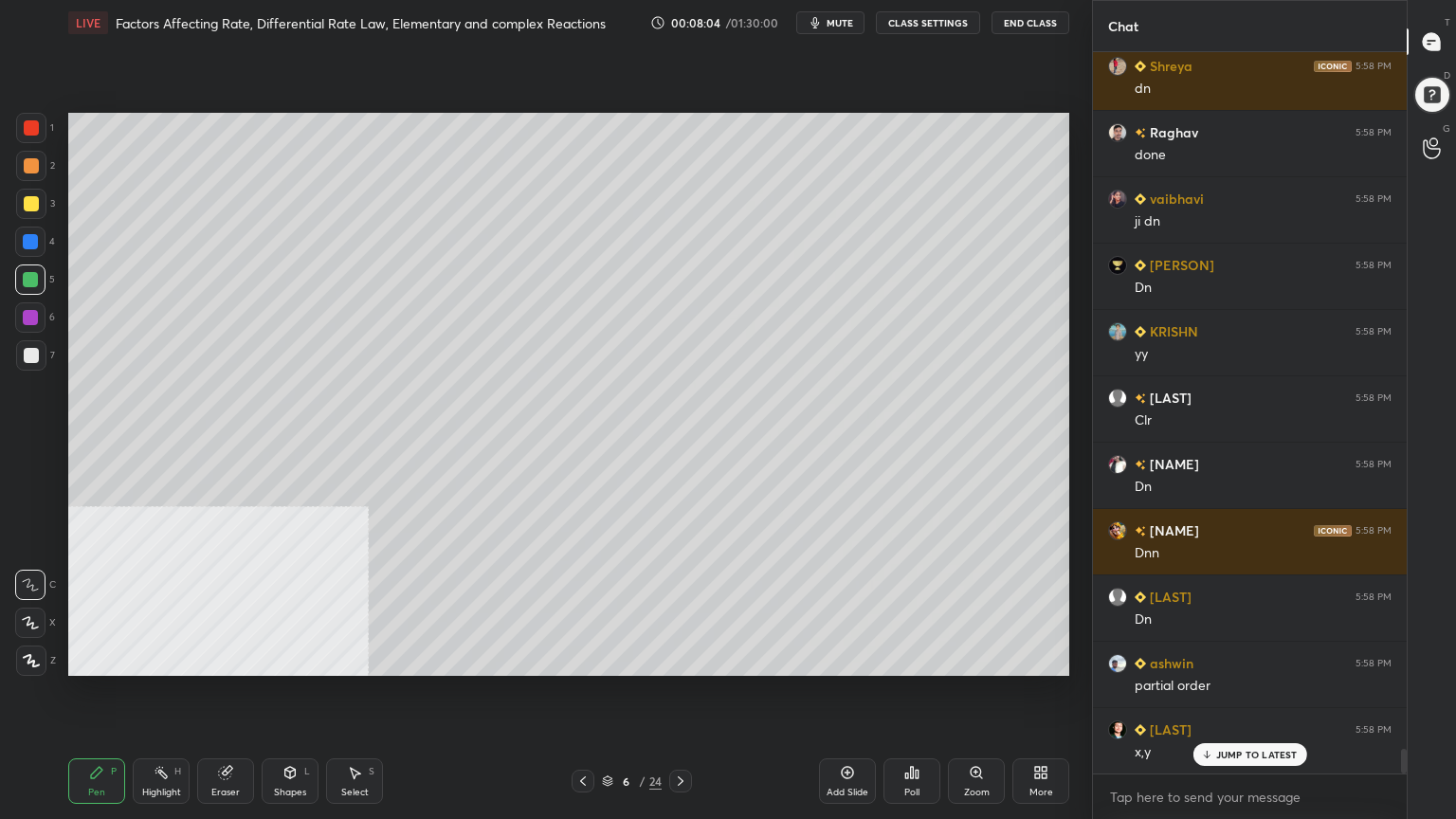 scroll, scrollTop: 20255, scrollLeft: 0, axis: vertical 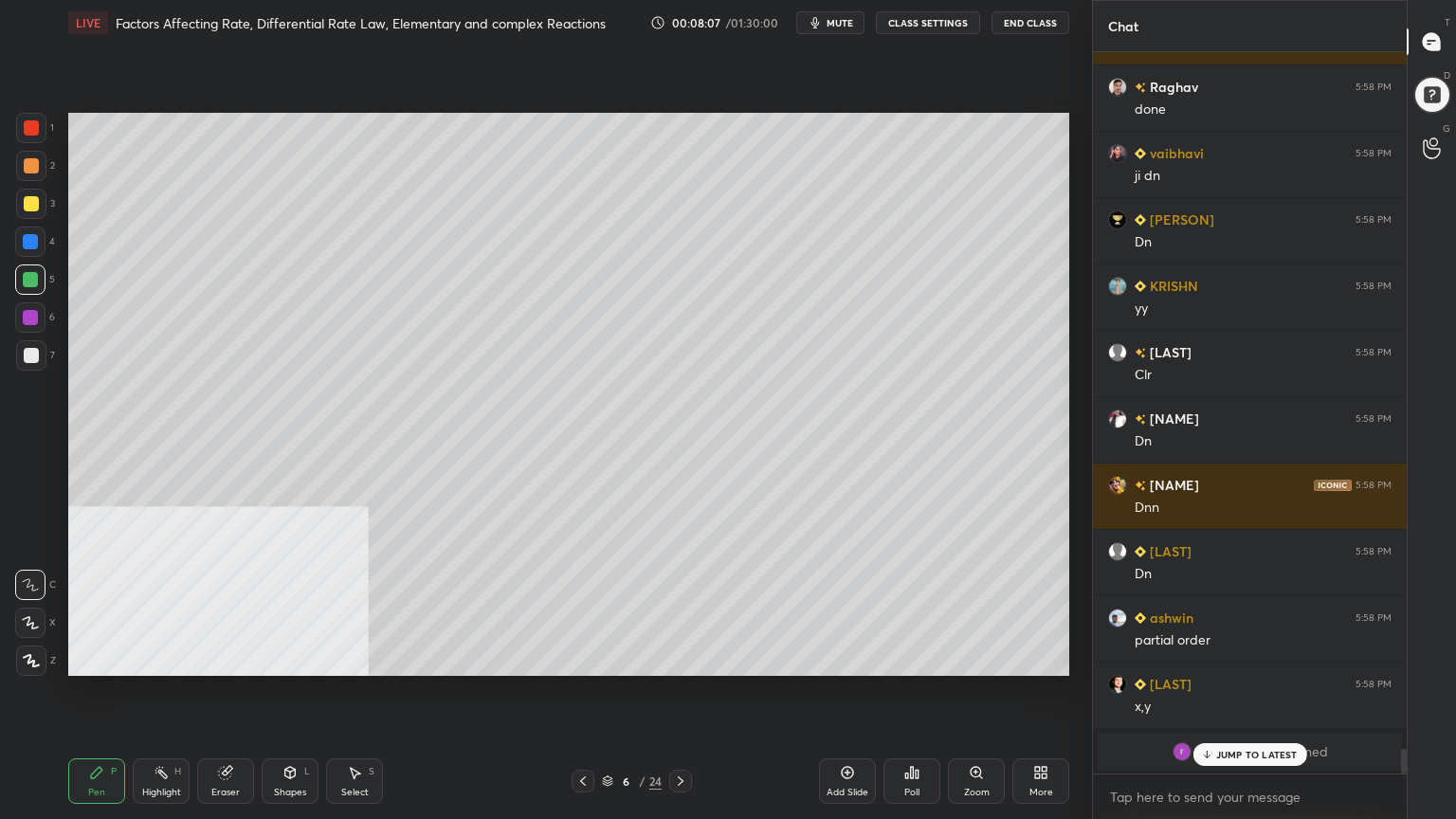click at bounding box center (31, 166) 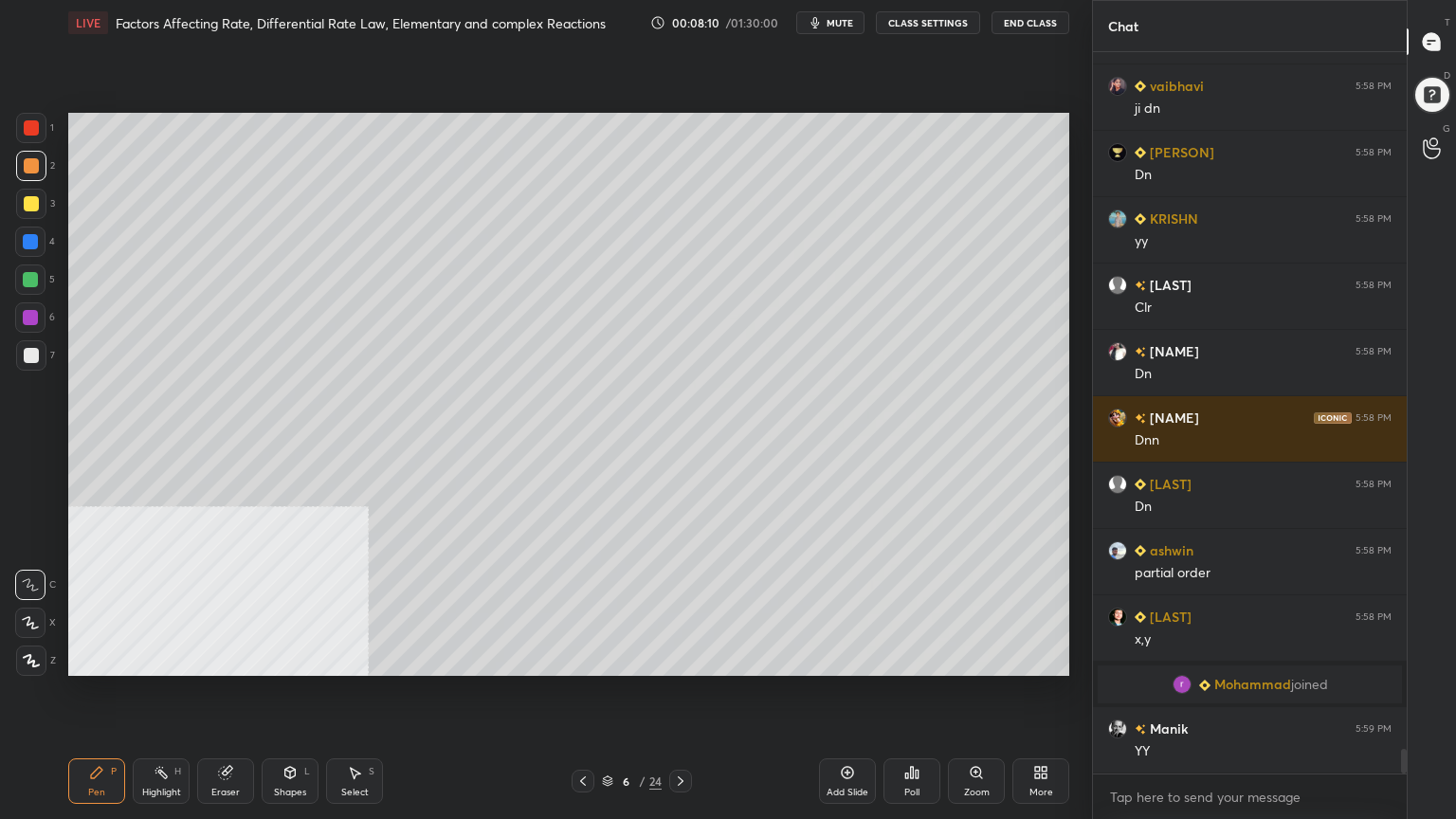 scroll, scrollTop: 20368, scrollLeft: 0, axis: vertical 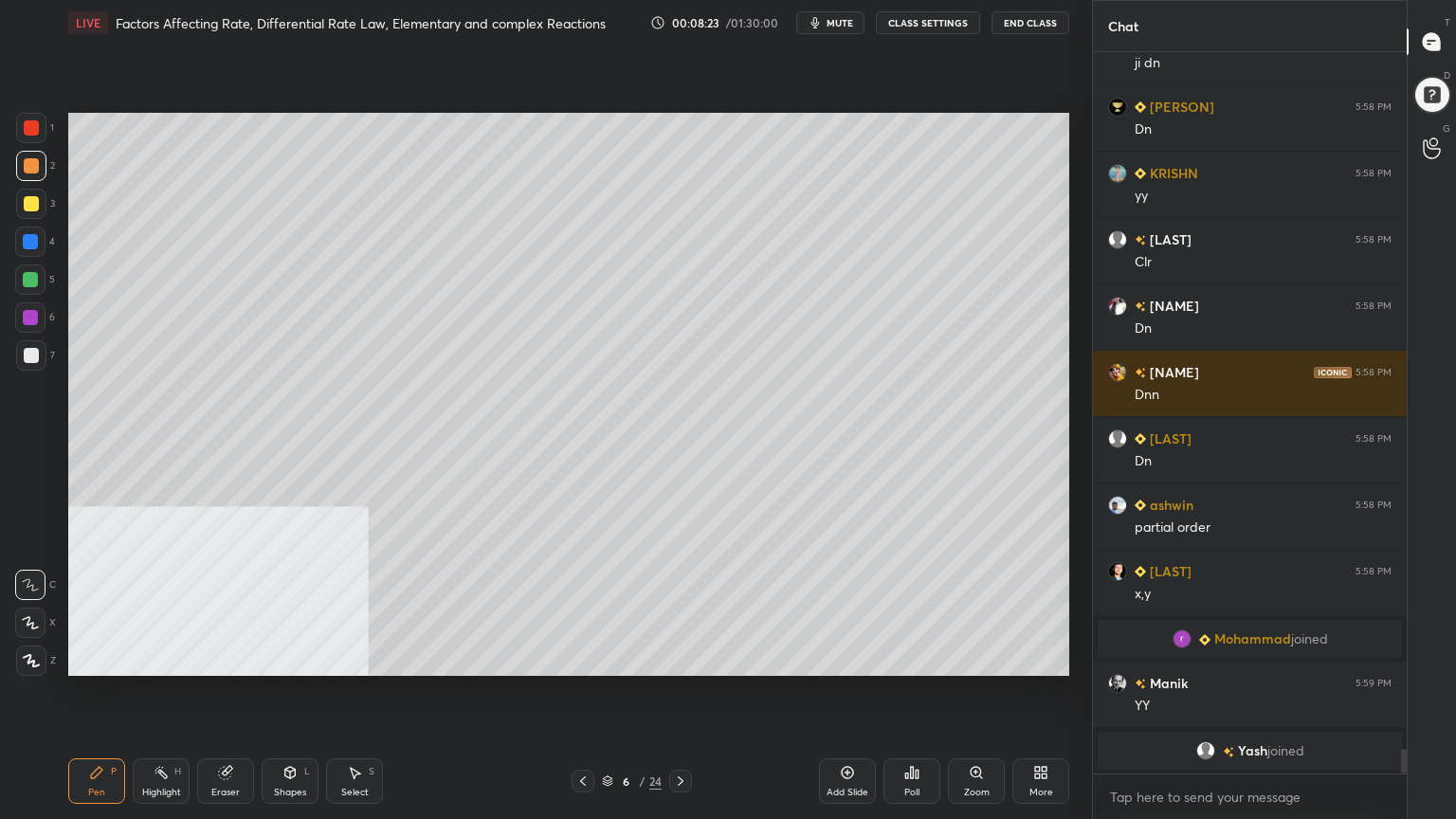 drag, startPoint x: 33, startPoint y: 275, endPoint x: 67, endPoint y: 262, distance: 36.400549 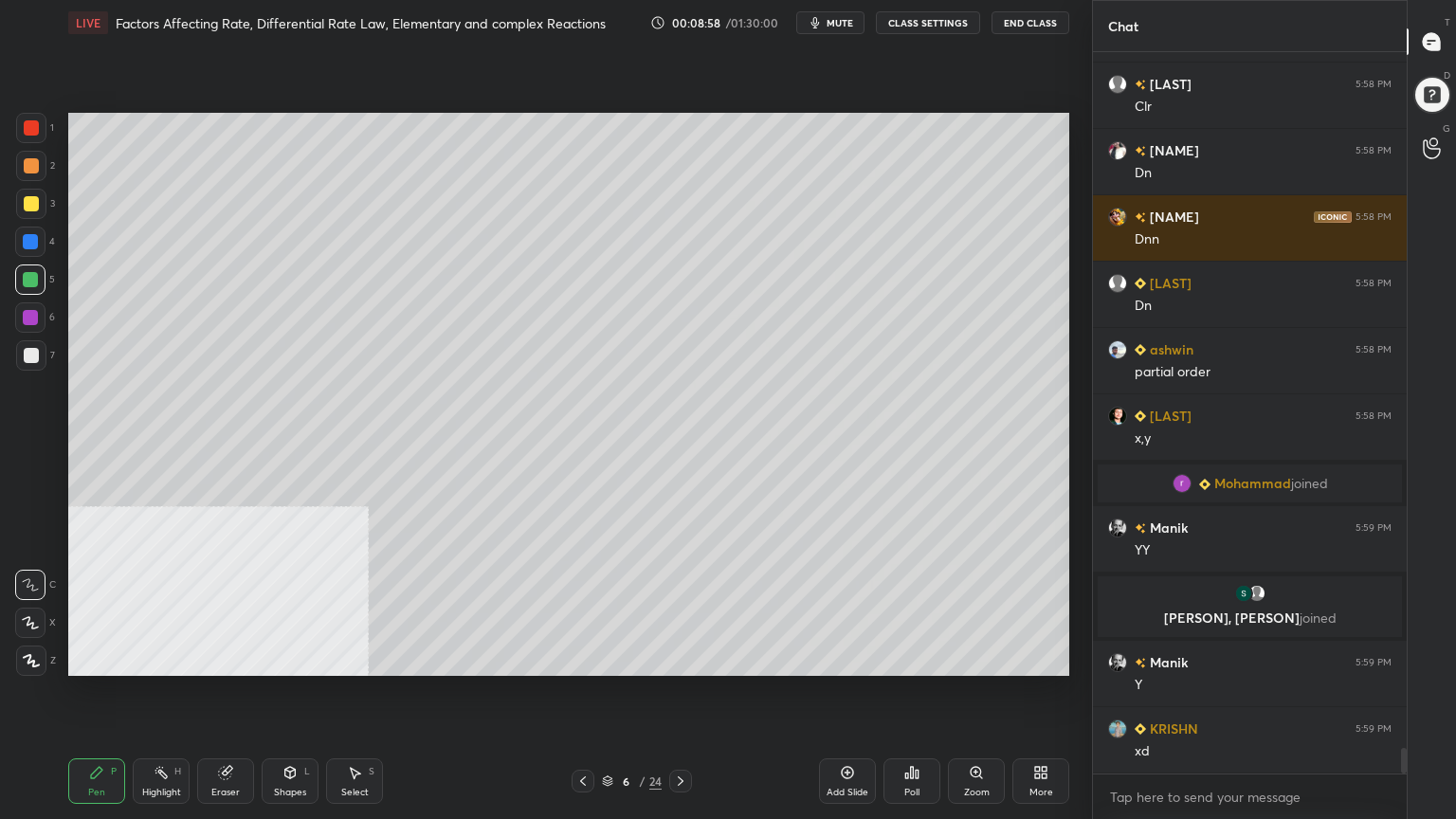 scroll, scrollTop: 19876, scrollLeft: 0, axis: vertical 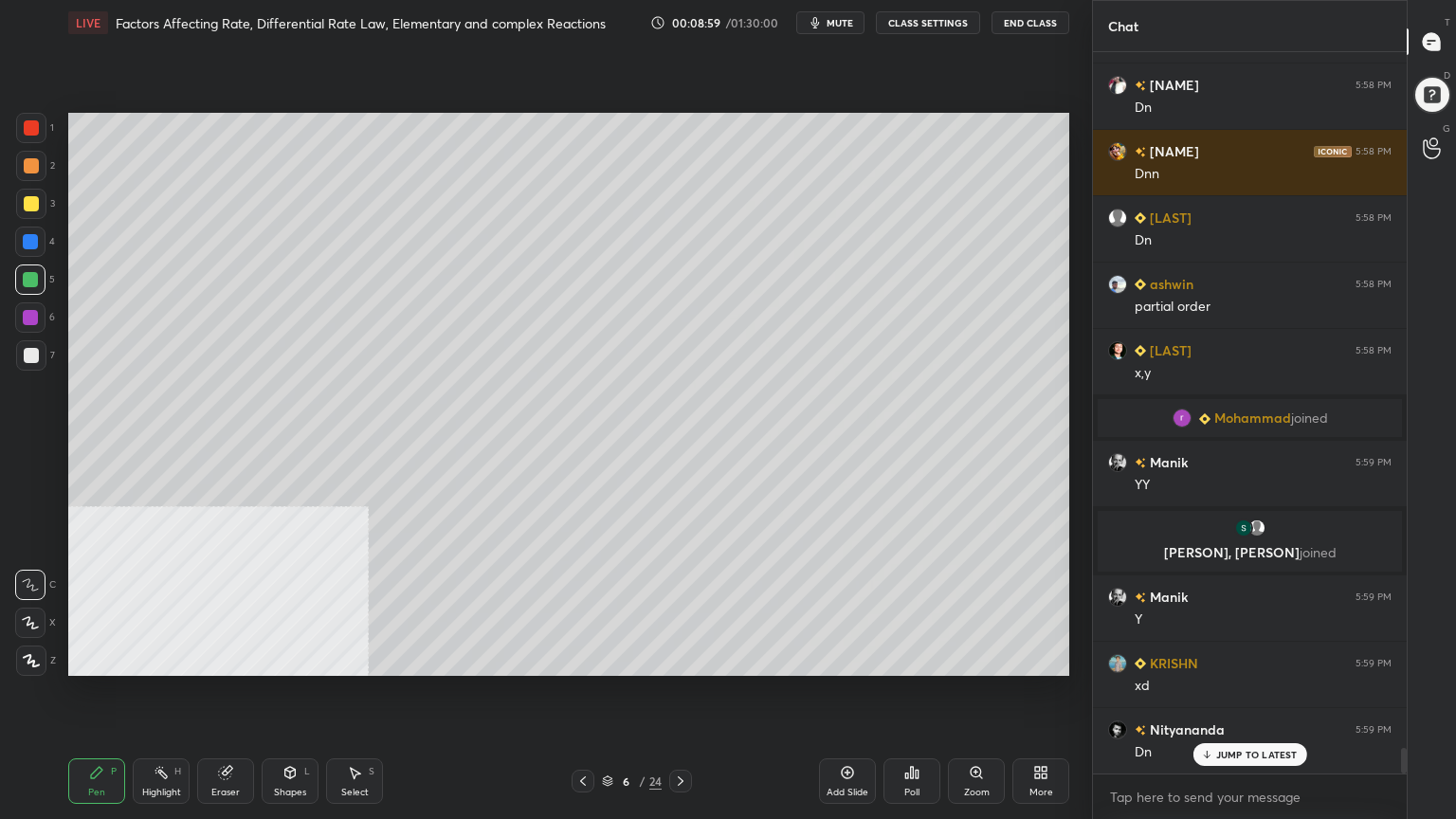 click on "mute" at bounding box center (830, 23) 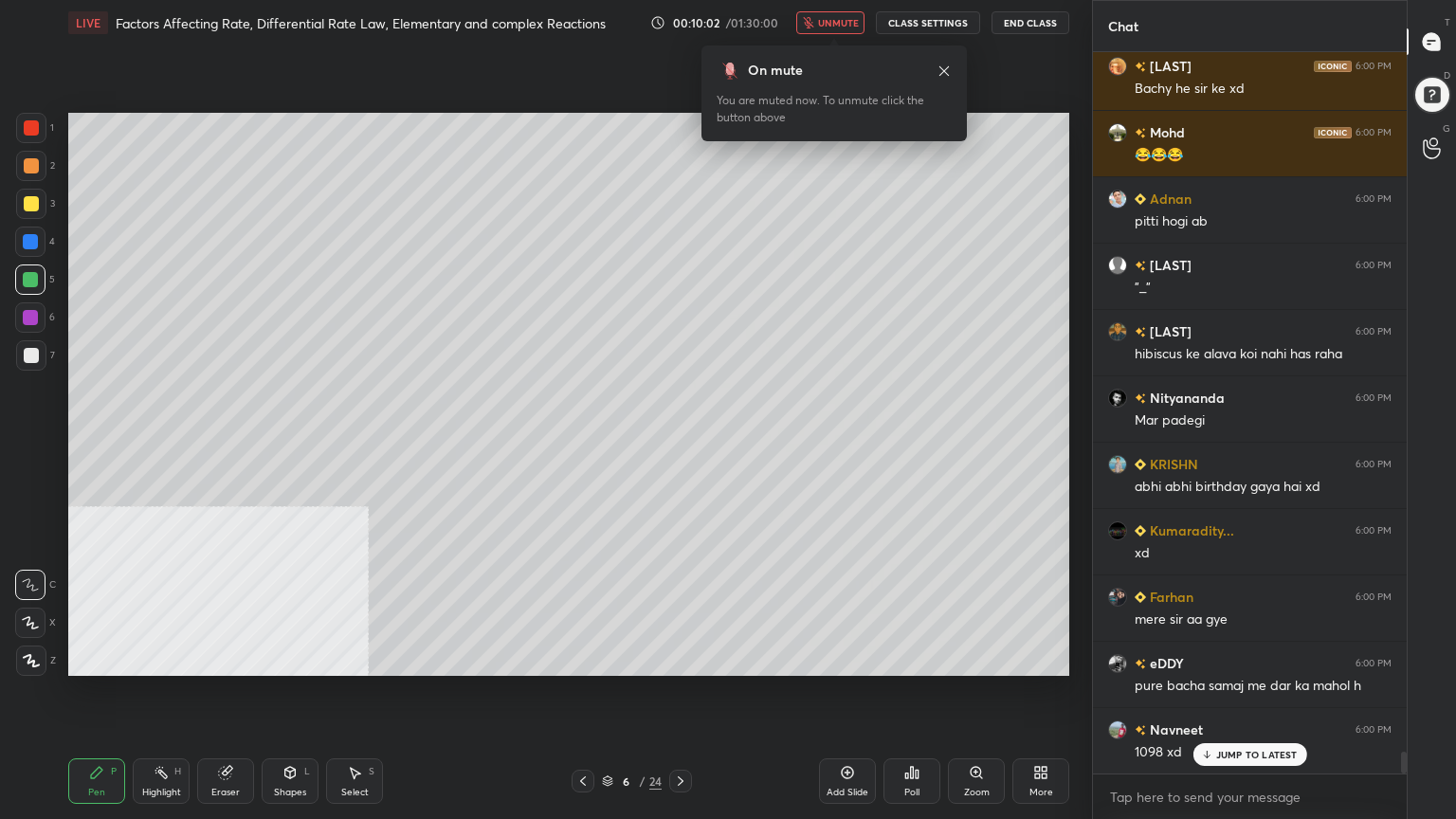 scroll, scrollTop: 22758, scrollLeft: 0, axis: vertical 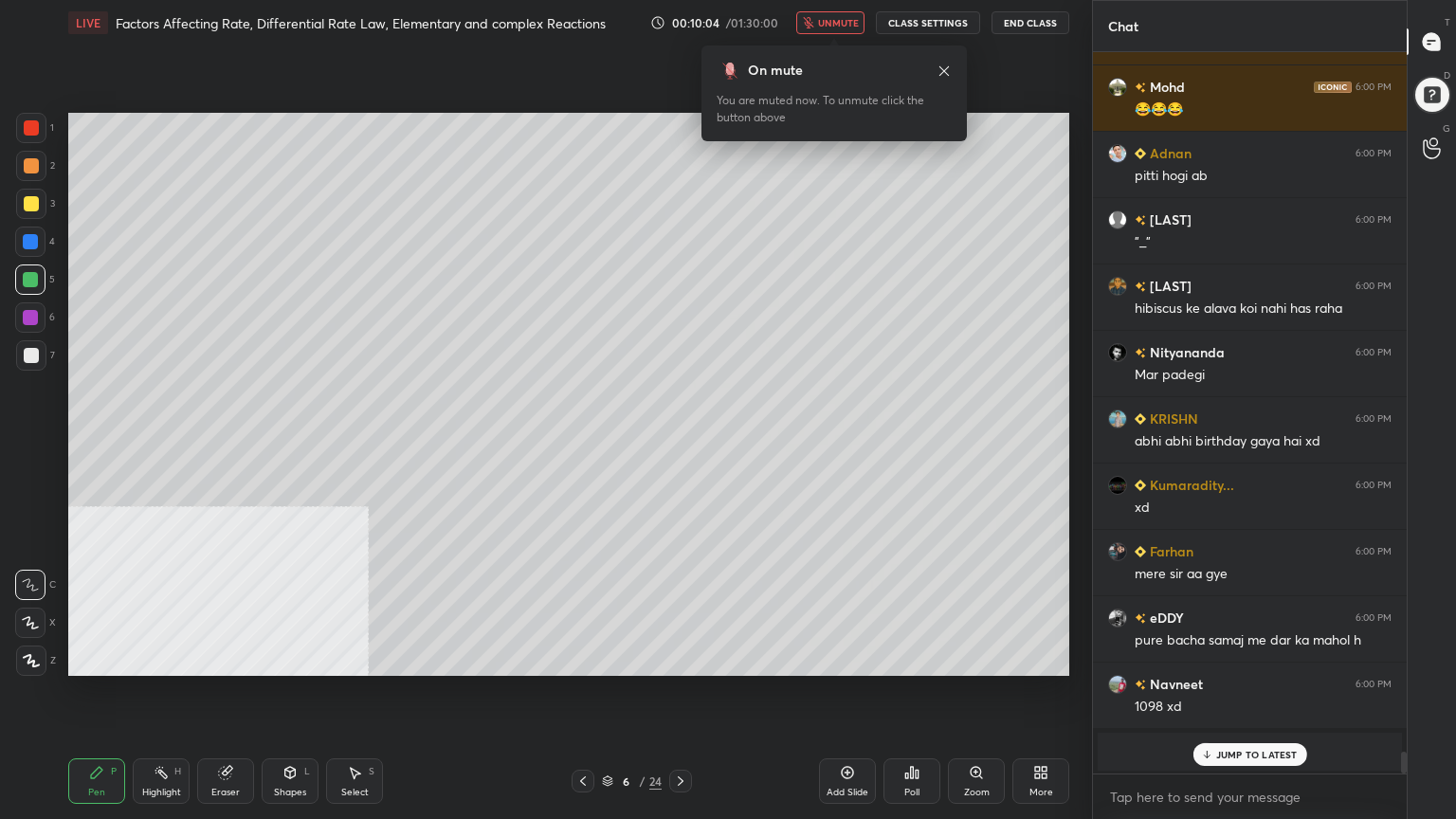 click on "unmute" at bounding box center [838, 23] 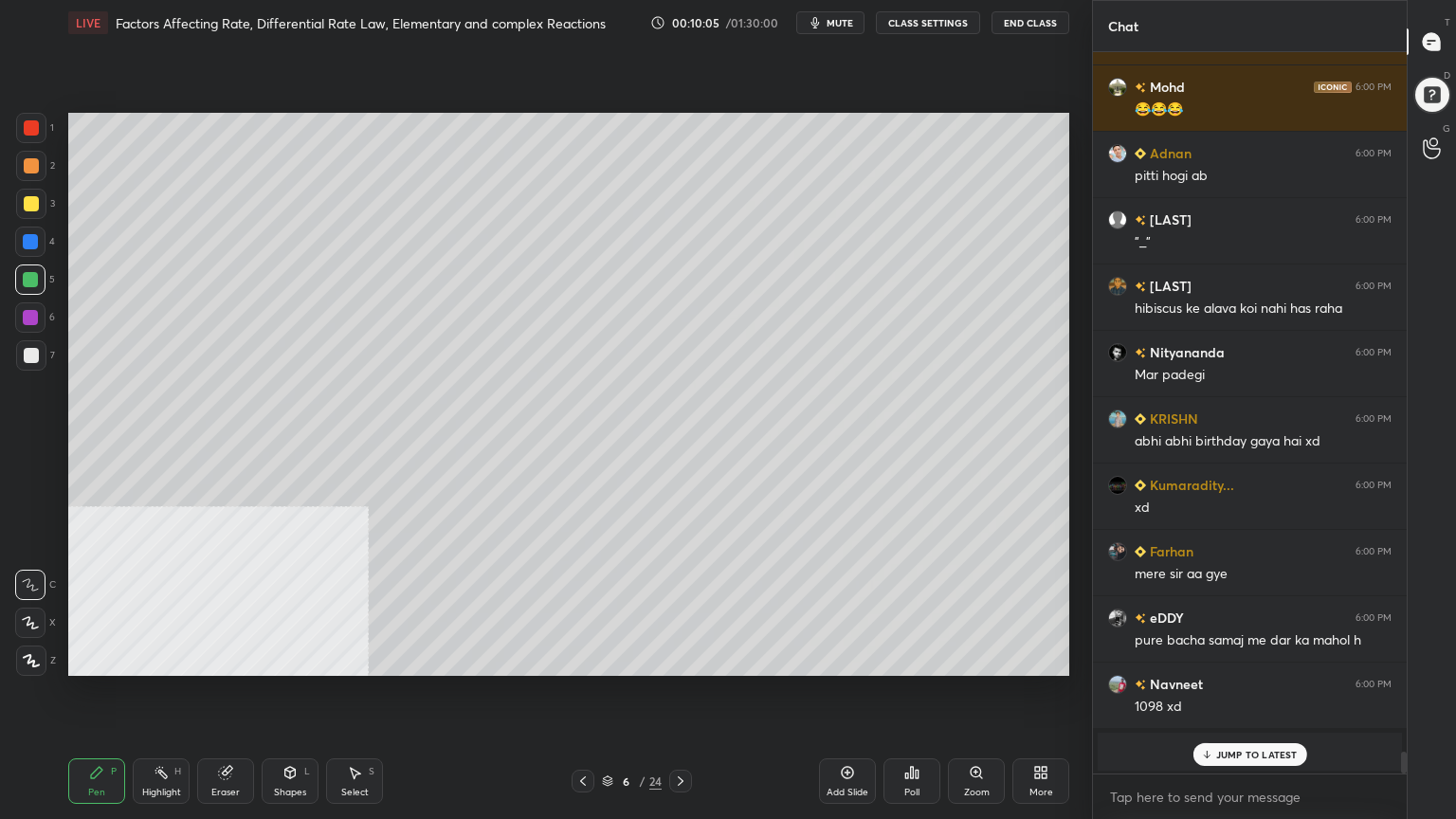 click on "JUMP TO LATEST" at bounding box center (1257, 755) 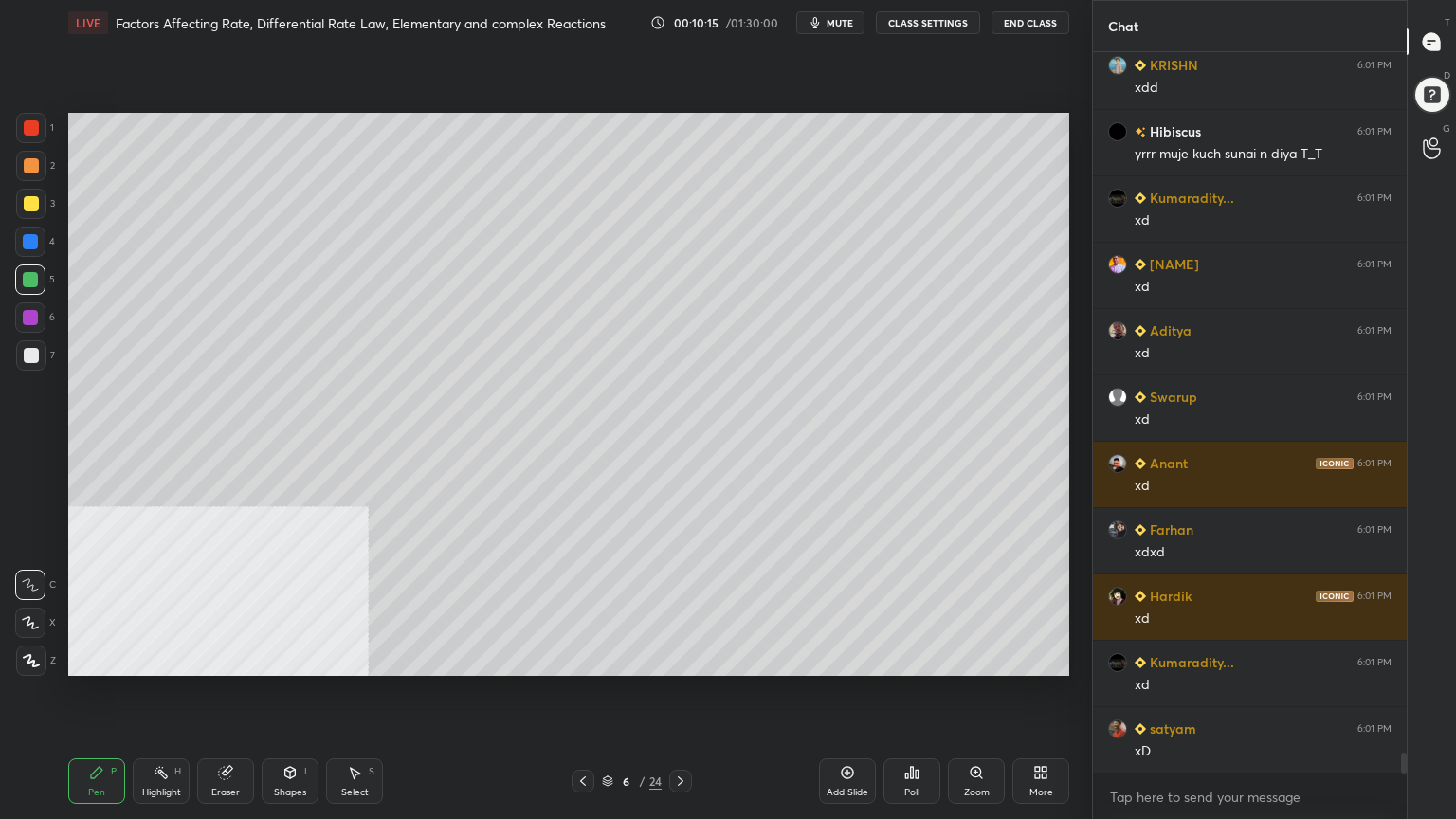 scroll, scrollTop: 24301, scrollLeft: 0, axis: vertical 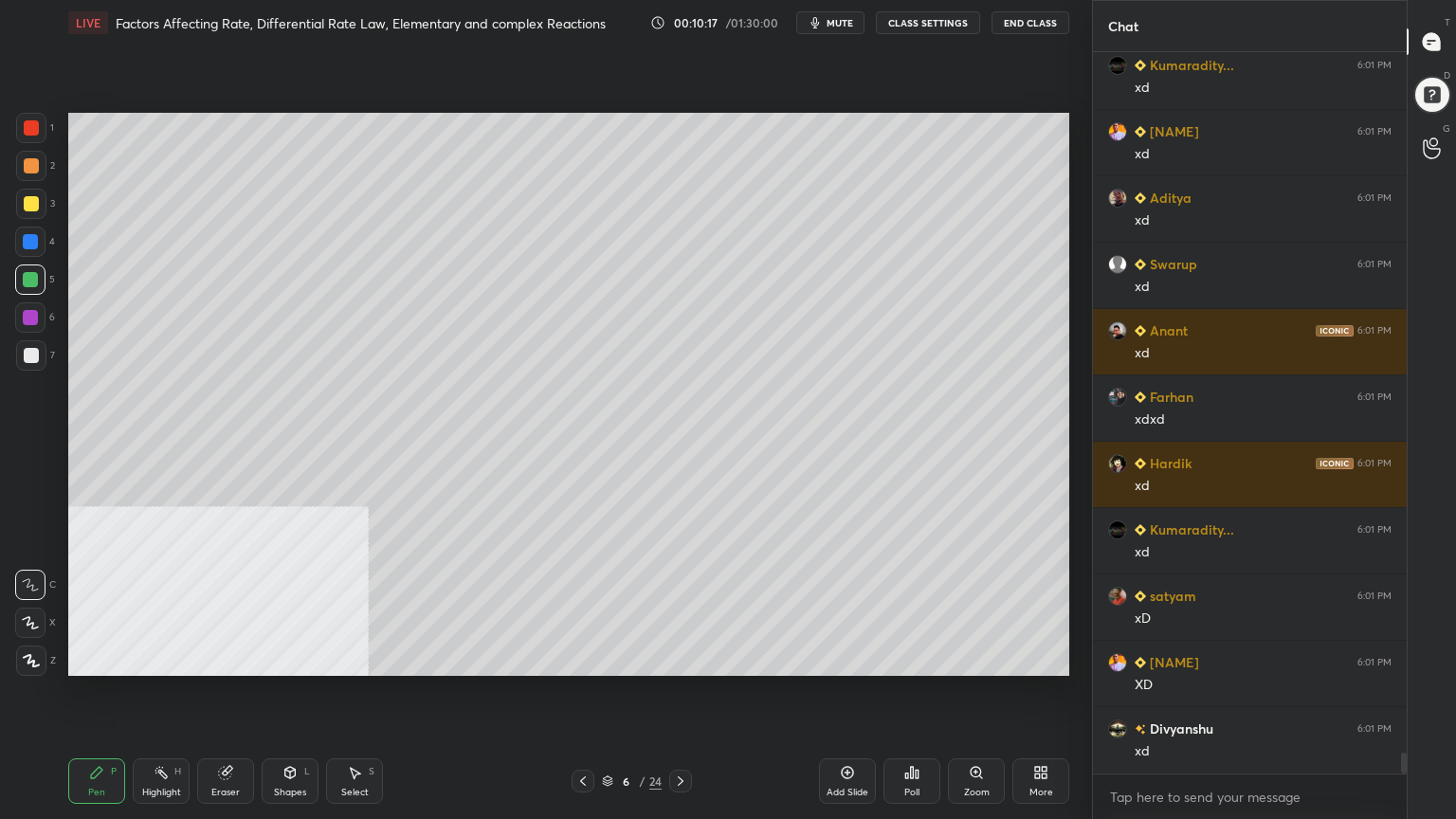 click on "T Messages (T) D Doubts (D) G Raise Hand (G)" at bounding box center (1431, 410) 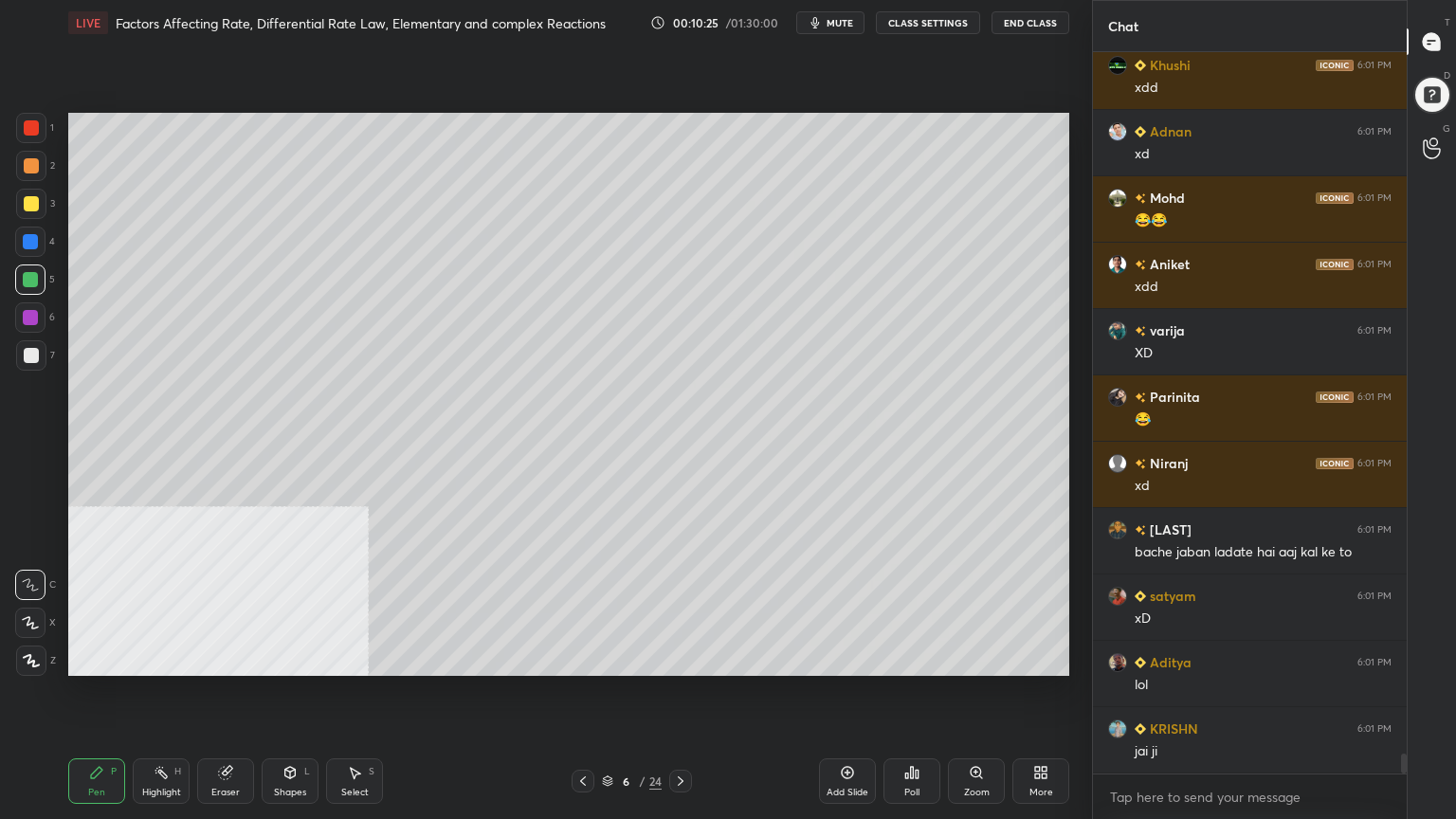 scroll, scrollTop: 25496, scrollLeft: 0, axis: vertical 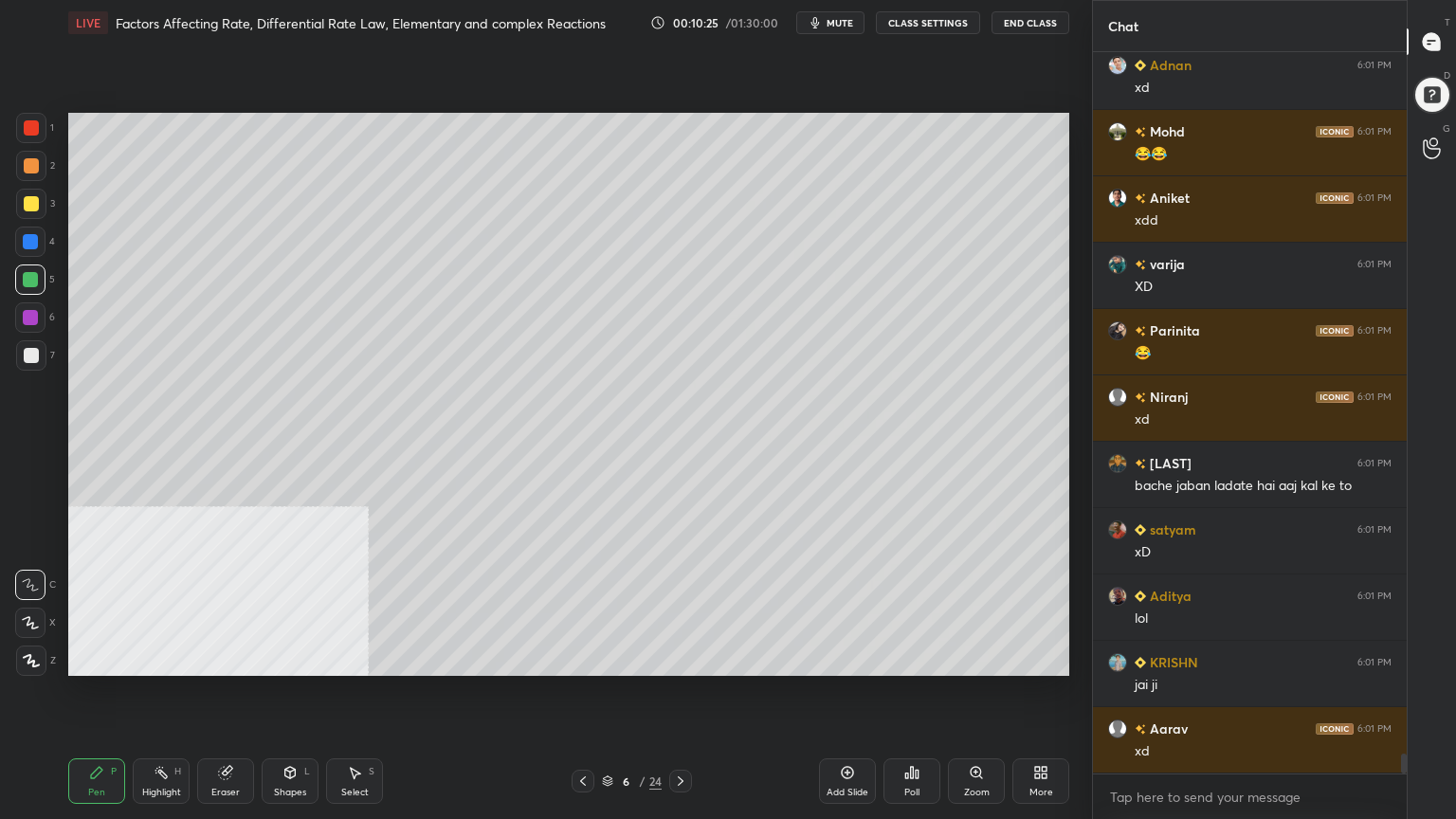 drag, startPoint x: 1405, startPoint y: 760, endPoint x: 1412, endPoint y: 811, distance: 51.478151 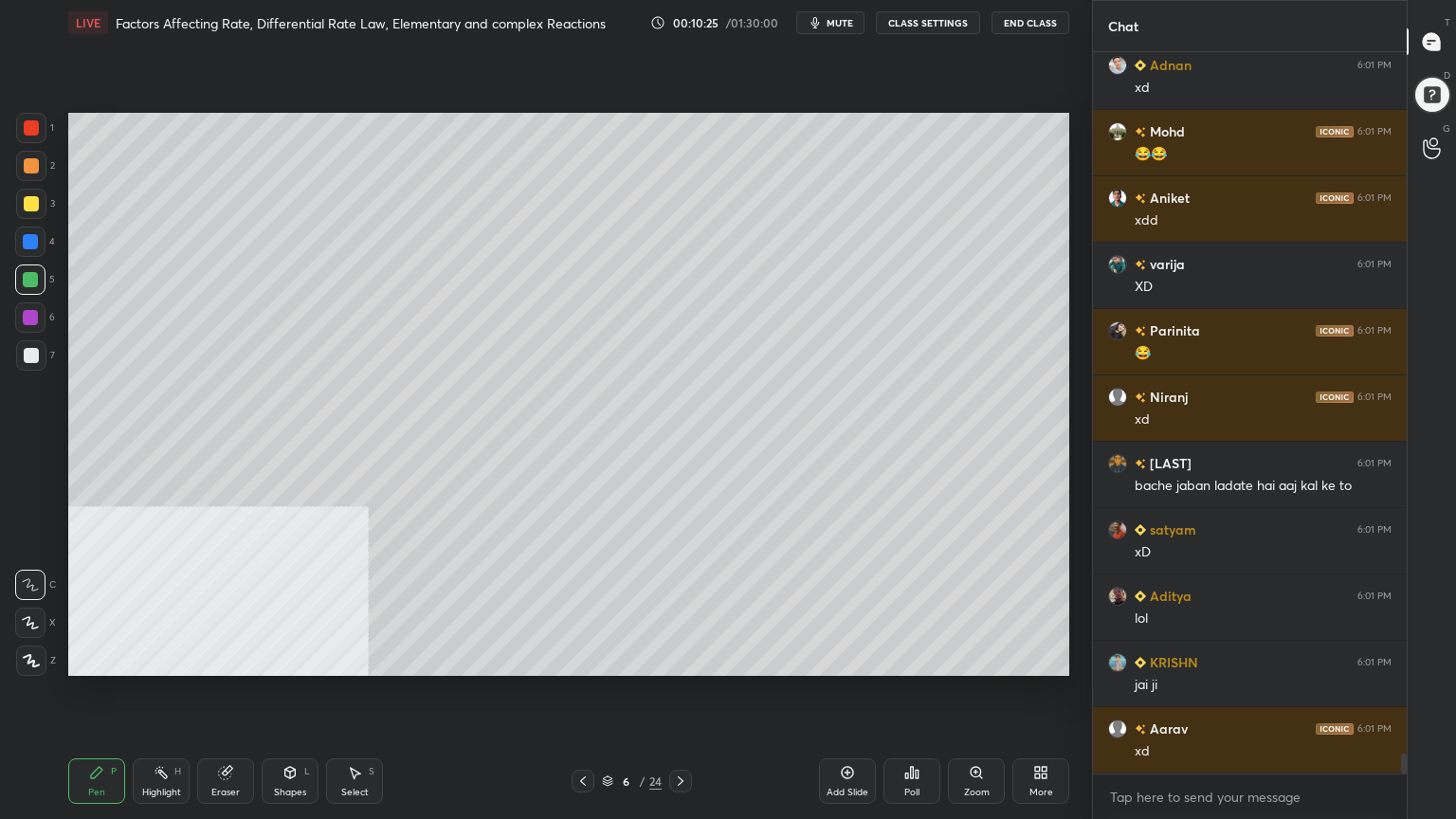 click on "Chat [NAME] 6:01 PM xdd [NAME] 6:01 PM xd [NAME] 6:01 PM 😂😂 [NAME] 6:01 PM xdd [NAME] 6:01 PM XD [NAME] 6:01 PM 😂 [NAME] 6:01 PM xd [NAME] 6:01 PM bache jaban ladate hai aaj kal ke to [NAME] 6:01 PM xD [NAME] 6:01 PM lol [NAME] 6:01 PM jai ji [NAME] 6:01 PM xd JUMP TO LATEST Enable hand raising Enable raise hand to speak to learners. Once enabled, chat will be turned off temporarily. Enable x   introducing Raise a hand with a doubt Now learners can raise their hand along with a doubt  How it works? Doubts asked by learners will show up here Raise hand disabled You have disabled Raise hand currently. Enable it to invite learners to speak Enable Can't raise hand Looks like educator just invited you to speak. Please wait before you can raise your hand again. Got it T Messages (T) D Doubts (D) G Raise Hand (G)" at bounding box center [1274, 410] 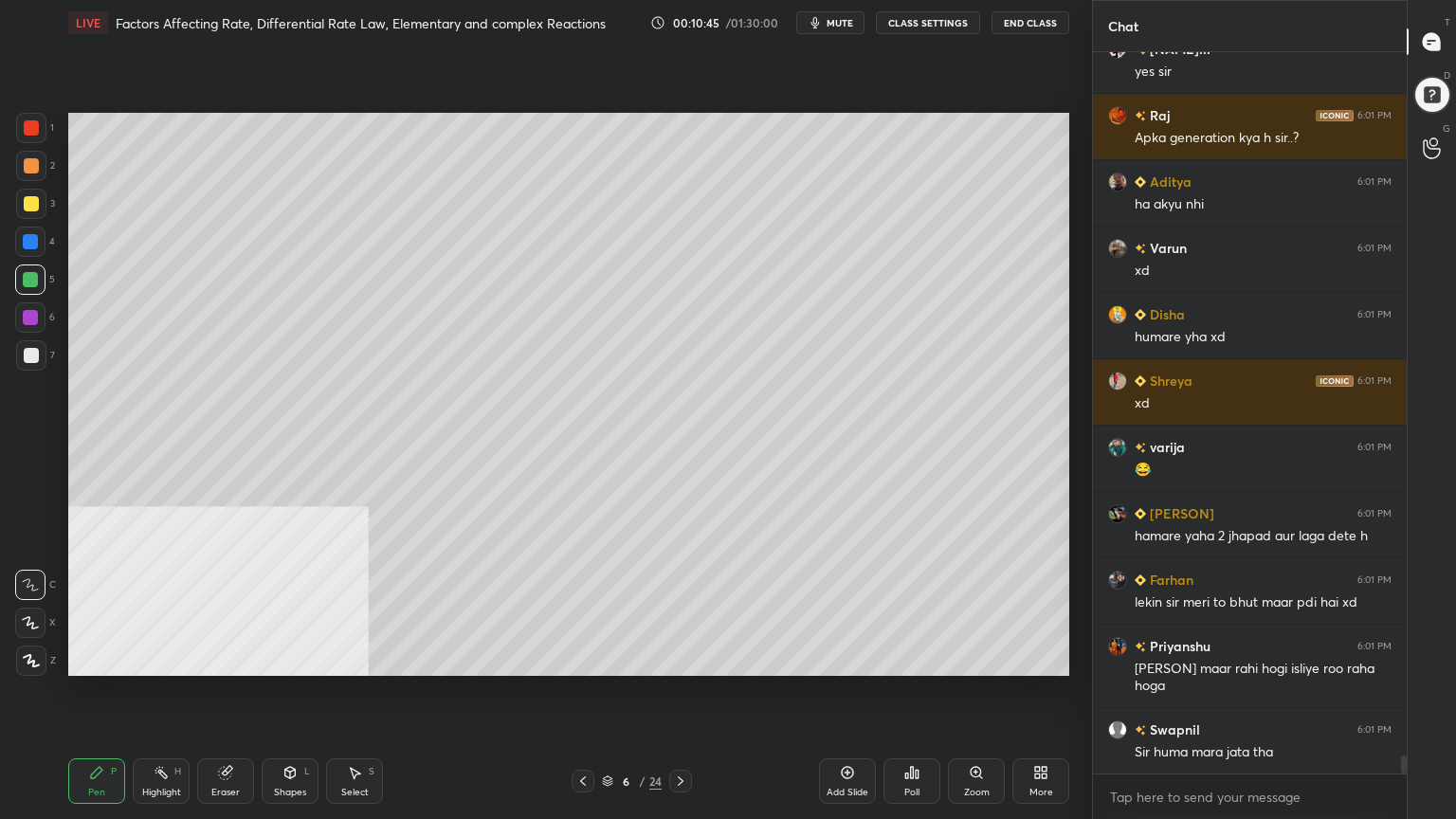 scroll, scrollTop: 27902, scrollLeft: 0, axis: vertical 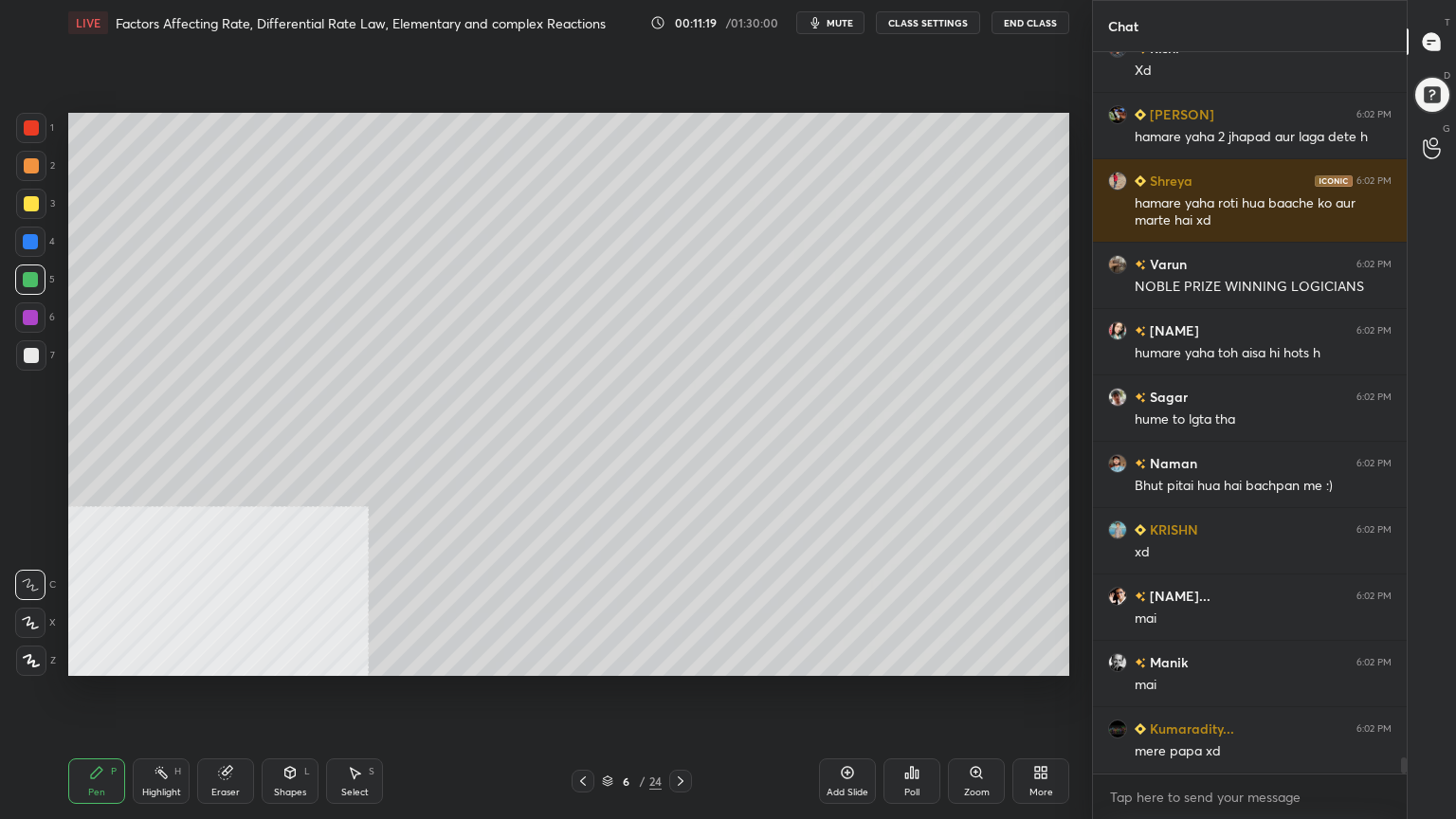 click on "mute" at bounding box center [830, 23] 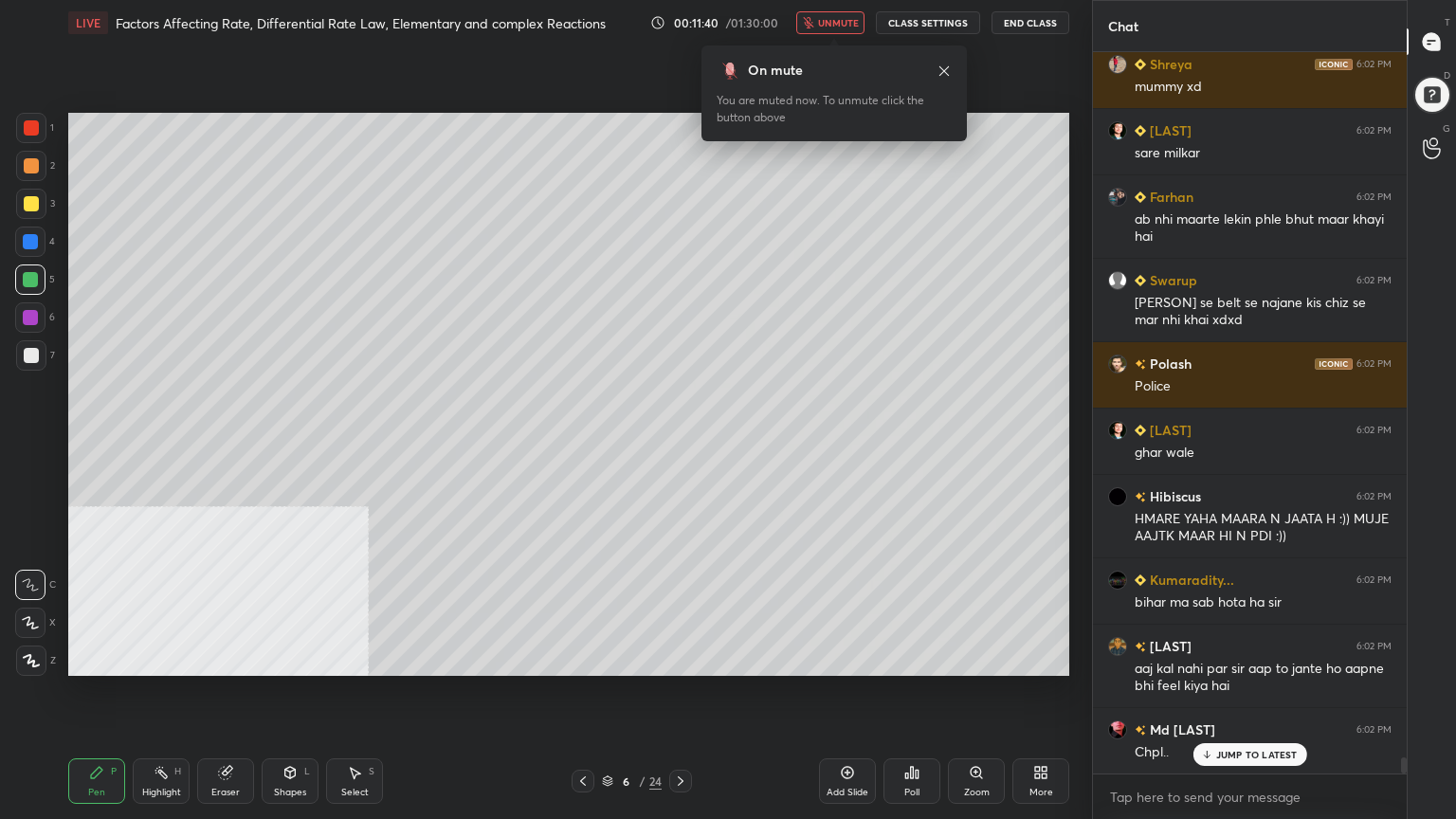 click on "unmute" at bounding box center [838, 23] 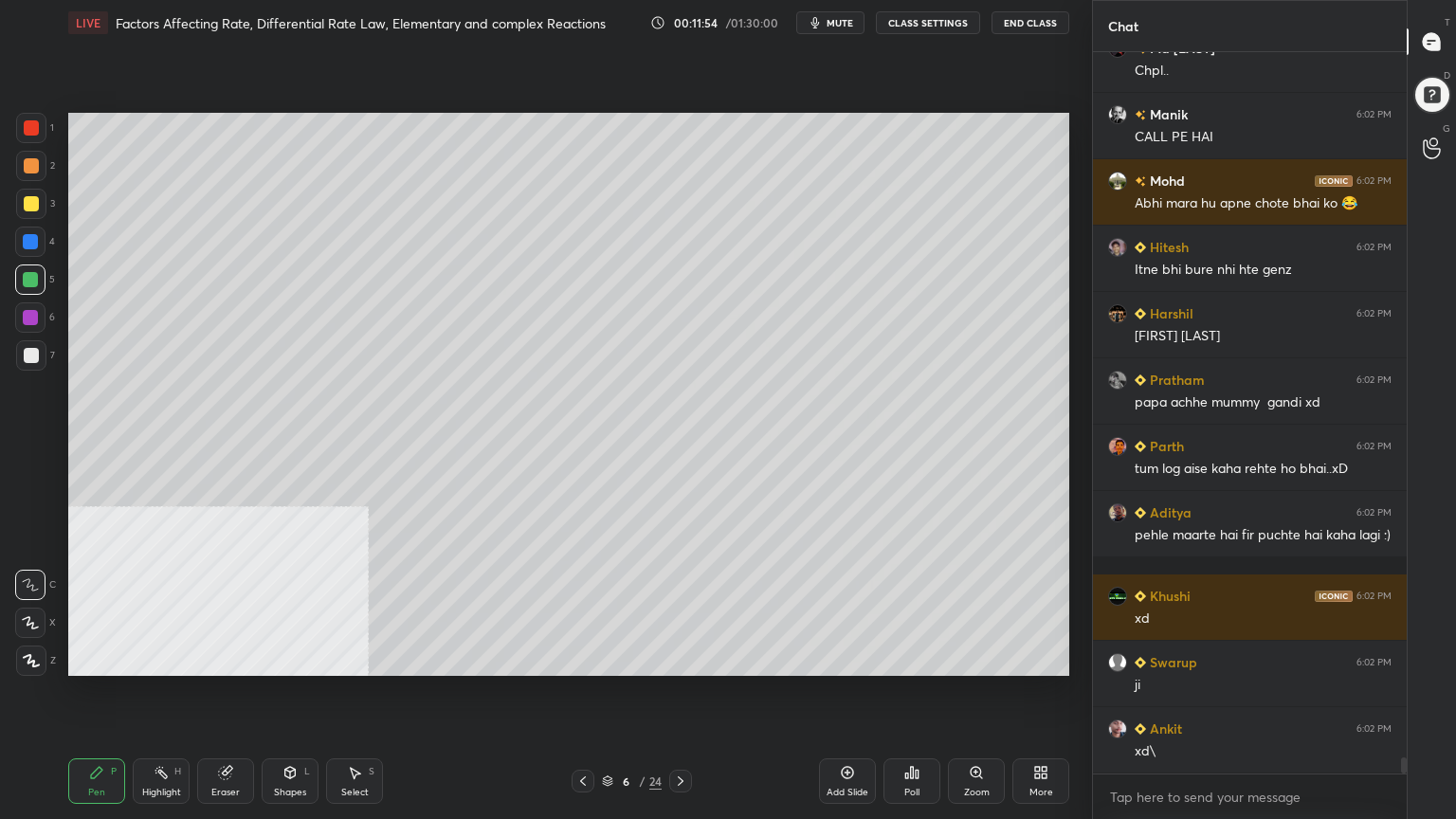 click on "Pen P" at bounding box center (97, 781) 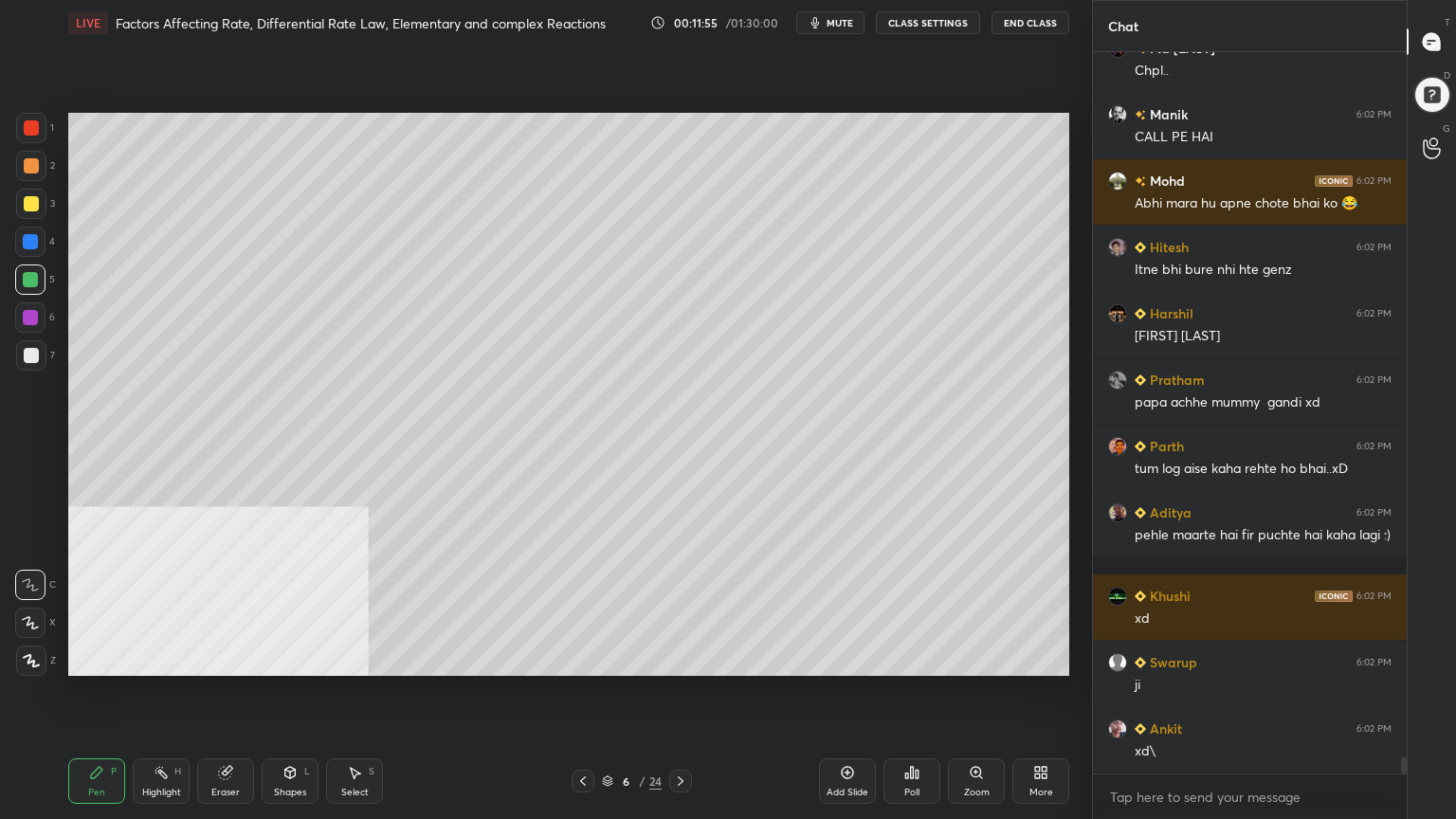 click at bounding box center [31, 204] 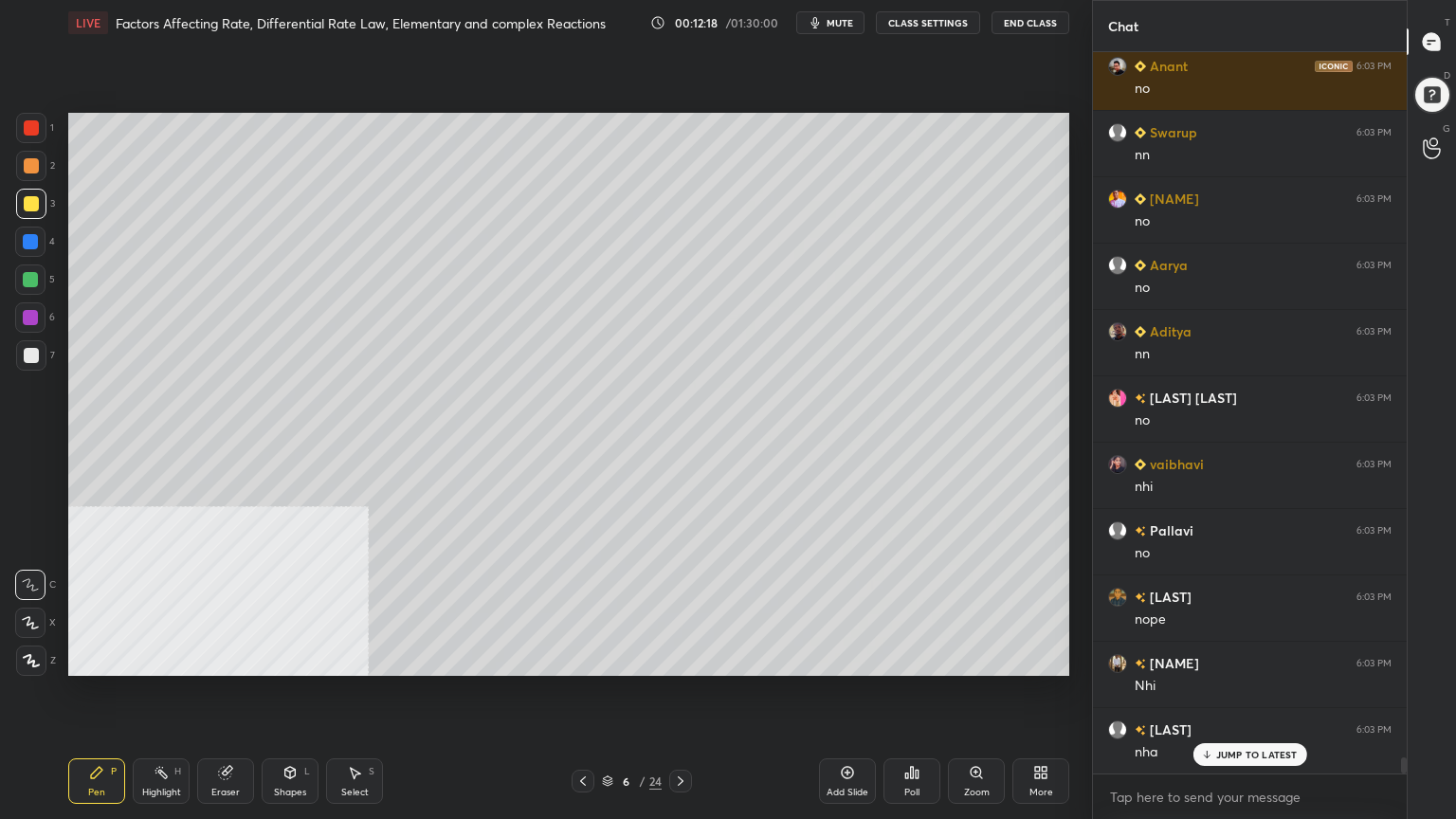 scroll, scrollTop: 32615, scrollLeft: 0, axis: vertical 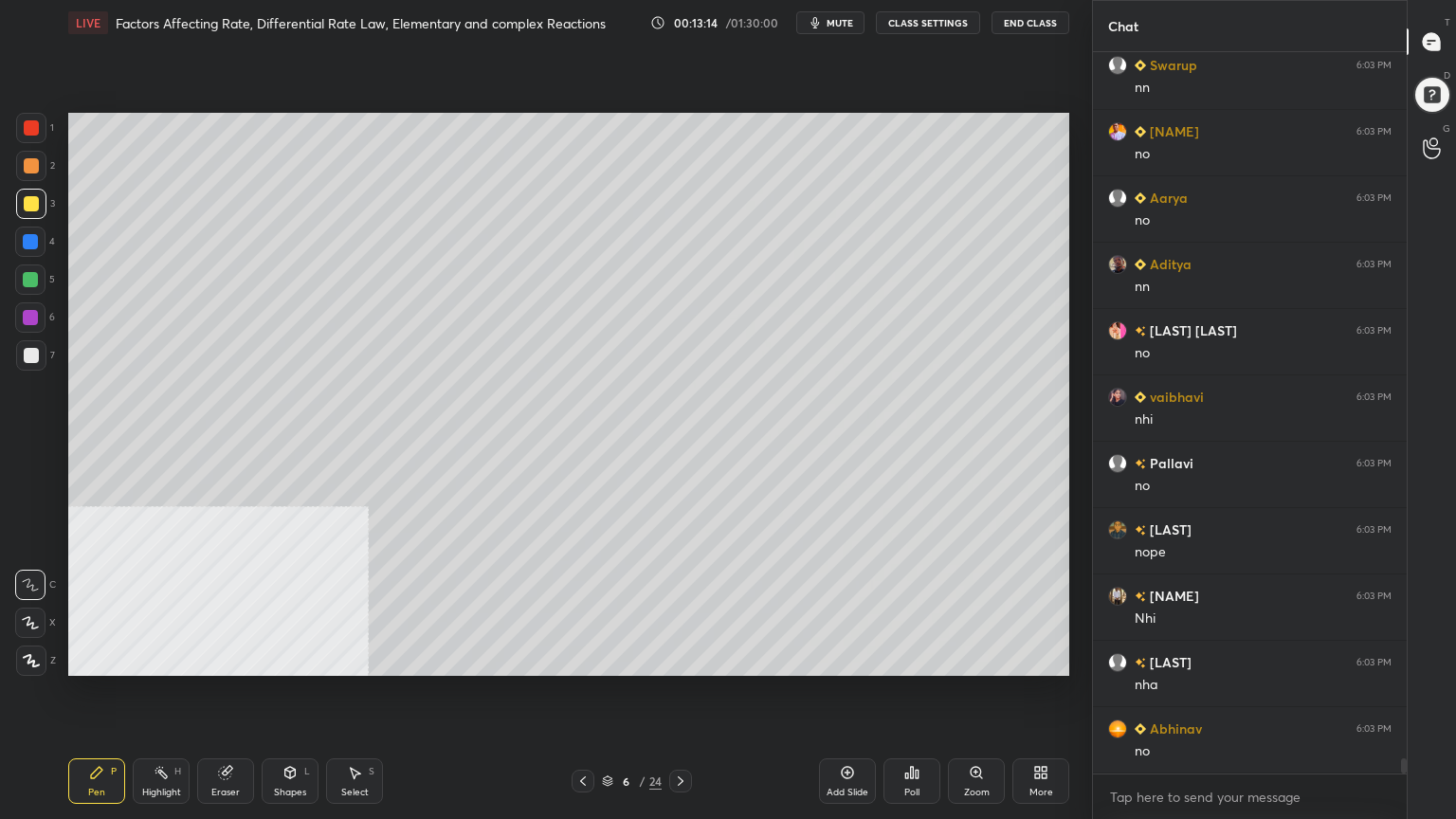 drag, startPoint x: 290, startPoint y: 783, endPoint x: 282, endPoint y: 755, distance: 29.12044 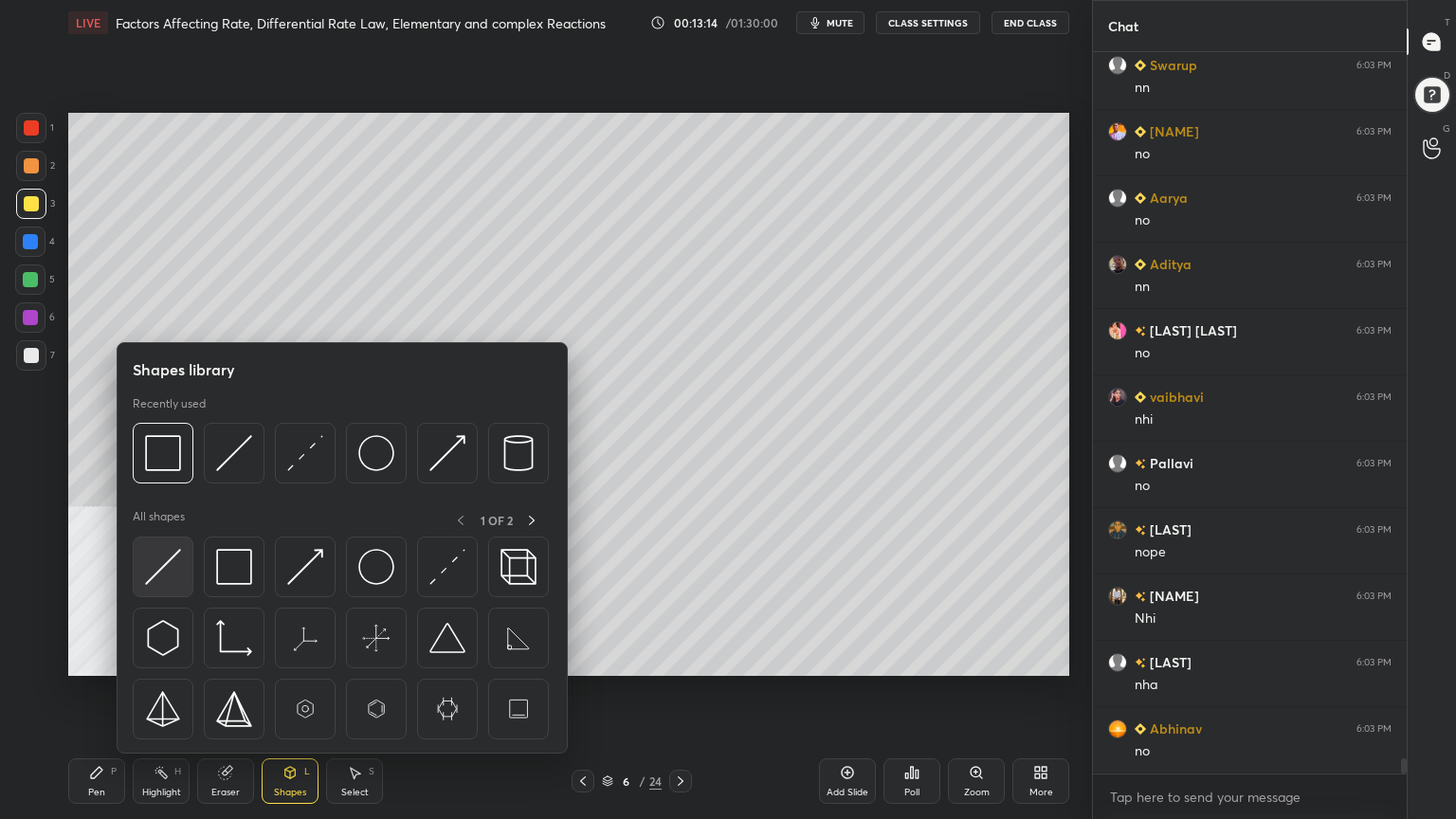 click at bounding box center (163, 567) 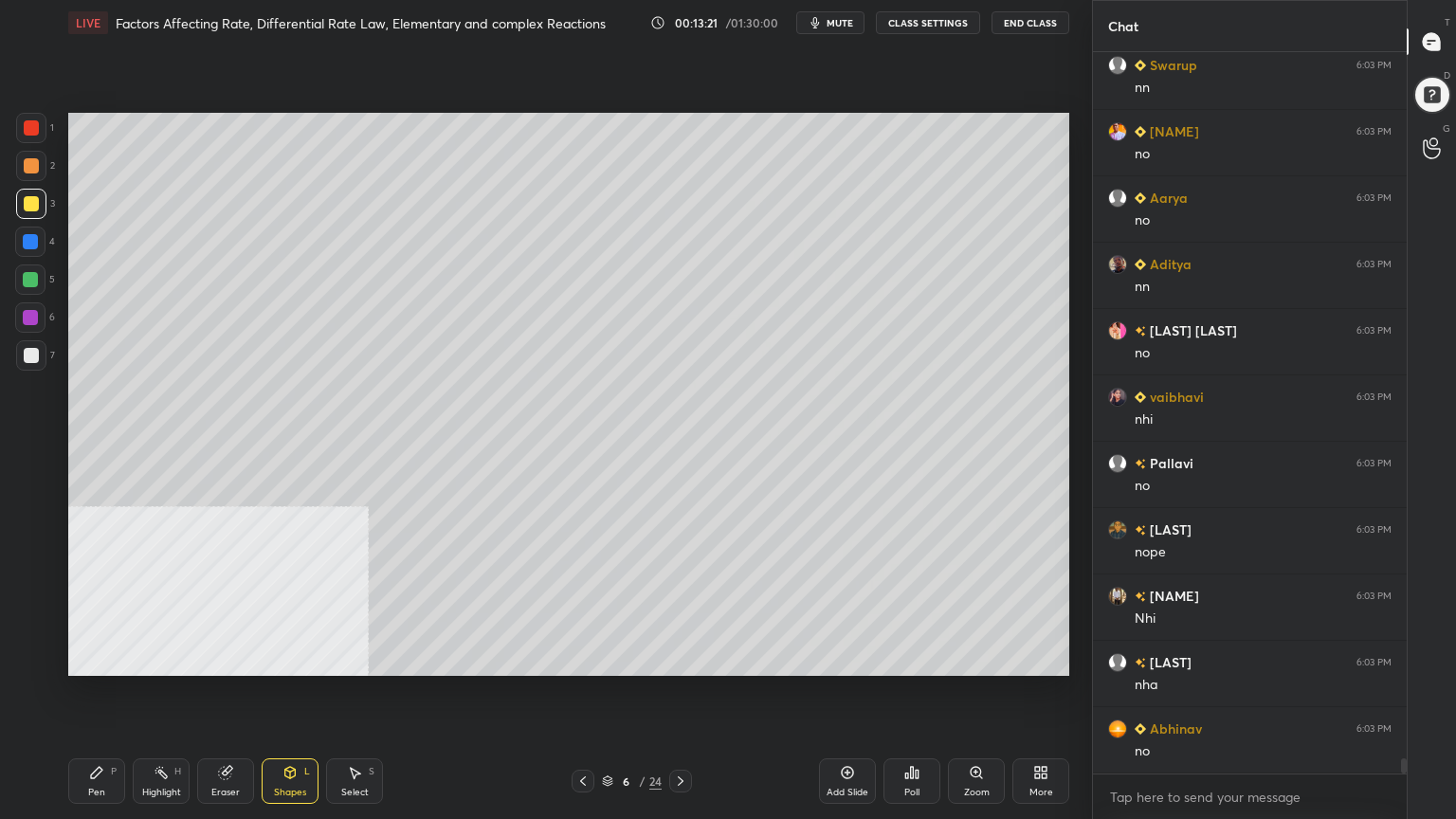 scroll, scrollTop: 32680, scrollLeft: 0, axis: vertical 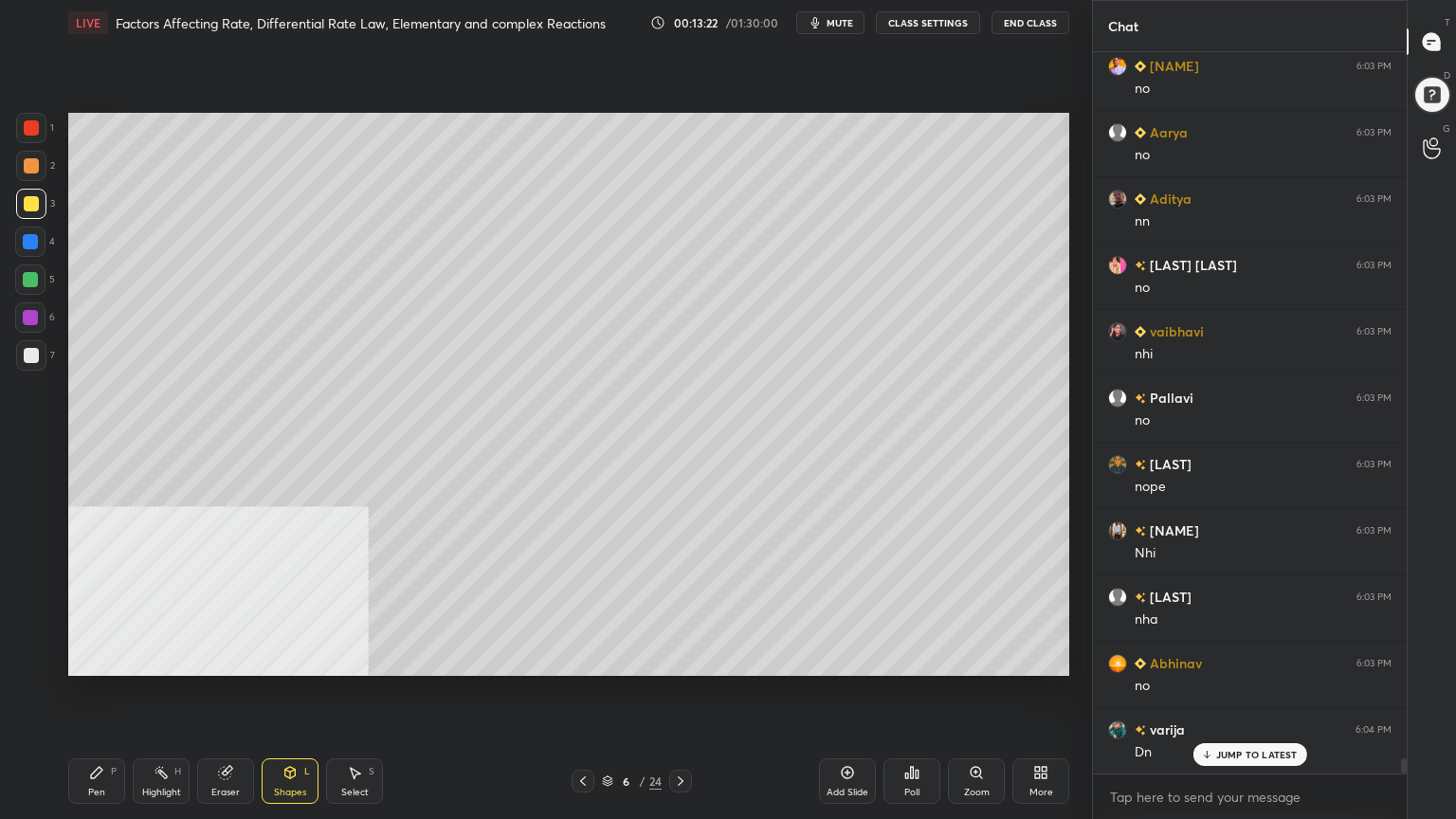 click on "Pen" at bounding box center [97, 792] 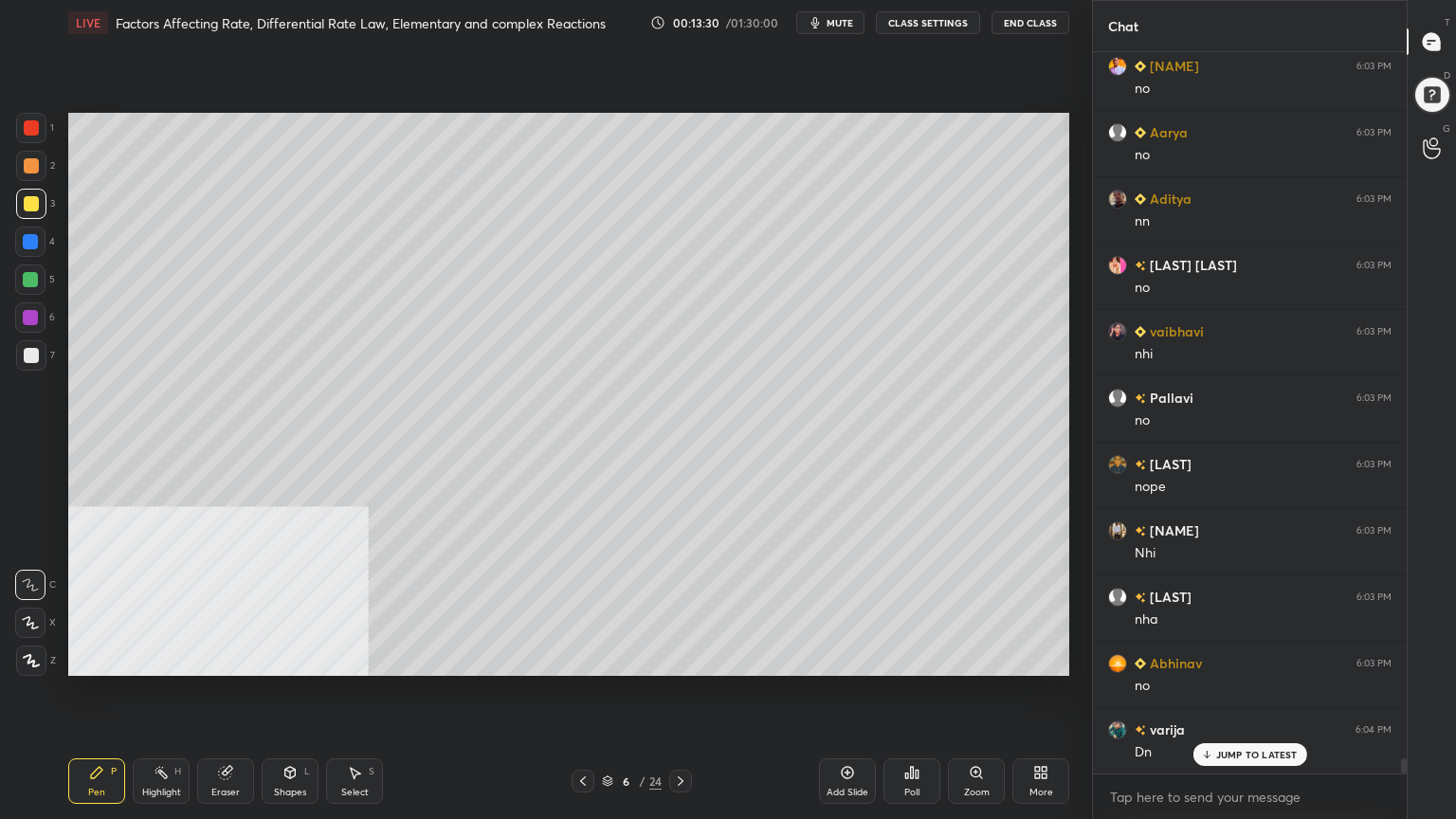 click on "Select S" at bounding box center (355, 781) 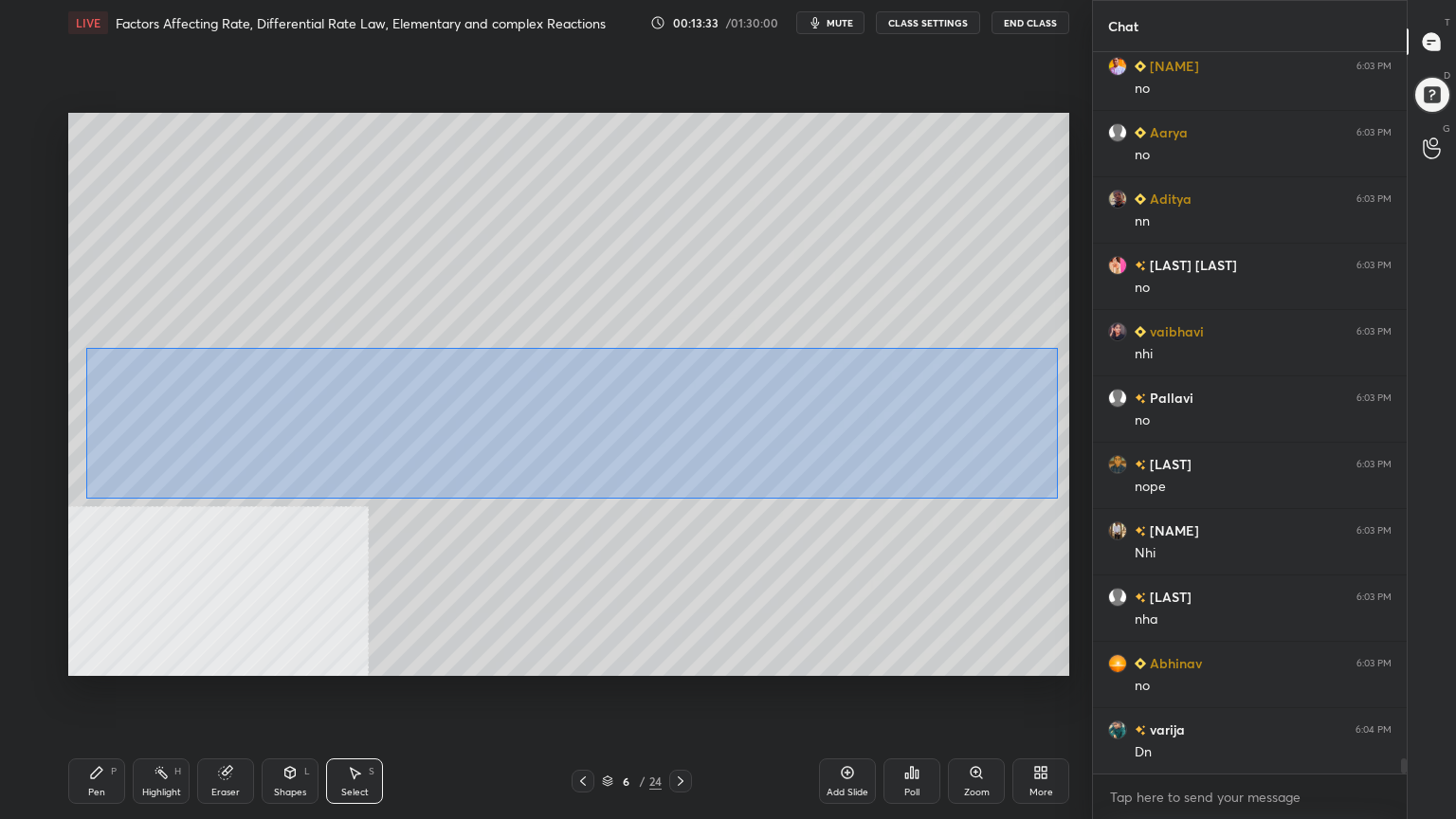 scroll, scrollTop: 32748, scrollLeft: 0, axis: vertical 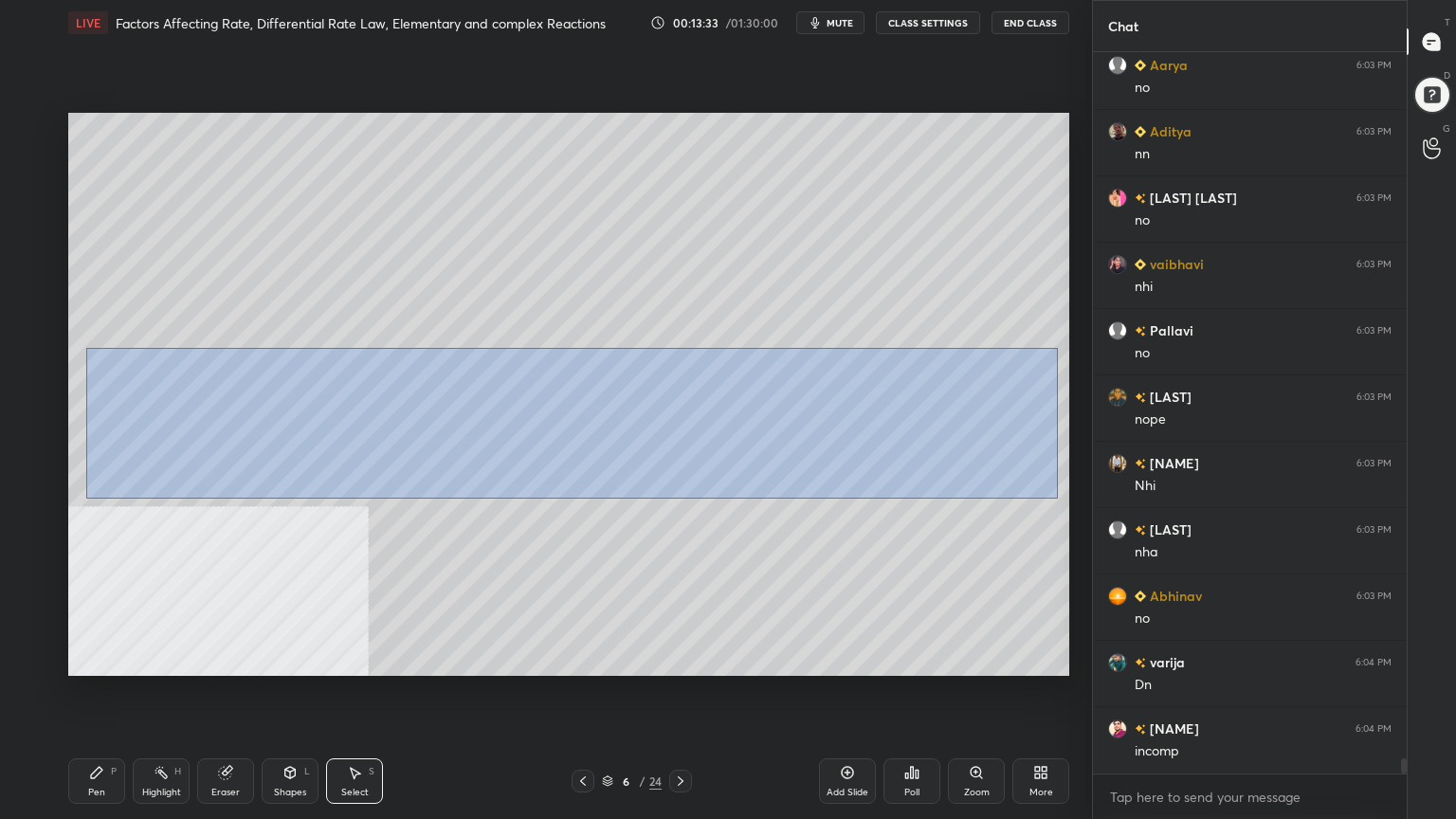 drag, startPoint x: 91, startPoint y: 346, endPoint x: 1058, endPoint y: 499, distance: 979.0291 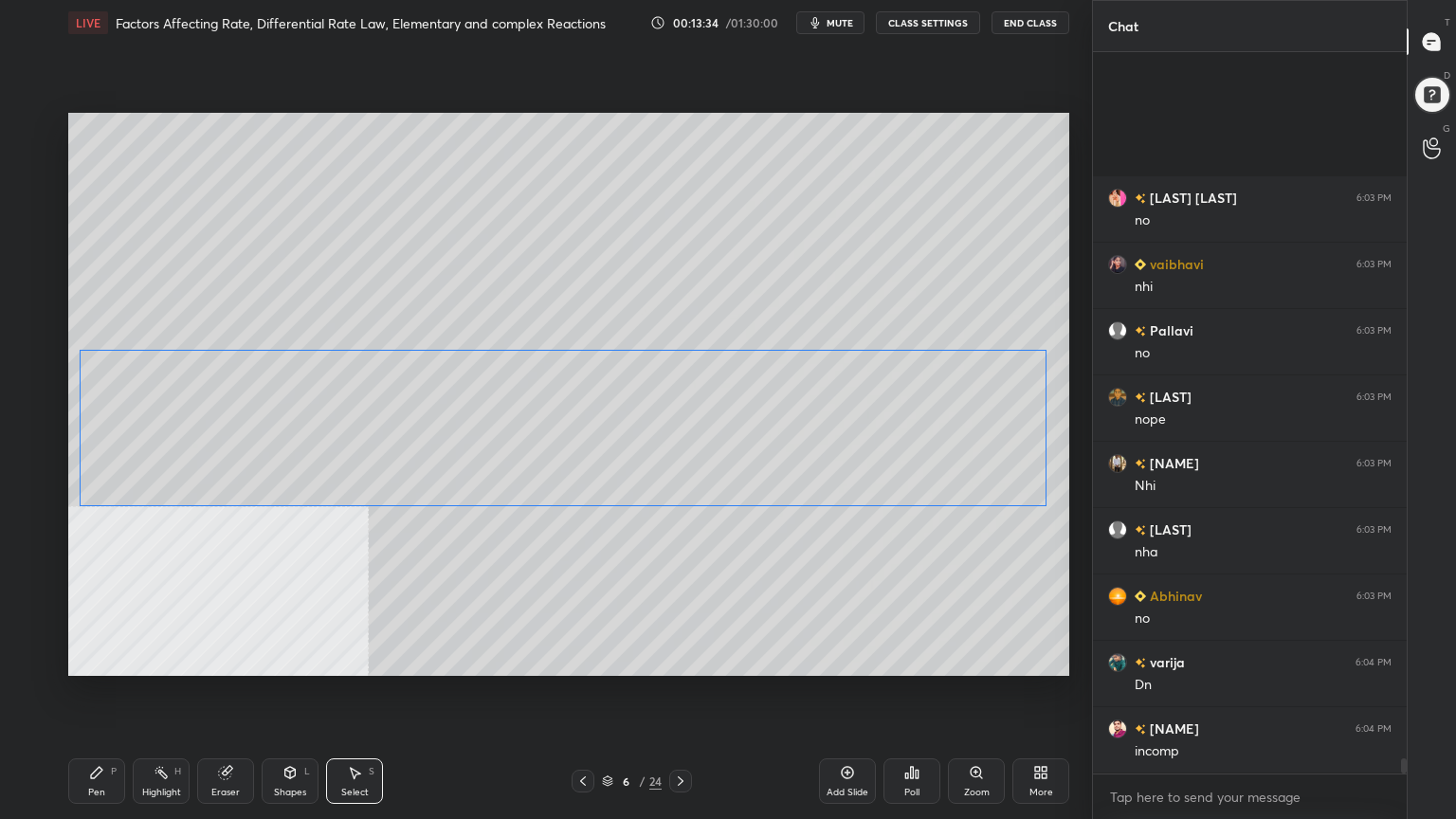 scroll, scrollTop: 32946, scrollLeft: 0, axis: vertical 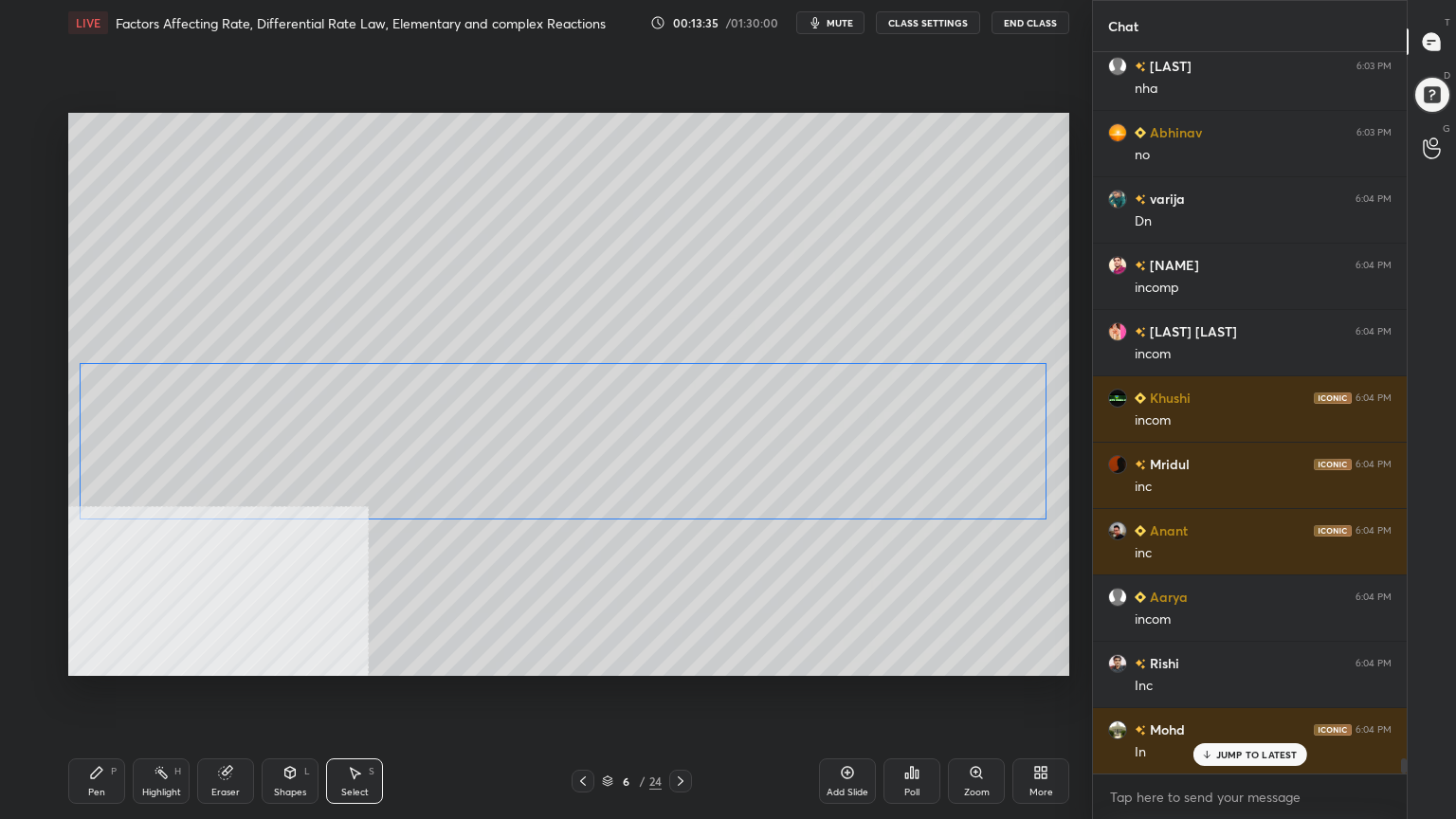 drag, startPoint x: 834, startPoint y: 455, endPoint x: 834, endPoint y: 473, distance: 18 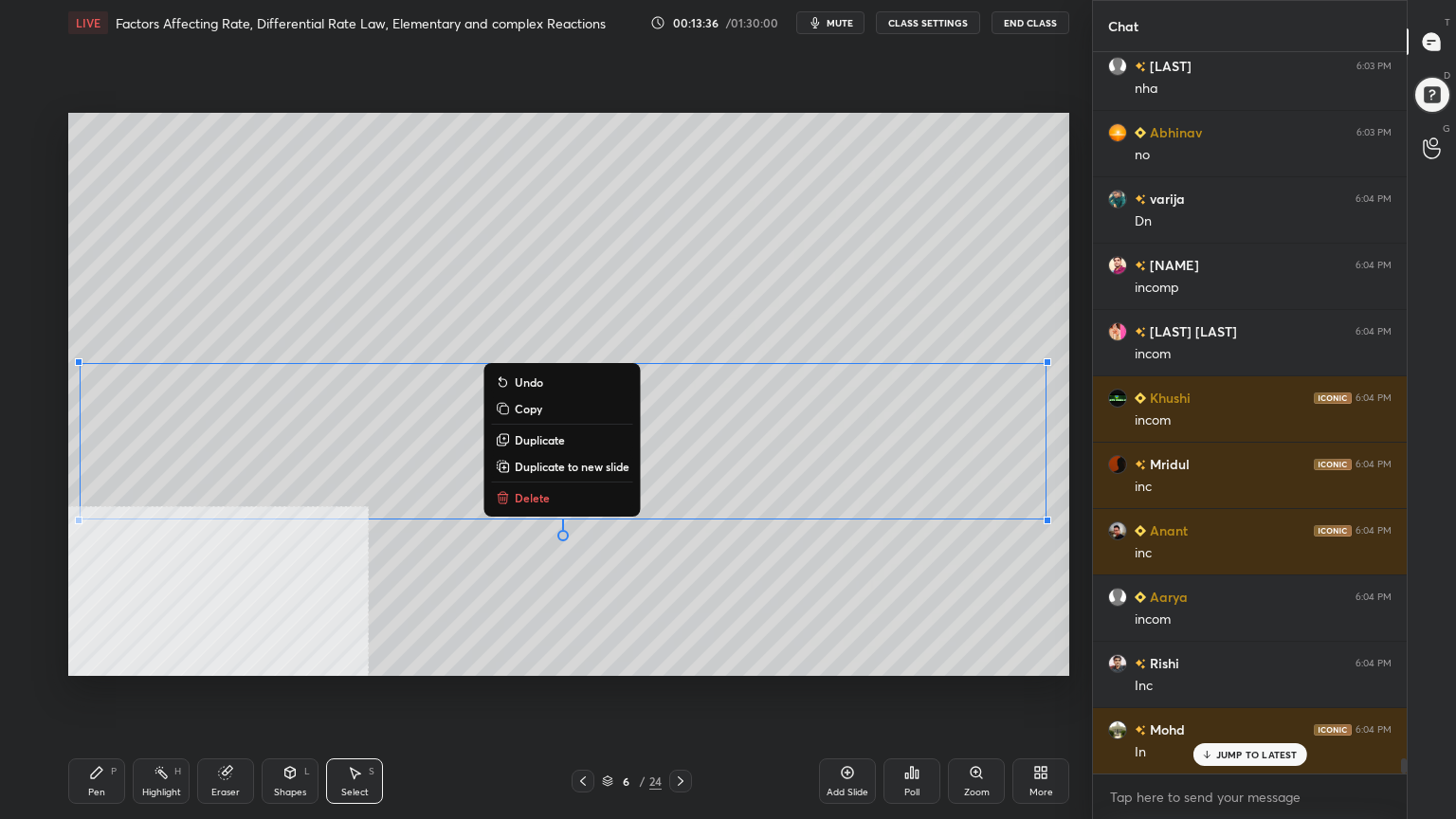 scroll, scrollTop: 33477, scrollLeft: 0, axis: vertical 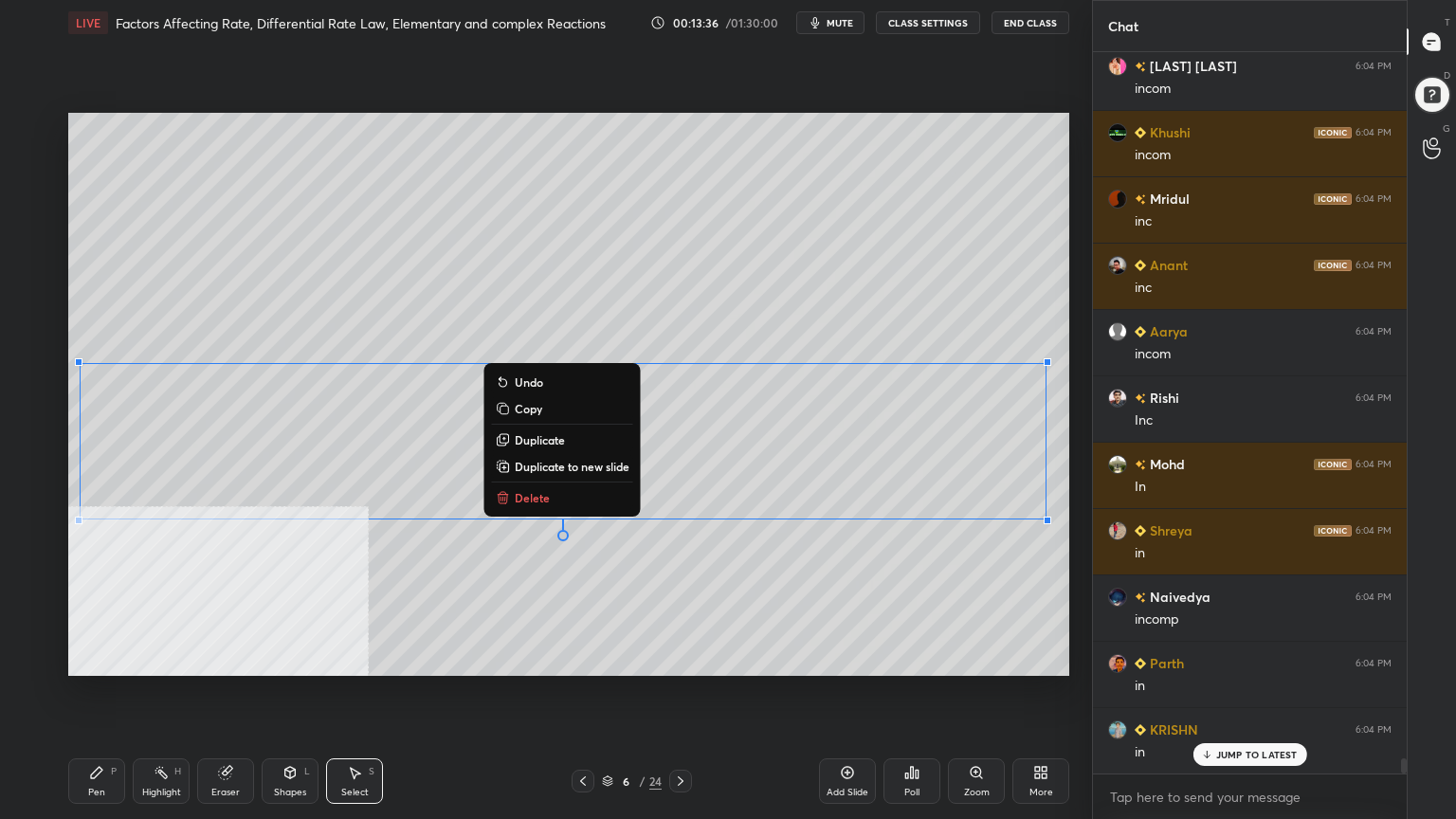 drag, startPoint x: 647, startPoint y: 599, endPoint x: 641, endPoint y: 583, distance: 17.088007 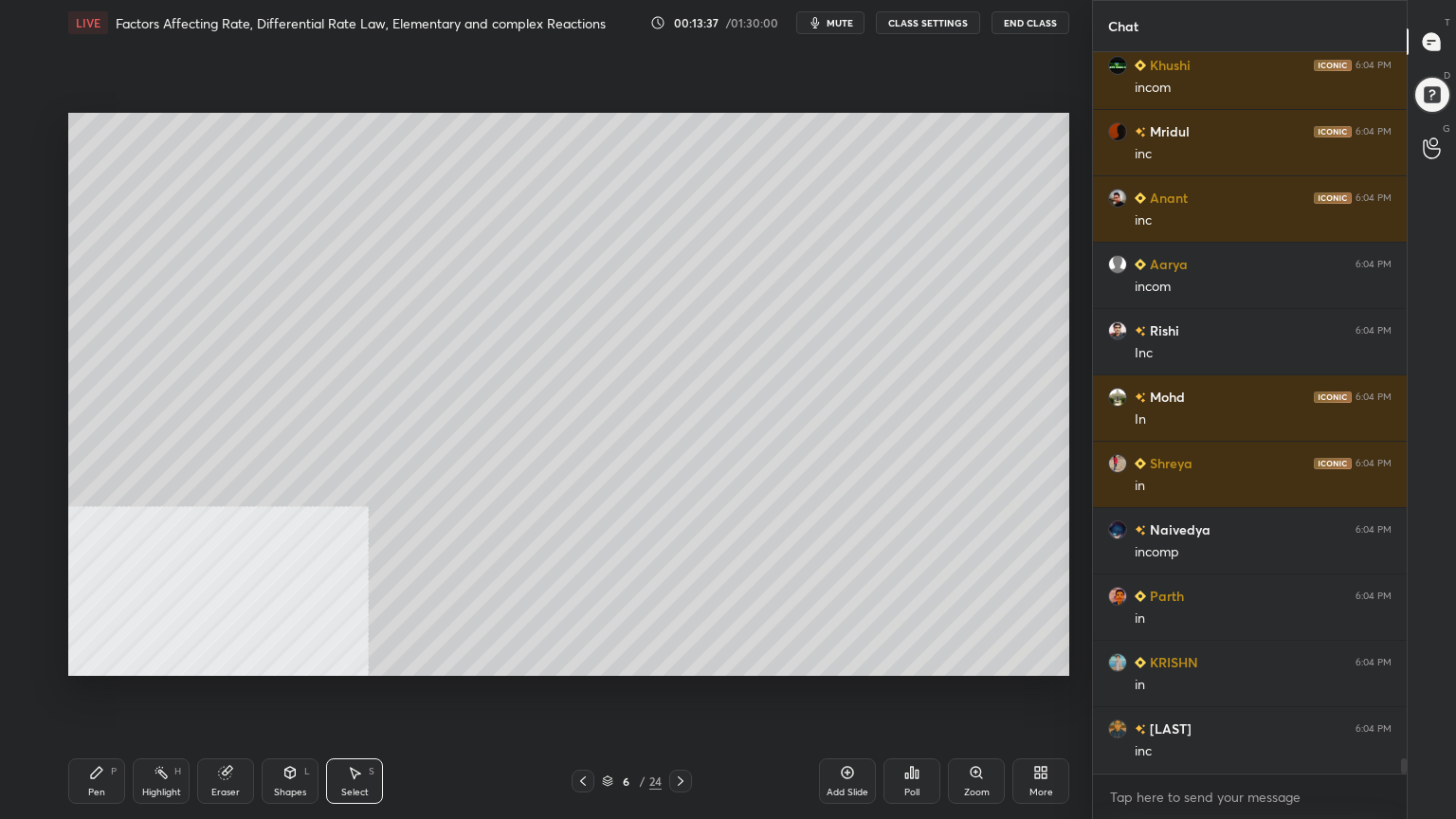 scroll, scrollTop: 33609, scrollLeft: 0, axis: vertical 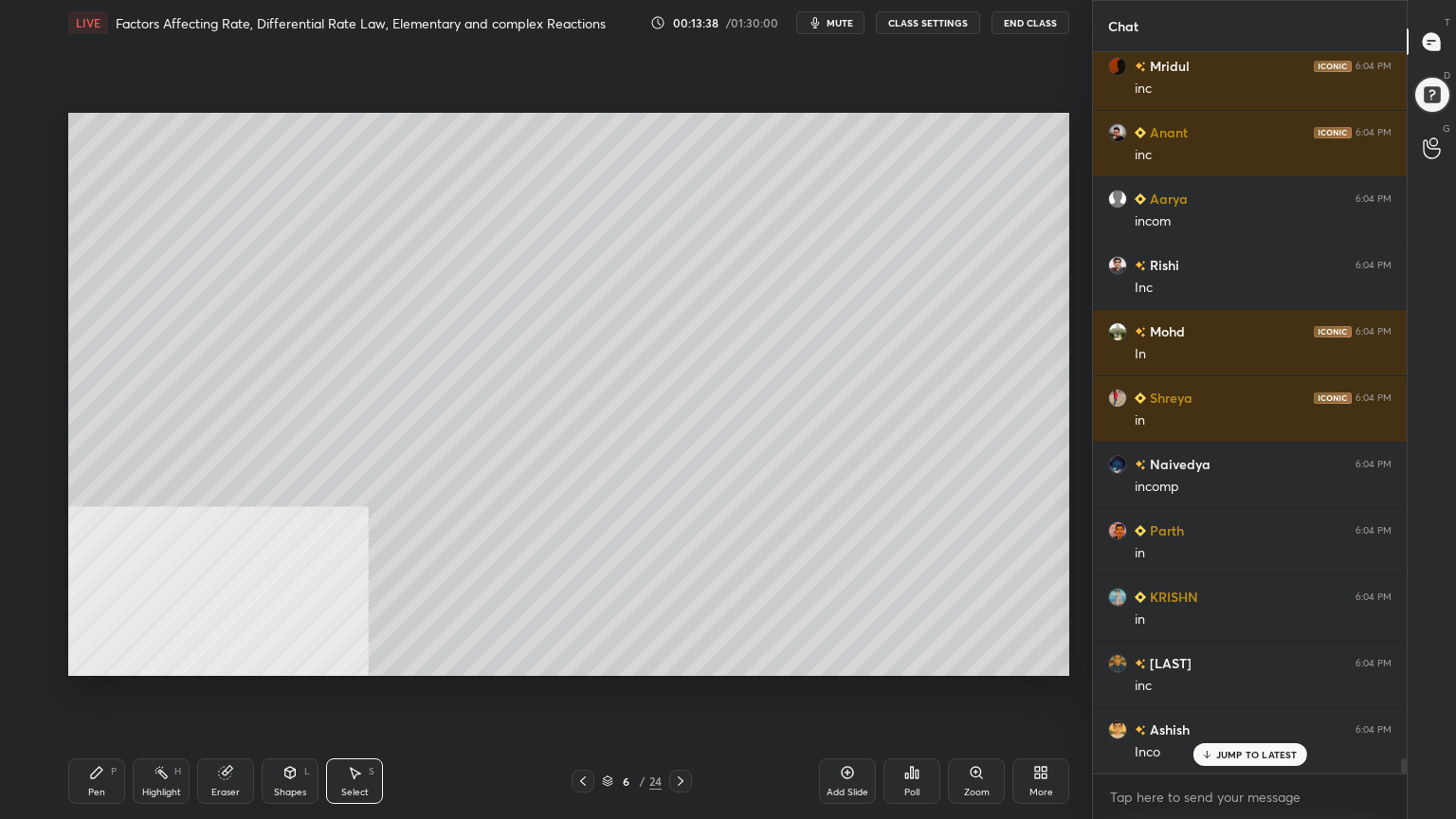 drag, startPoint x: 91, startPoint y: 792, endPoint x: 99, endPoint y: 774, distance: 19.697716 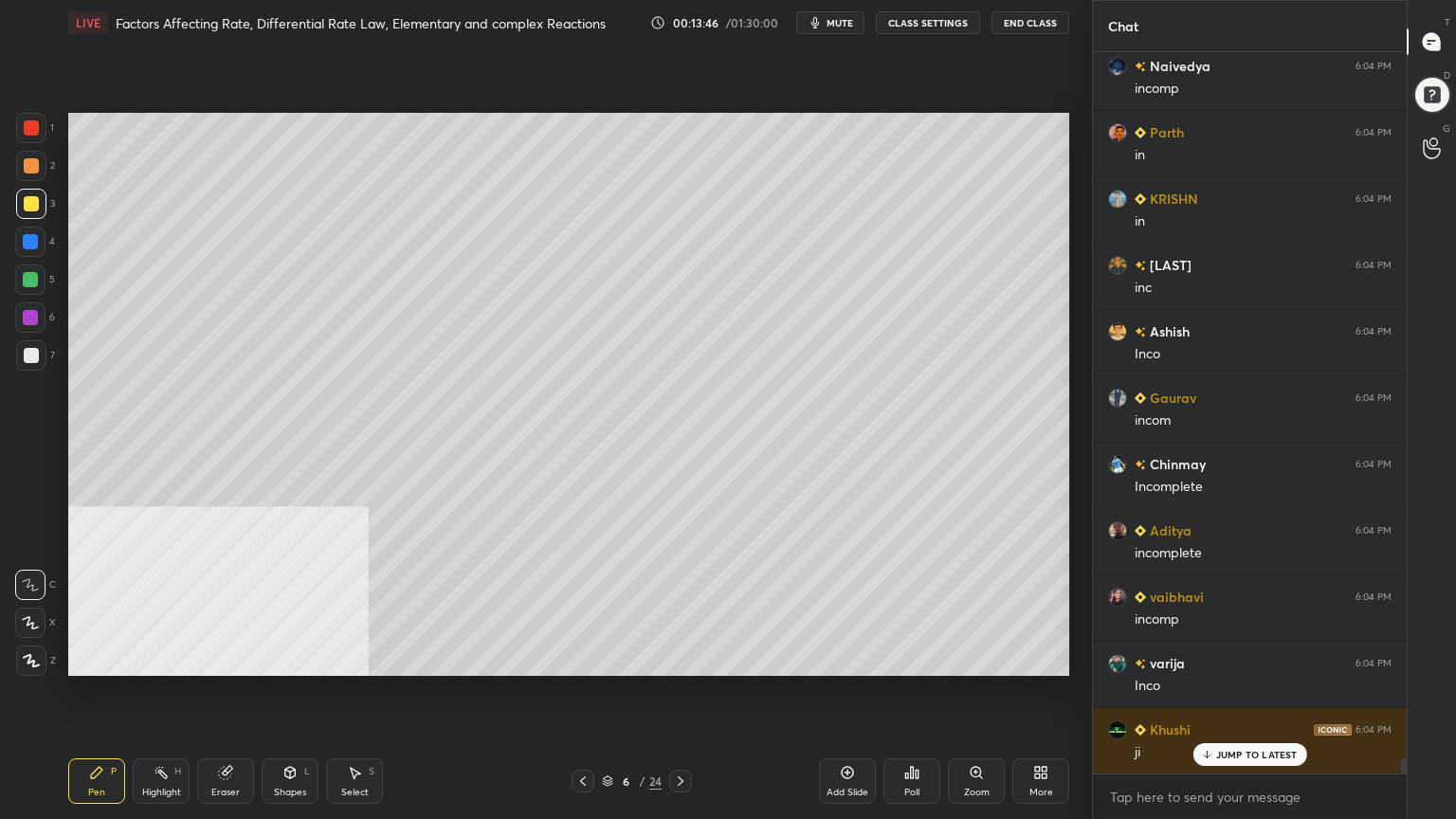 scroll, scrollTop: 34075, scrollLeft: 0, axis: vertical 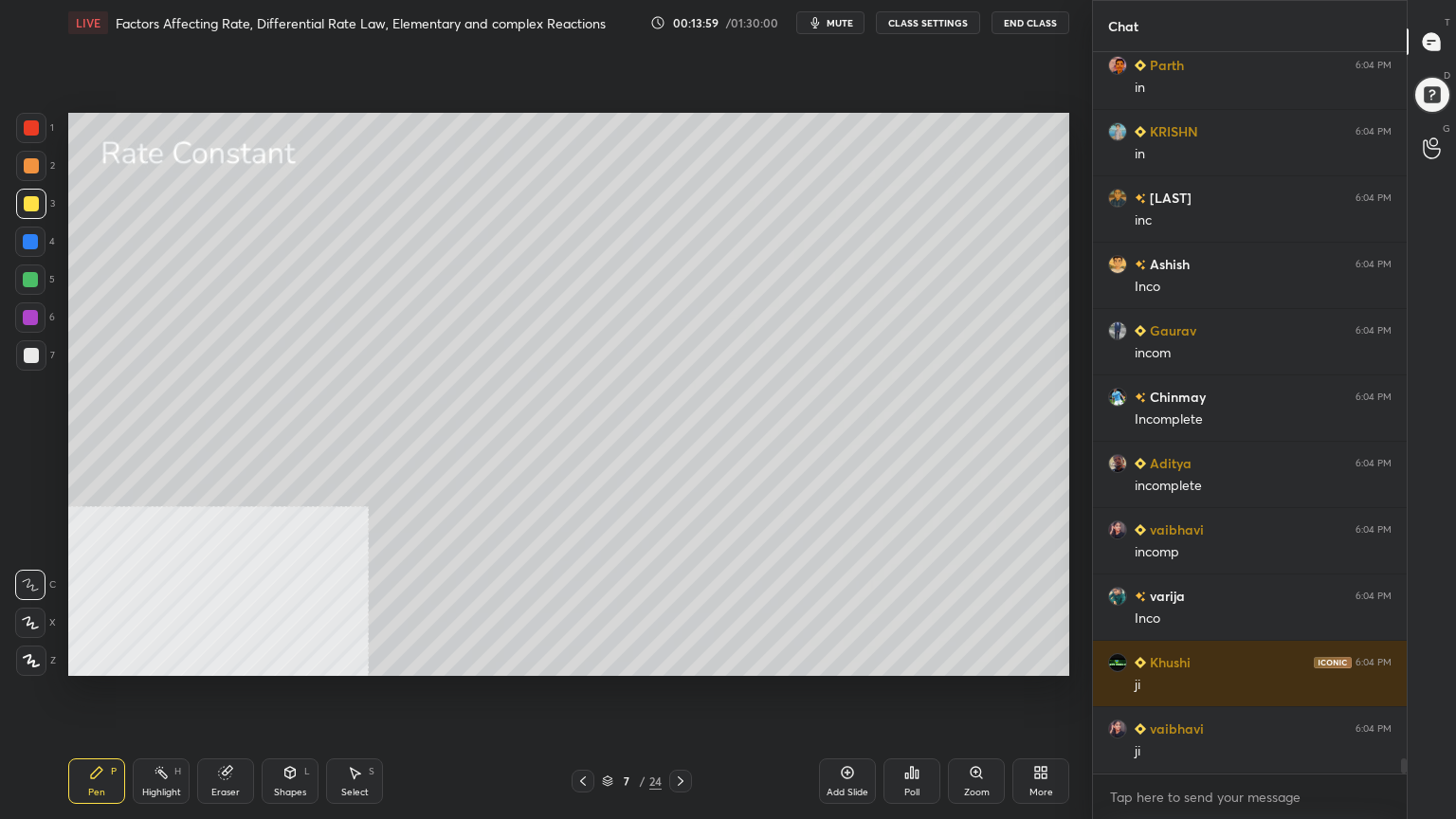 click at bounding box center (31, 355) 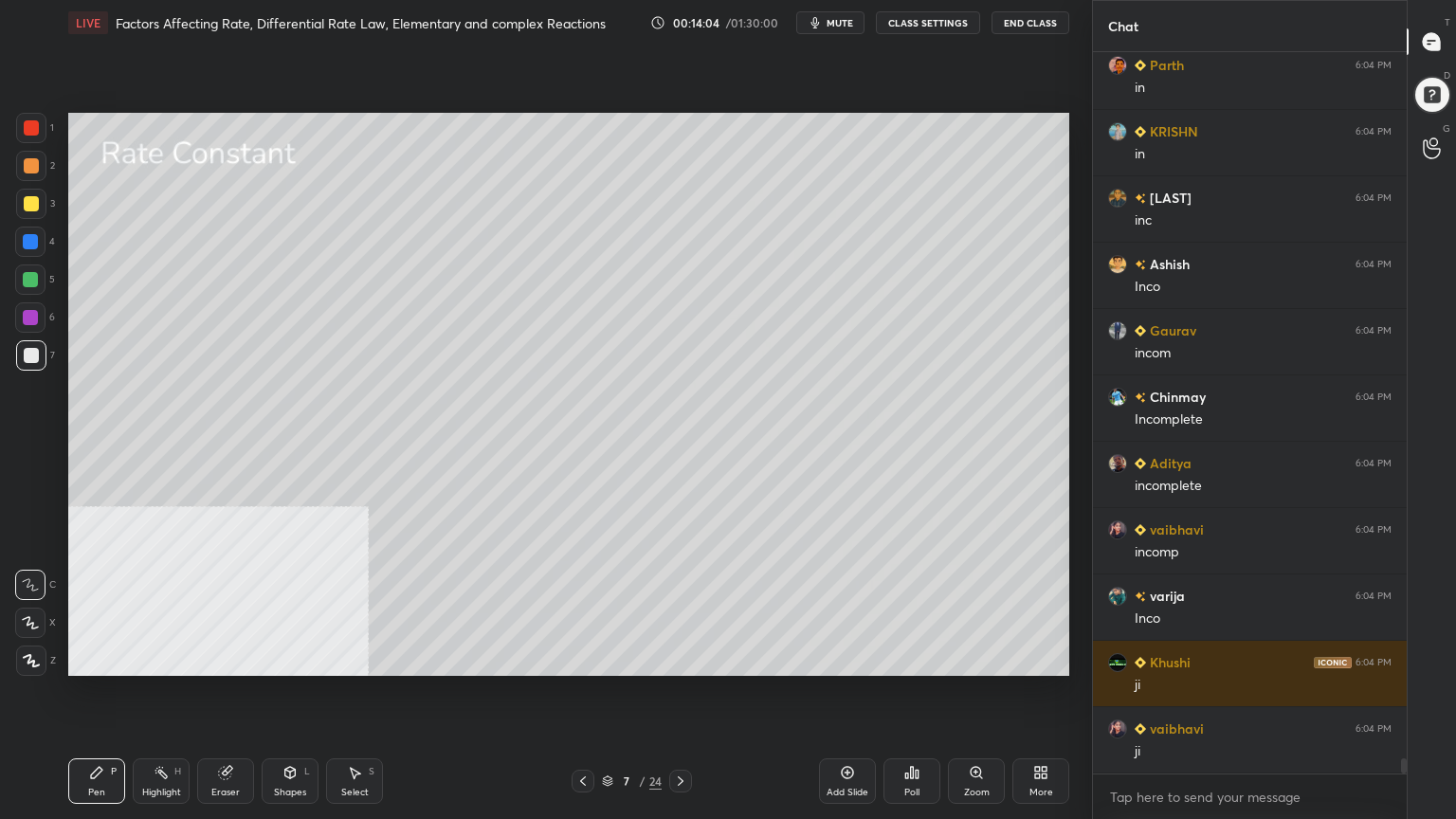 click on "Shapes L" at bounding box center (290, 781) 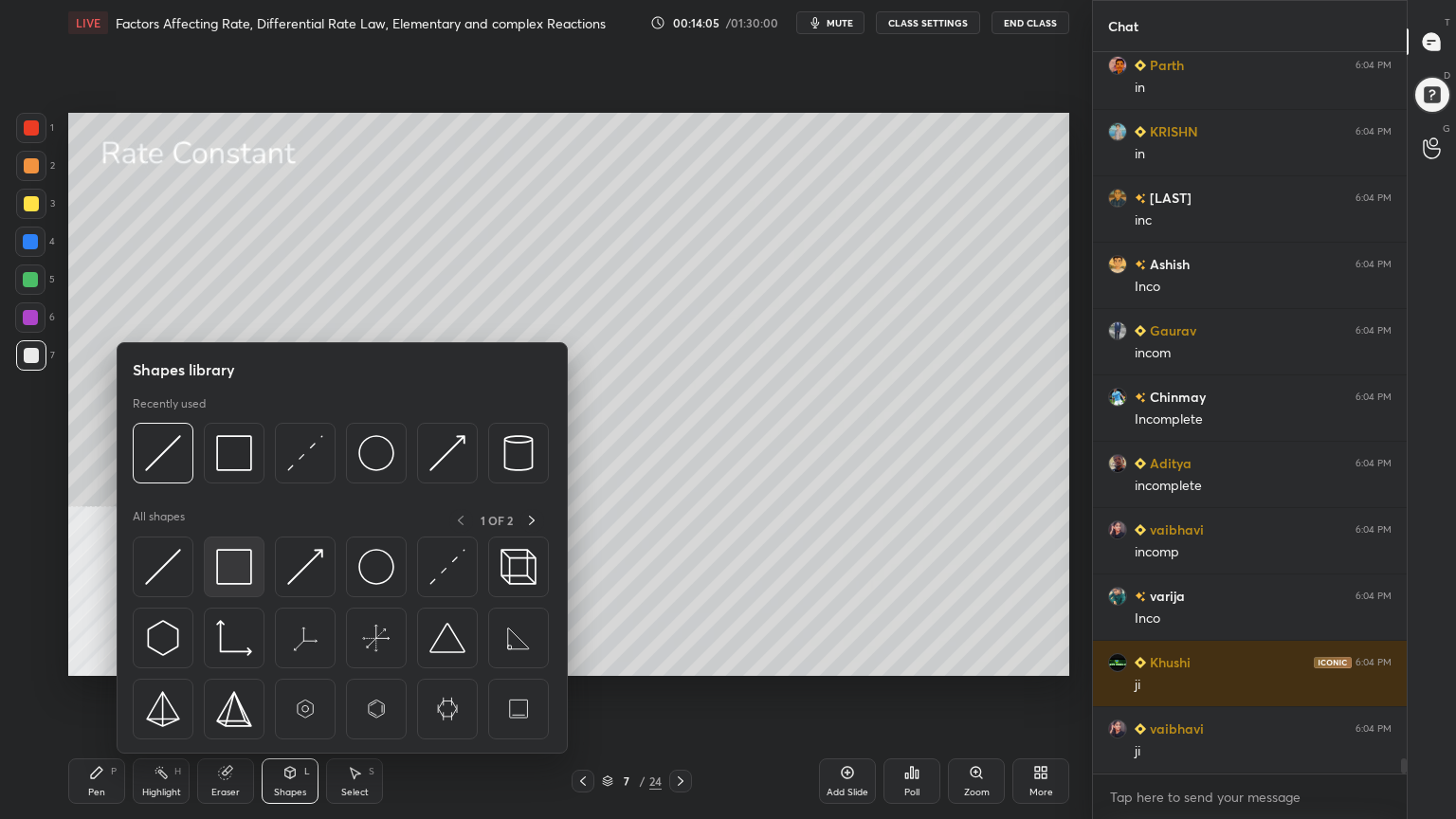 click at bounding box center [234, 567] 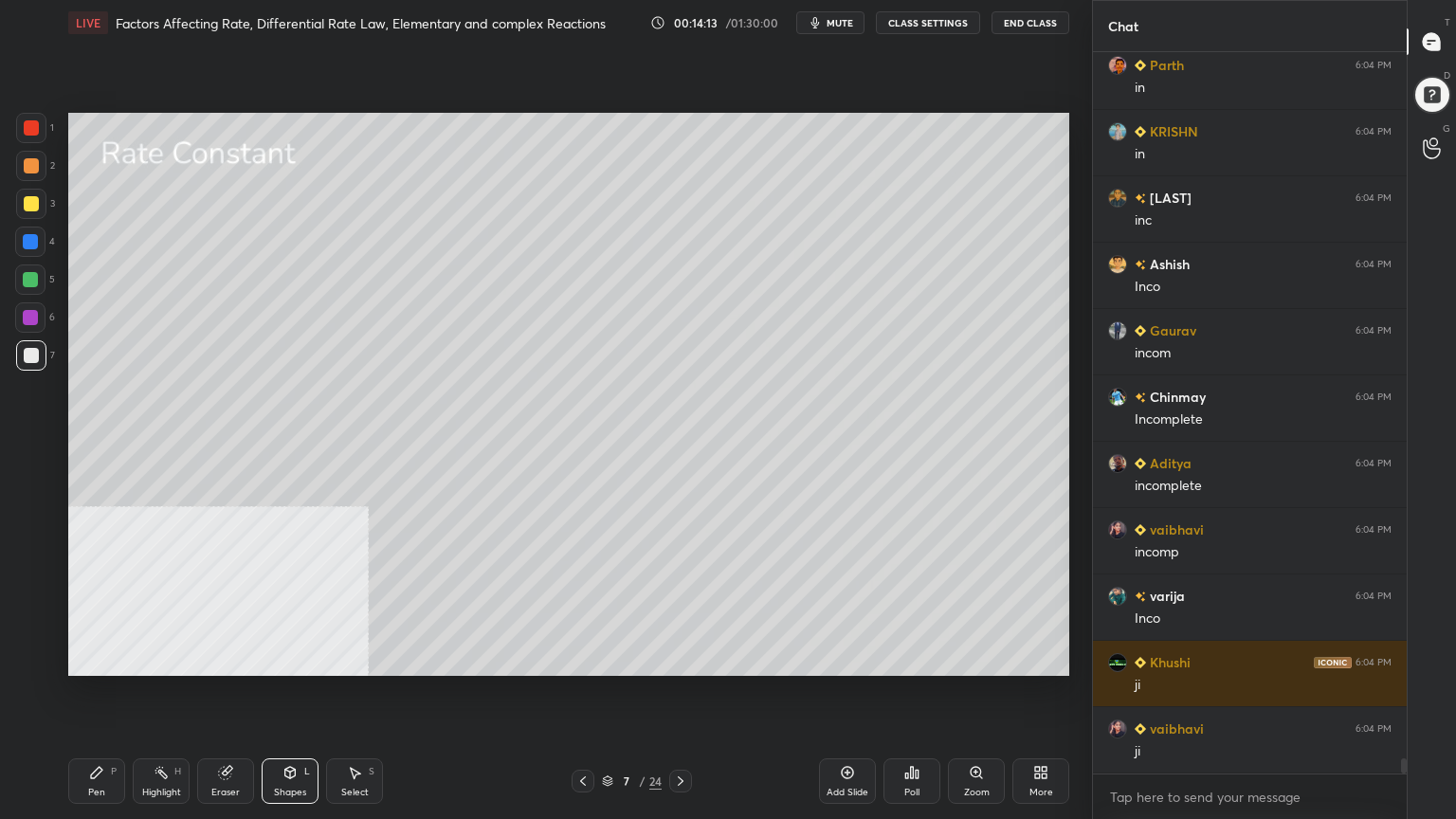 click 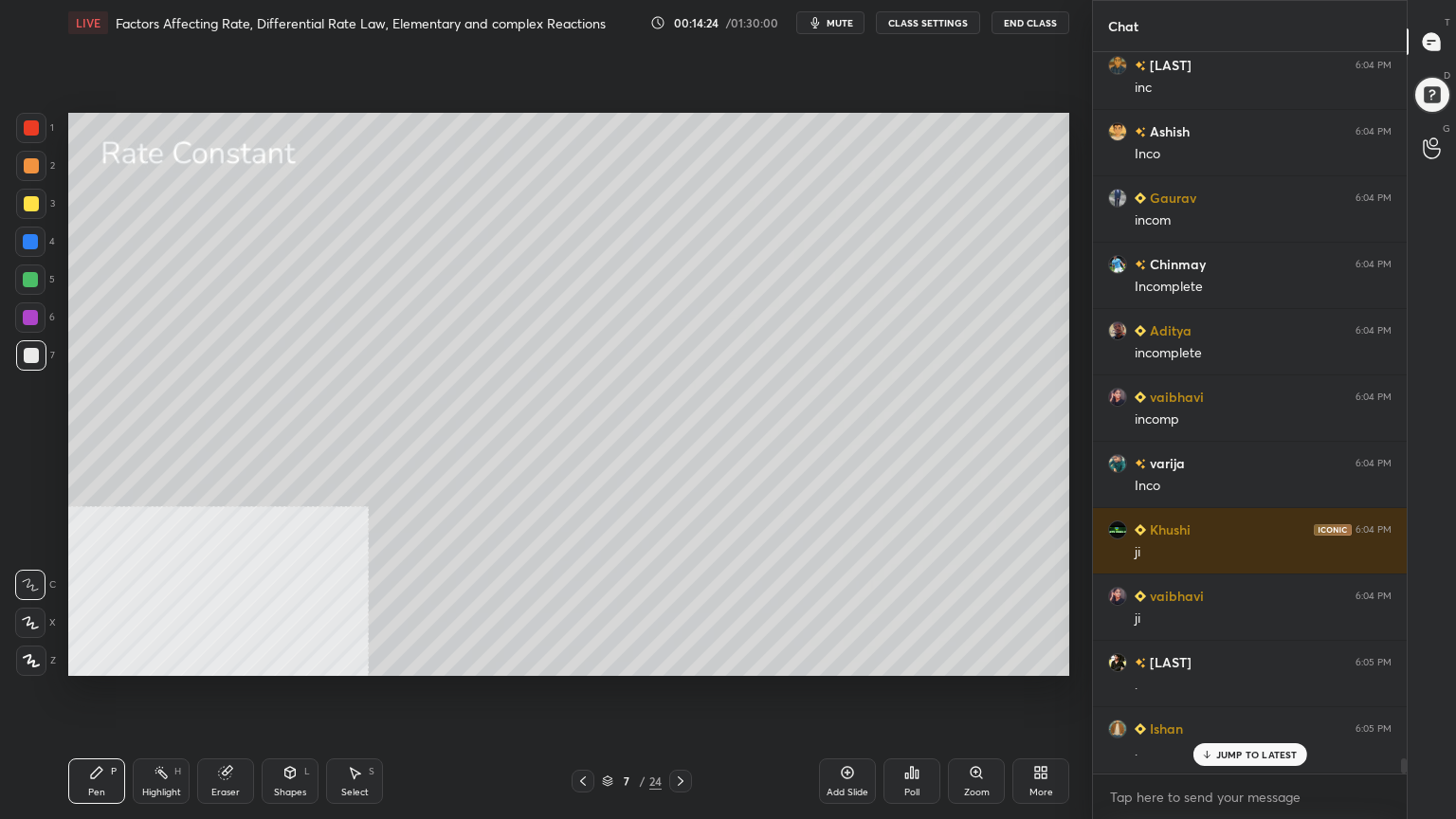 scroll, scrollTop: 34406, scrollLeft: 0, axis: vertical 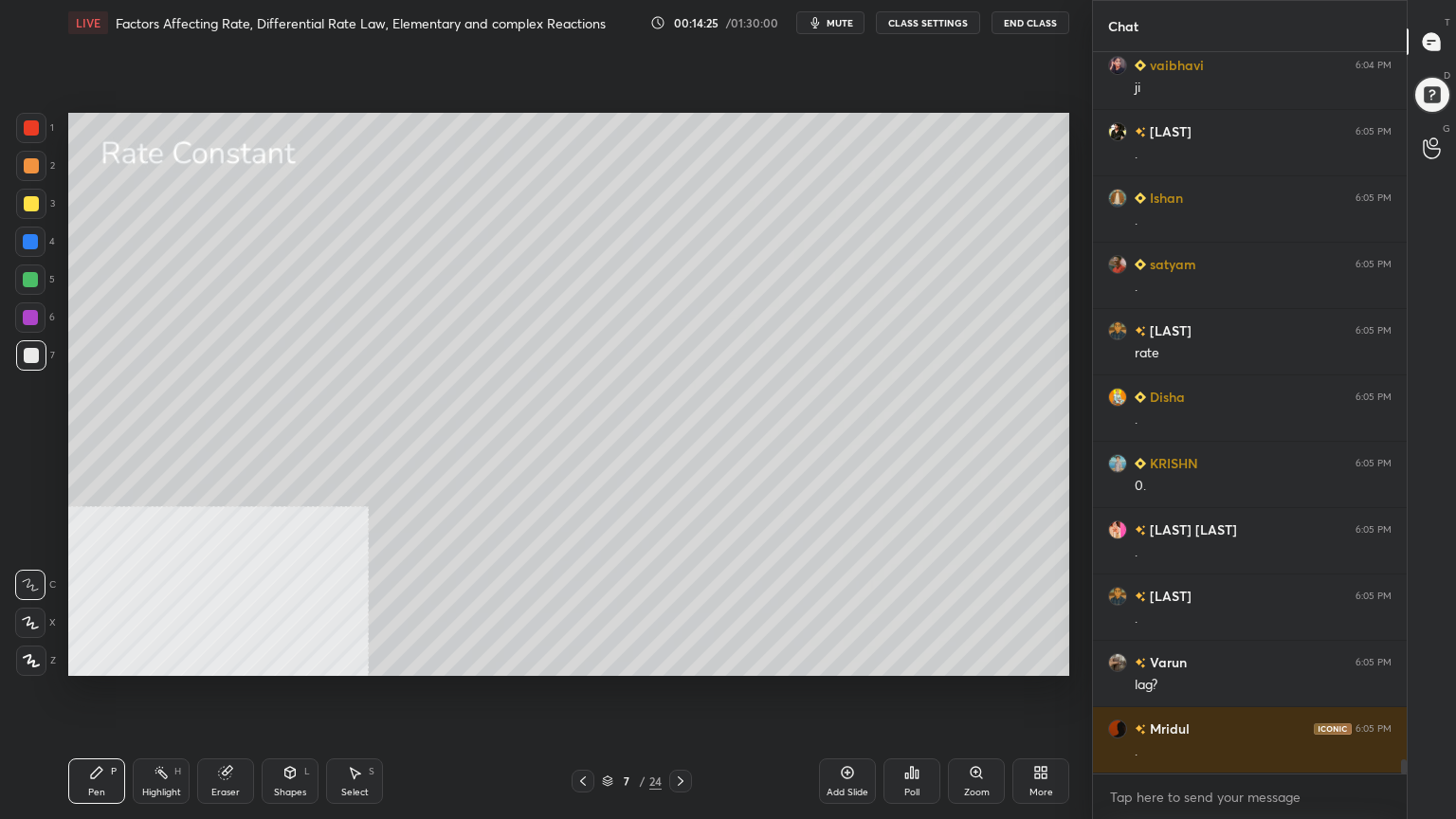 drag, startPoint x: 23, startPoint y: 203, endPoint x: 23, endPoint y: 183, distance: 20 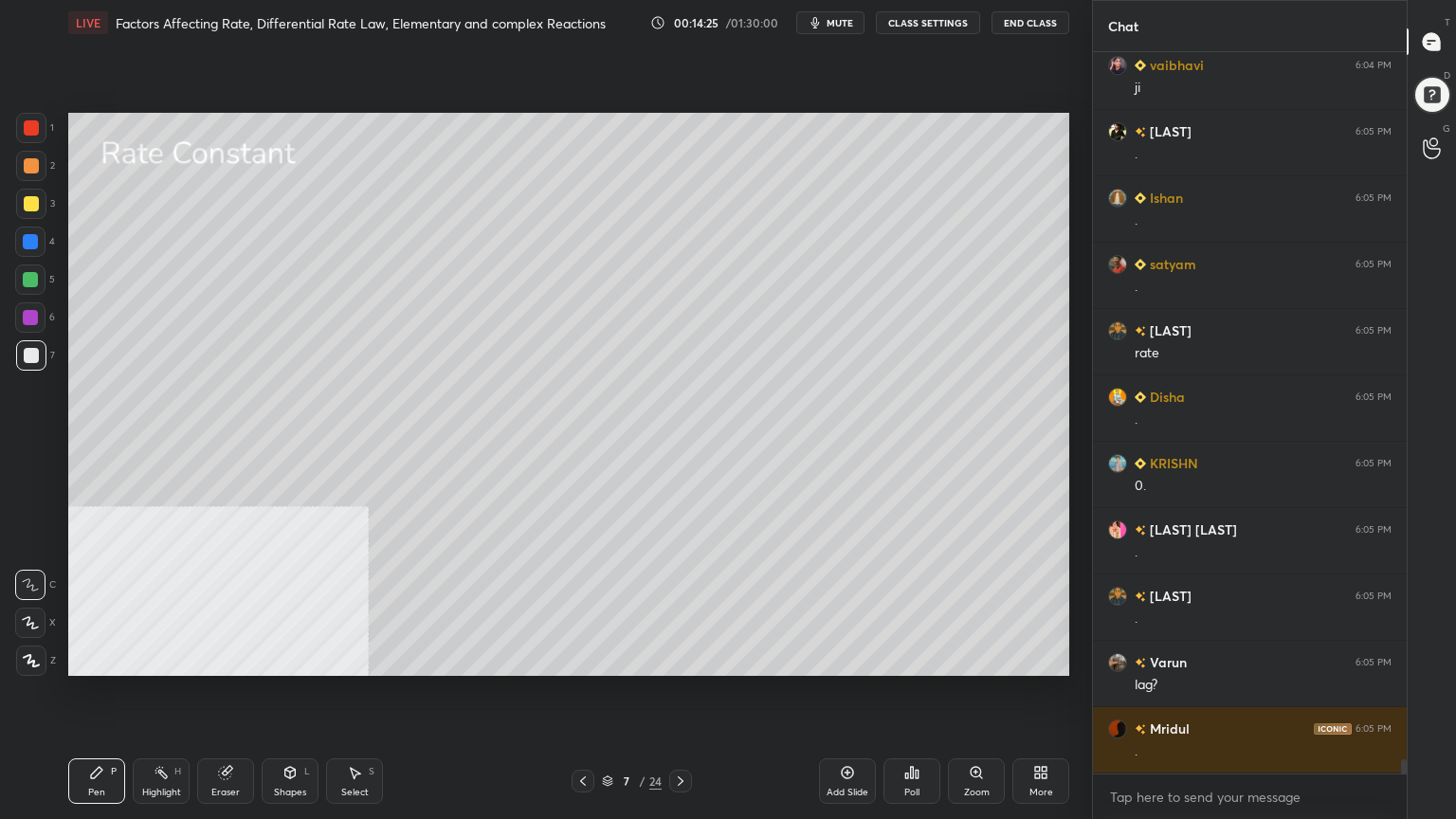 click at bounding box center (31, 204) 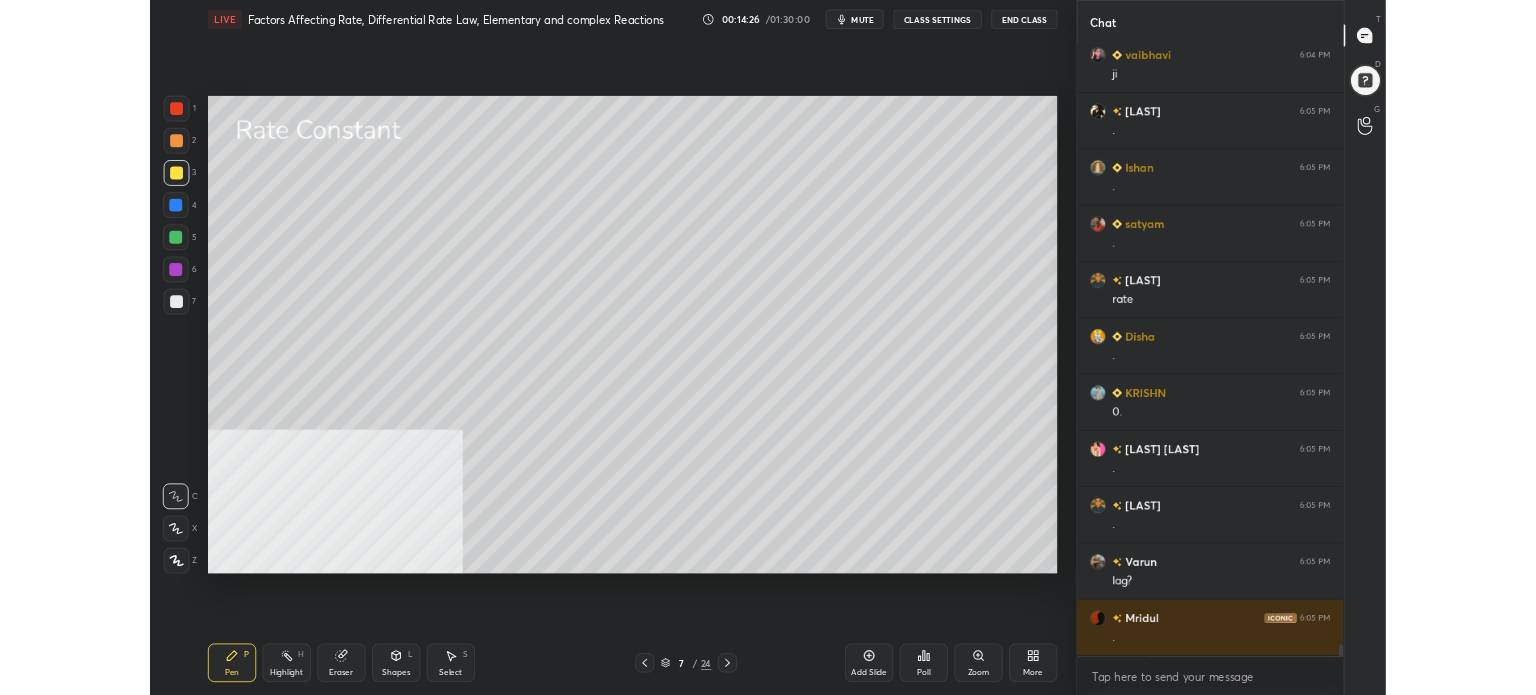 scroll, scrollTop: 36856, scrollLeft: 0, axis: vertical 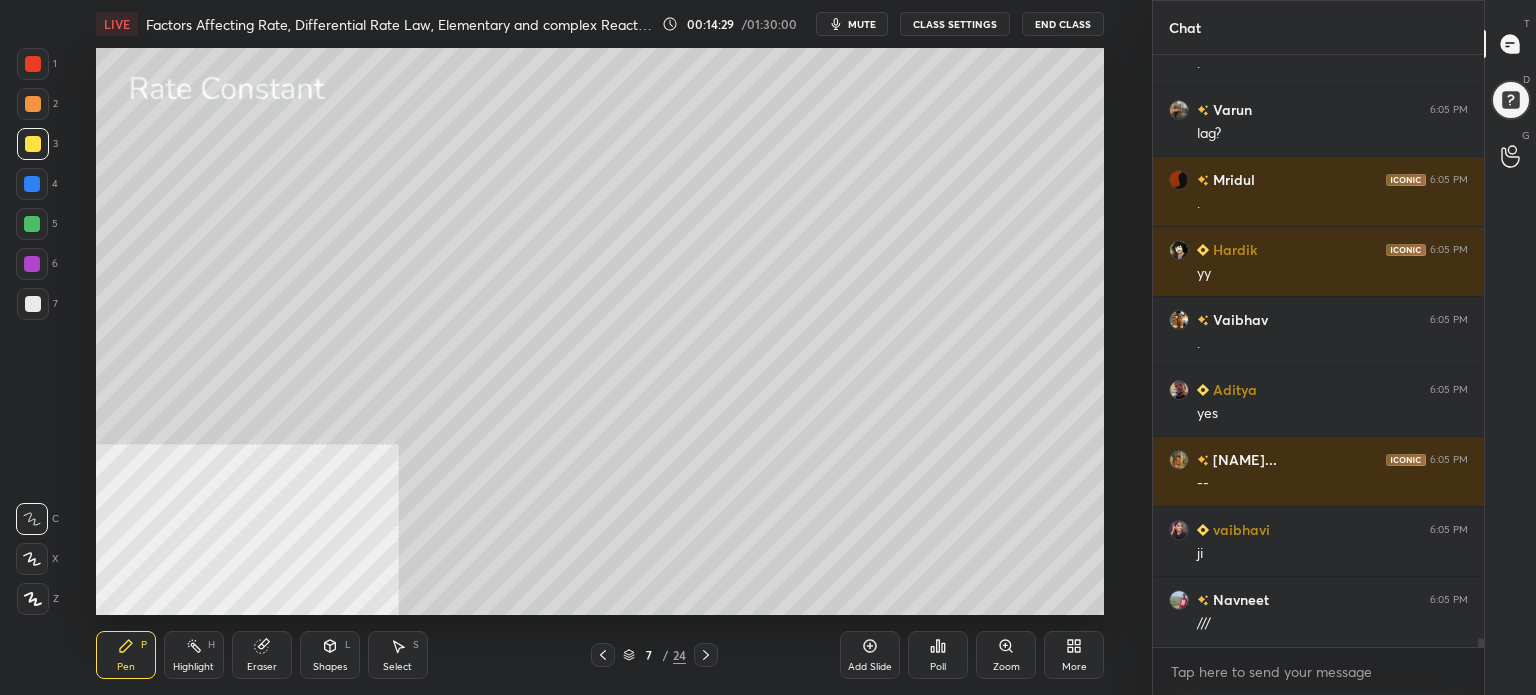 click on "More" at bounding box center [1074, 655] 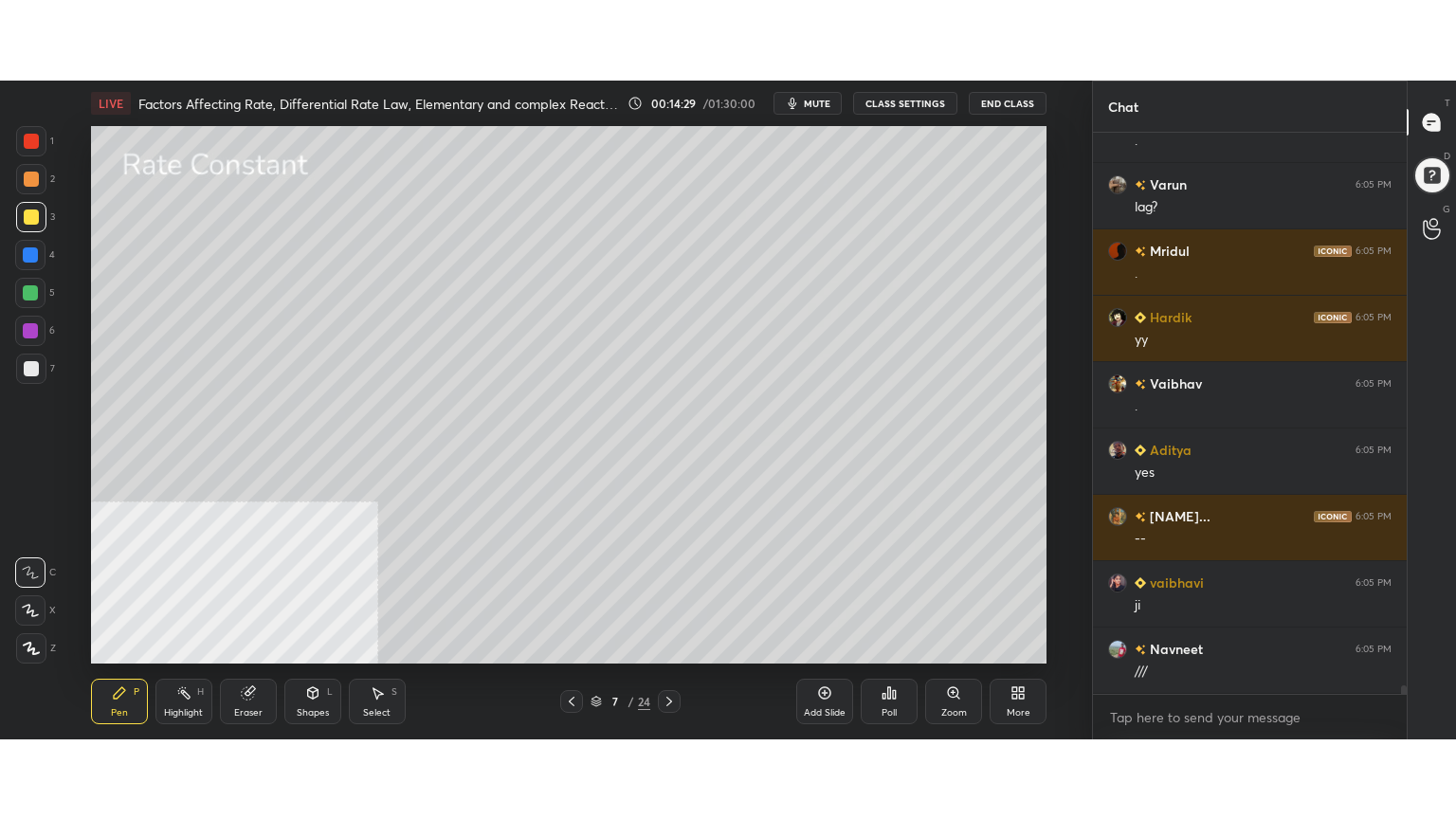 scroll, scrollTop: 35363, scrollLeft: 0, axis: vertical 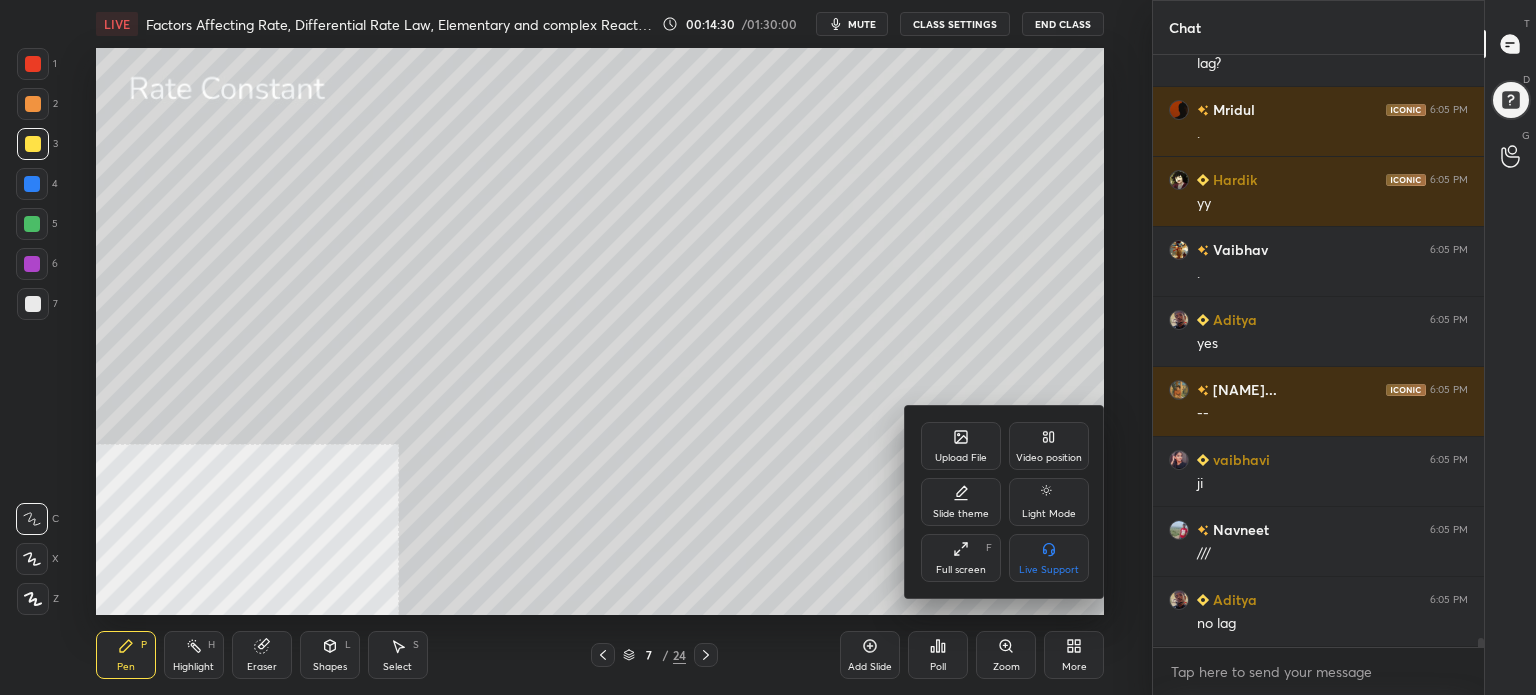click on "Full screen F" at bounding box center [961, 558] 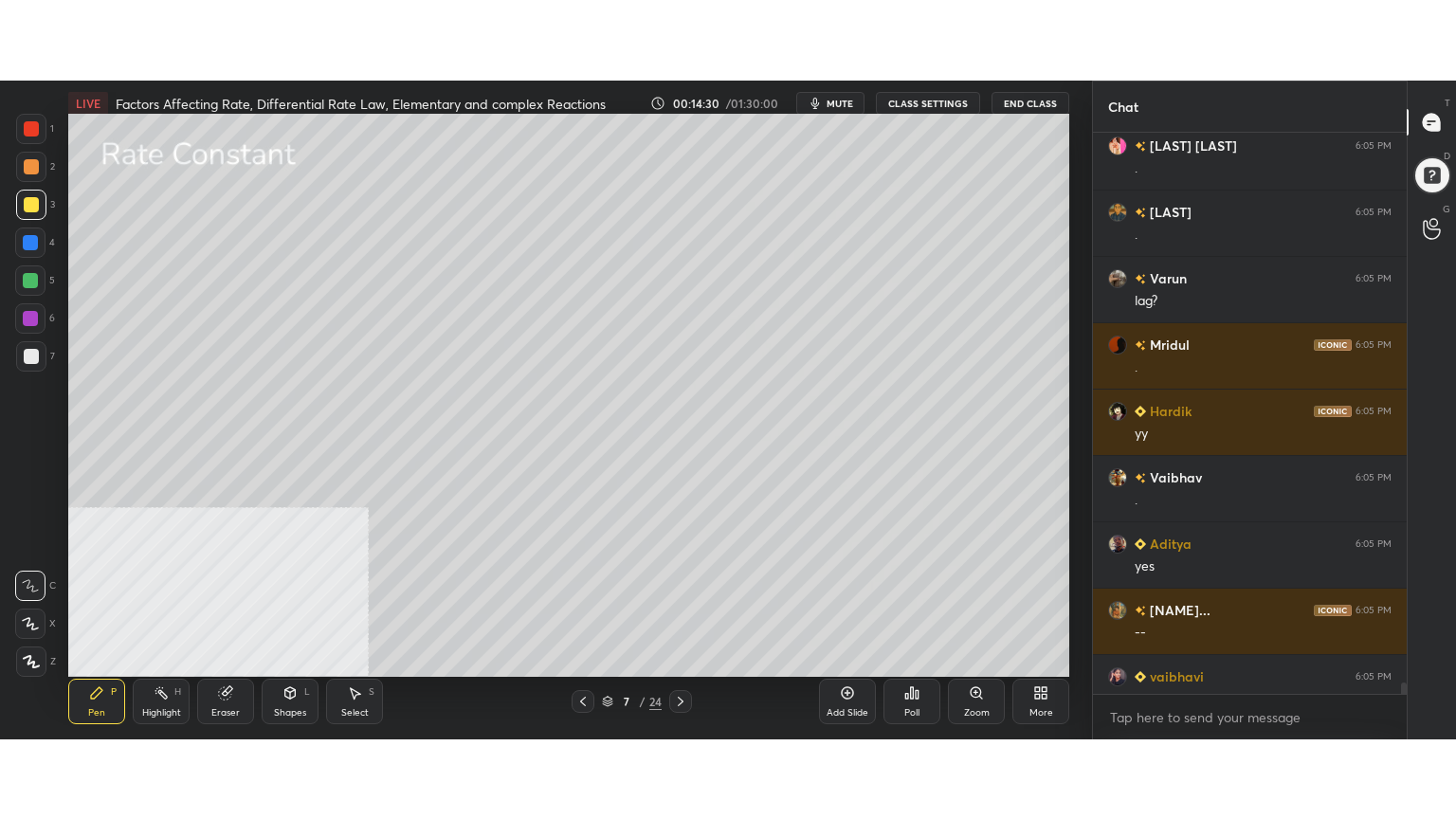 scroll, scrollTop: 94094, scrollLeft: 93776, axis: both 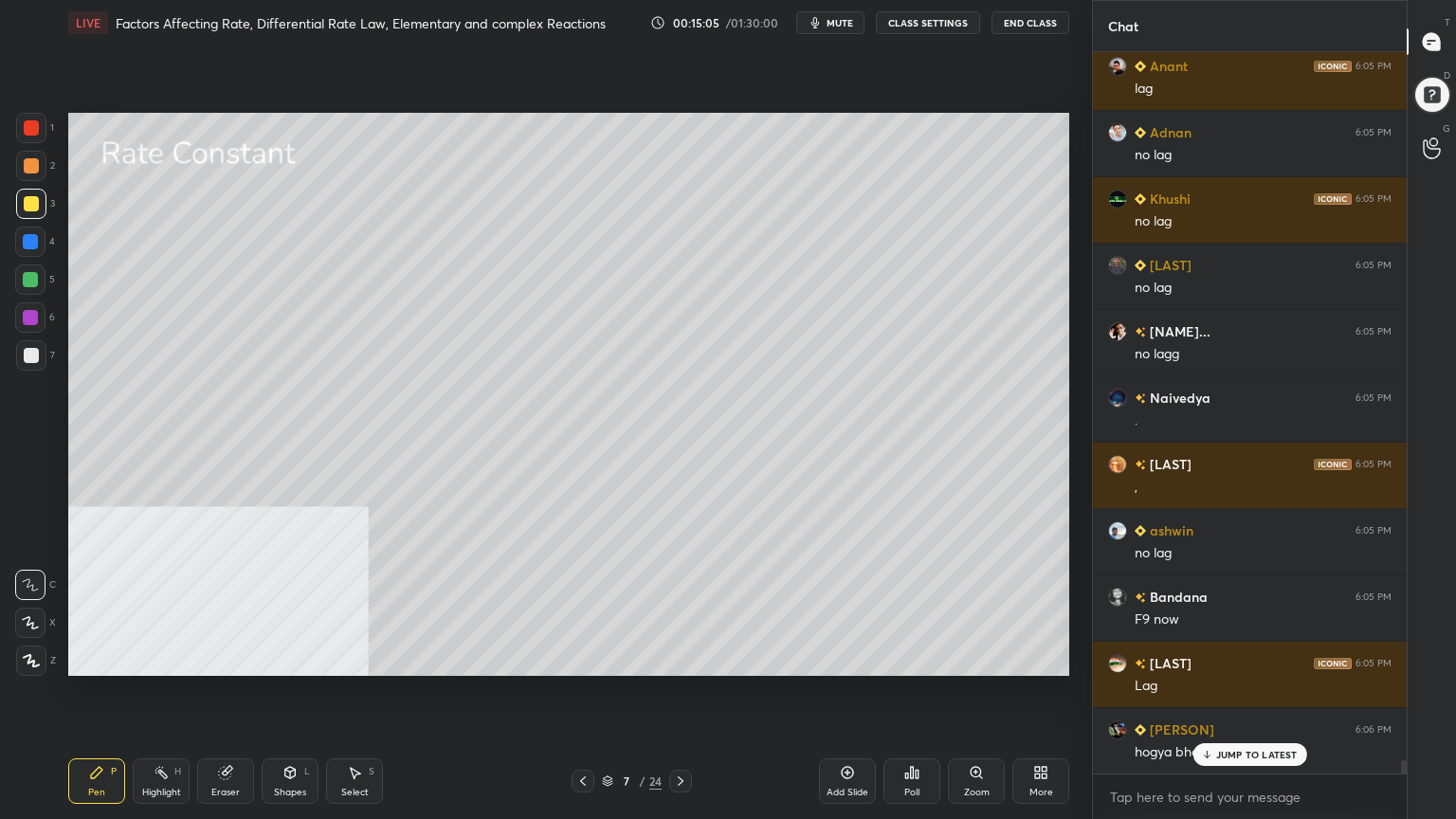 click at bounding box center [31, 166] 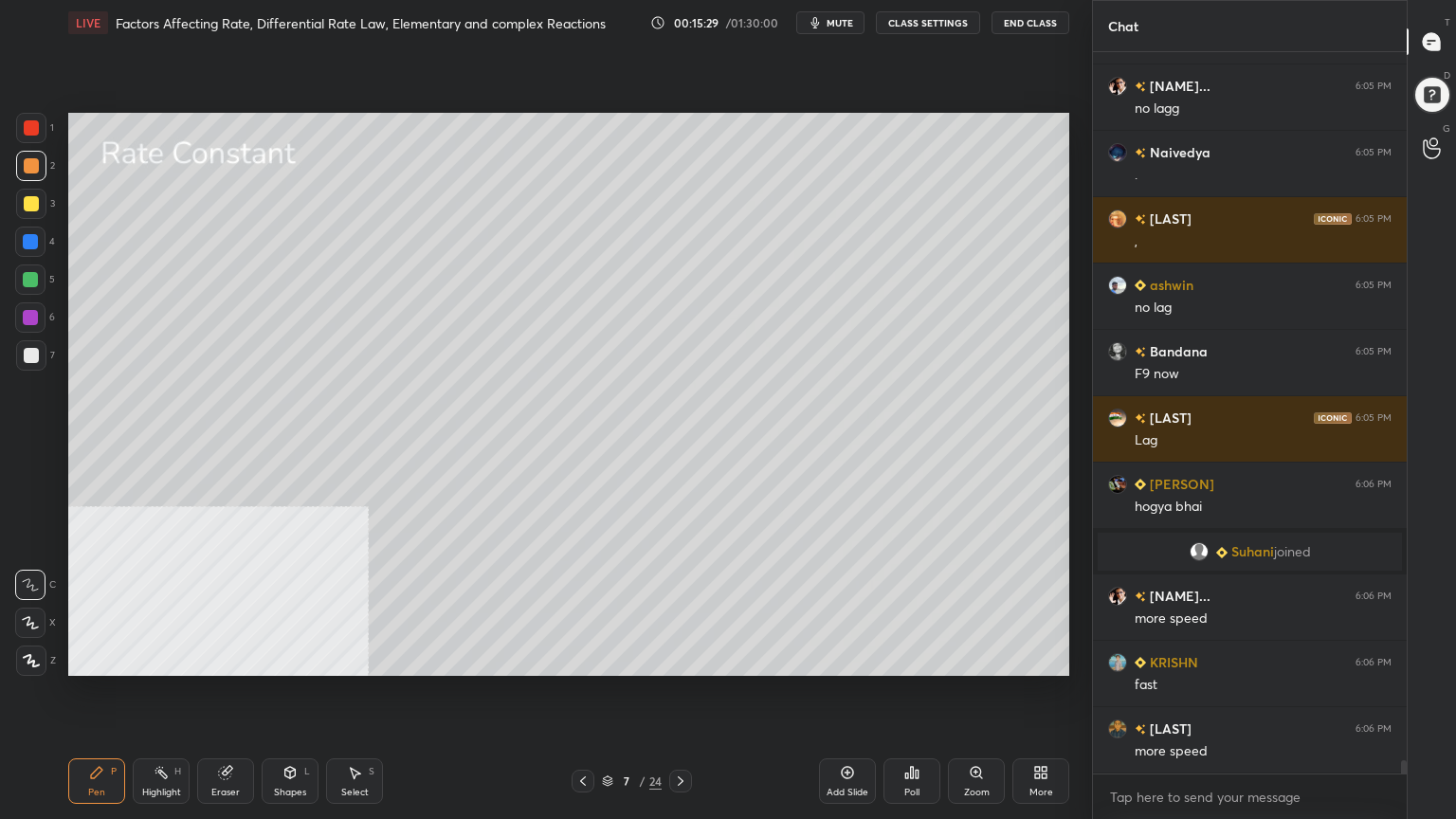 drag, startPoint x: 284, startPoint y: 777, endPoint x: 287, endPoint y: 755, distance: 22.203603 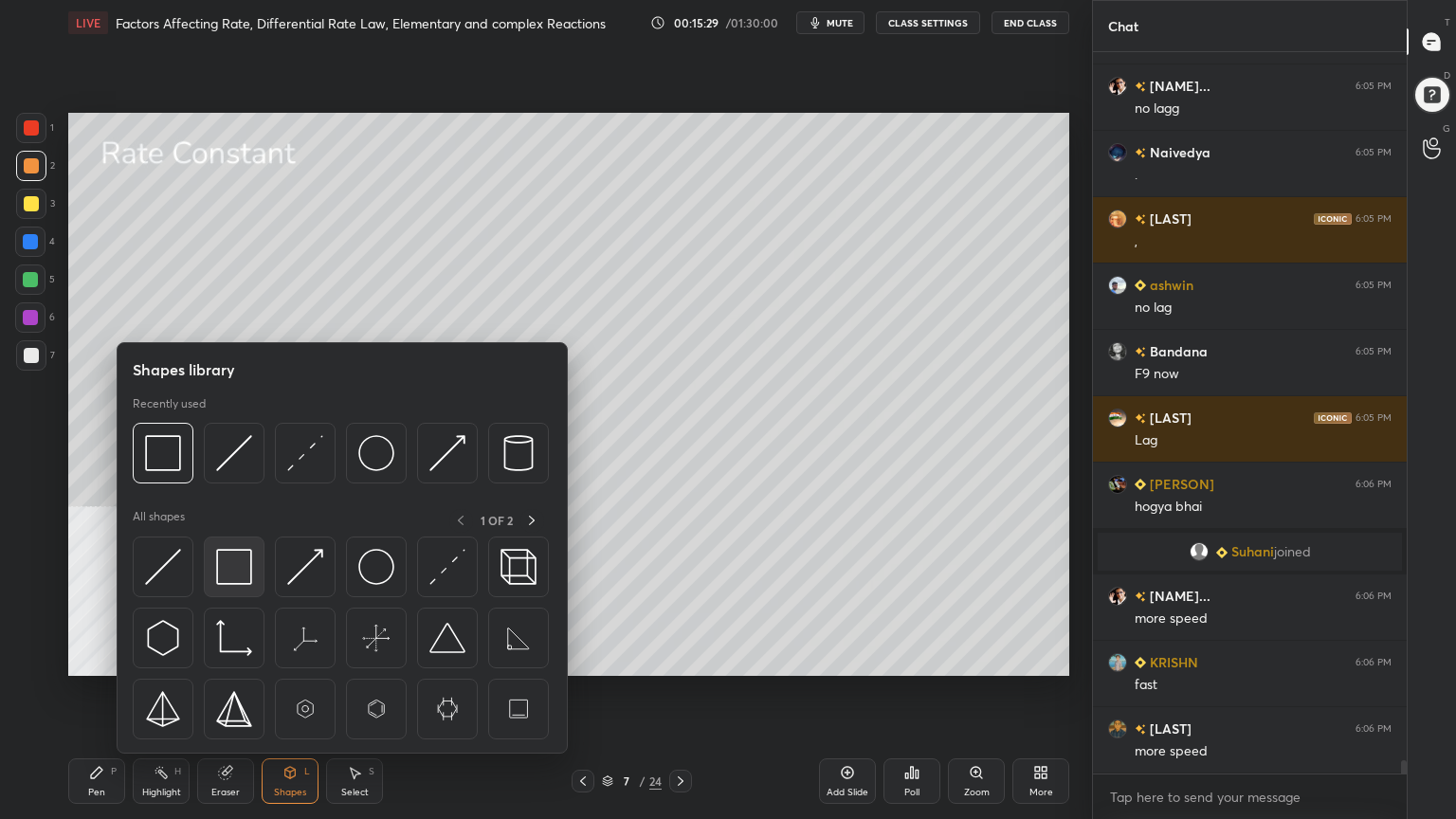 click at bounding box center (234, 567) 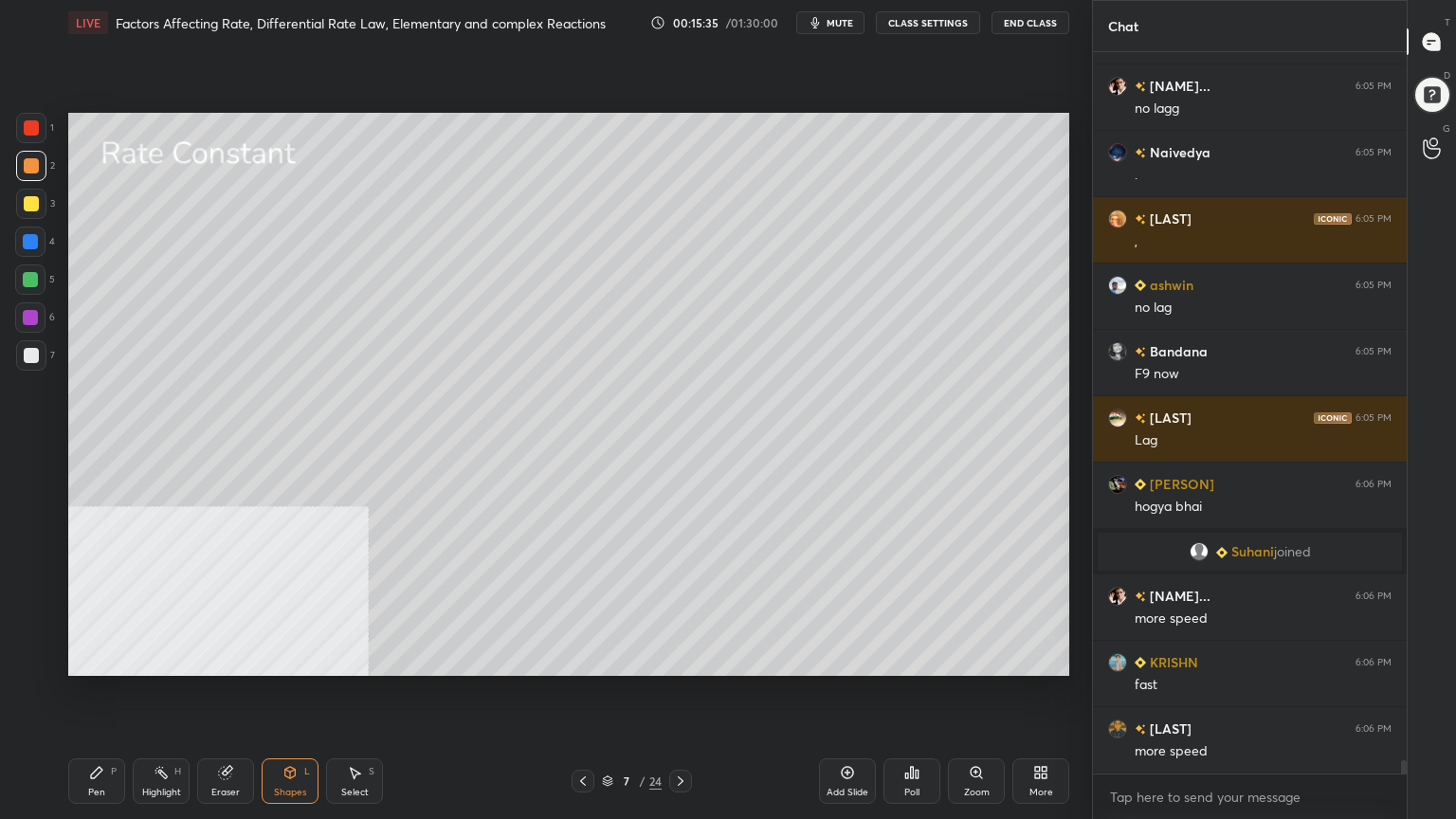 click on "Pen" at bounding box center [97, 792] 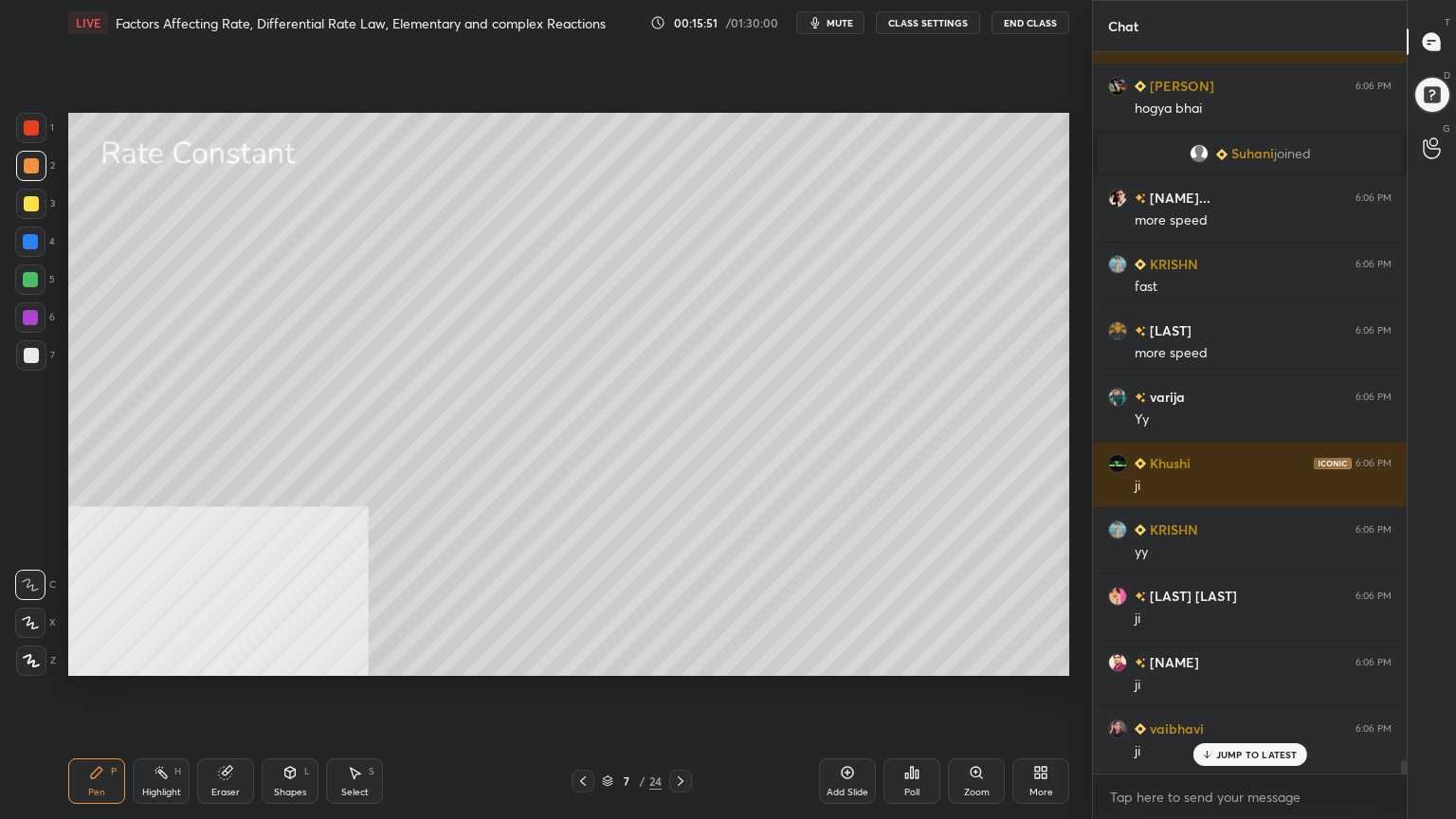 scroll, scrollTop: 38300, scrollLeft: 0, axis: vertical 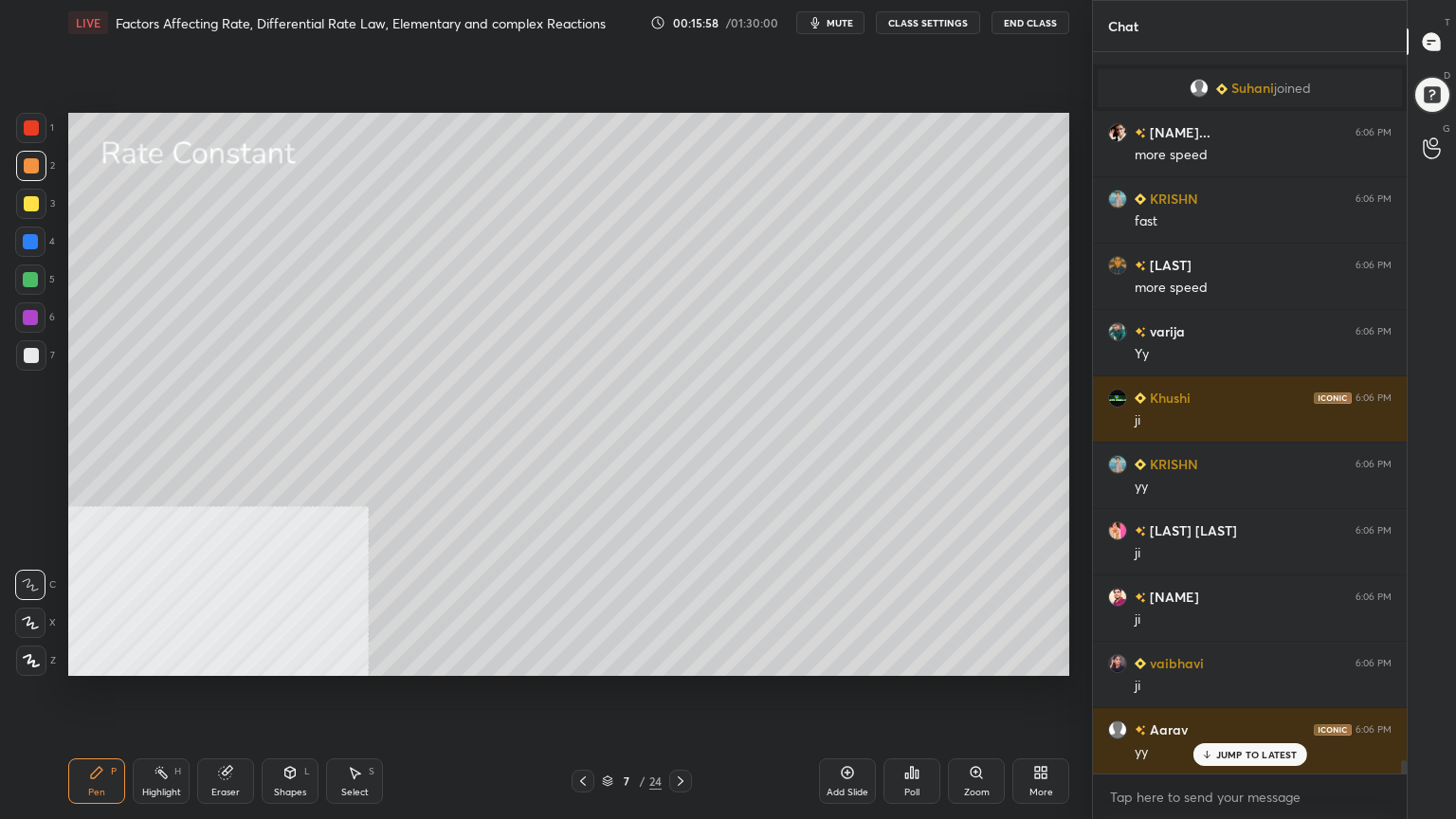 drag, startPoint x: 27, startPoint y: 202, endPoint x: 64, endPoint y: 354, distance: 156.43849 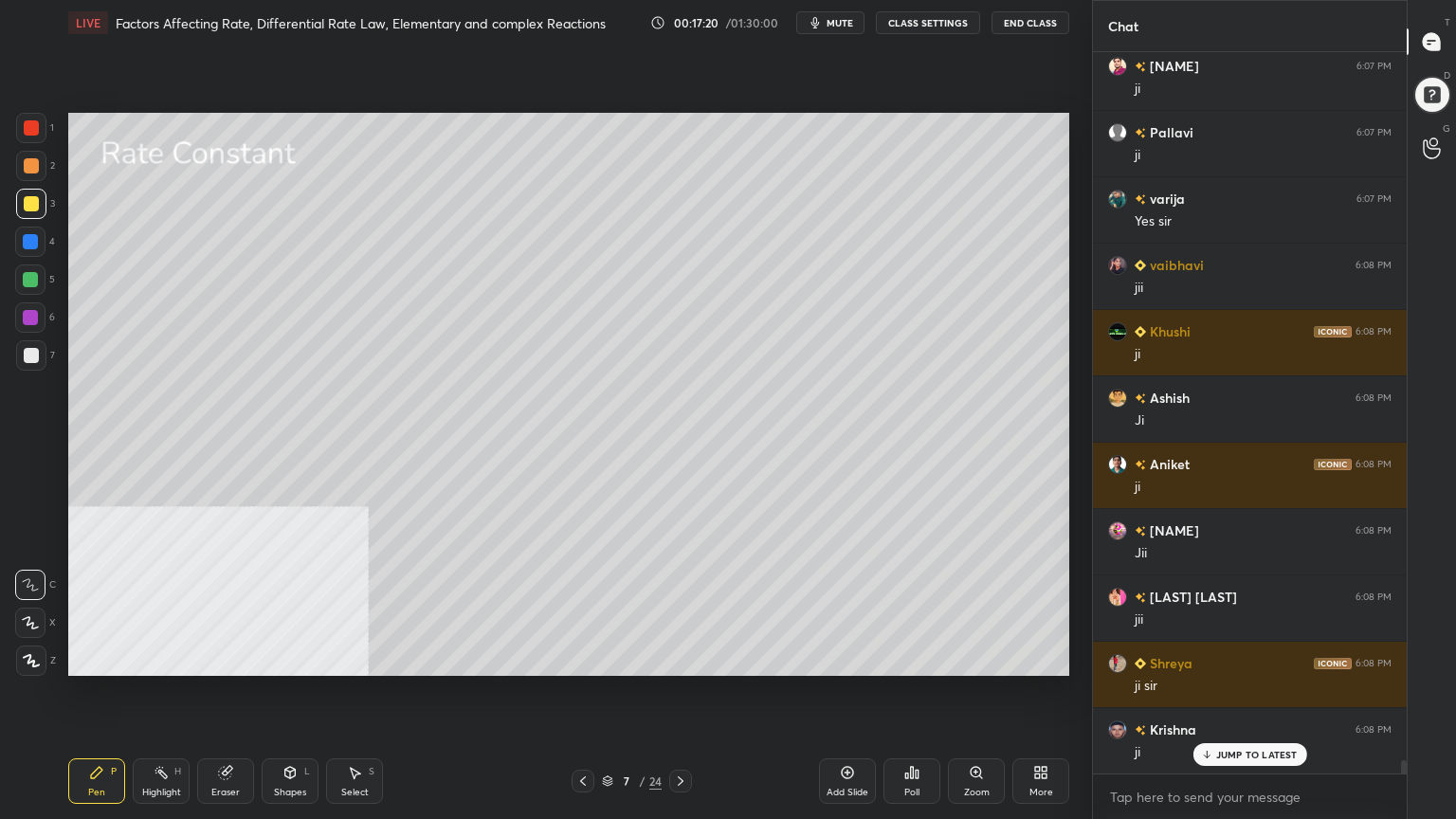scroll, scrollTop: 39494, scrollLeft: 0, axis: vertical 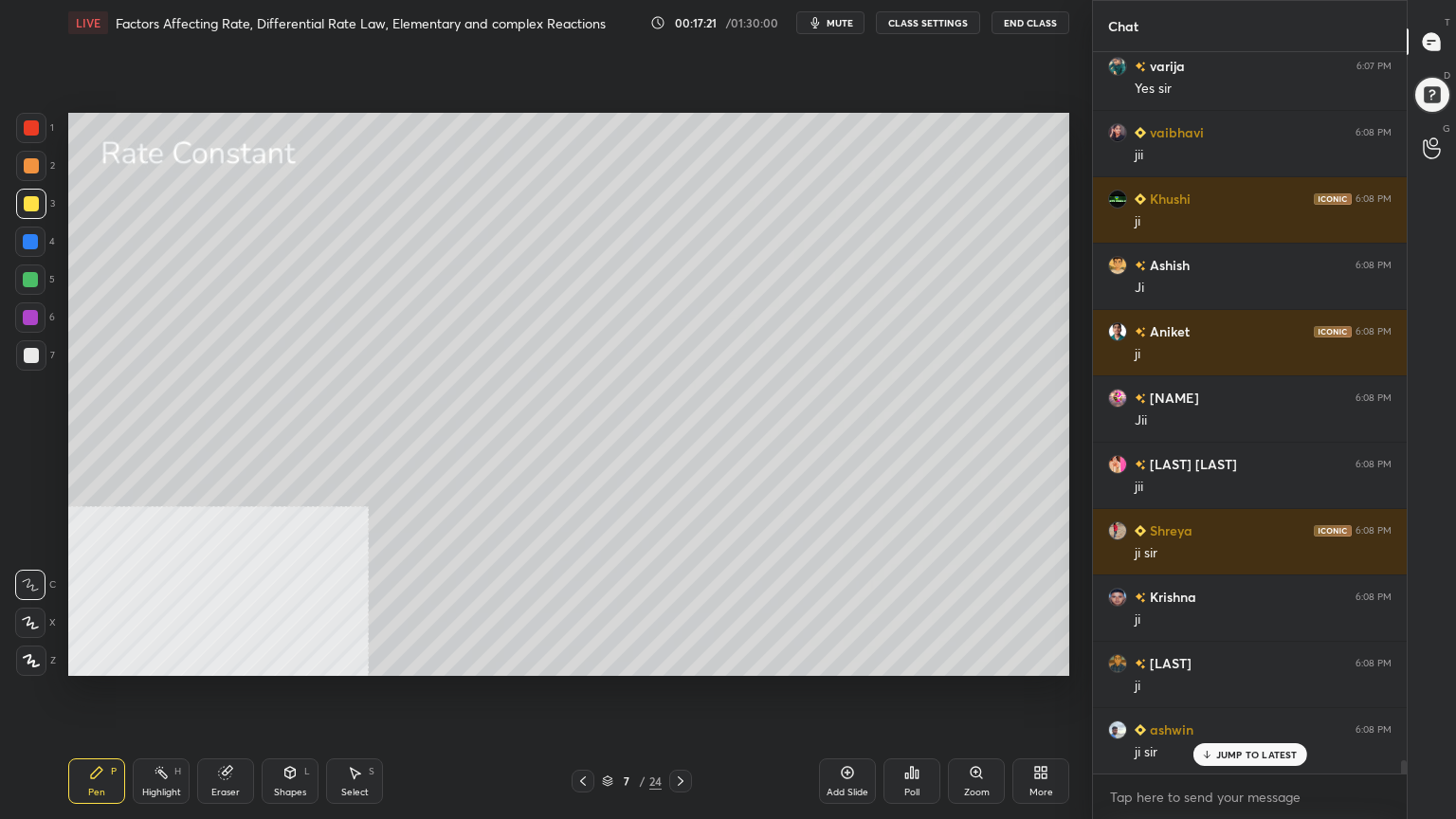 click on "Select S" at bounding box center (355, 781) 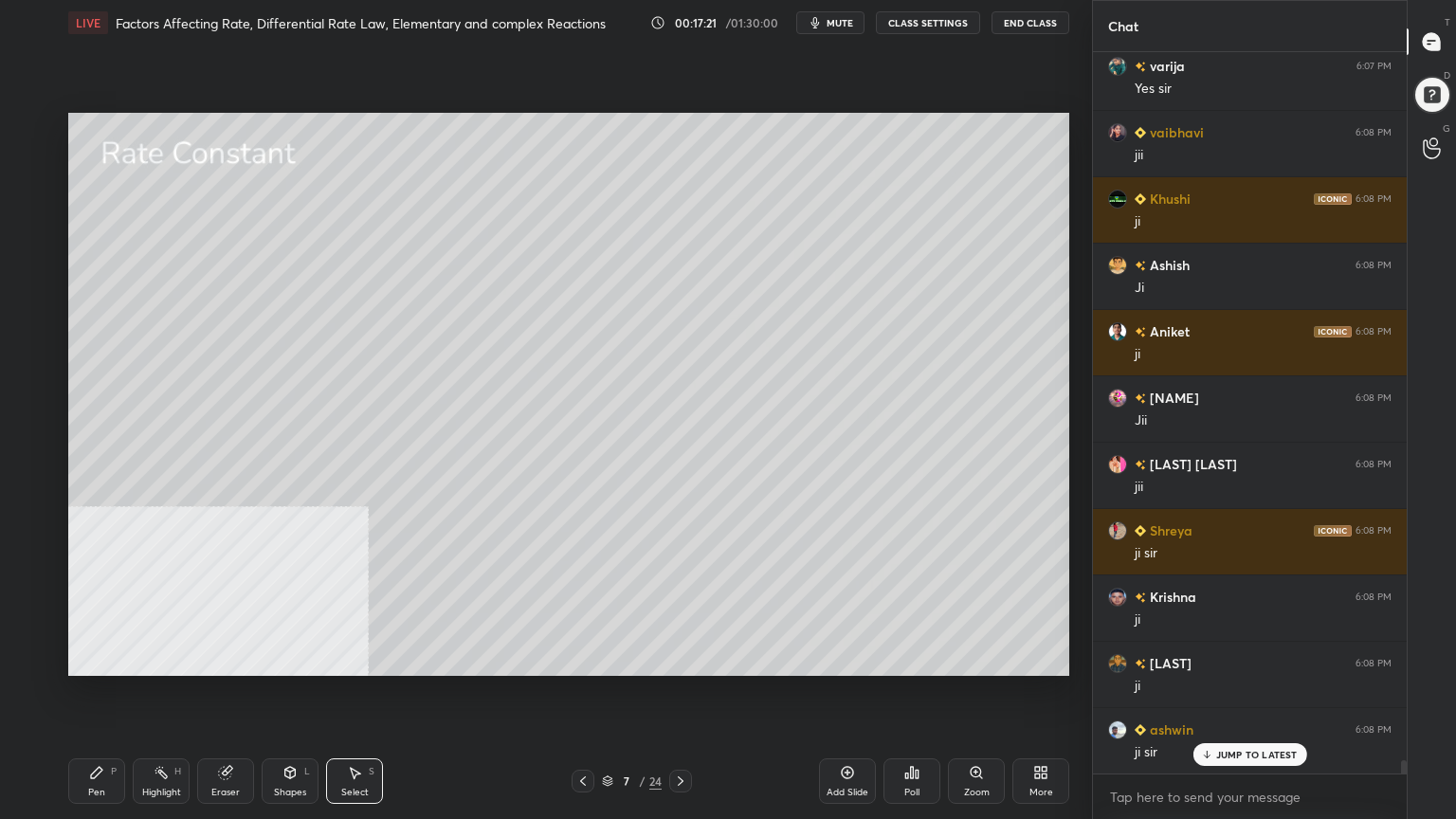 scroll, scrollTop: 39561, scrollLeft: 0, axis: vertical 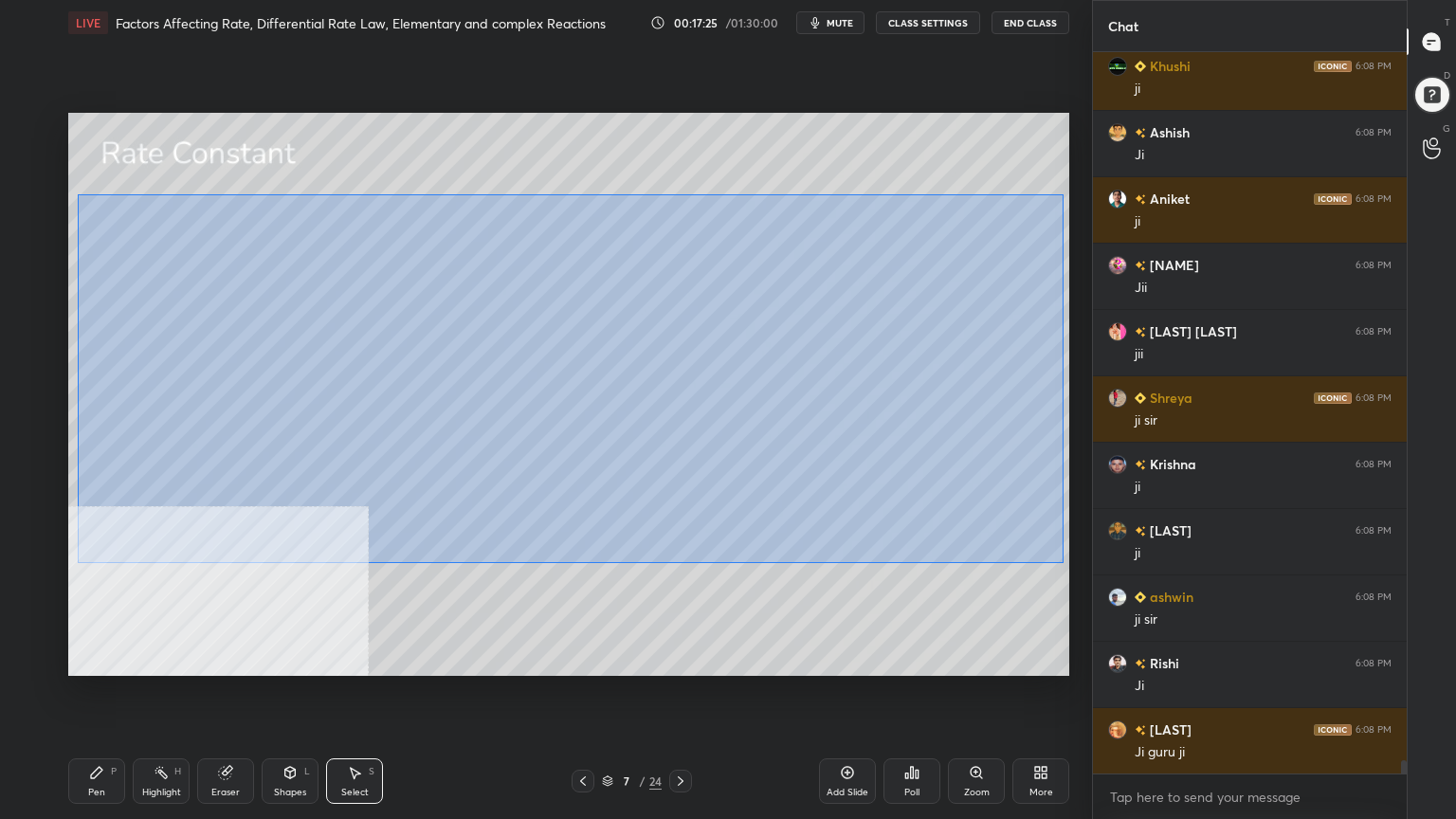 drag, startPoint x: 78, startPoint y: 193, endPoint x: 1064, endPoint y: 562, distance: 1052.7854 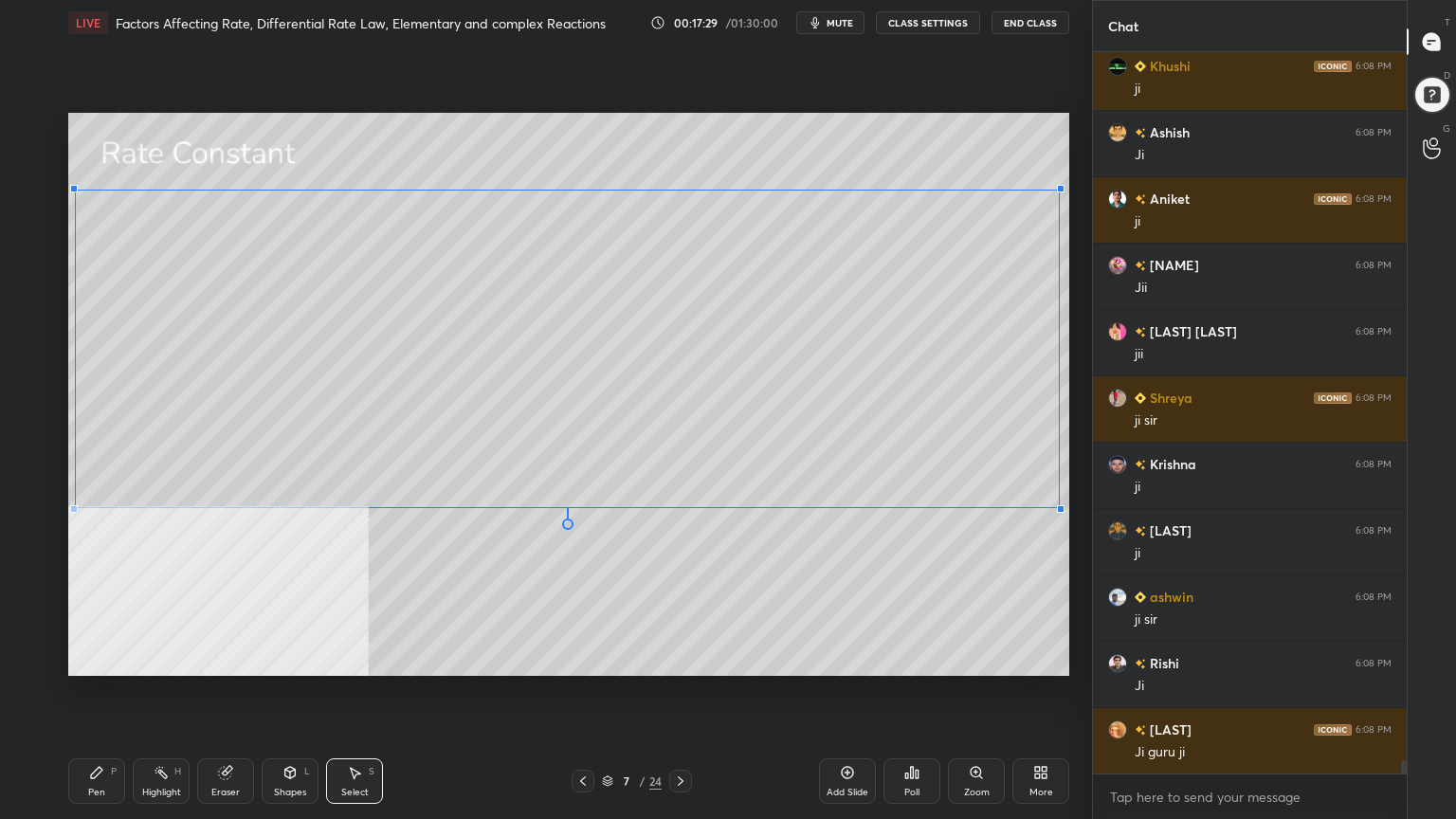 drag, startPoint x: 1060, startPoint y: 547, endPoint x: 1059, endPoint y: 508, distance: 39.01282 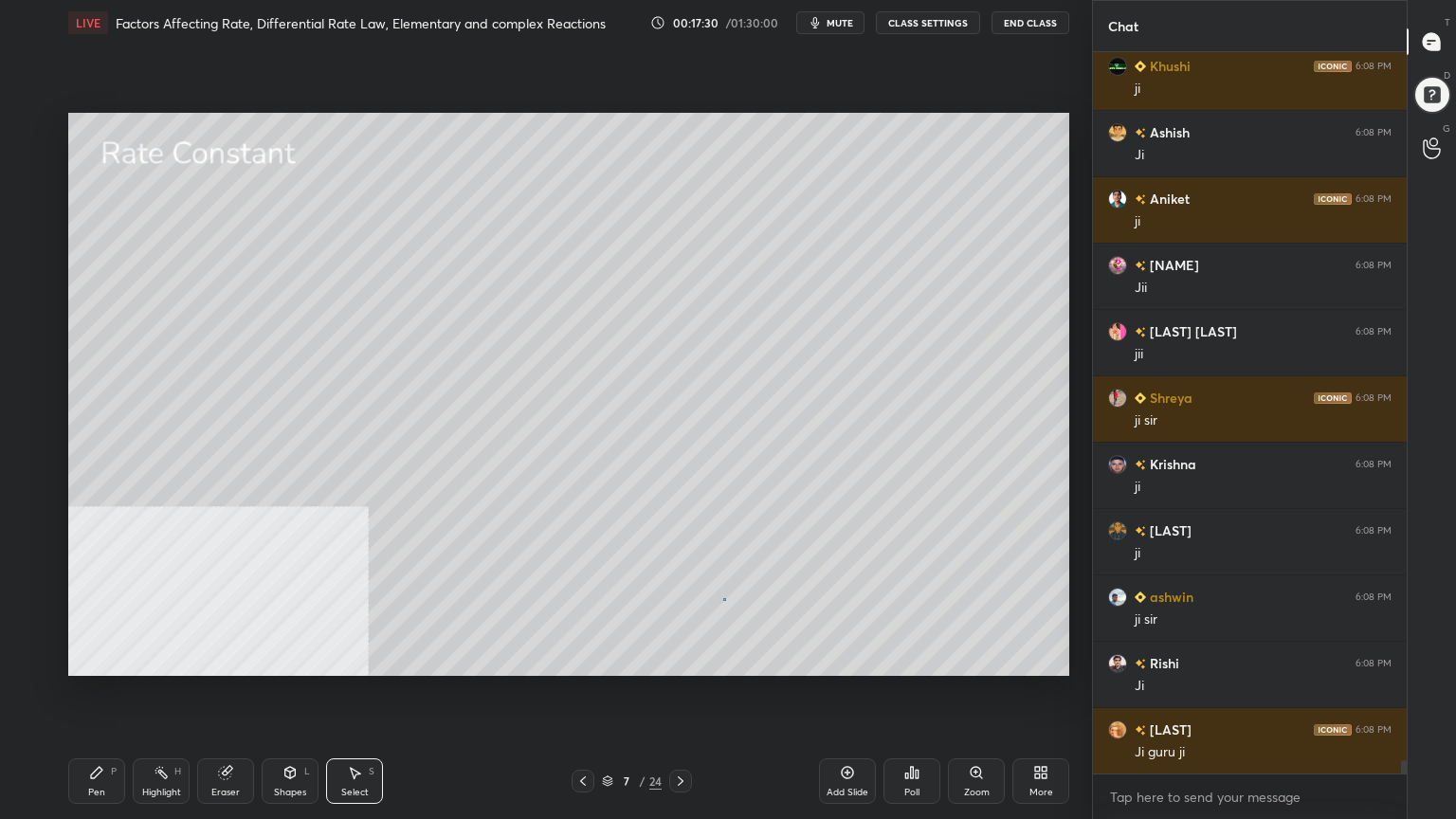 click on "0 ° Undo Copy Duplicate Duplicate to new slide Delete" at bounding box center [569, 394] 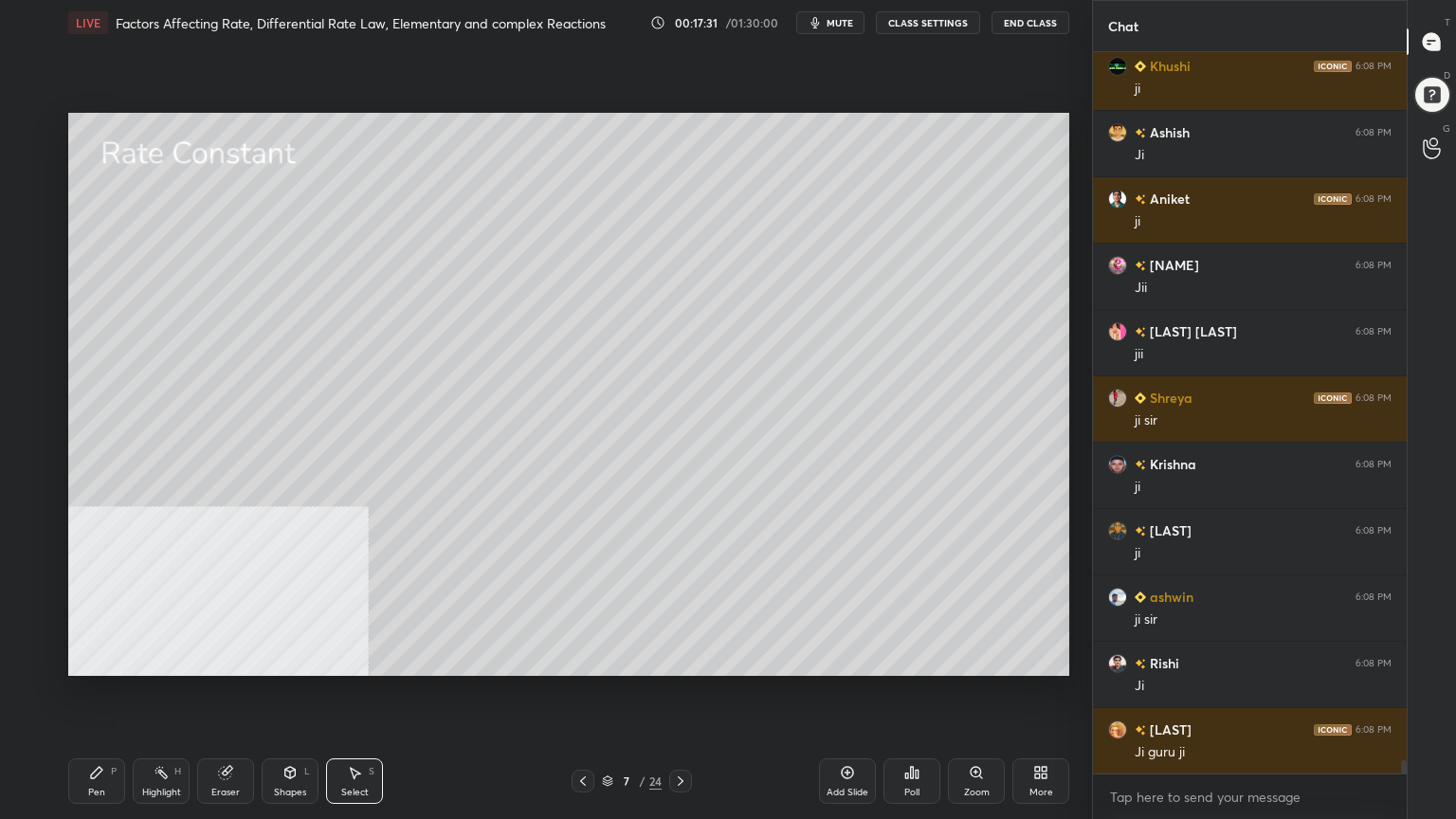 click on "Pen P" at bounding box center (97, 781) 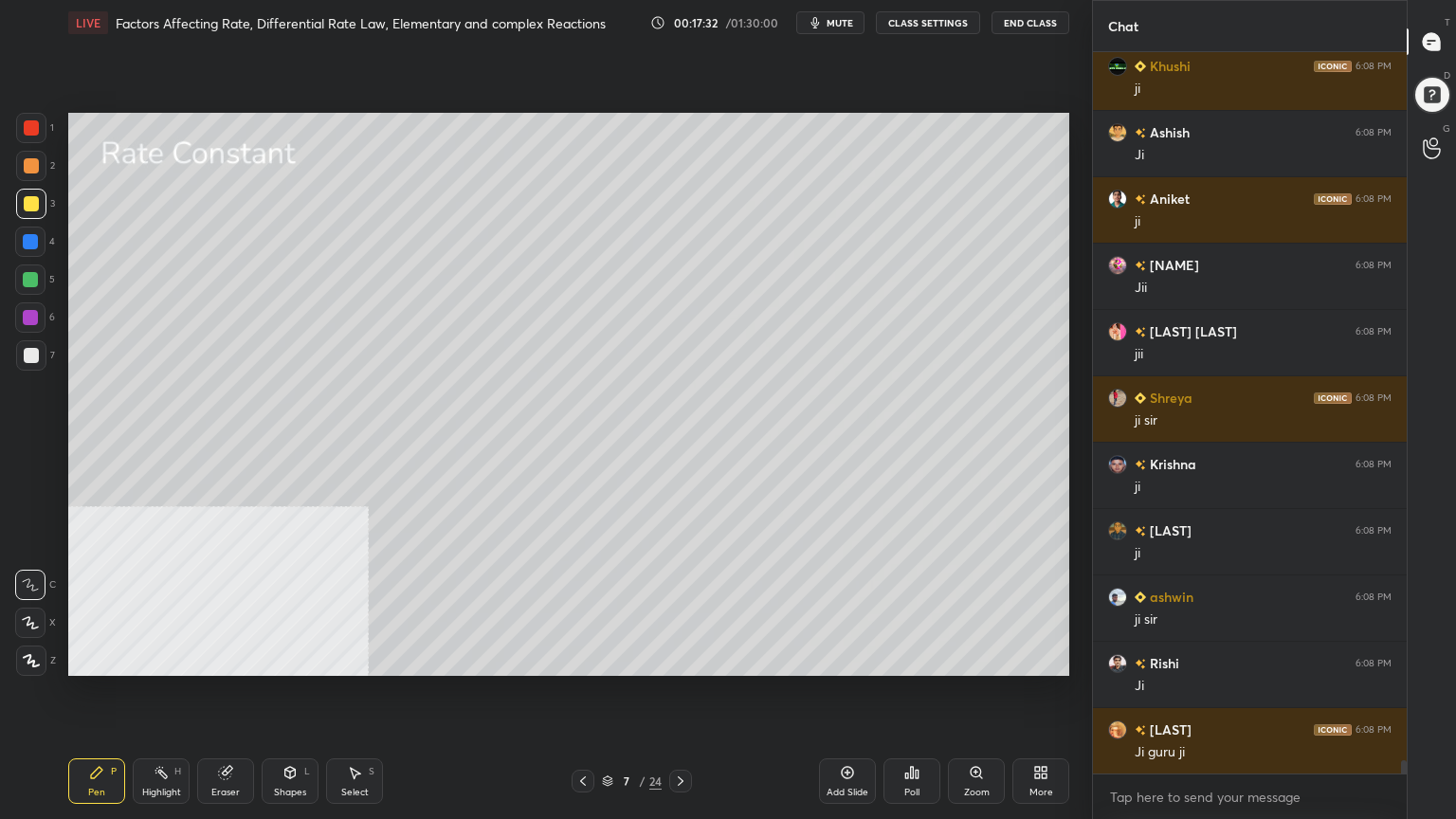 drag, startPoint x: 587, startPoint y: 781, endPoint x: 535, endPoint y: 721, distance: 79.397733 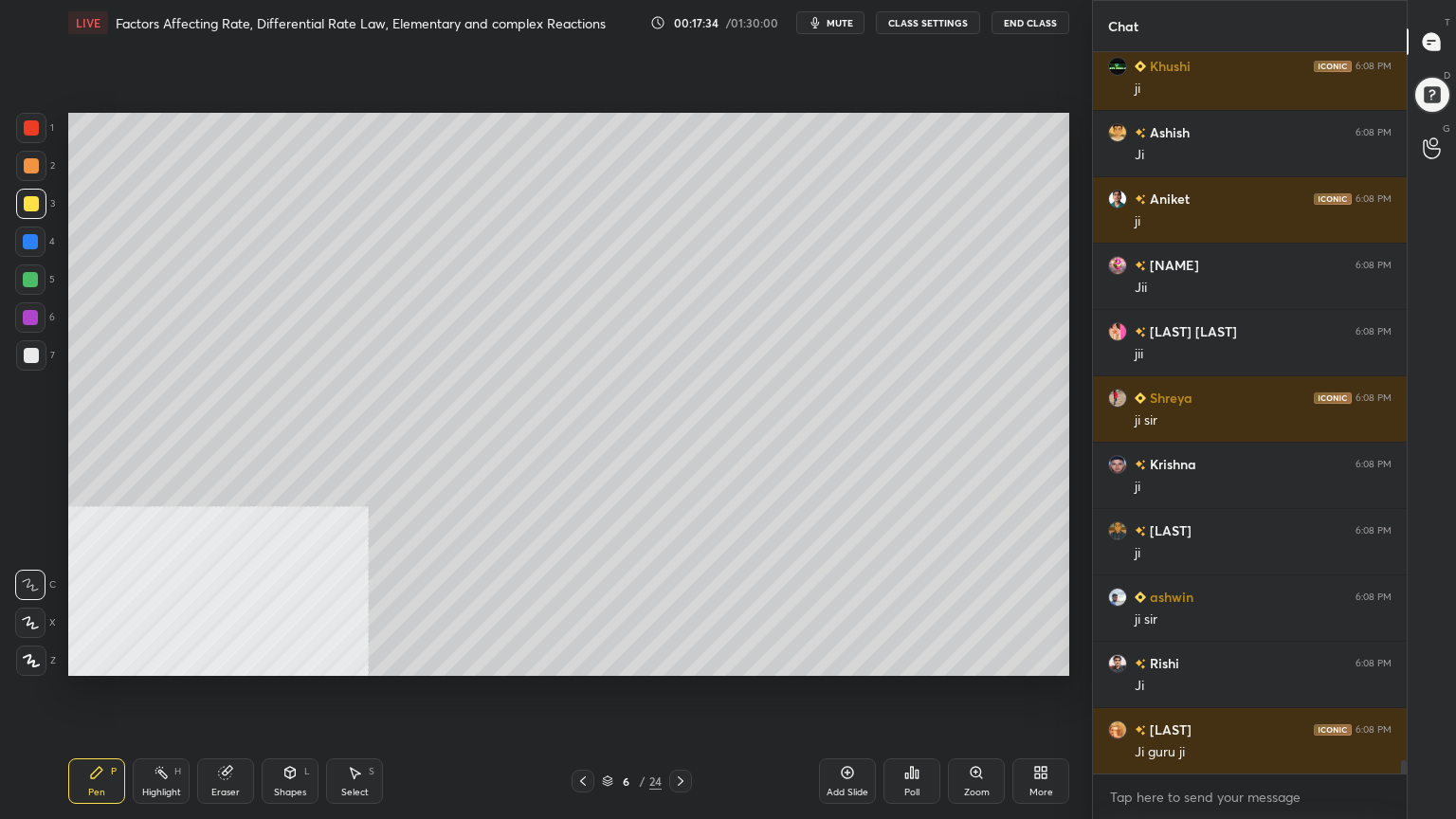 click 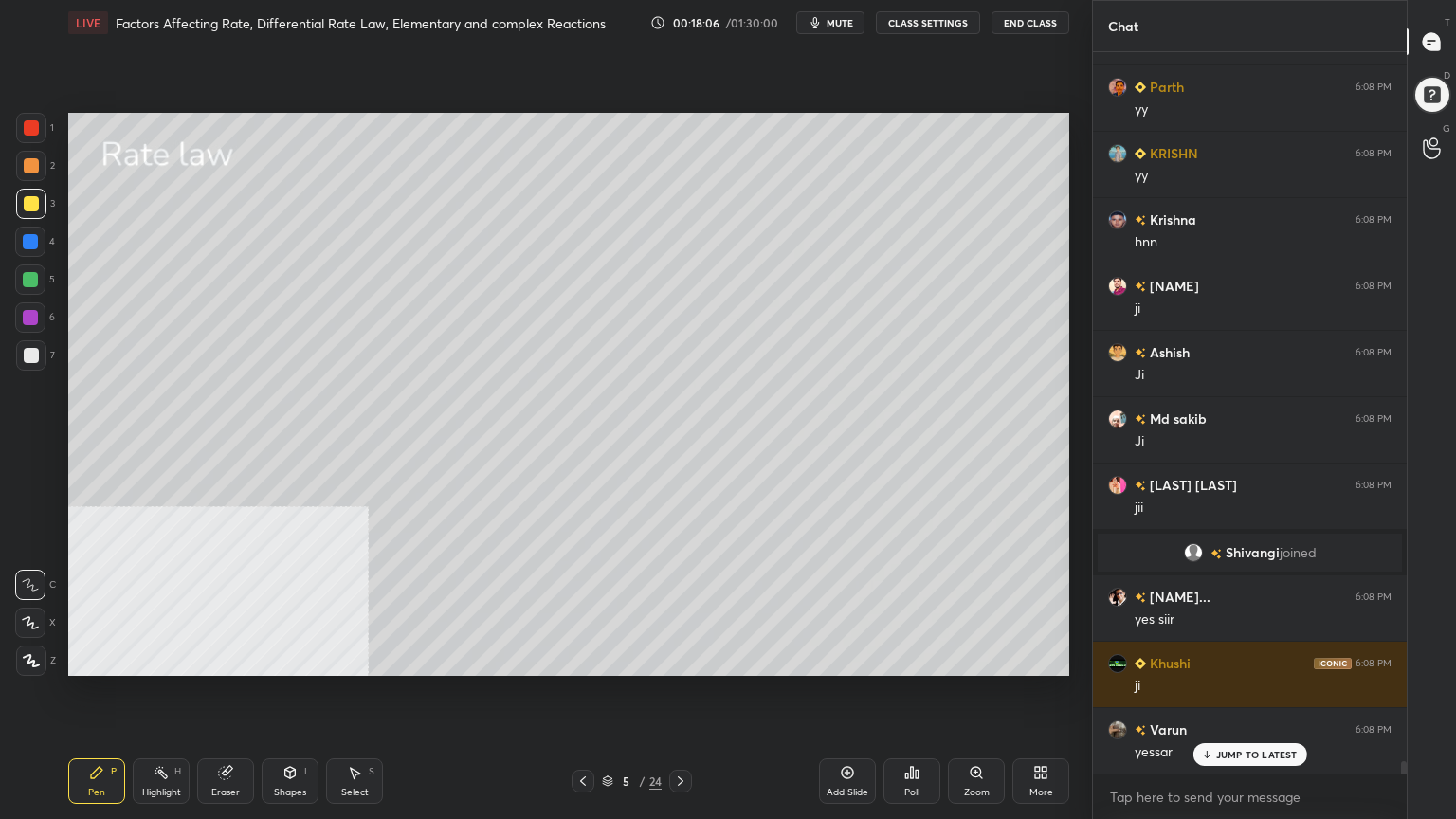 scroll, scrollTop: 40779, scrollLeft: 0, axis: vertical 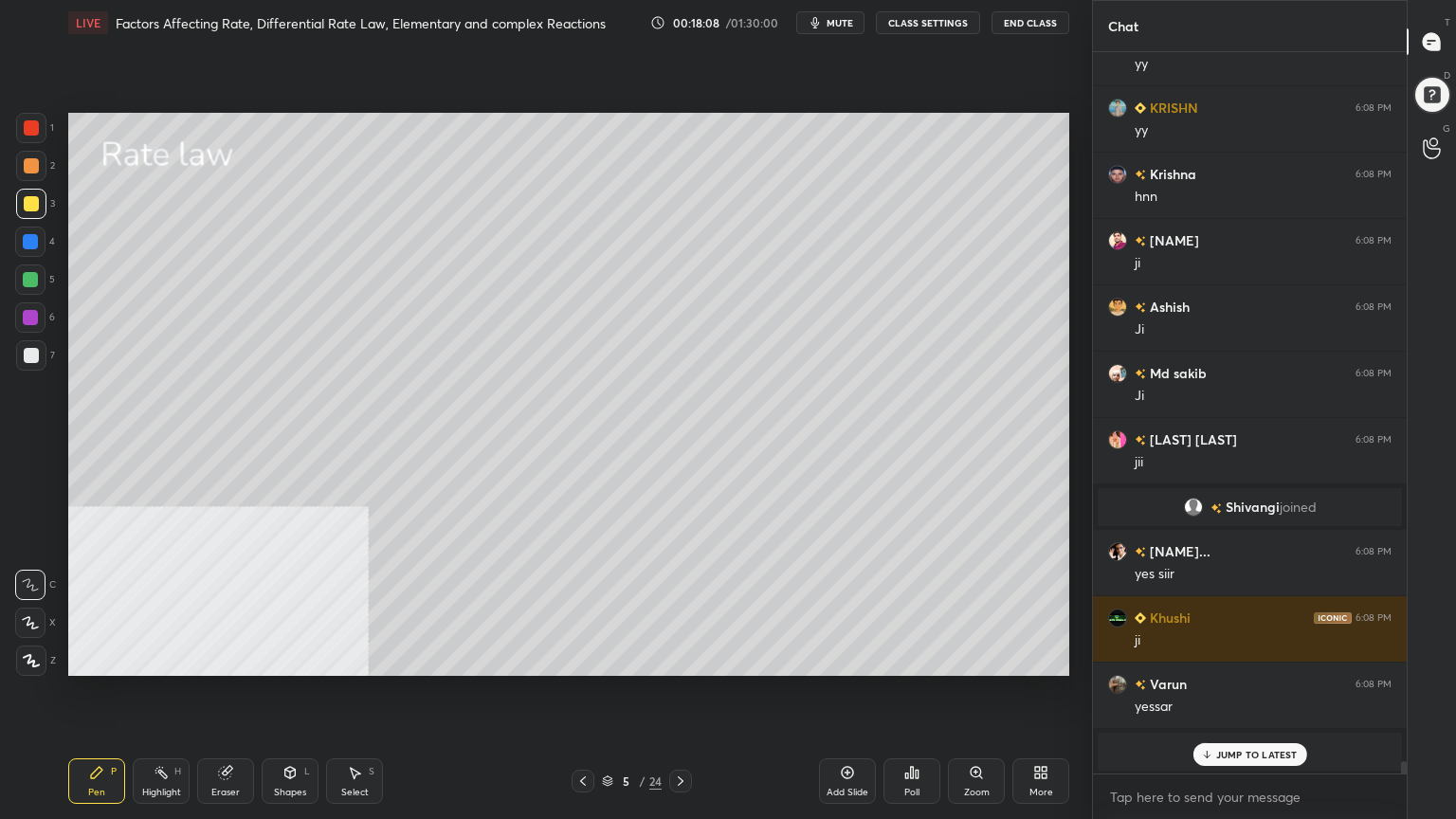 drag, startPoint x: 686, startPoint y: 783, endPoint x: 686, endPoint y: 767, distance: 16 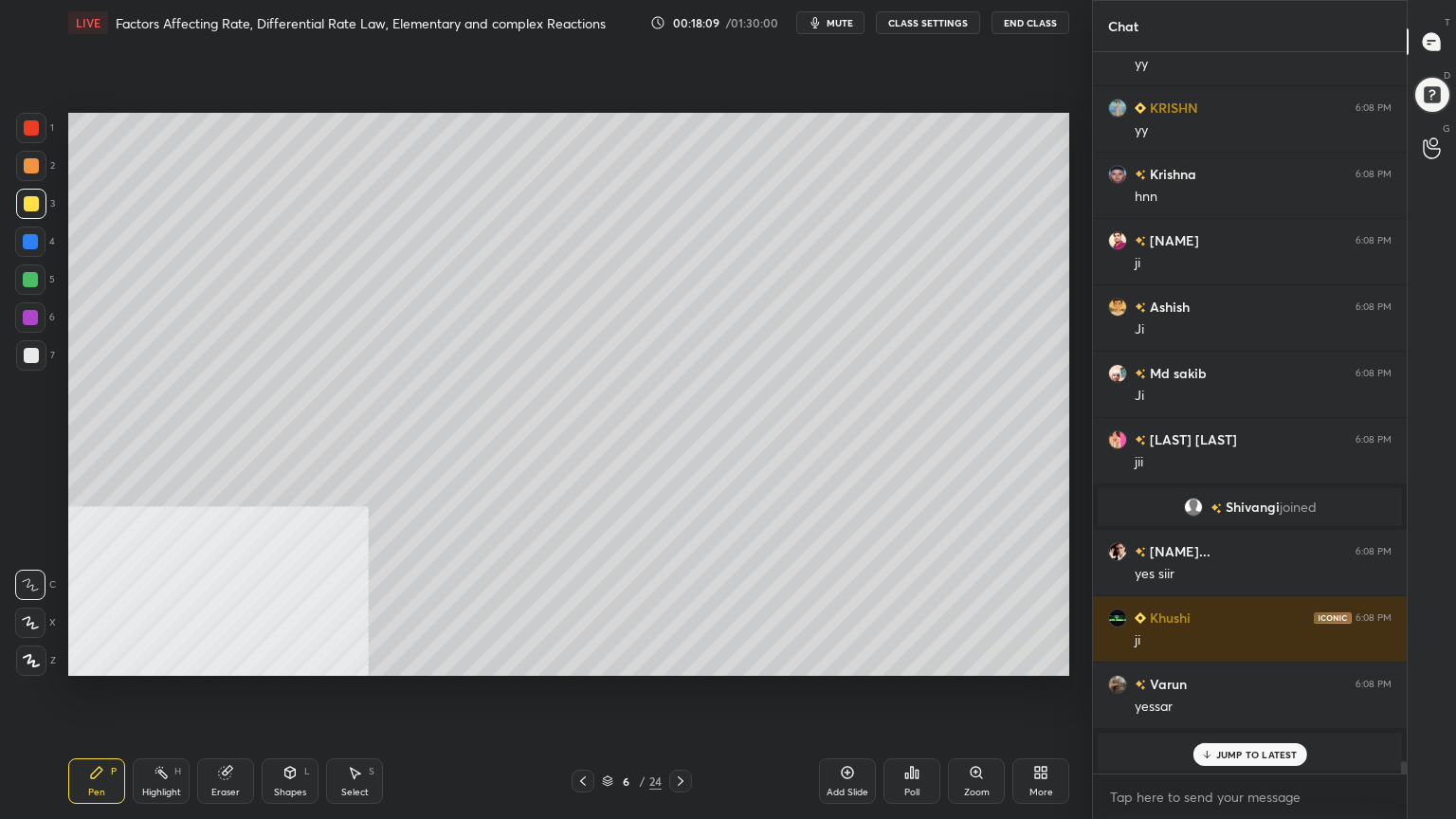 drag, startPoint x: 679, startPoint y: 777, endPoint x: 665, endPoint y: 769, distance: 16.124515 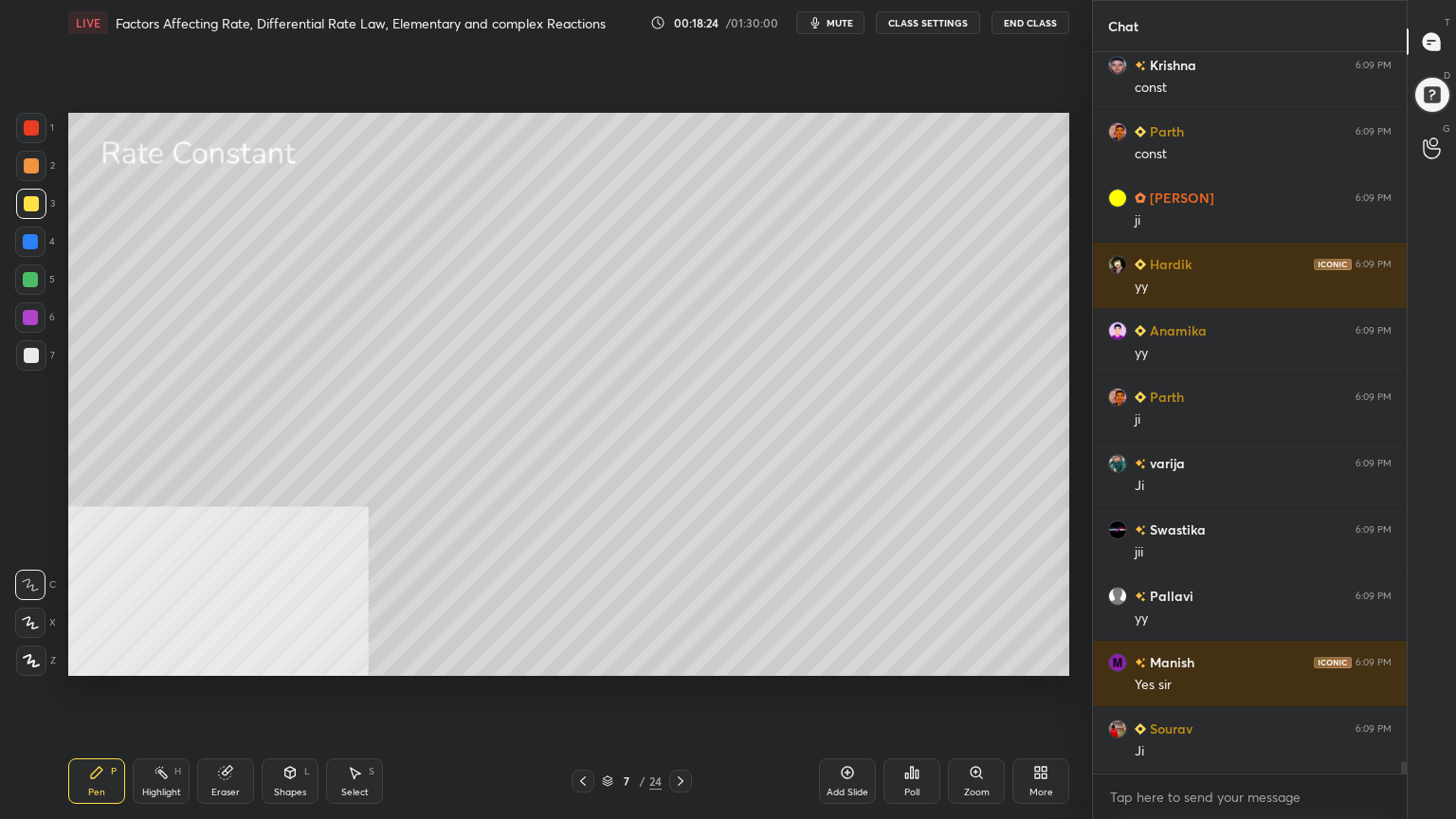 scroll, scrollTop: 41576, scrollLeft: 0, axis: vertical 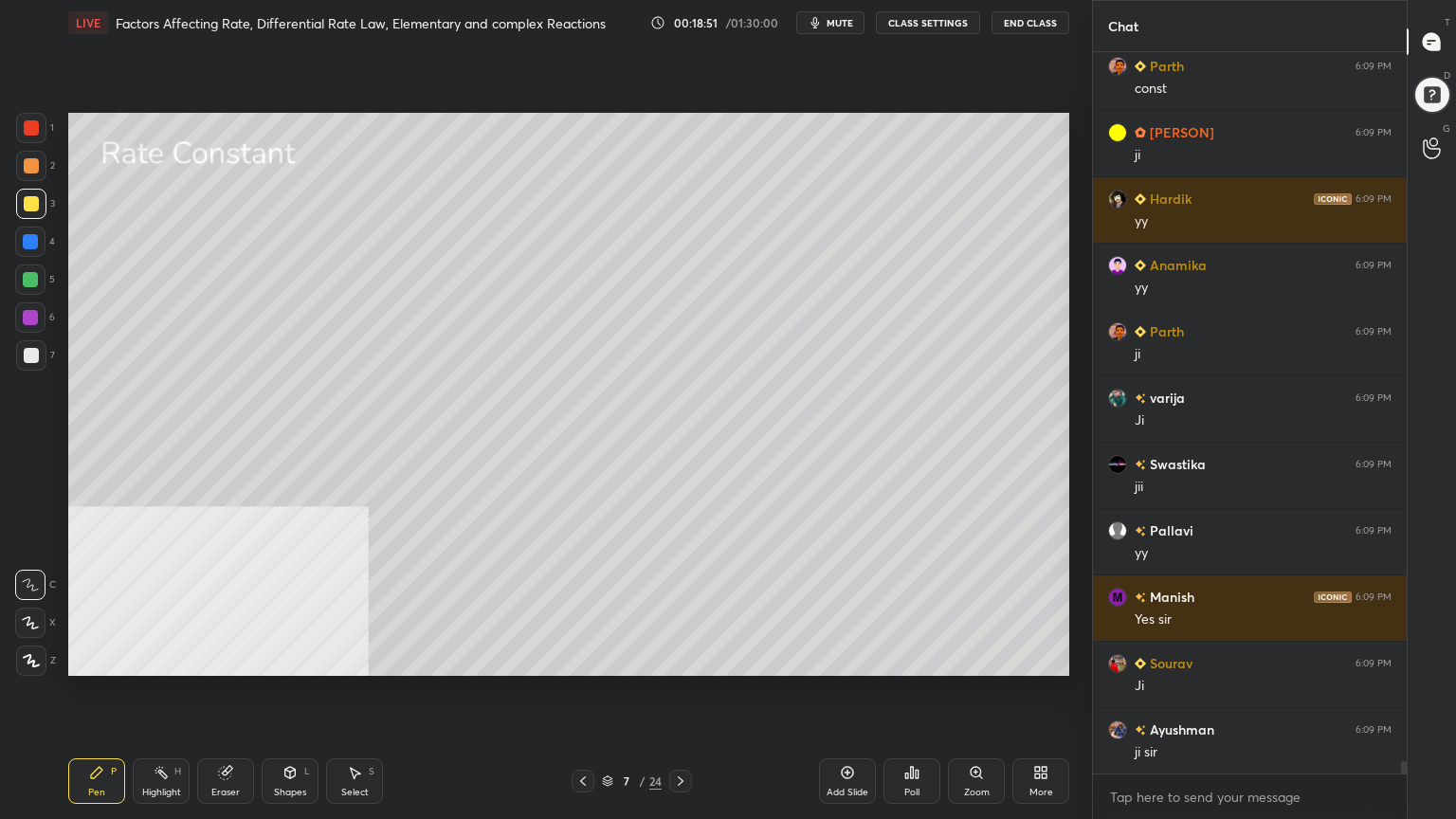 click at bounding box center (31, 355) 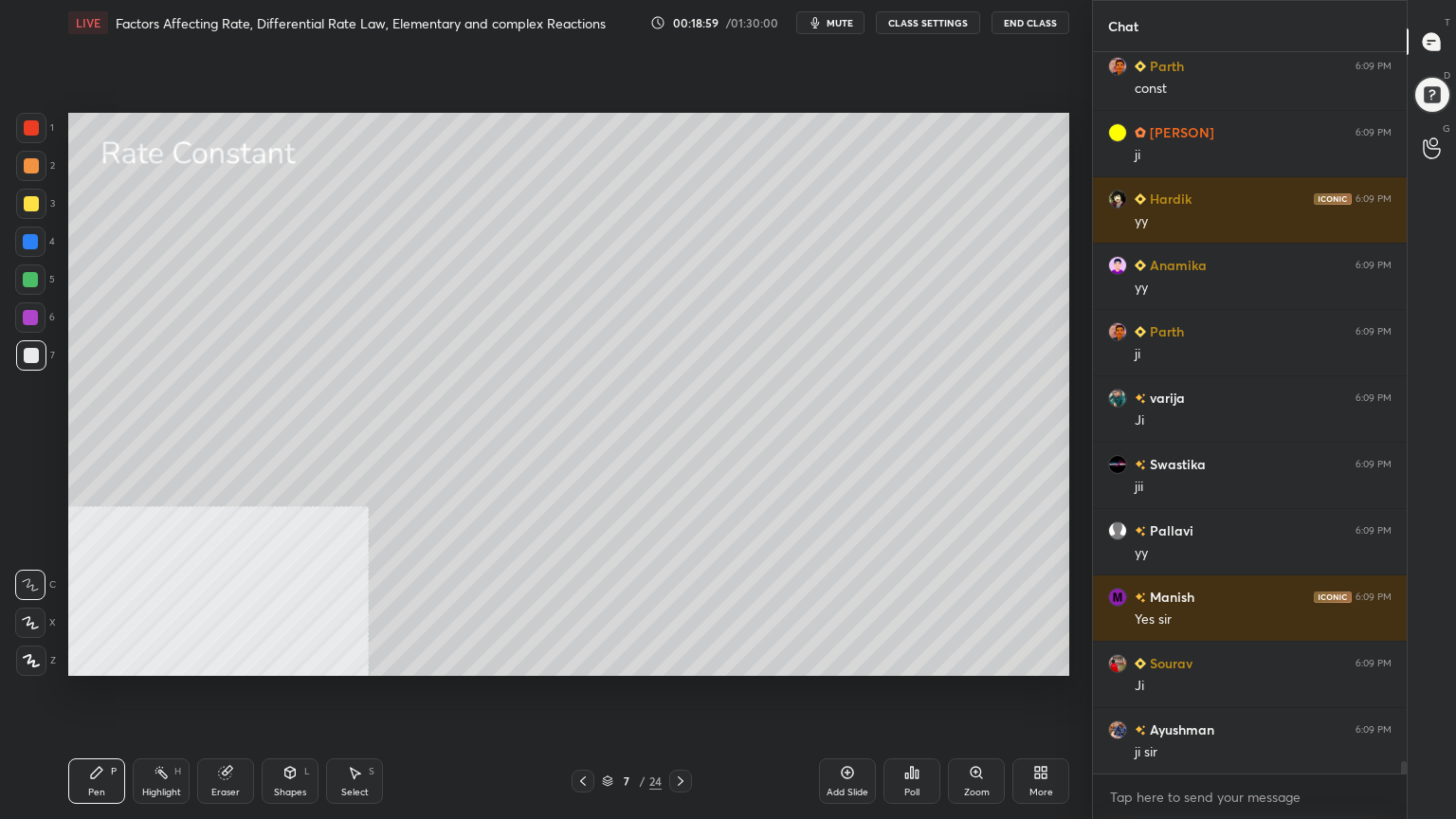 click 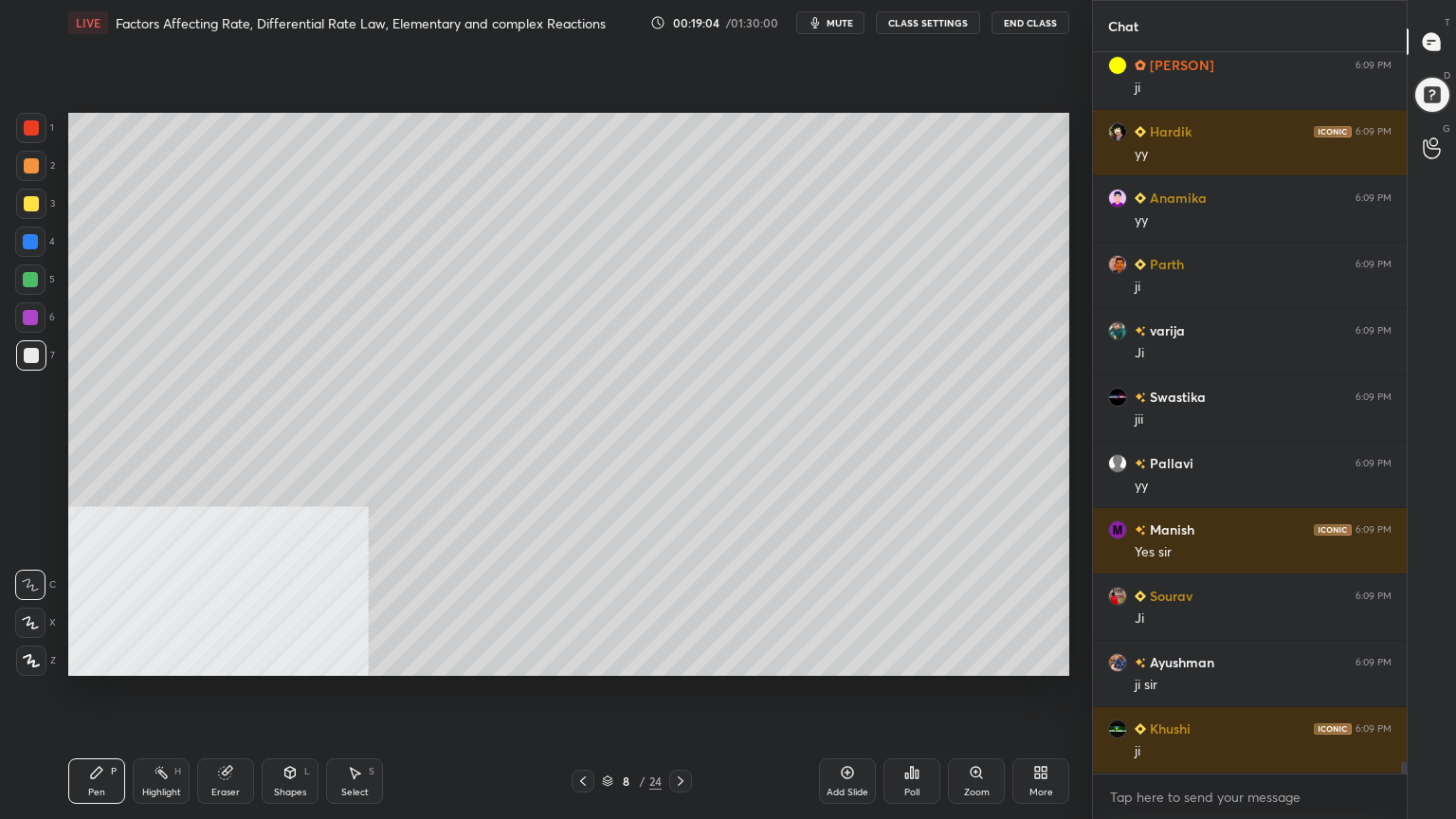 scroll, scrollTop: 41708, scrollLeft: 0, axis: vertical 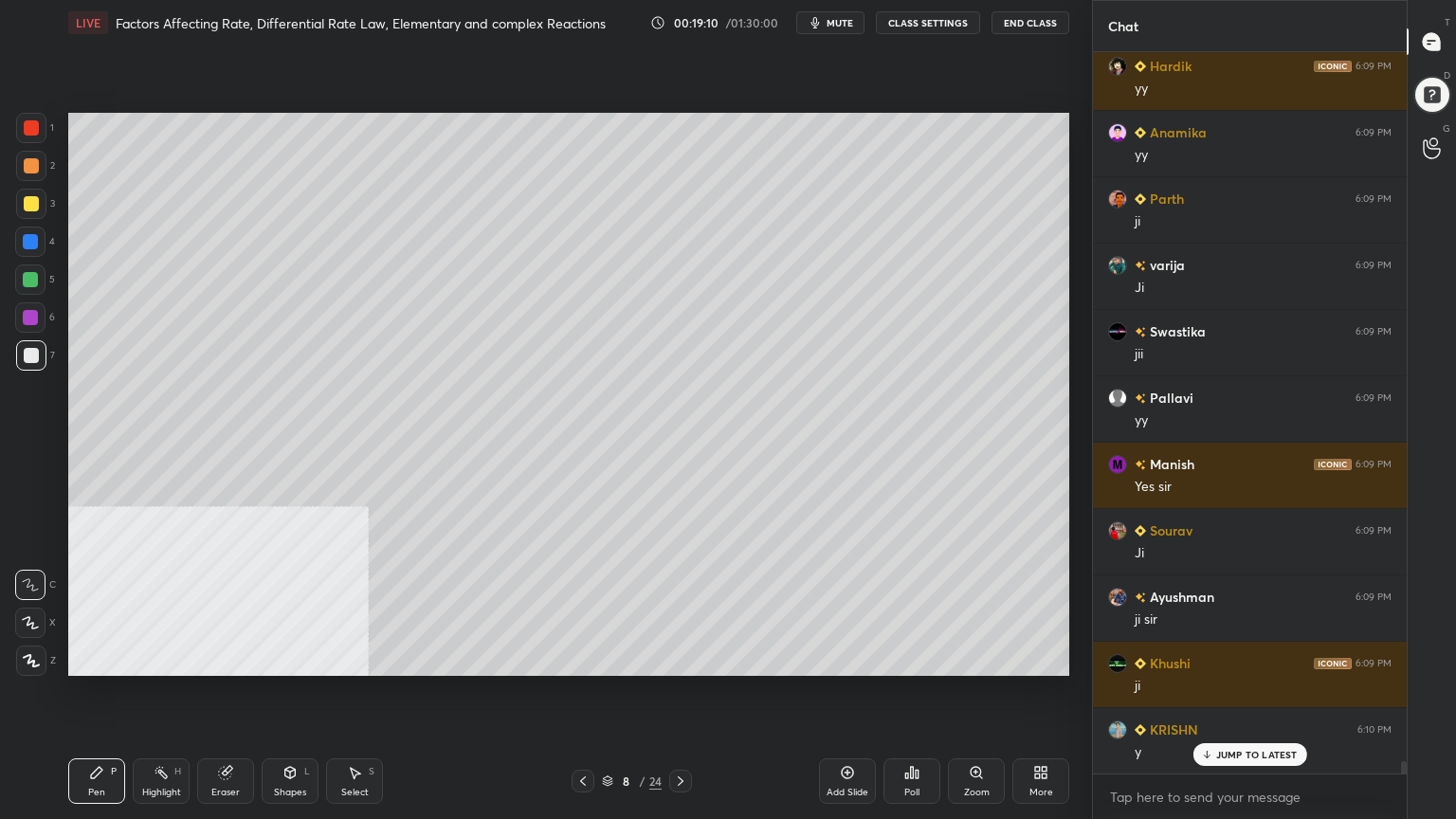 click at bounding box center [31, 166] 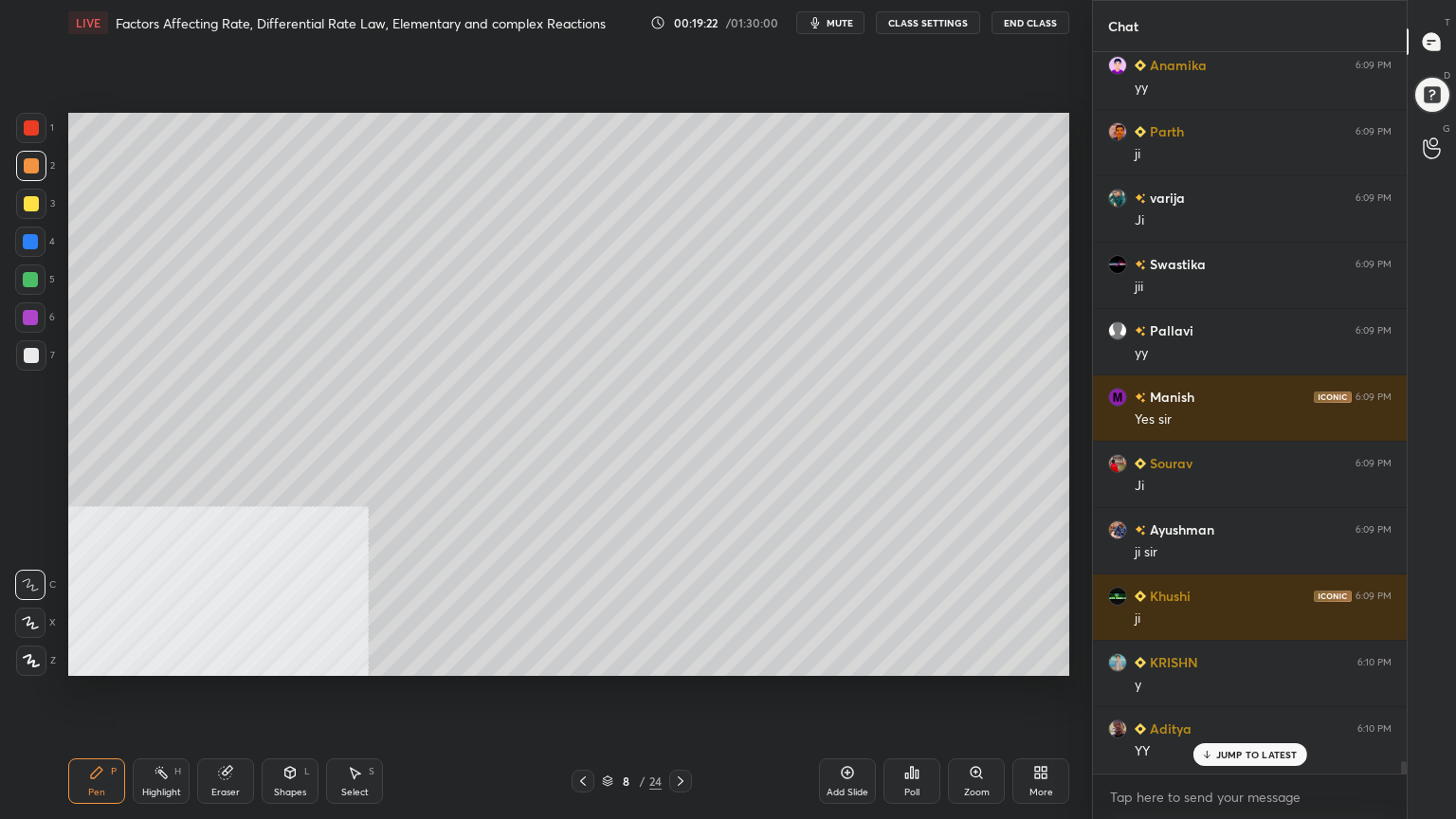 scroll, scrollTop: 41841, scrollLeft: 0, axis: vertical 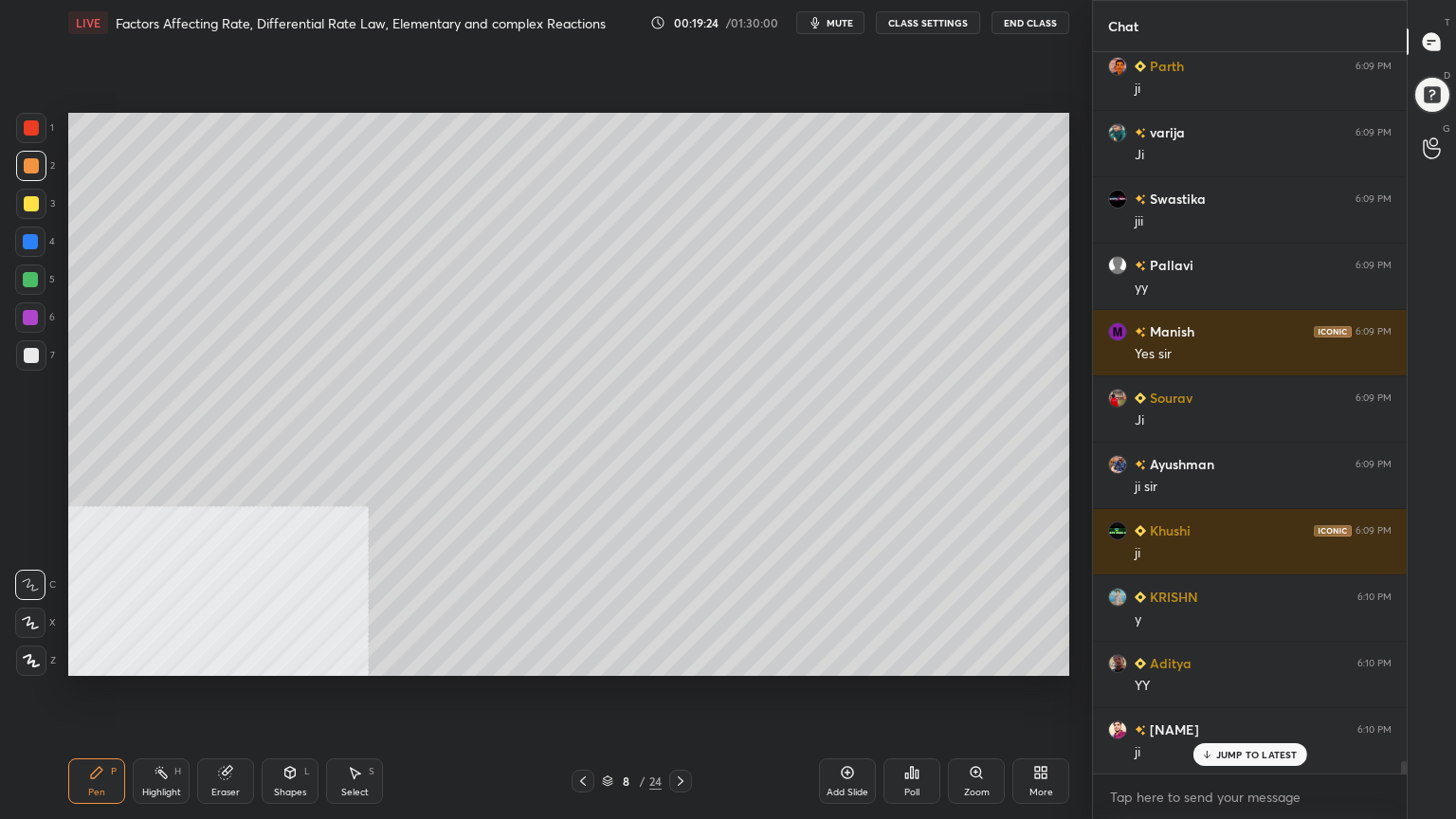 drag, startPoint x: 367, startPoint y: 782, endPoint x: 378, endPoint y: 722, distance: 61 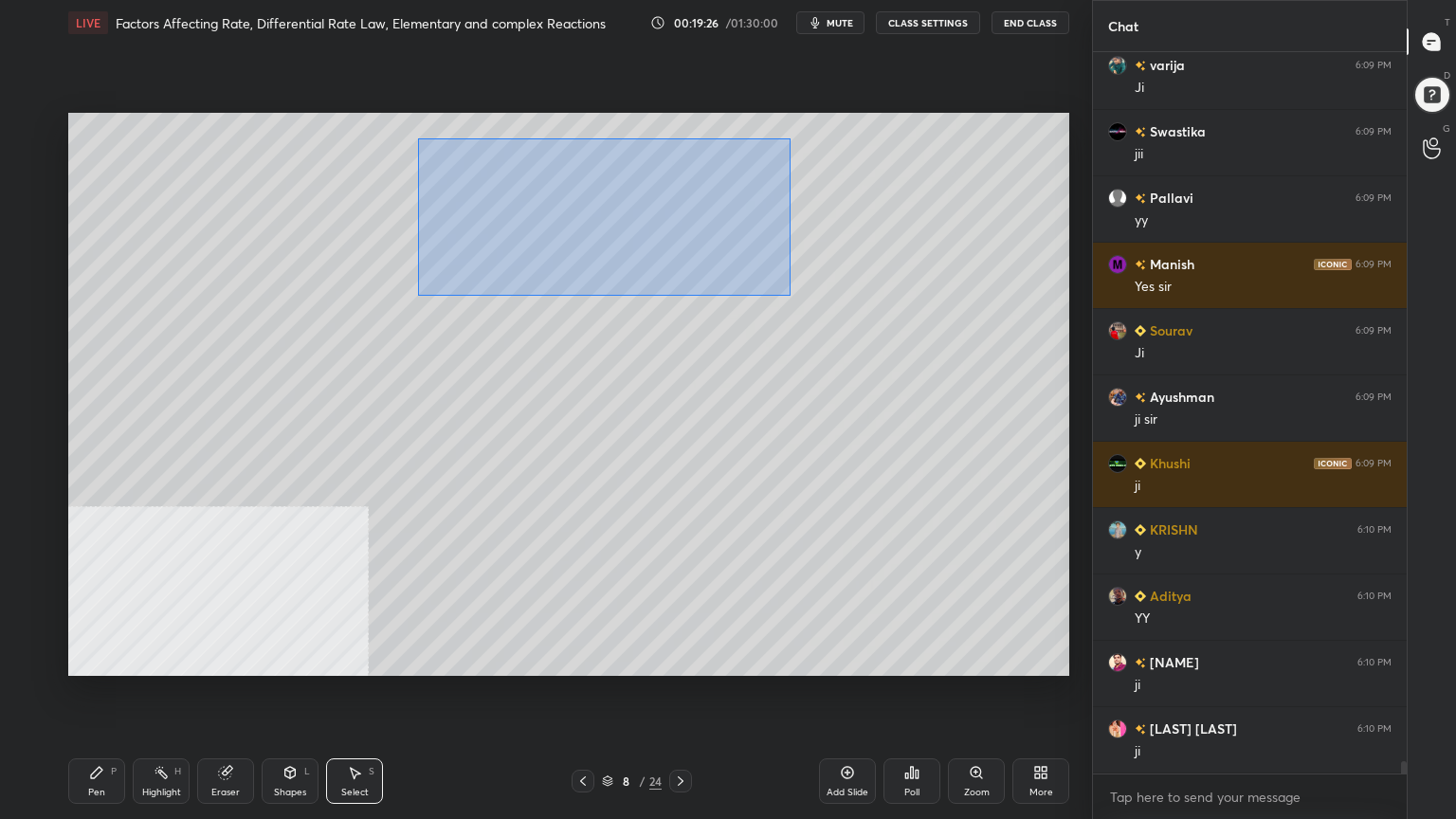 drag, startPoint x: 416, startPoint y: 136, endPoint x: 747, endPoint y: 278, distance: 360.17357 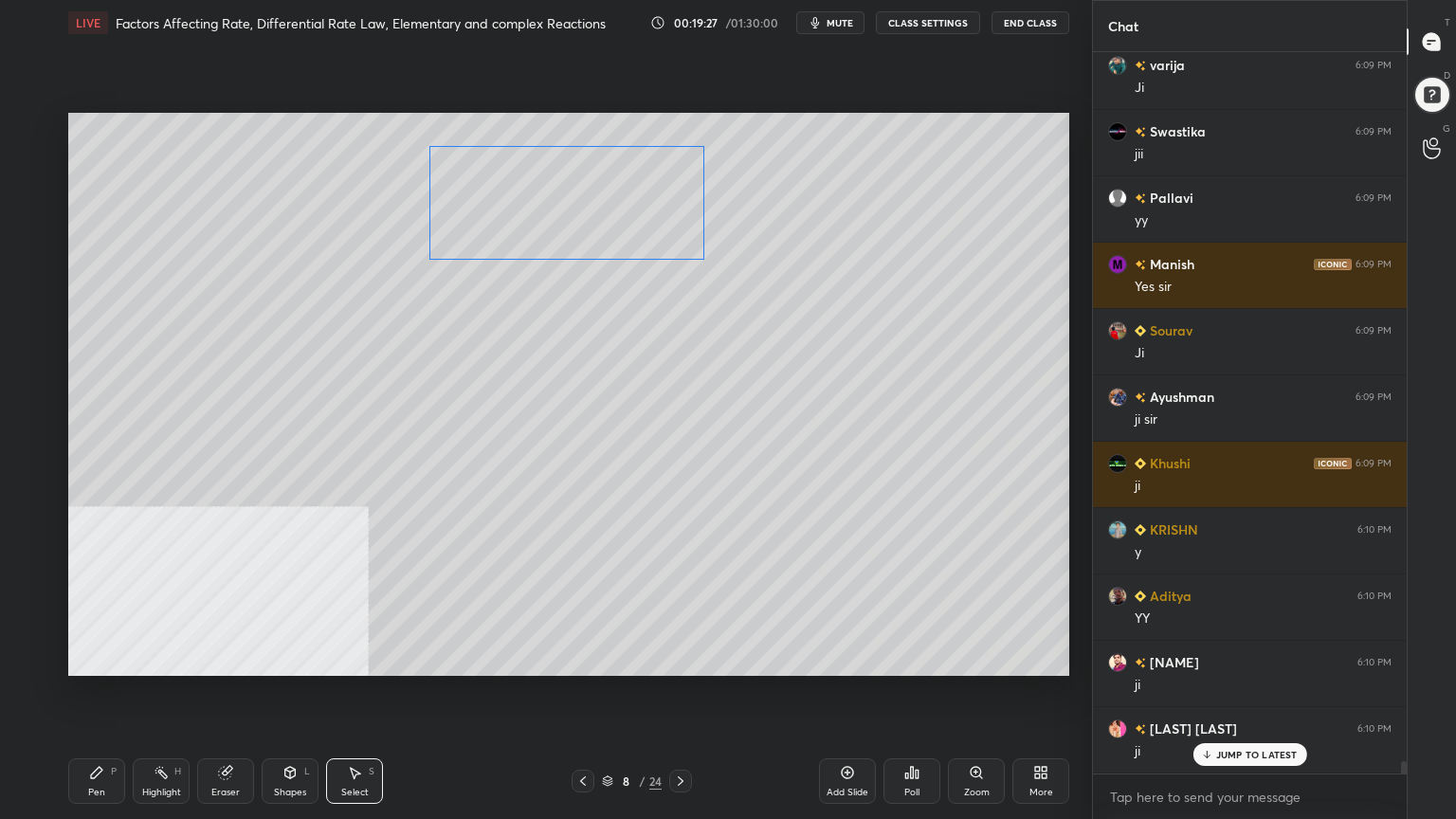 drag, startPoint x: 670, startPoint y: 200, endPoint x: 656, endPoint y: 201, distance: 14.035669 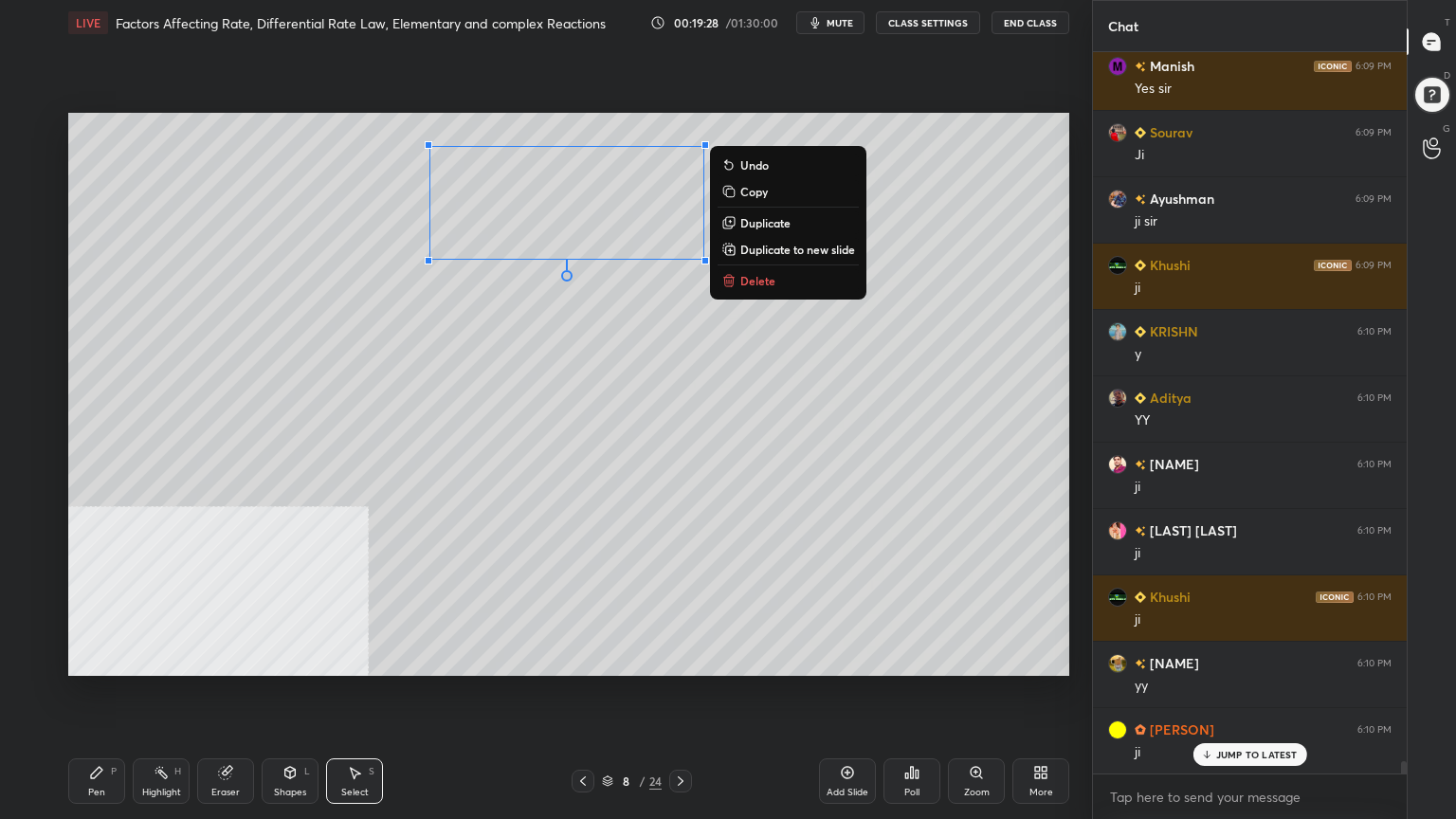 drag, startPoint x: 109, startPoint y: 774, endPoint x: 128, endPoint y: 695, distance: 81.25269 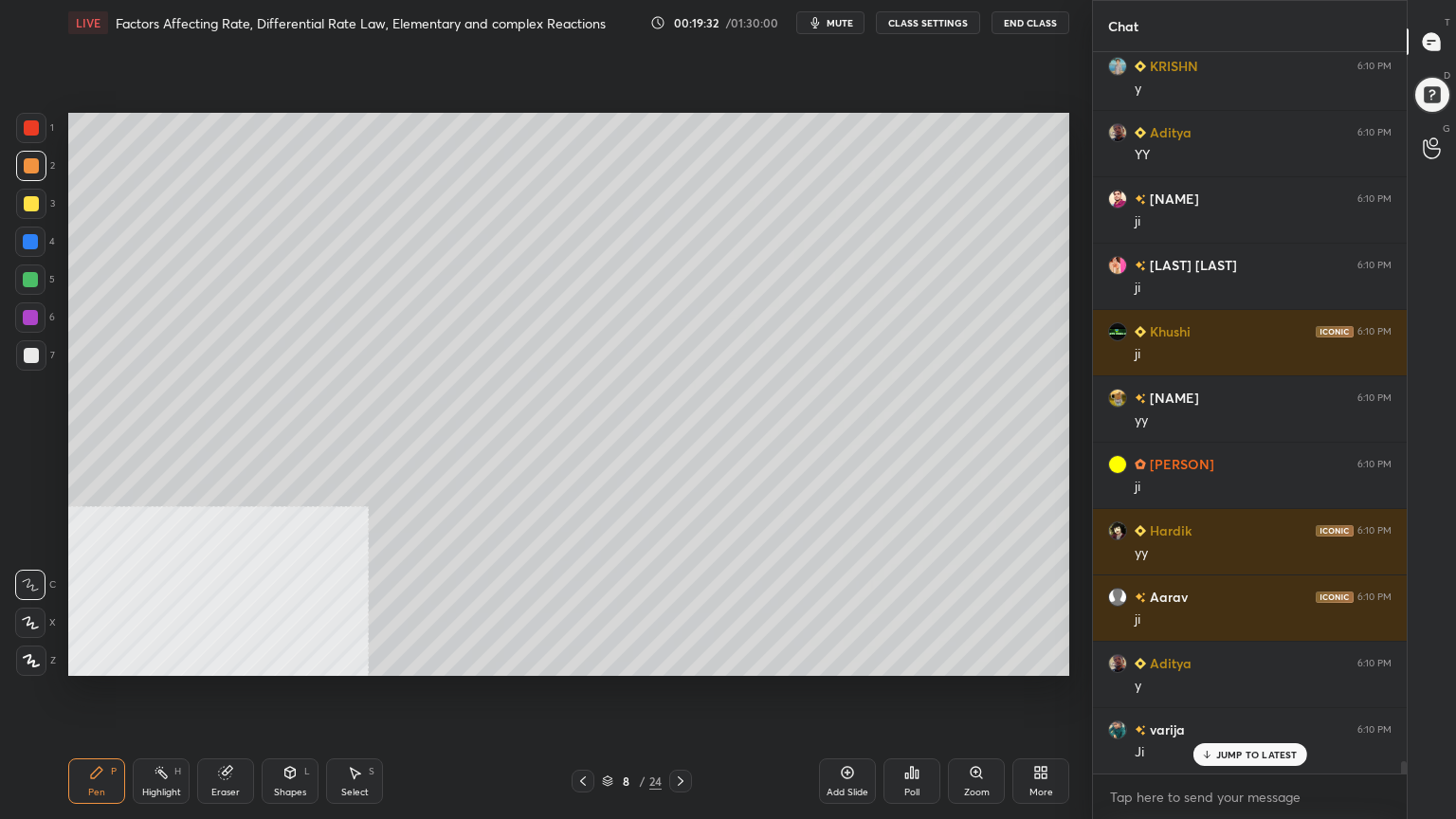 scroll, scrollTop: 42439, scrollLeft: 0, axis: vertical 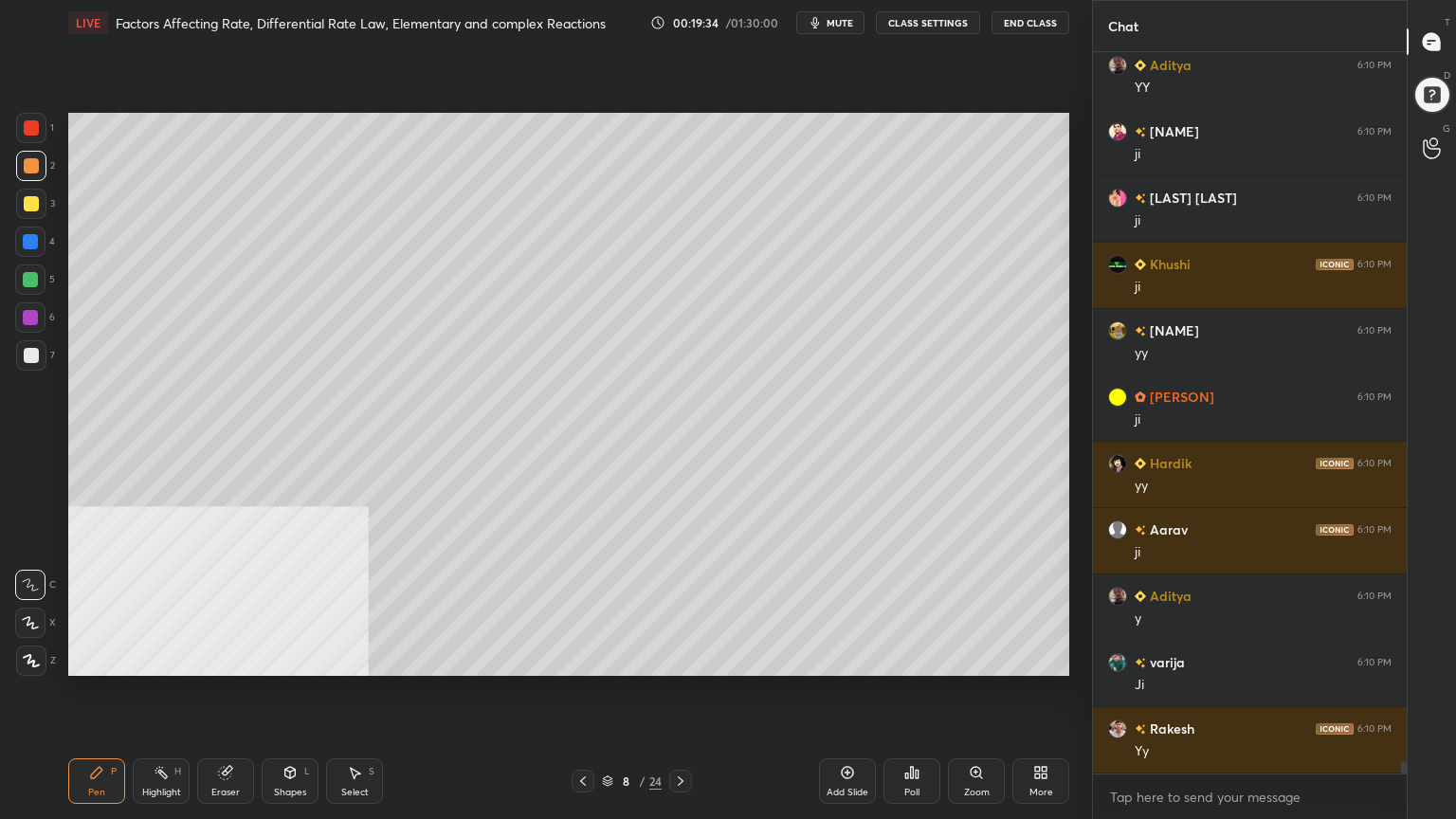 click at bounding box center [30, 280] 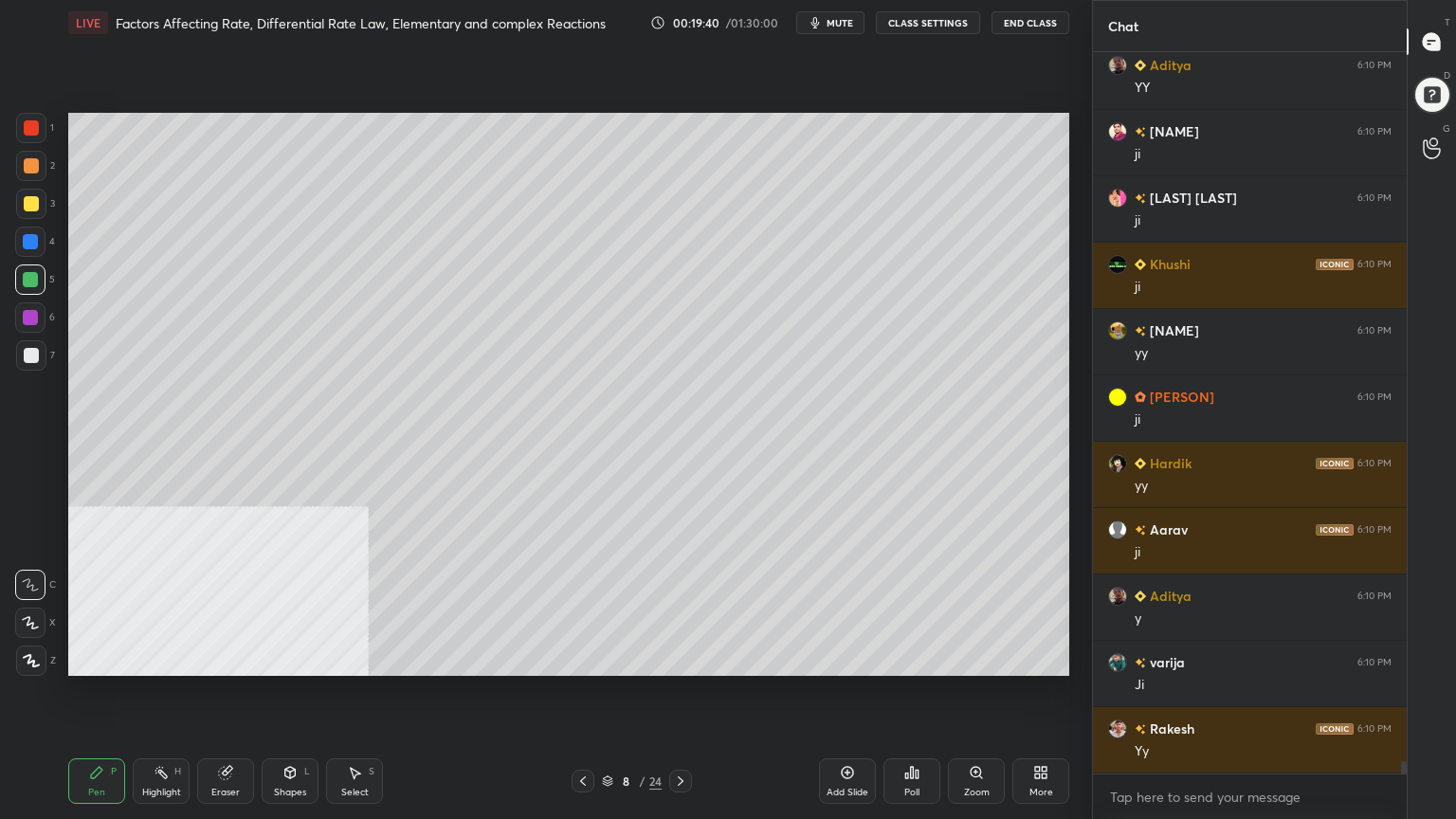 scroll, scrollTop: 42505, scrollLeft: 0, axis: vertical 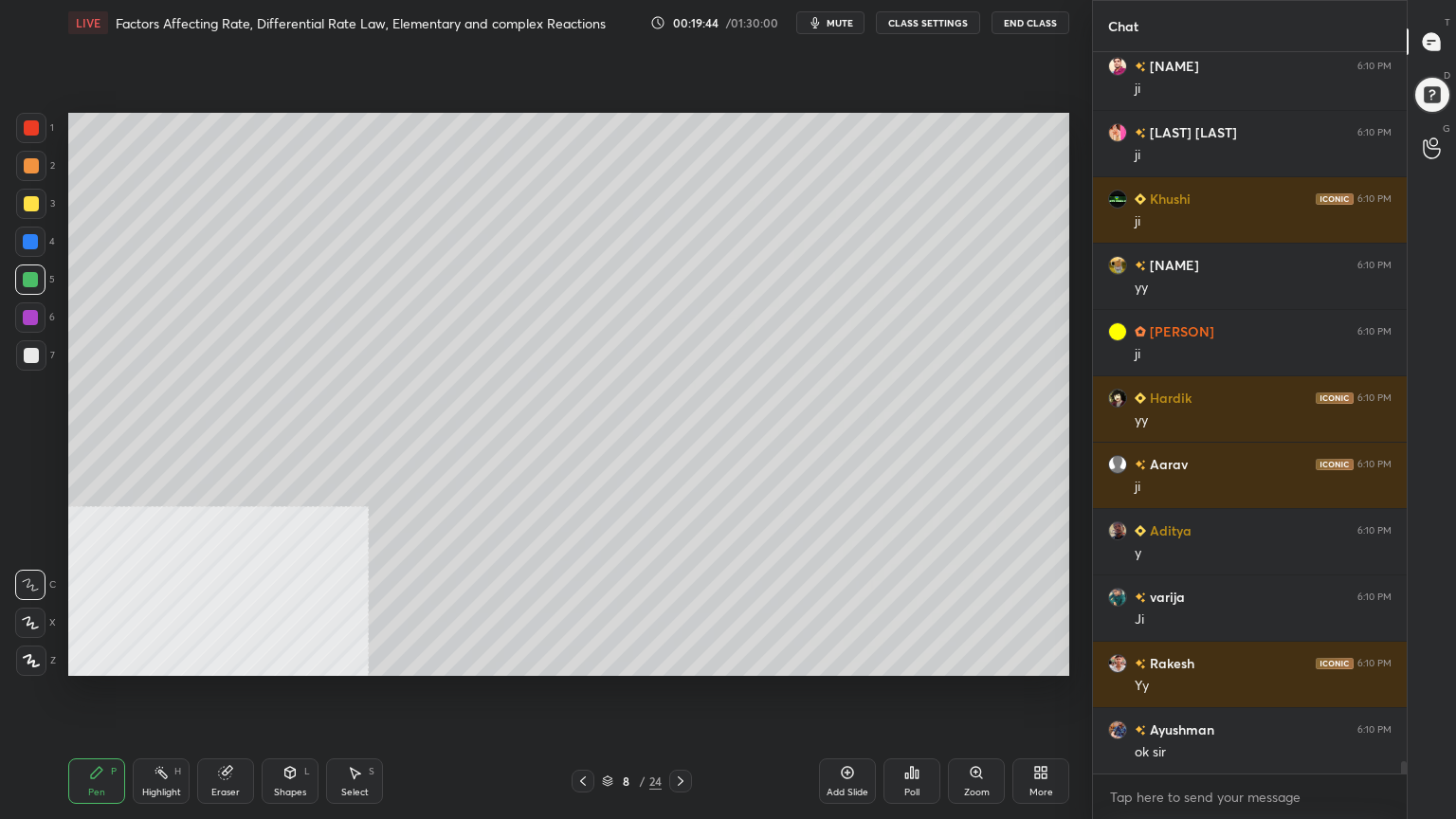 click at bounding box center [31, 166] 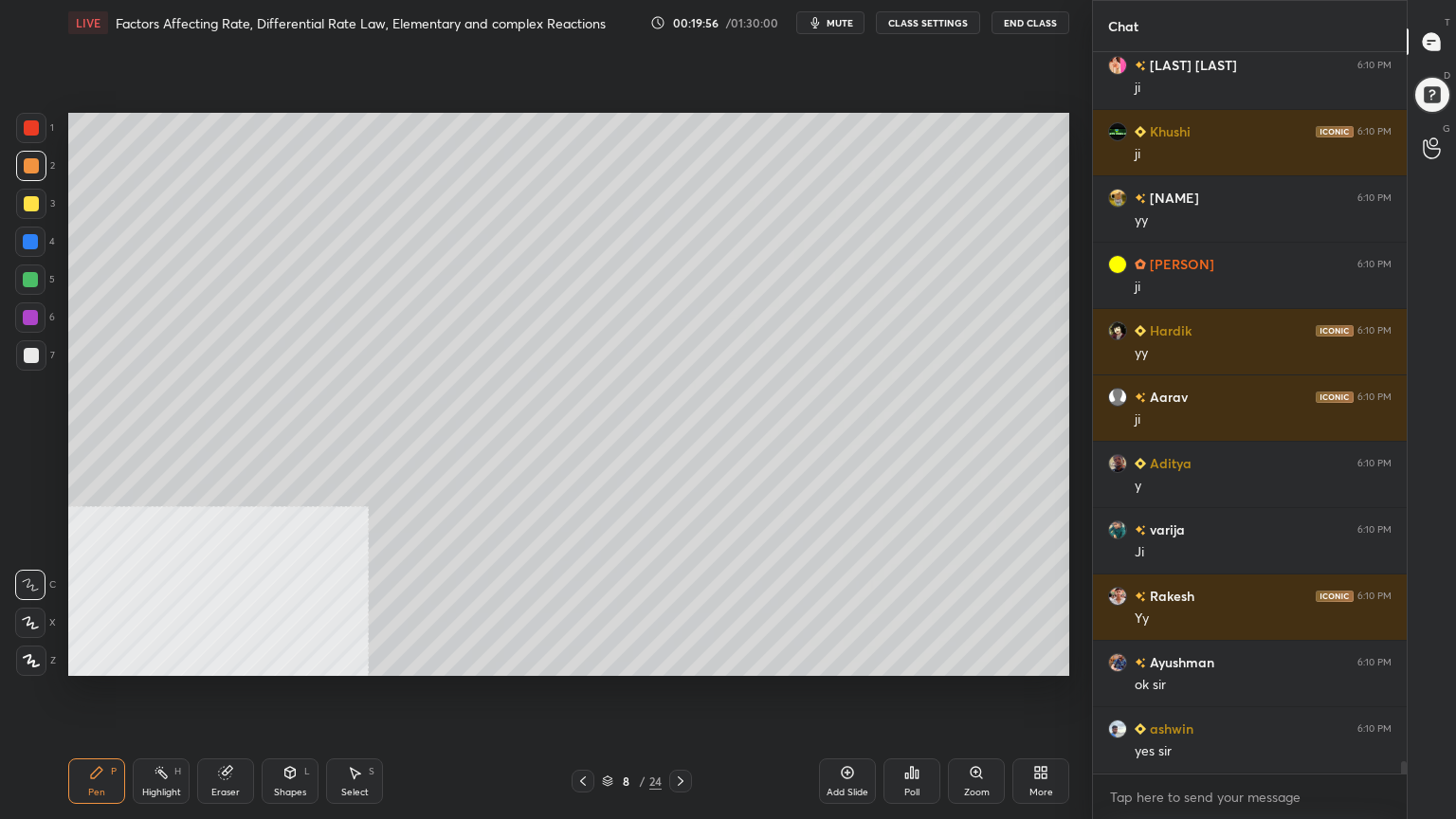 scroll, scrollTop: 42637, scrollLeft: 0, axis: vertical 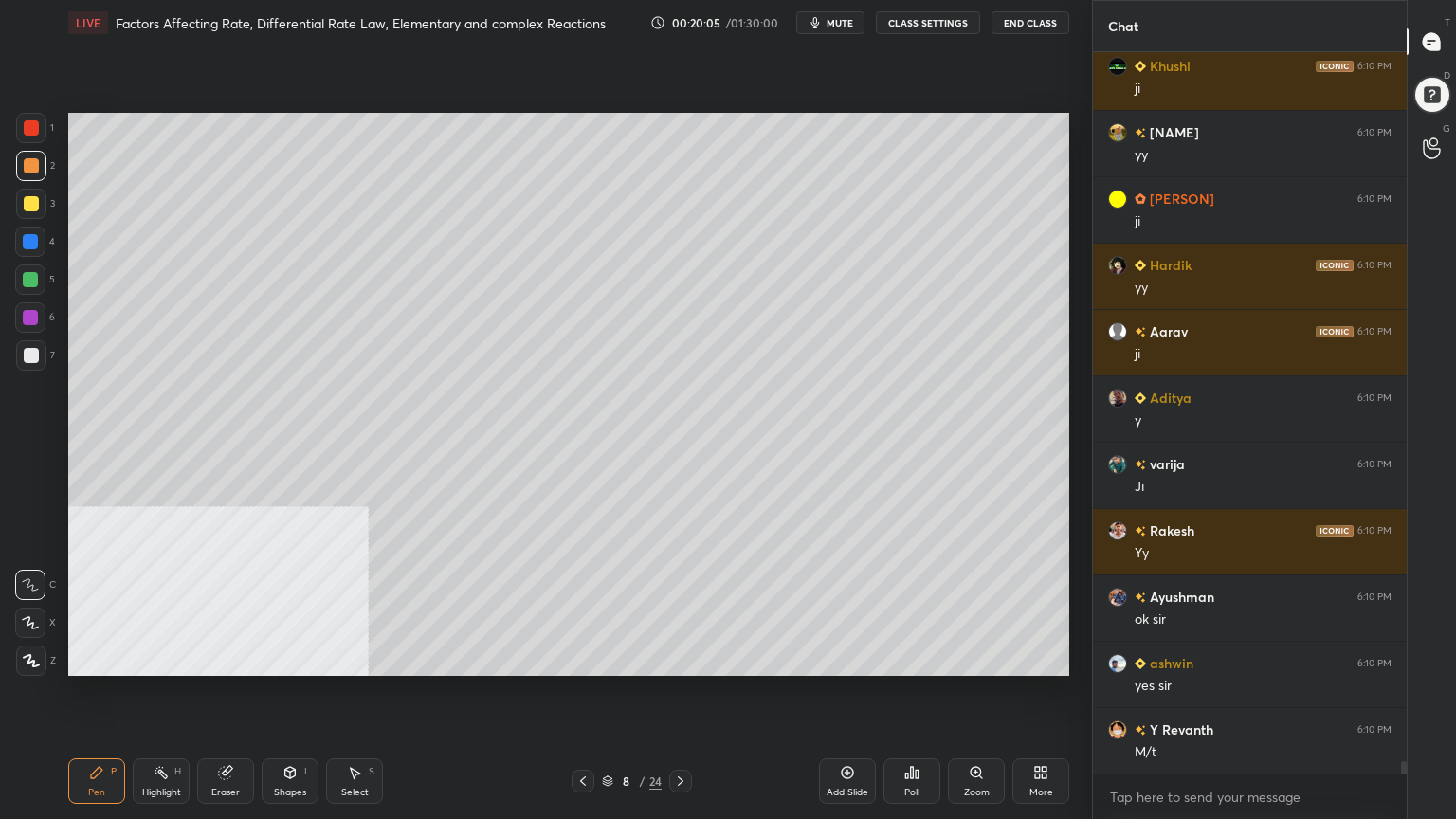 drag, startPoint x: 32, startPoint y: 622, endPoint x: 42, endPoint y: 617, distance: 11.18034 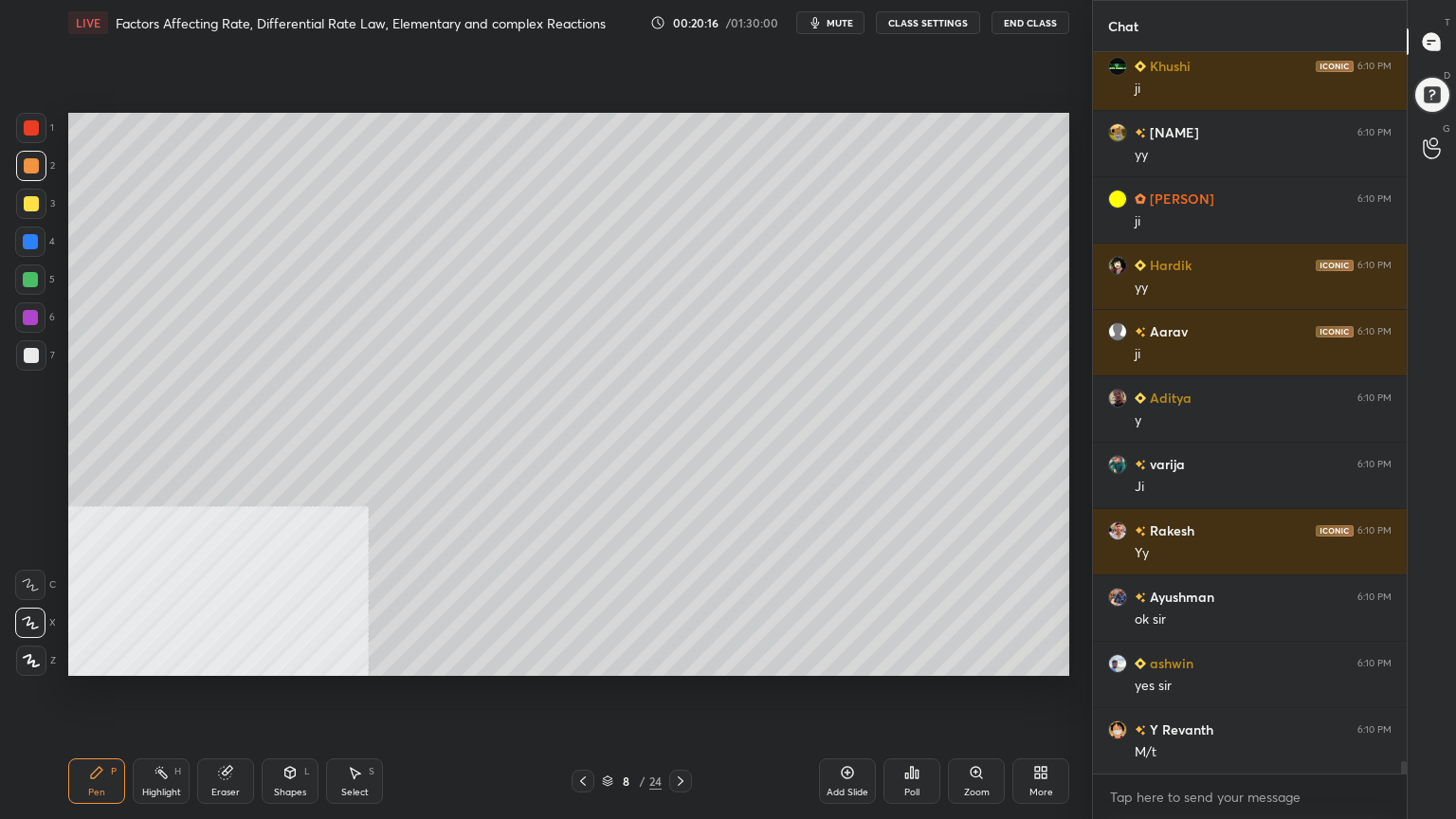 click on "Shapes" at bounding box center [290, 792] 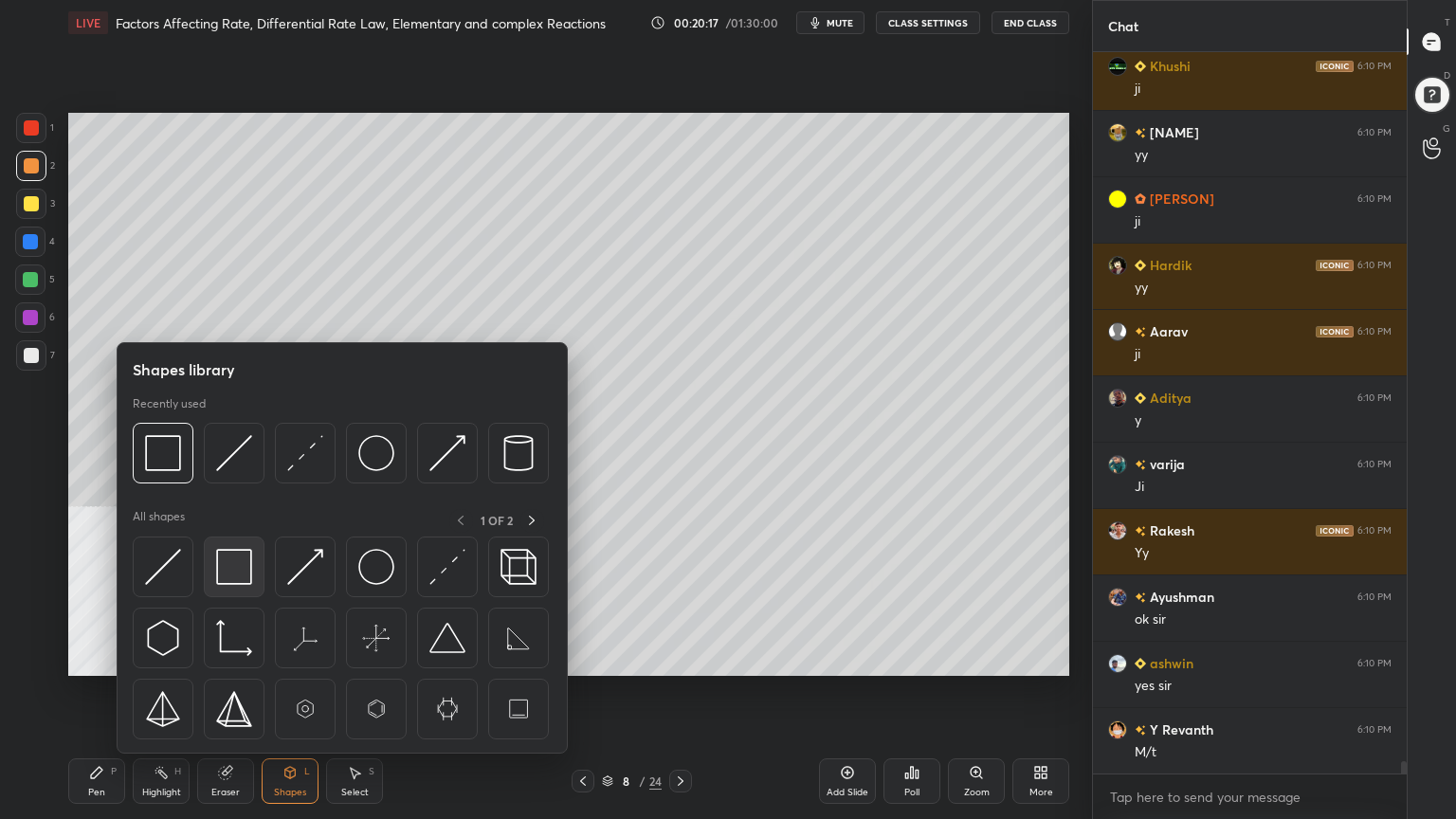 click at bounding box center [234, 567] 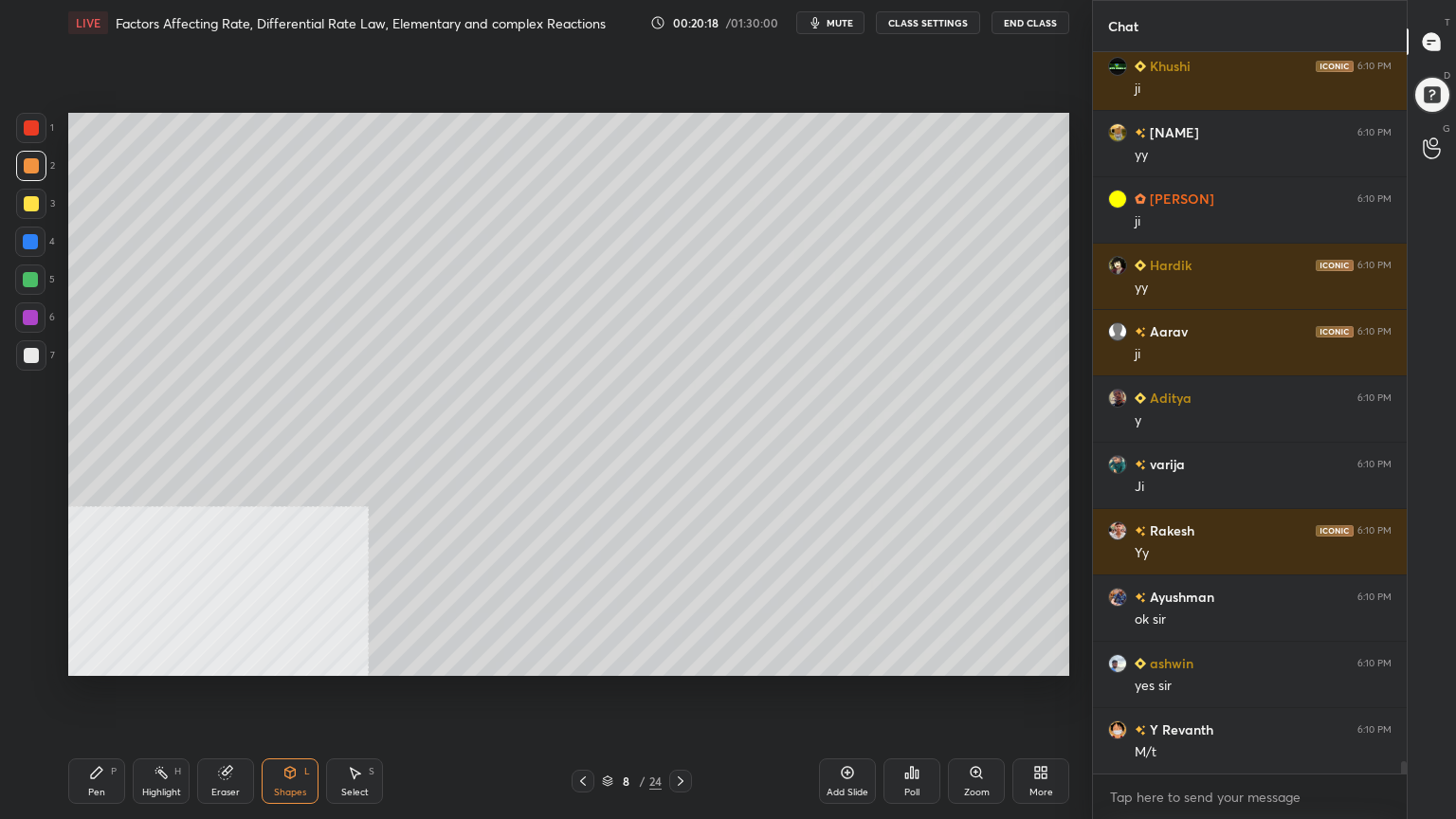 scroll, scrollTop: 42683, scrollLeft: 0, axis: vertical 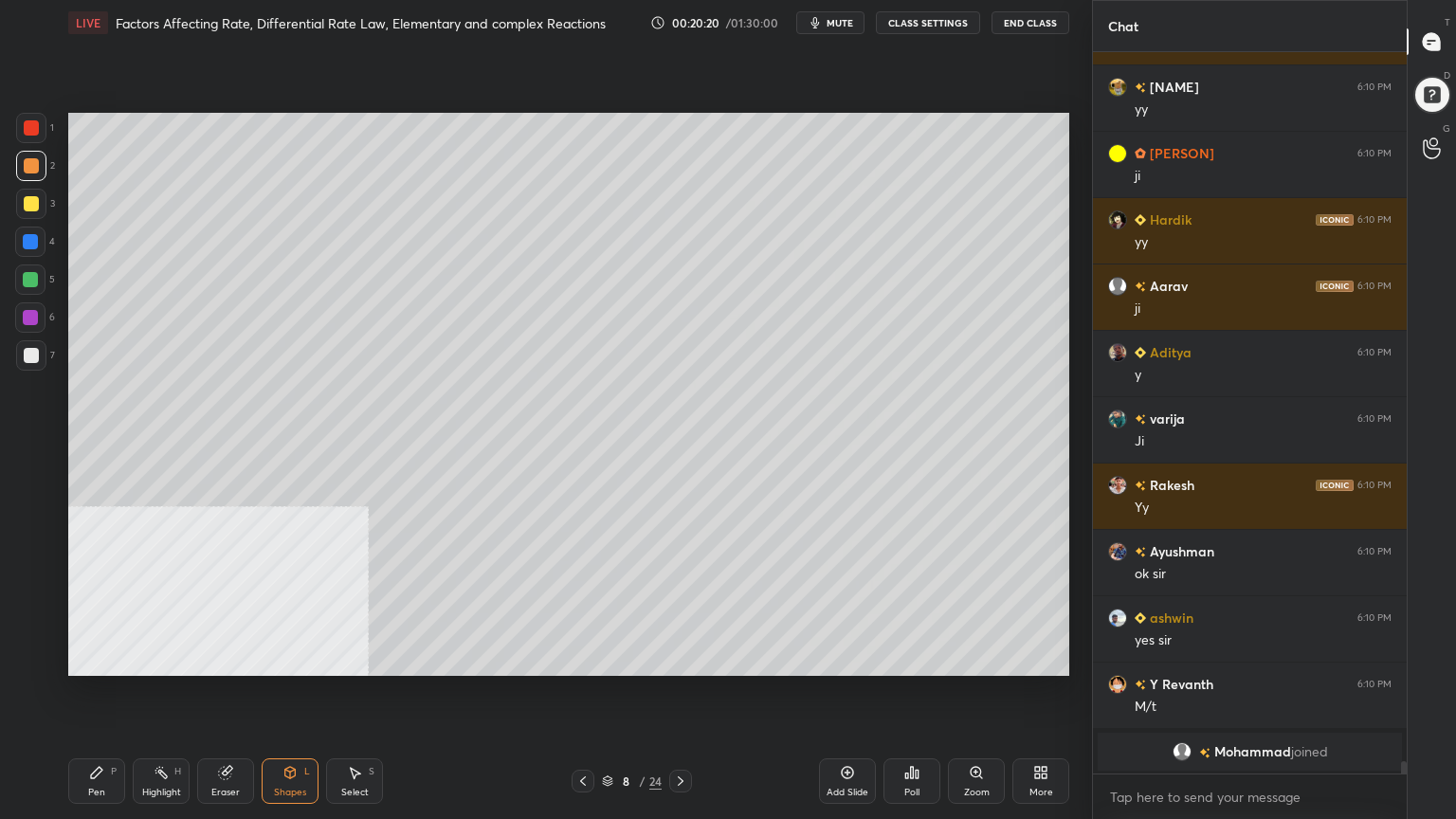 drag, startPoint x: 98, startPoint y: 789, endPoint x: 100, endPoint y: 777, distance: 12.165525 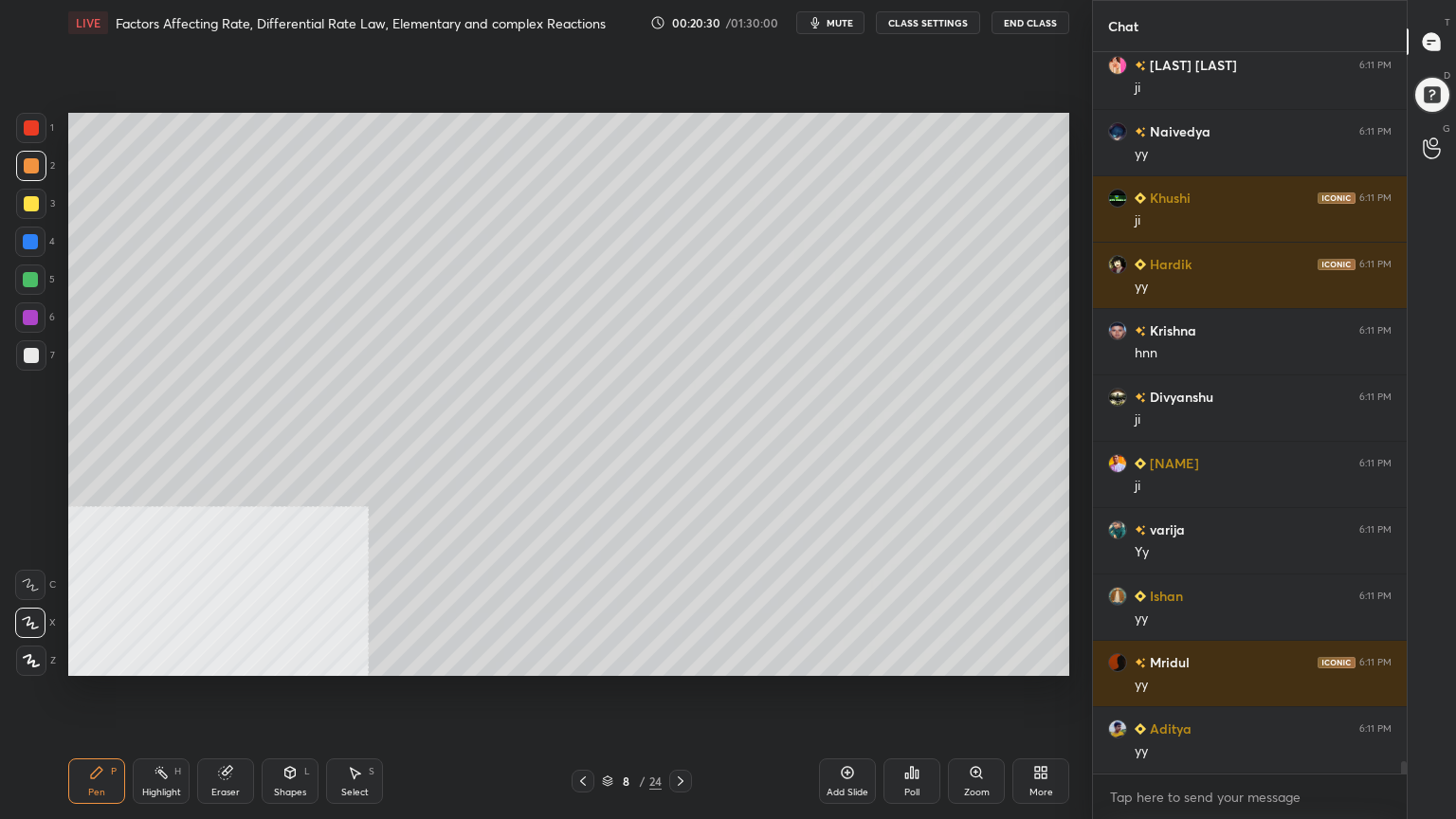 scroll, scrollTop: 40369, scrollLeft: 0, axis: vertical 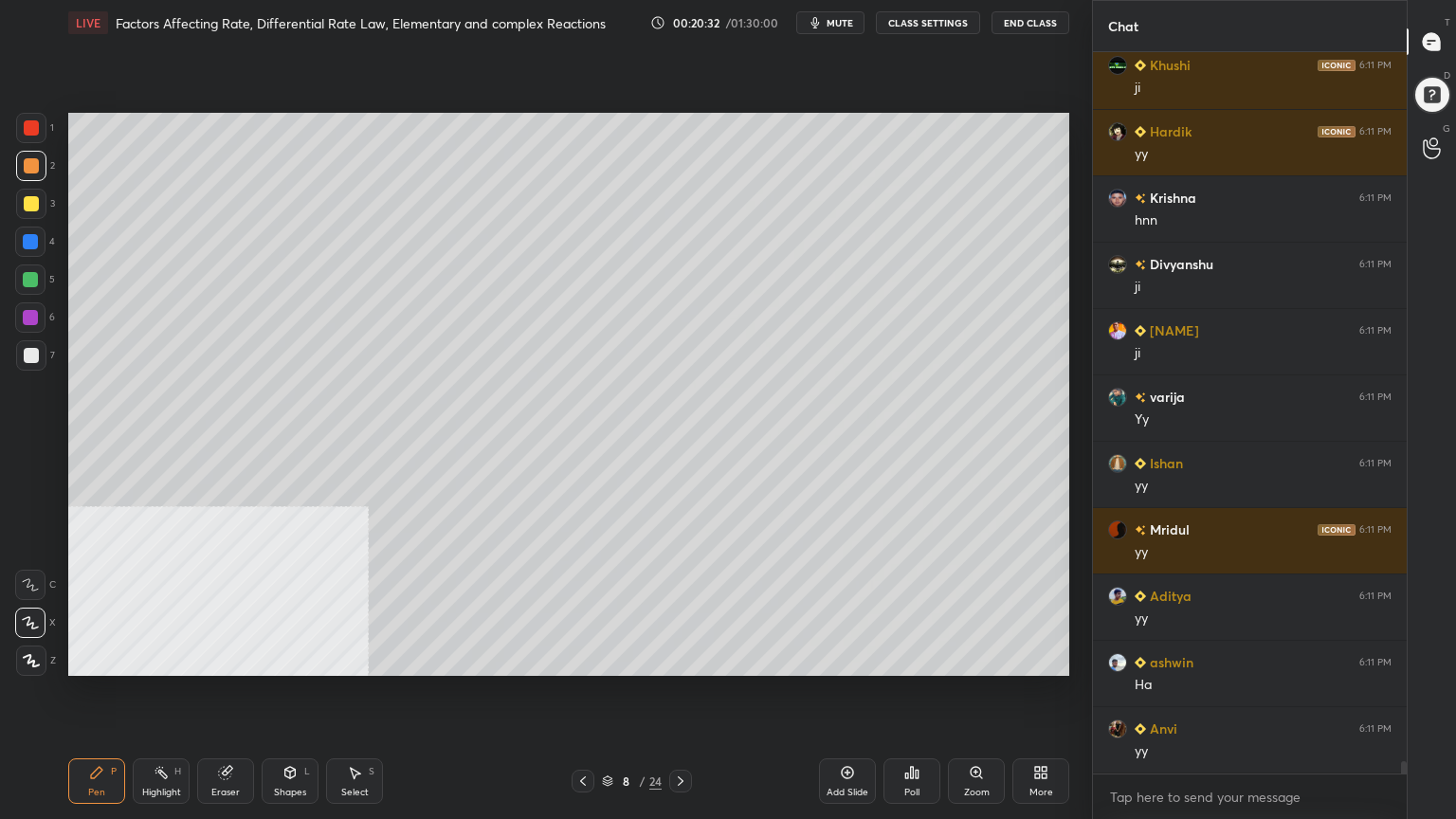 click on "Select" at bounding box center (355, 792) 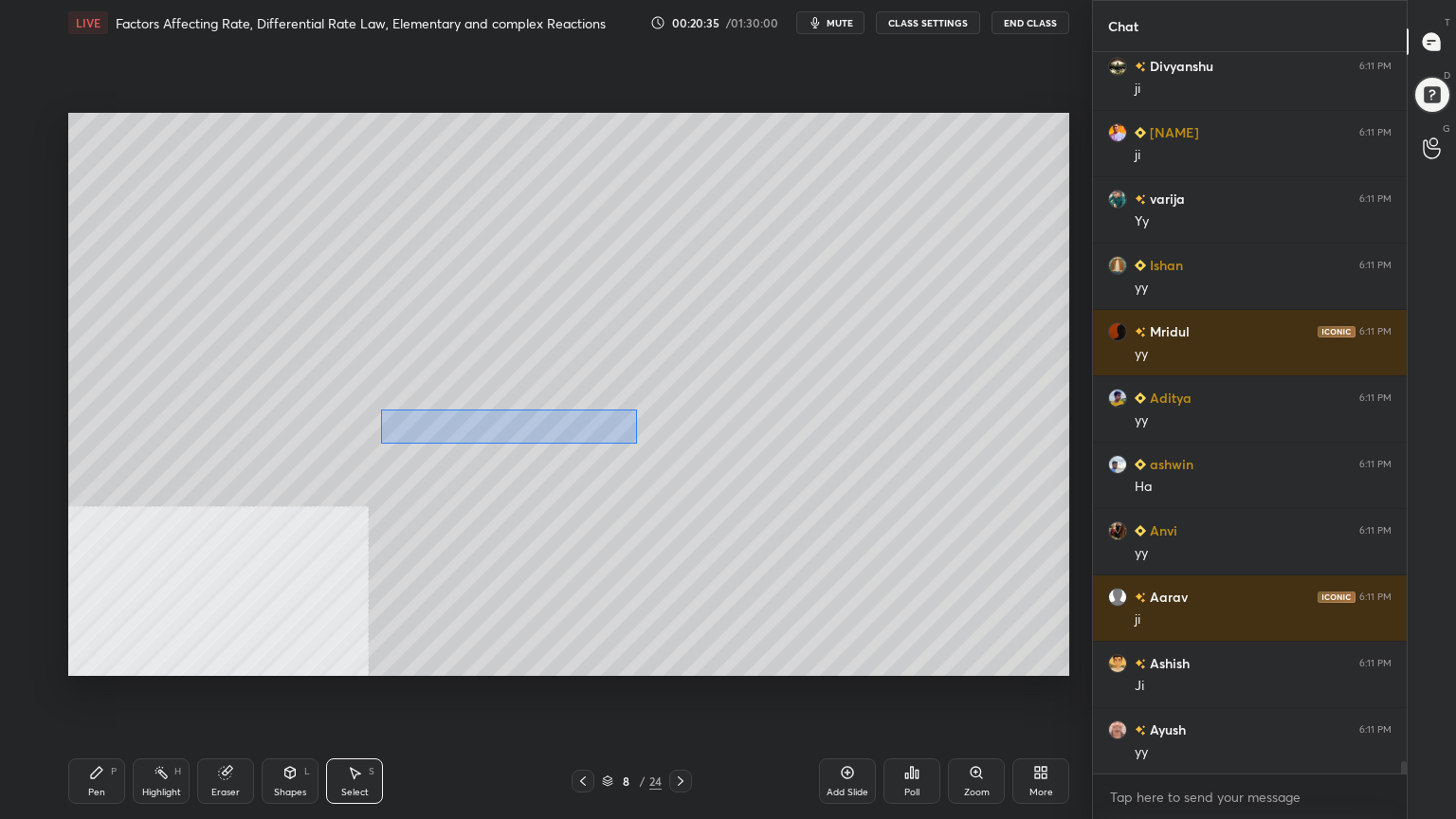 drag, startPoint x: 383, startPoint y: 408, endPoint x: 636, endPoint y: 444, distance: 255.54843 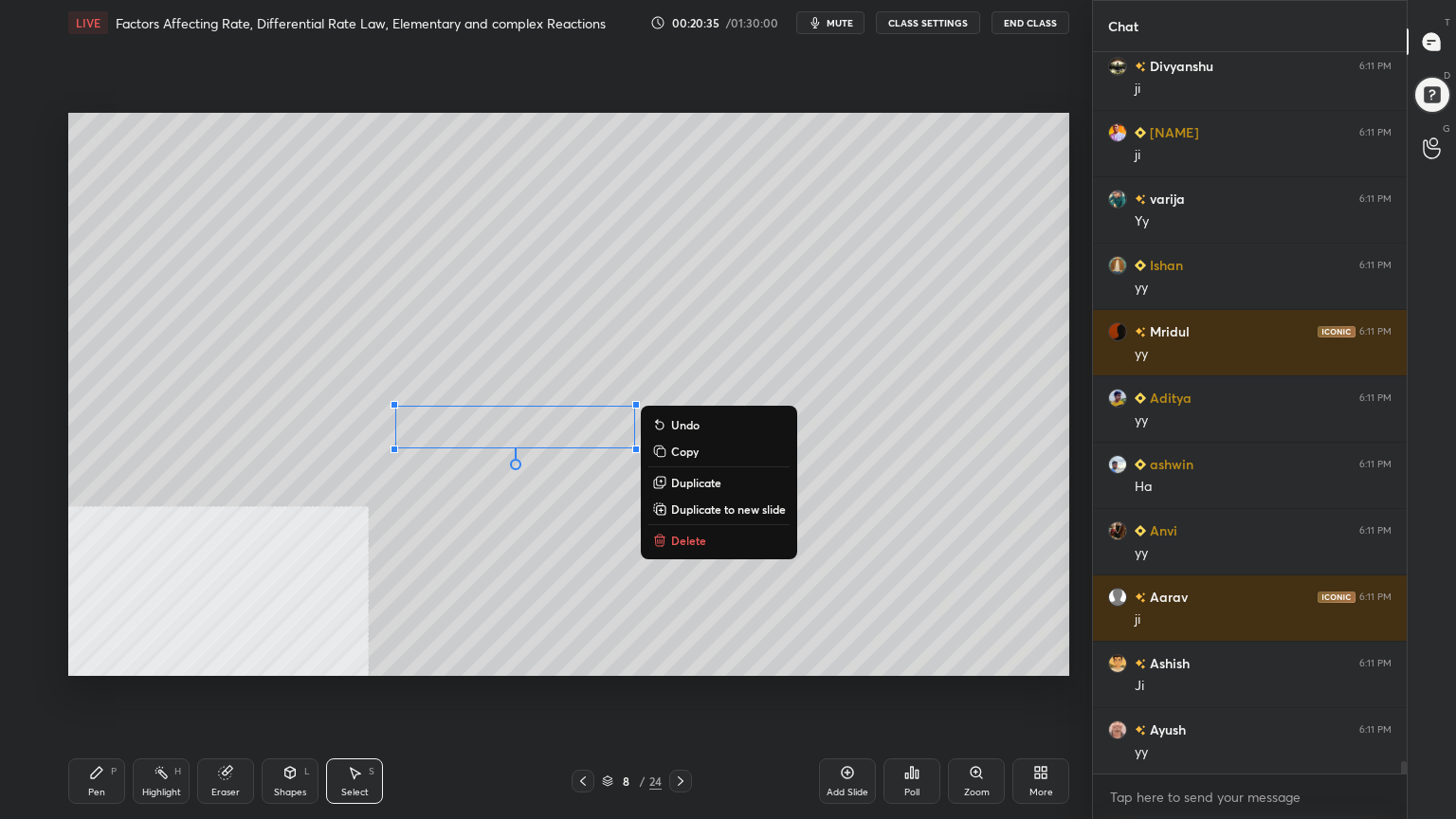 scroll, scrollTop: 40634, scrollLeft: 0, axis: vertical 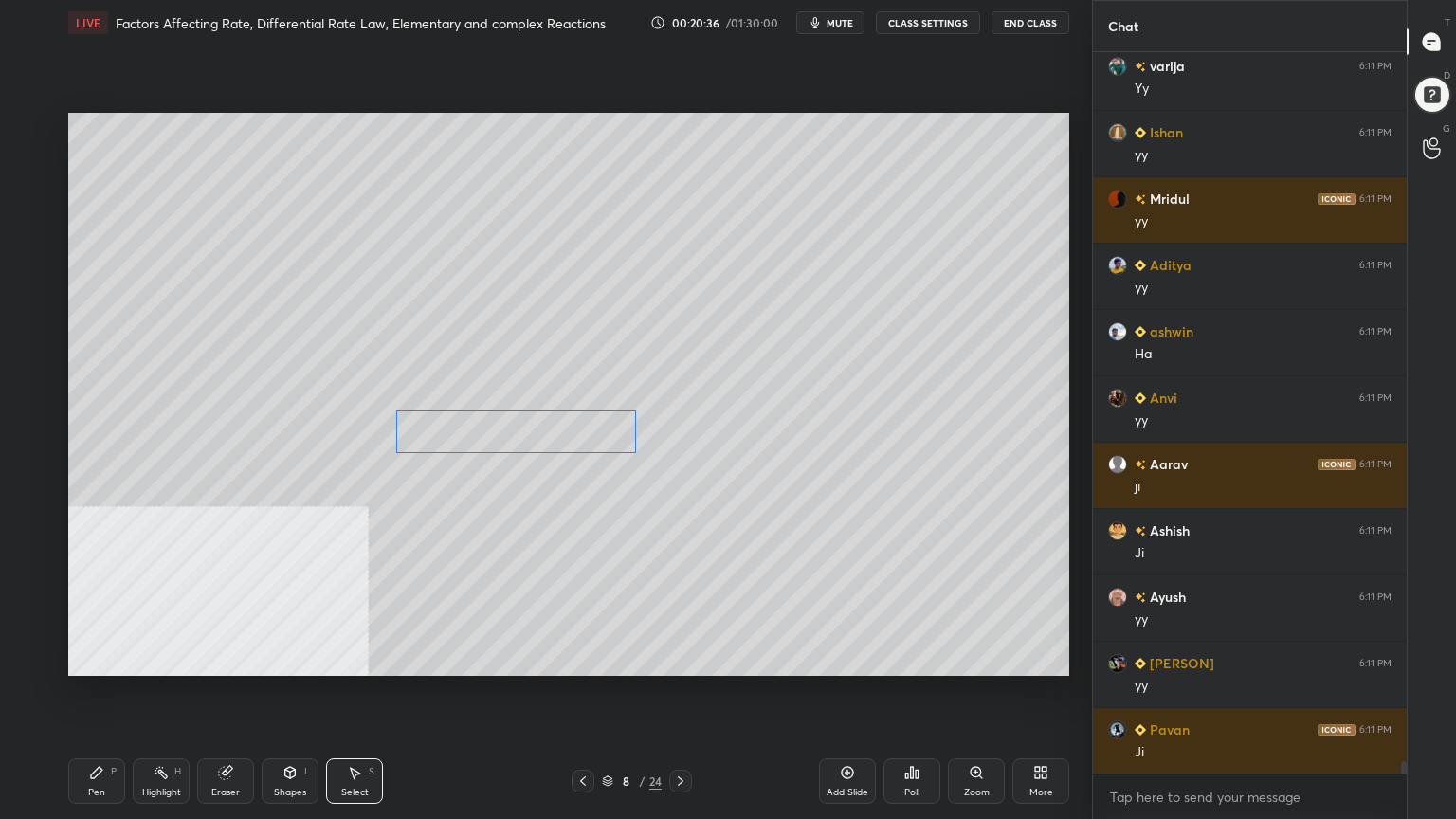 click on "0 ° Undo Copy Duplicate Duplicate to new slide Delete" at bounding box center (569, 394) 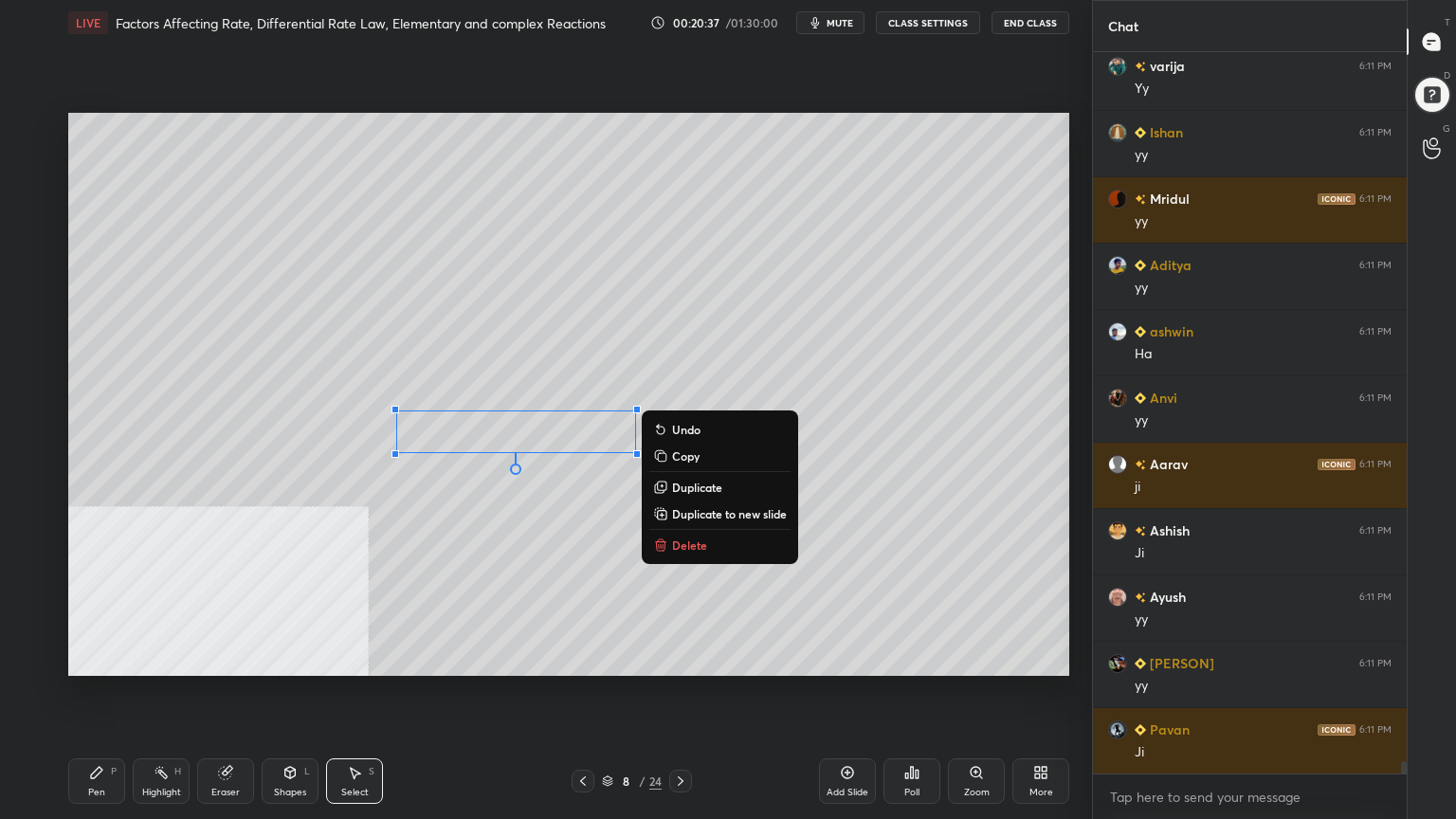 click on "0 ° Undo Copy Duplicate Duplicate to new slide Delete Setting up your live class Poll for   secs No correct answer Start poll" at bounding box center [569, 394] 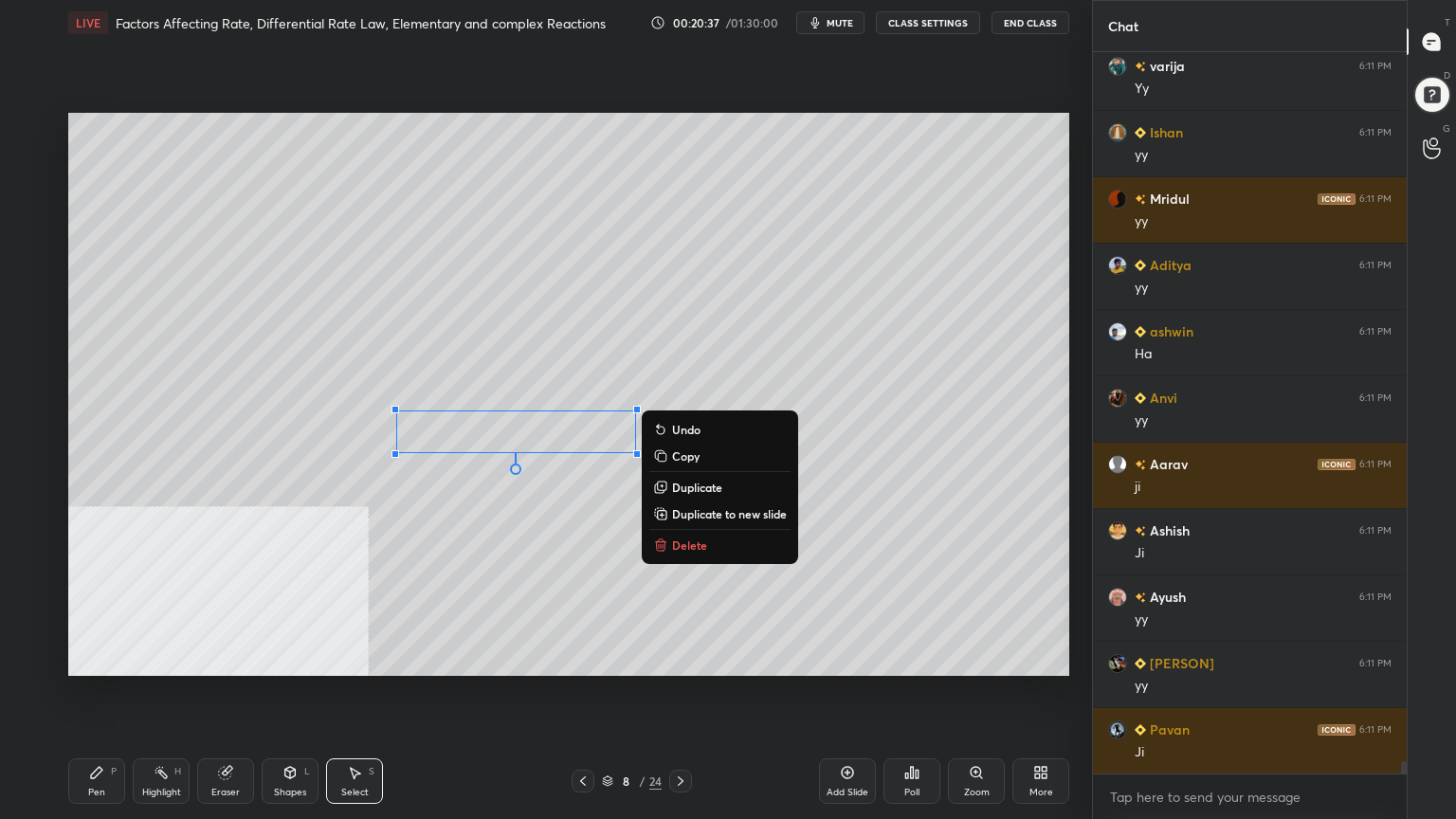scroll, scrollTop: 40767, scrollLeft: 0, axis: vertical 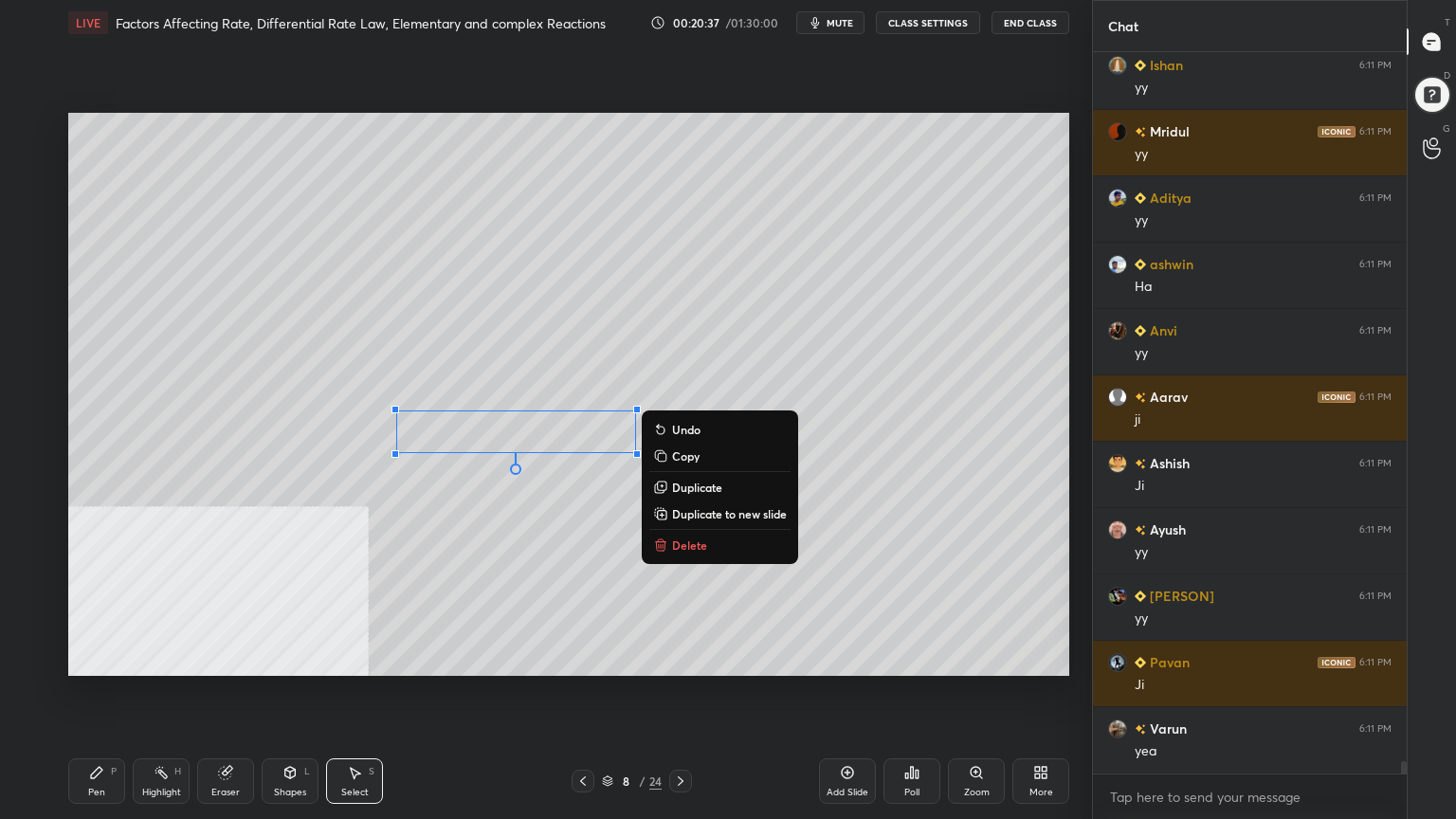 click on "Pen P" at bounding box center (97, 781) 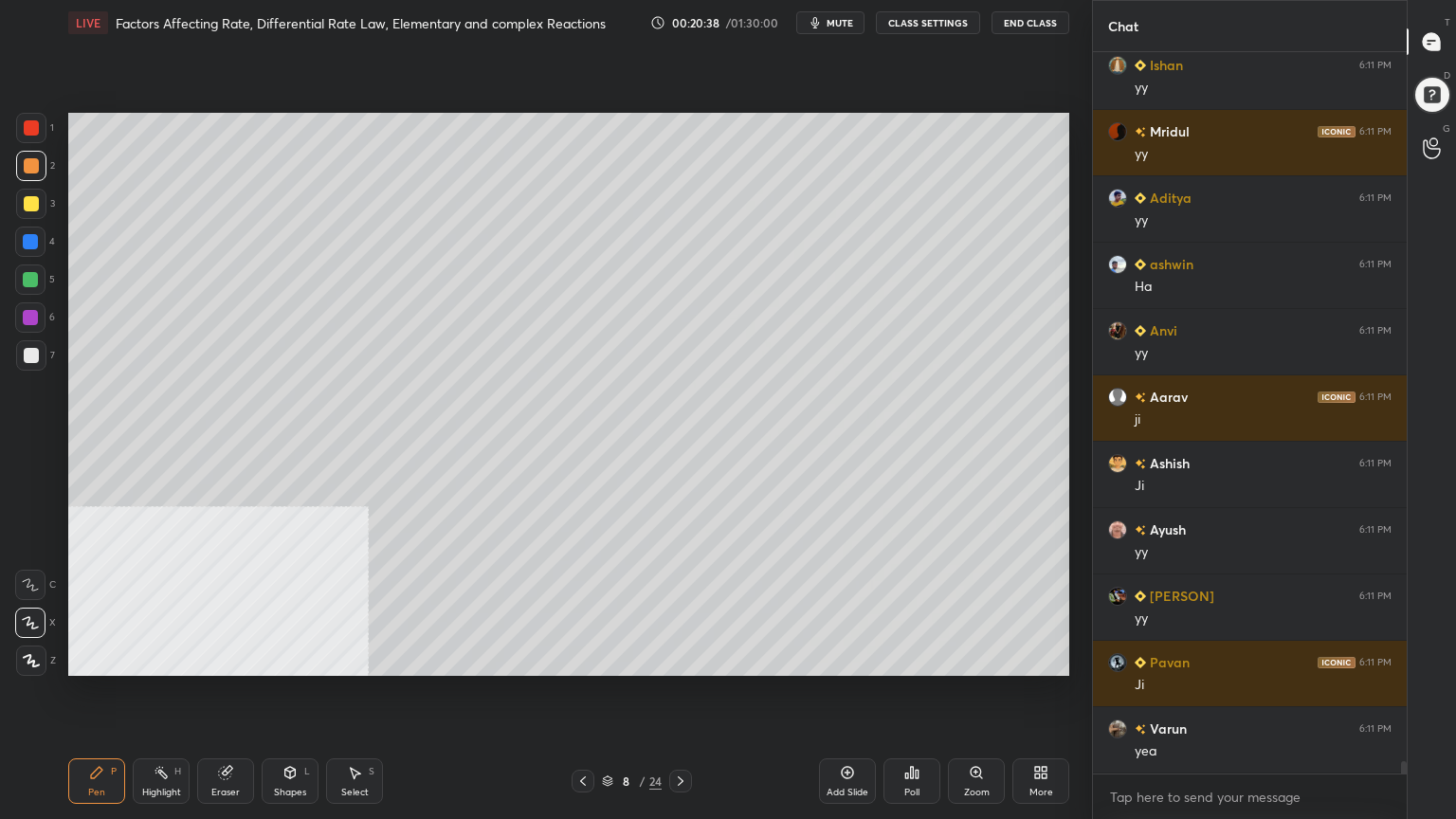 scroll, scrollTop: 40878, scrollLeft: 0, axis: vertical 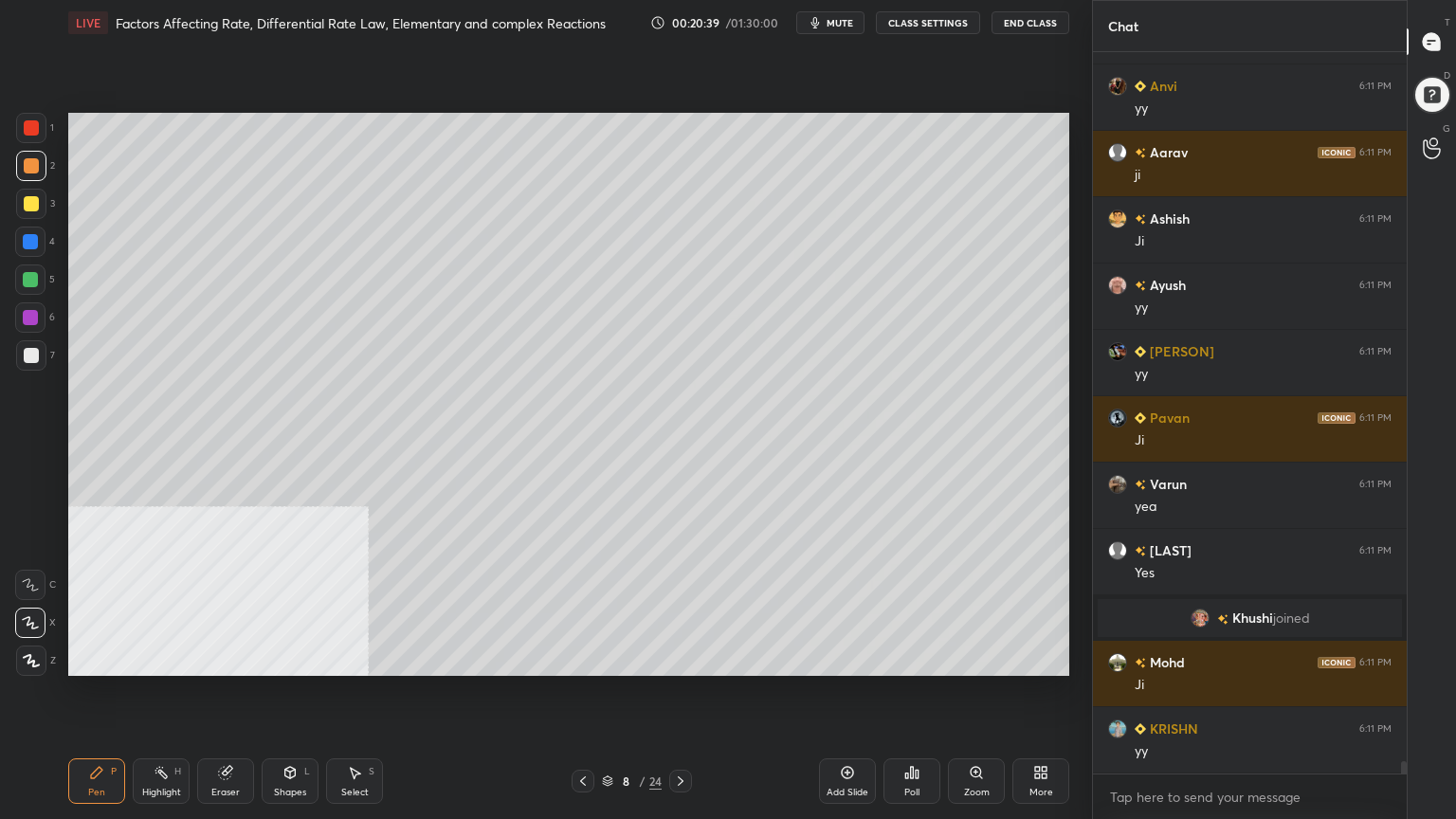 drag, startPoint x: 27, startPoint y: 282, endPoint x: 30, endPoint y: 267, distance: 15.297059 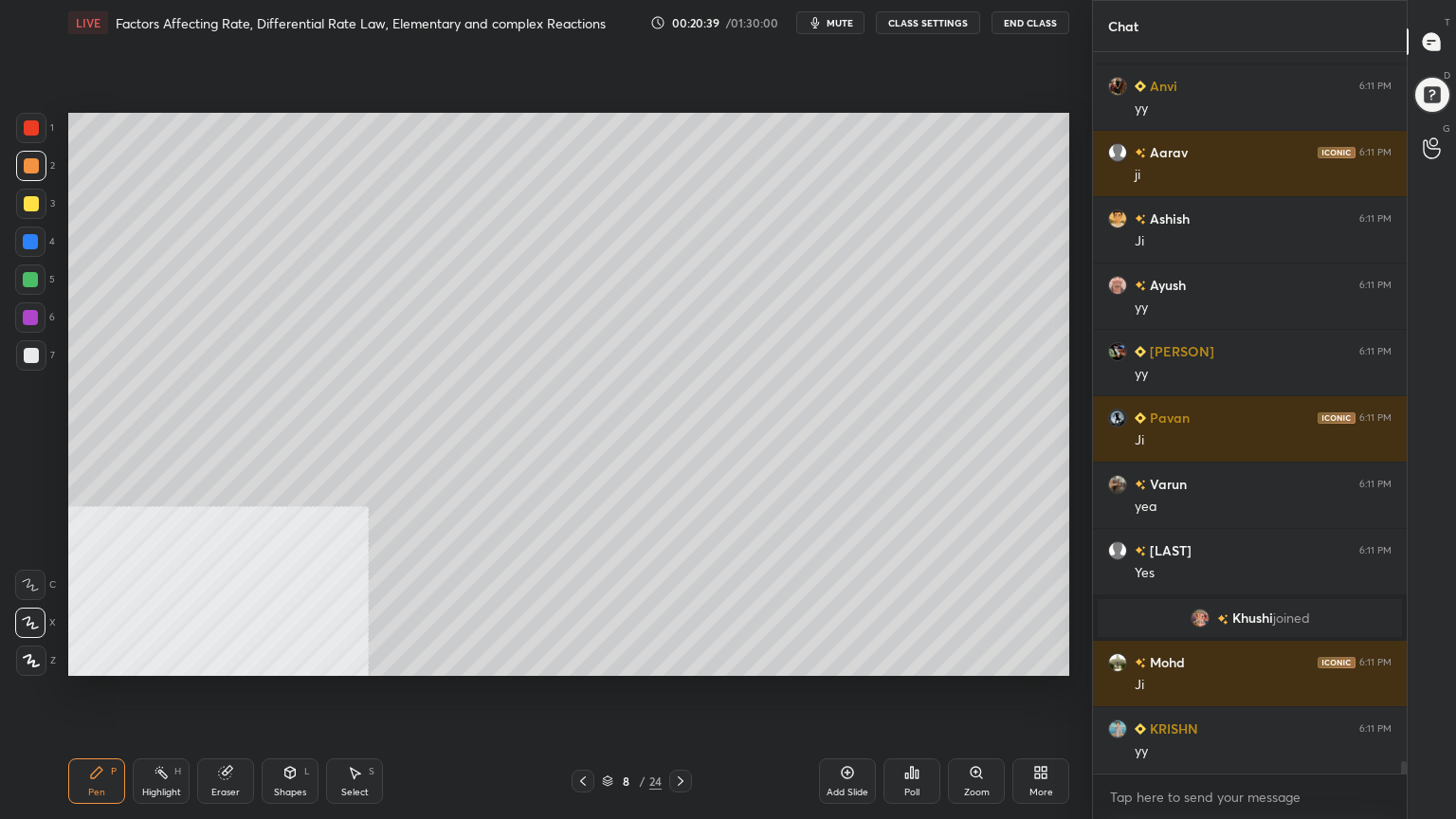 click at bounding box center (30, 280) 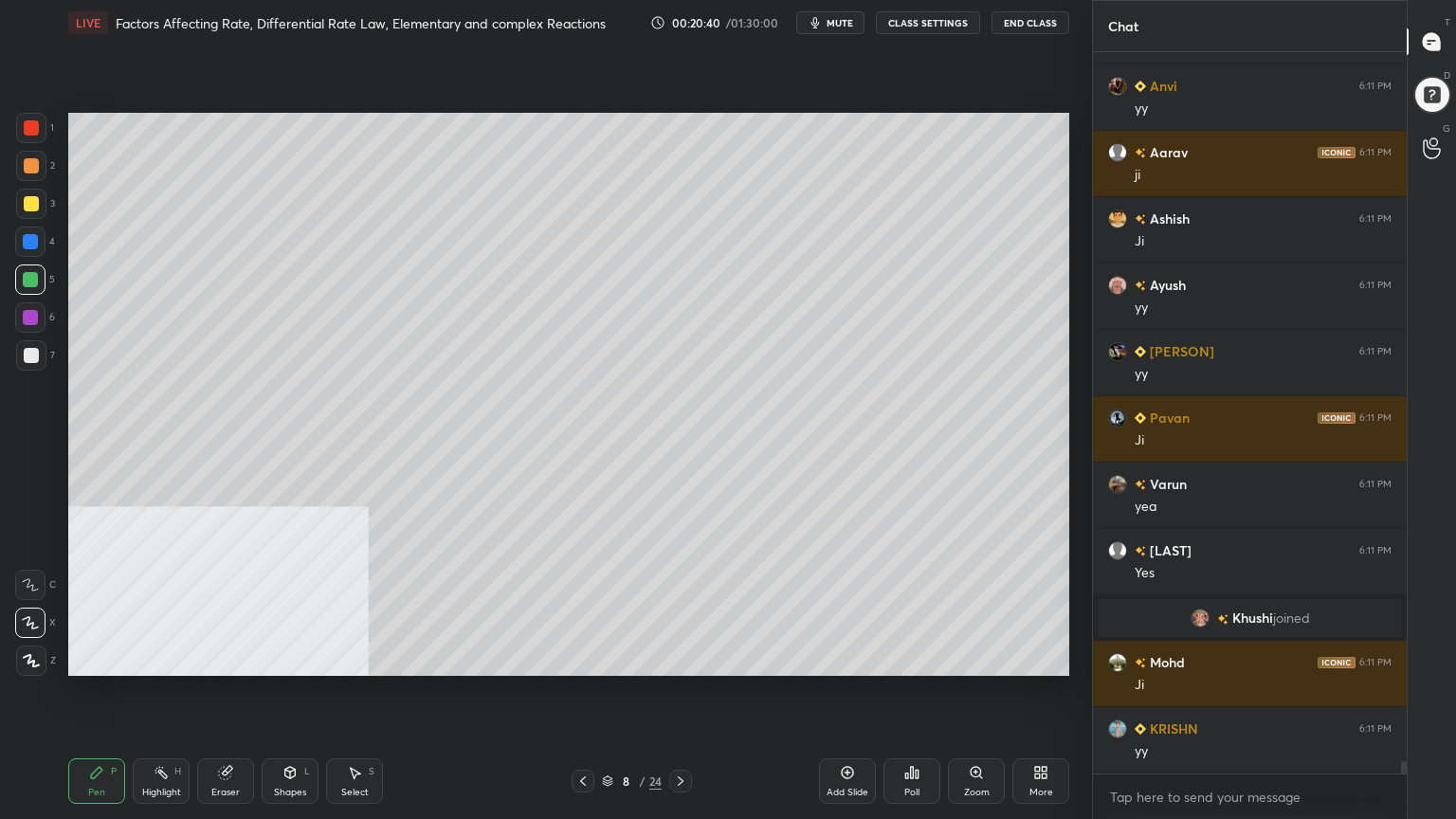 drag, startPoint x: 27, startPoint y: 588, endPoint x: 66, endPoint y: 537, distance: 64.2028 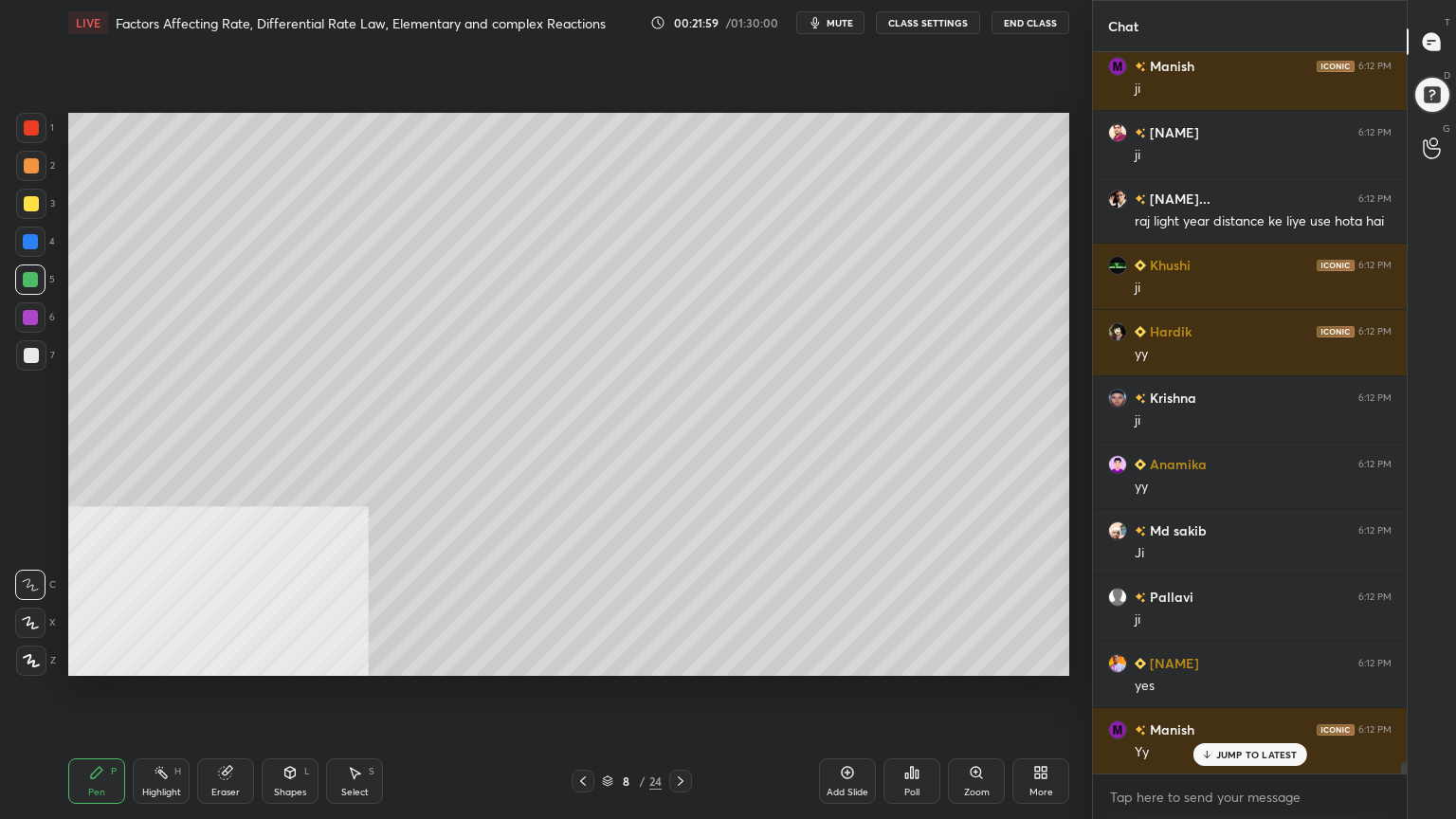 scroll, scrollTop: 43357, scrollLeft: 0, axis: vertical 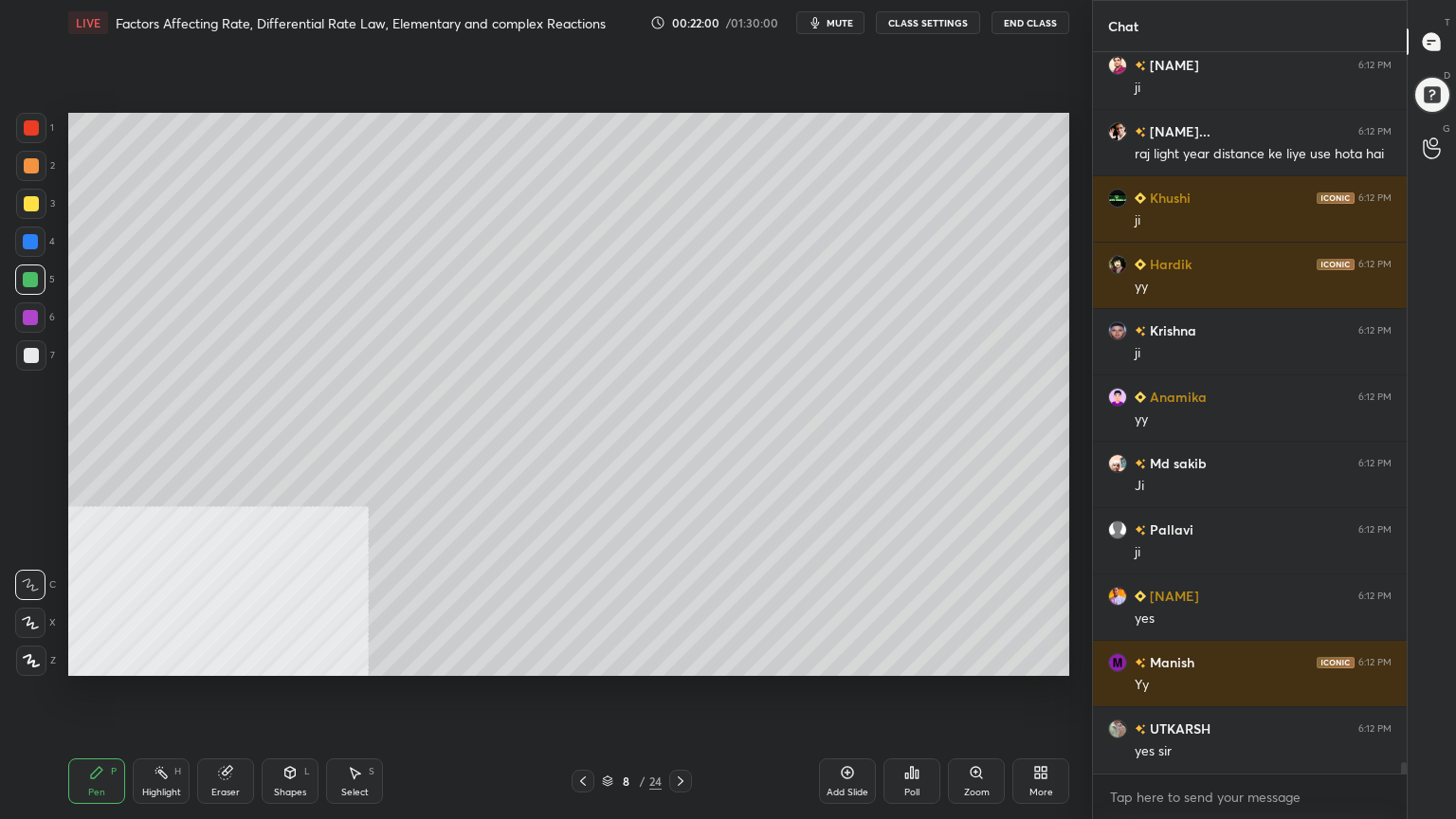 click 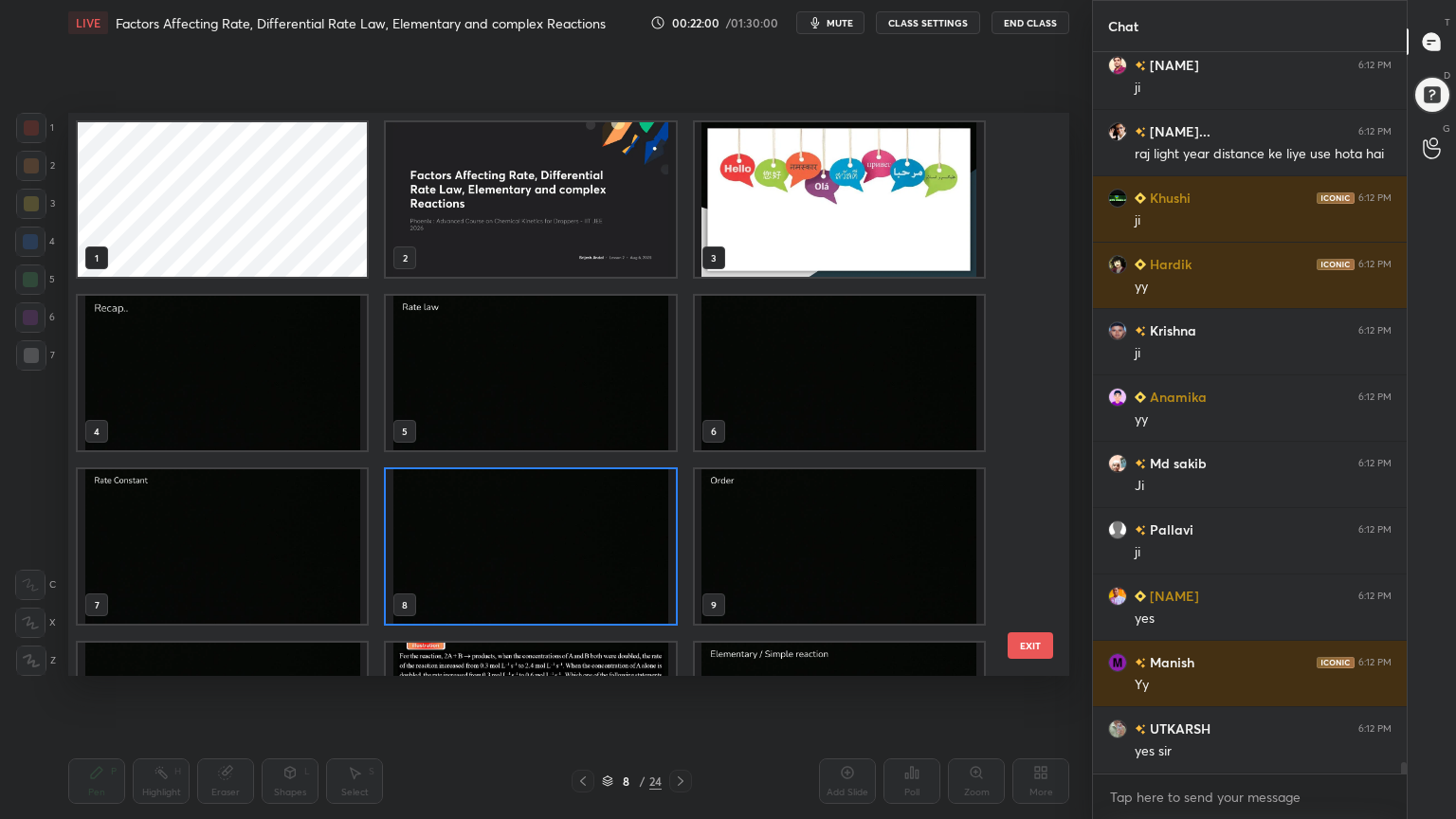 scroll, scrollTop: 6, scrollLeft: 9, axis: both 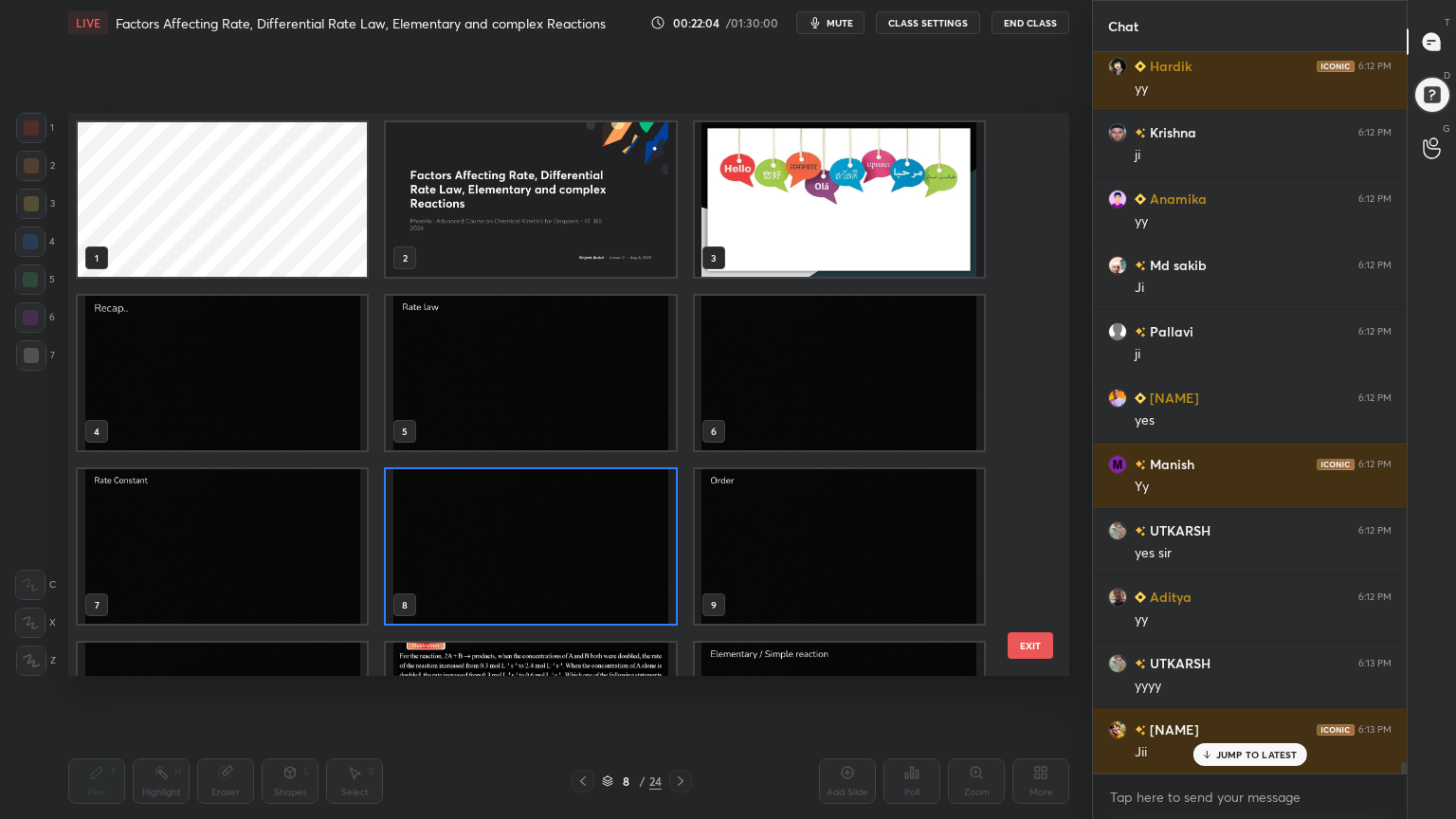 click at bounding box center [839, 546] 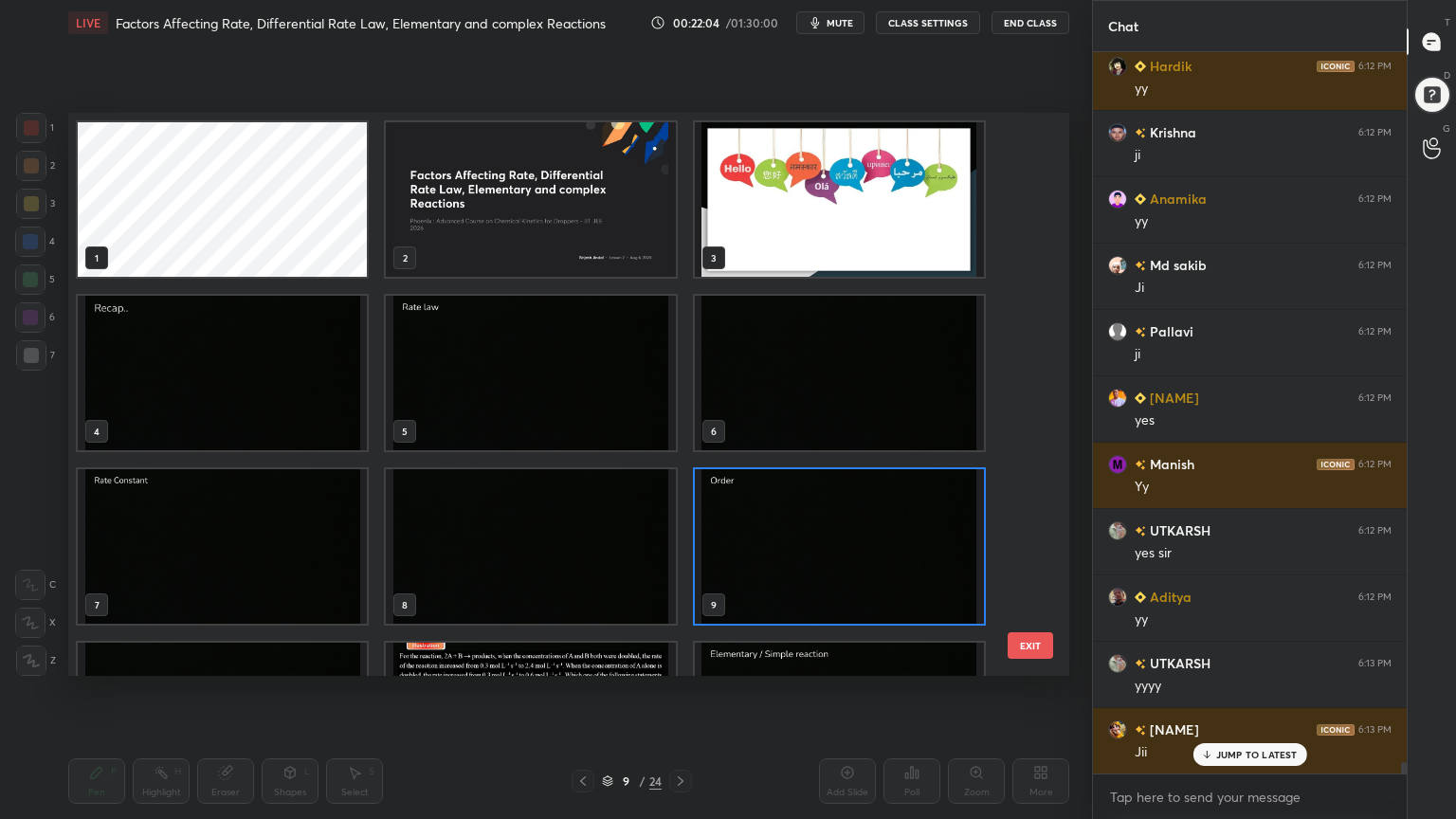 click at bounding box center [839, 546] 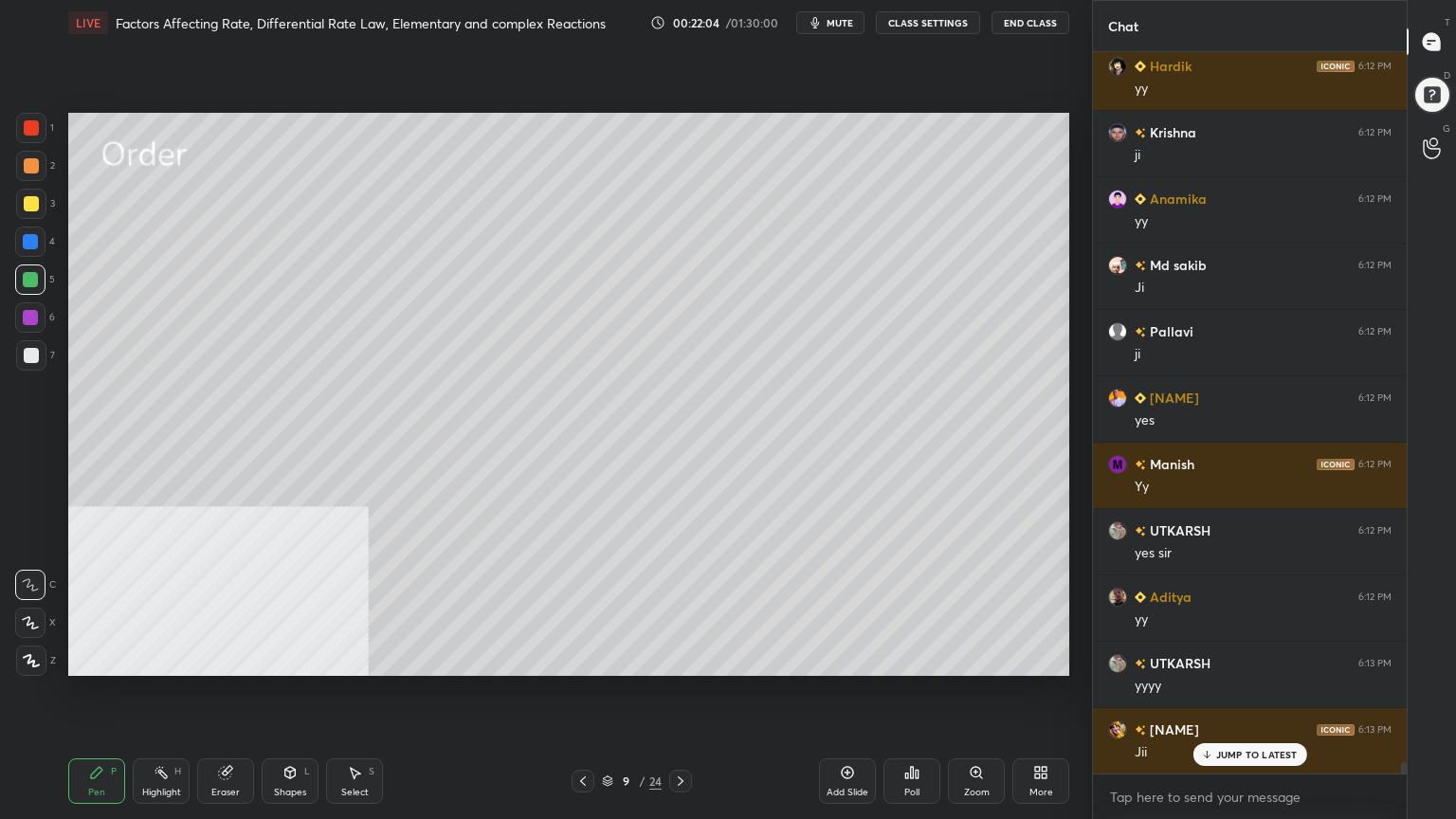 click at bounding box center [839, 546] 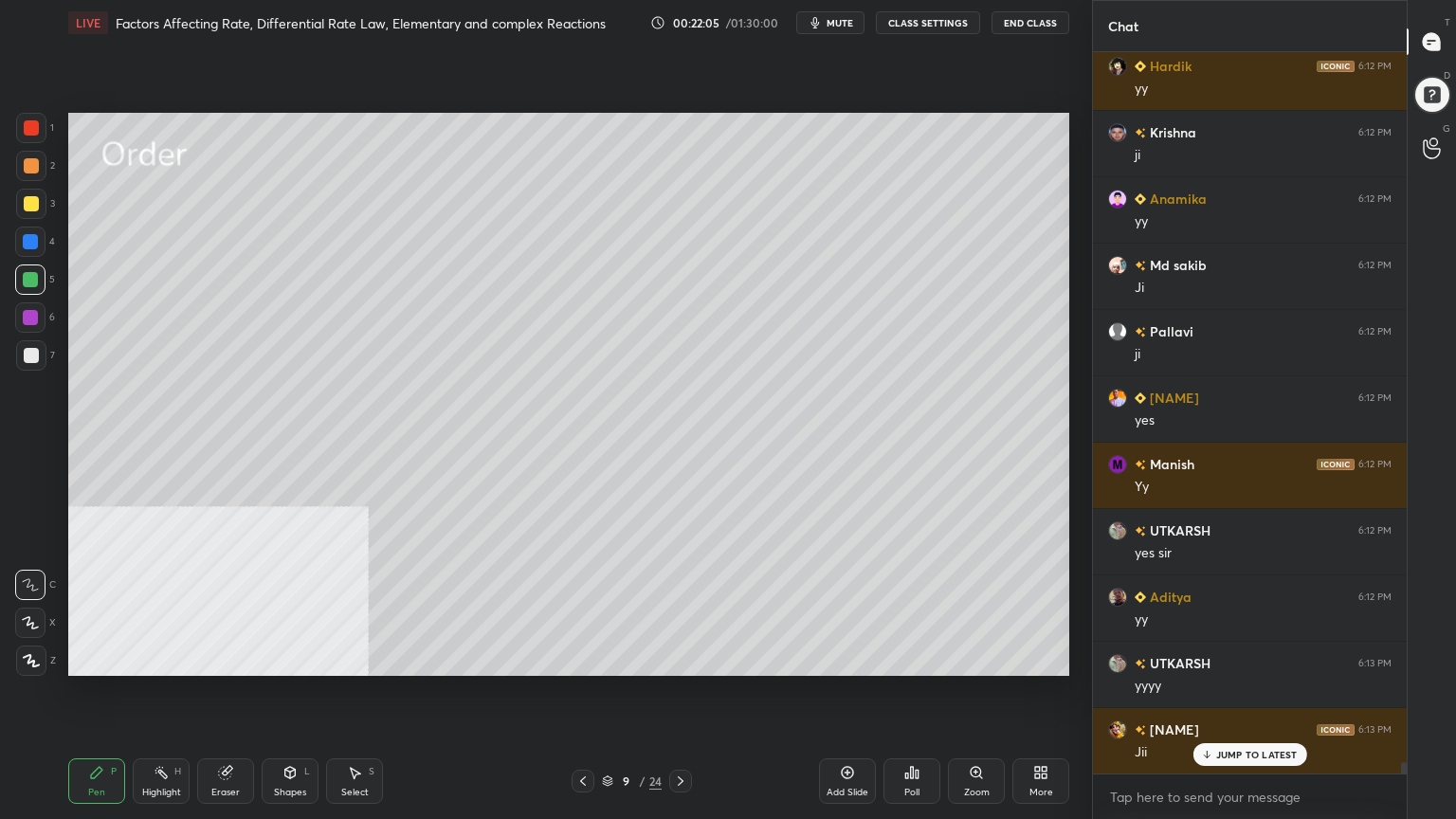 click at bounding box center (31, 355) 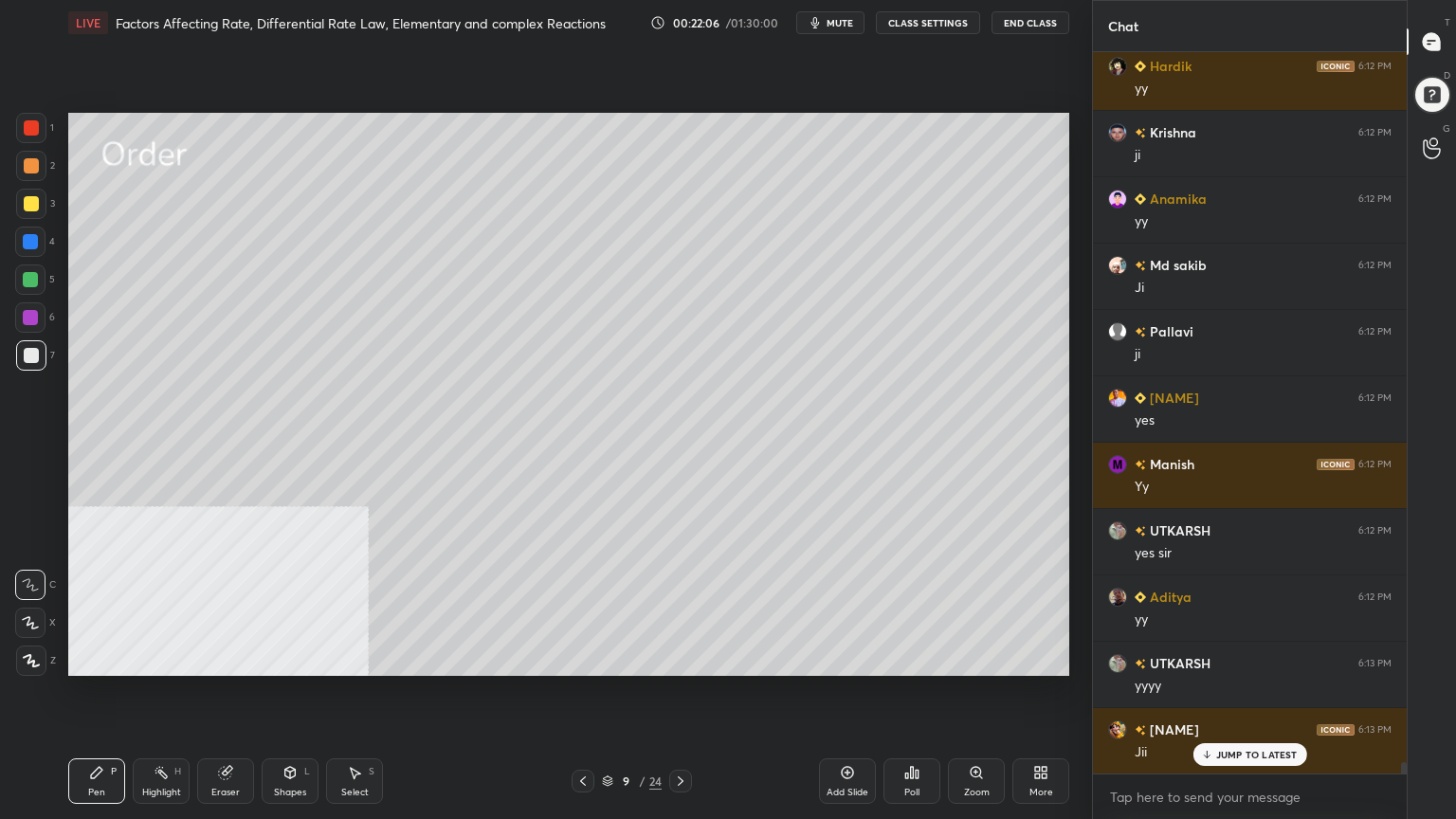 drag, startPoint x: 302, startPoint y: 763, endPoint x: 291, endPoint y: 755, distance: 14 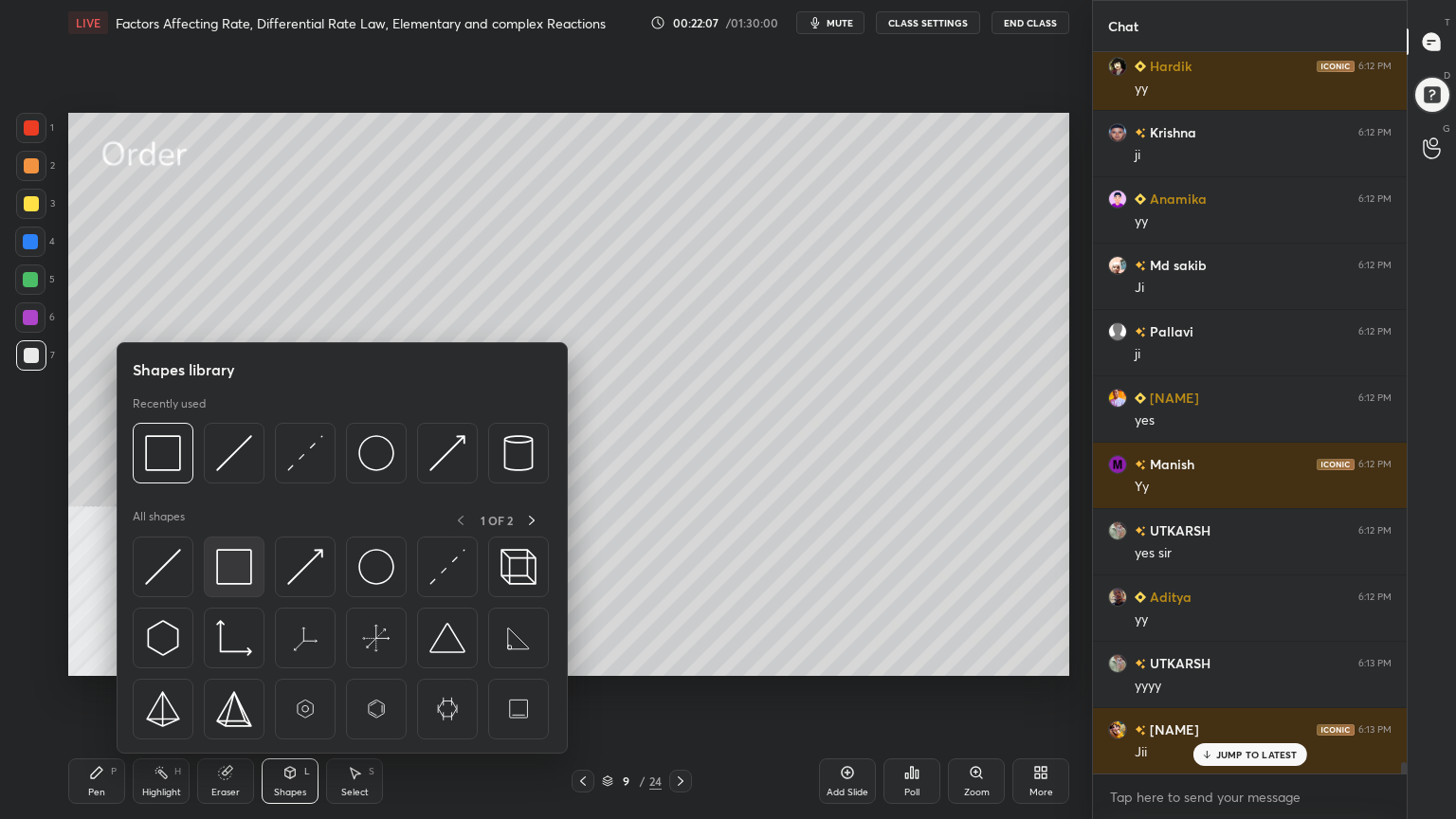 click at bounding box center [234, 567] 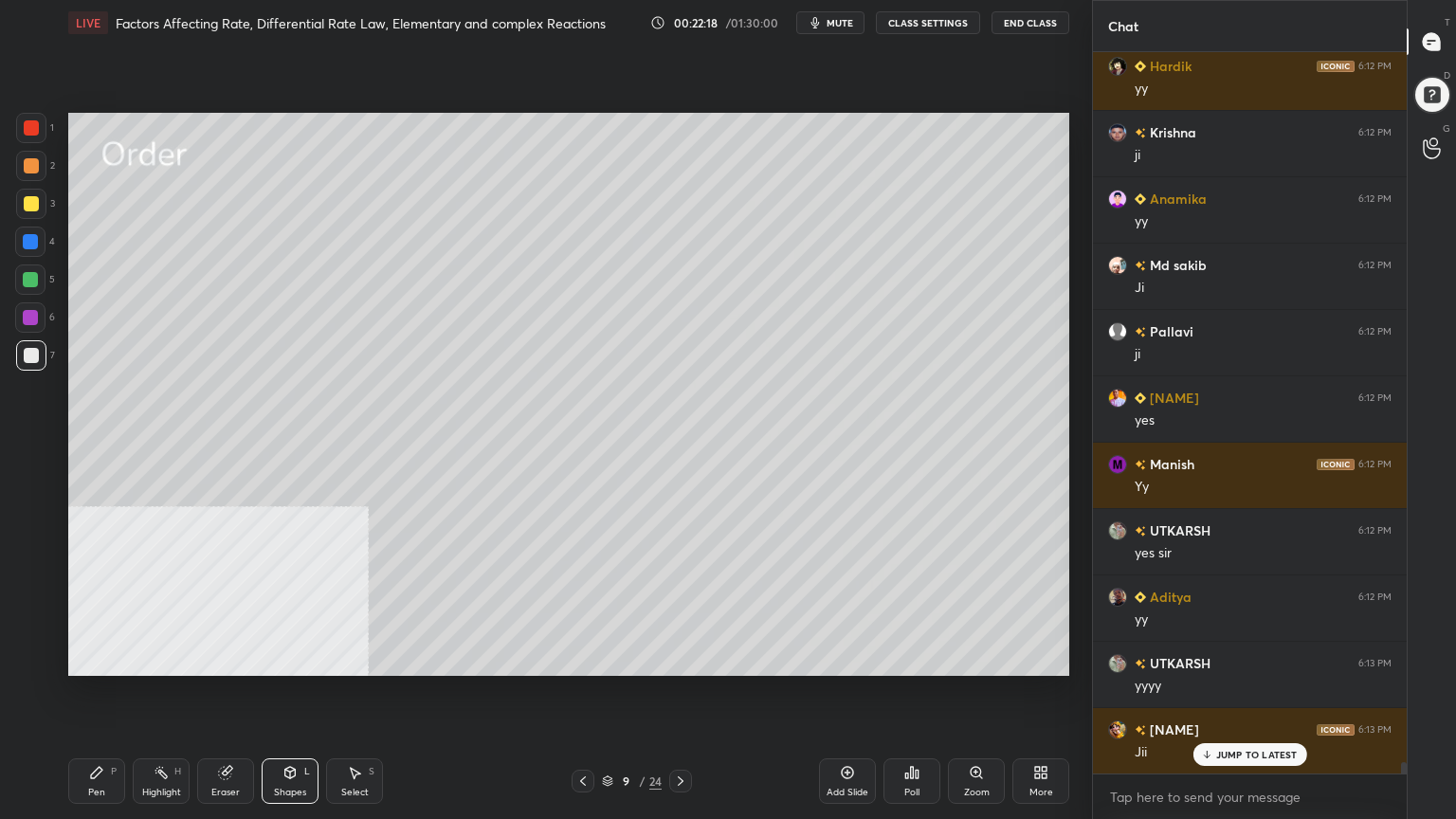 click on "Pen" at bounding box center [97, 792] 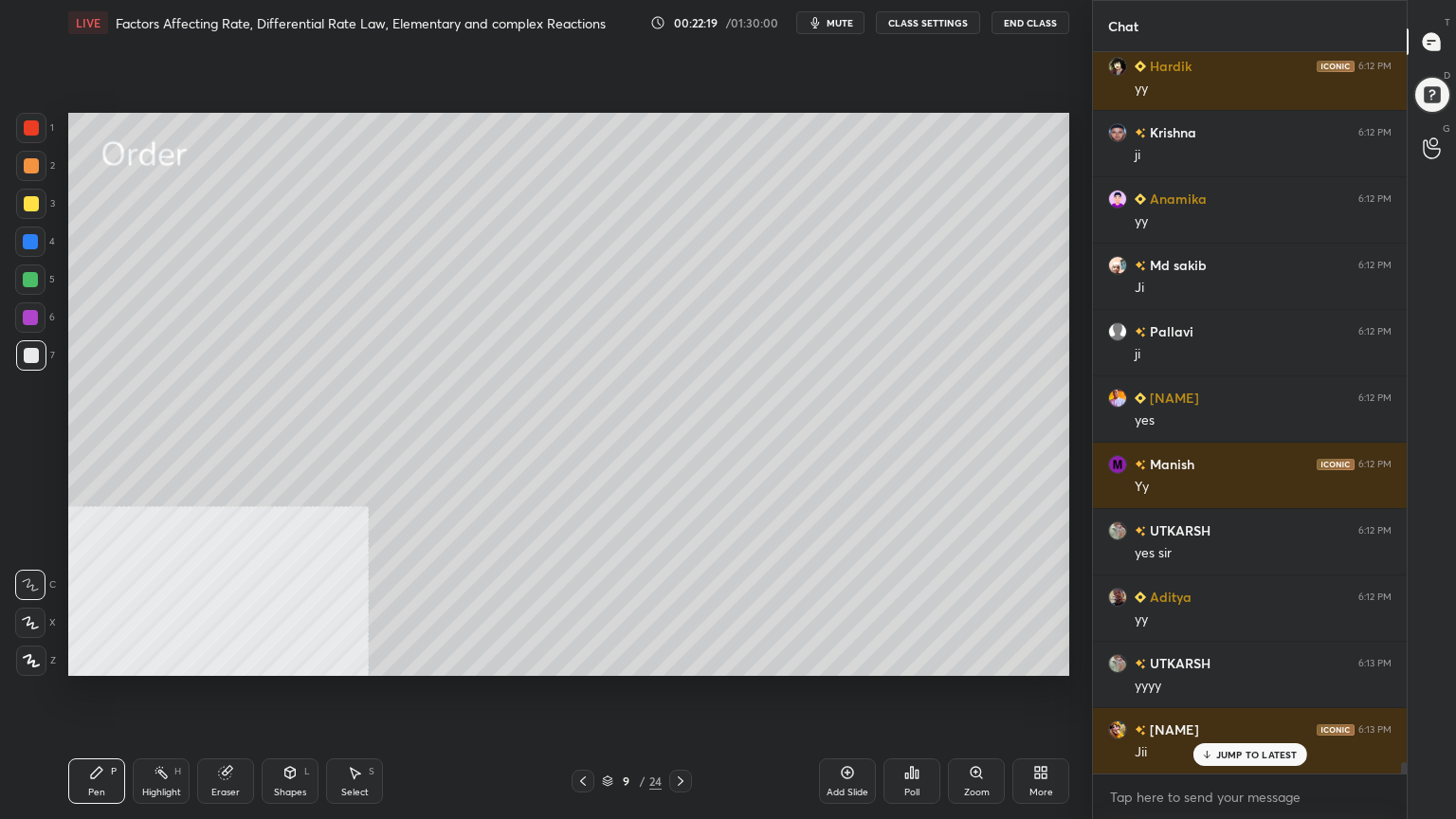 drag, startPoint x: 26, startPoint y: 203, endPoint x: 19, endPoint y: 182, distance: 22.135944 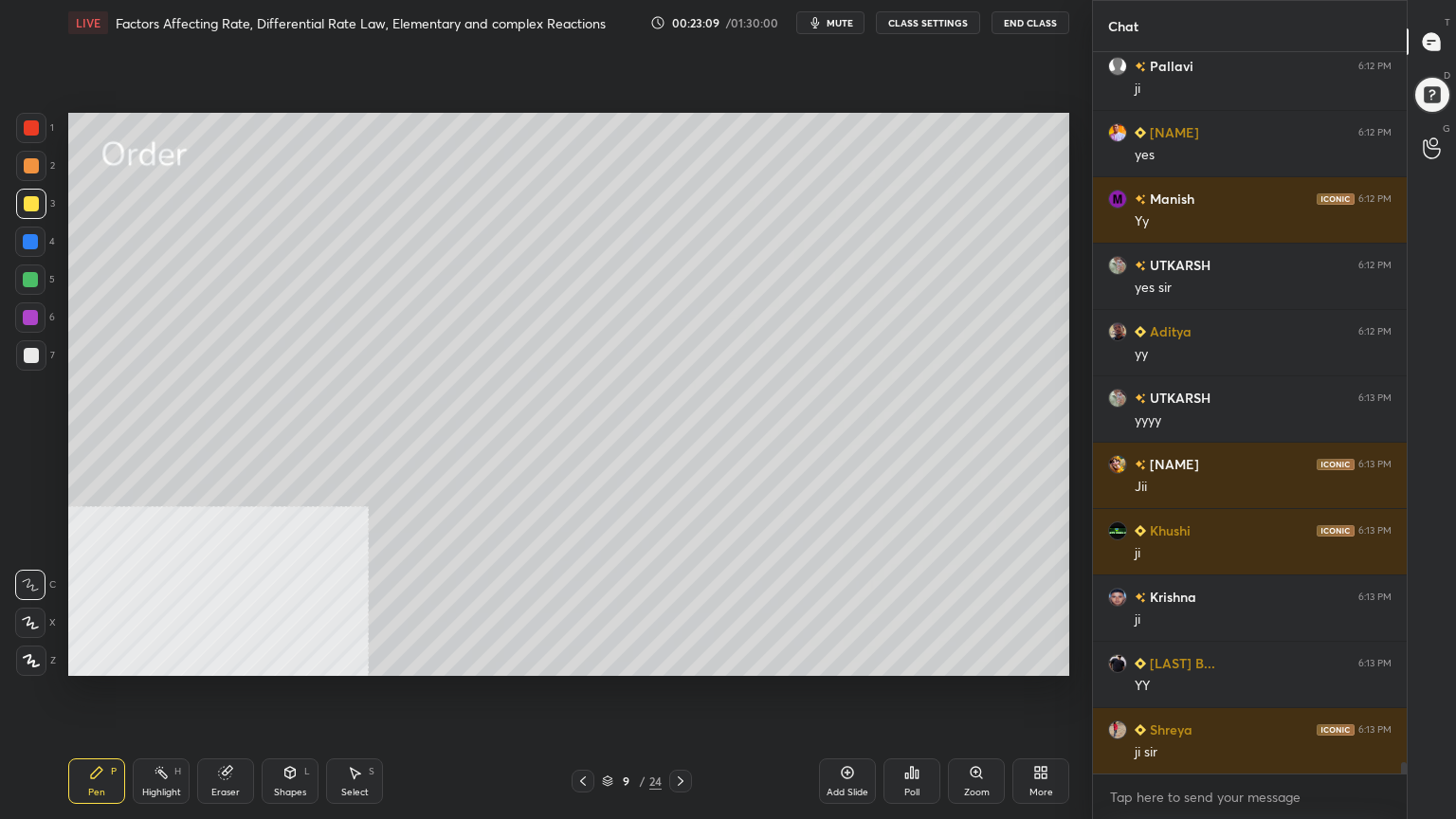 scroll, scrollTop: 43866, scrollLeft: 0, axis: vertical 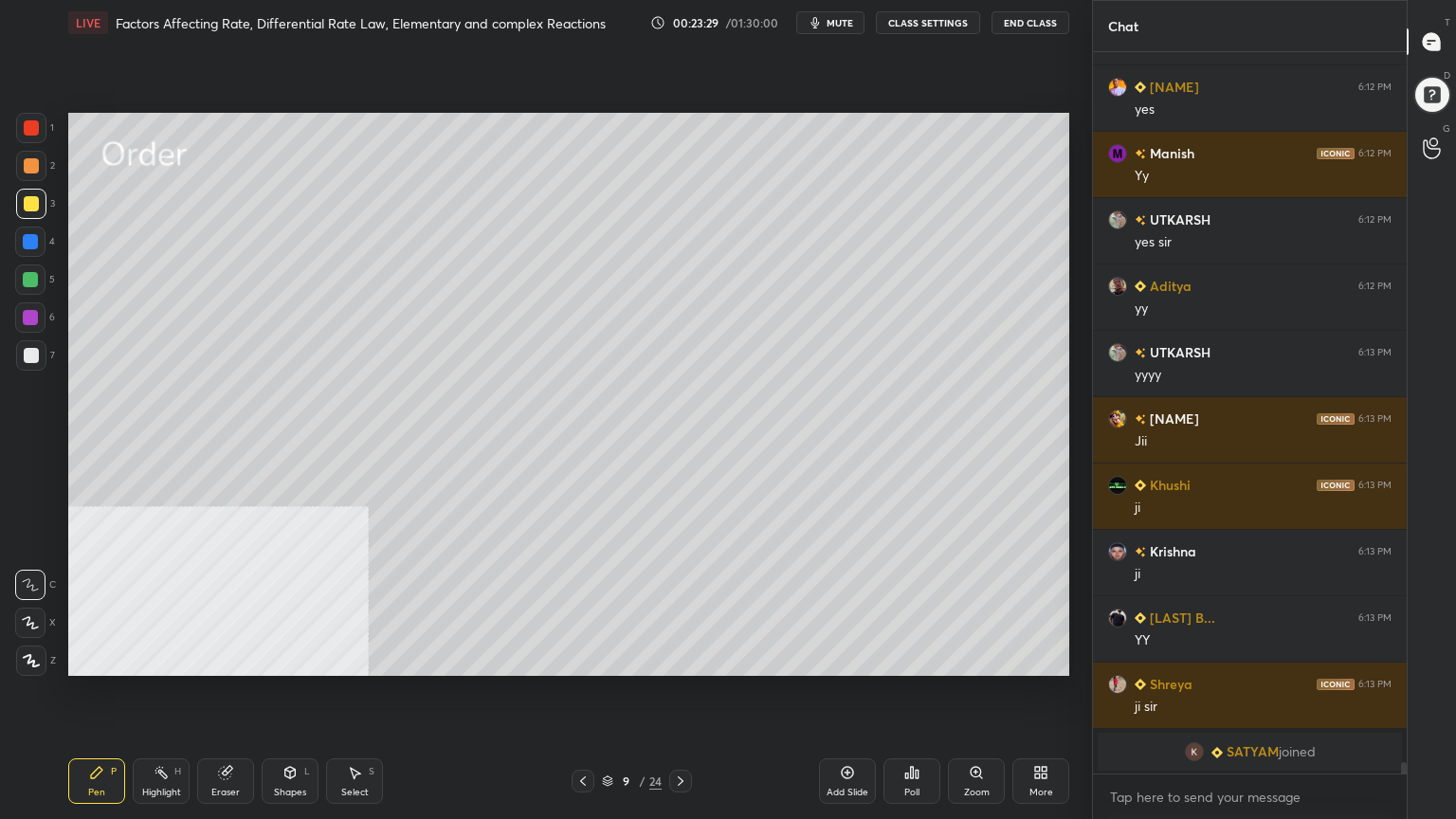 click on "Shapes L" at bounding box center [290, 781] 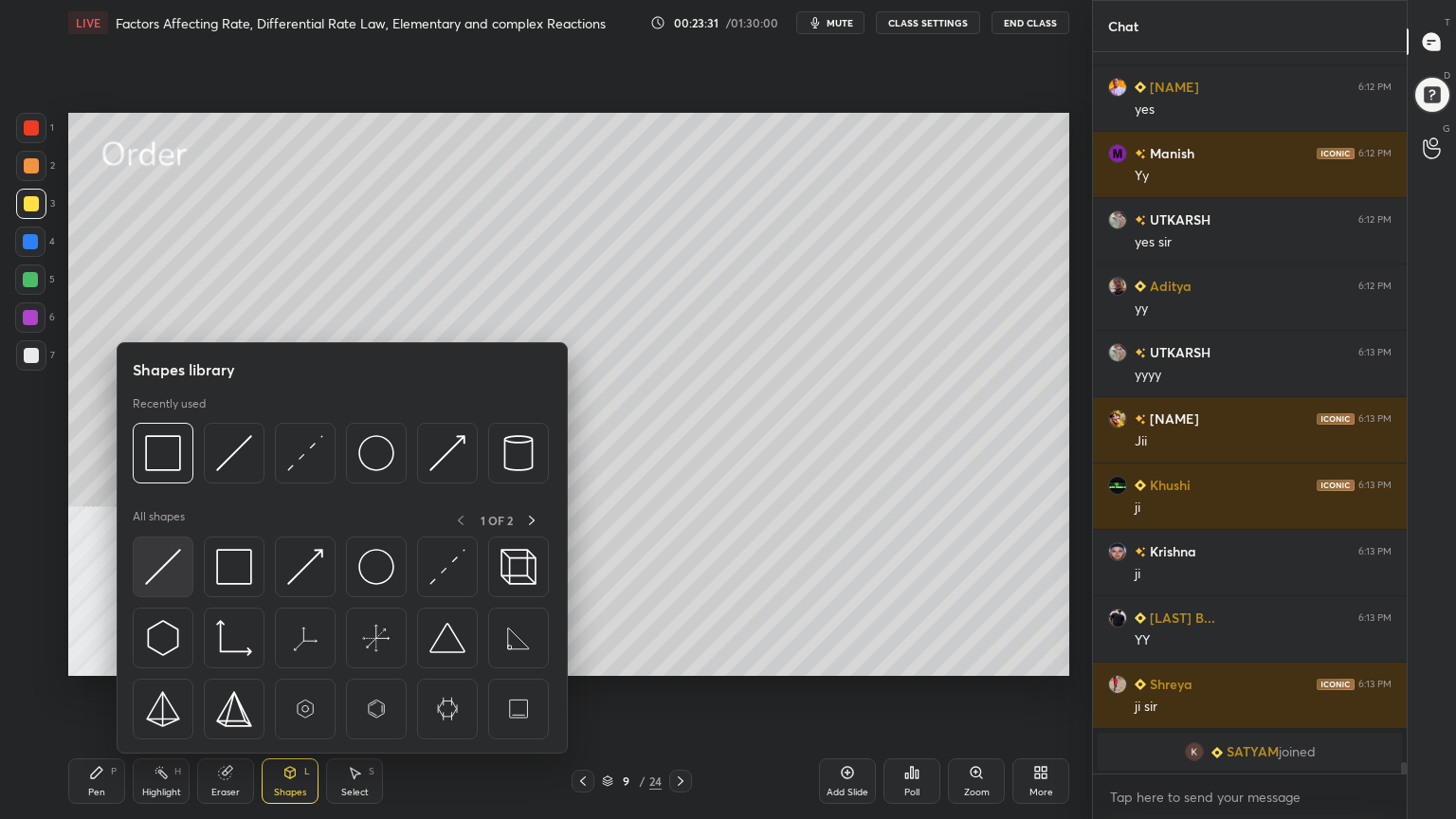 click at bounding box center (163, 567) 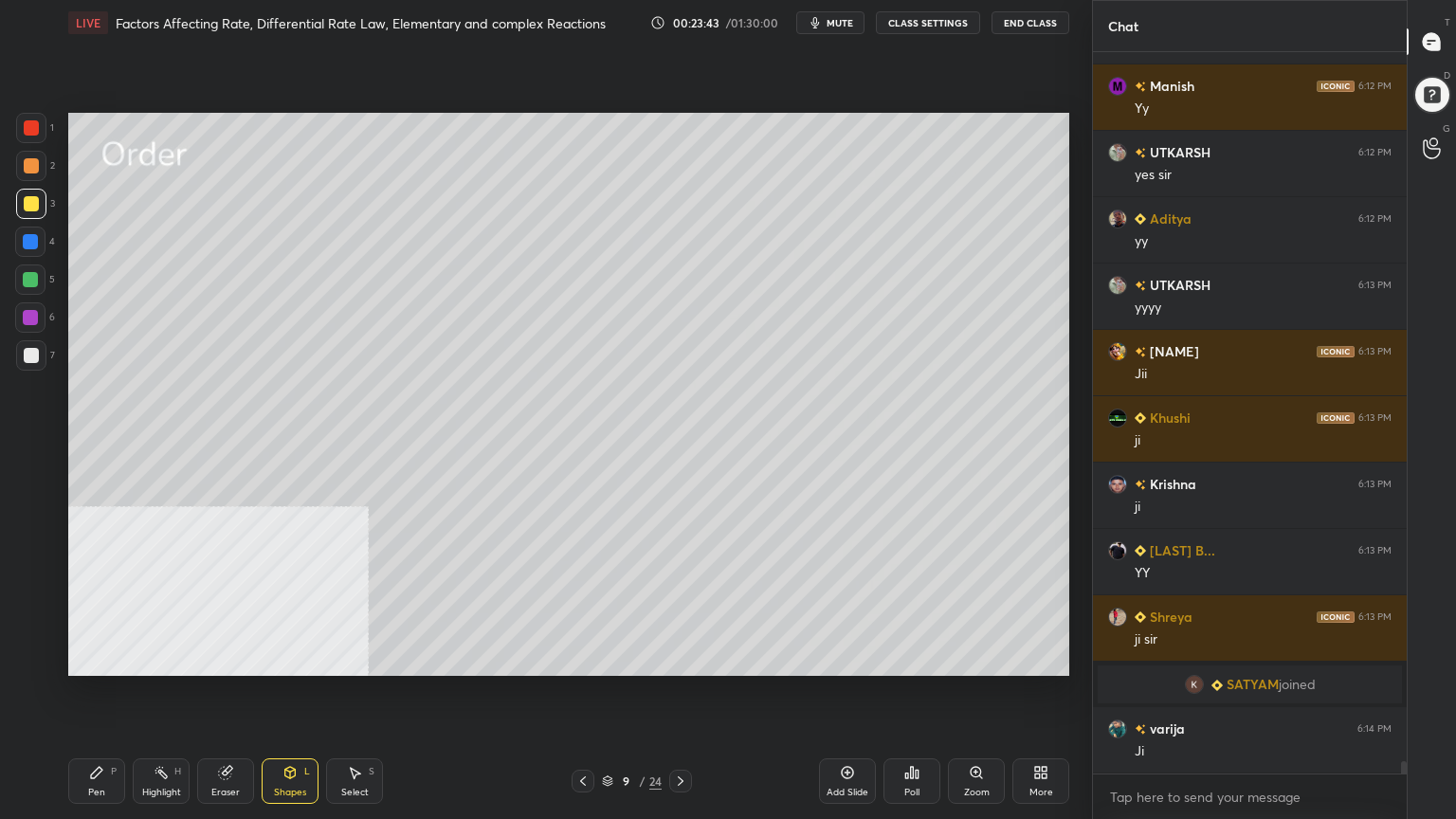 scroll, scrollTop: 43221, scrollLeft: 0, axis: vertical 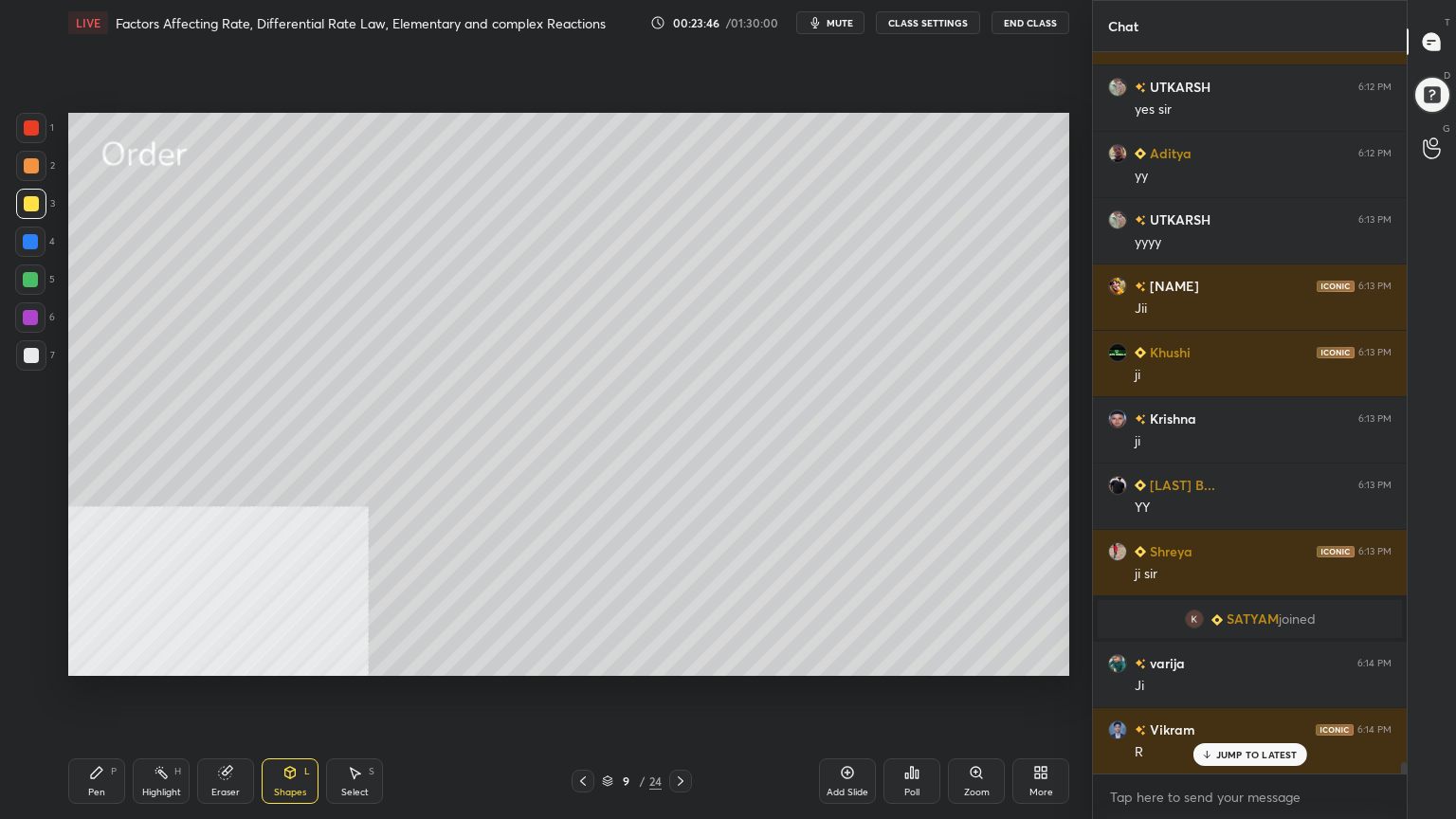 click on "Pen P" at bounding box center (97, 781) 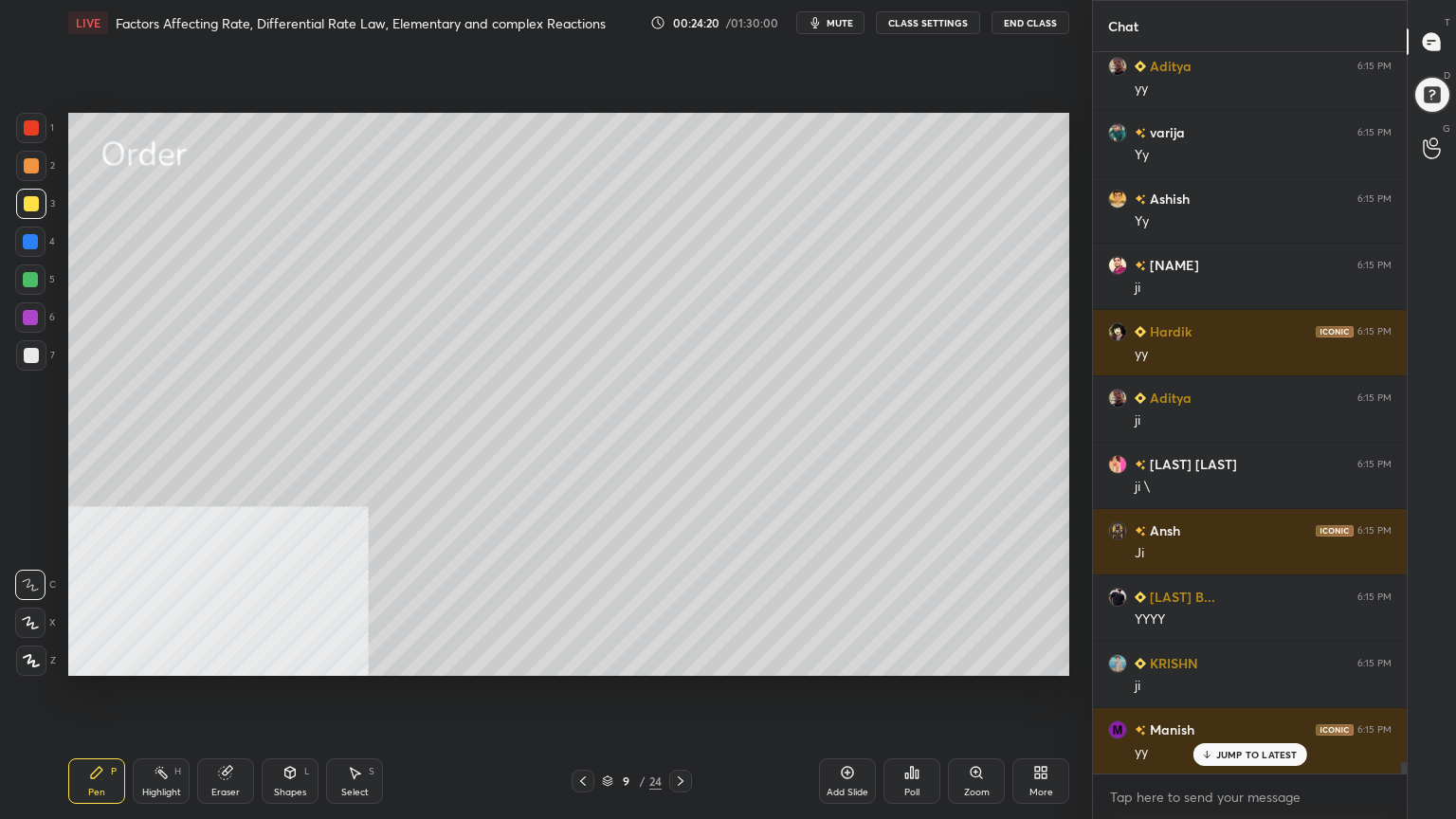 scroll, scrollTop: 44350, scrollLeft: 0, axis: vertical 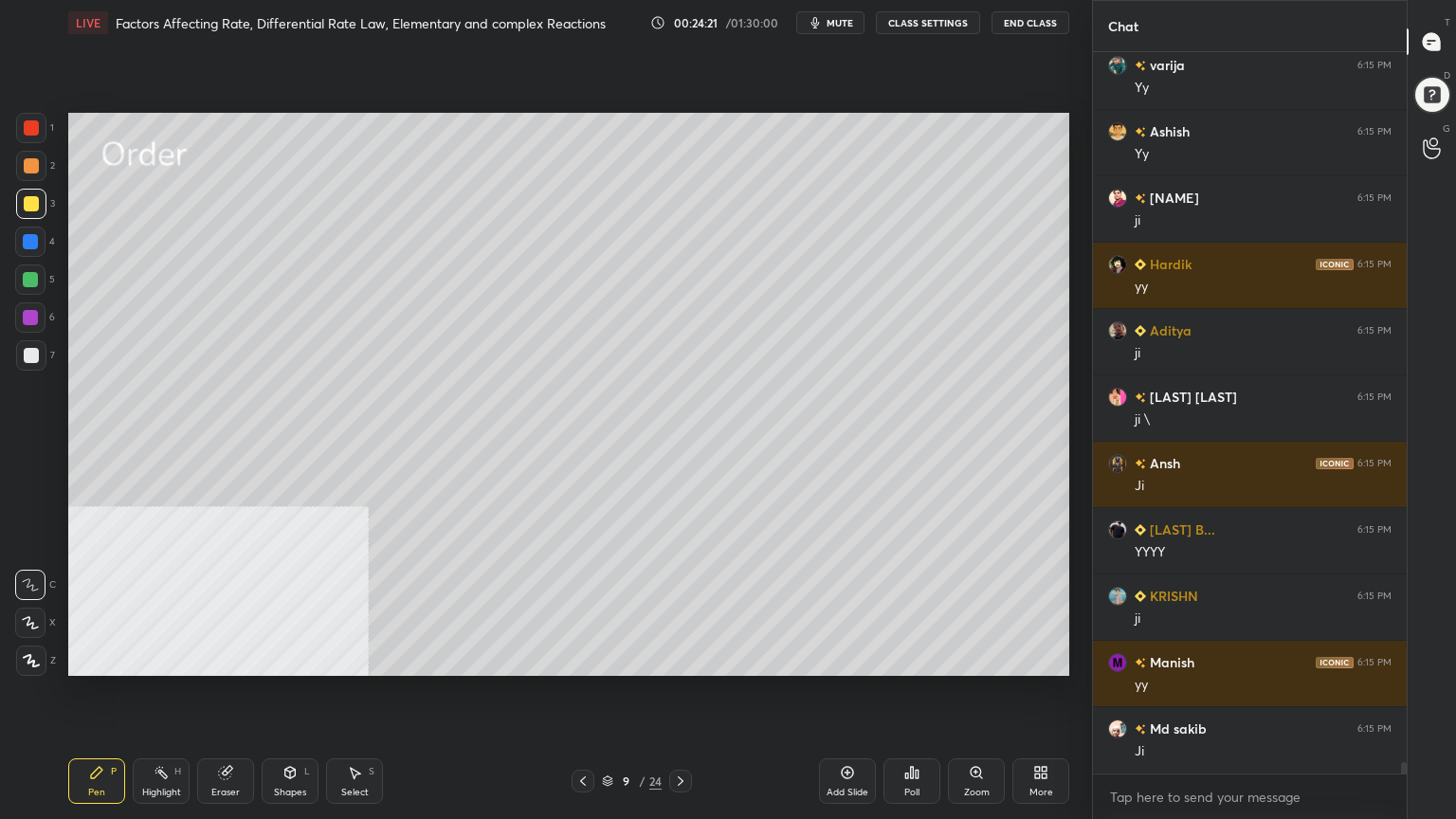 drag, startPoint x: 31, startPoint y: 277, endPoint x: 50, endPoint y: 277, distance: 19 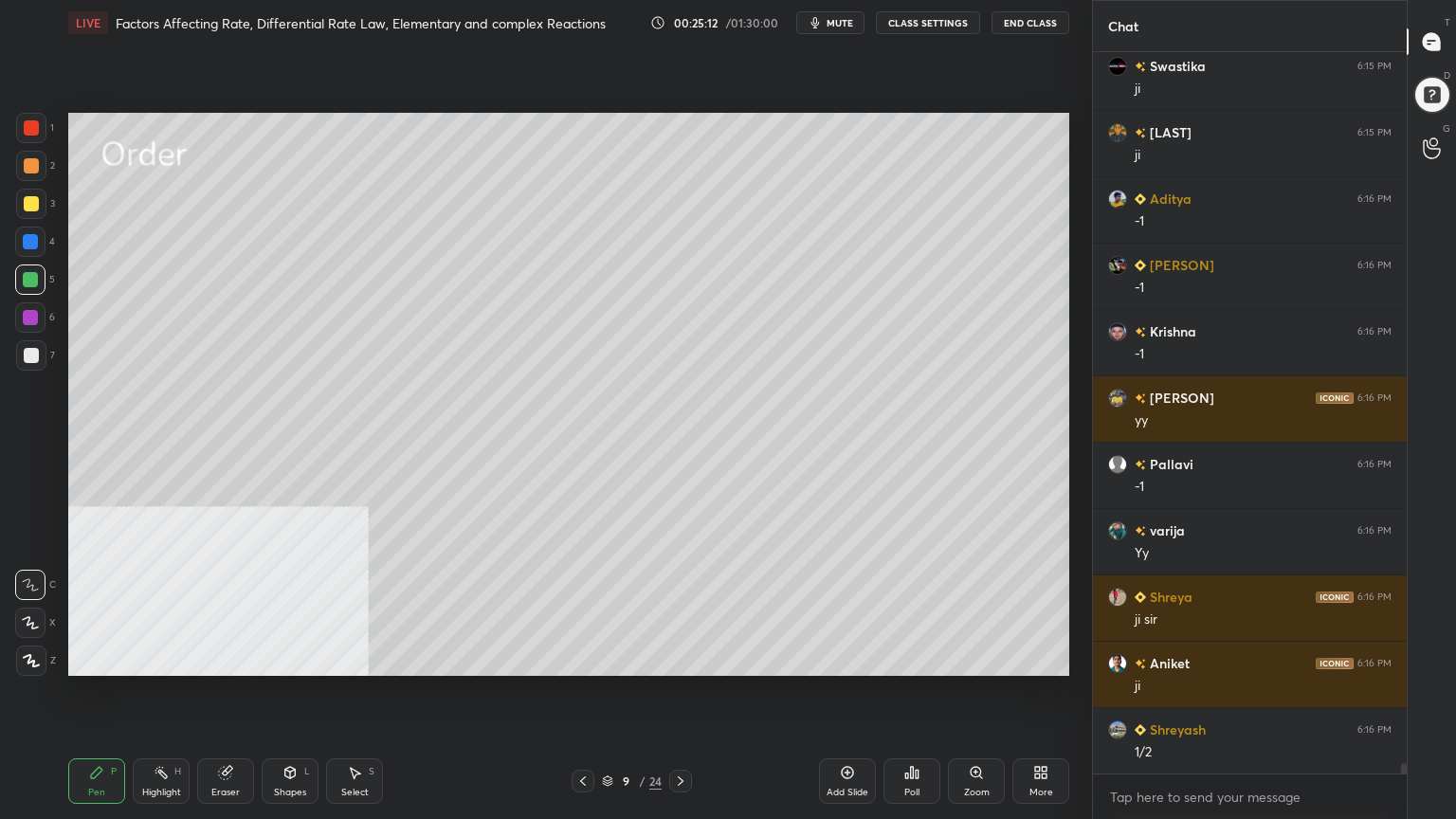 scroll, scrollTop: 48995, scrollLeft: 0, axis: vertical 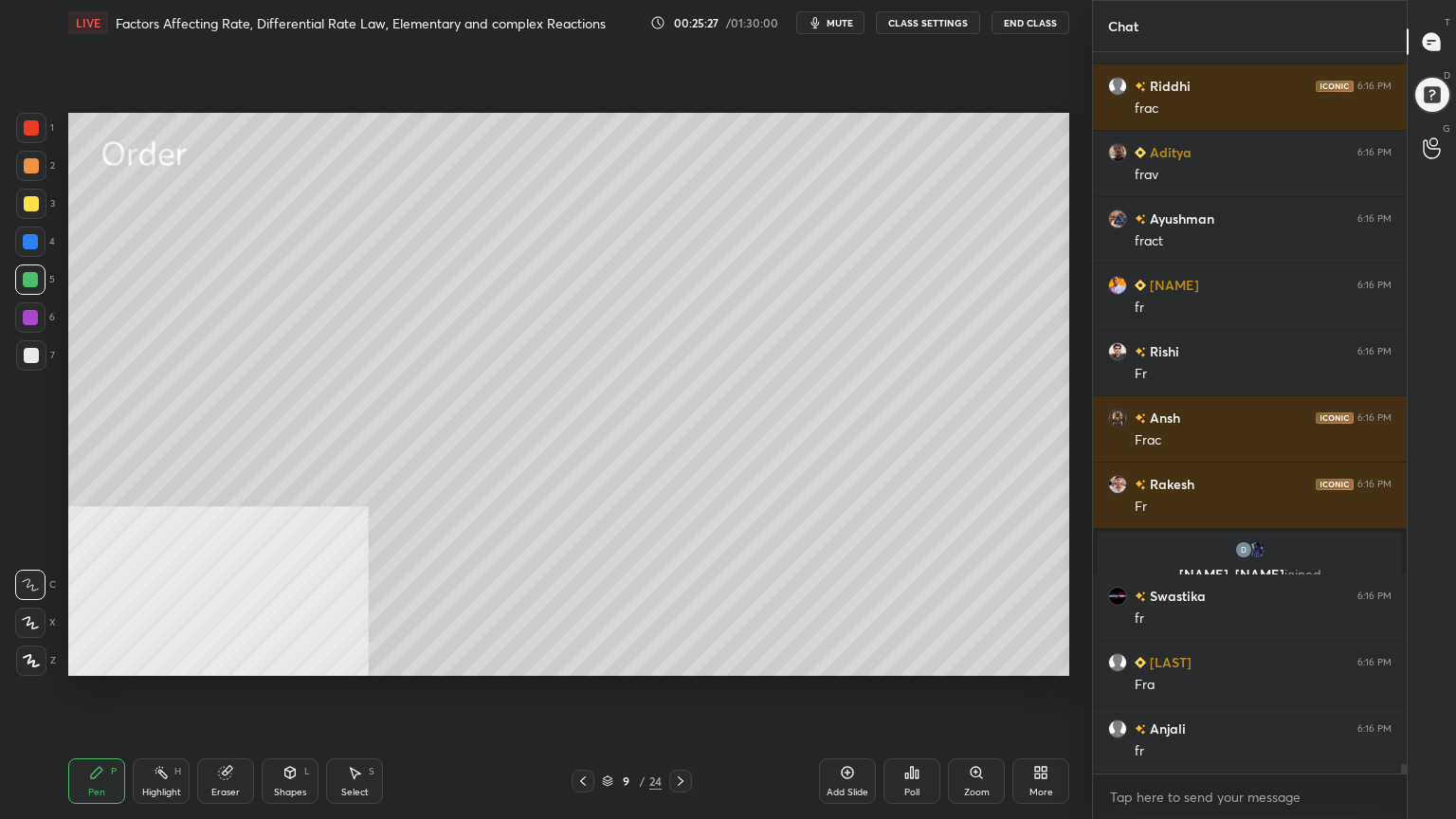 click on "Select S" at bounding box center [355, 781] 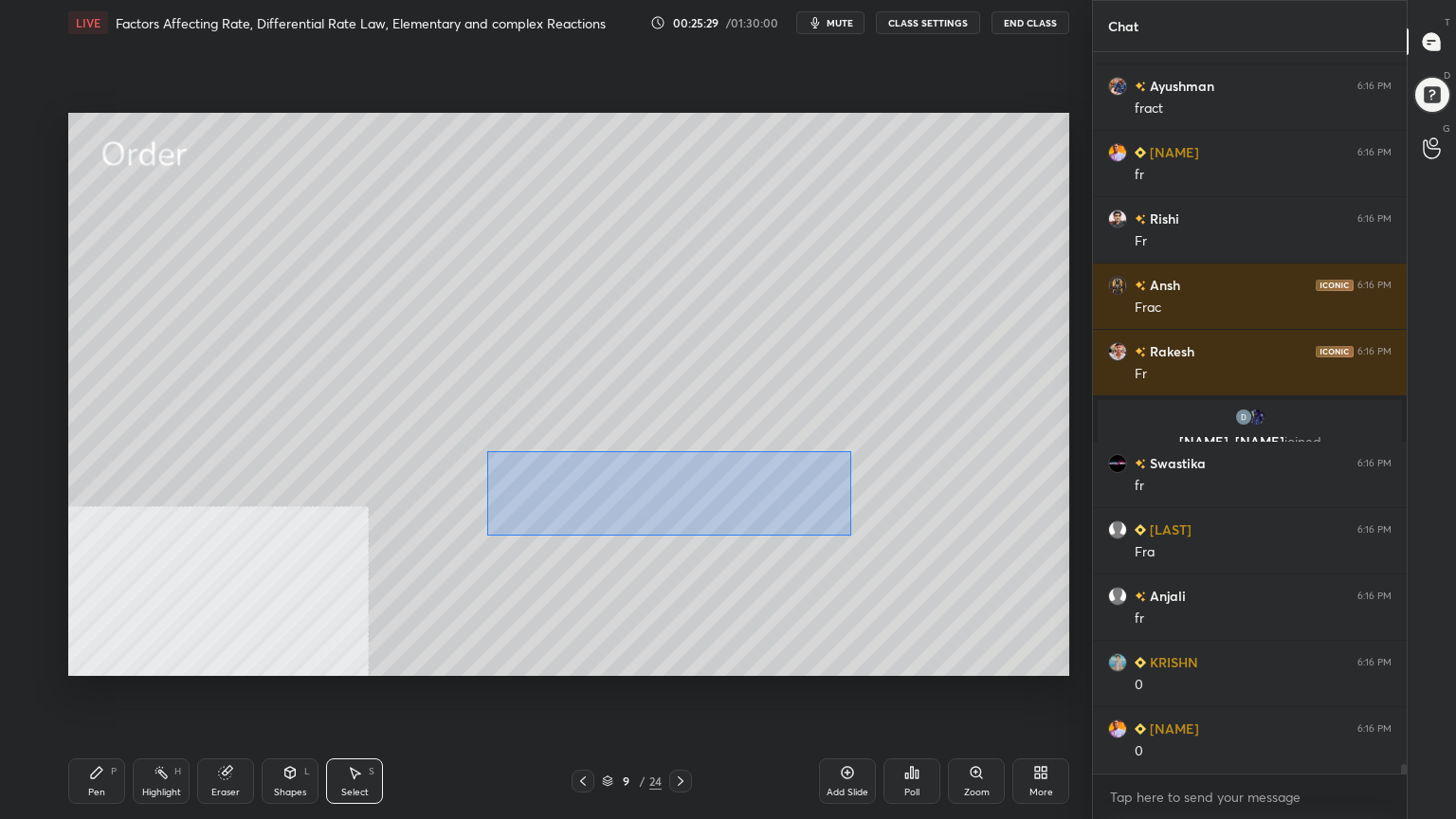 drag, startPoint x: 487, startPoint y: 451, endPoint x: 879, endPoint y: 547, distance: 403.58394 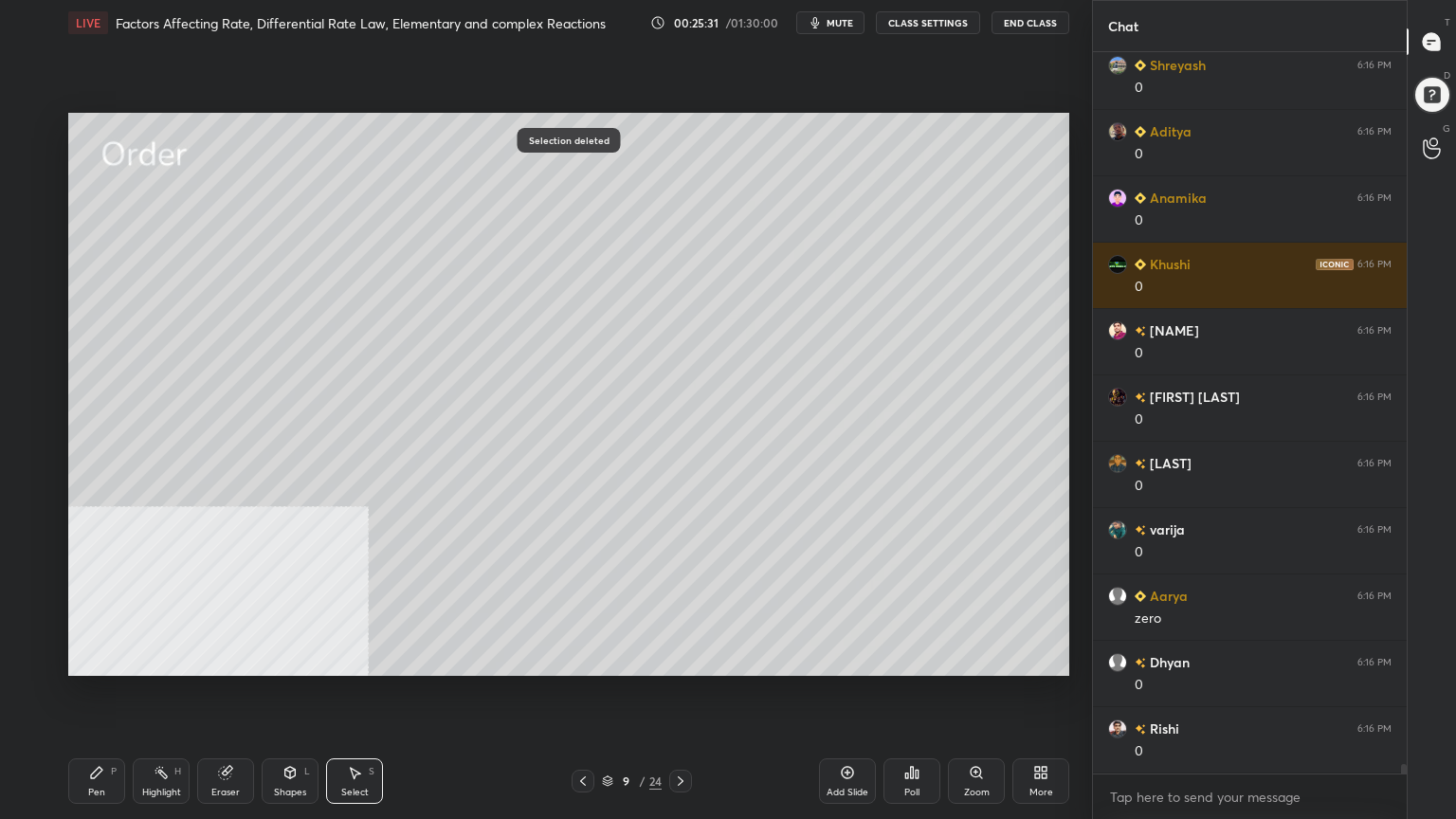 click on "Pen P" at bounding box center [97, 781] 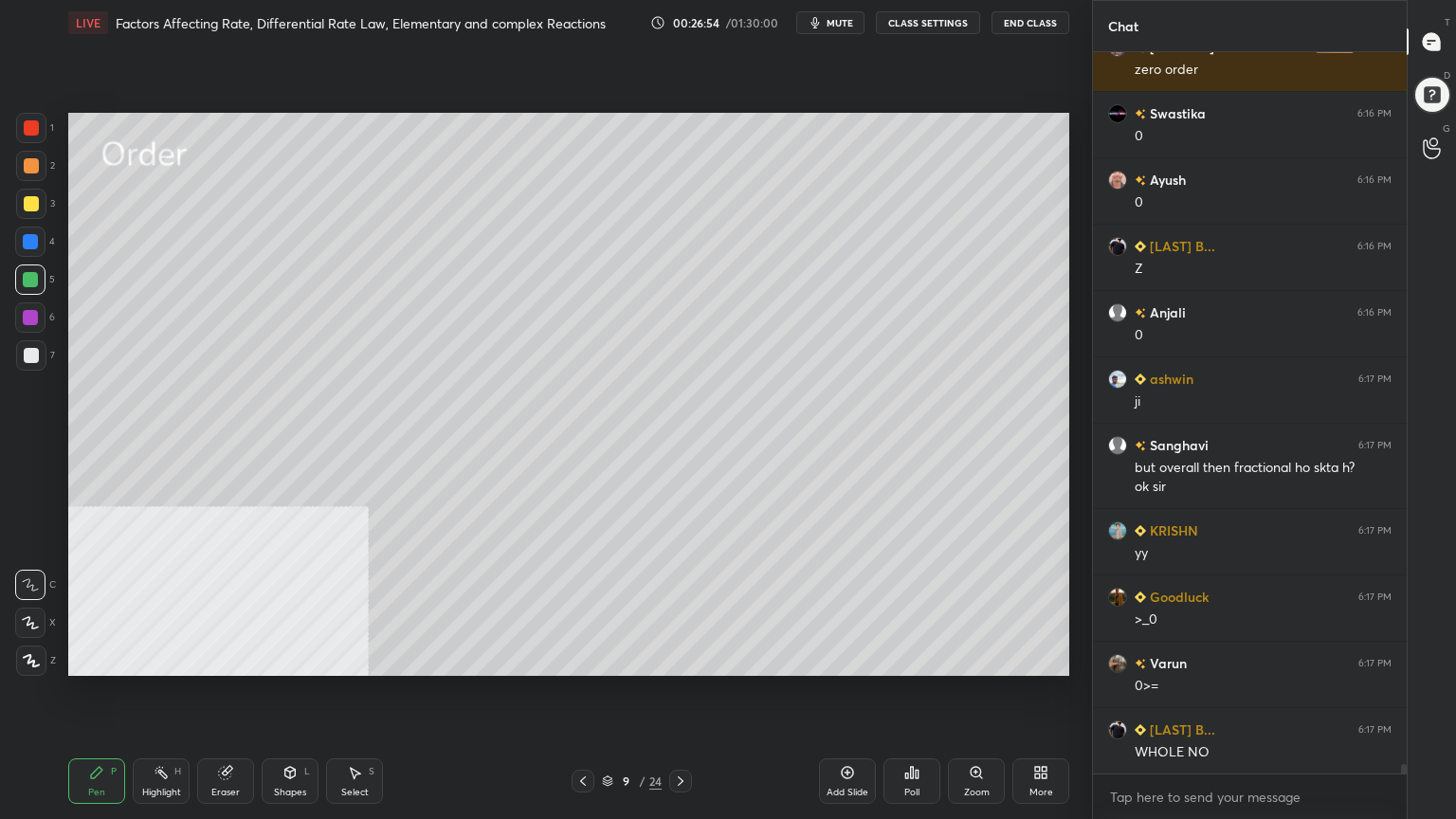 scroll, scrollTop: 54899, scrollLeft: 0, axis: vertical 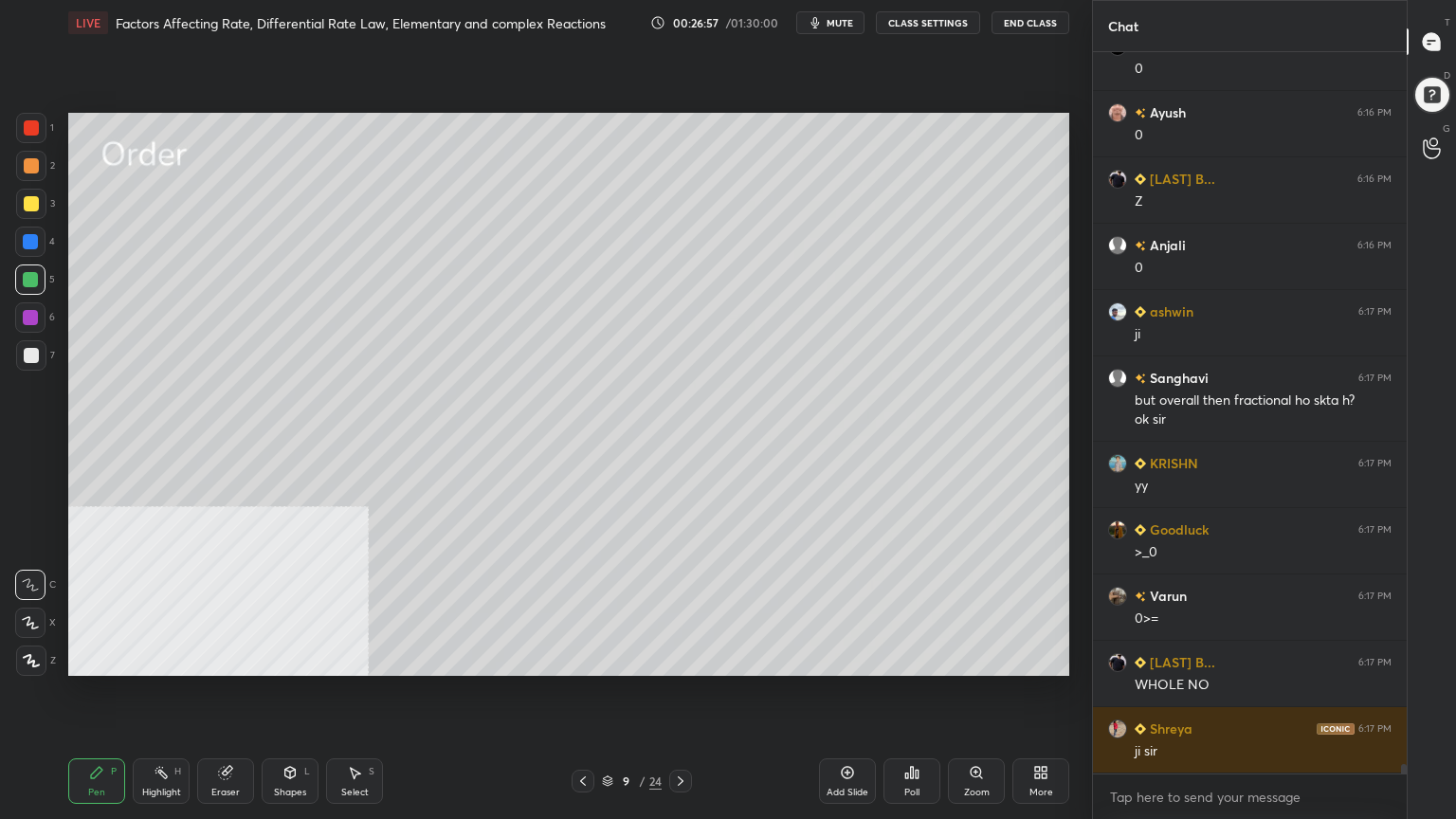 drag, startPoint x: 292, startPoint y: 781, endPoint x: 289, endPoint y: 761, distance: 20.223748 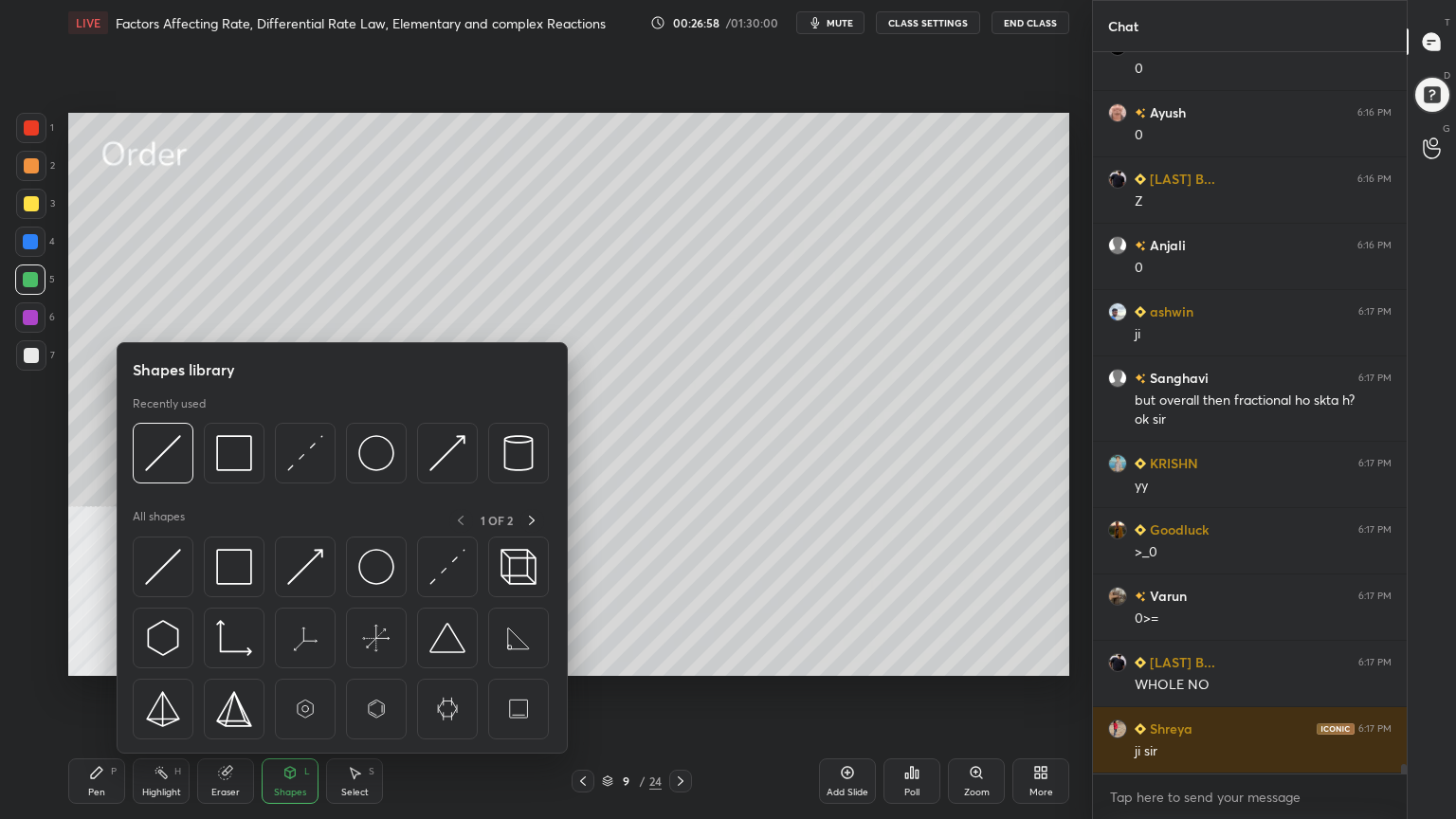 scroll, scrollTop: 54964, scrollLeft: 0, axis: vertical 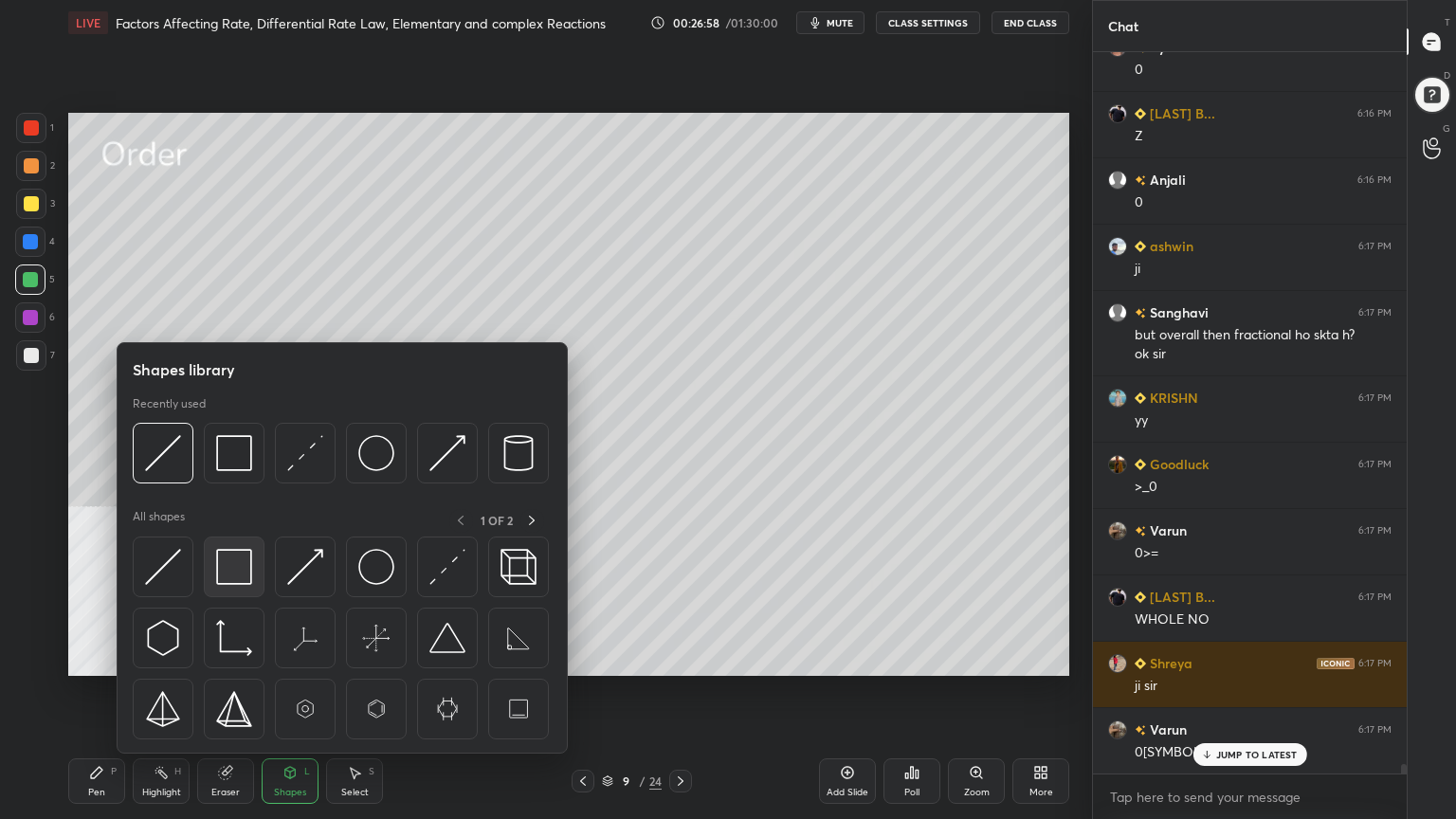 click at bounding box center [234, 567] 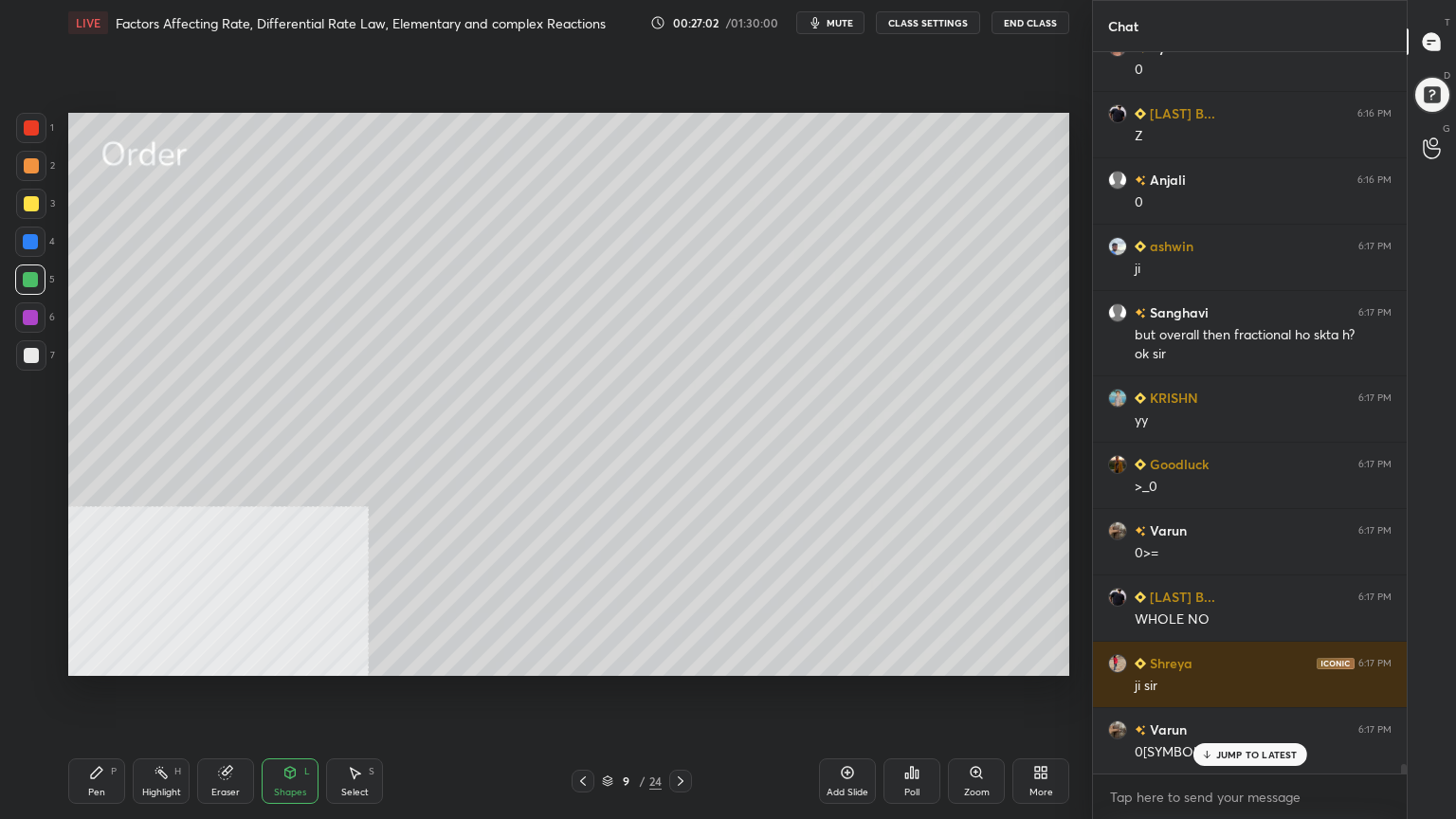 click on "Select S" at bounding box center (355, 781) 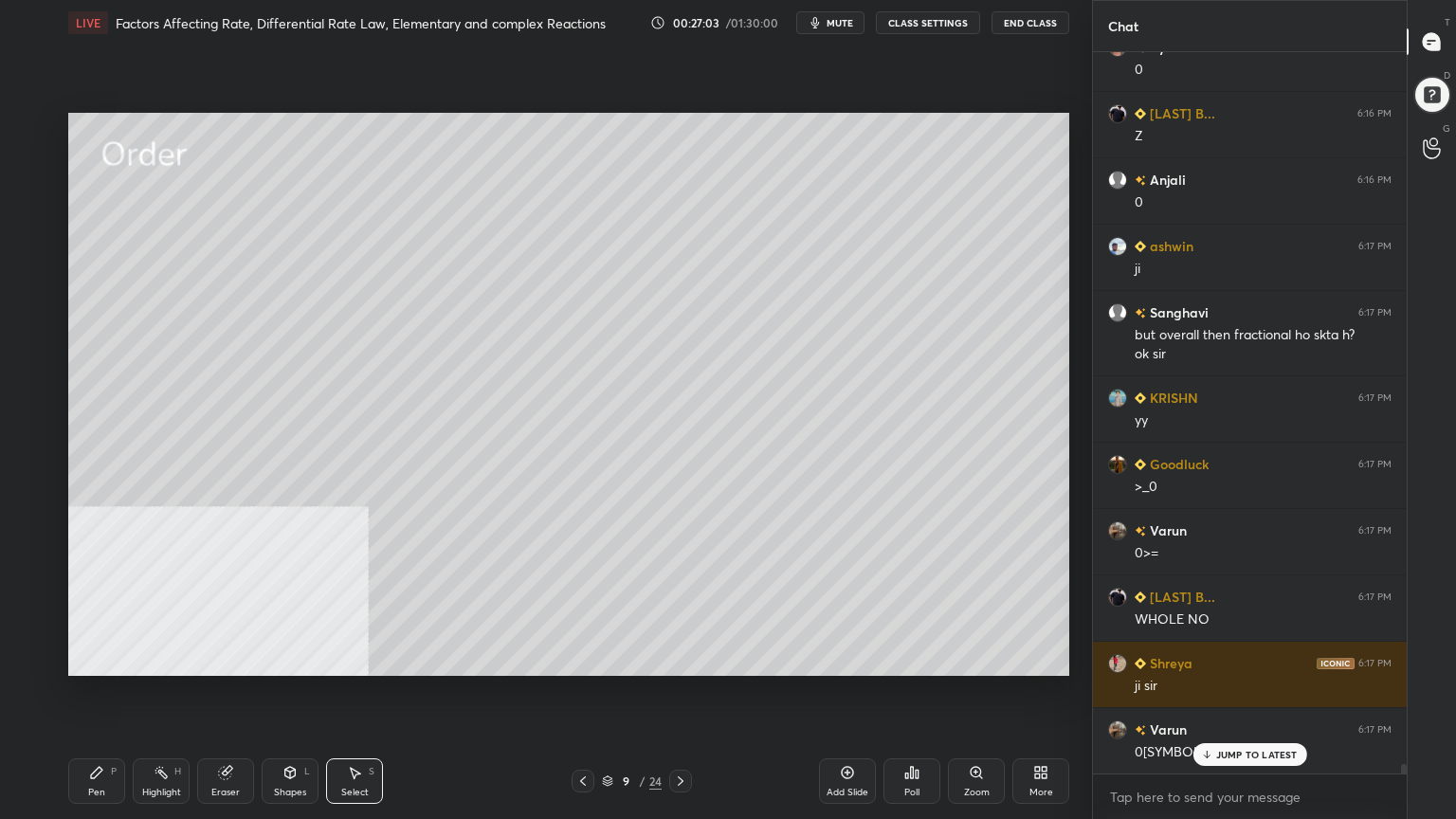 scroll, scrollTop: 55010, scrollLeft: 0, axis: vertical 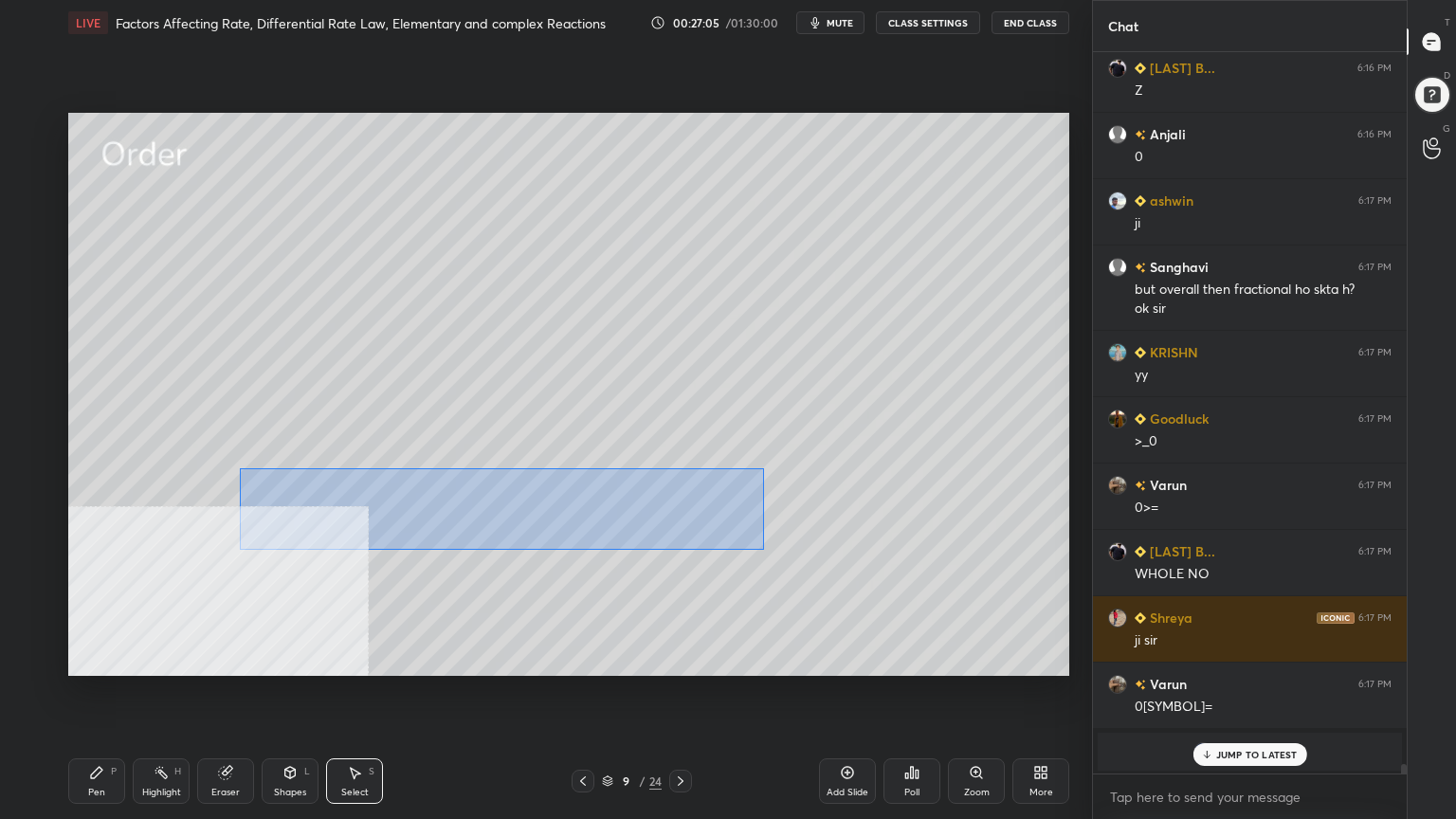 drag, startPoint x: 244, startPoint y: 472, endPoint x: 724, endPoint y: 542, distance: 485.07731 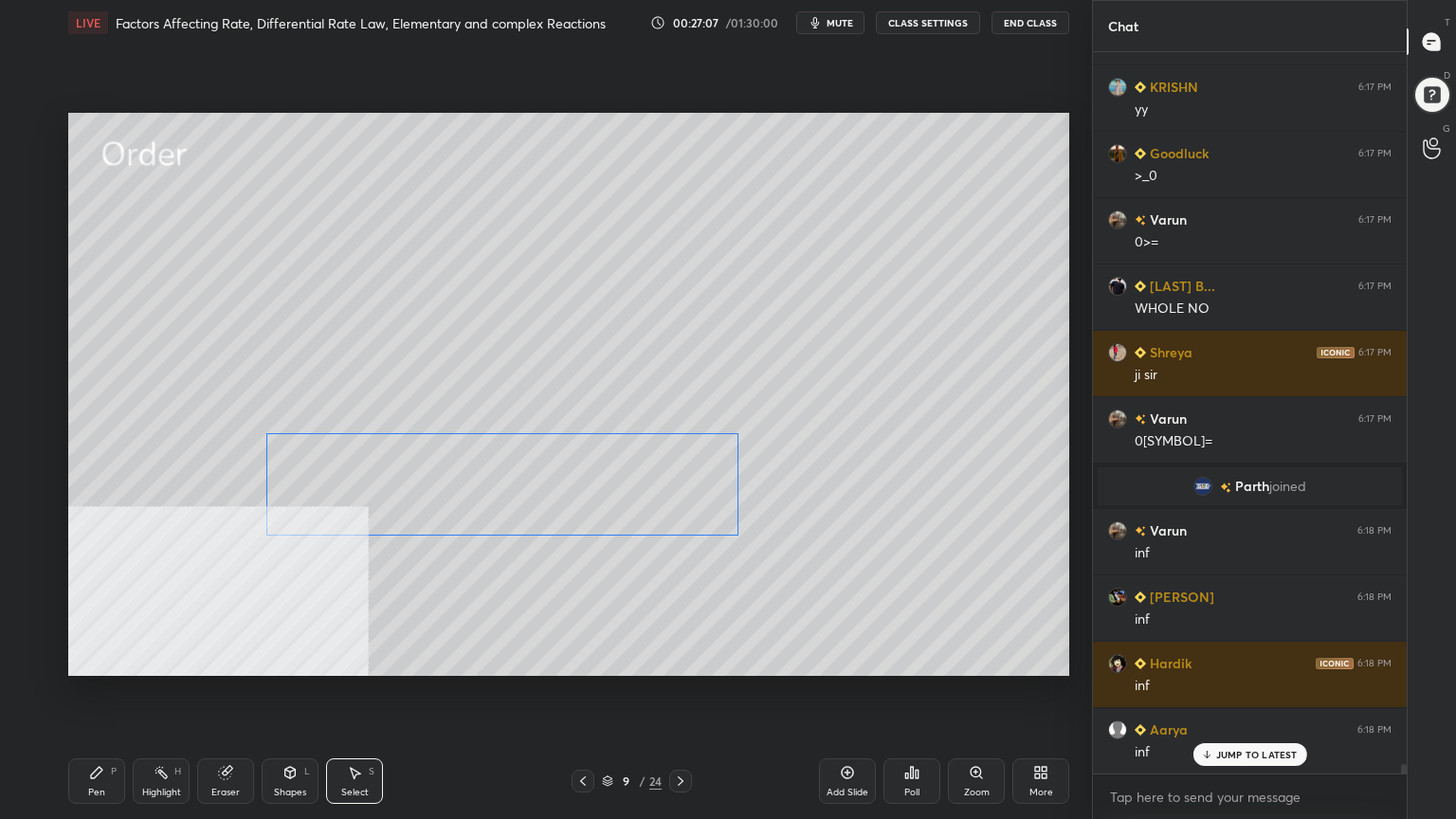 scroll, scrollTop: 55408, scrollLeft: 0, axis: vertical 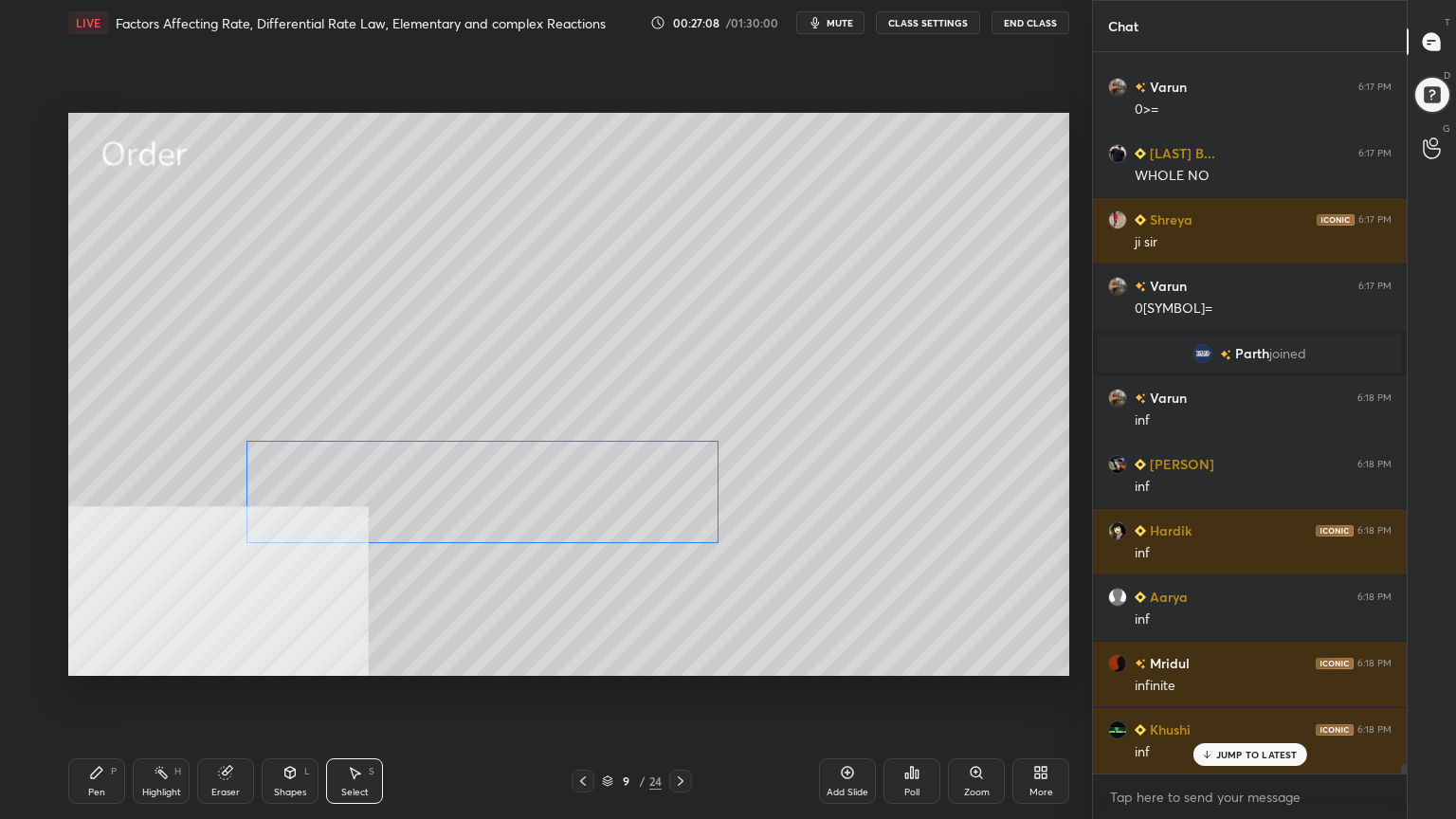 click on "0 ° Undo Copy Duplicate Duplicate to new slide Delete" at bounding box center [569, 394] 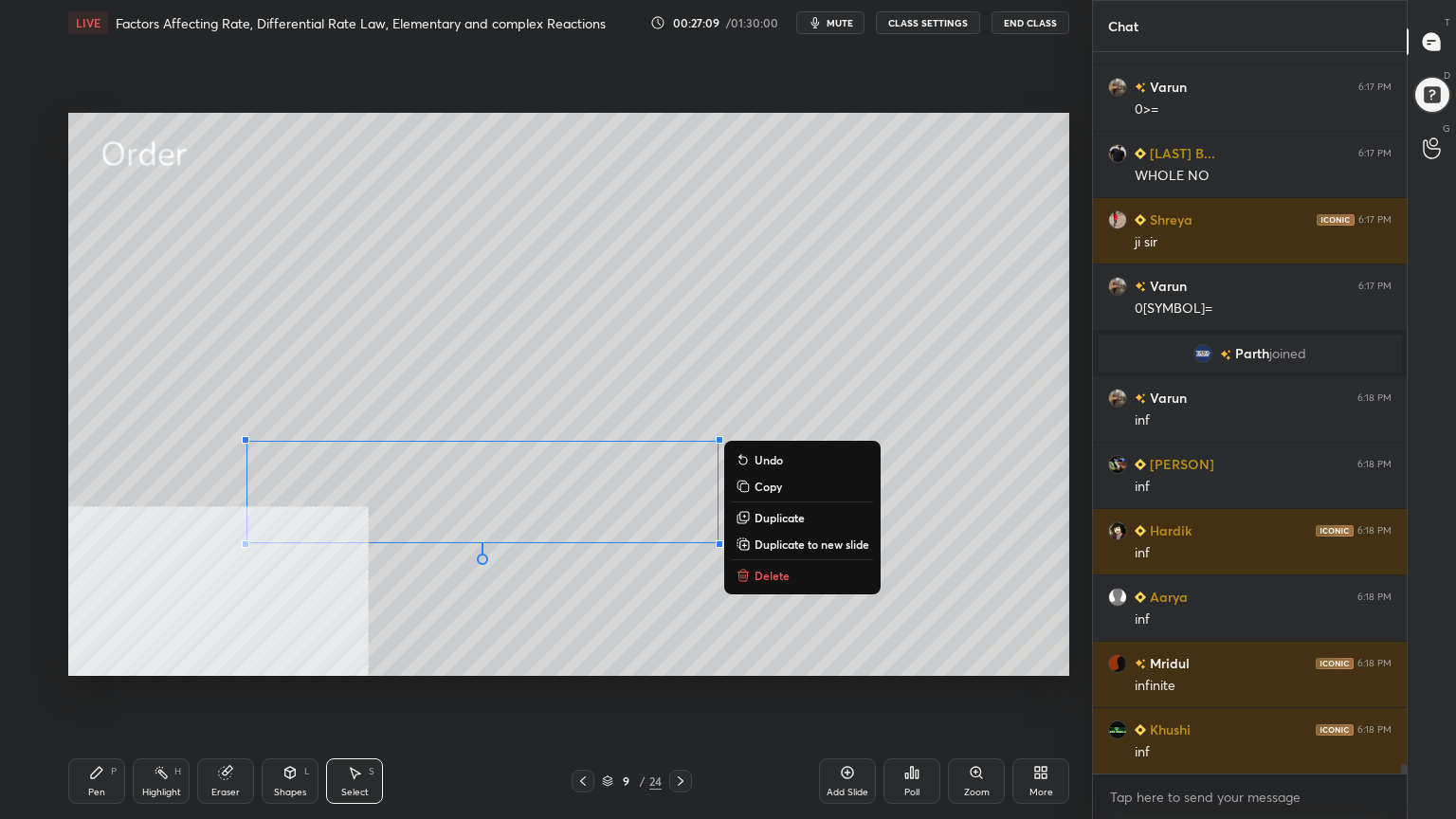 scroll, scrollTop: 55475, scrollLeft: 0, axis: vertical 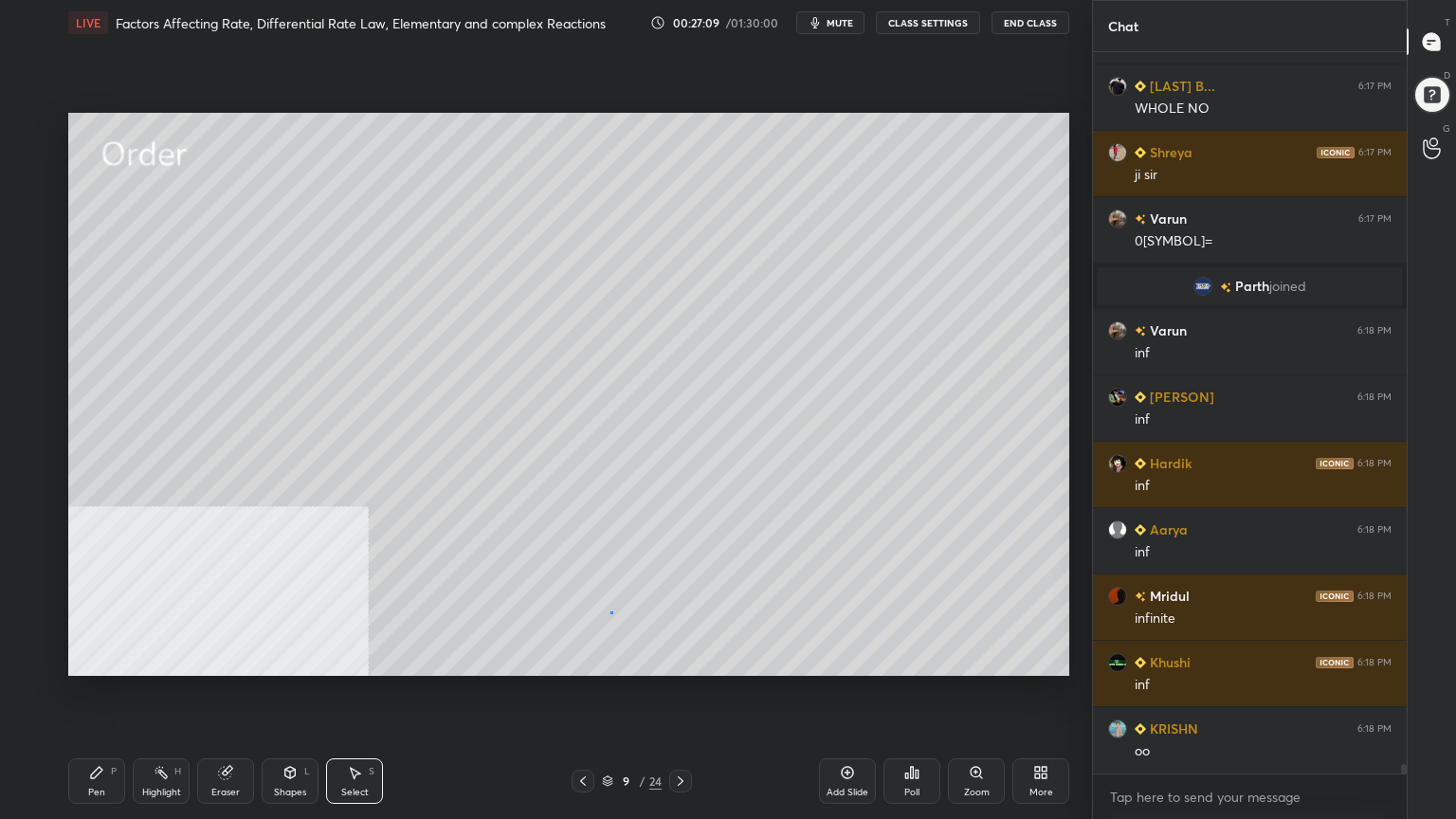 click on "0 ° Undo Copy Duplicate Duplicate to new slide Delete" at bounding box center [569, 394] 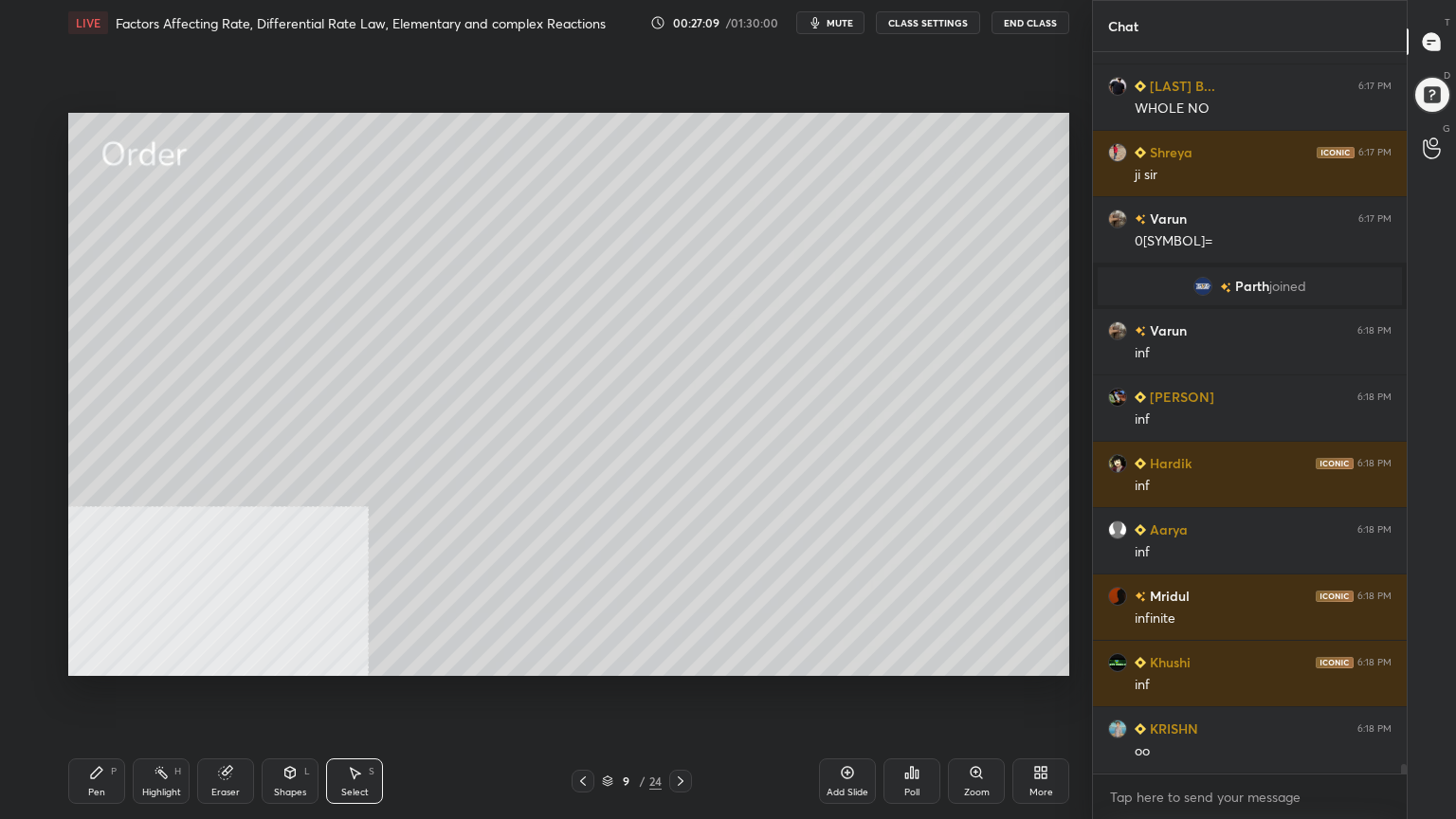 click on "0 ° Undo Copy Duplicate Duplicate to new slide Delete" at bounding box center [569, 394] 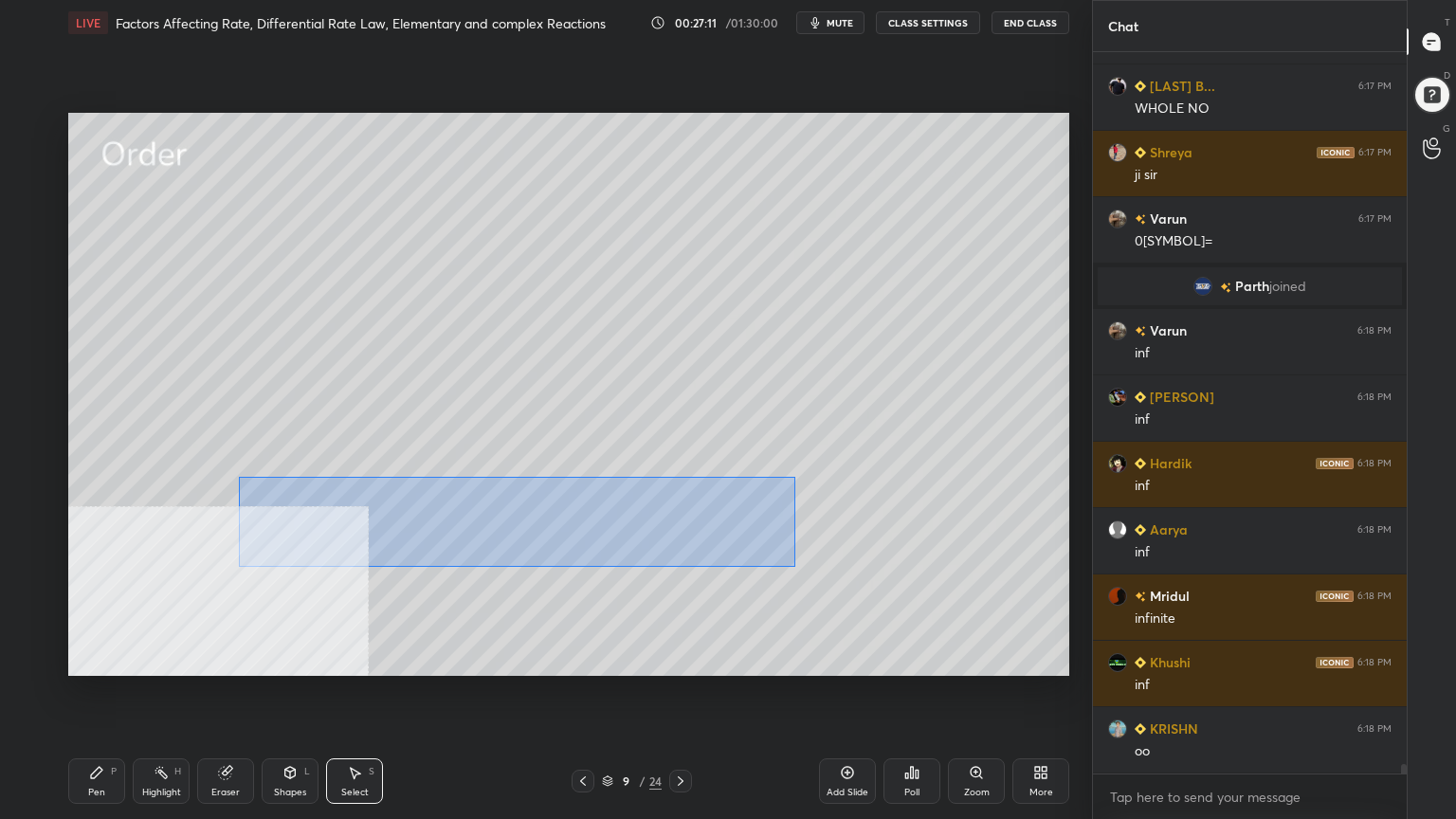 drag, startPoint x: 261, startPoint y: 477, endPoint x: 744, endPoint y: 555, distance: 489.2576 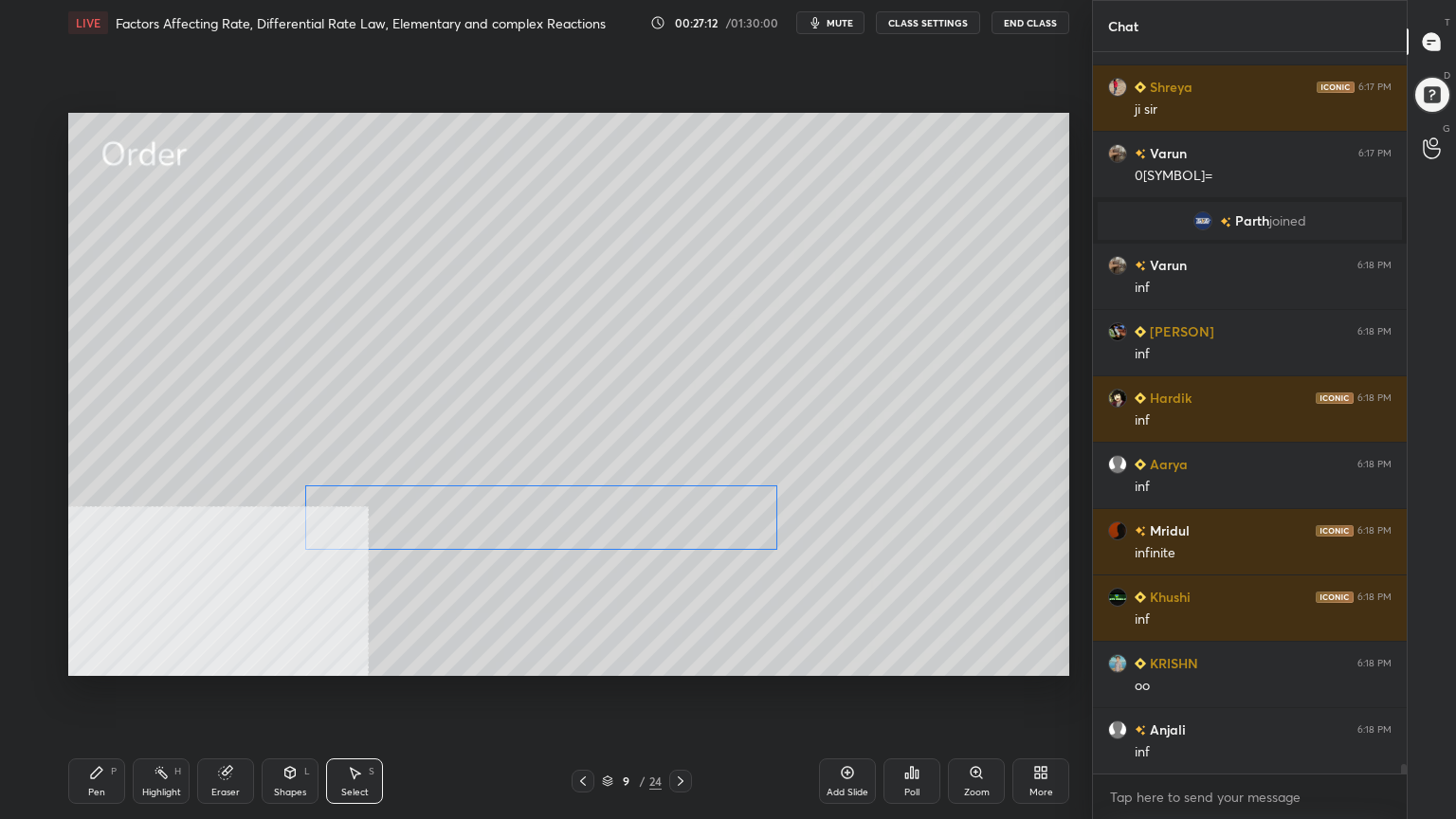 drag, startPoint x: 673, startPoint y: 524, endPoint x: 726, endPoint y: 529, distance: 53.23533 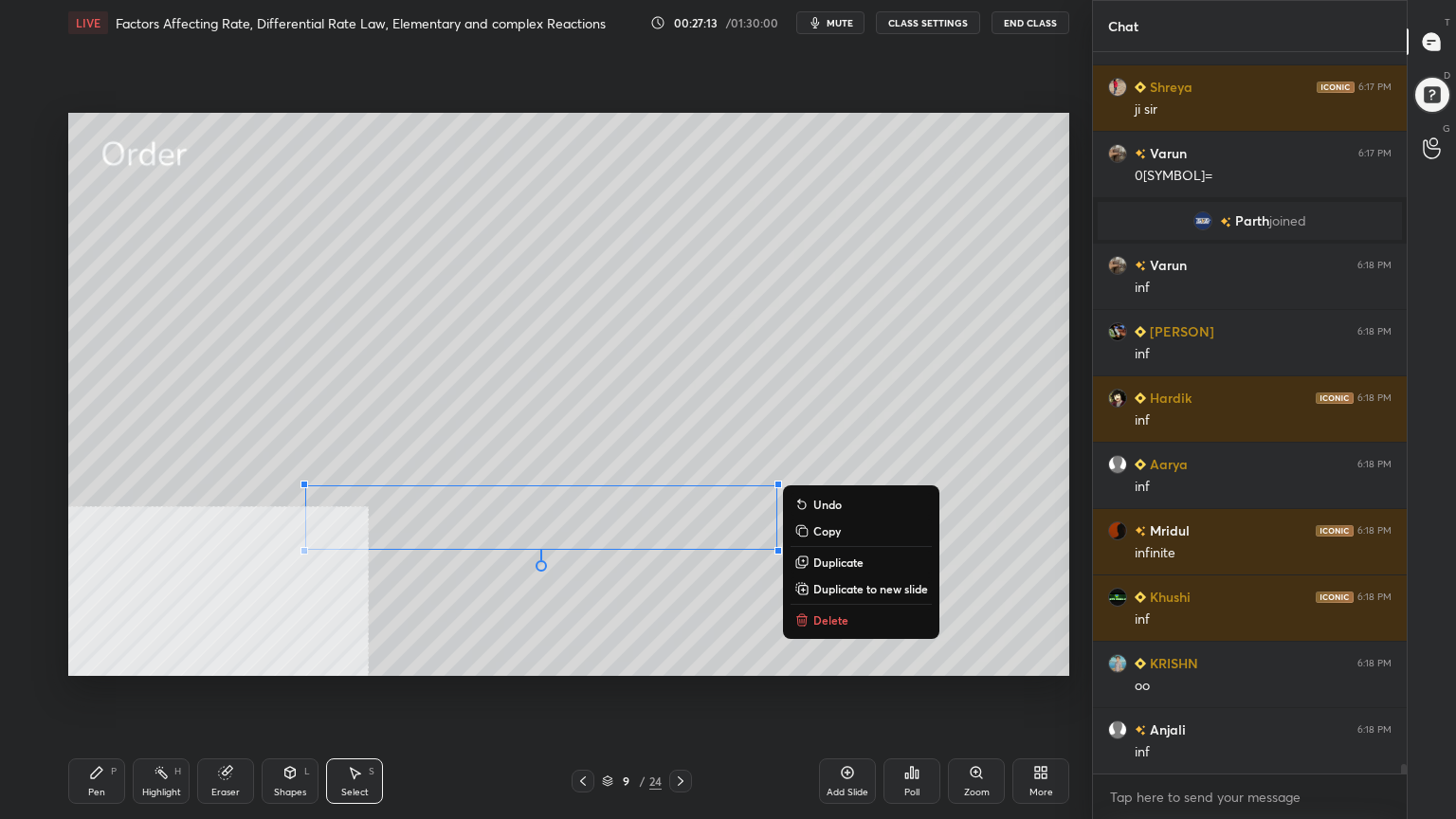 drag, startPoint x: 98, startPoint y: 788, endPoint x: 105, endPoint y: 758, distance: 30.80584 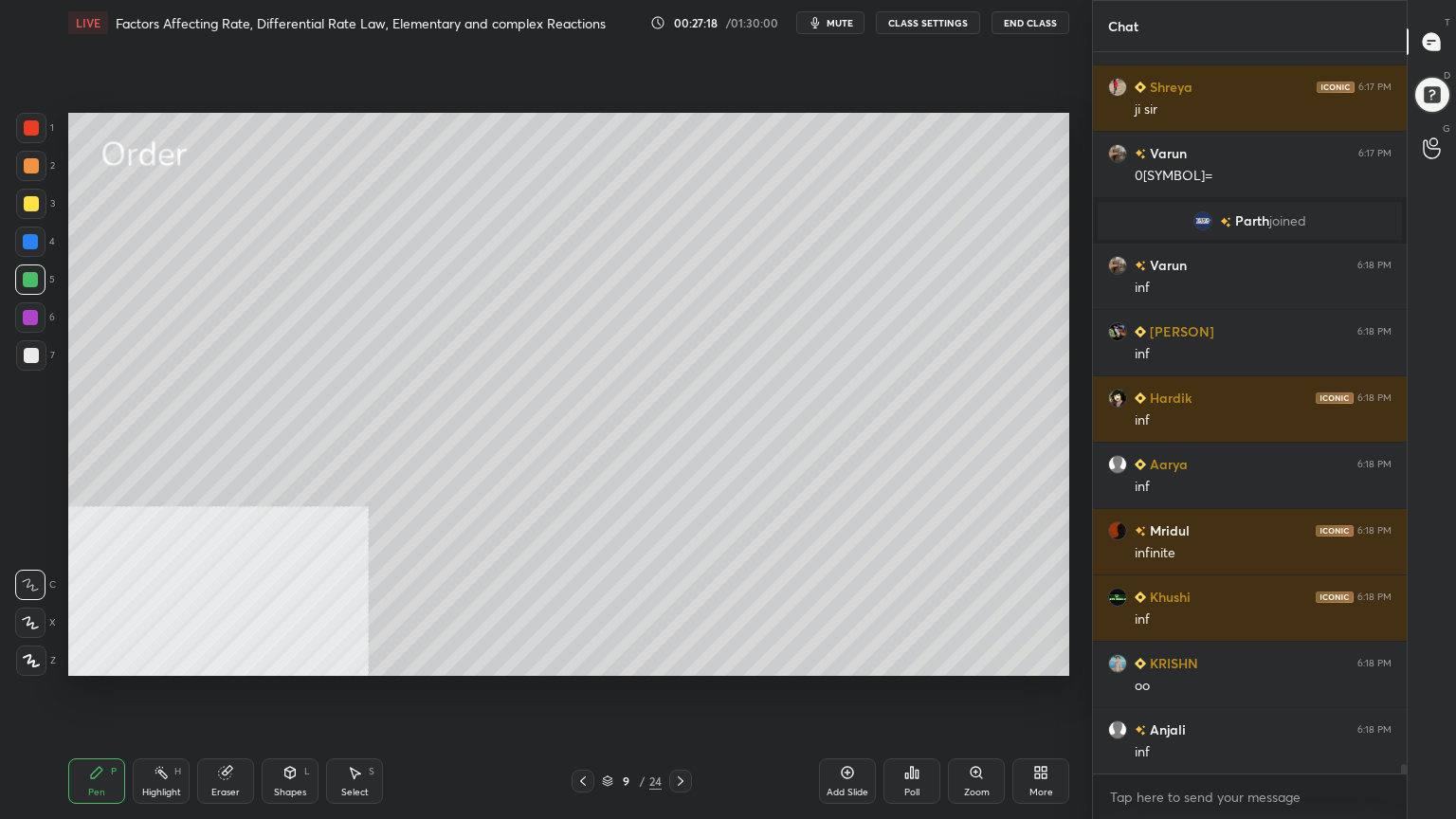 scroll, scrollTop: 55608, scrollLeft: 0, axis: vertical 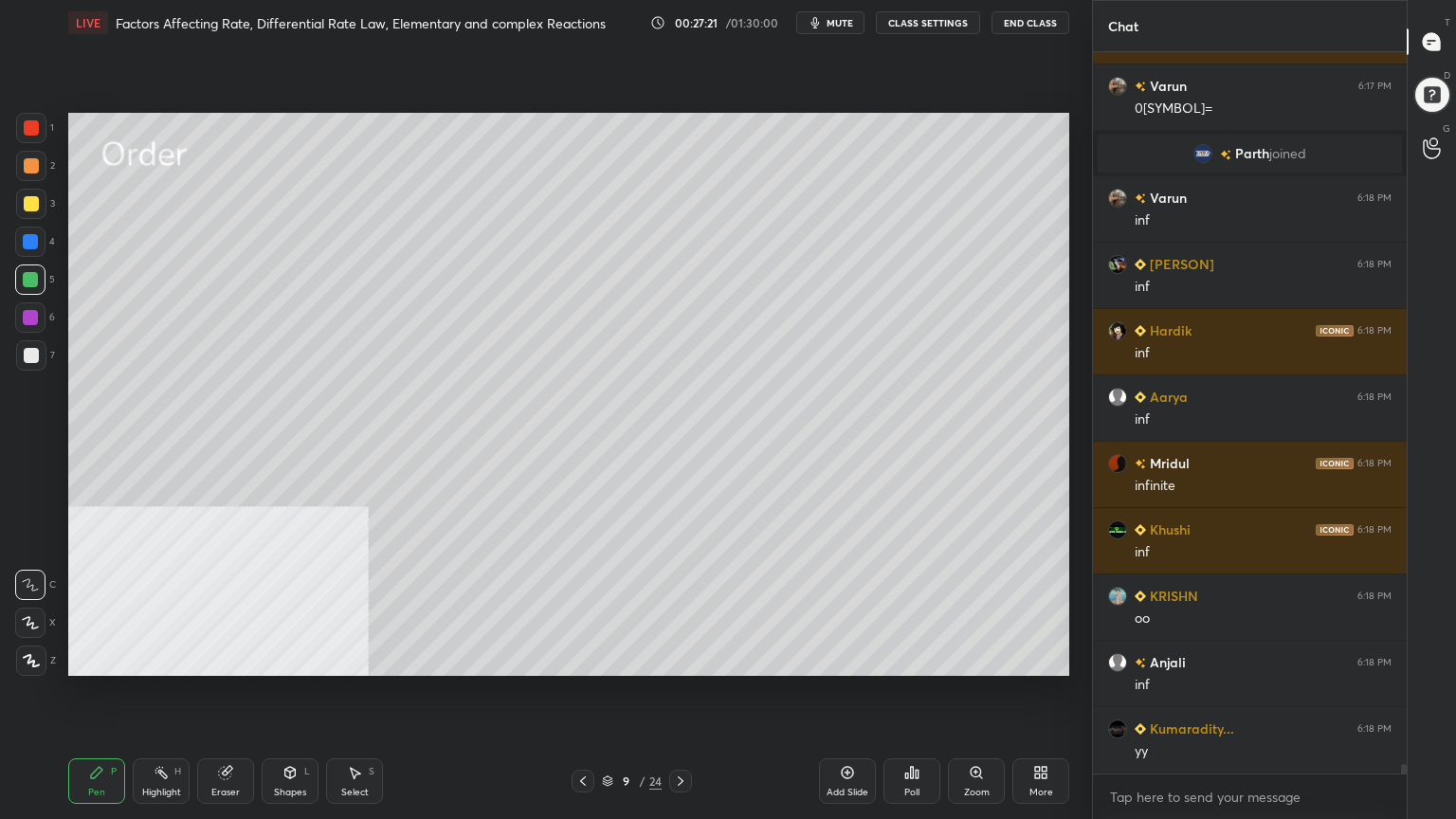 click at bounding box center [31, 204] 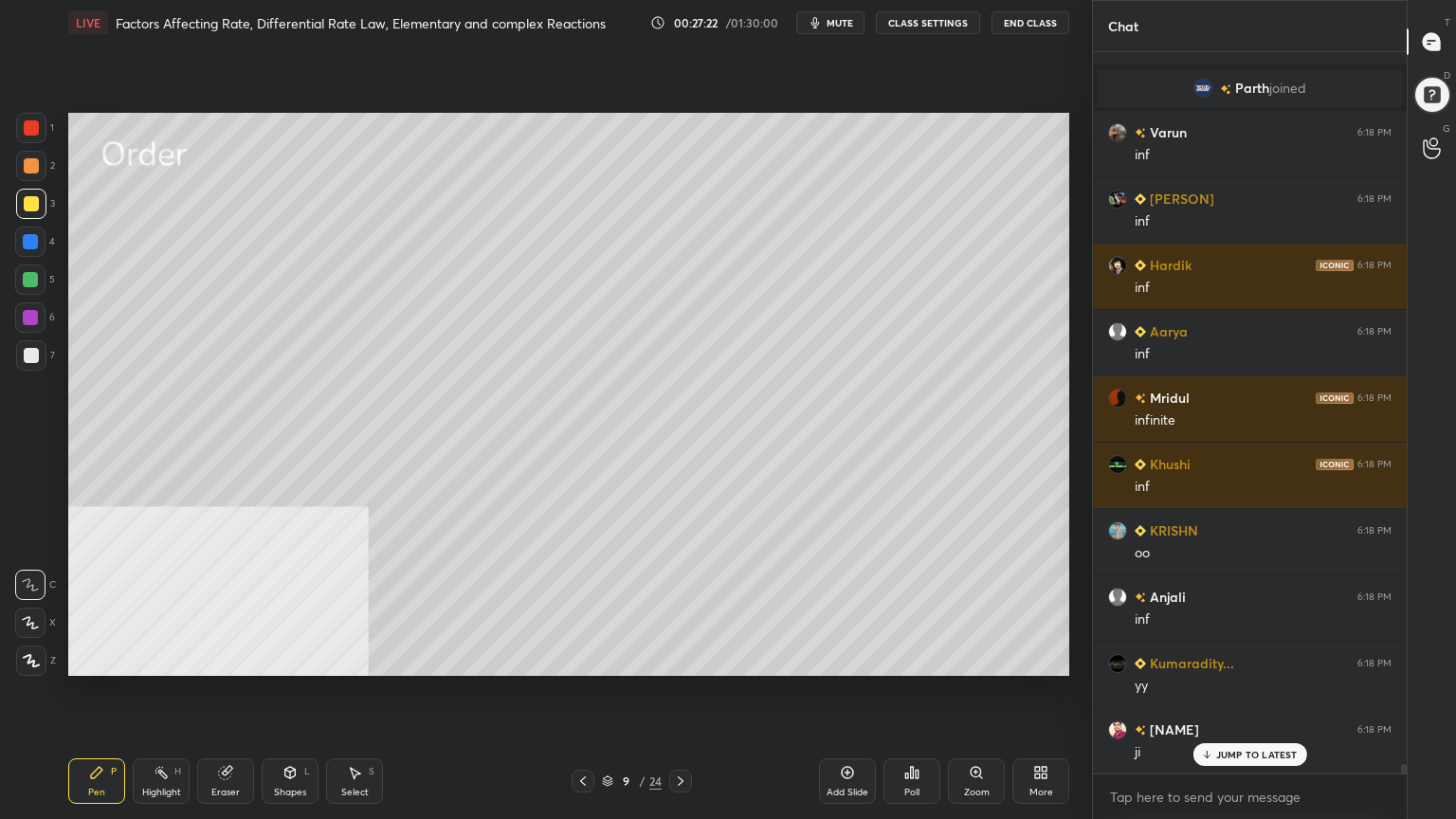 scroll, scrollTop: 55806, scrollLeft: 0, axis: vertical 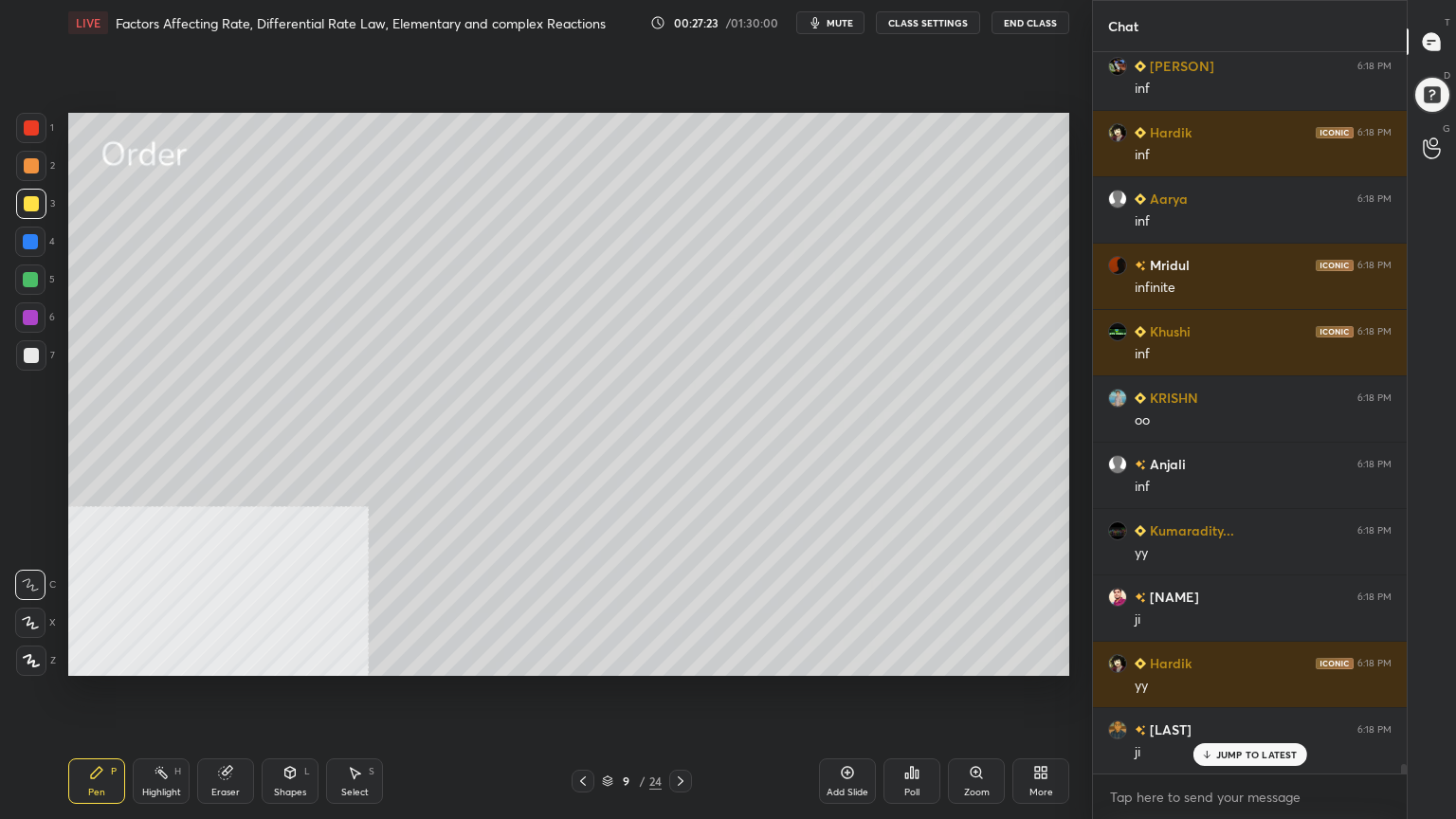 click 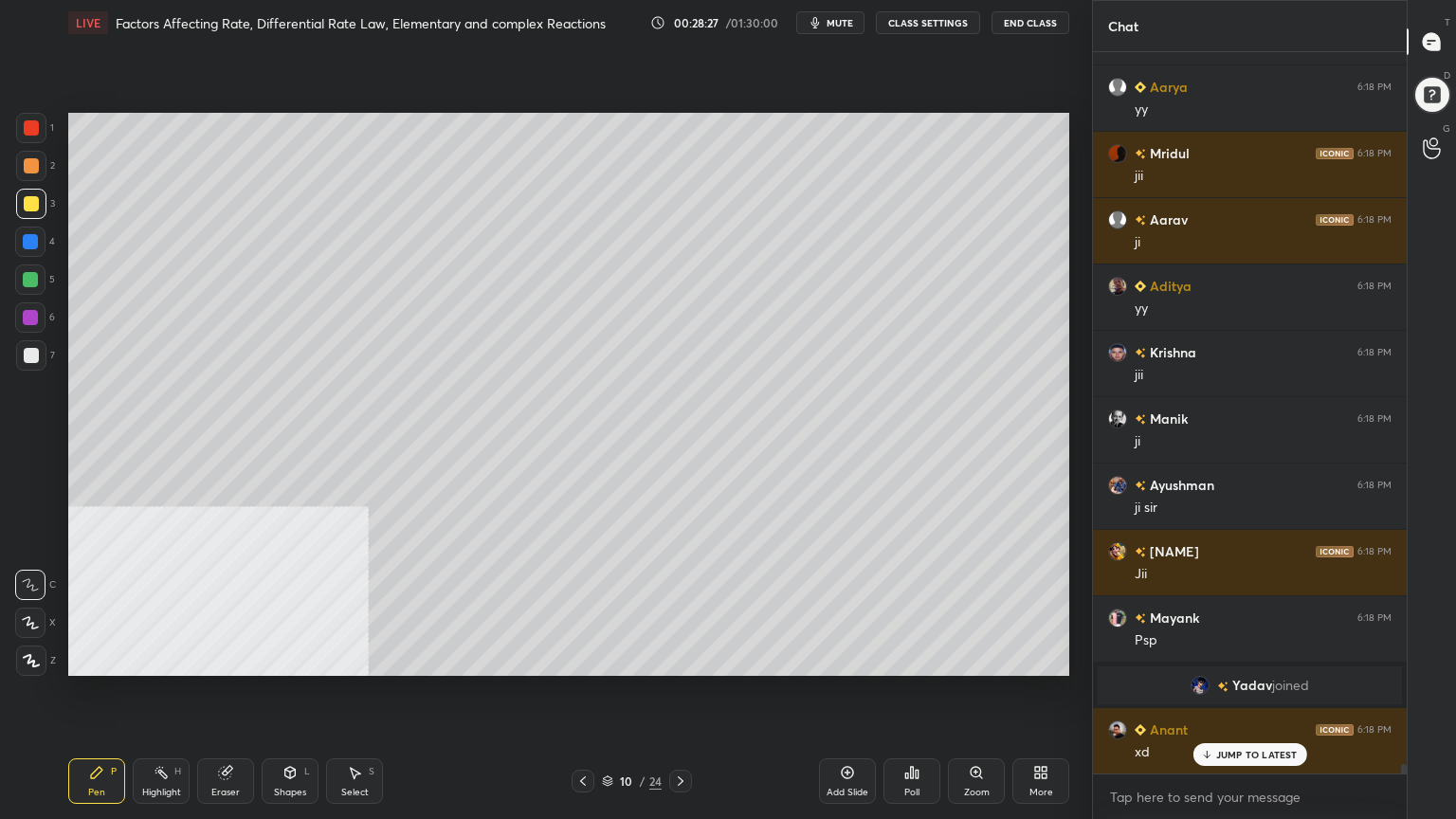 scroll, scrollTop: 52822, scrollLeft: 0, axis: vertical 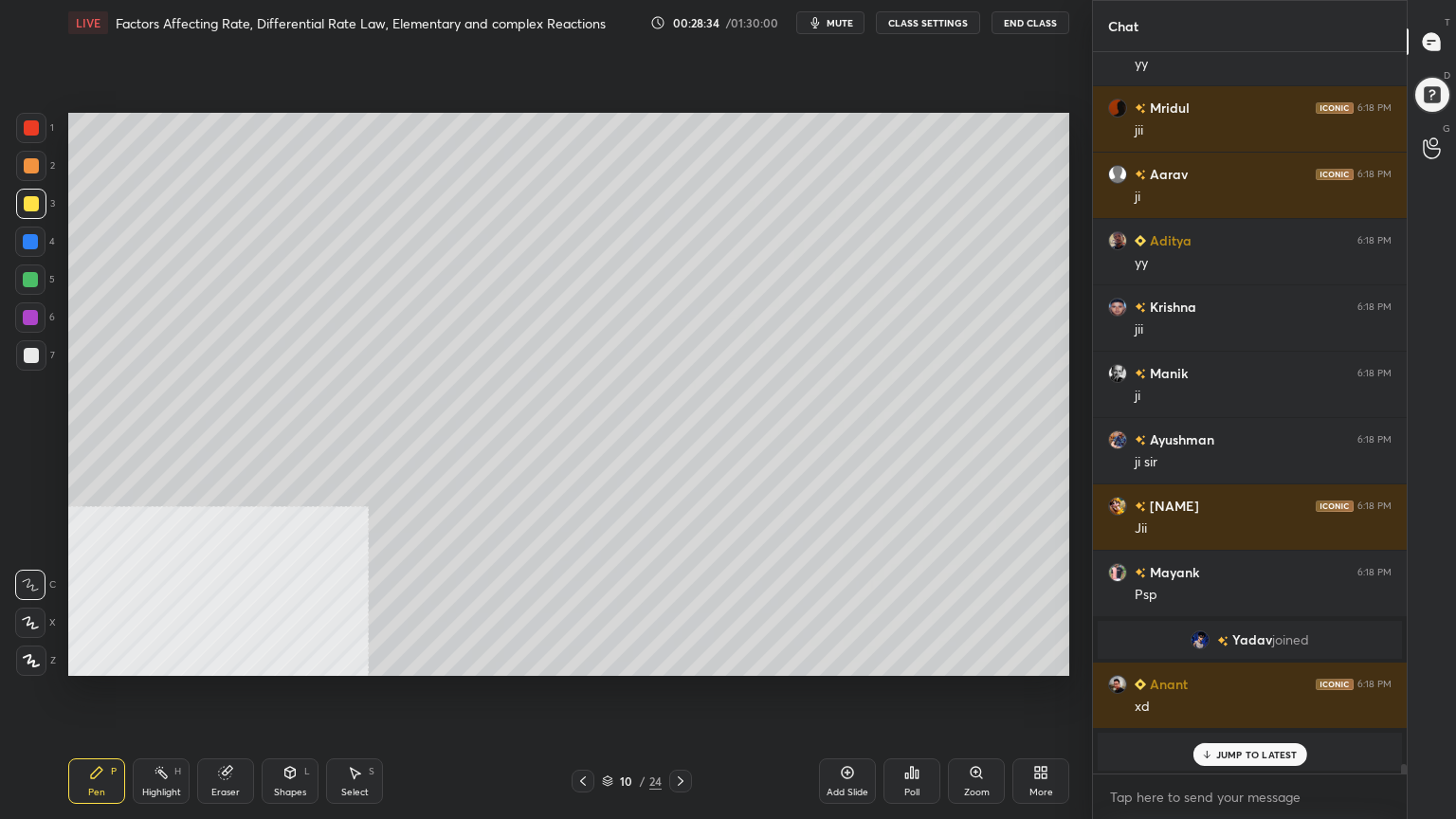 click on "Shapes" at bounding box center (290, 792) 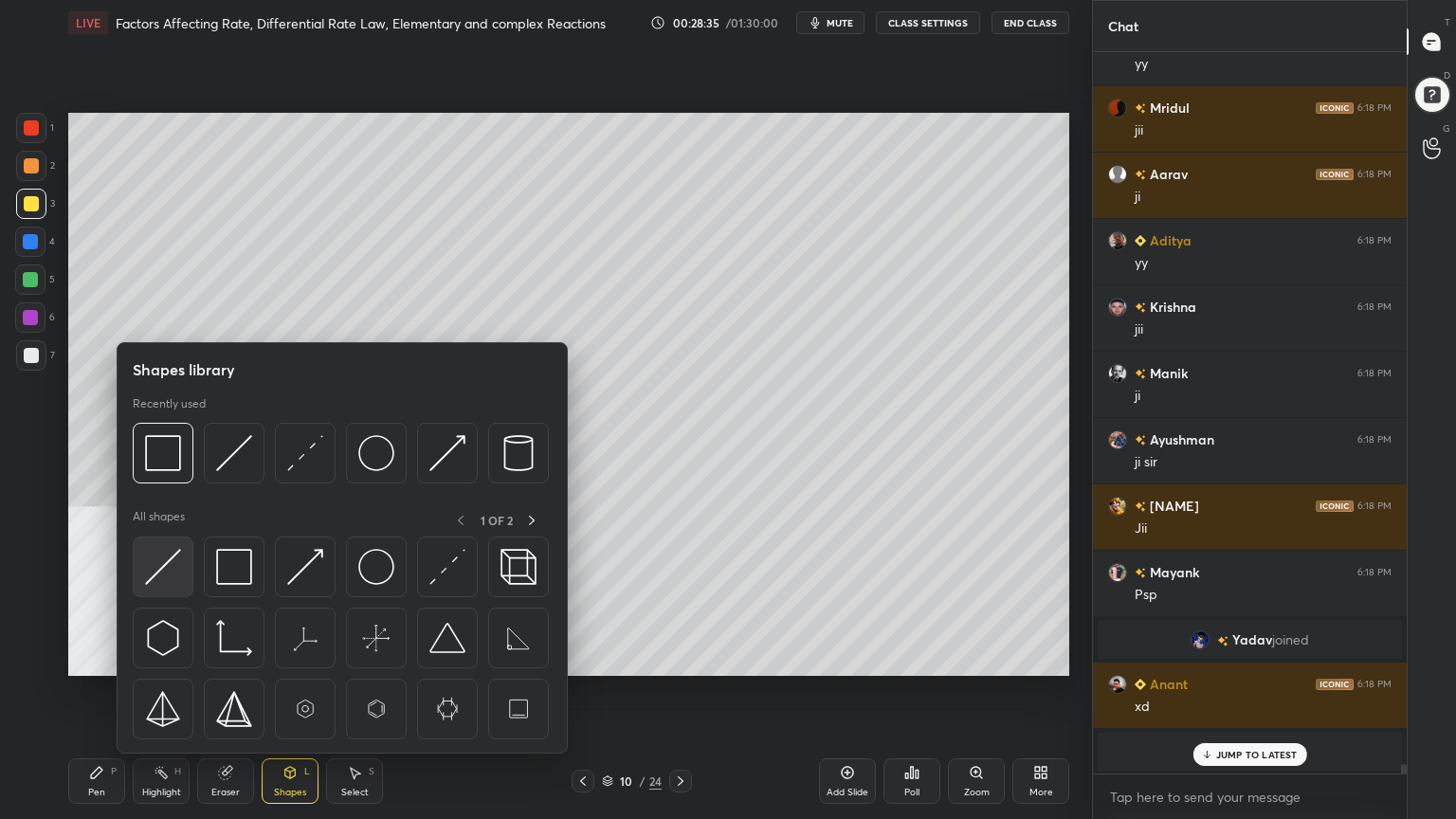 click at bounding box center [163, 567] 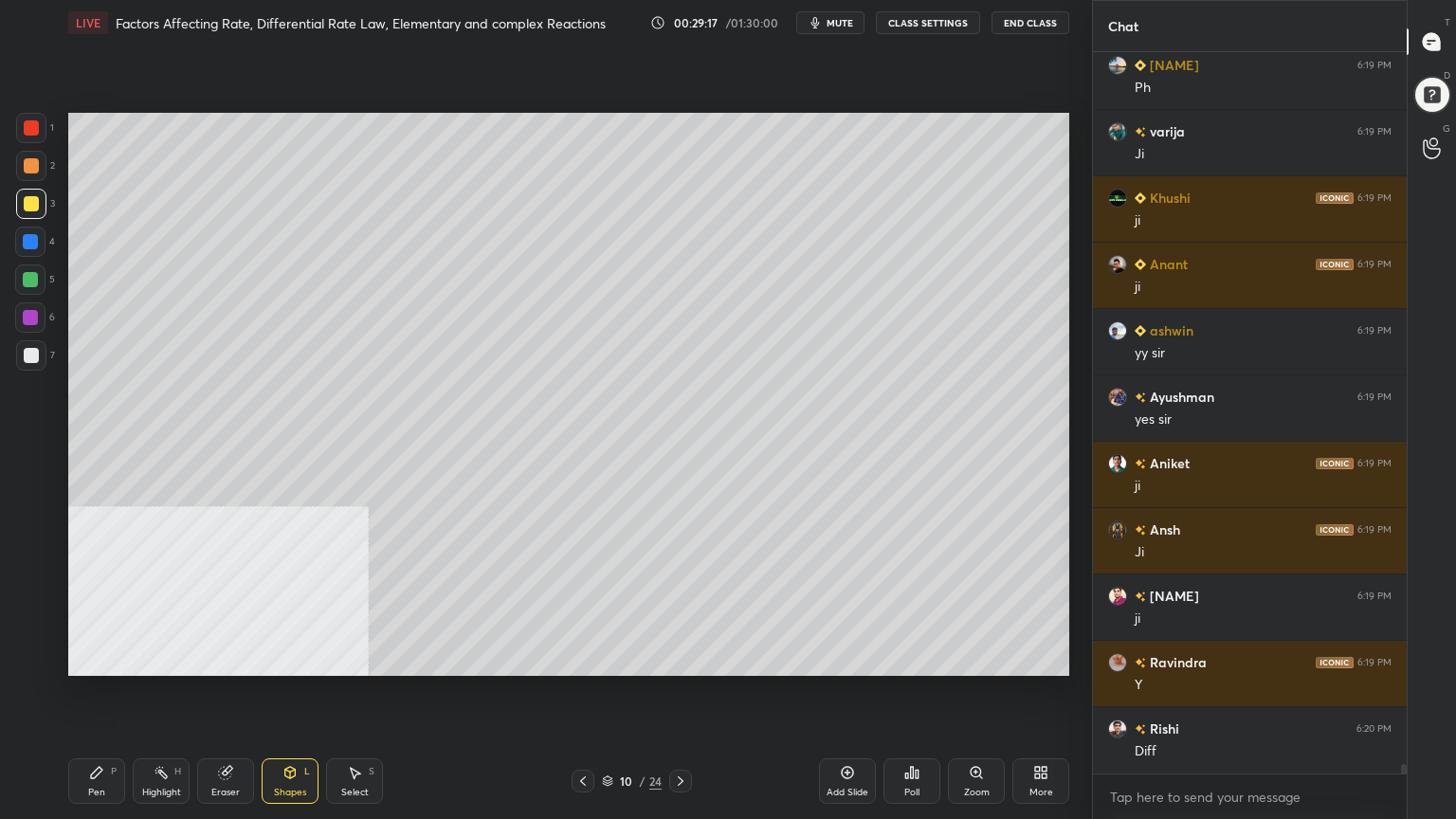 scroll, scrollTop: 53751, scrollLeft: 0, axis: vertical 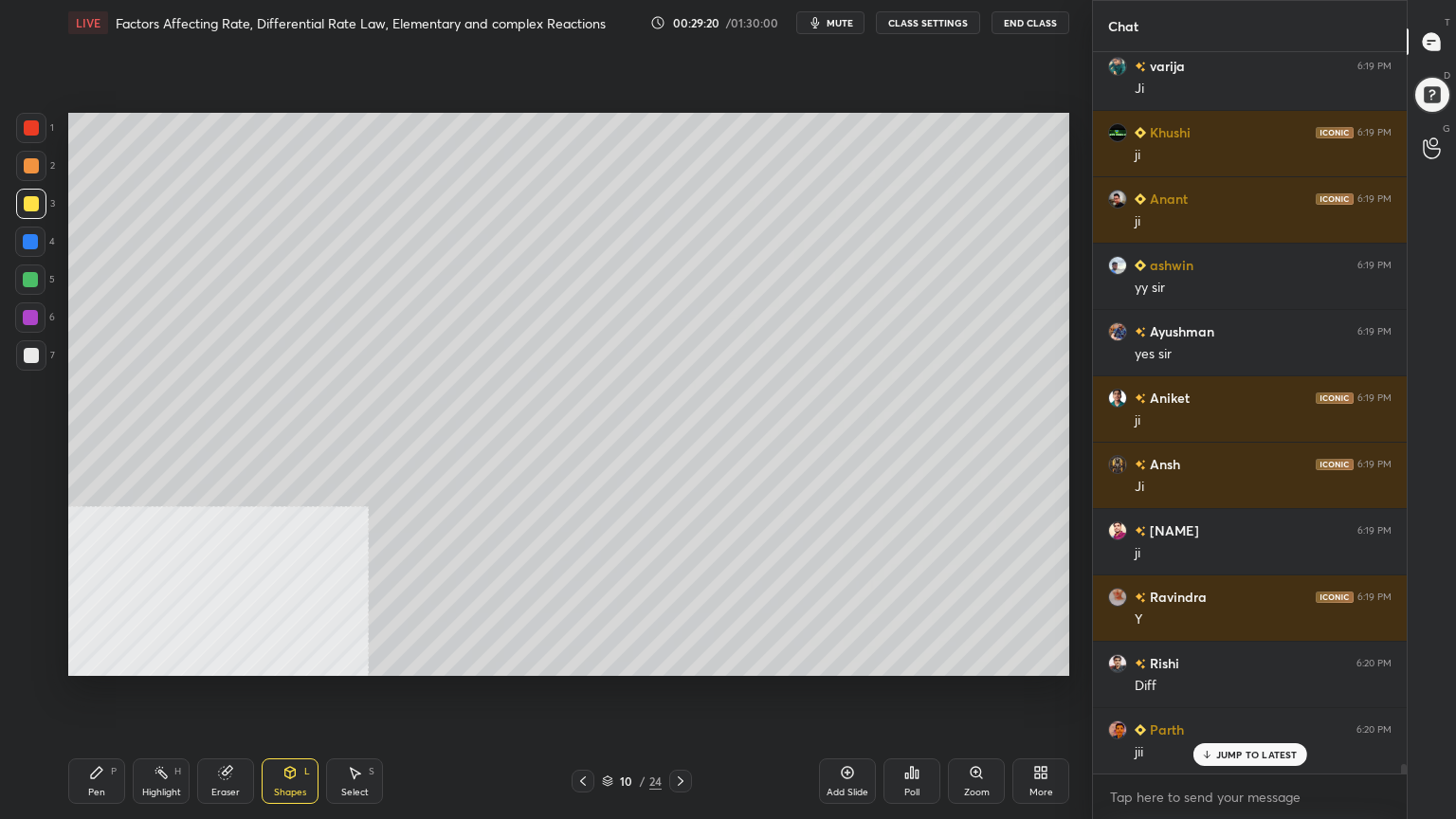 click on "Pen" at bounding box center [97, 792] 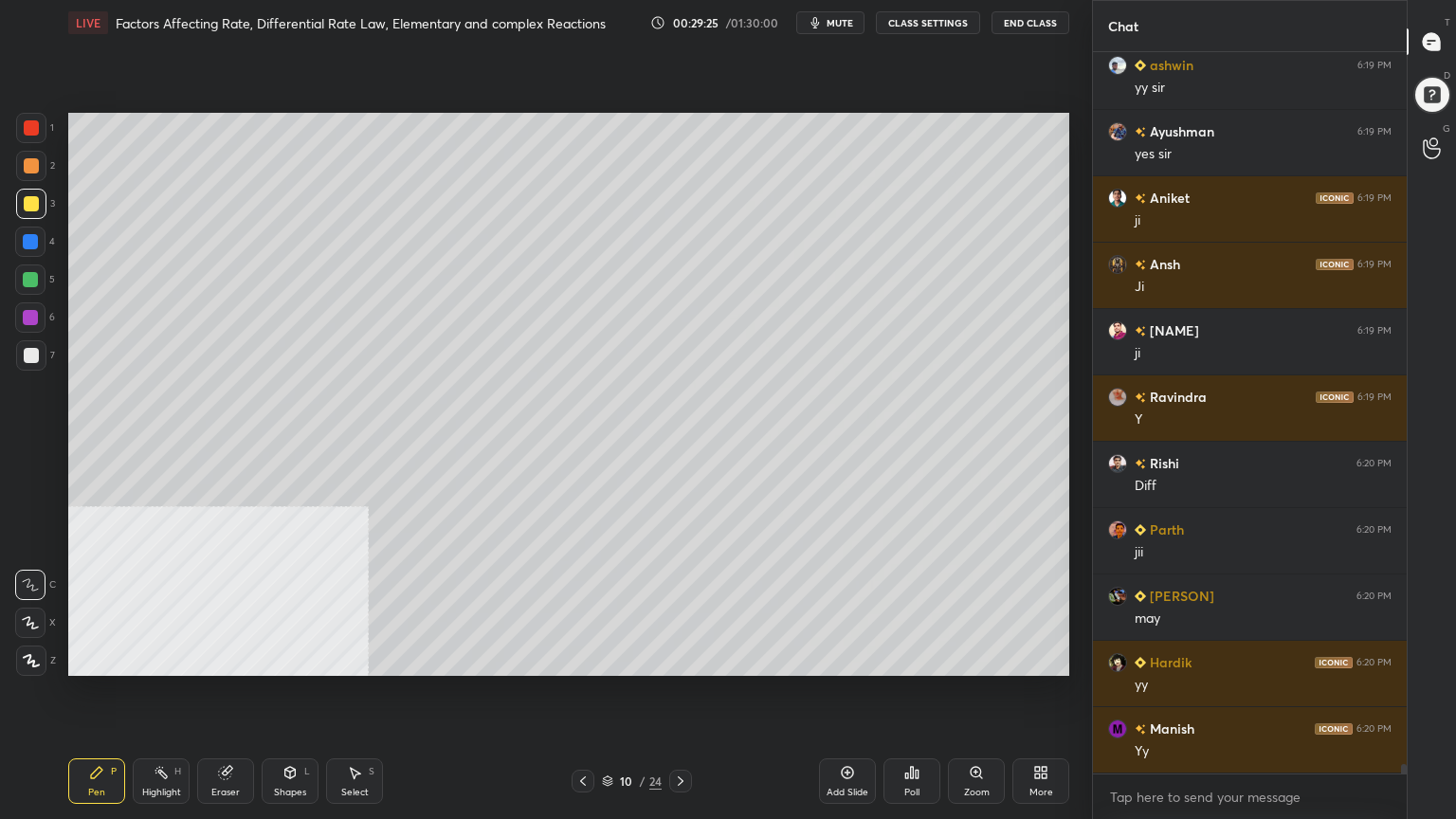 scroll, scrollTop: 54083, scrollLeft: 0, axis: vertical 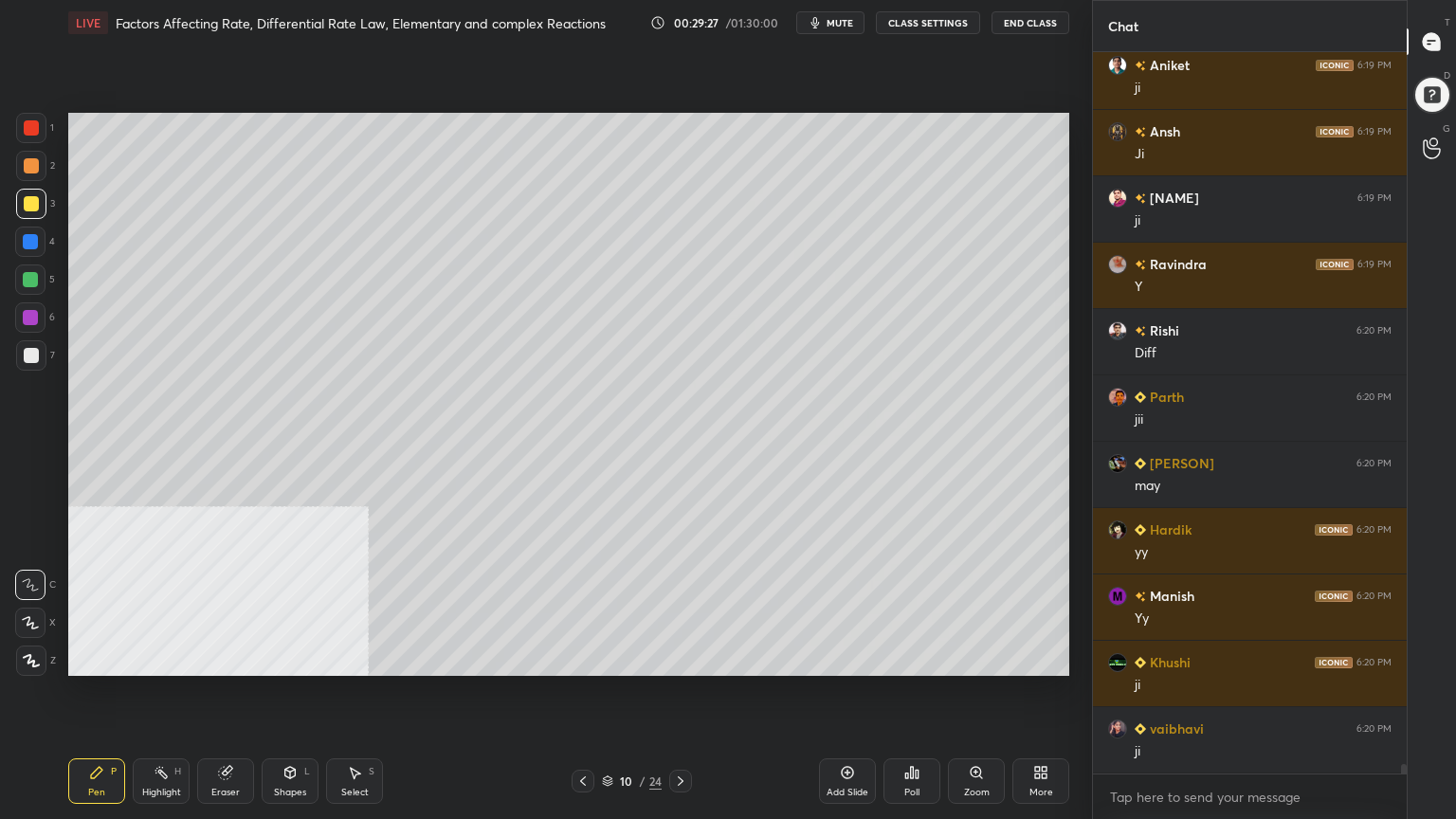 drag, startPoint x: 352, startPoint y: 793, endPoint x: 355, endPoint y: 774, distance: 19.235384 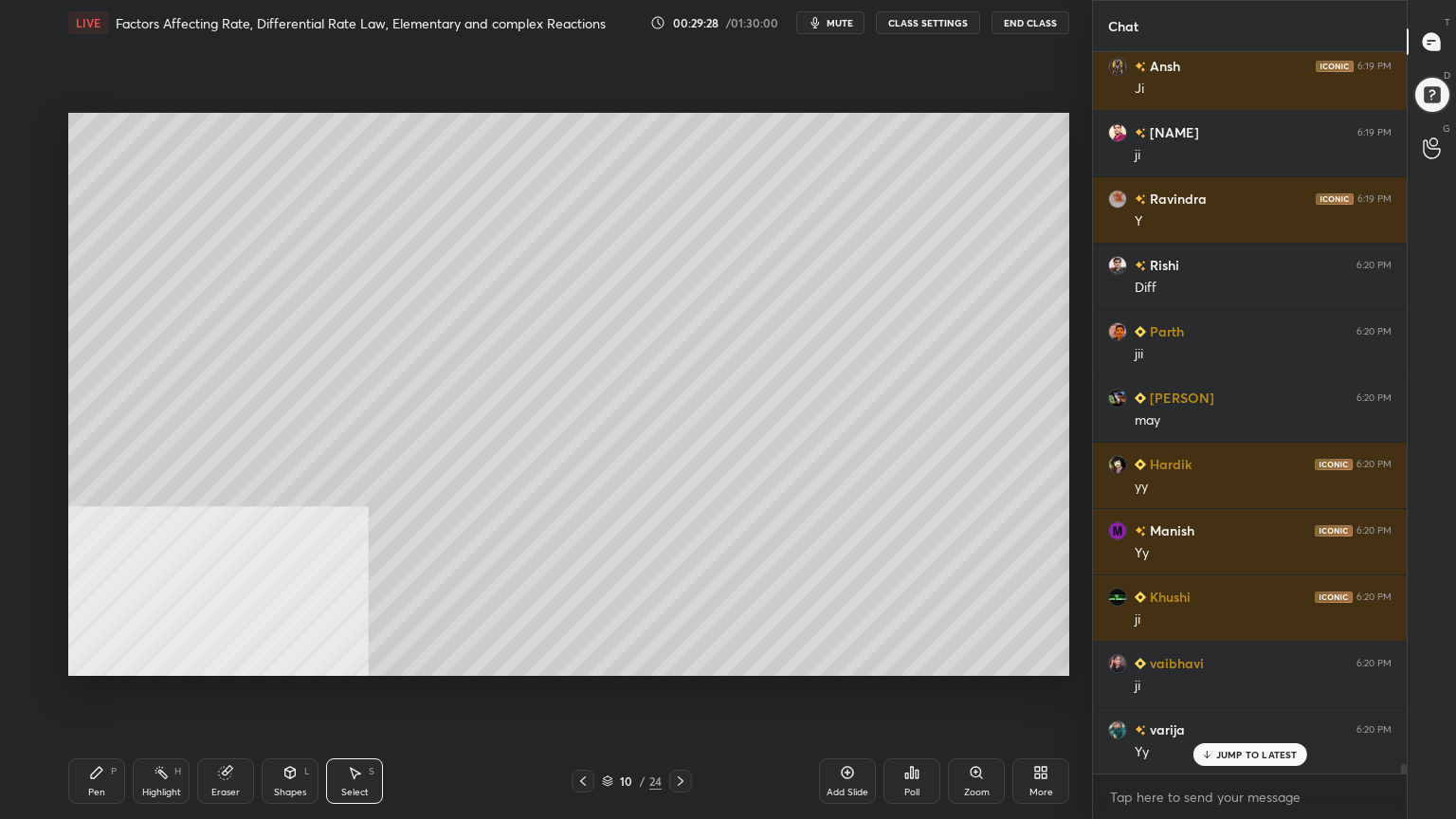scroll, scrollTop: 54216, scrollLeft: 0, axis: vertical 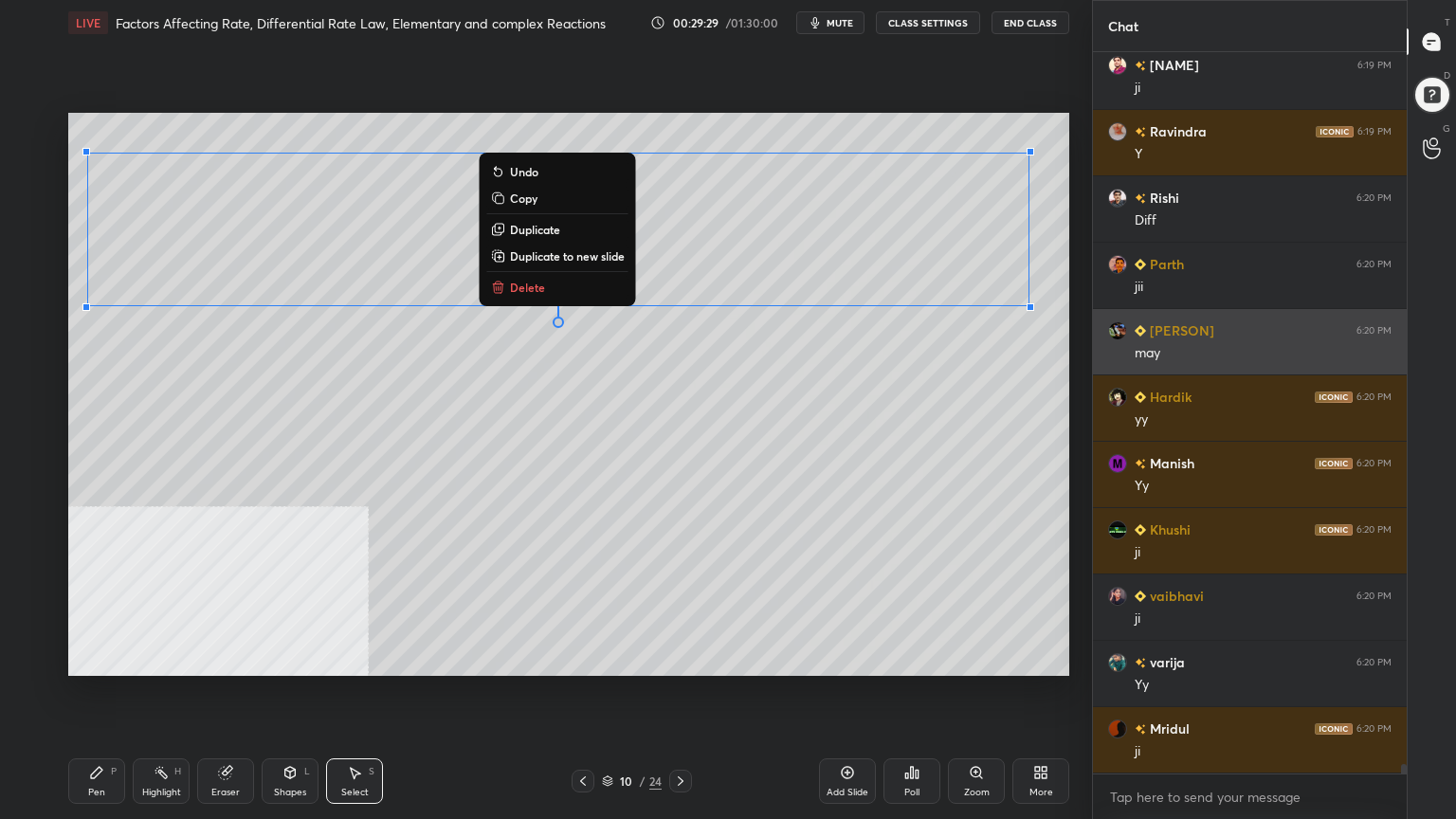 drag, startPoint x: 276, startPoint y: 187, endPoint x: 1111, endPoint y: 316, distance: 844.90591 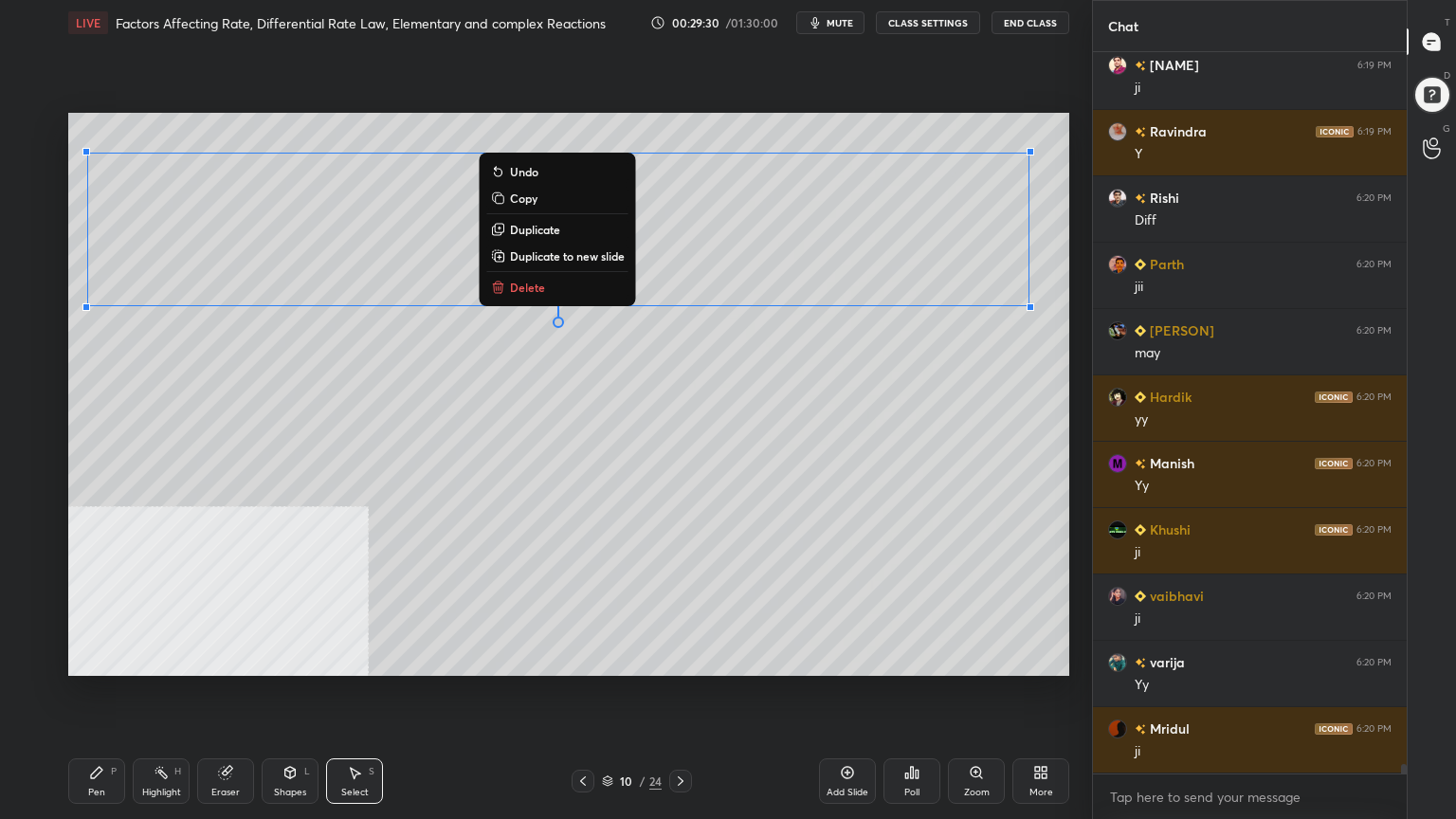 scroll, scrollTop: 54282, scrollLeft: 0, axis: vertical 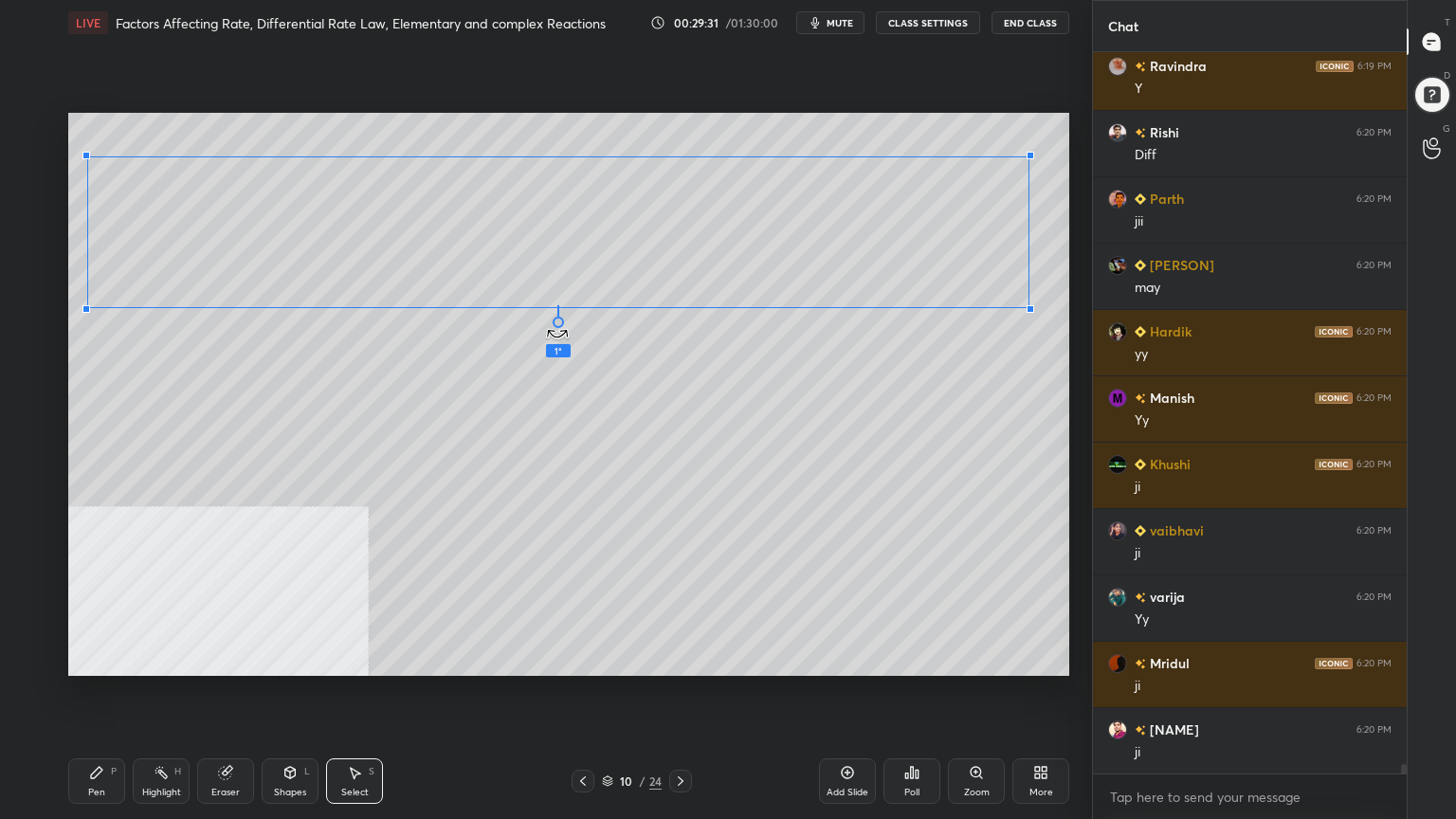 click at bounding box center (558, 322) 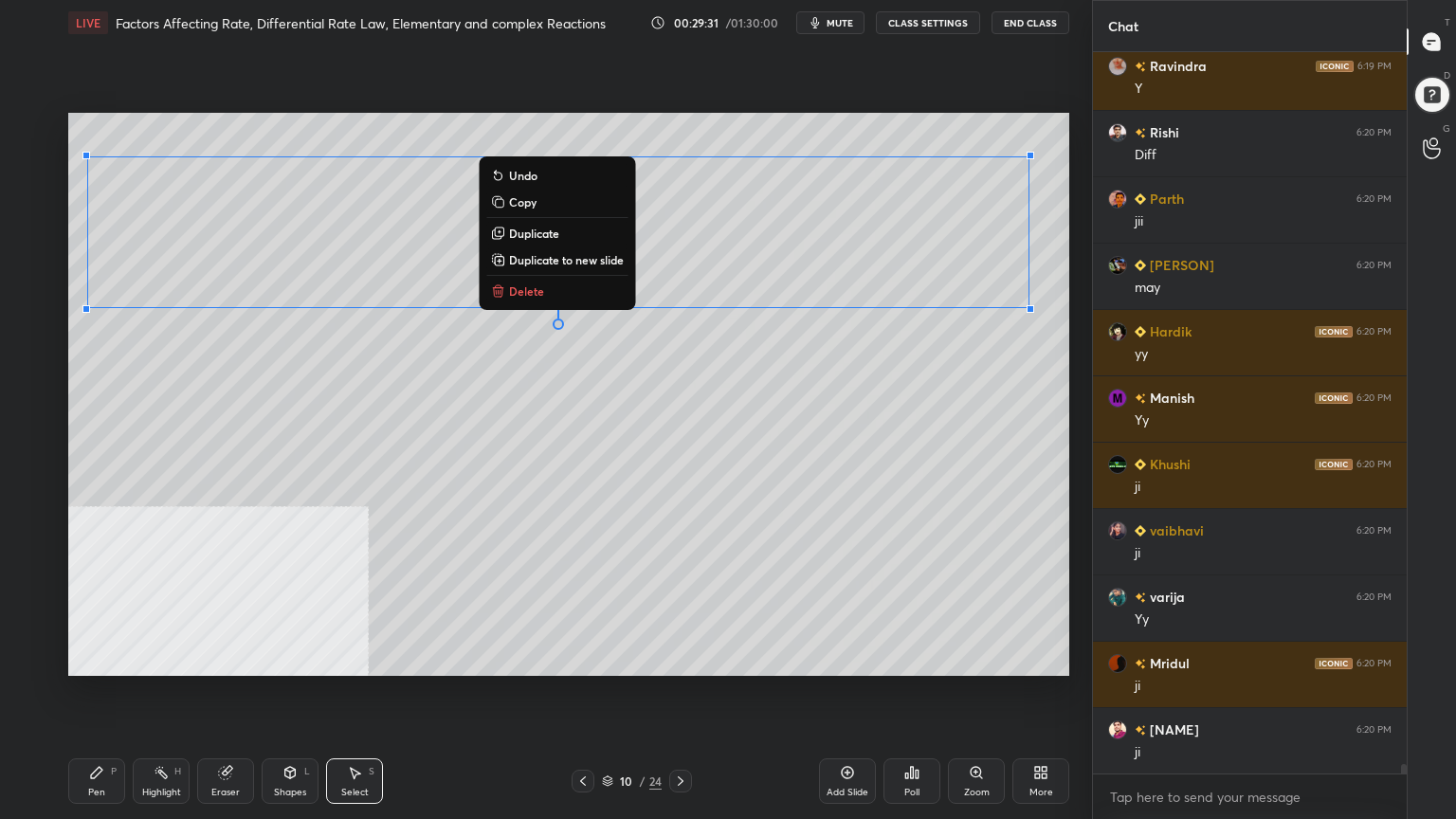 scroll, scrollTop: 54349, scrollLeft: 0, axis: vertical 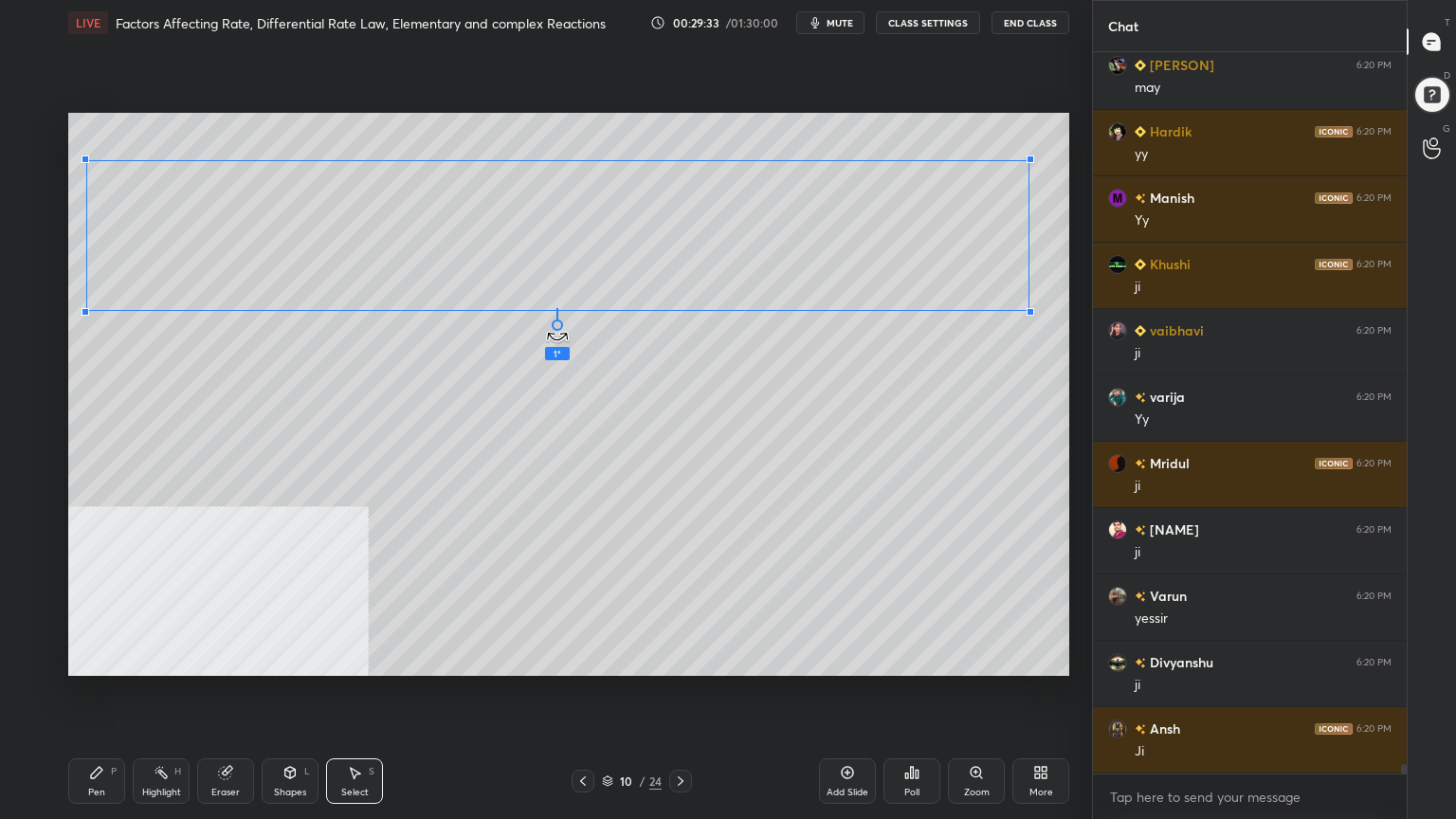click at bounding box center (557, 325) 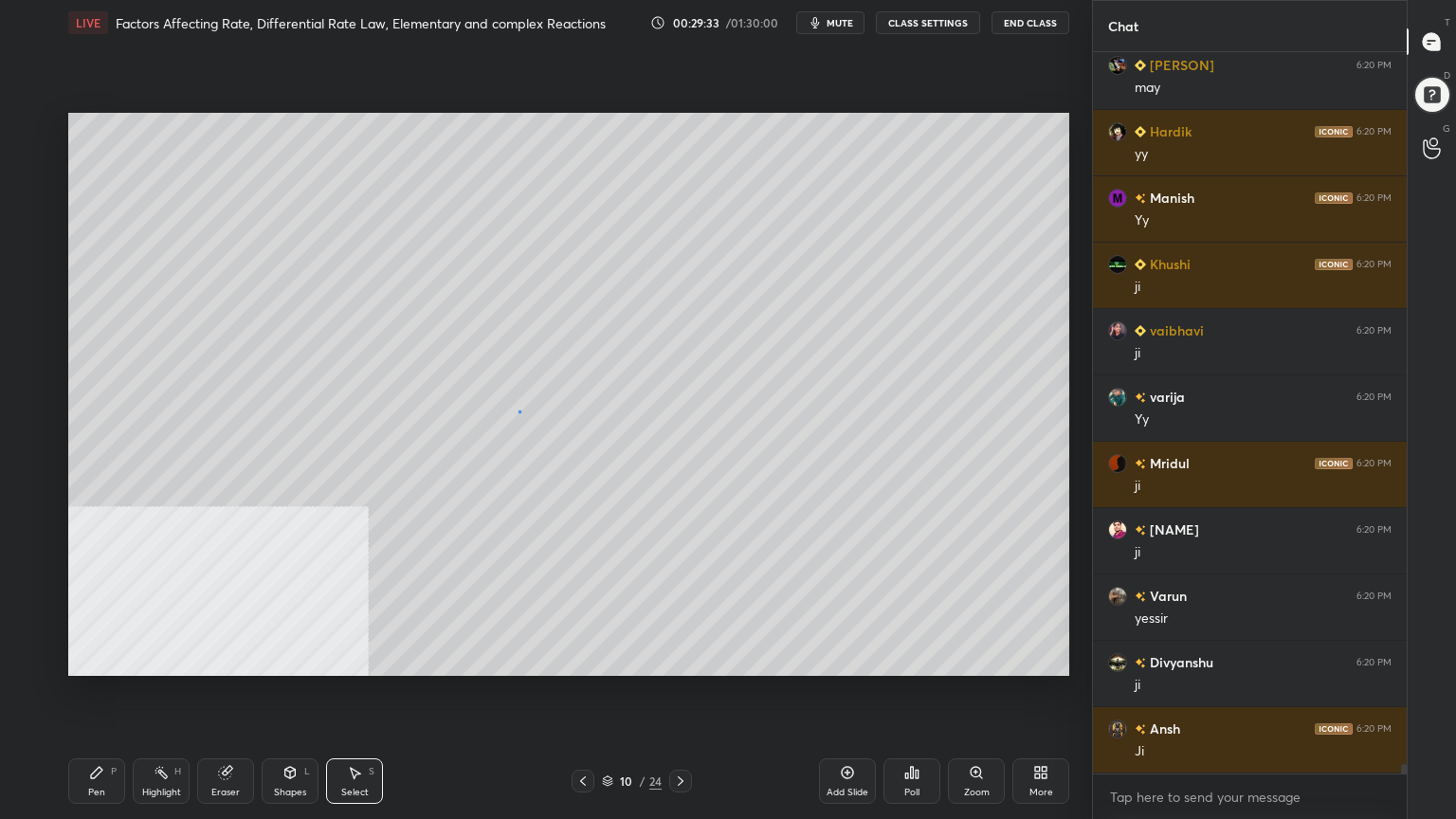 click on "0 ° Undo Copy Duplicate Duplicate to new slide Delete" at bounding box center (569, 394) 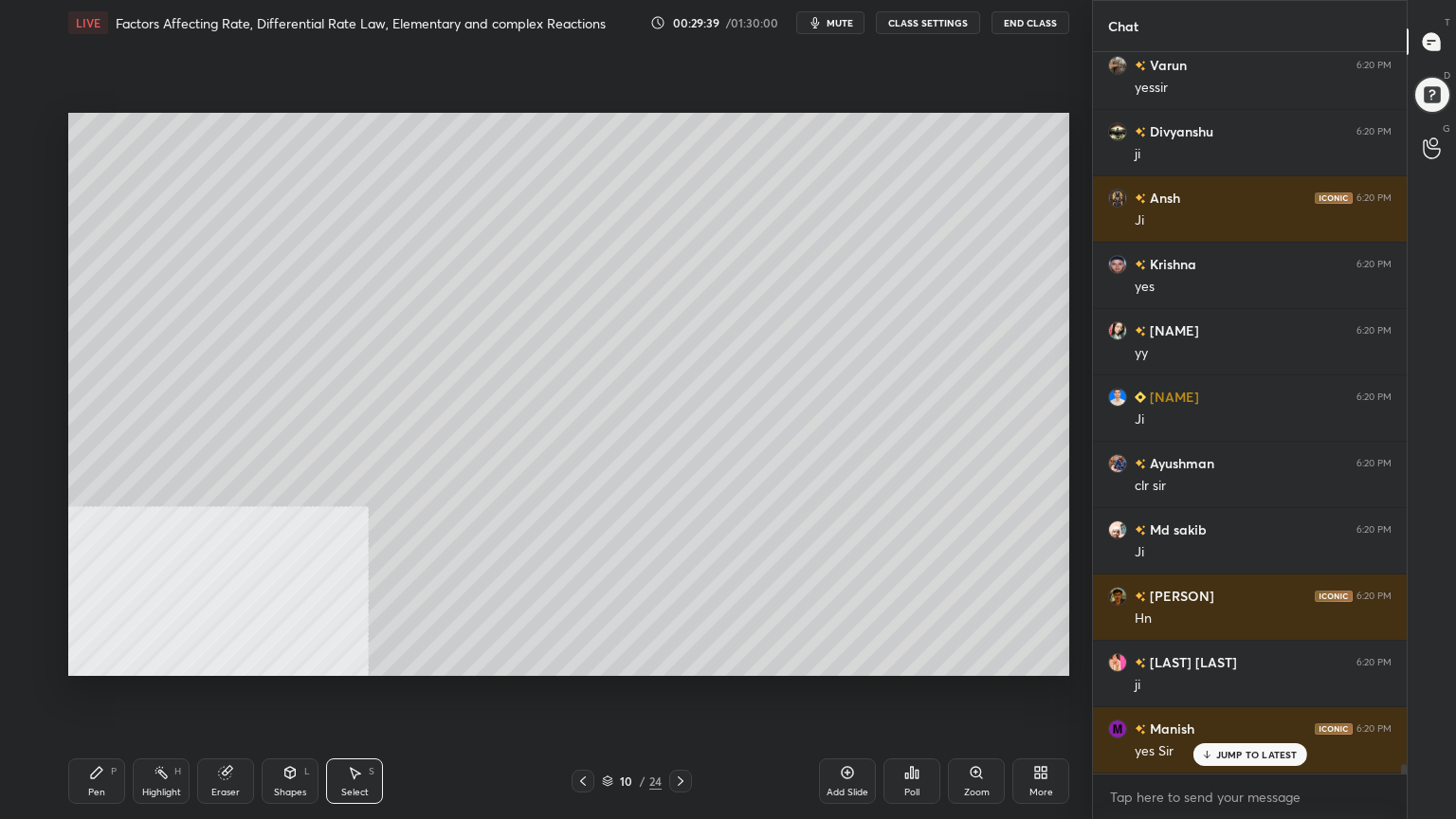 scroll, scrollTop: 55078, scrollLeft: 0, axis: vertical 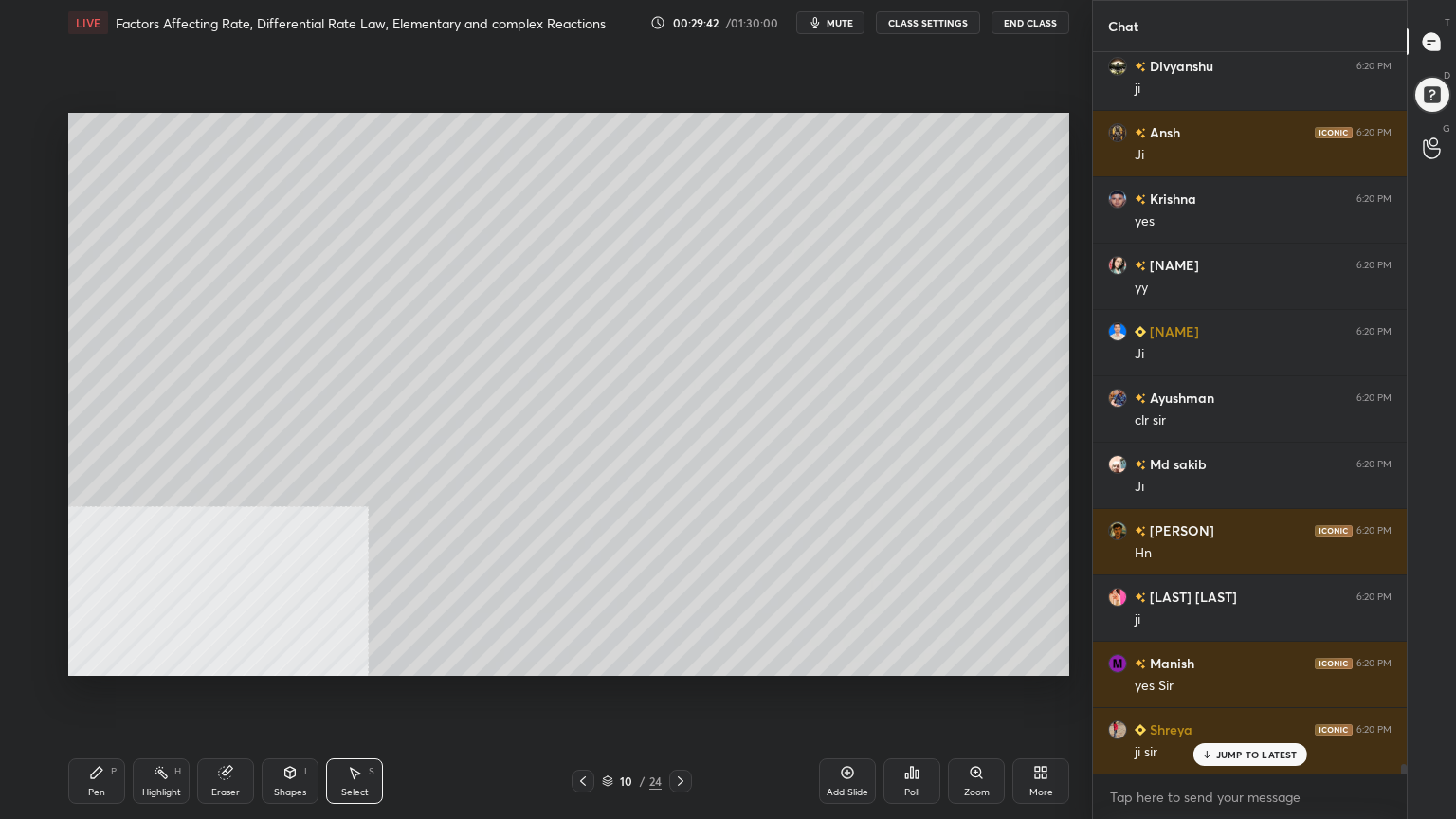 click on "Pen P" at bounding box center [97, 781] 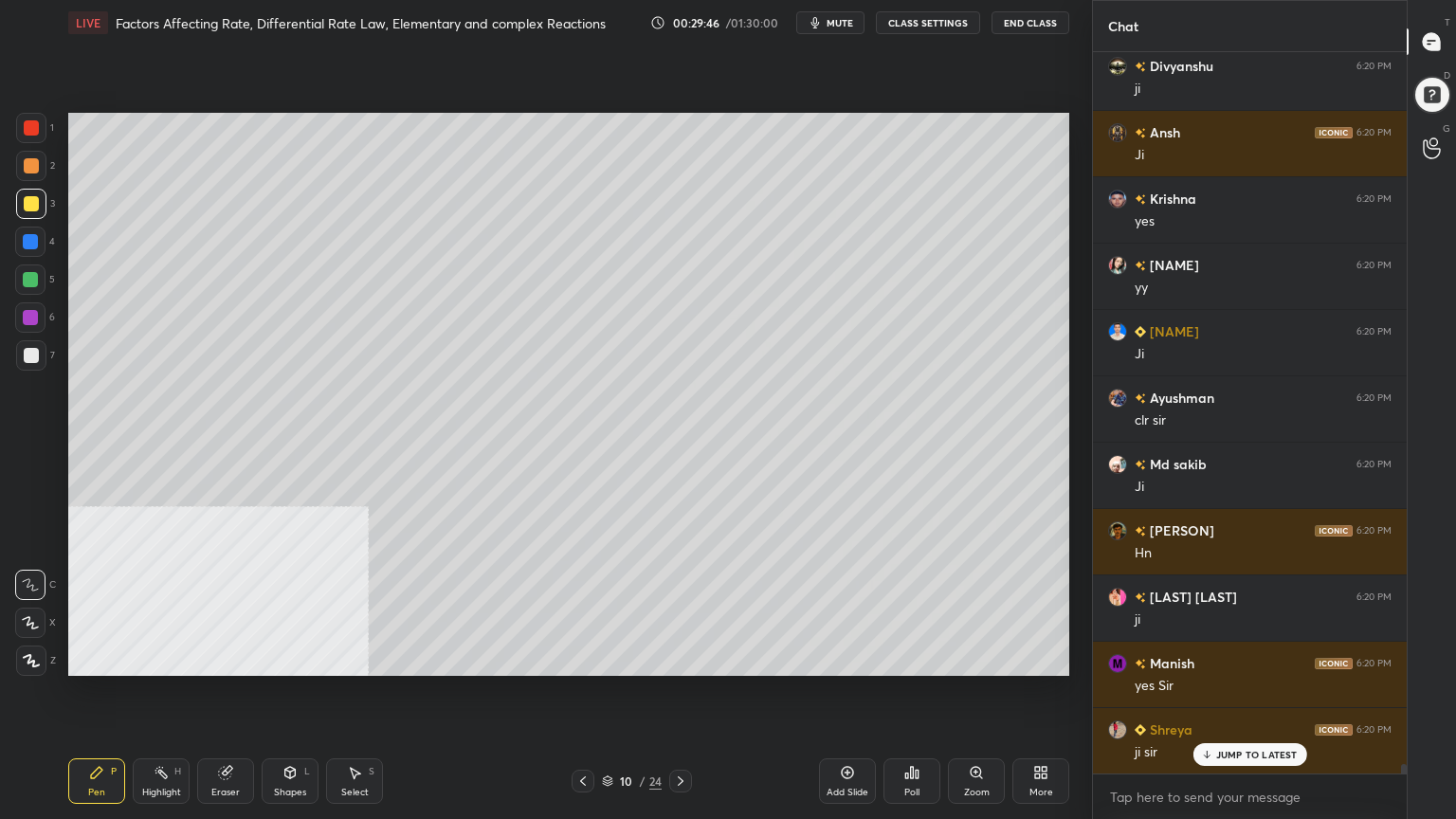 click 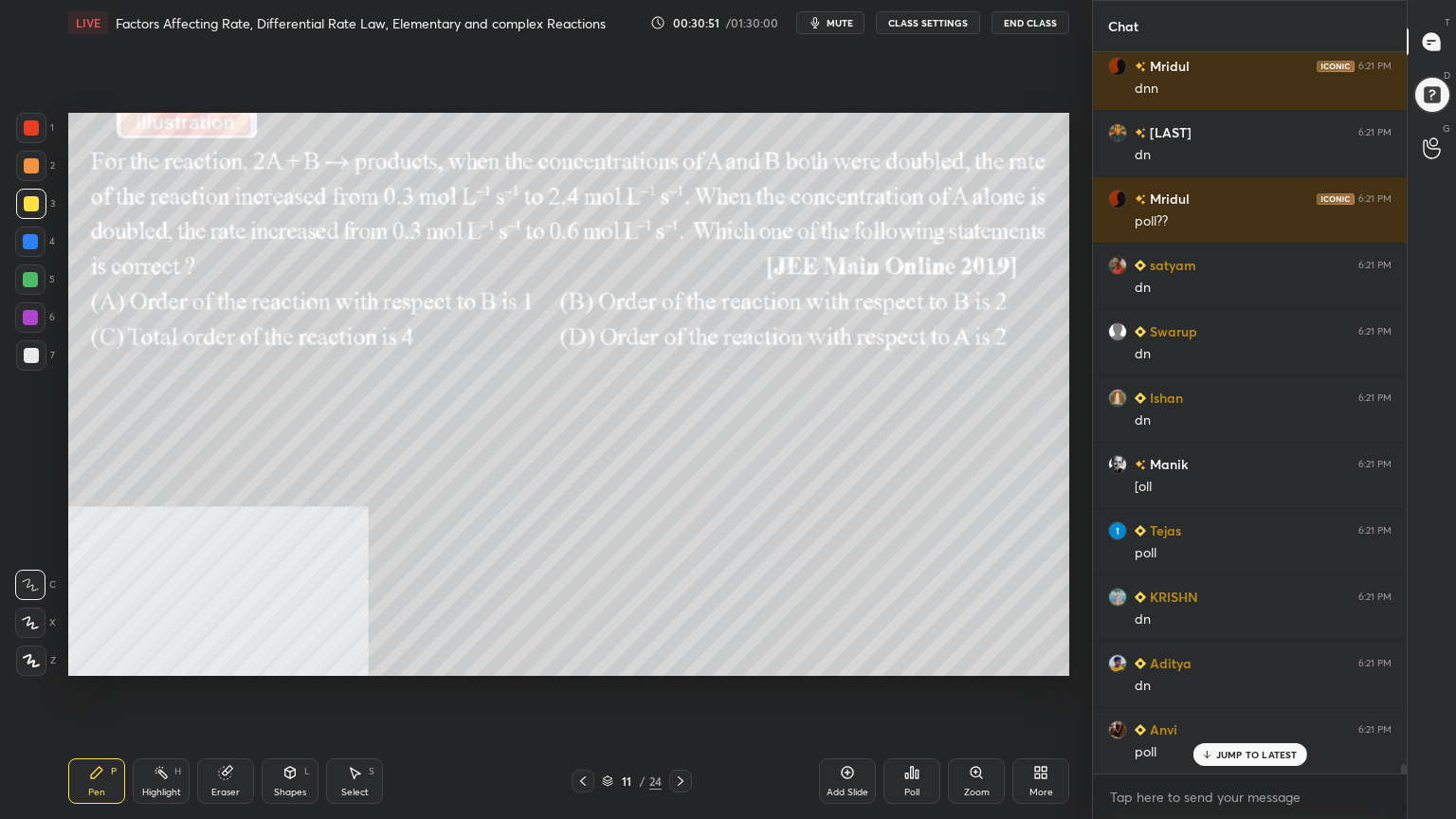scroll, scrollTop: 55987, scrollLeft: 0, axis: vertical 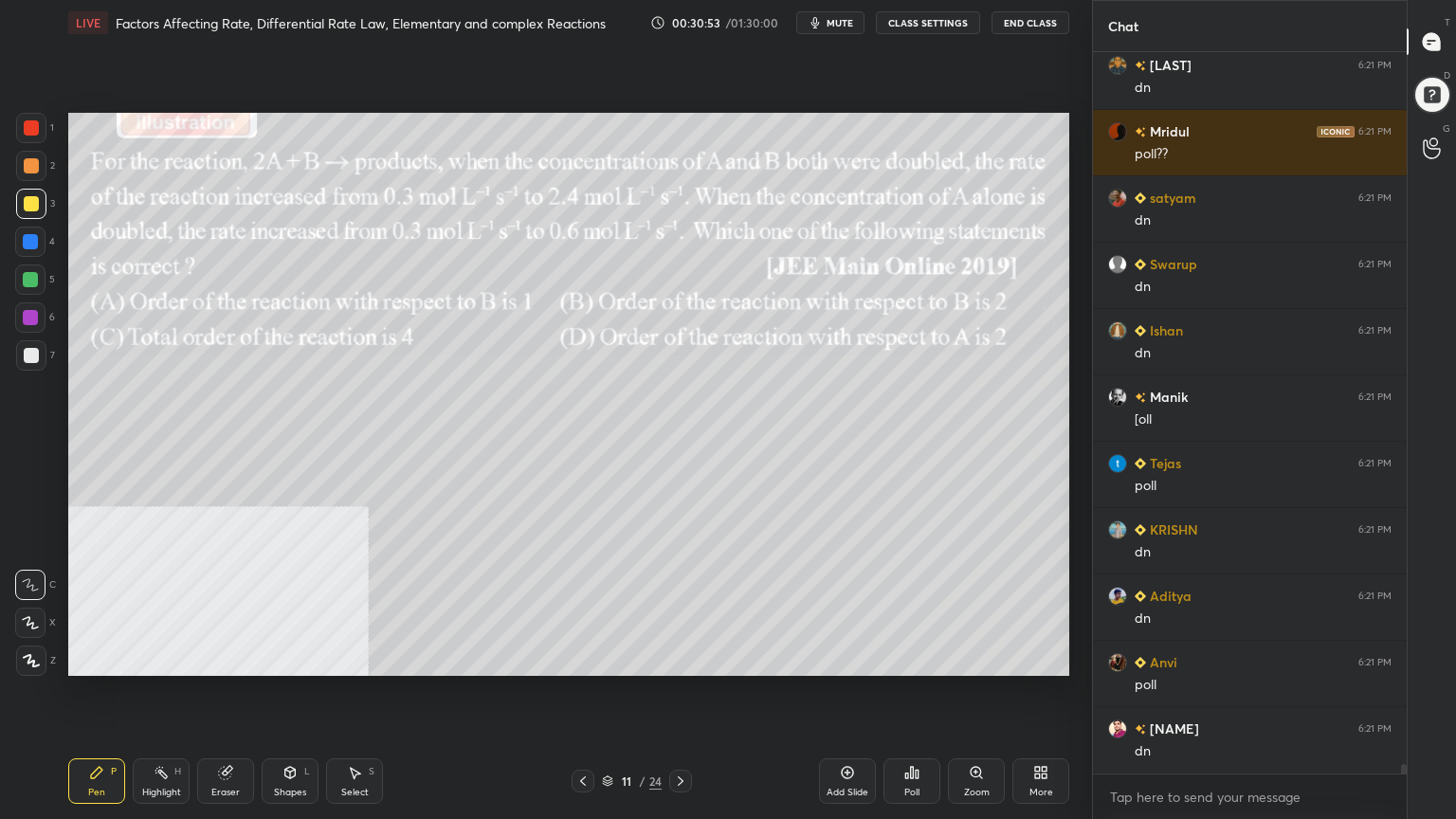 click on "Poll" at bounding box center [912, 781] 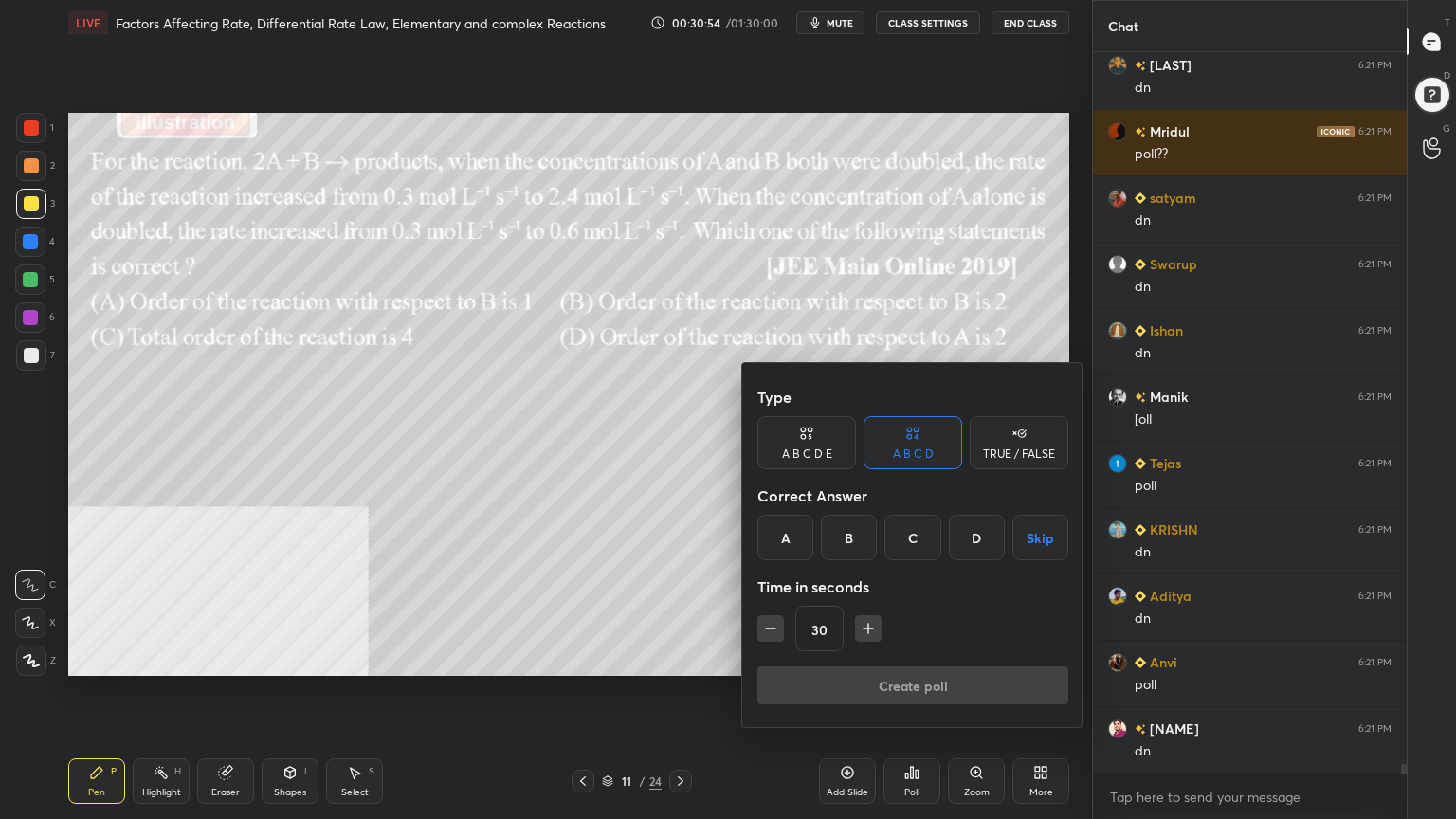 click on "B" at bounding box center (848, 537) 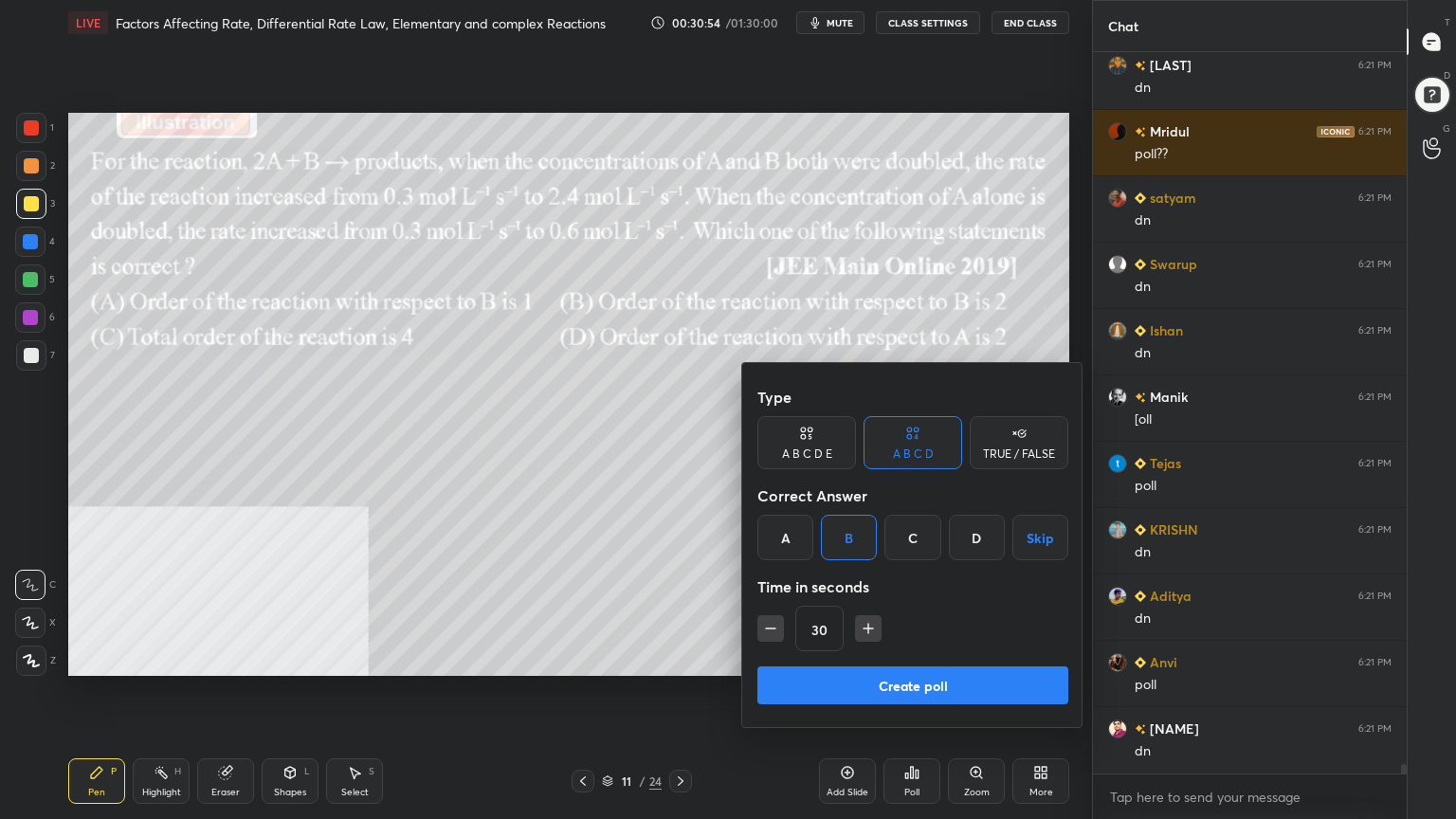 drag, startPoint x: 861, startPoint y: 696, endPoint x: 864, endPoint y: 681, distance: 15.297059 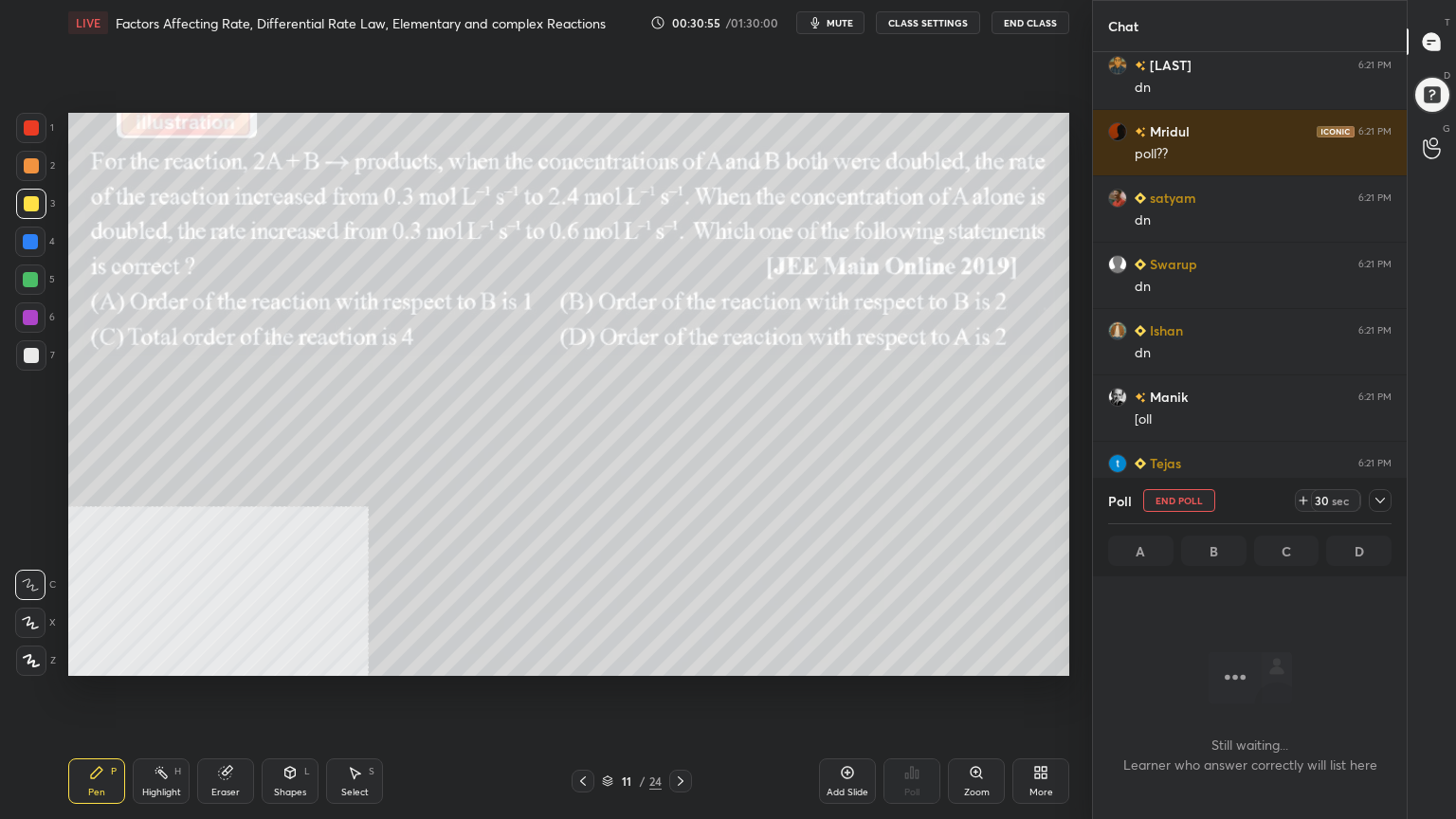 scroll, scrollTop: 492, scrollLeft: 308, axis: both 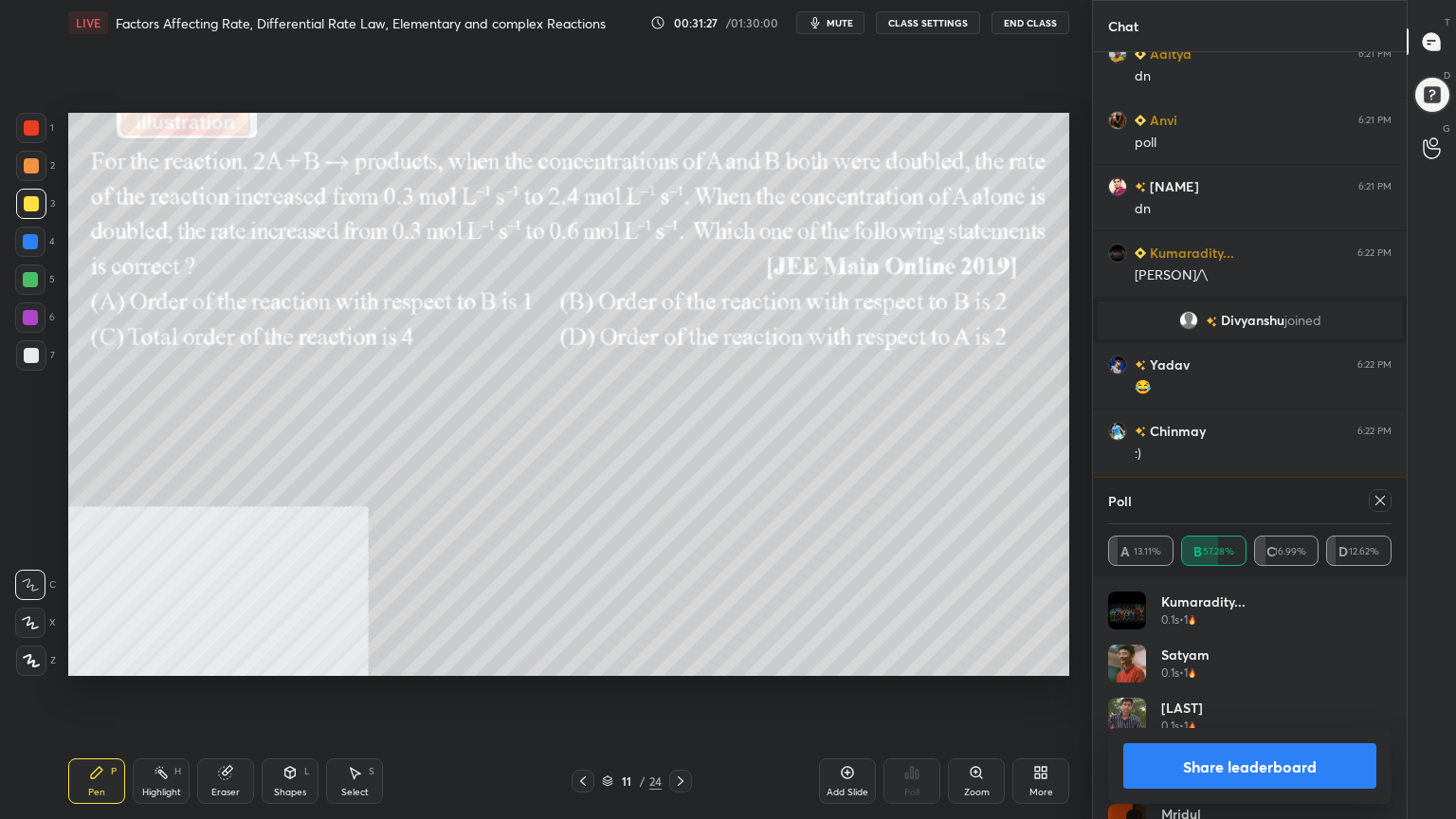 click 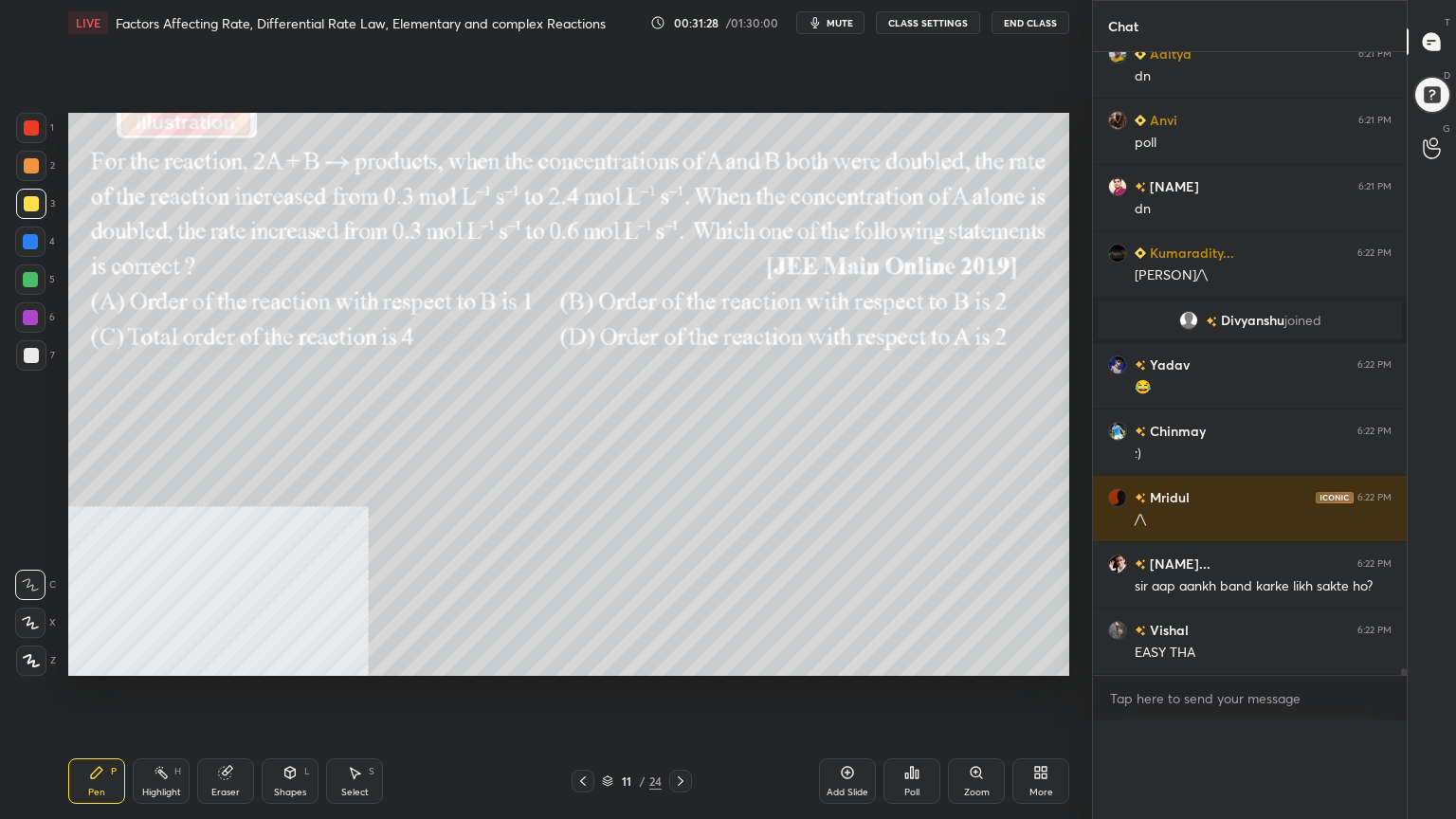 scroll, scrollTop: 32, scrollLeft: 278, axis: both 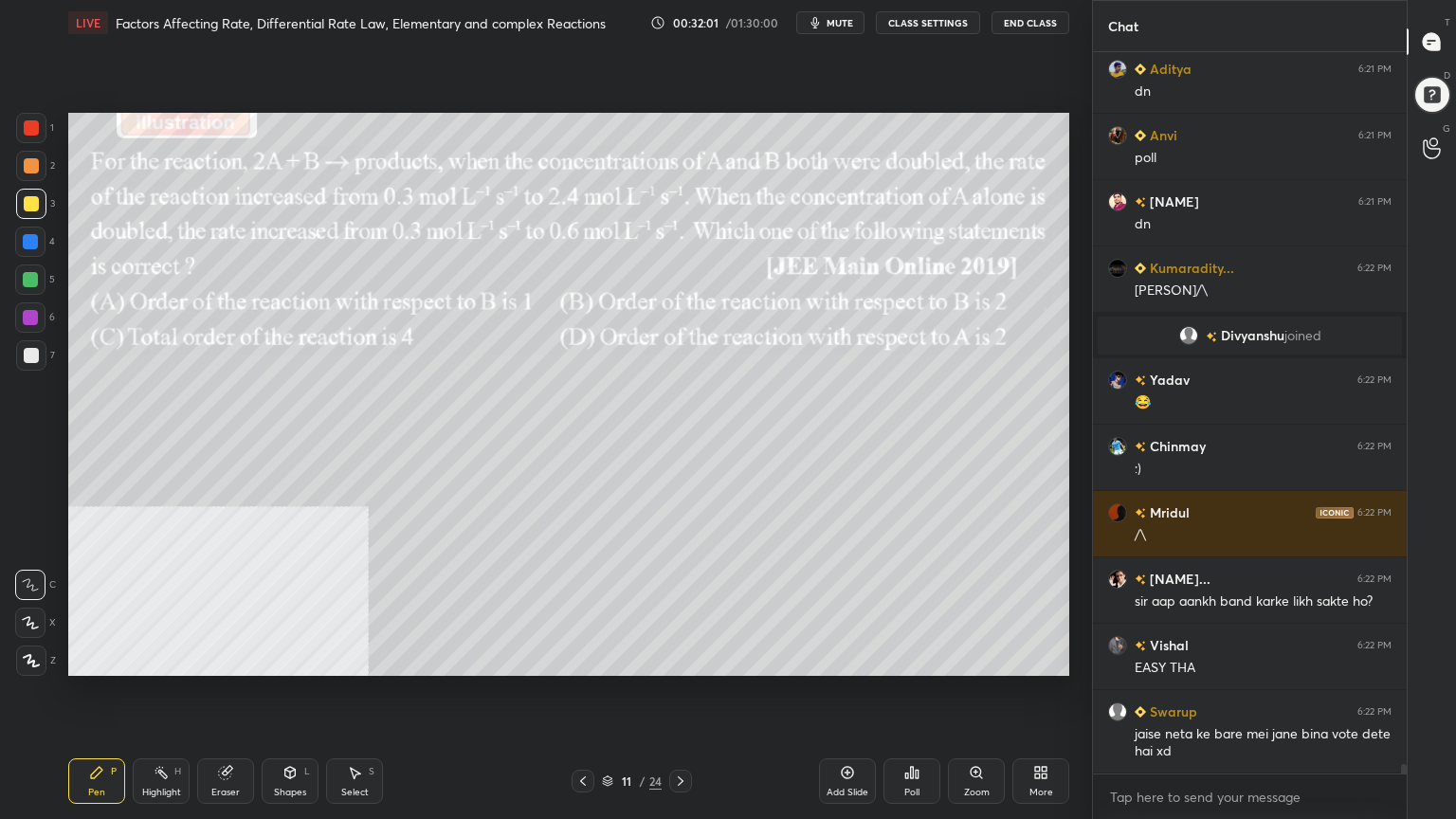 click on "Shapes L" at bounding box center (290, 781) 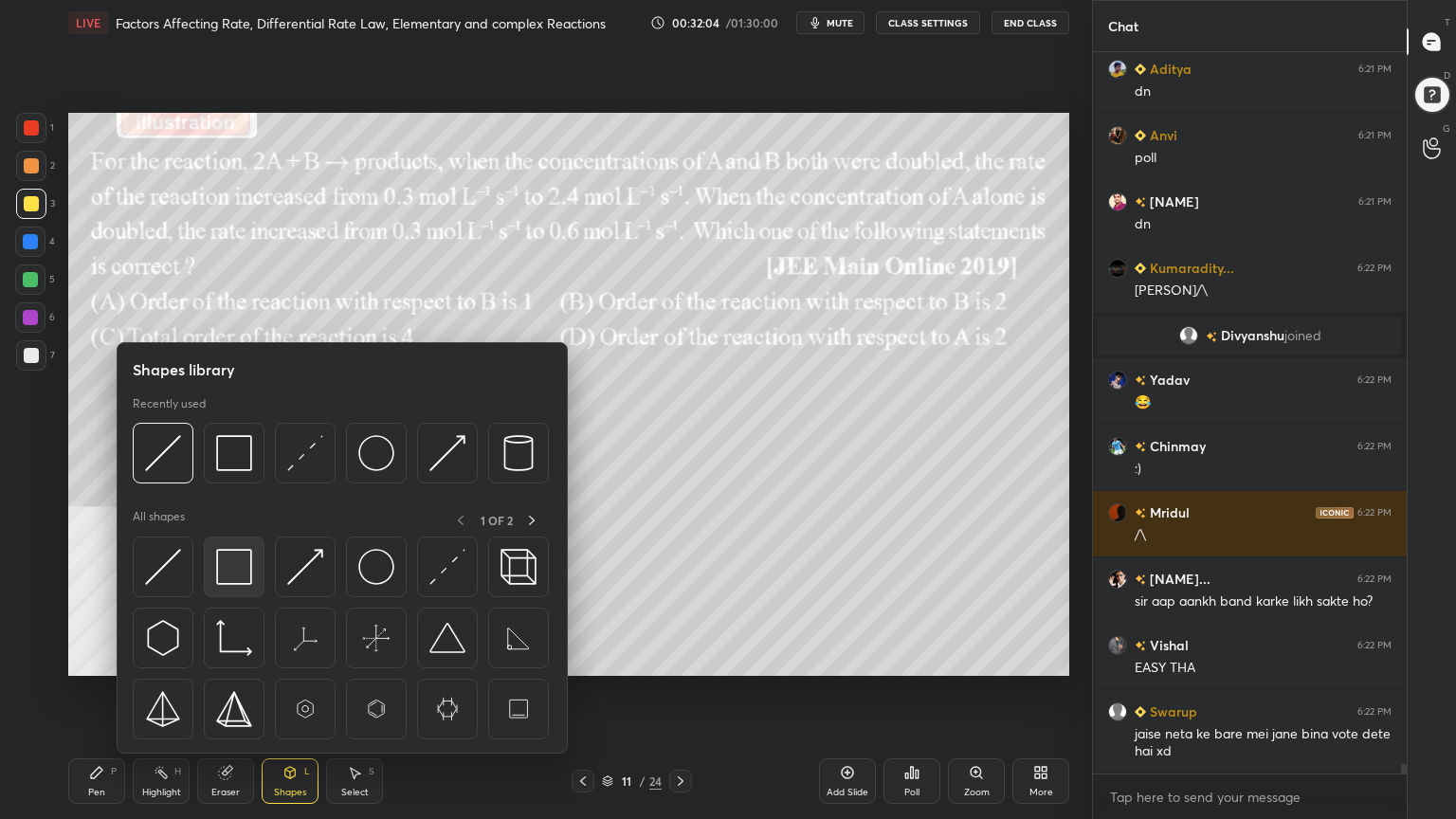 click at bounding box center [234, 567] 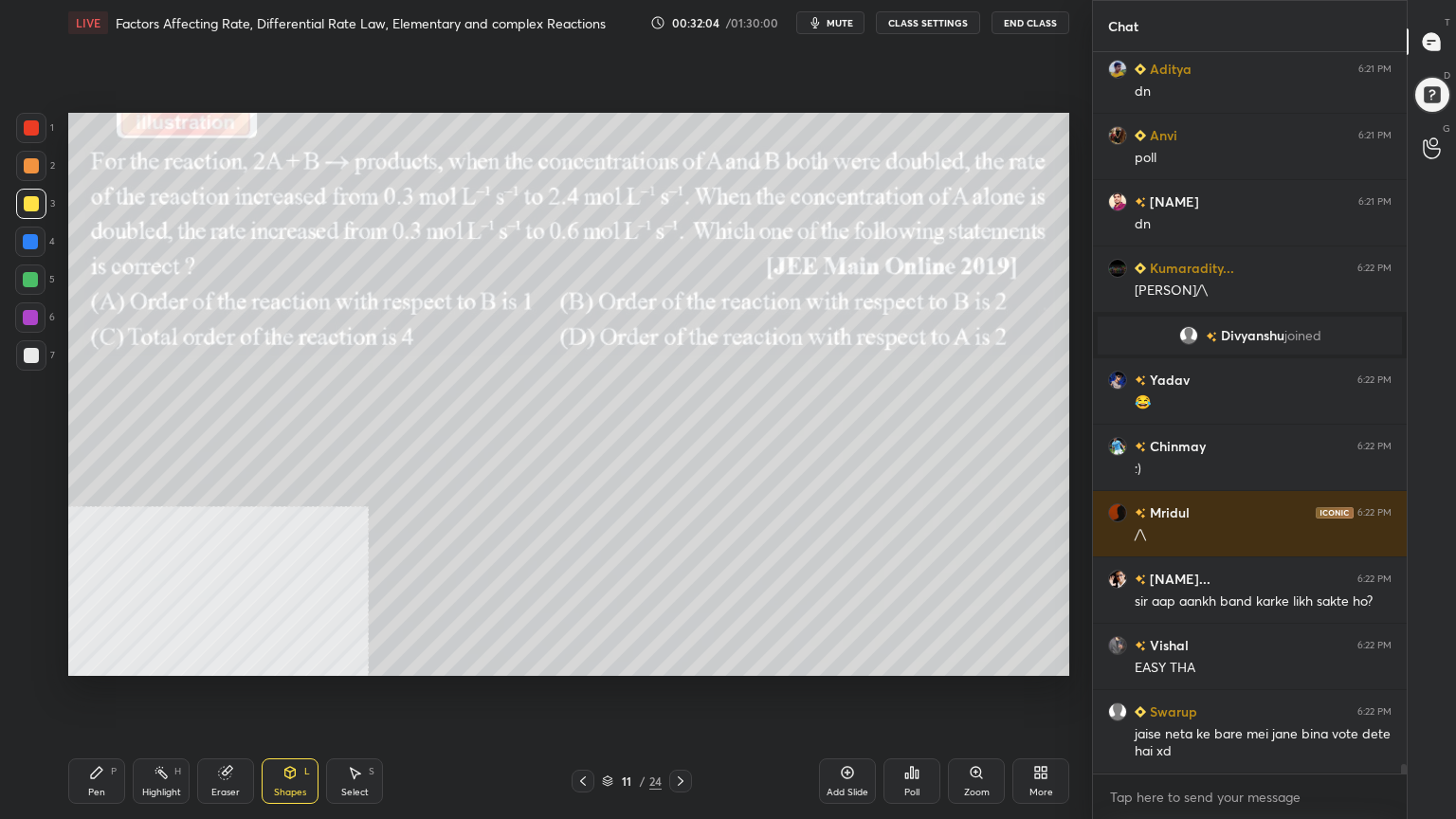 scroll, scrollTop: 56579, scrollLeft: 0, axis: vertical 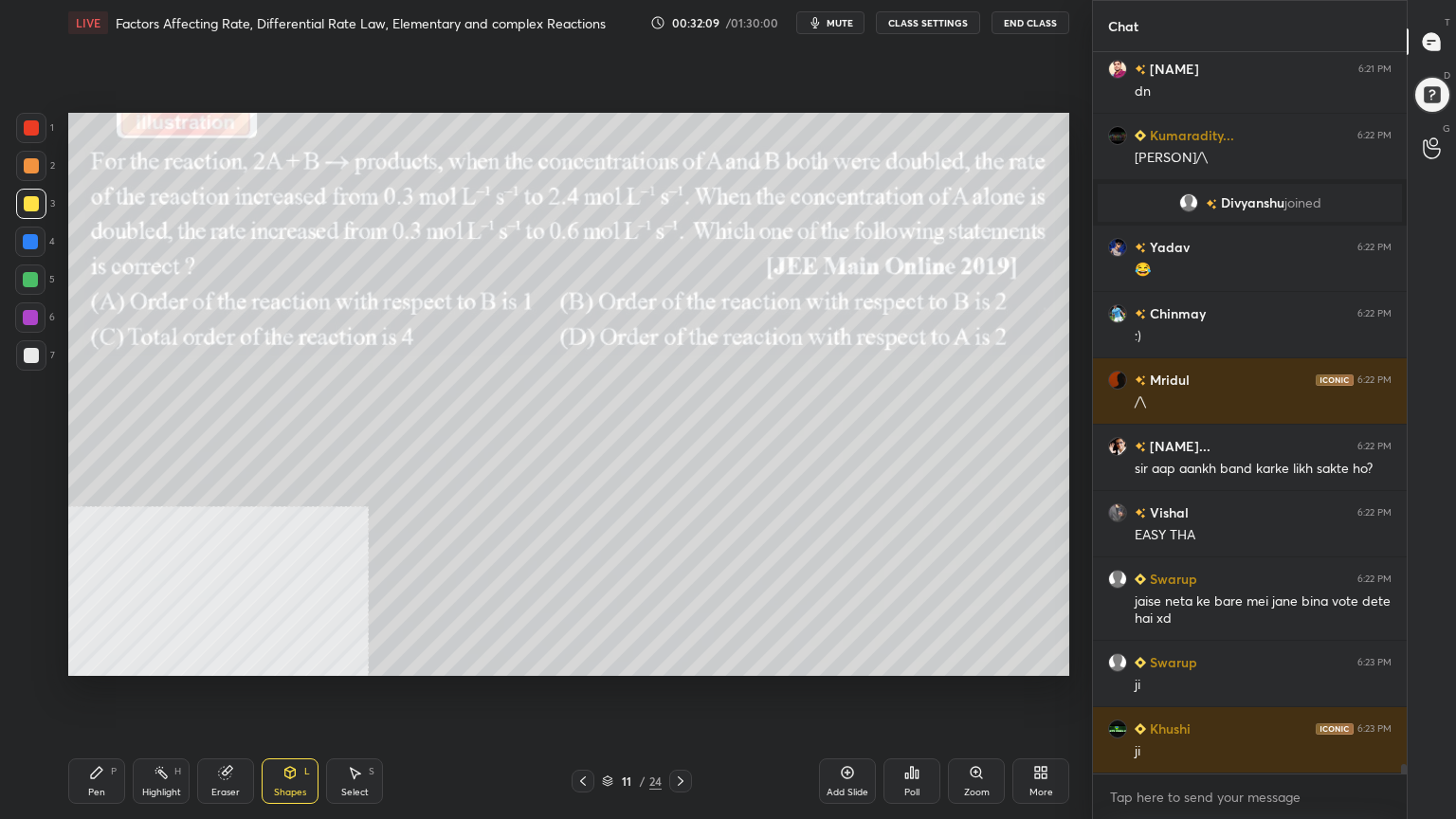 click on "Pen P" at bounding box center (97, 781) 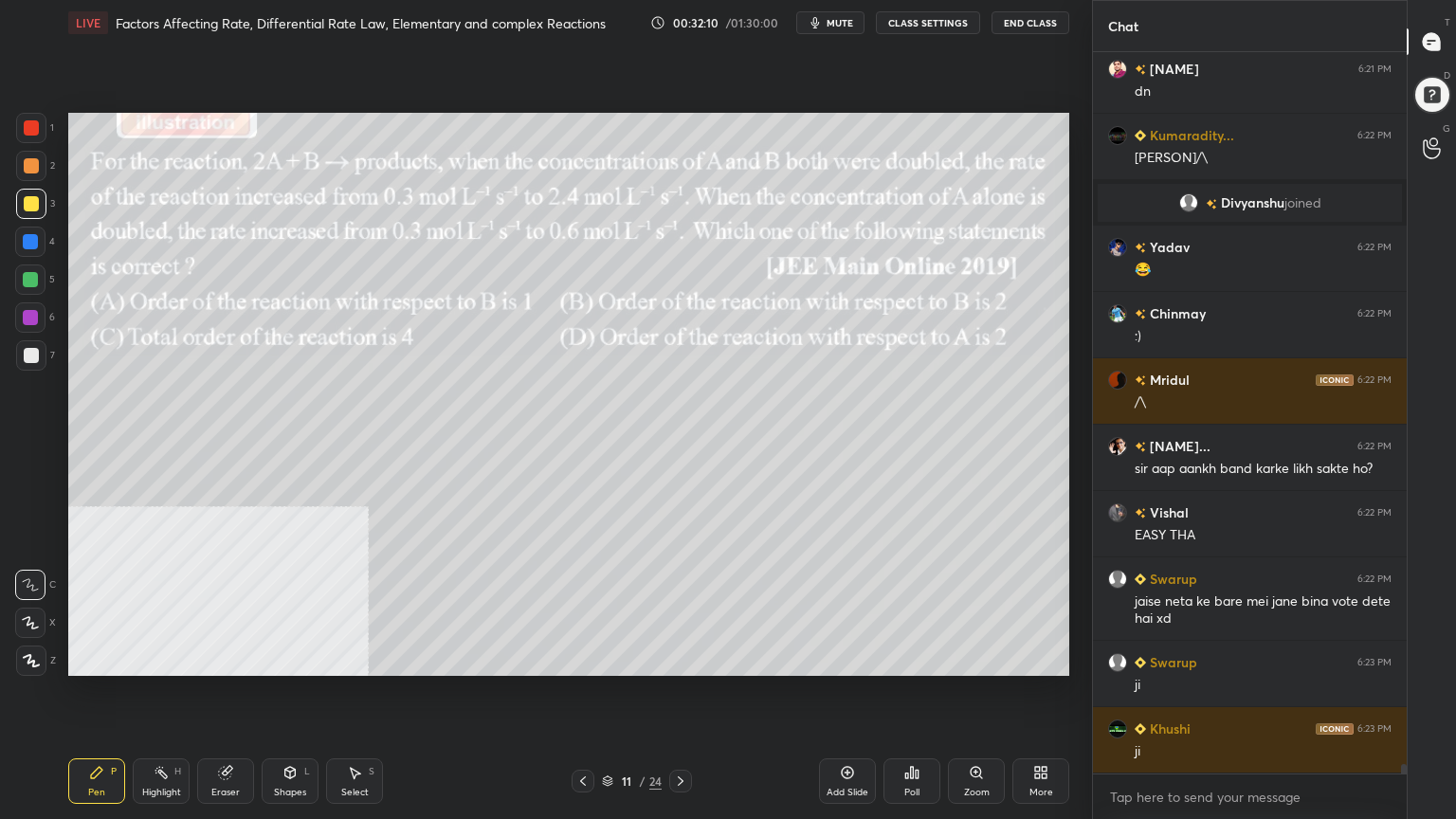 drag, startPoint x: 27, startPoint y: 276, endPoint x: 65, endPoint y: 294, distance: 42.04759 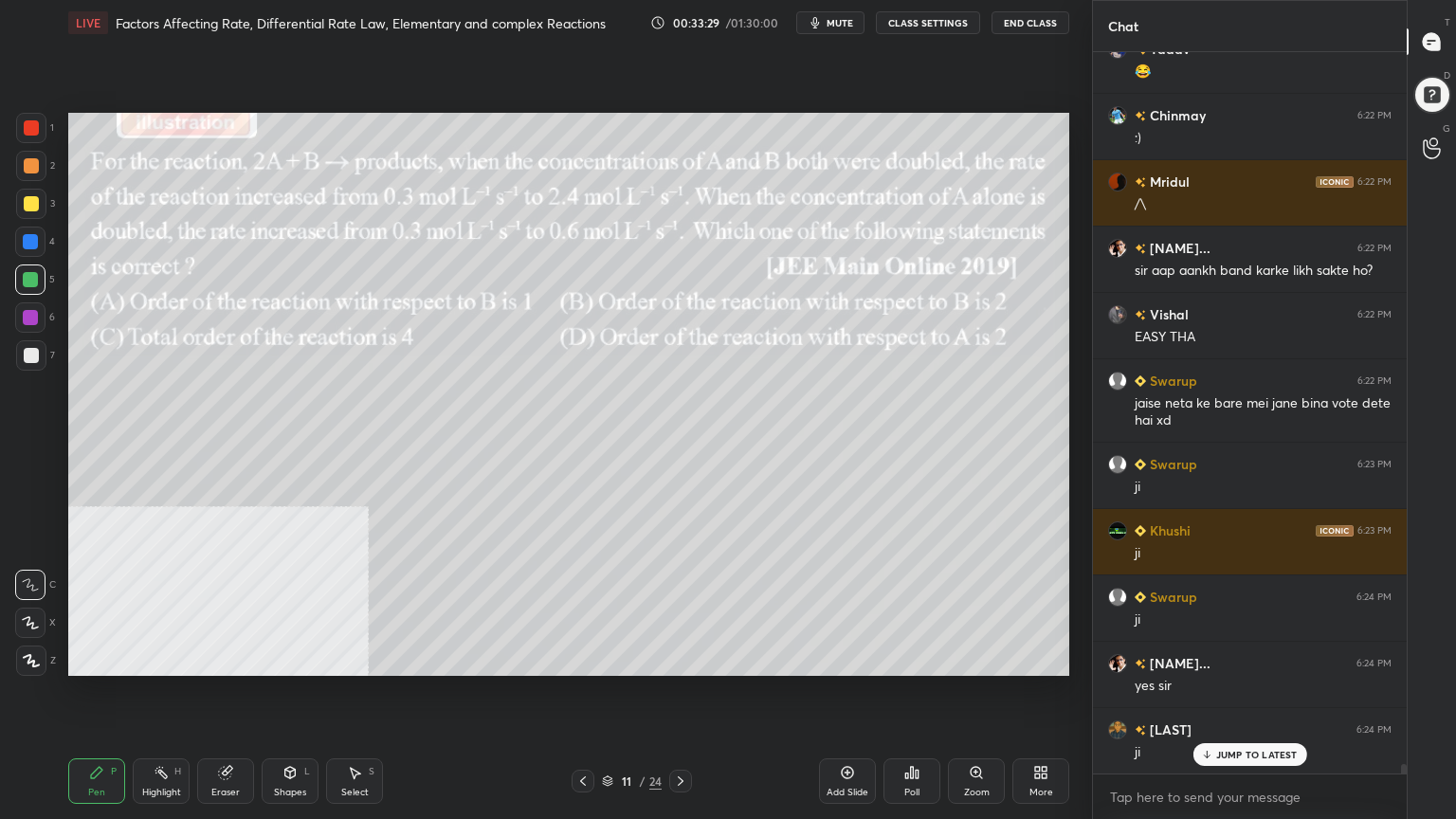 scroll, scrollTop: 56977, scrollLeft: 0, axis: vertical 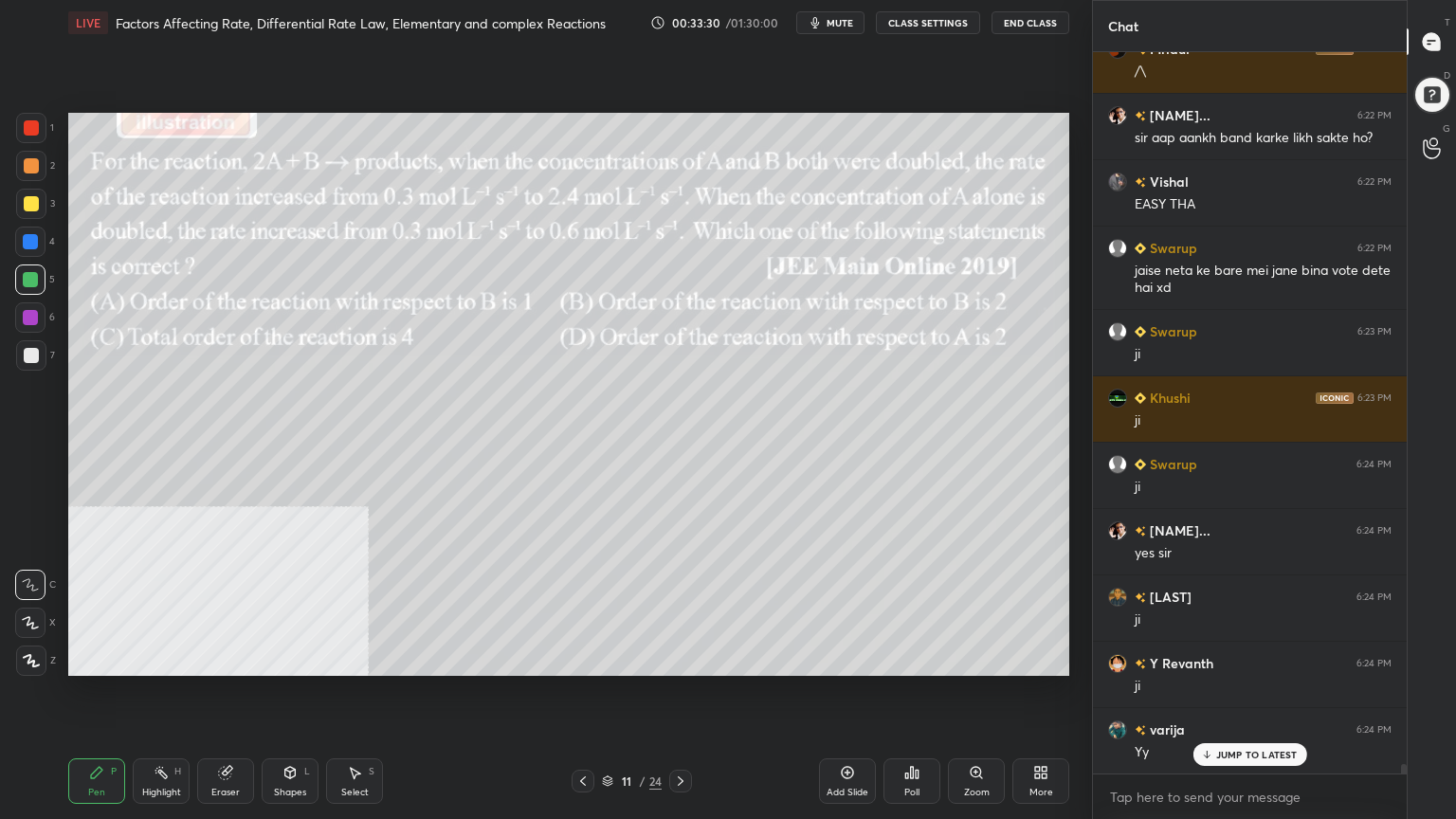 click at bounding box center (31, 166) 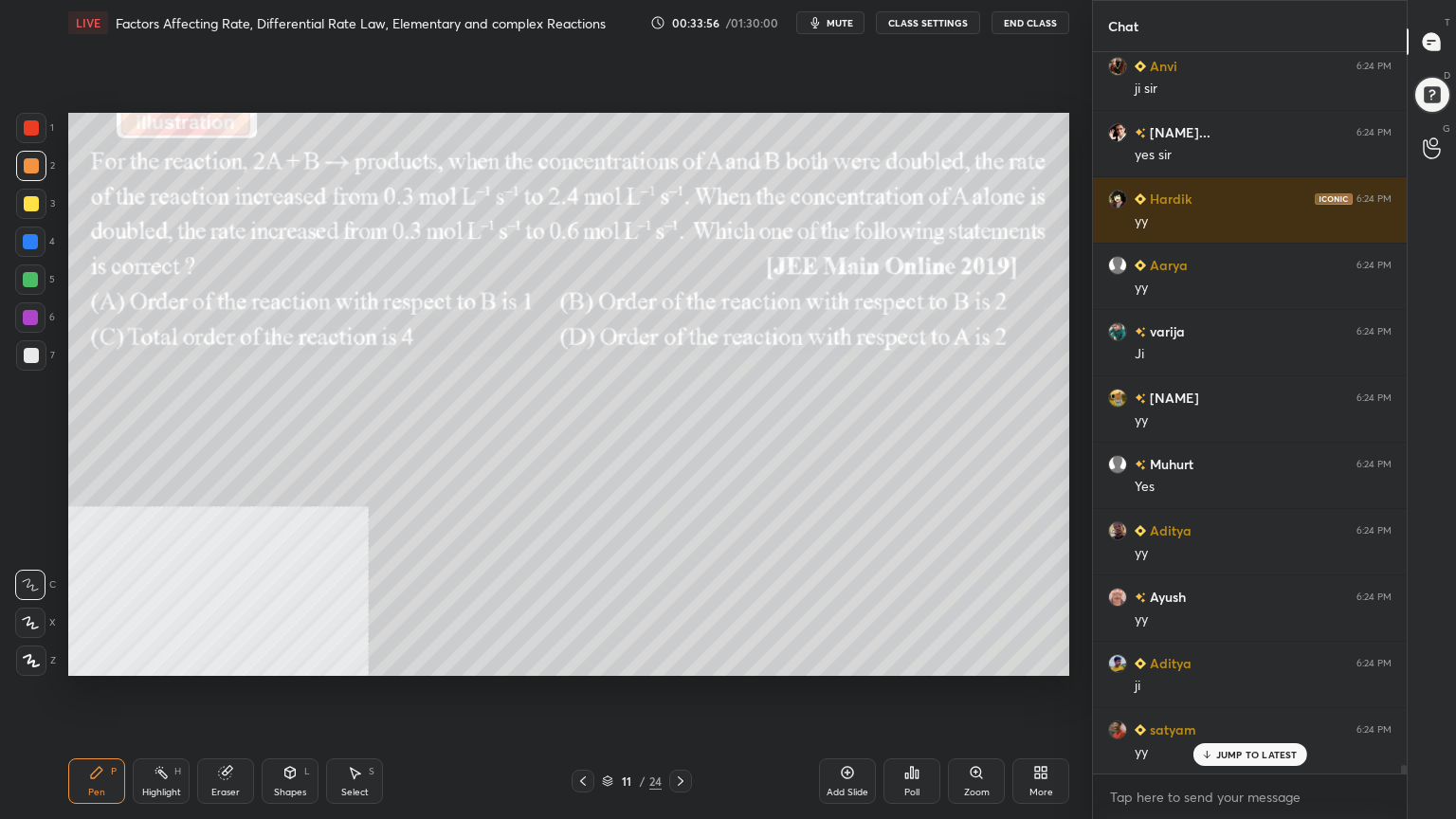 scroll, scrollTop: 58570, scrollLeft: 0, axis: vertical 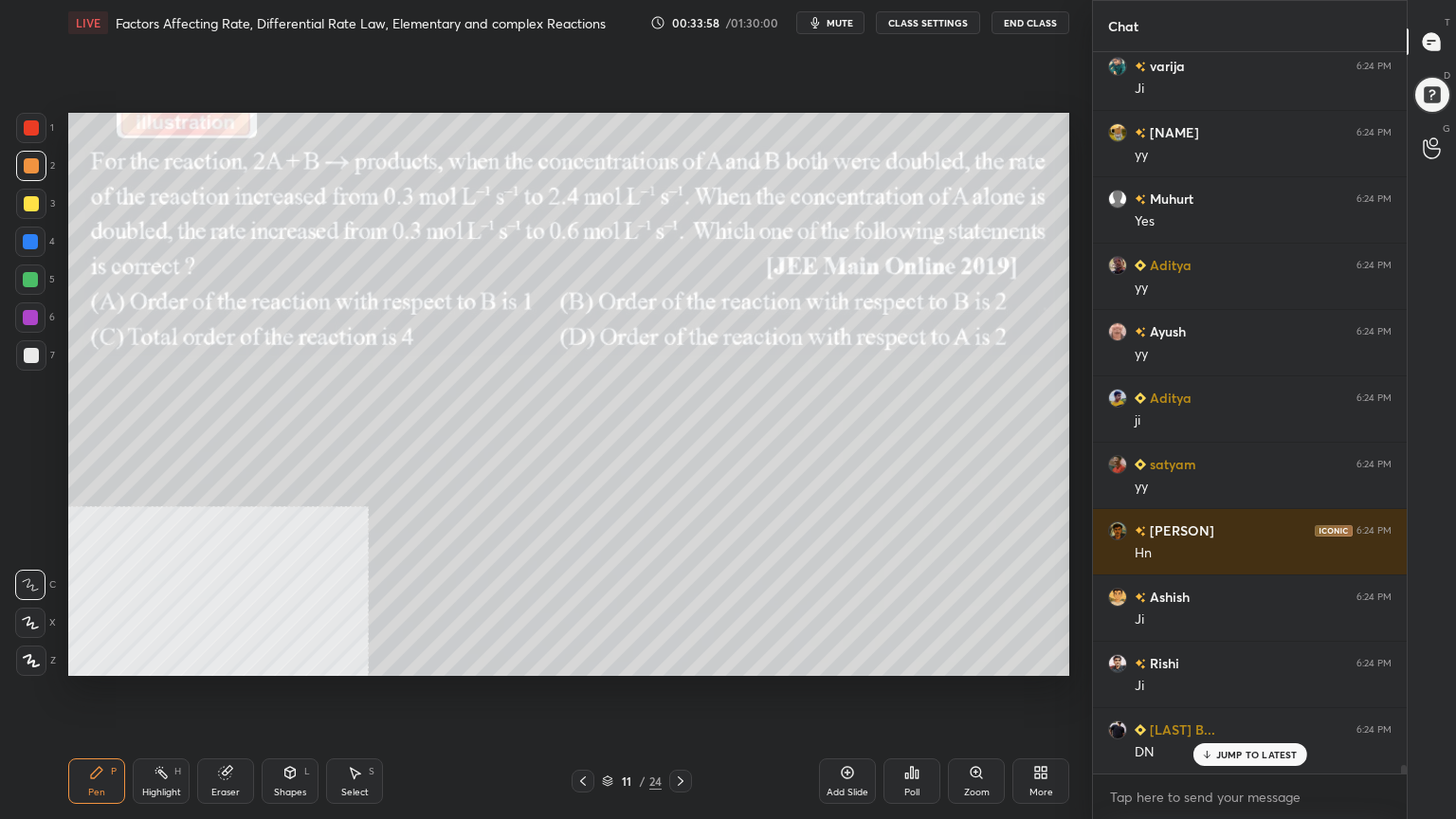 click 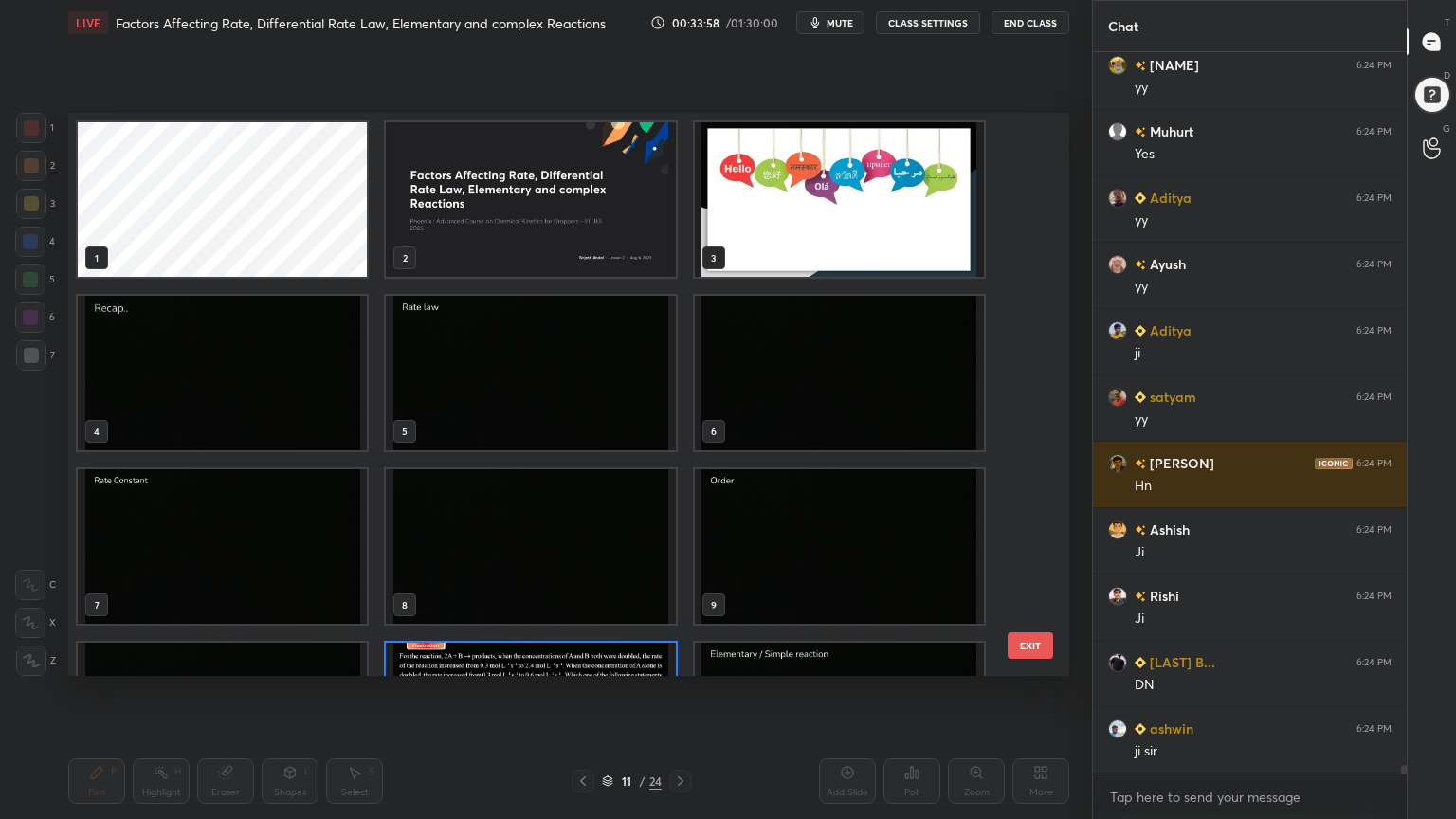 scroll, scrollTop: 131, scrollLeft: 0, axis: vertical 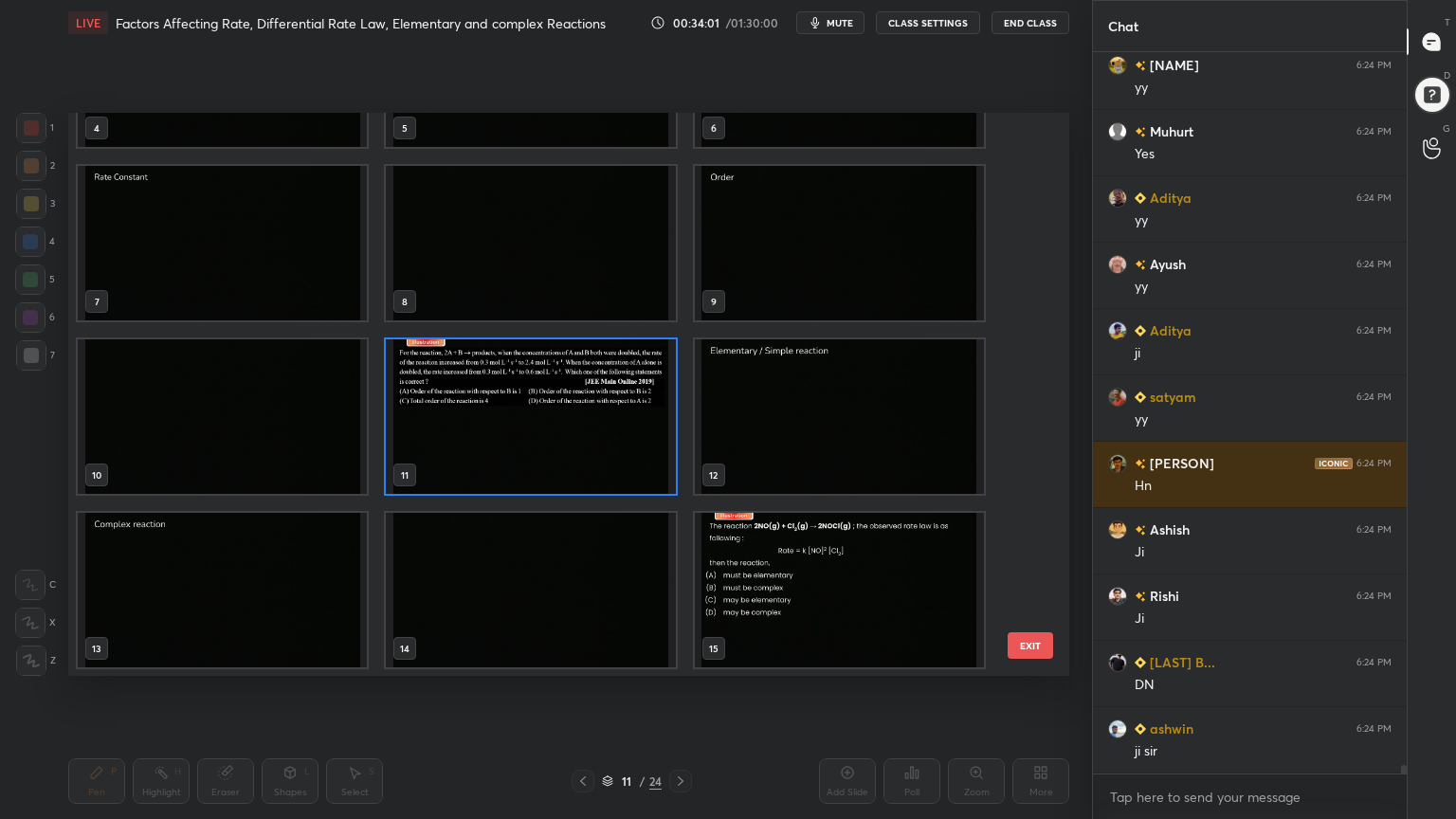 click at bounding box center (839, 416) 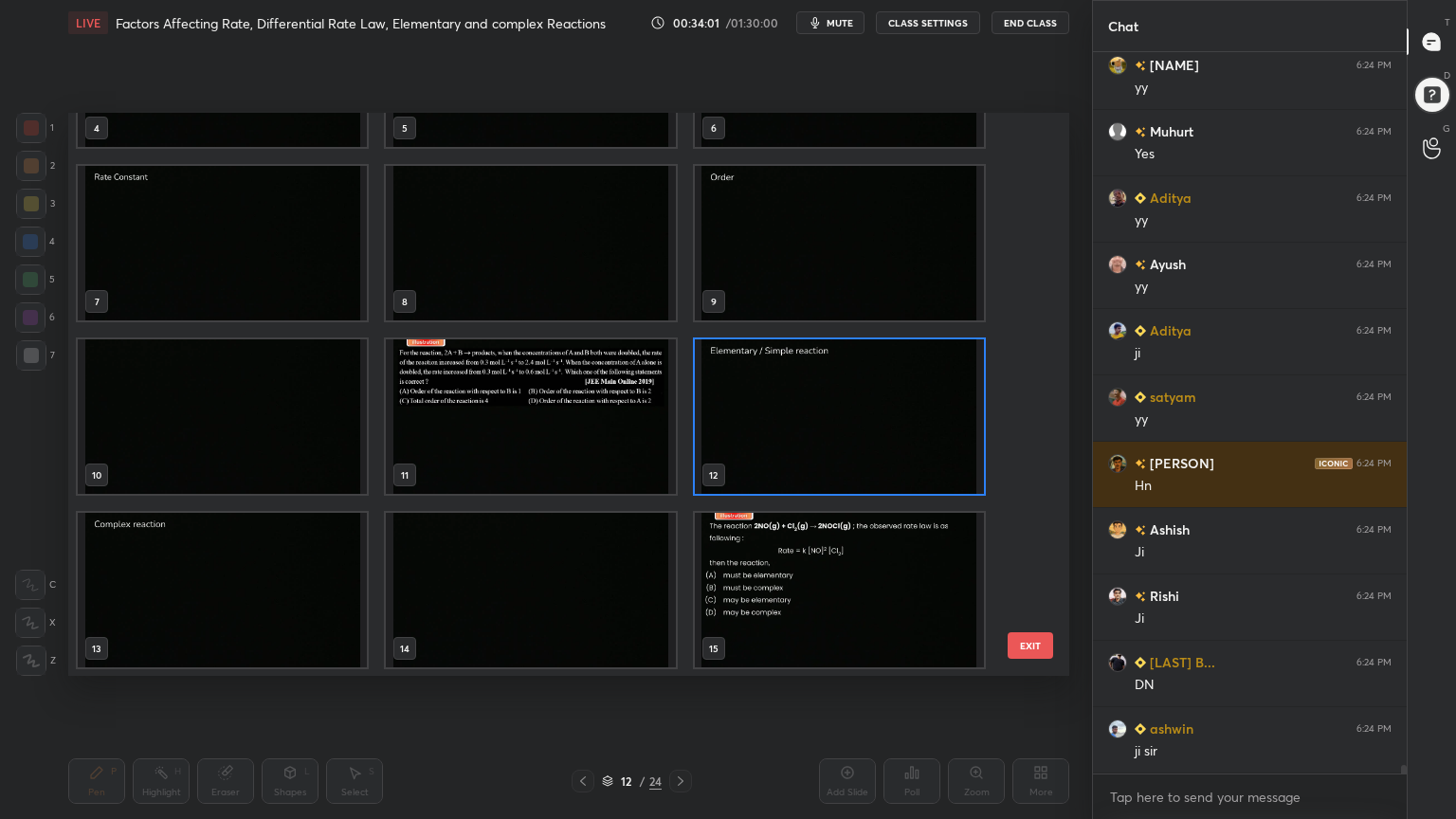 click at bounding box center (839, 416) 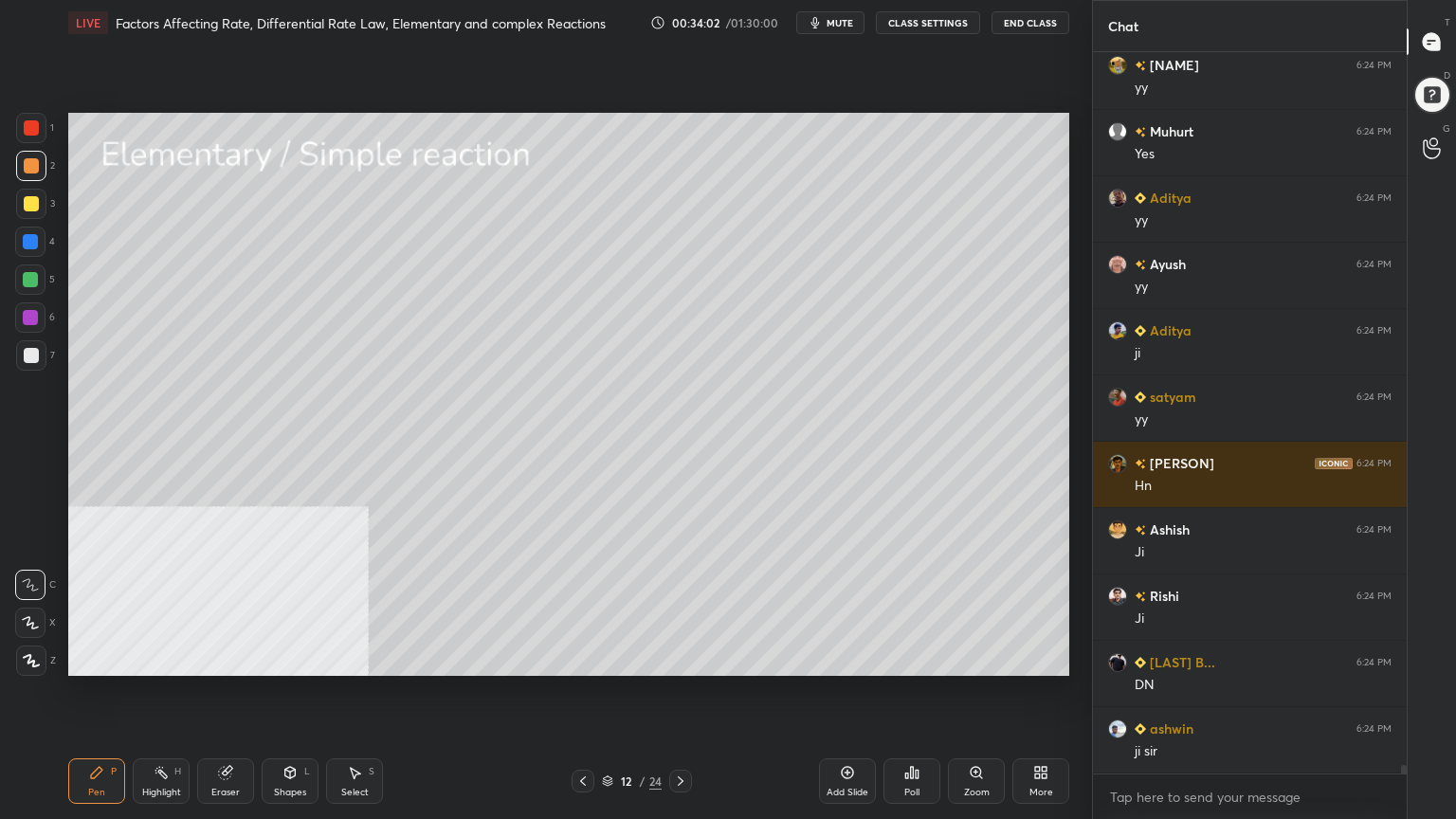 drag, startPoint x: 795, startPoint y: 445, endPoint x: 758, endPoint y: 440, distance: 37.336309 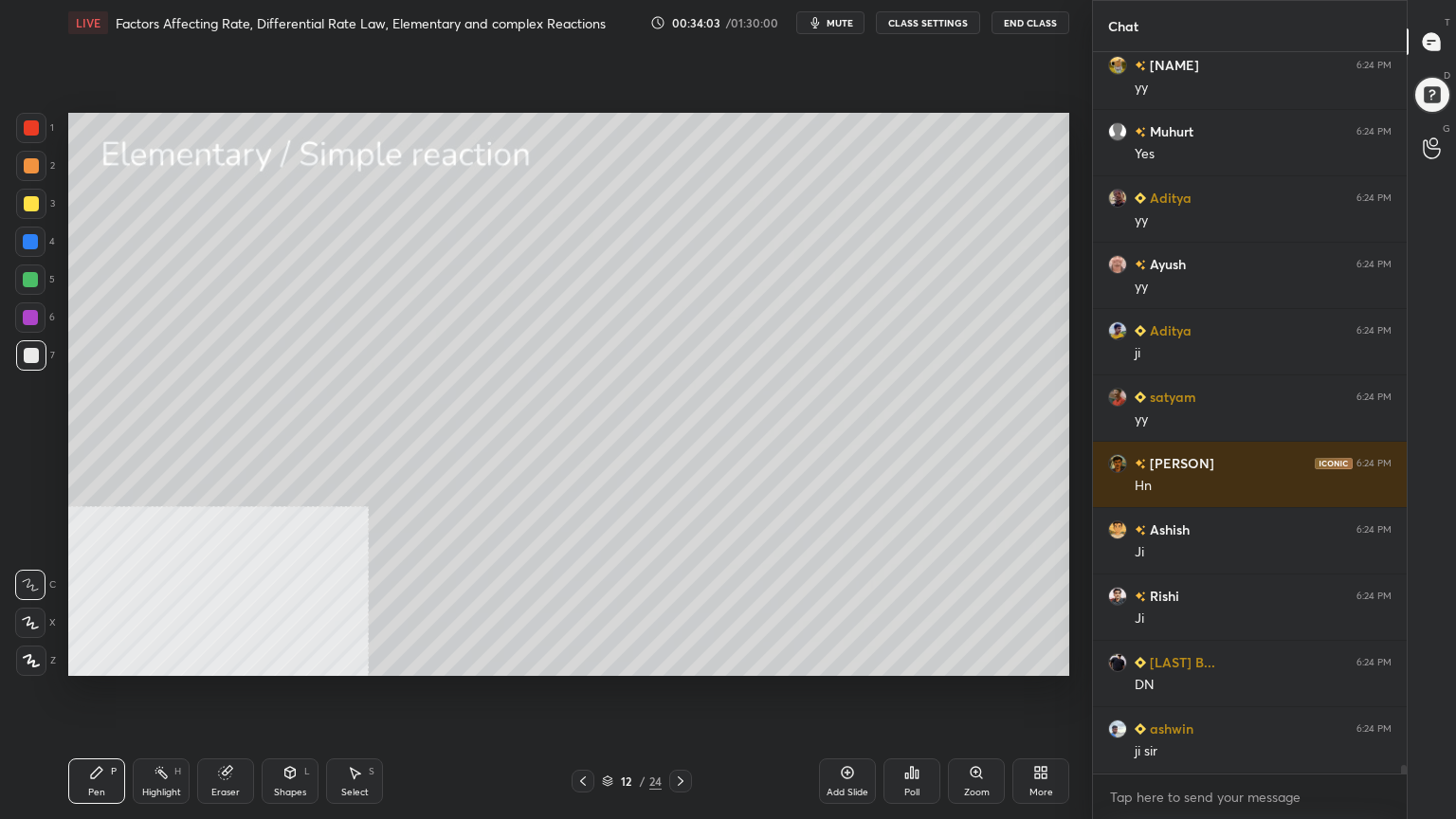 drag, startPoint x: 290, startPoint y: 785, endPoint x: 289, endPoint y: 760, distance: 25.019992 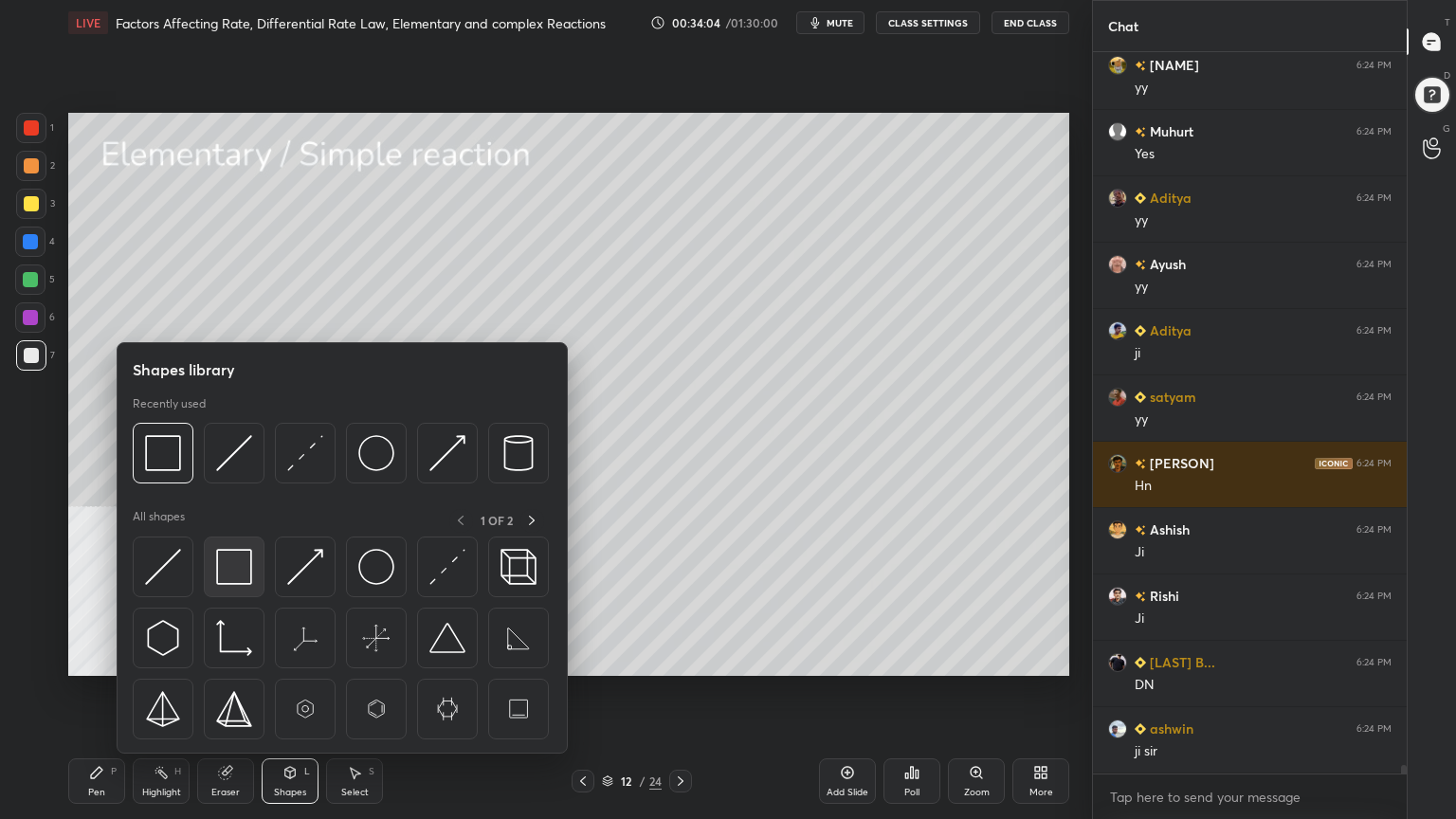 click at bounding box center (234, 567) 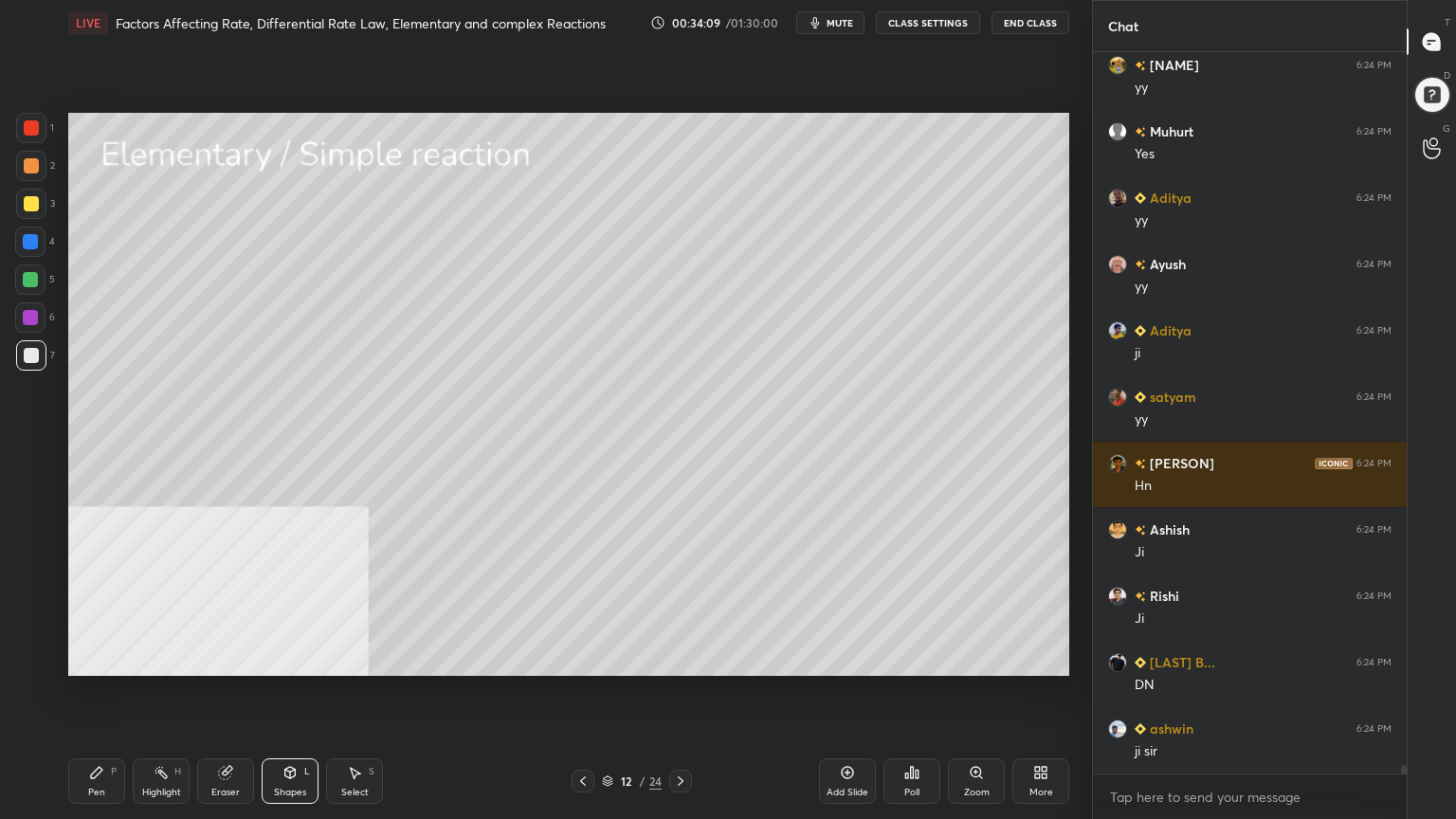 drag, startPoint x: 110, startPoint y: 768, endPoint x: 70, endPoint y: 777, distance: 41 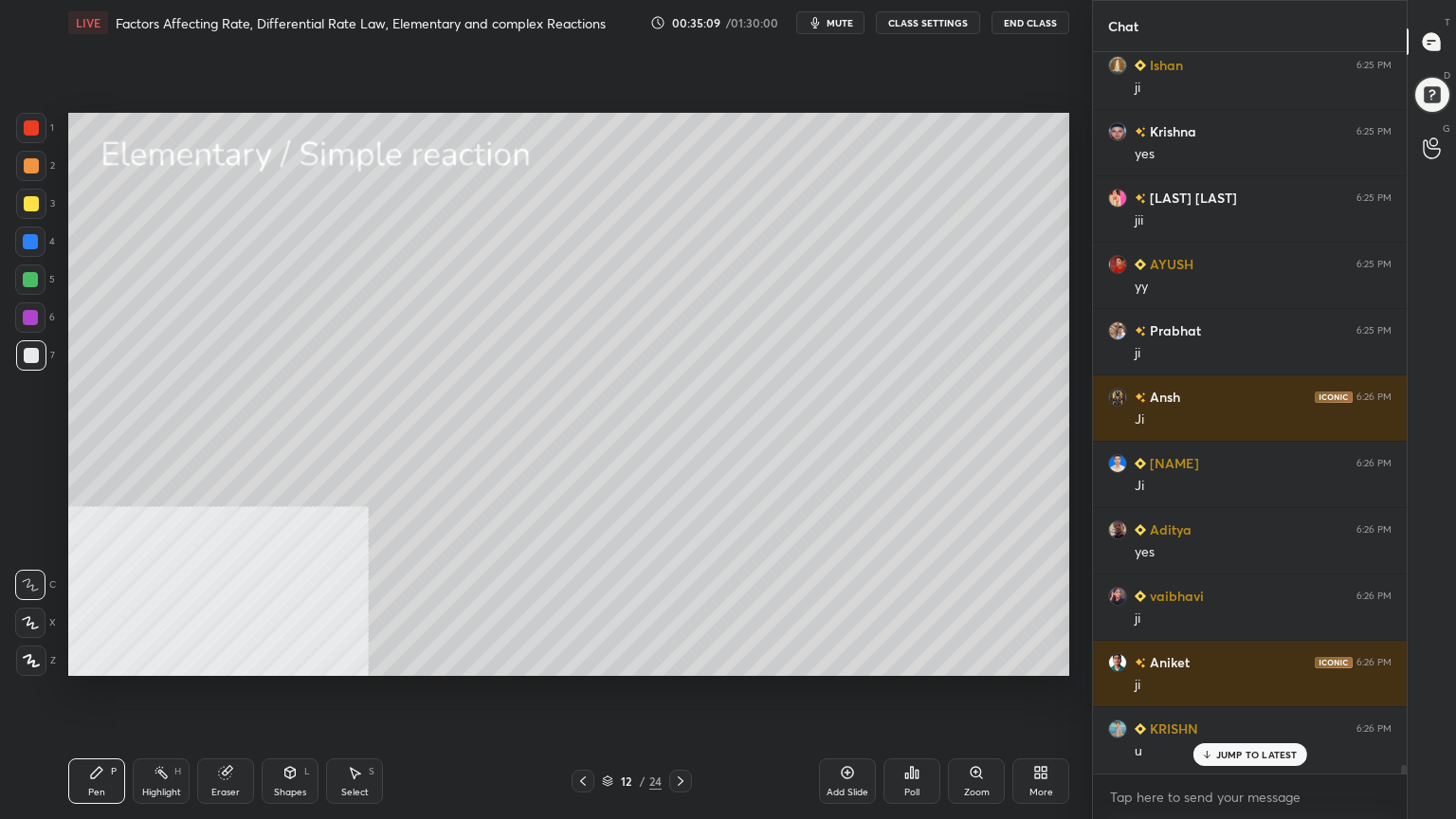 scroll, scrollTop: 58130, scrollLeft: 0, axis: vertical 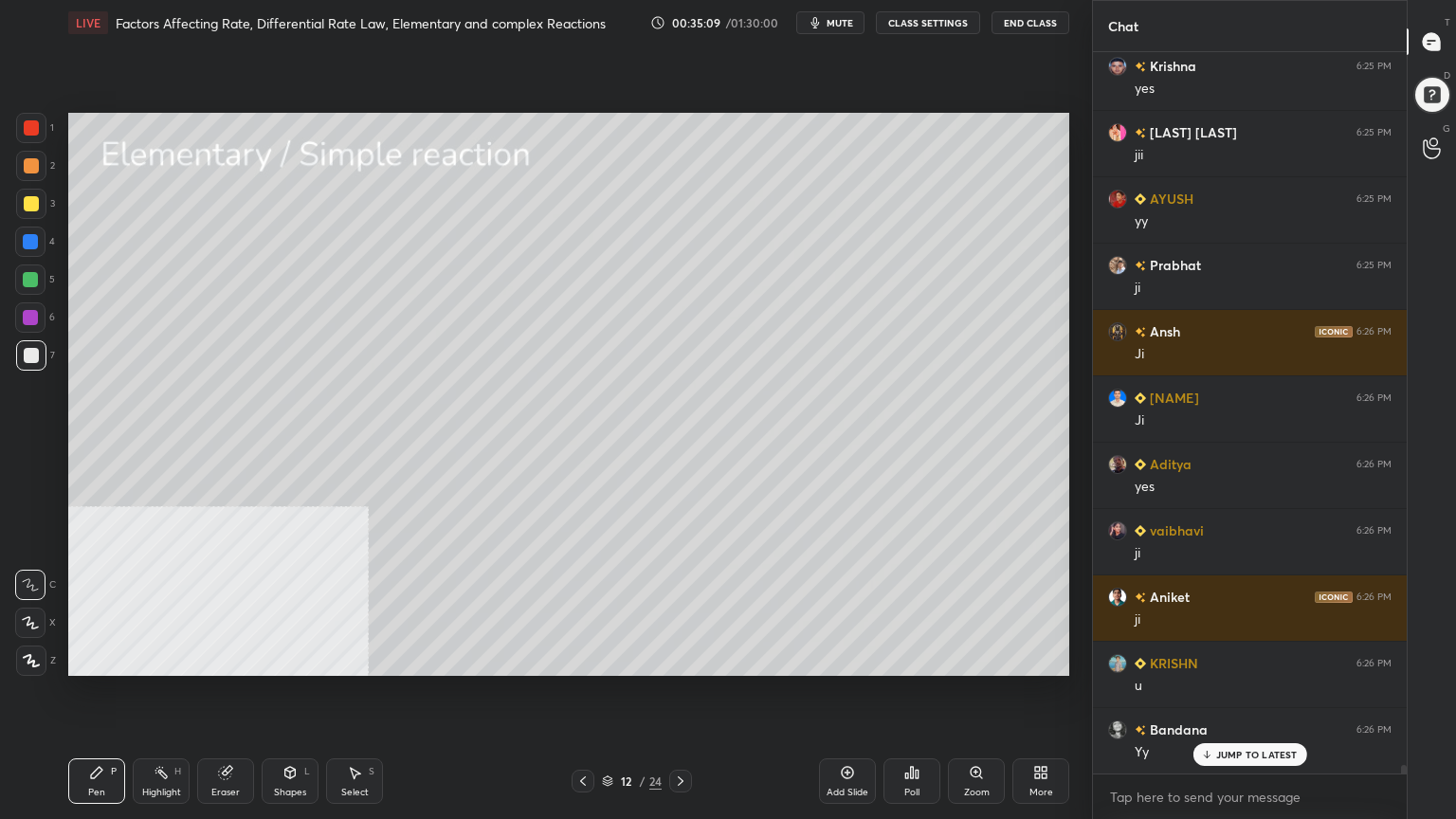 click at bounding box center [31, 204] 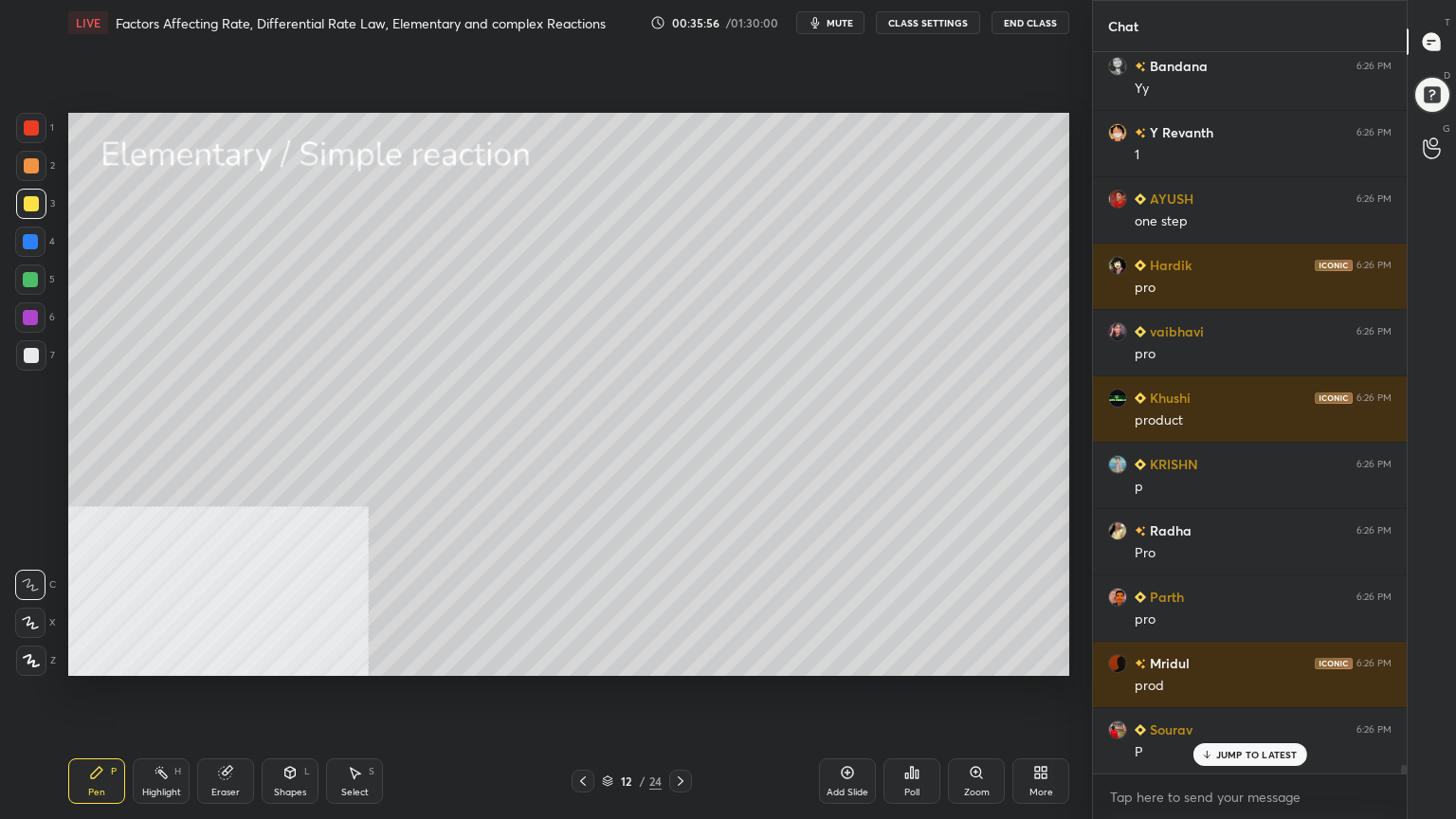 scroll, scrollTop: 58861, scrollLeft: 0, axis: vertical 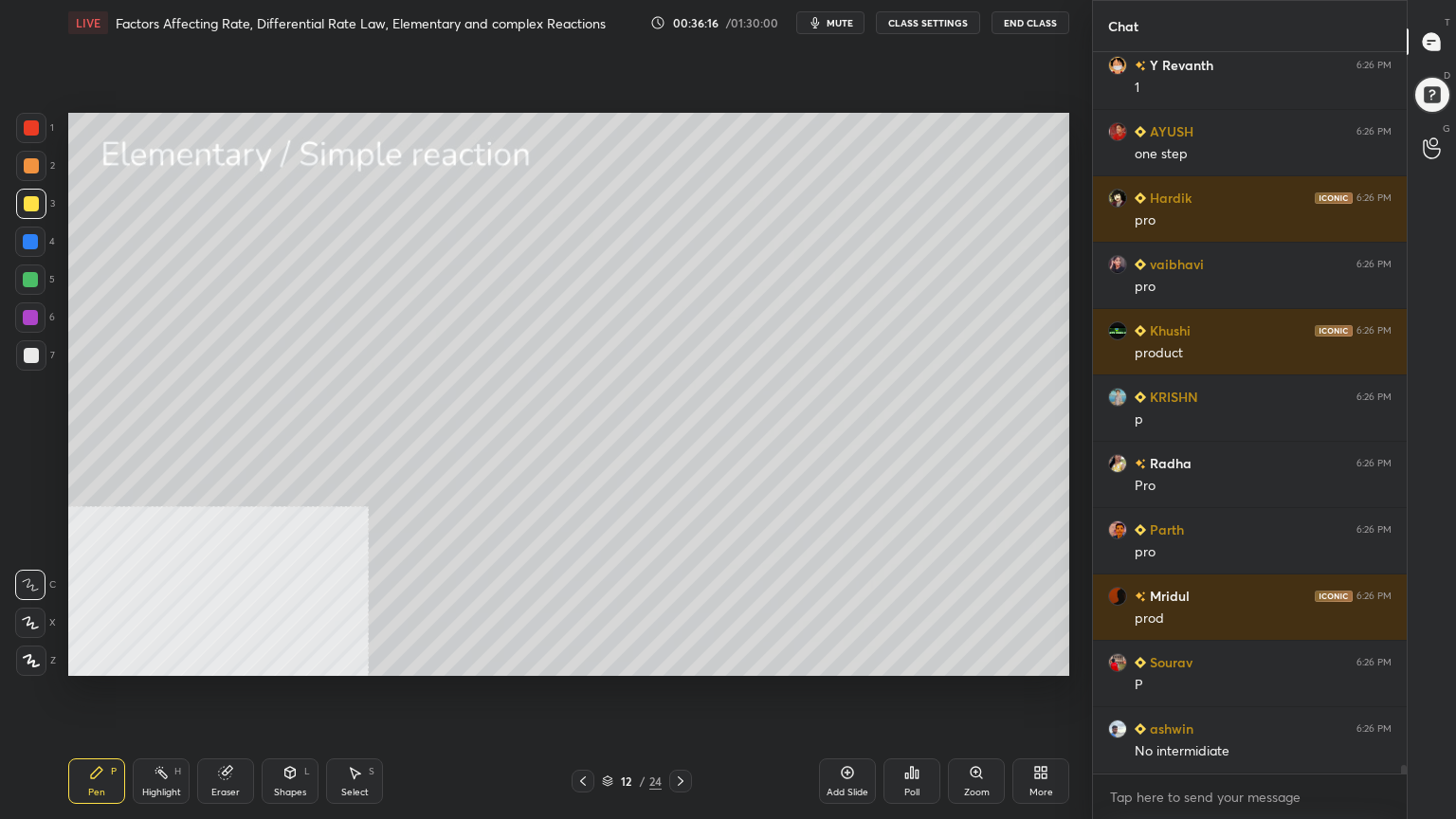 click on "Select" at bounding box center (355, 792) 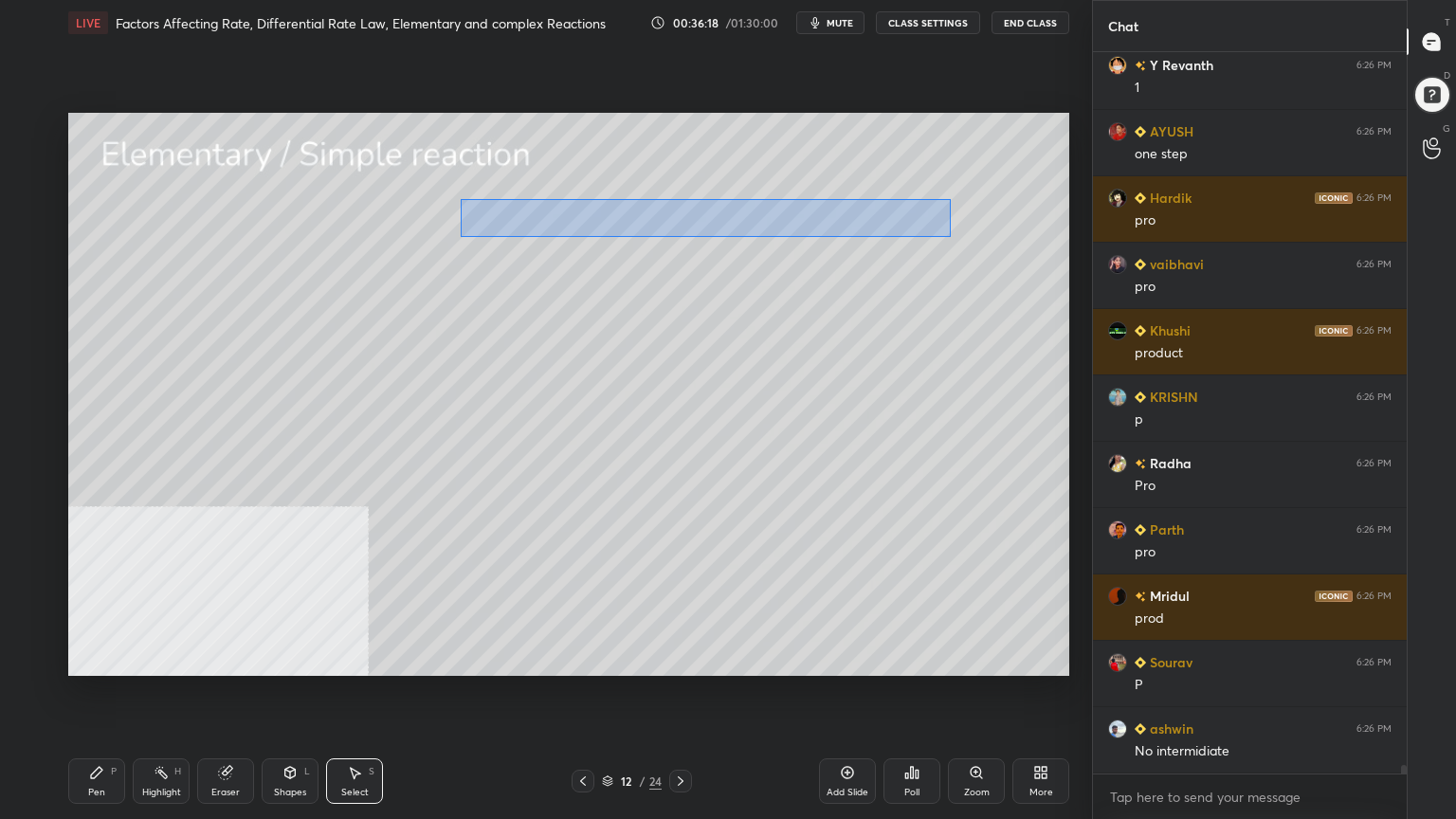 drag, startPoint x: 460, startPoint y: 197, endPoint x: 902, endPoint y: 233, distance: 443.4636 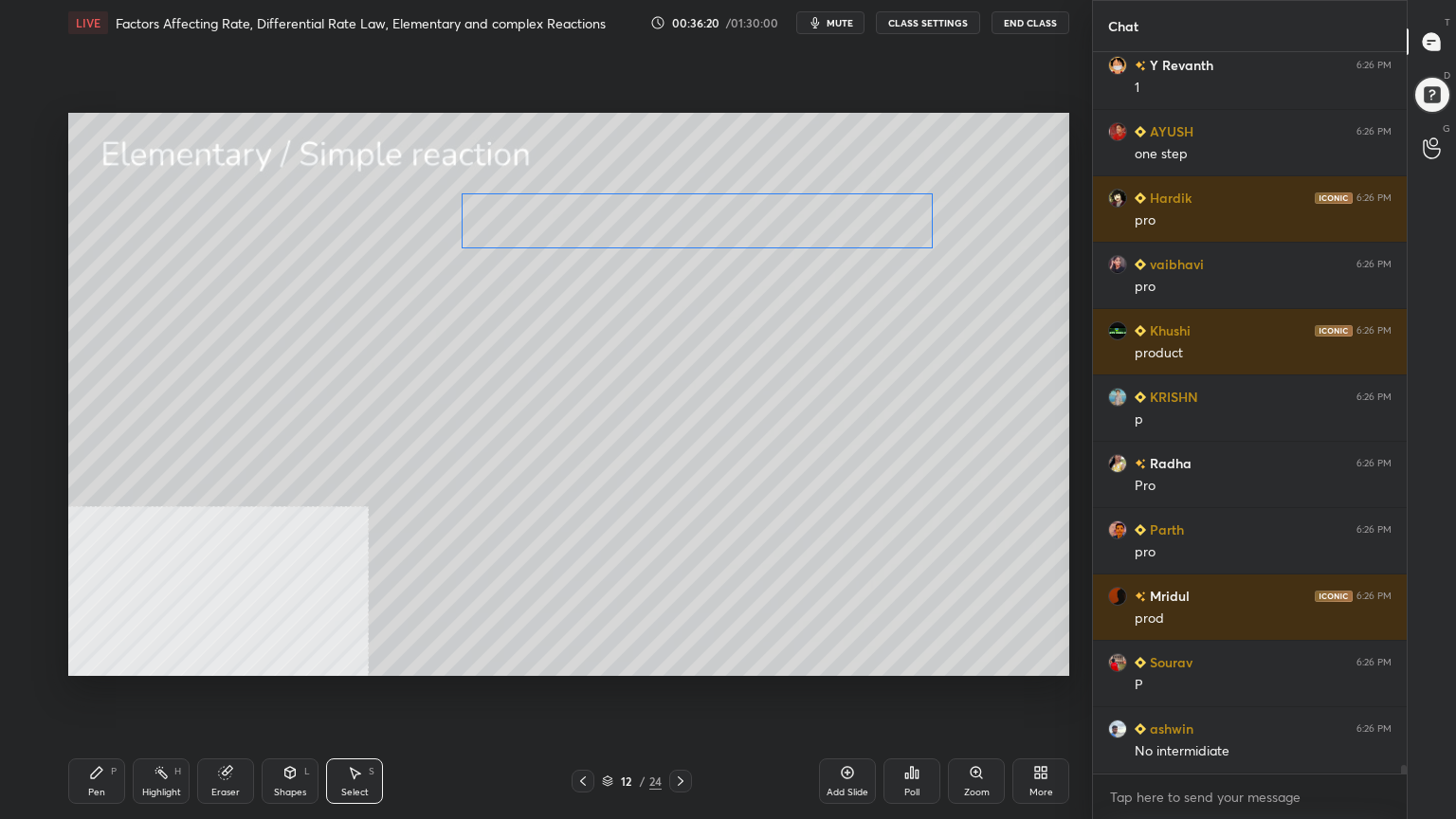 click on "0 ° Undo Copy Duplicate Duplicate to new slide Delete" at bounding box center (569, 394) 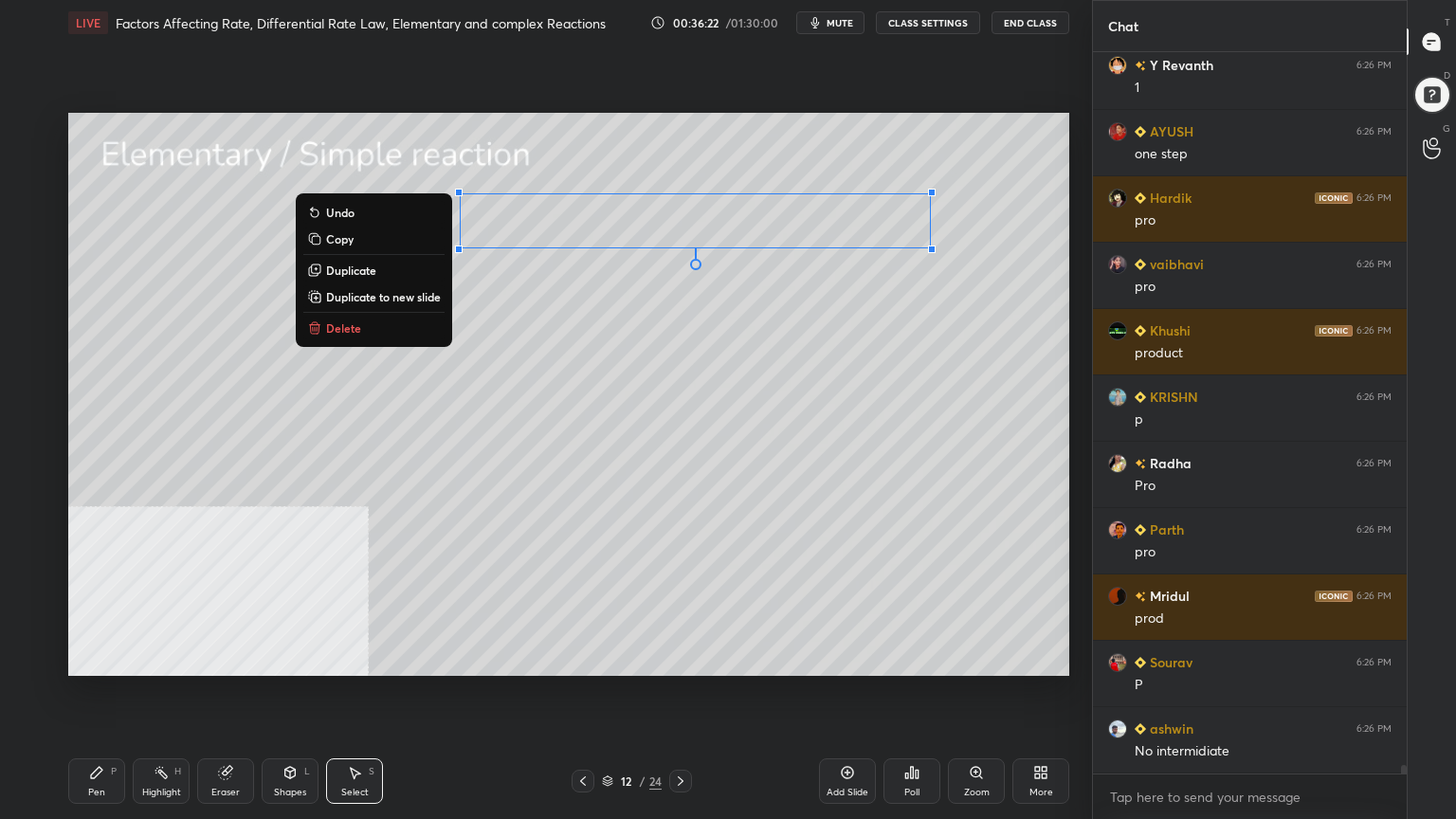 click on "0 ° Undo Copy Duplicate Duplicate to new slide Delete" at bounding box center (569, 394) 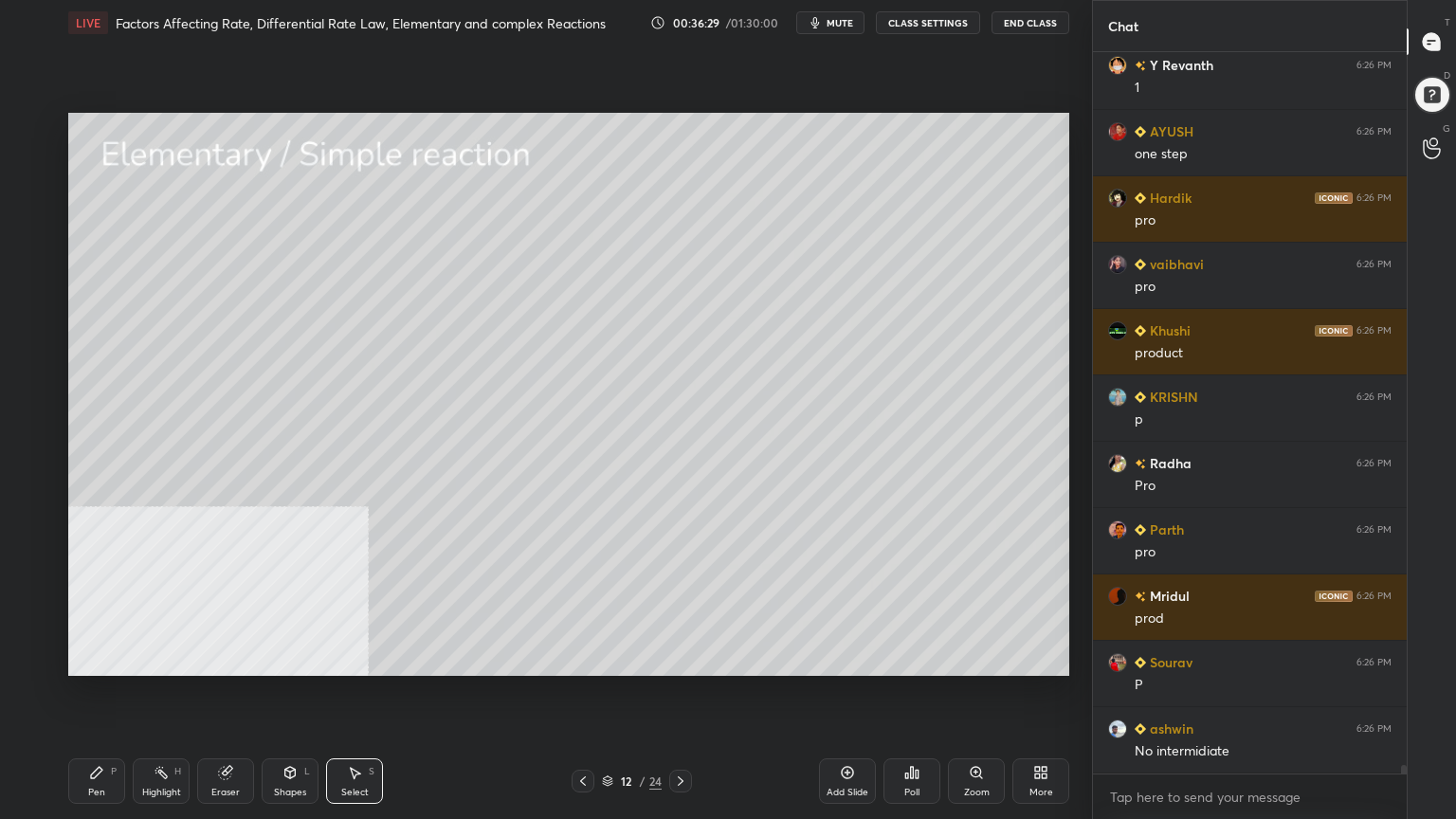 scroll, scrollTop: 58926, scrollLeft: 0, axis: vertical 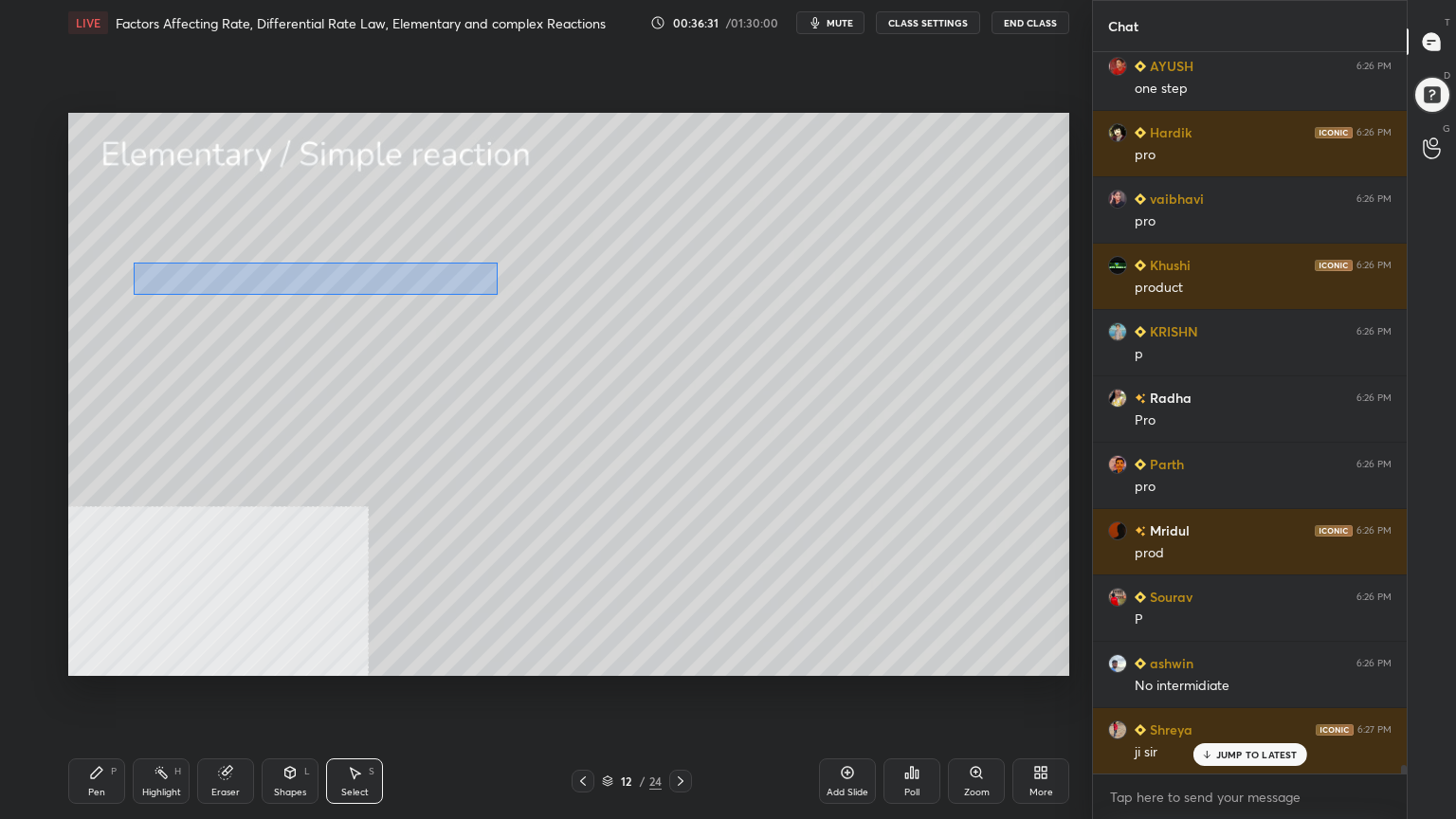 drag, startPoint x: 133, startPoint y: 262, endPoint x: 499, endPoint y: 295, distance: 367.48469 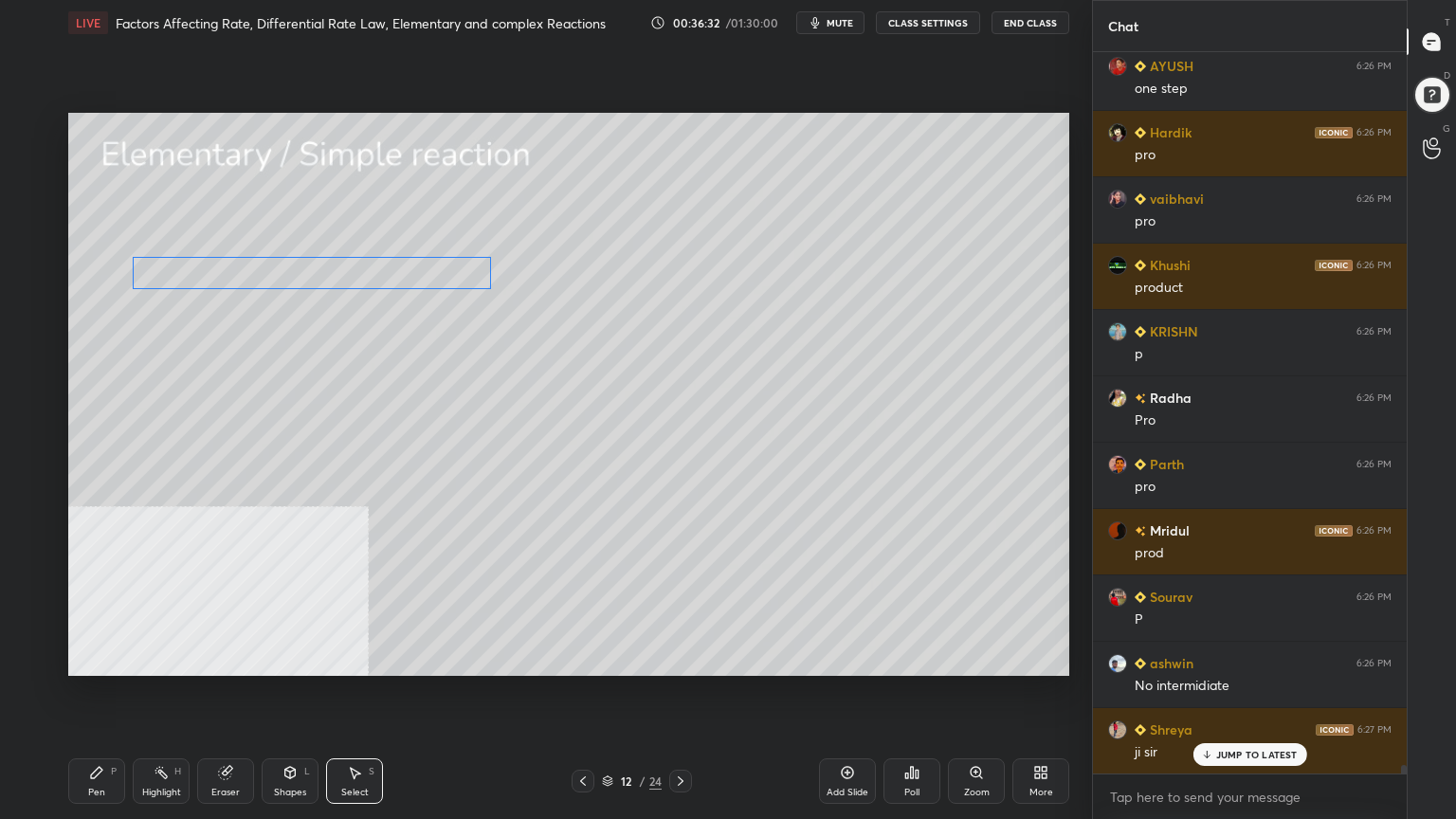 click on "0 ° Undo Copy Duplicate Duplicate to new slide Delete" at bounding box center (569, 394) 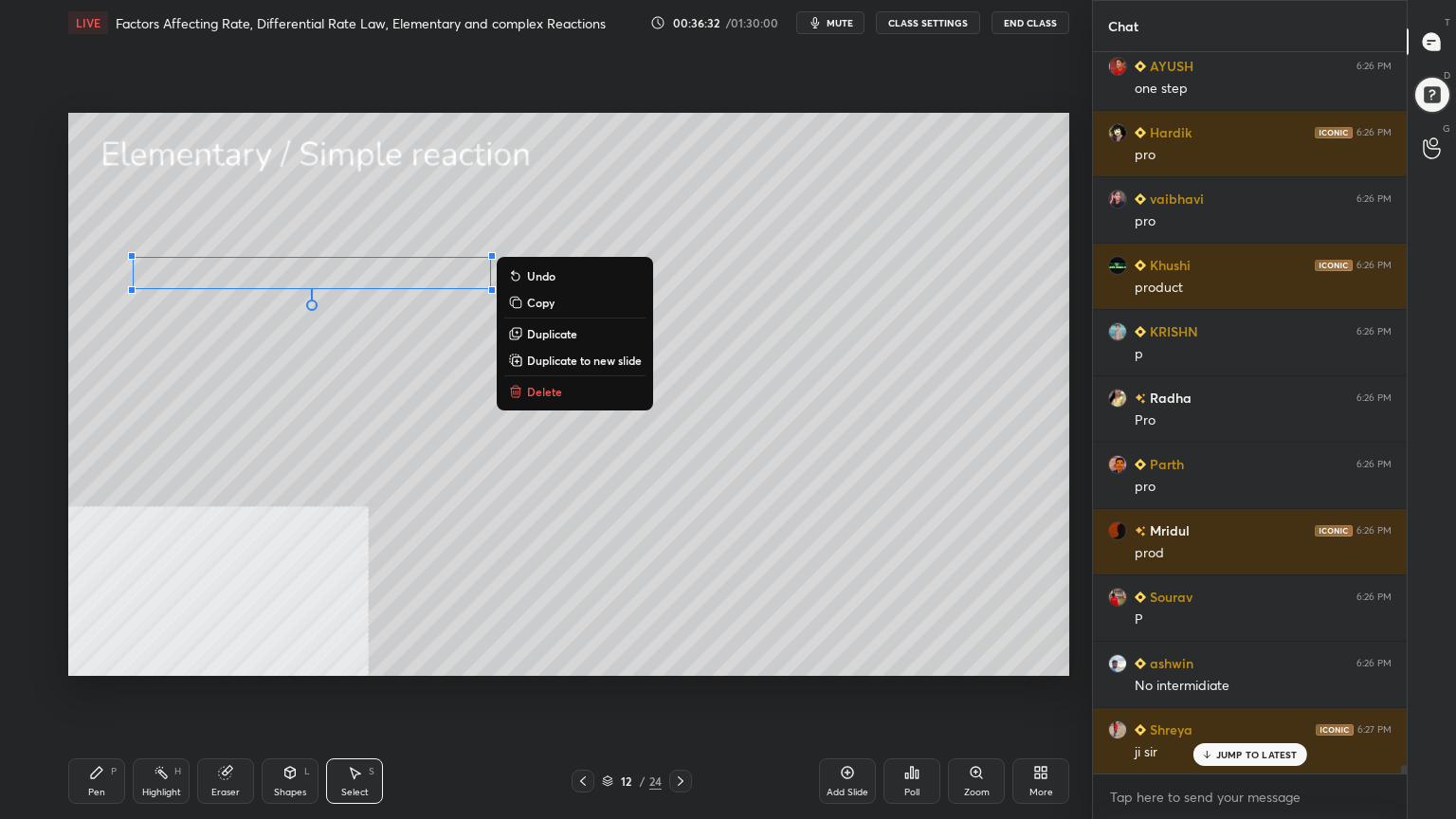 click on "0 ° Undo Copy Duplicate Duplicate to new slide Delete" at bounding box center (569, 394) 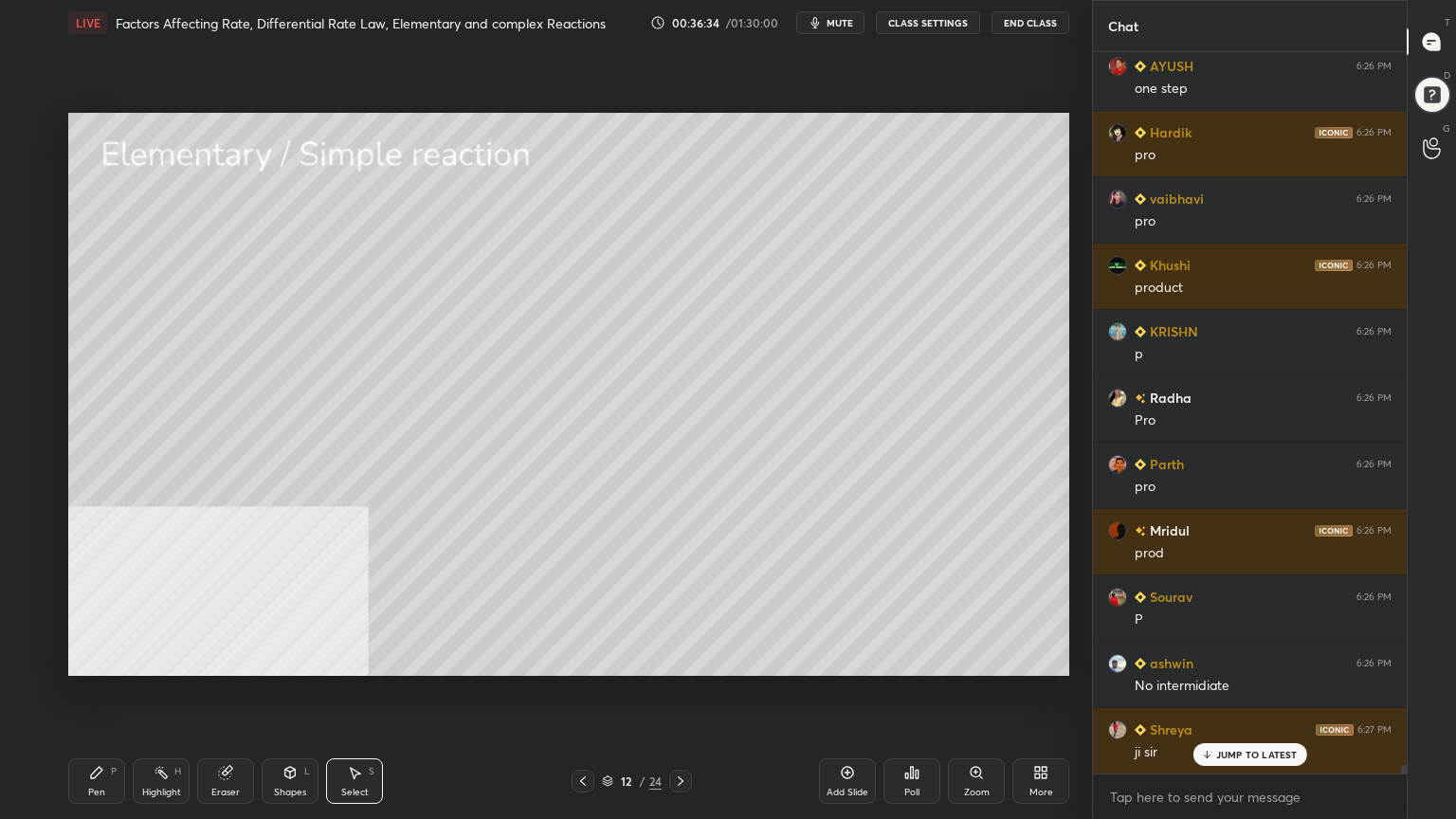 scroll, scrollTop: 58994, scrollLeft: 0, axis: vertical 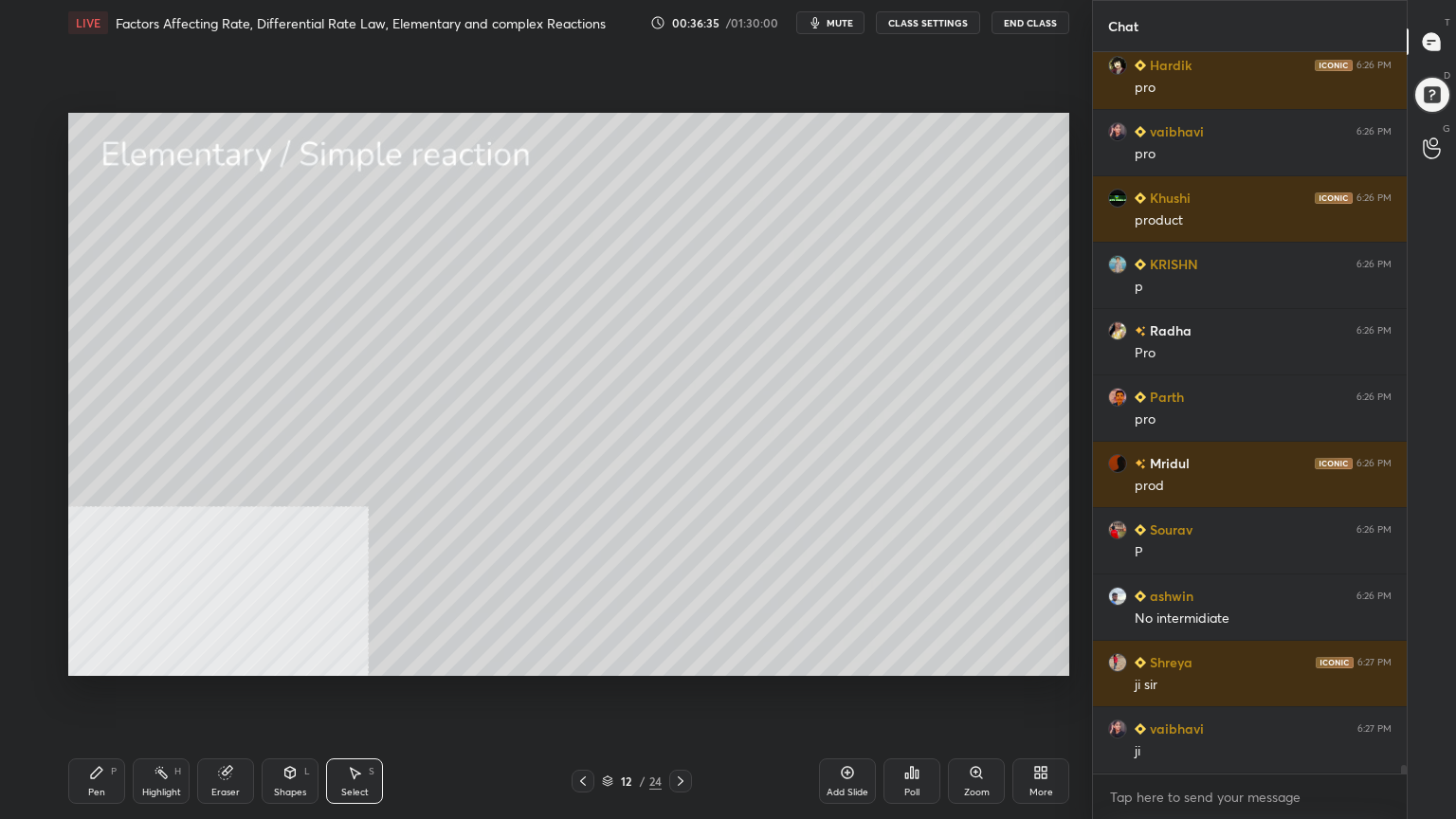 click 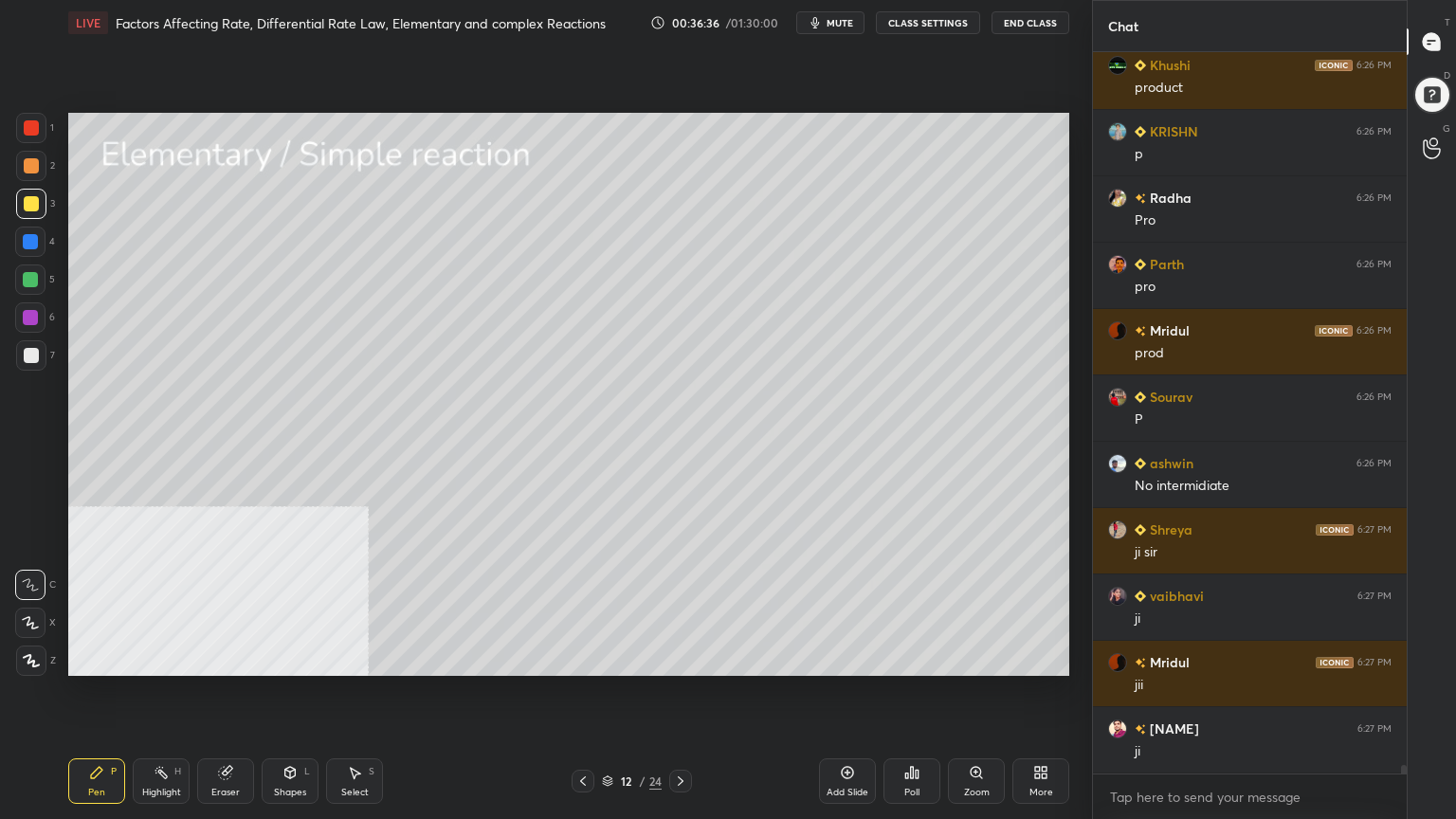 click at bounding box center (31, 166) 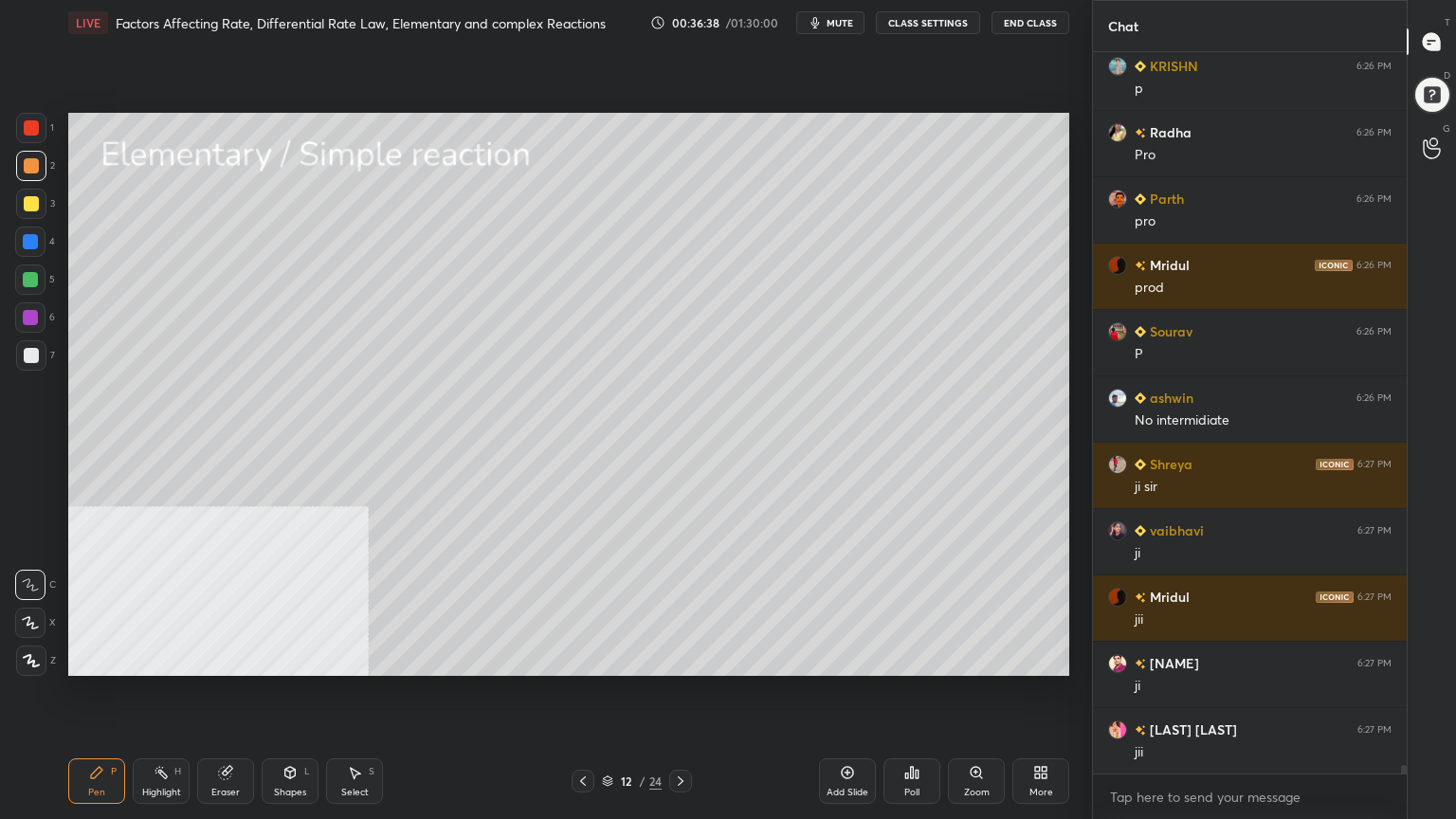 scroll, scrollTop: 59259, scrollLeft: 0, axis: vertical 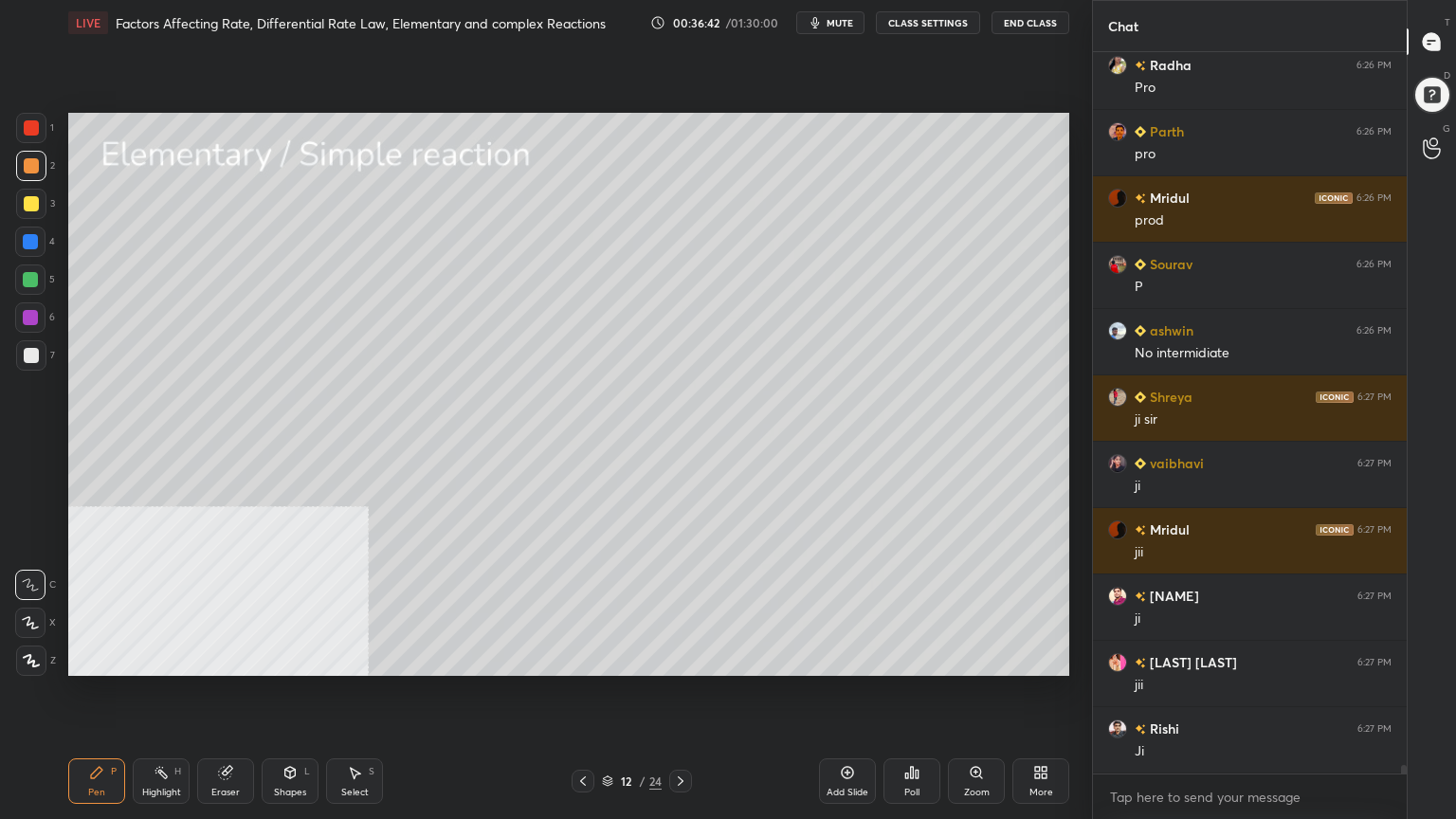 drag, startPoint x: 32, startPoint y: 628, endPoint x: 52, endPoint y: 610, distance: 26.907248 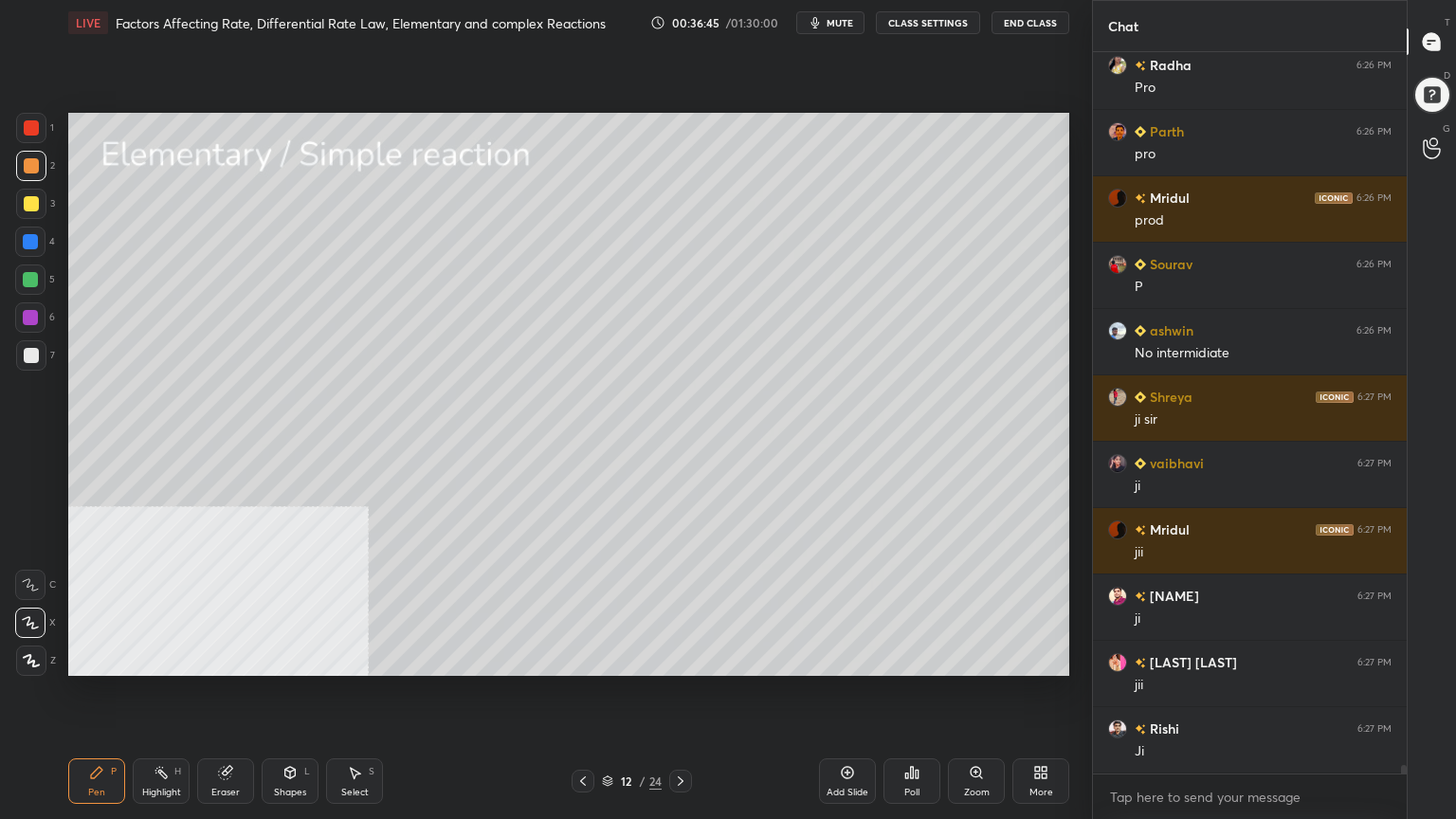 scroll, scrollTop: 59324, scrollLeft: 0, axis: vertical 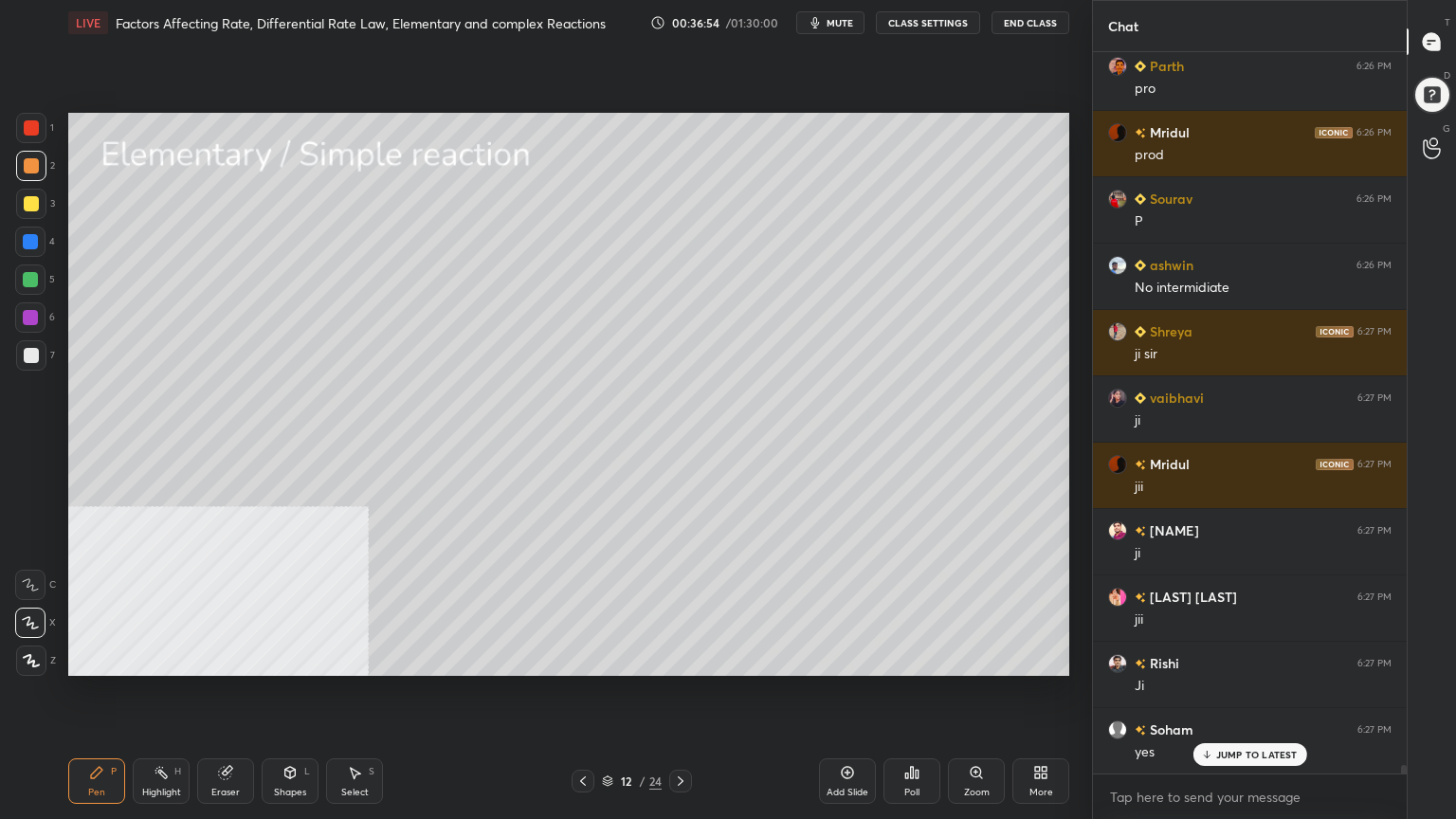 click at bounding box center (30, 242) 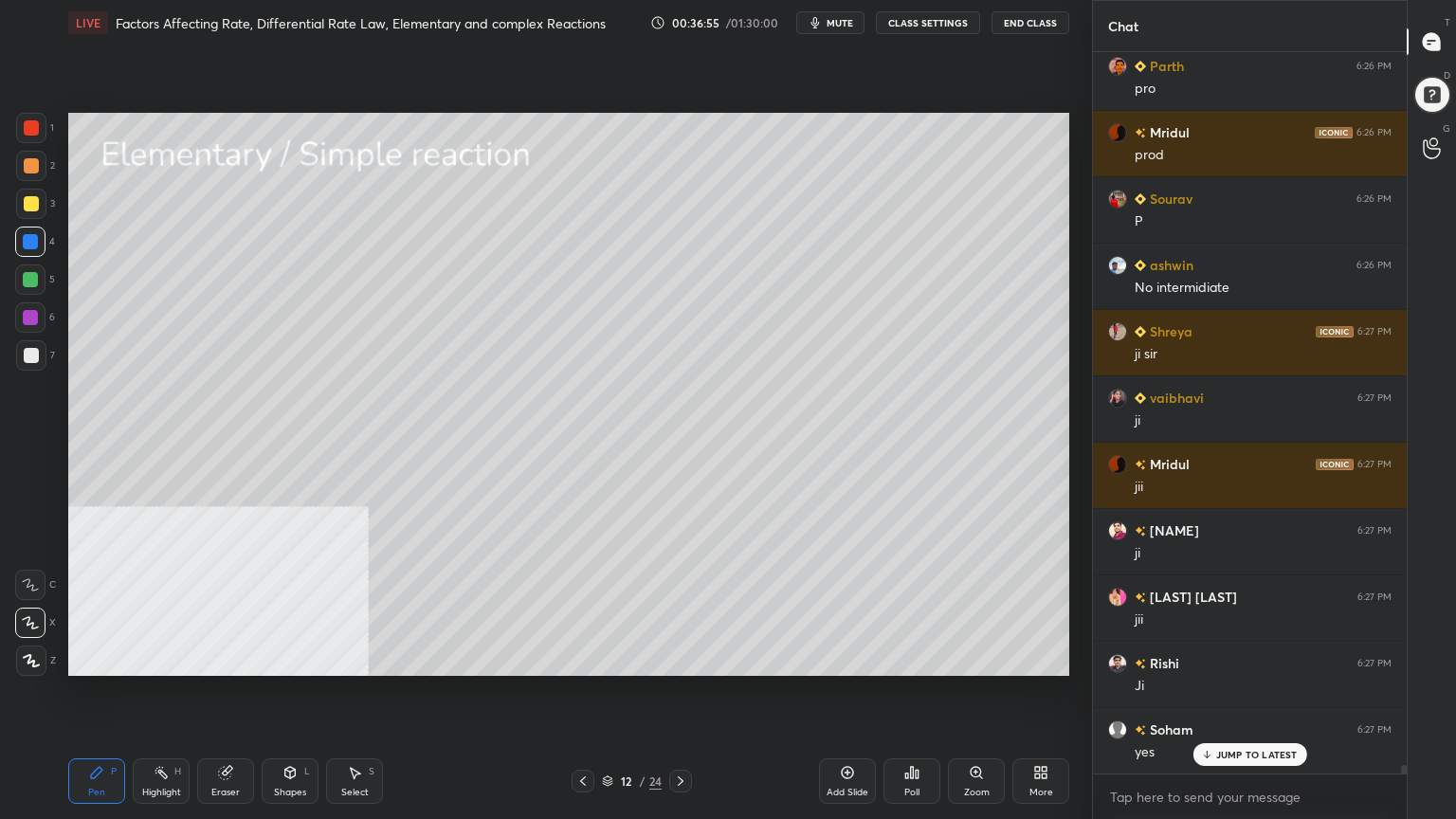 click at bounding box center [30, 585] 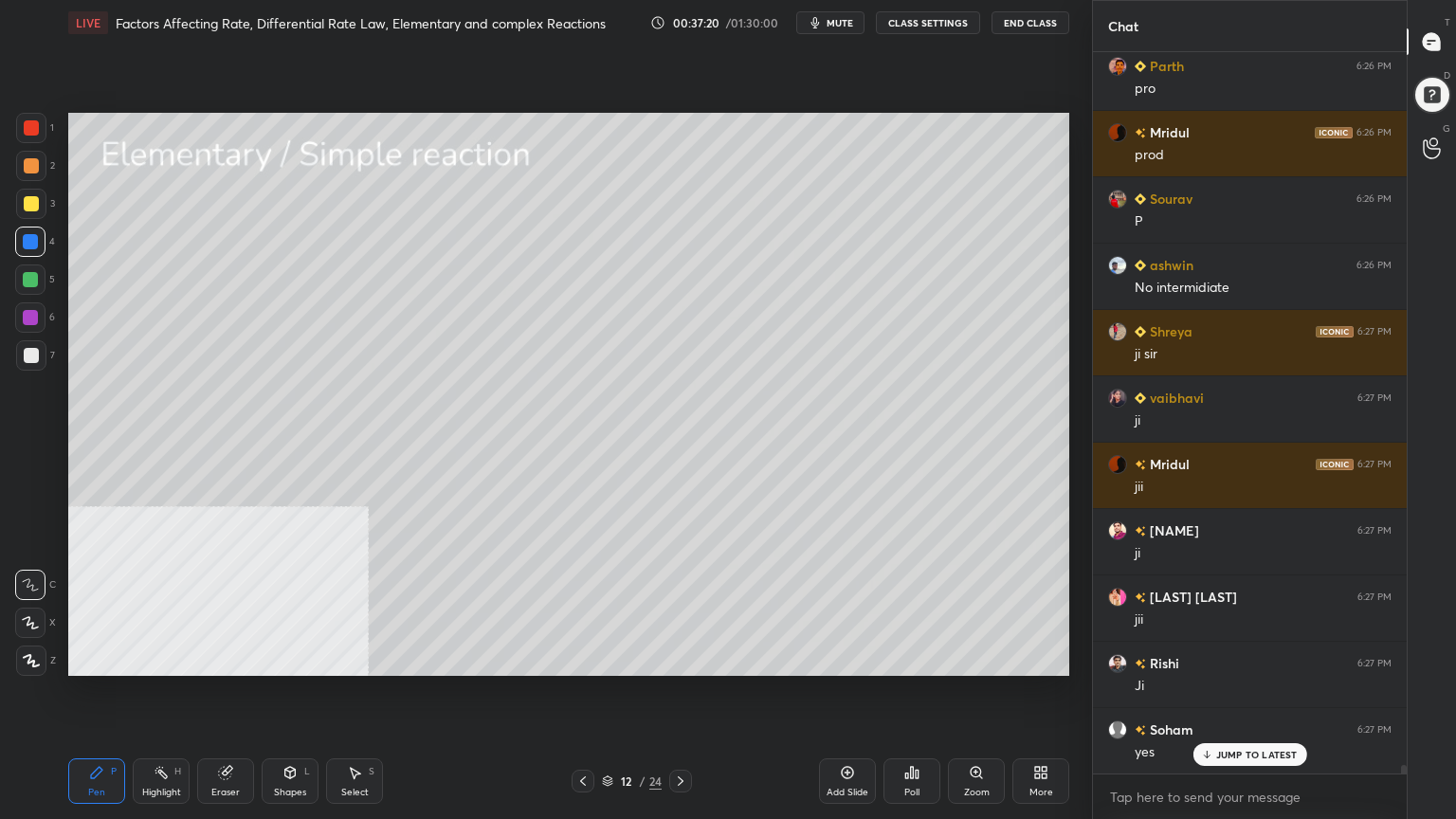 drag, startPoint x: 30, startPoint y: 282, endPoint x: 62, endPoint y: 303, distance: 38.27532 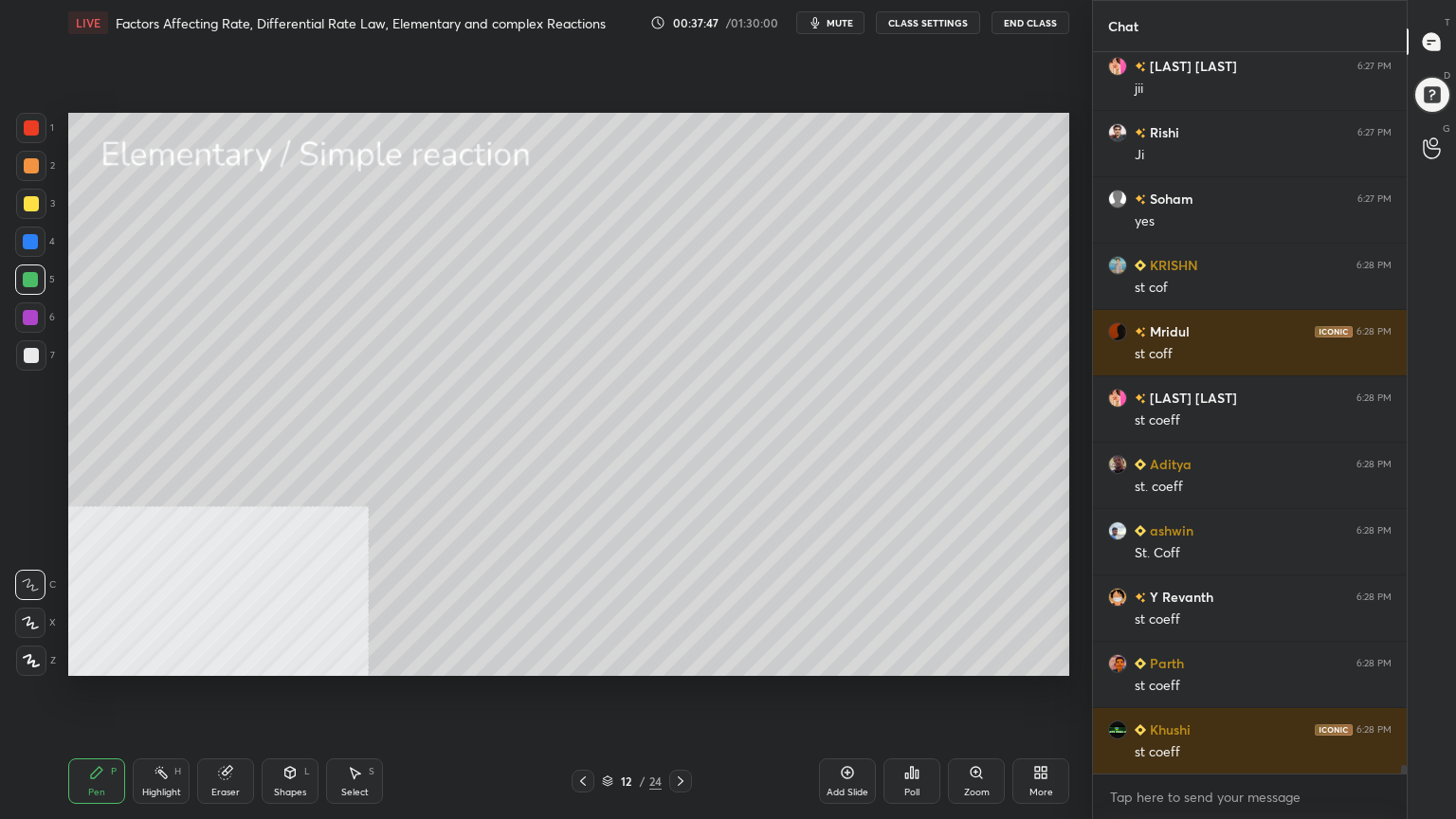 scroll, scrollTop: 59923, scrollLeft: 0, axis: vertical 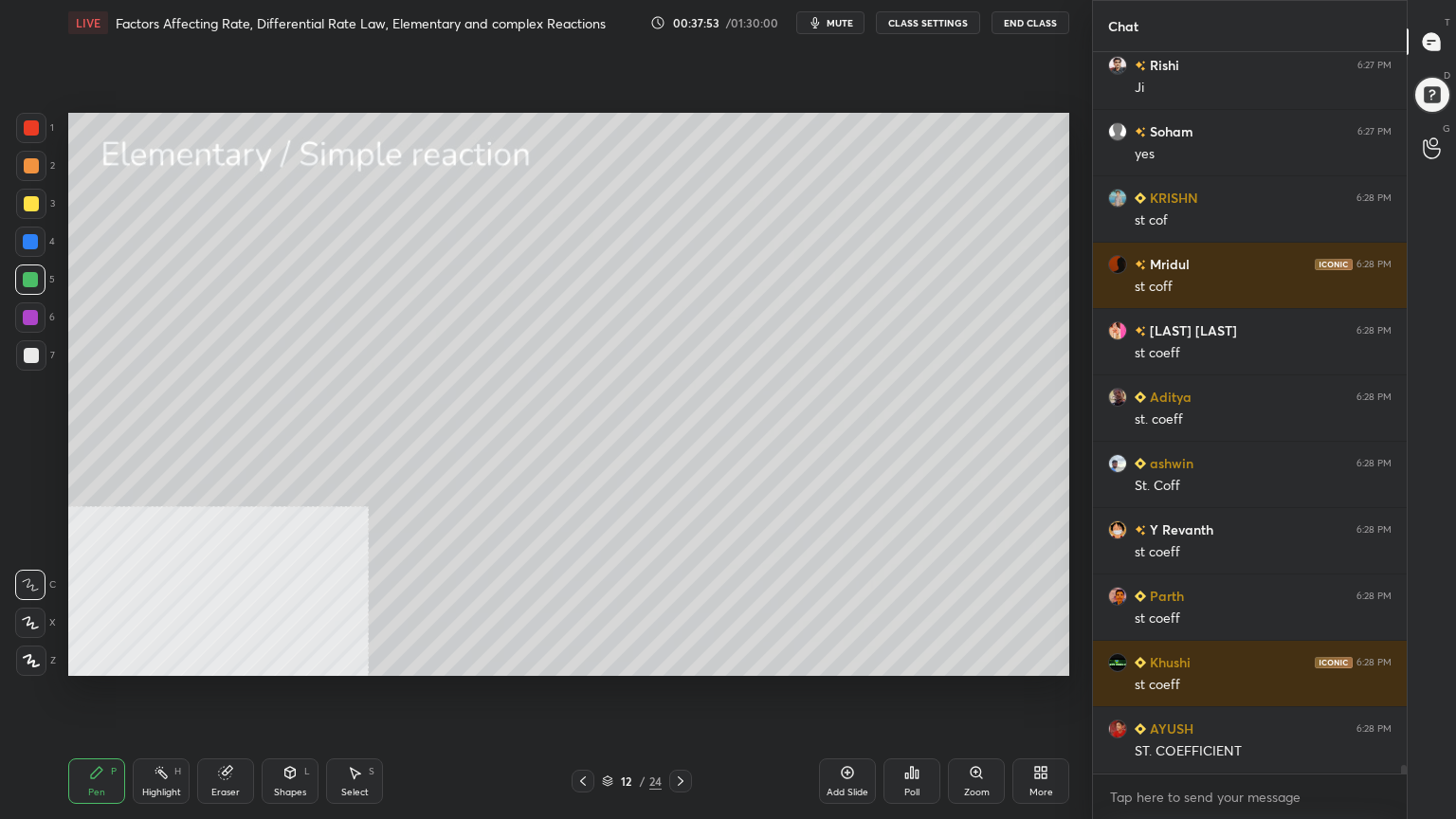 drag, startPoint x: 353, startPoint y: 775, endPoint x: 348, endPoint y: 757, distance: 18.681542 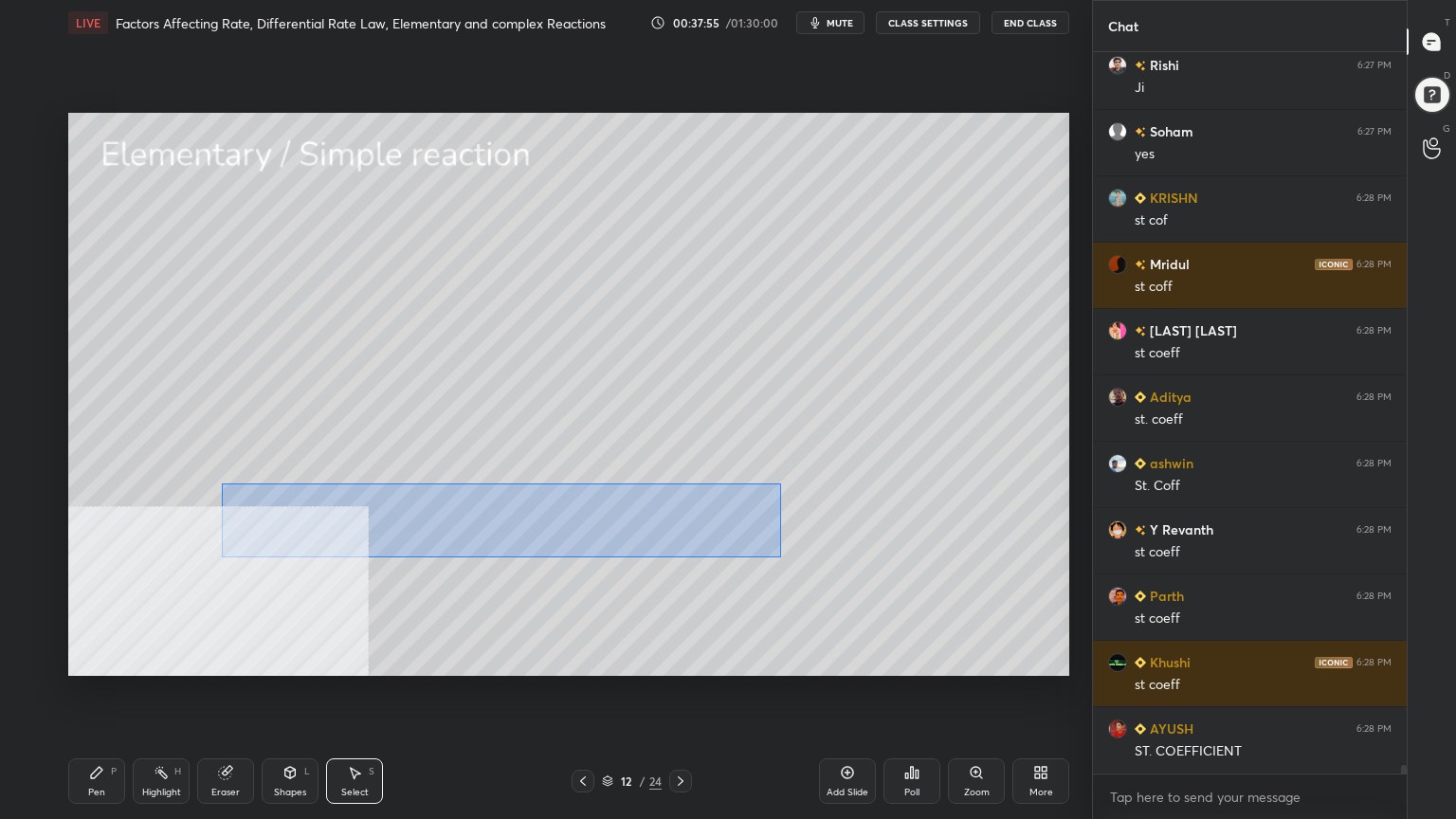drag, startPoint x: 222, startPoint y: 483, endPoint x: 774, endPoint y: 555, distance: 556.6758 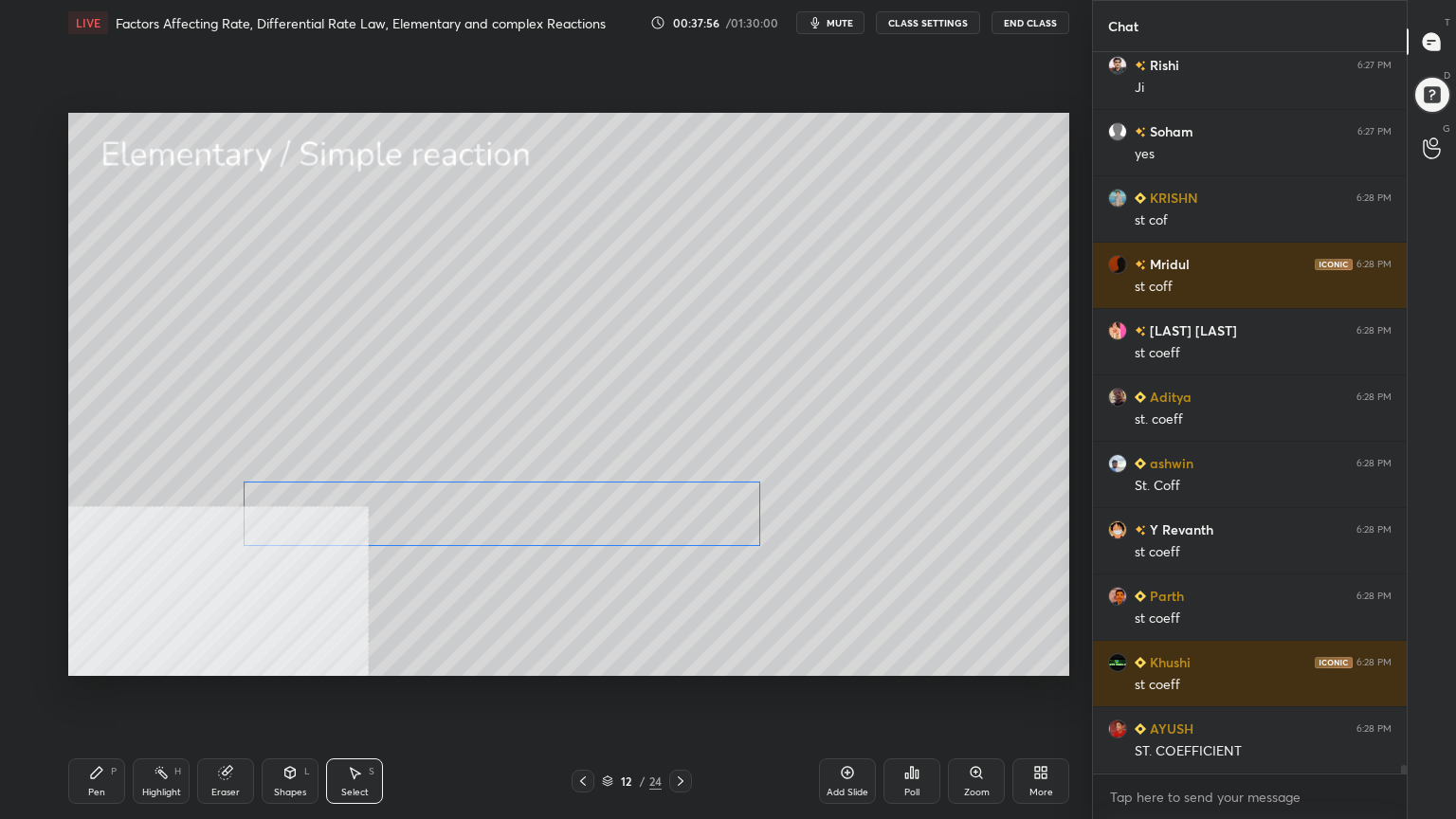 drag, startPoint x: 637, startPoint y: 529, endPoint x: 658, endPoint y: 529, distance: 21 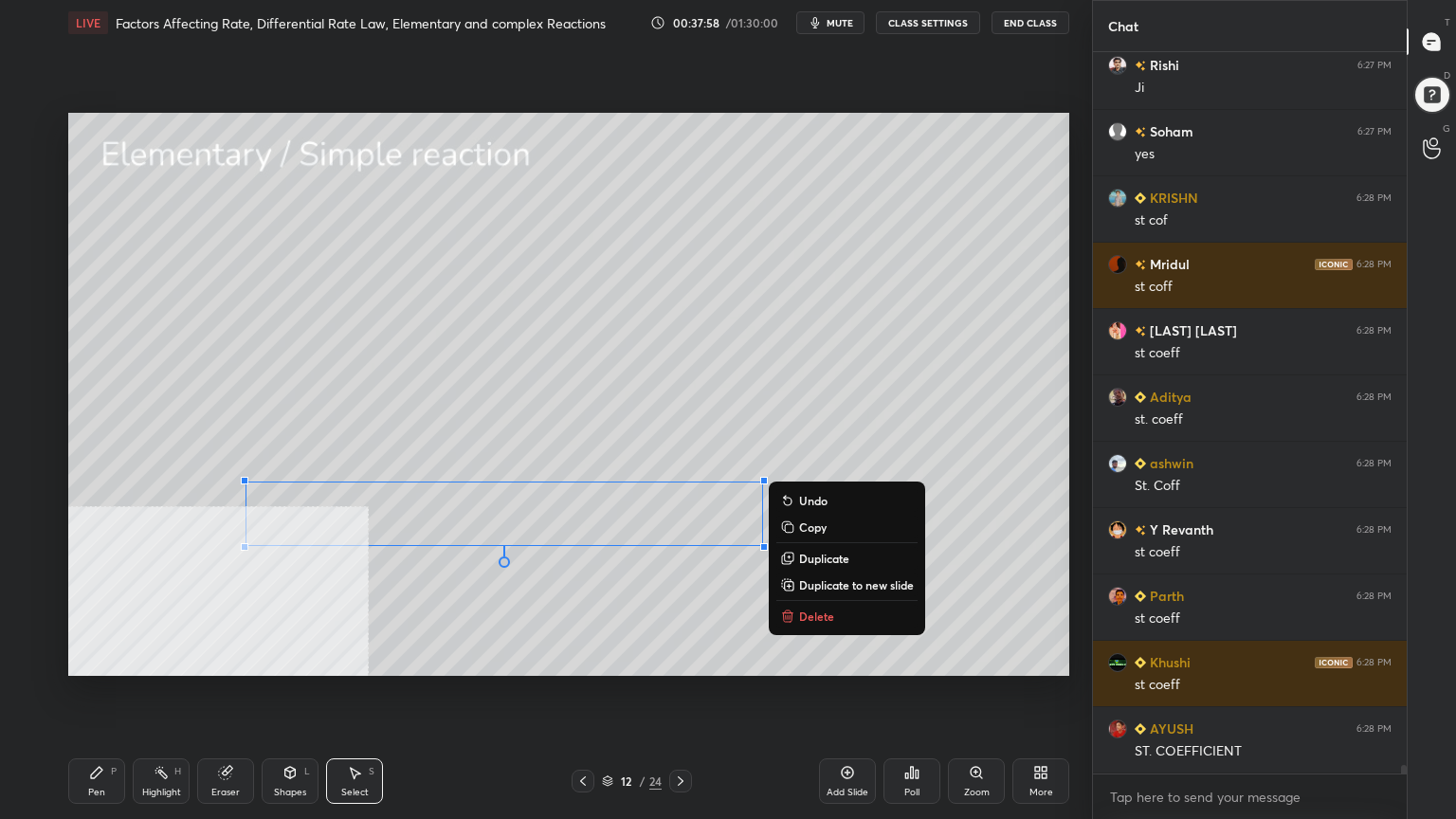 click on "Shapes L" at bounding box center [290, 781] 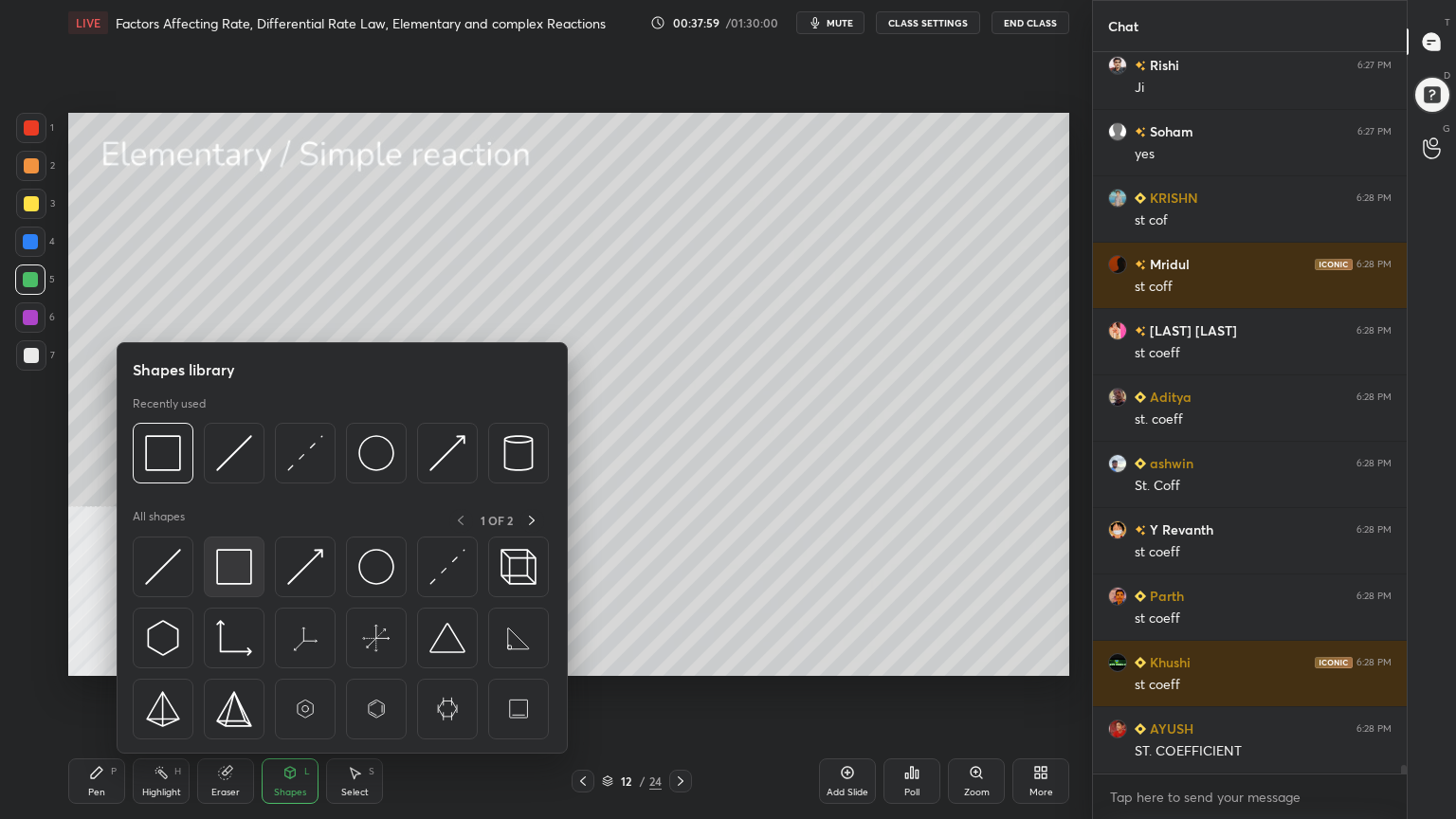 click at bounding box center [234, 567] 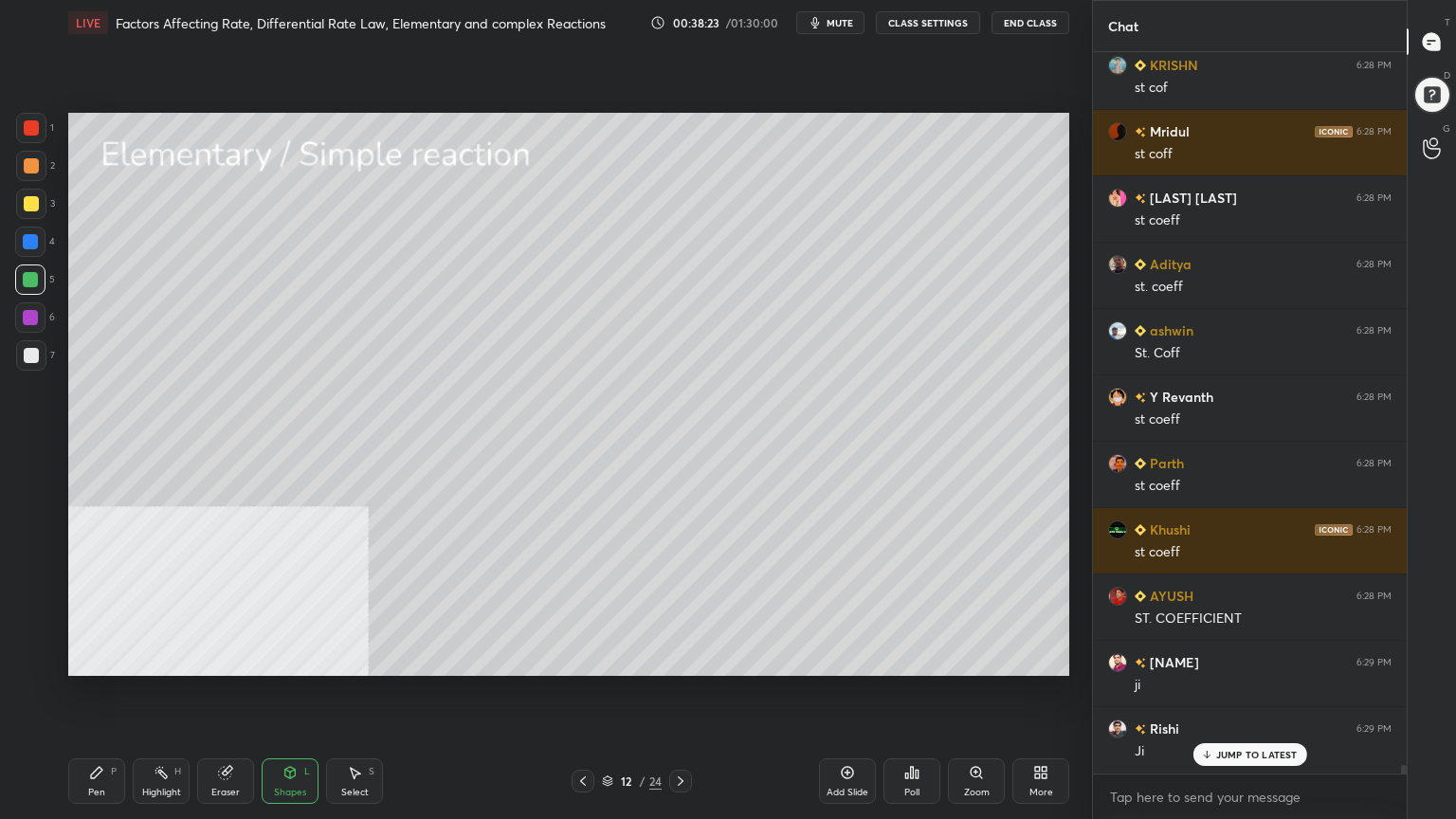 scroll, scrollTop: 60121, scrollLeft: 0, axis: vertical 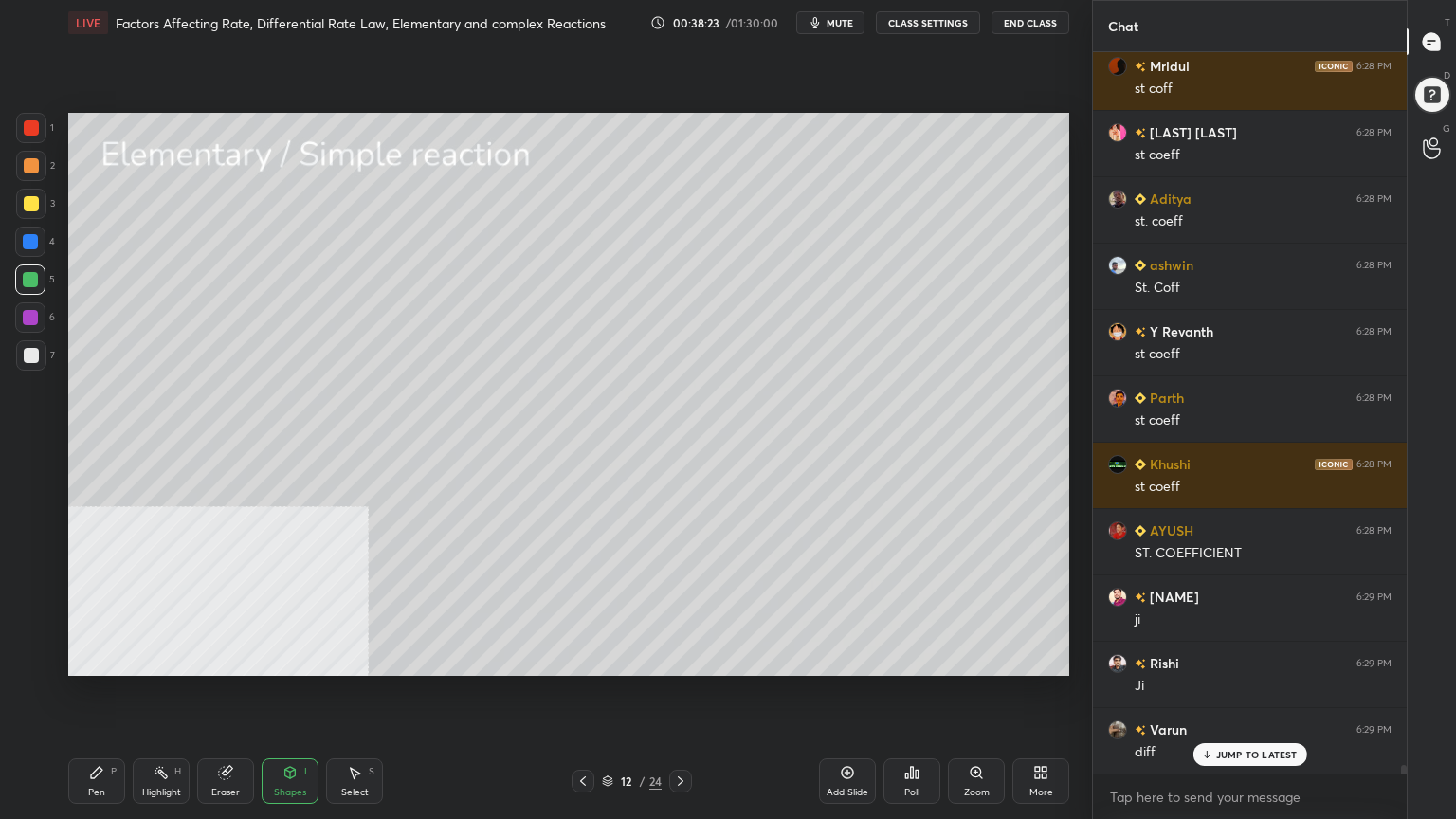 click on "Pen P" at bounding box center [97, 781] 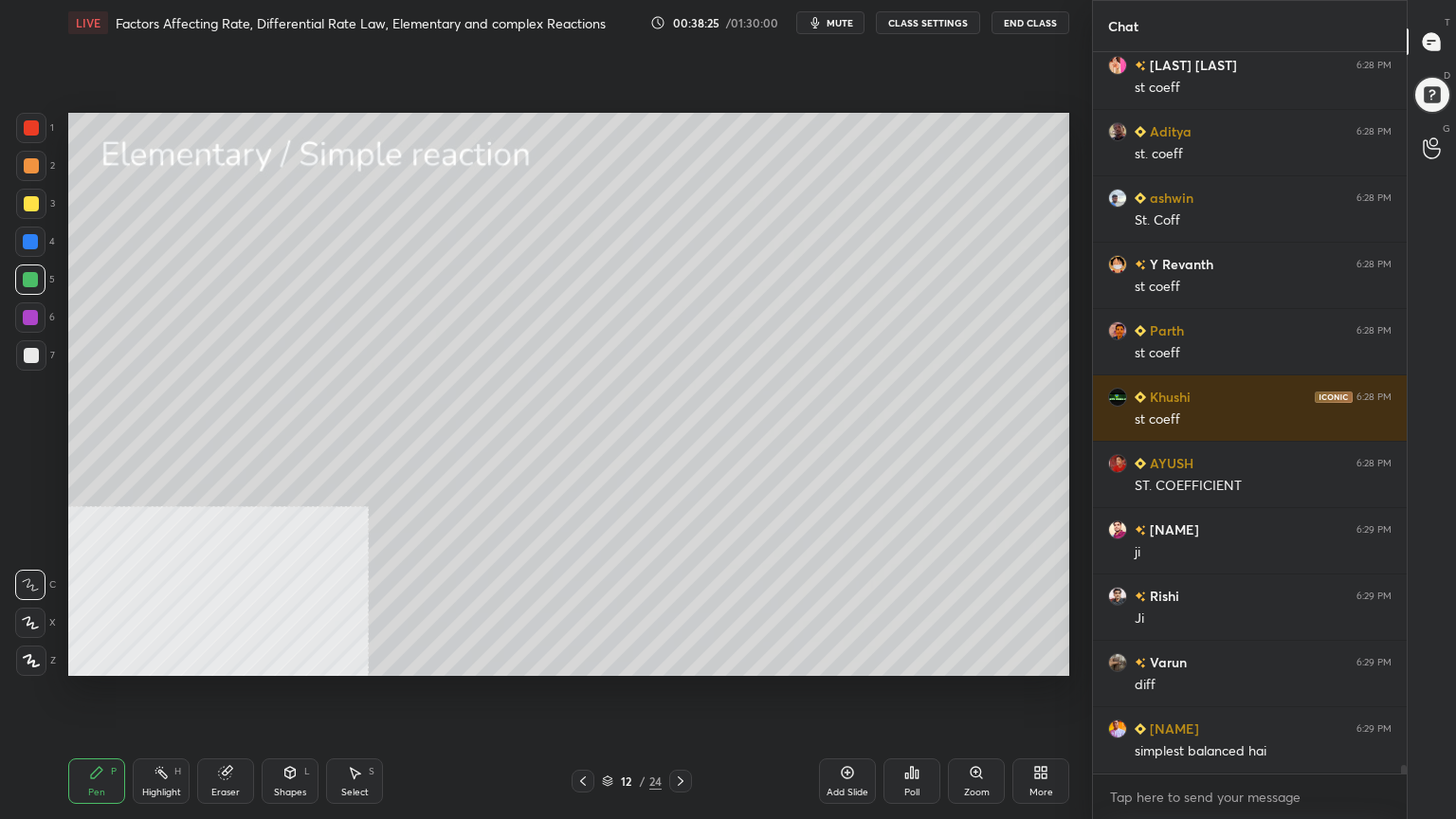scroll, scrollTop: 60253, scrollLeft: 0, axis: vertical 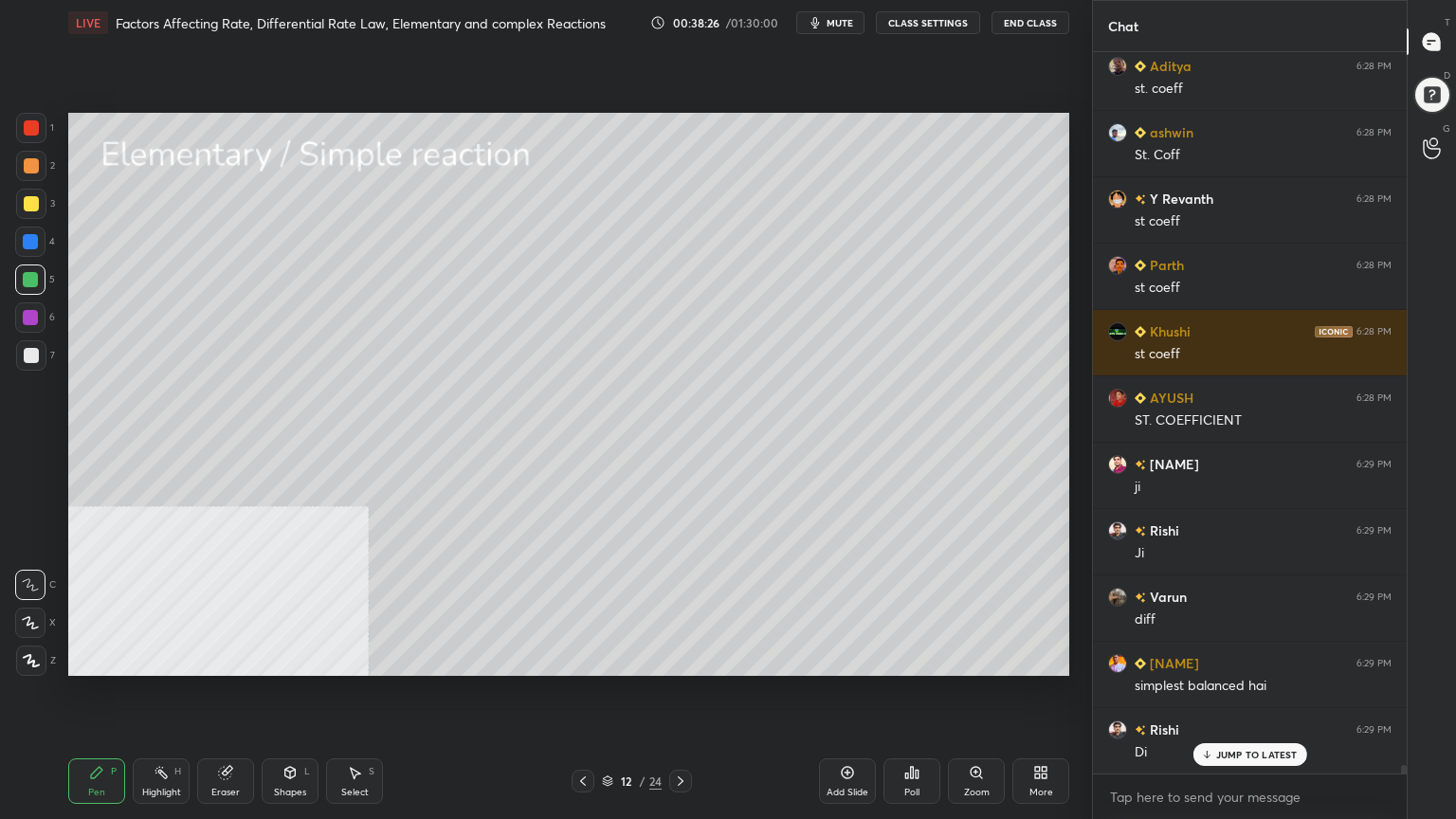 click at bounding box center [31, 355] 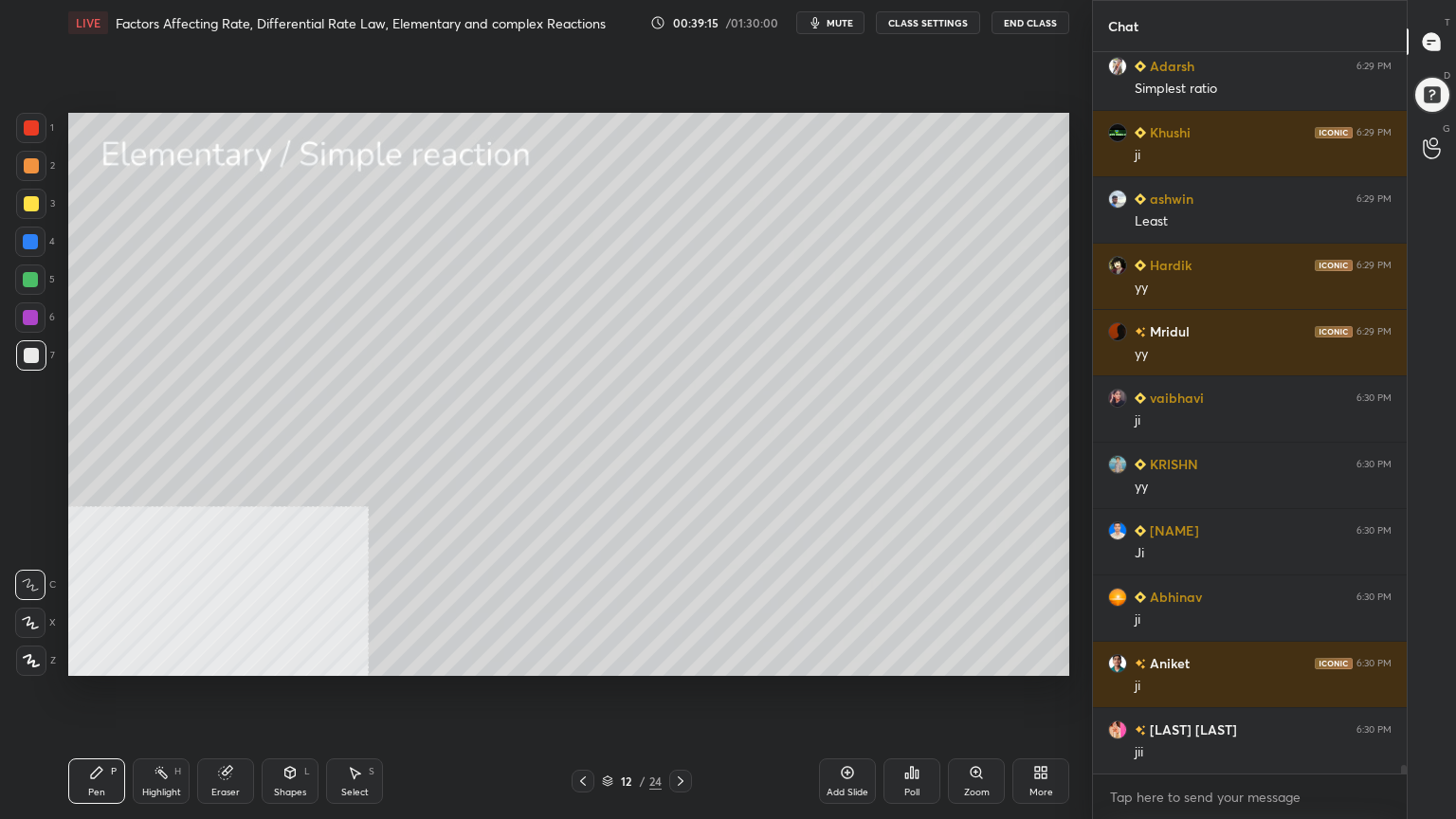 scroll, scrollTop: 61250, scrollLeft: 0, axis: vertical 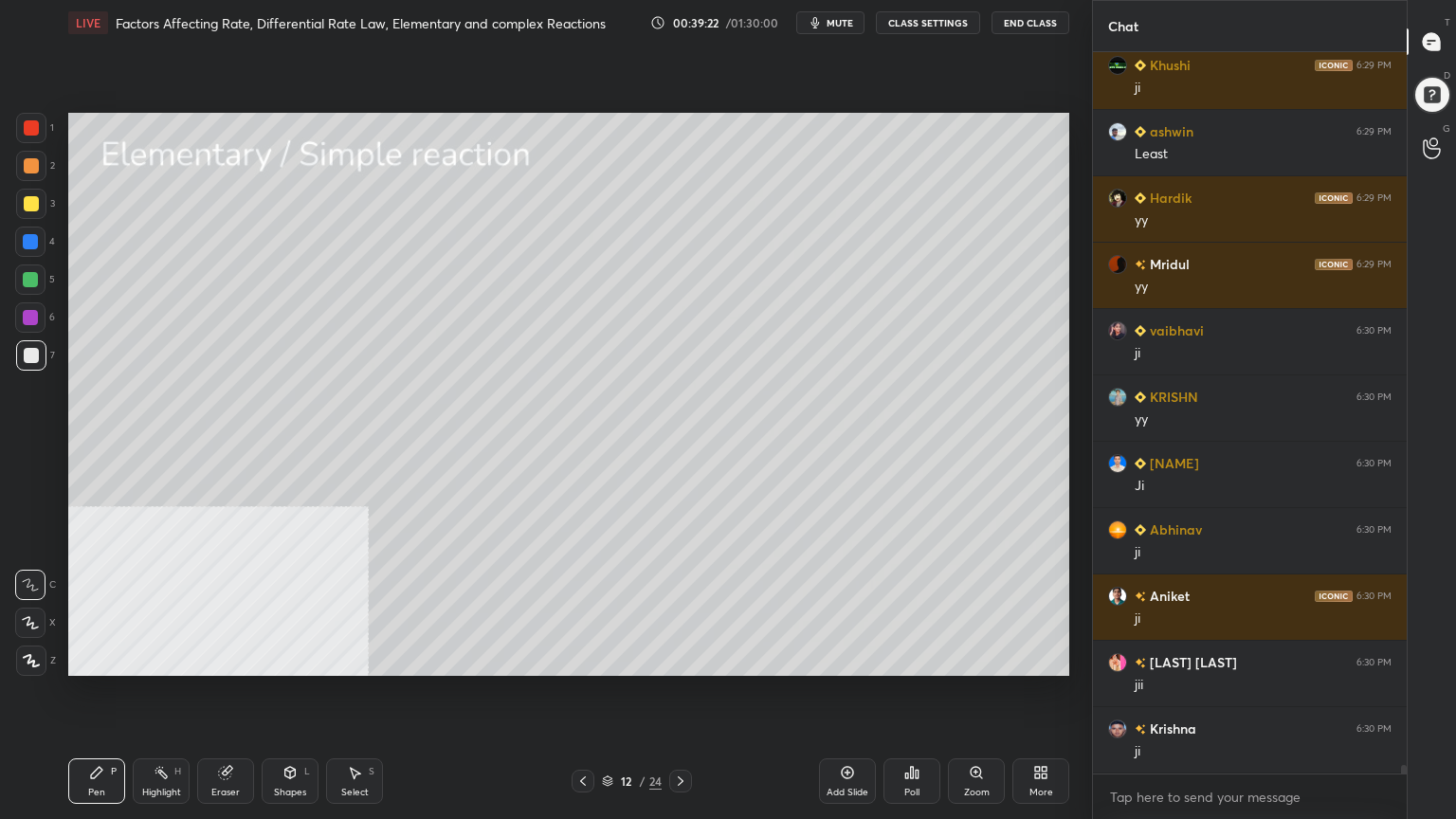 click on "Shapes L" at bounding box center (290, 781) 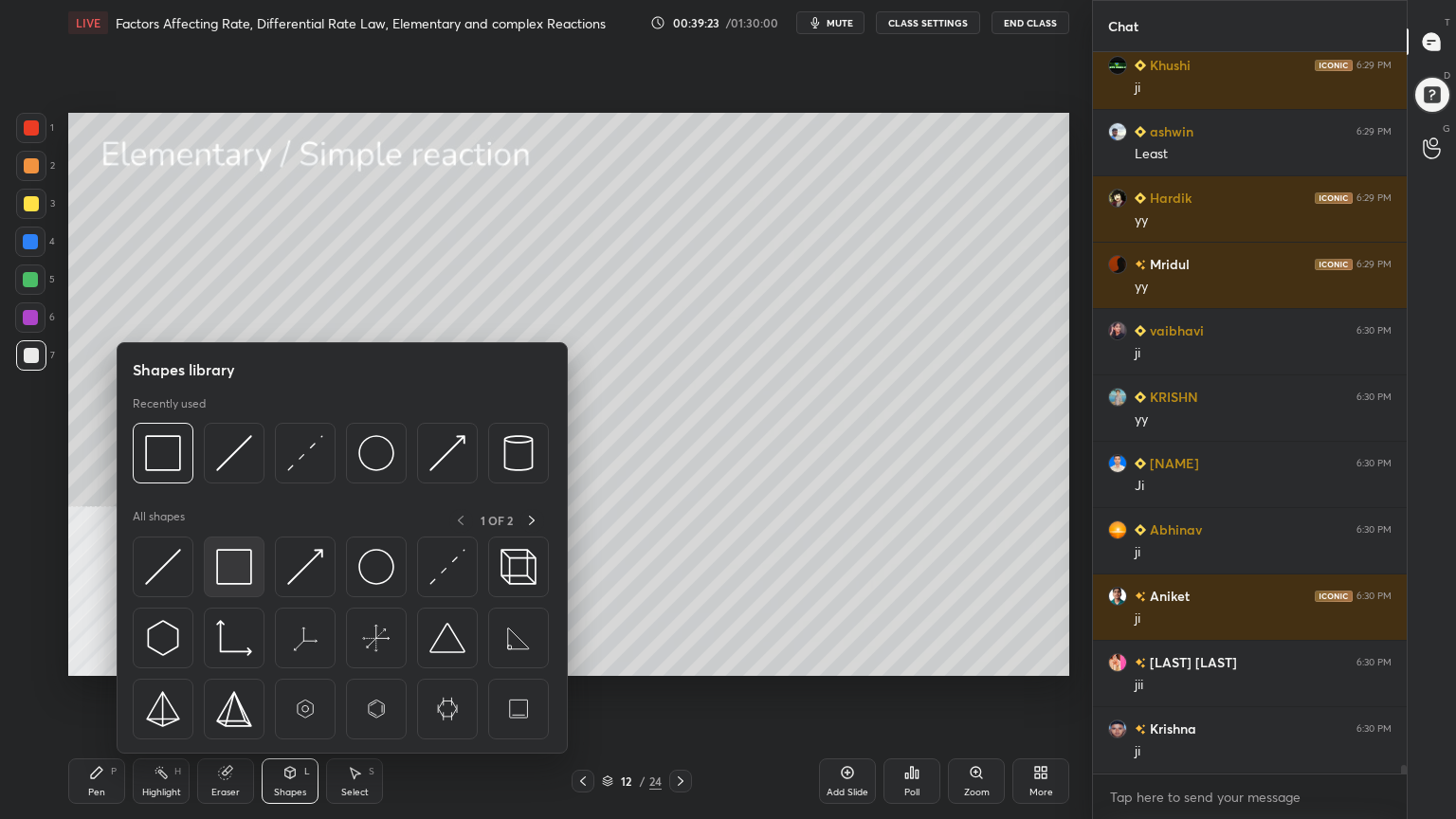 click at bounding box center [234, 567] 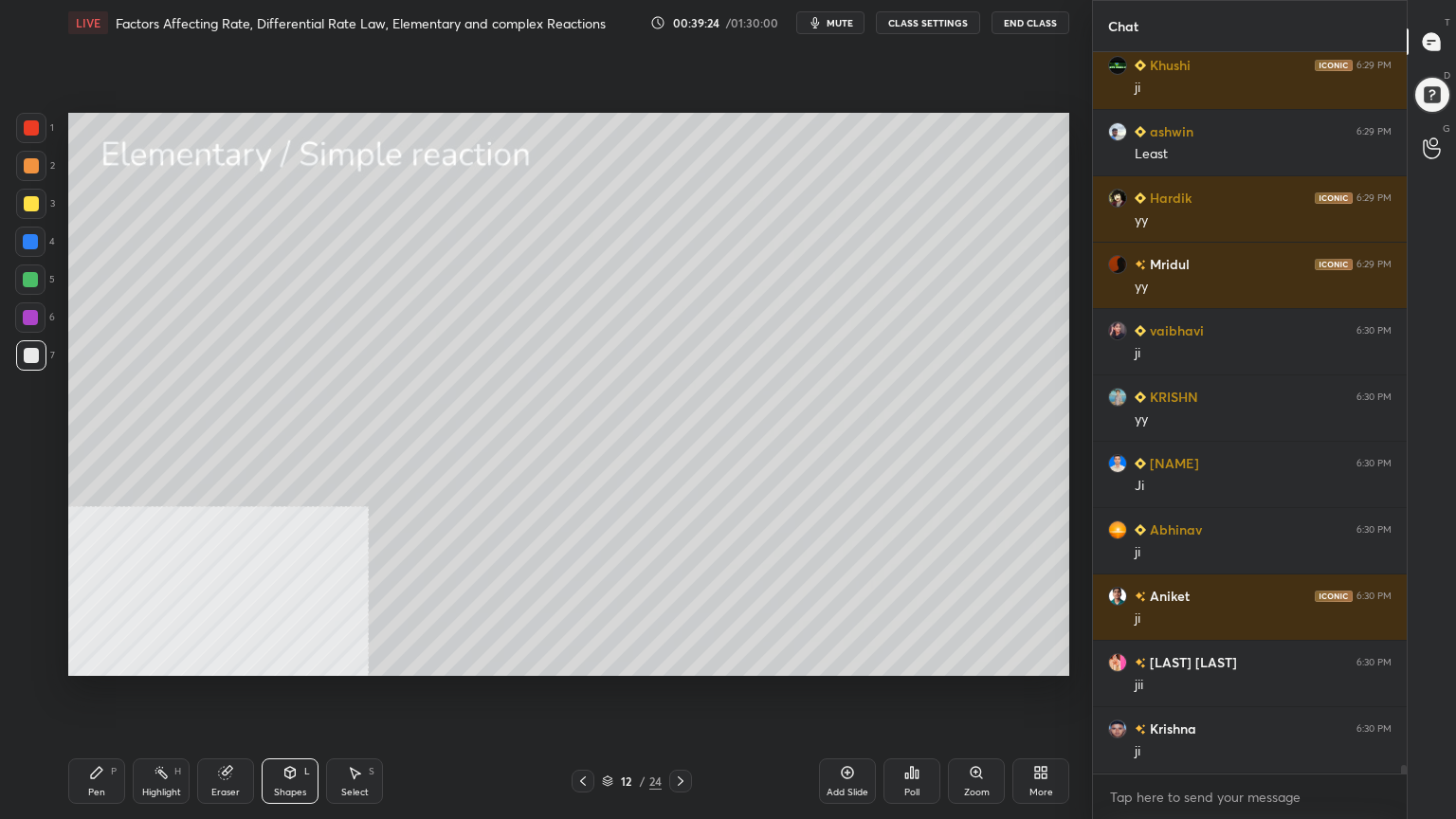 drag, startPoint x: 682, startPoint y: 778, endPoint x: 657, endPoint y: 729, distance: 55.00909 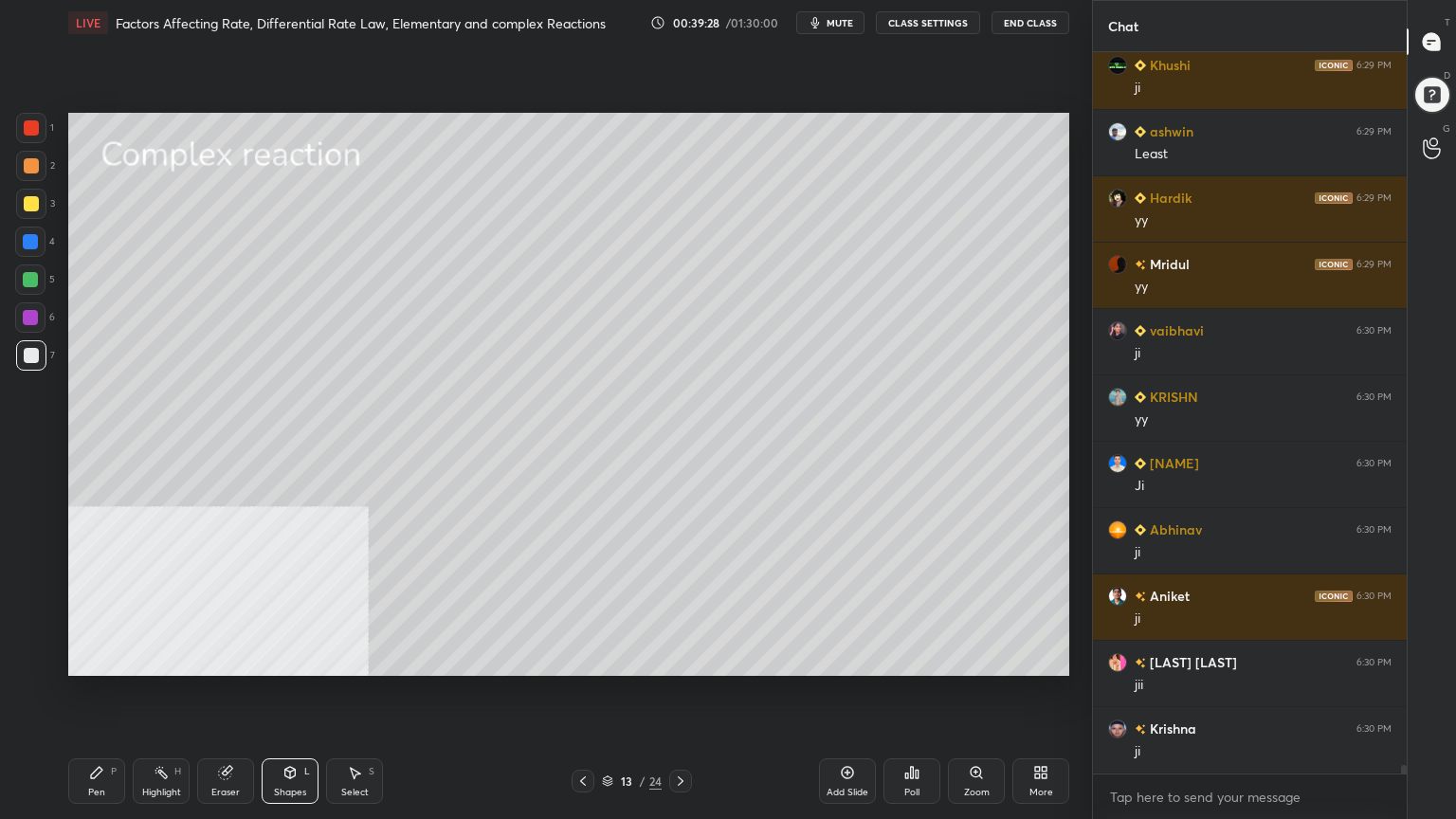 click 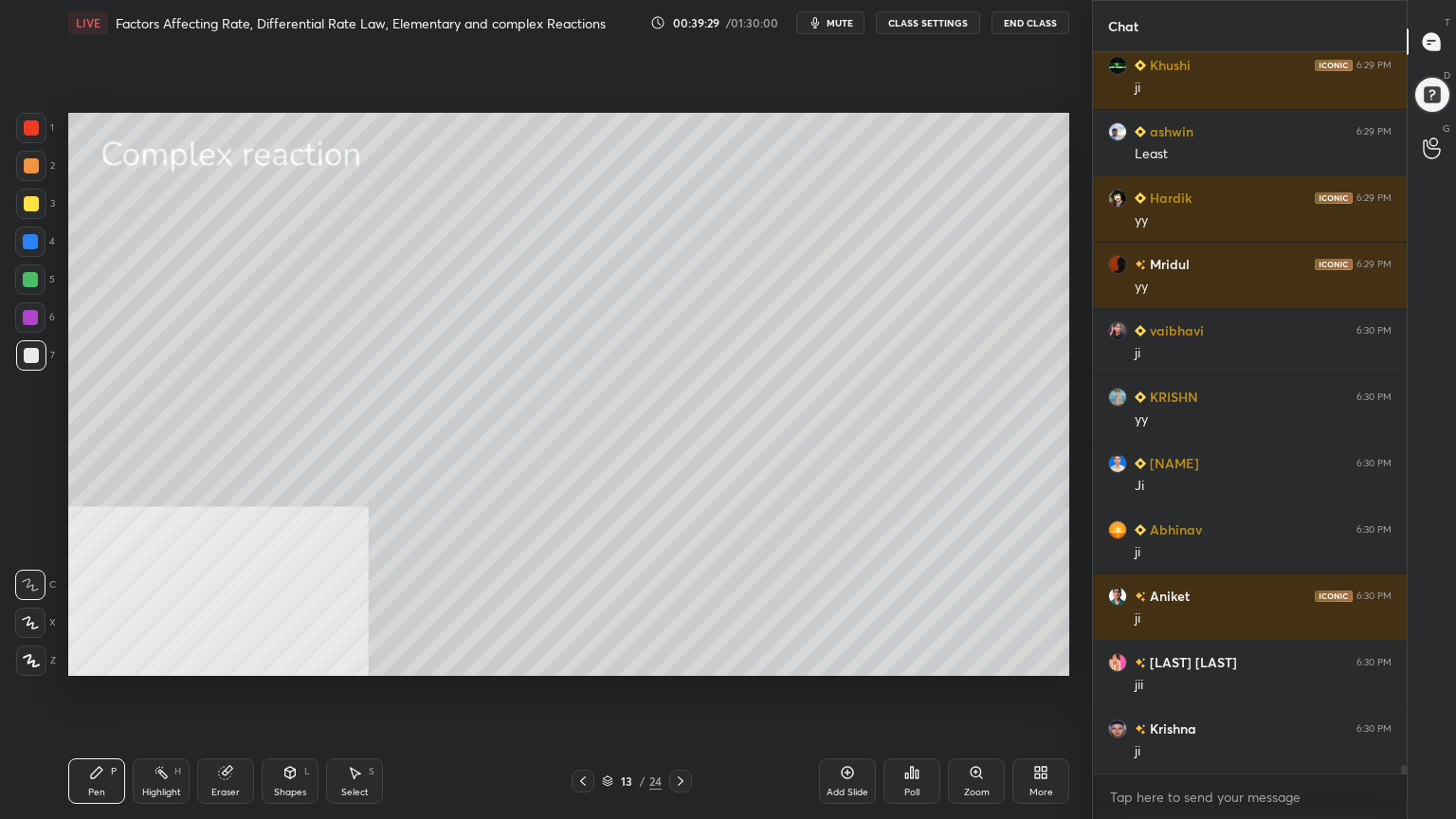 click at bounding box center [31, 204] 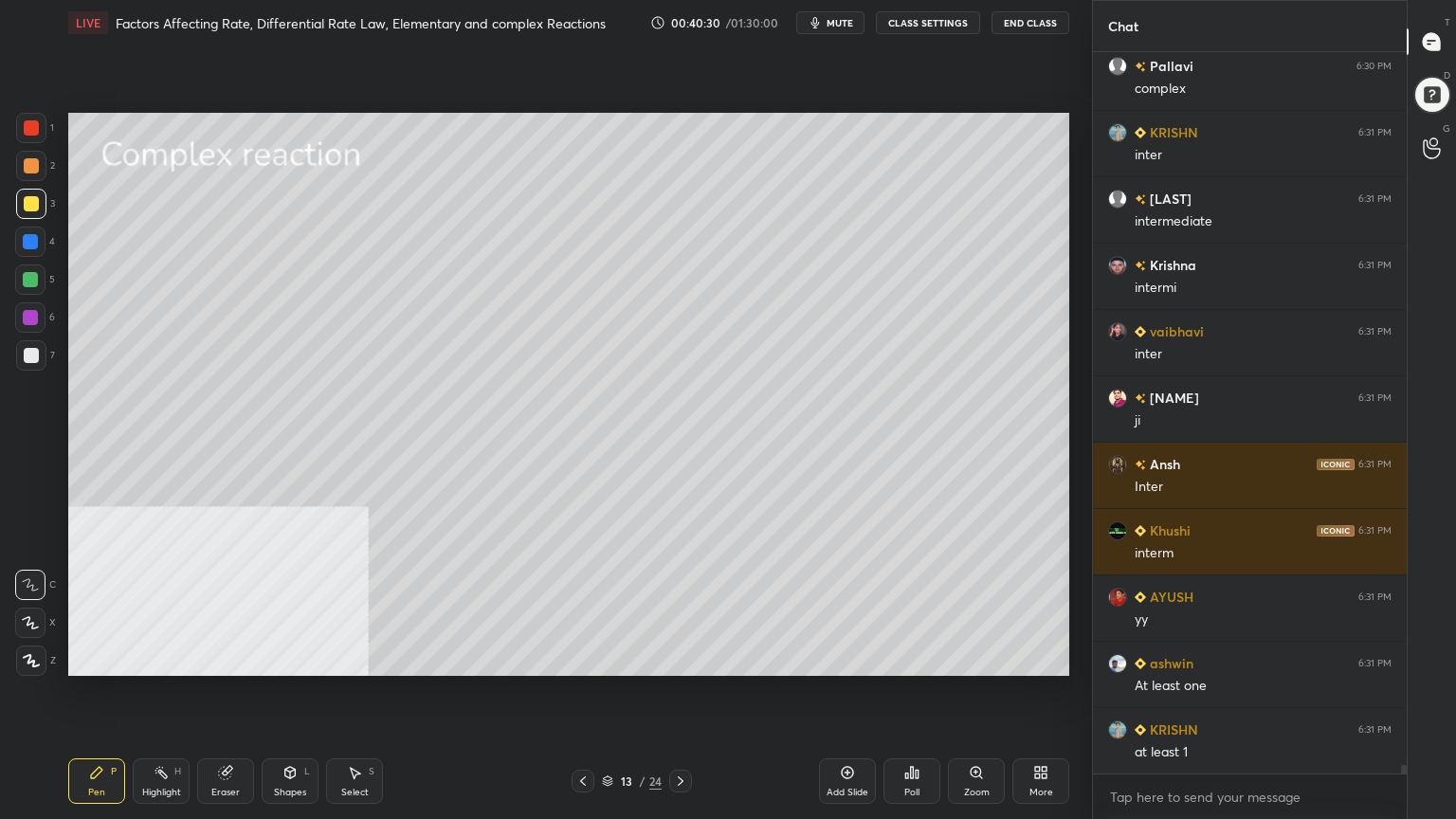 scroll, scrollTop: 62290, scrollLeft: 0, axis: vertical 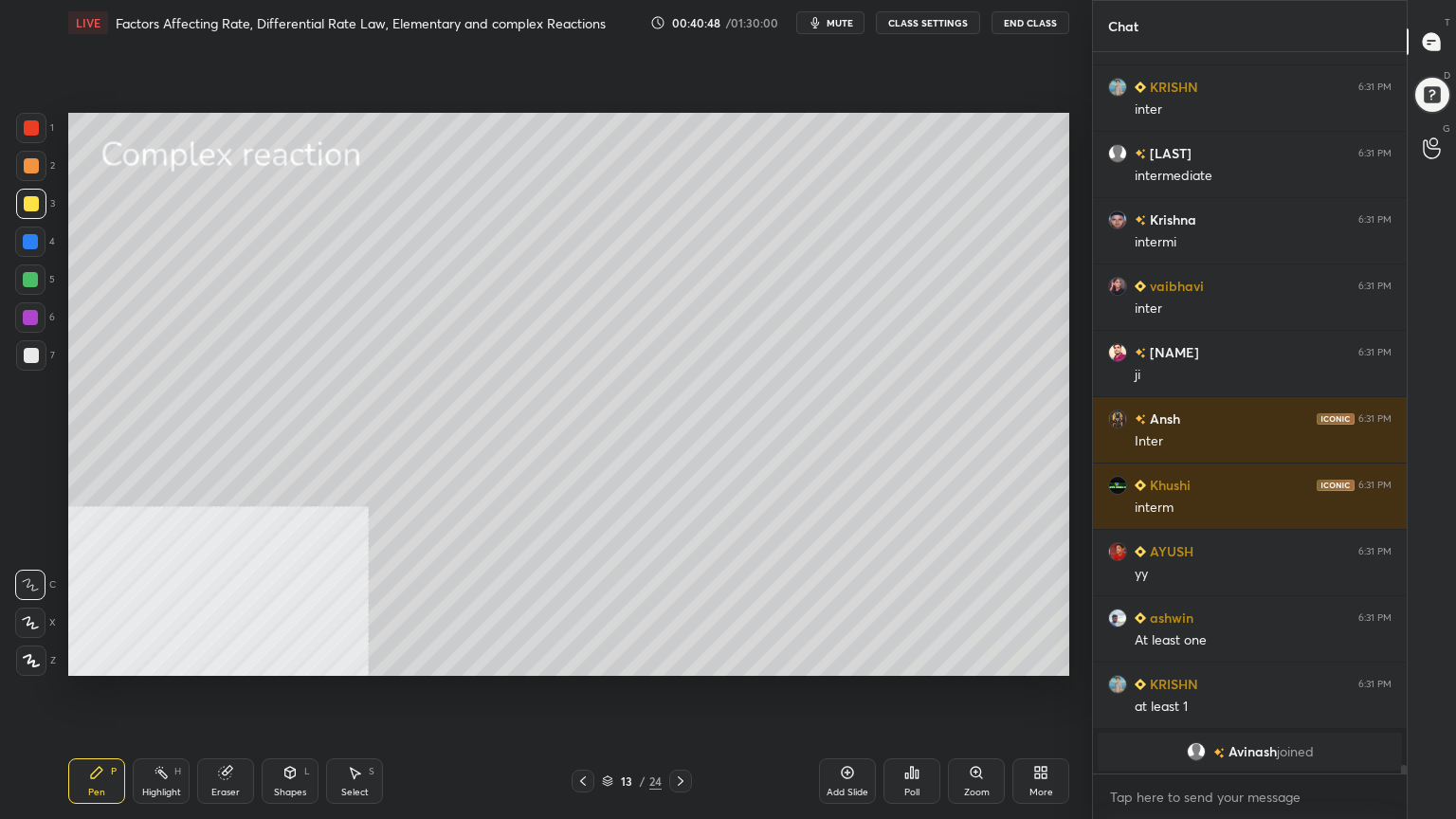 click at bounding box center (31, 166) 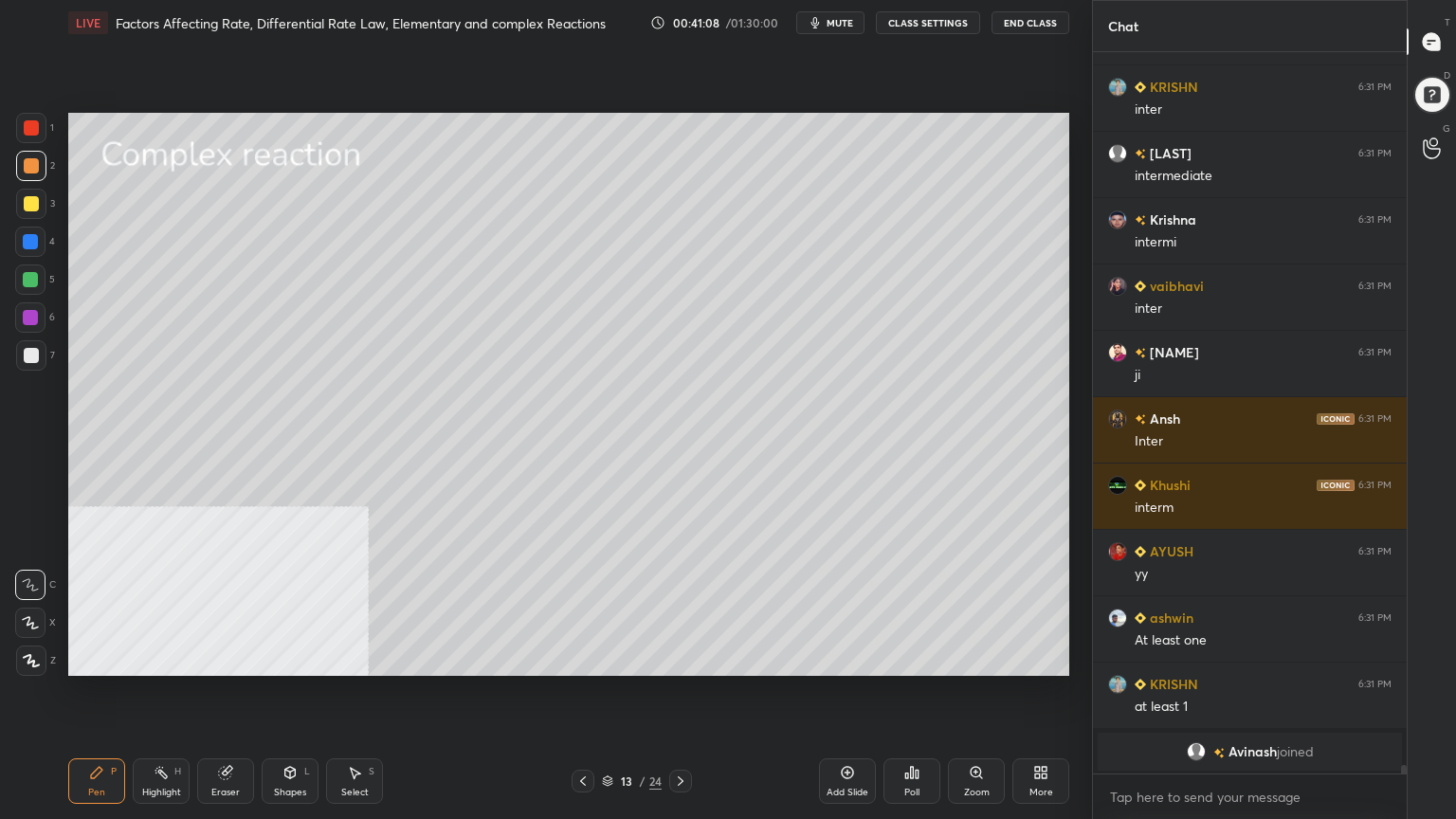 click at bounding box center [30, 280] 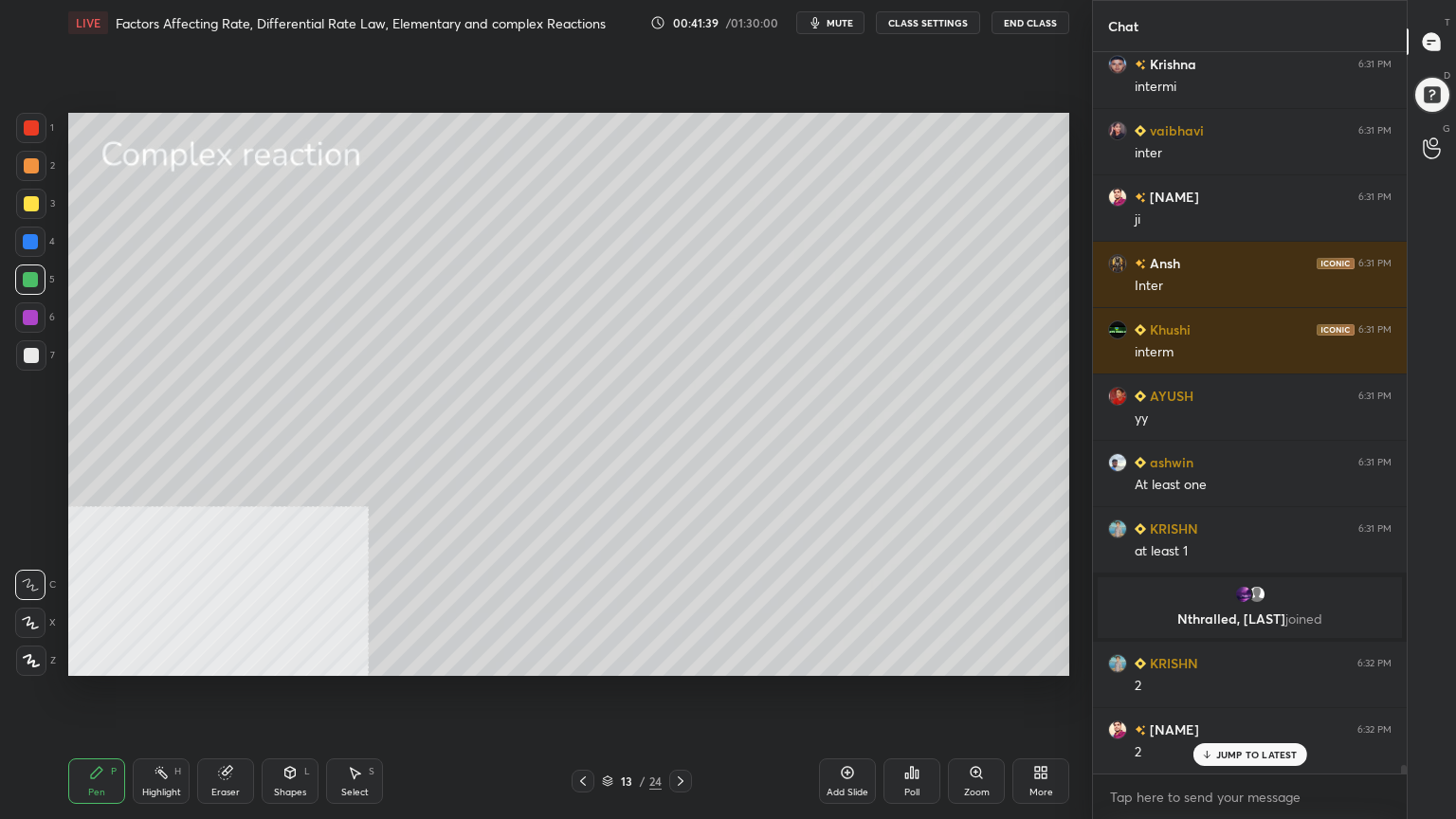 scroll, scrollTop: 61216, scrollLeft: 0, axis: vertical 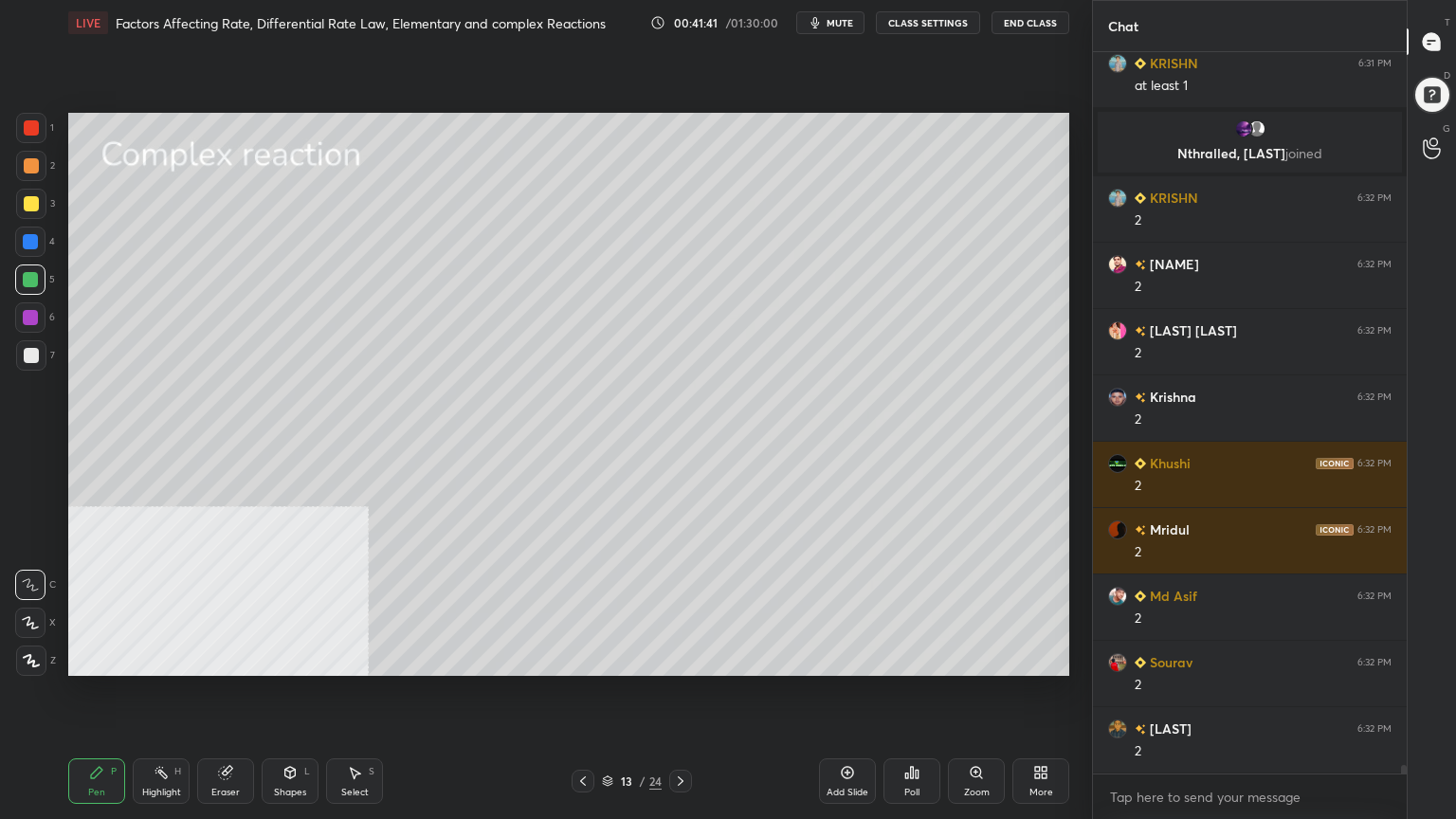 drag, startPoint x: 296, startPoint y: 793, endPoint x: 302, endPoint y: 786, distance: 9.219544 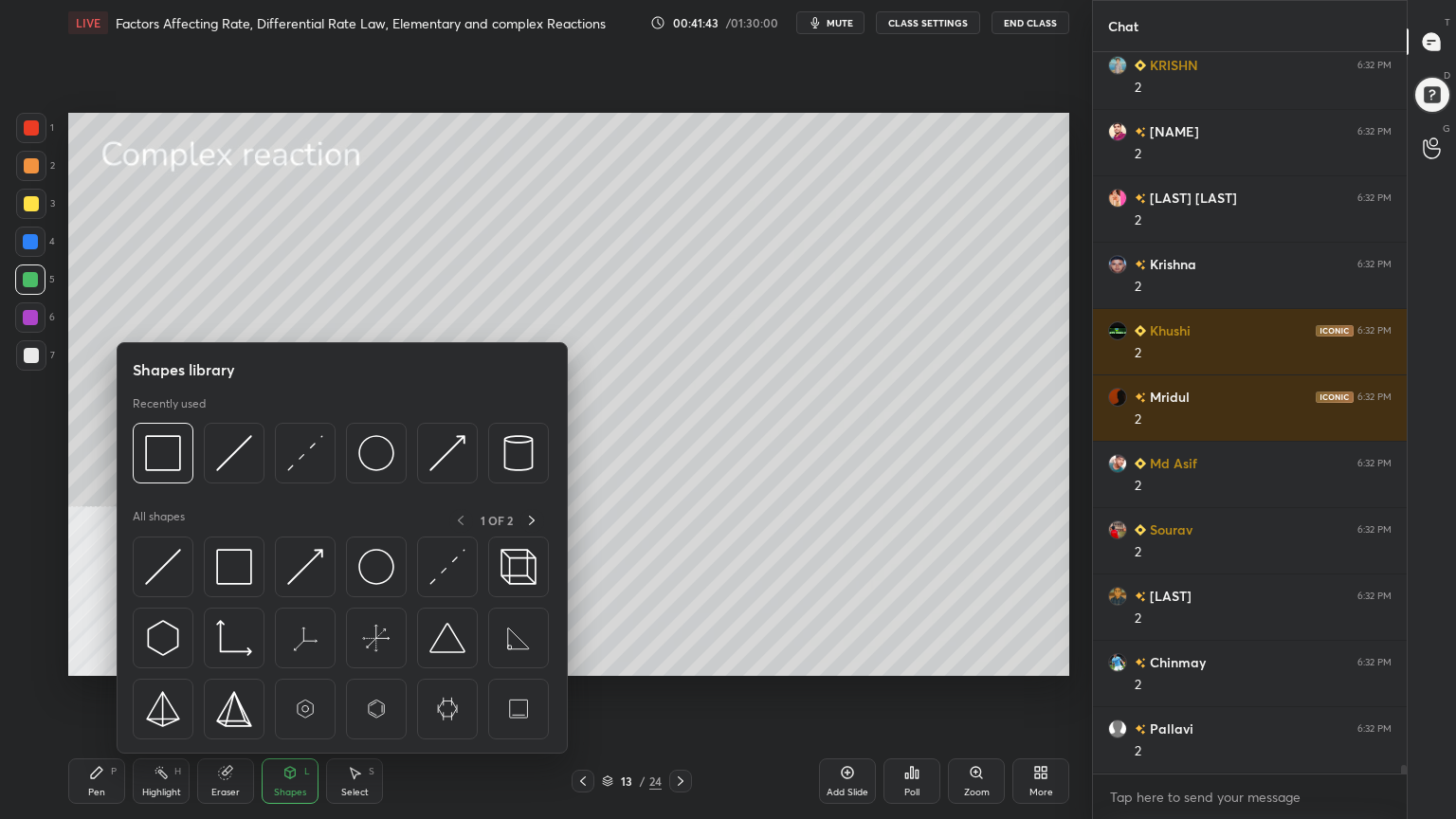 scroll, scrollTop: 61615, scrollLeft: 0, axis: vertical 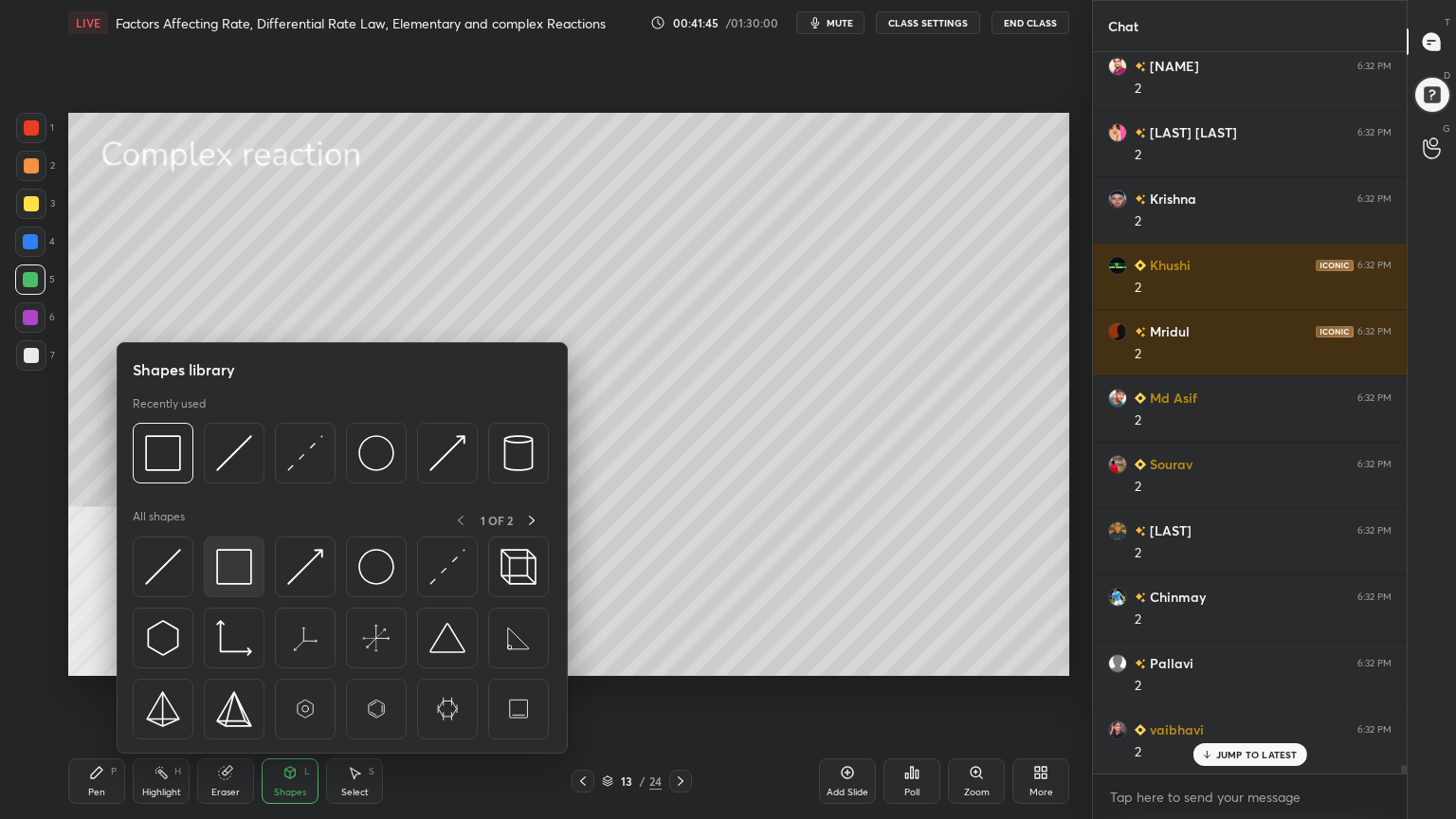 click at bounding box center [234, 567] 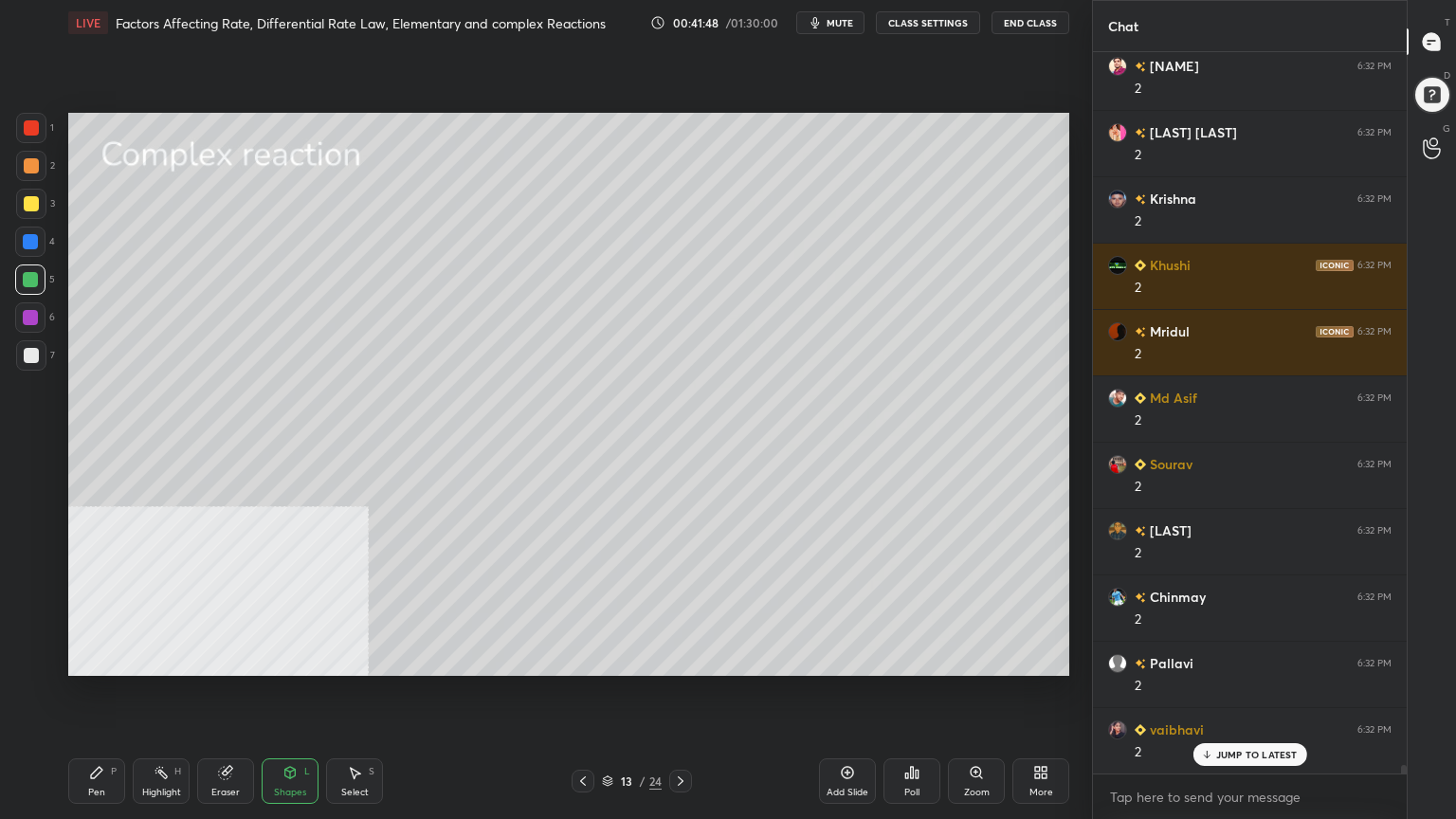 scroll, scrollTop: 61682, scrollLeft: 0, axis: vertical 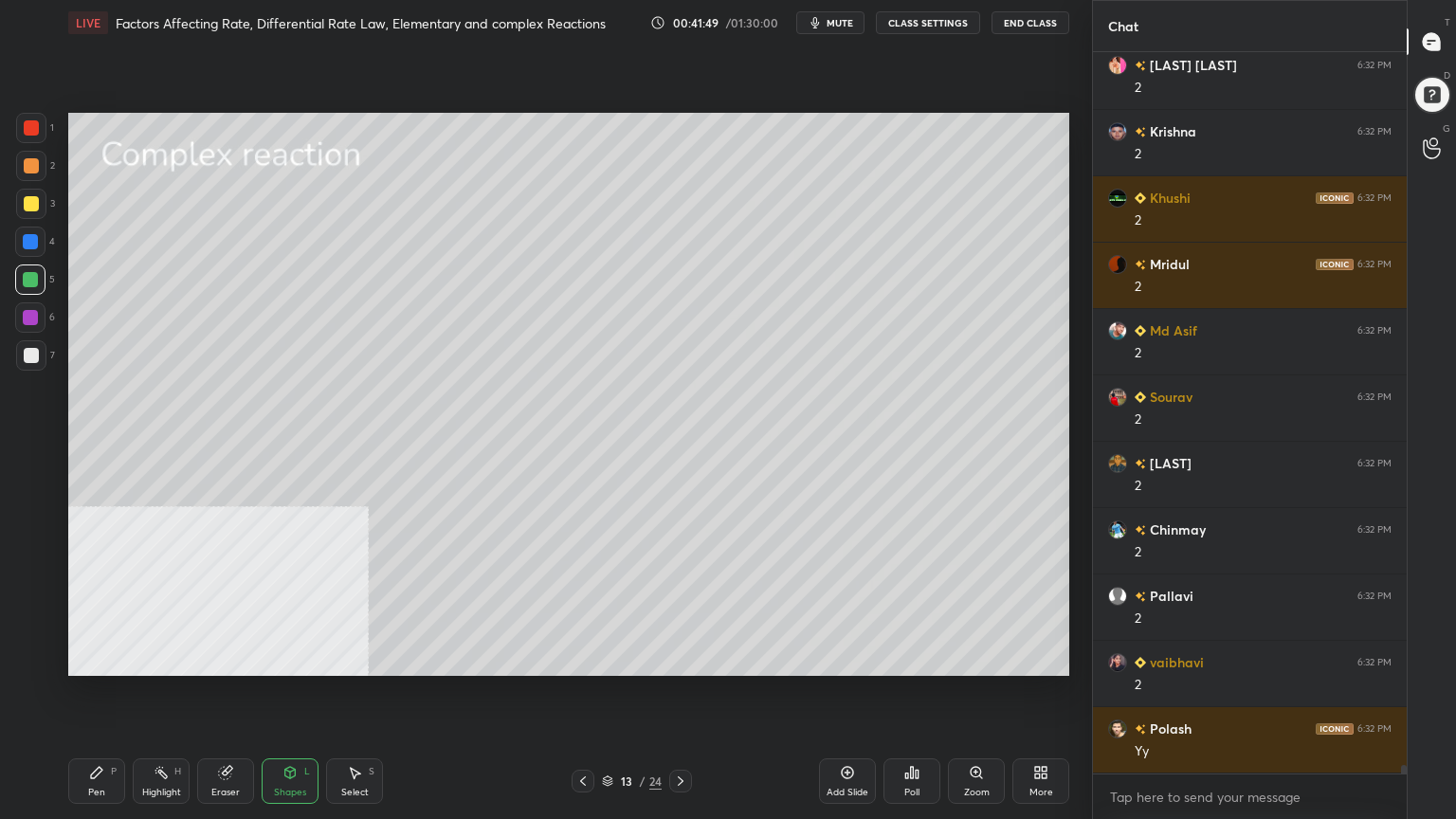 click on "Pen P" at bounding box center [97, 781] 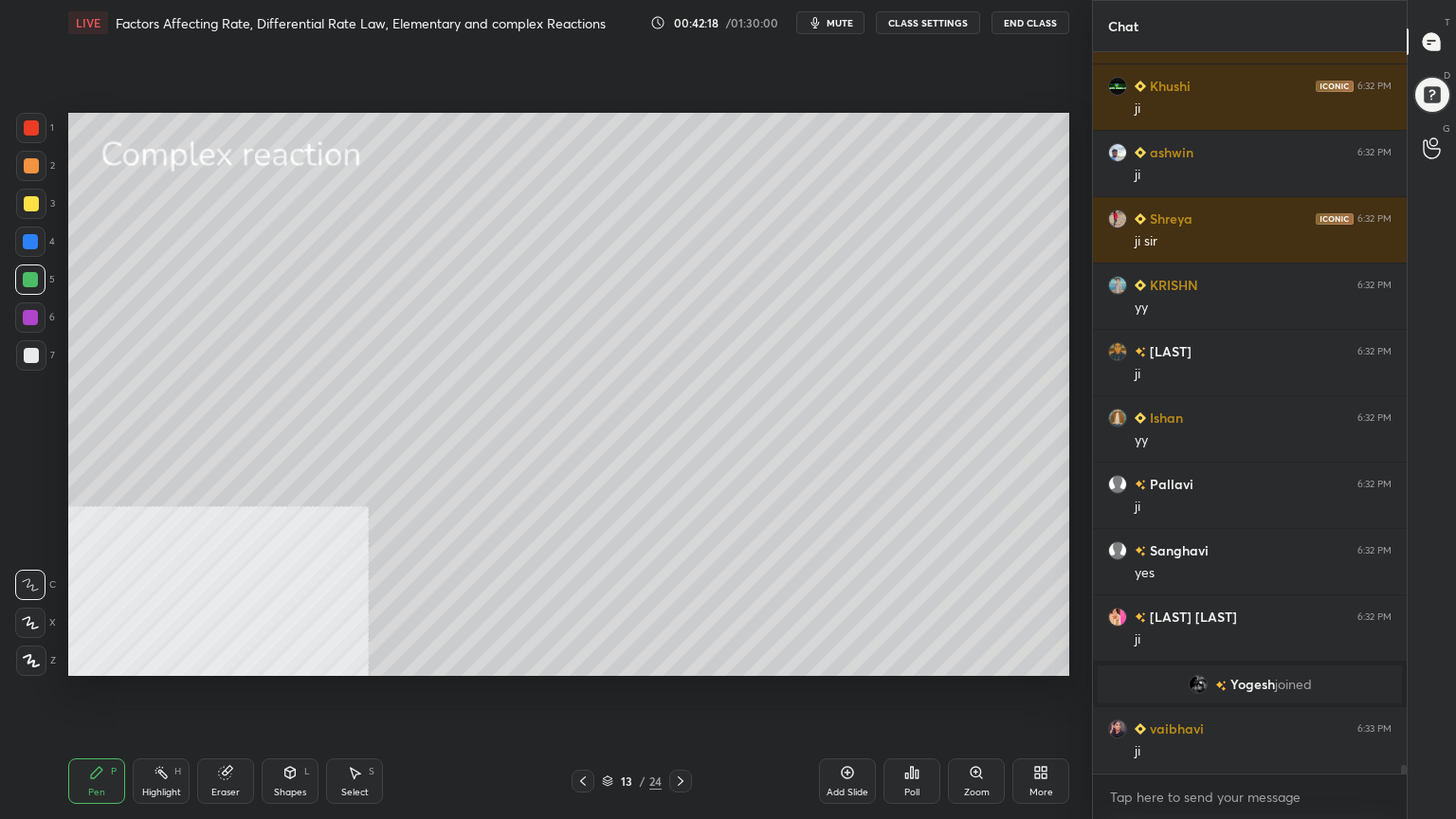 scroll, scrollTop: 62380, scrollLeft: 0, axis: vertical 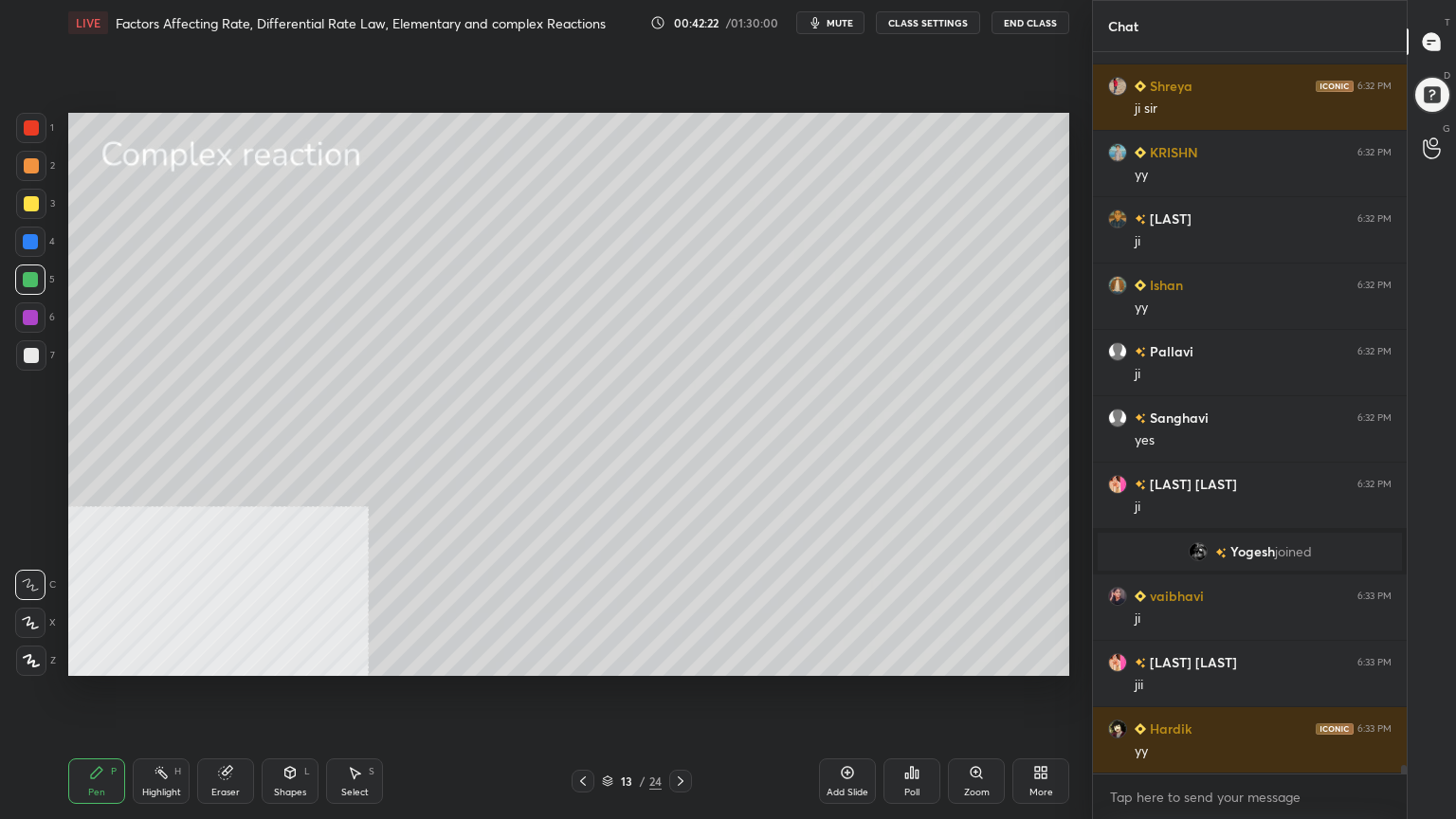 click at bounding box center (30, 242) 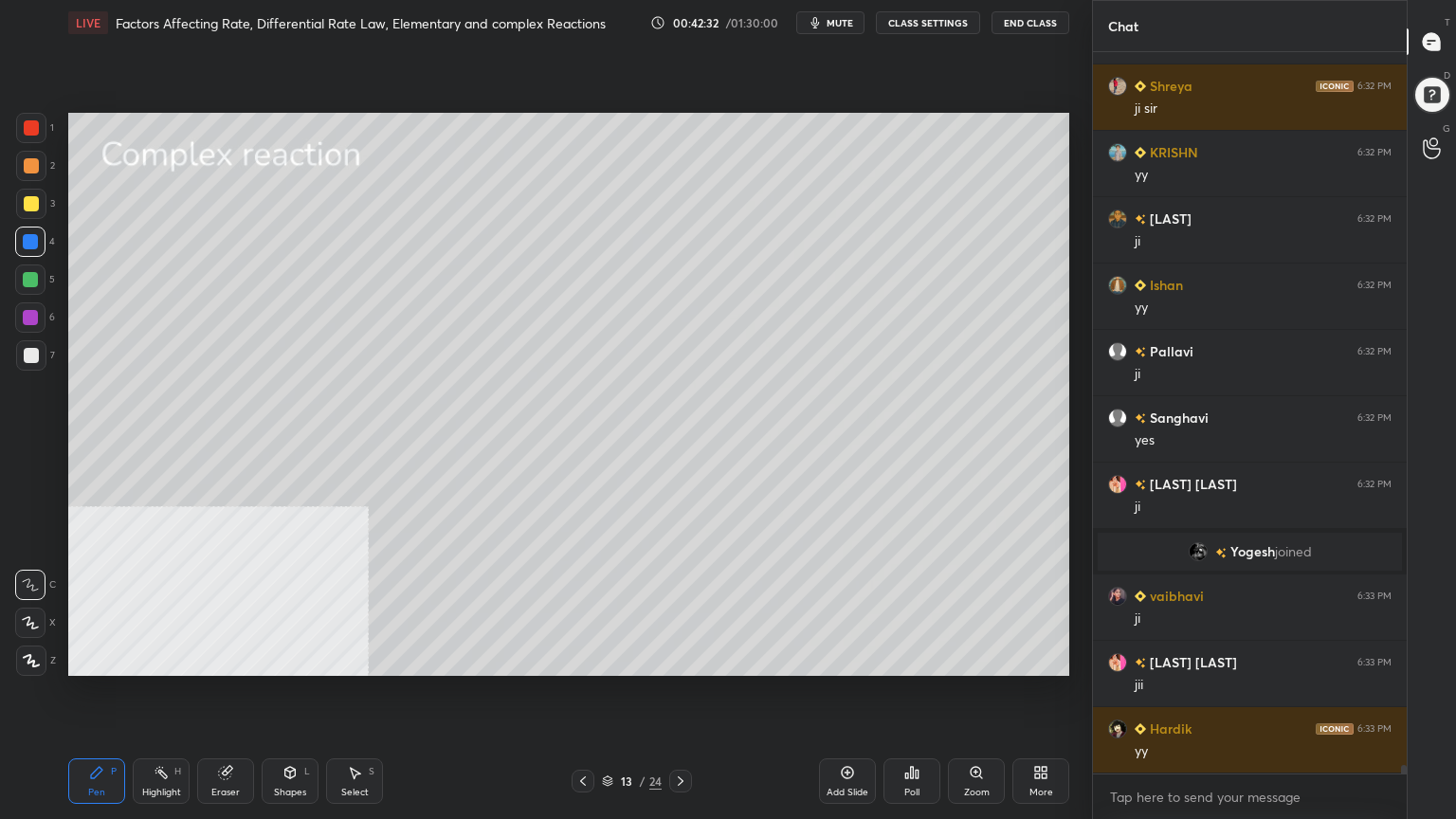 scroll, scrollTop: 62445, scrollLeft: 0, axis: vertical 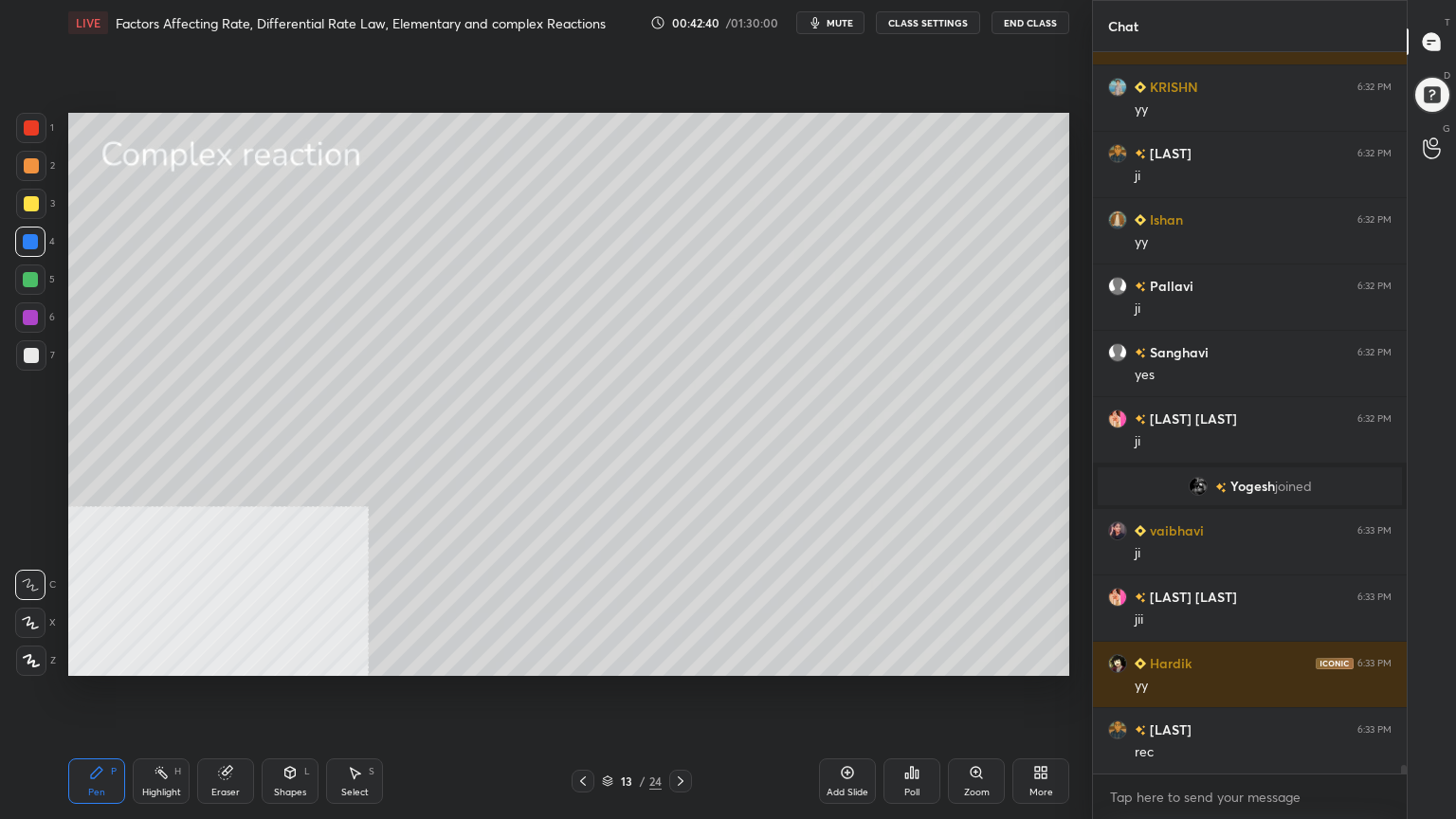 drag, startPoint x: 362, startPoint y: 780, endPoint x: 368, endPoint y: 768, distance: 13.4164079 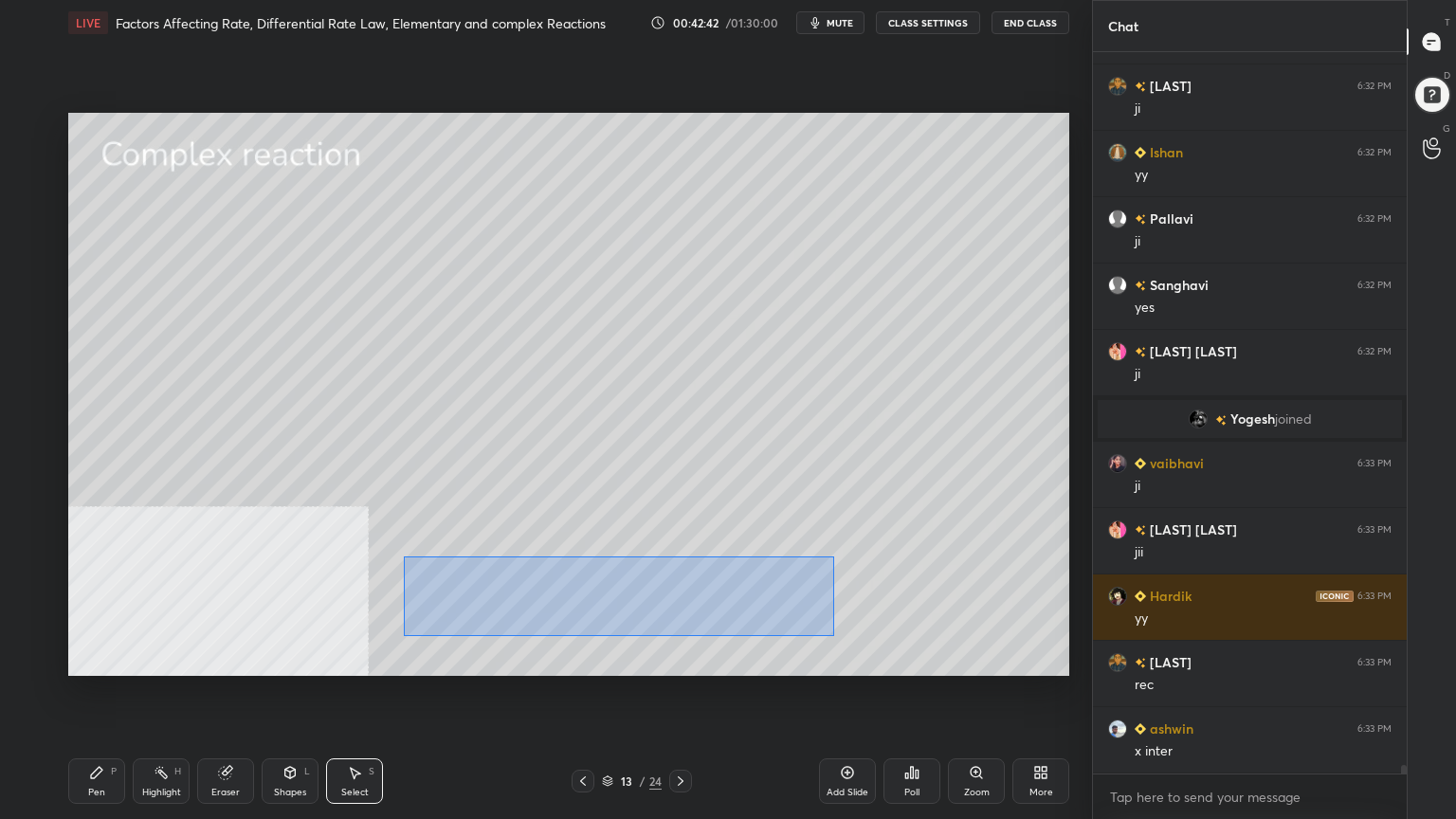 drag, startPoint x: 404, startPoint y: 556, endPoint x: 842, endPoint y: 635, distance: 445.06741 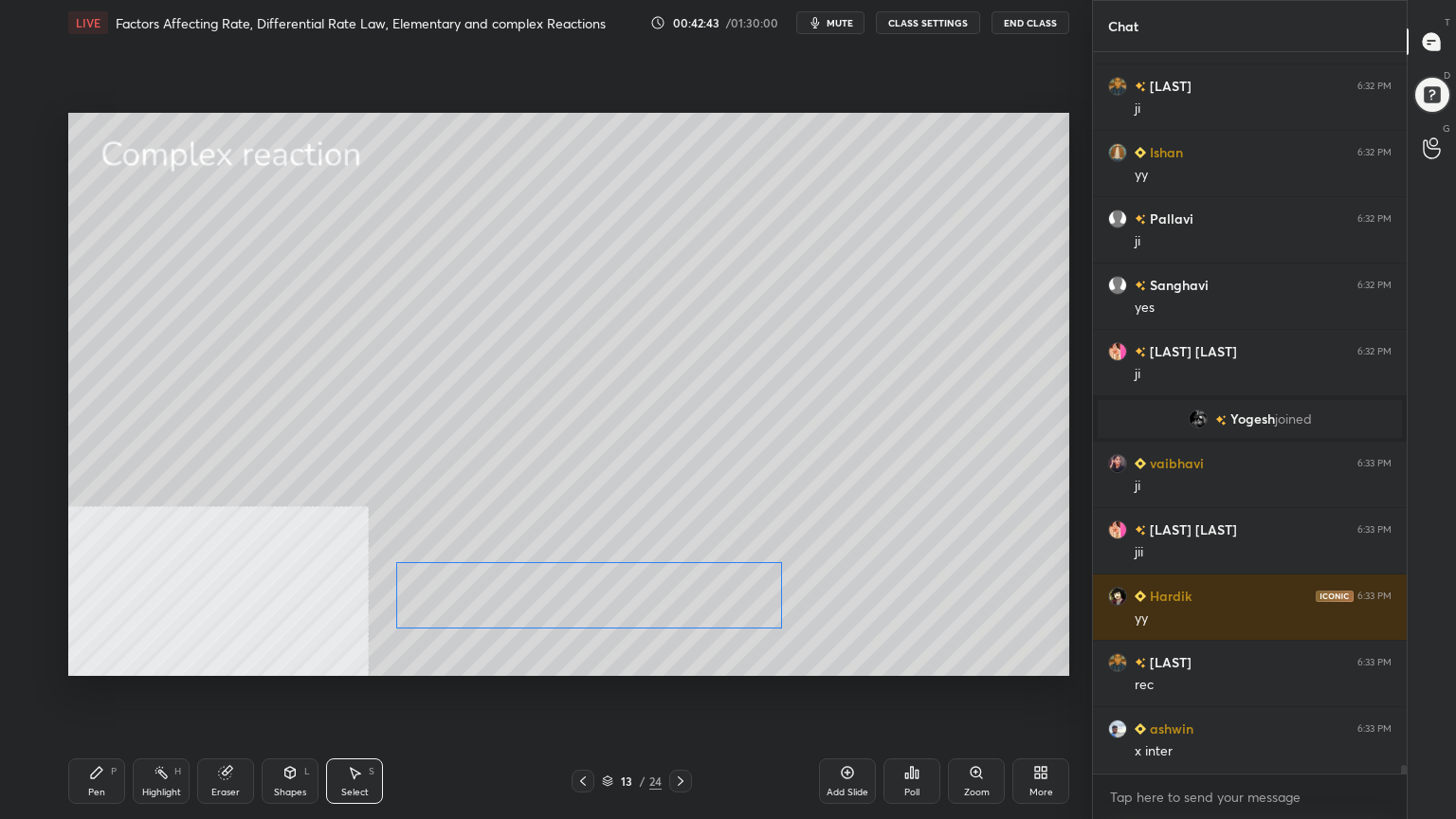 drag, startPoint x: 682, startPoint y: 584, endPoint x: 666, endPoint y: 577, distance: 17.464249 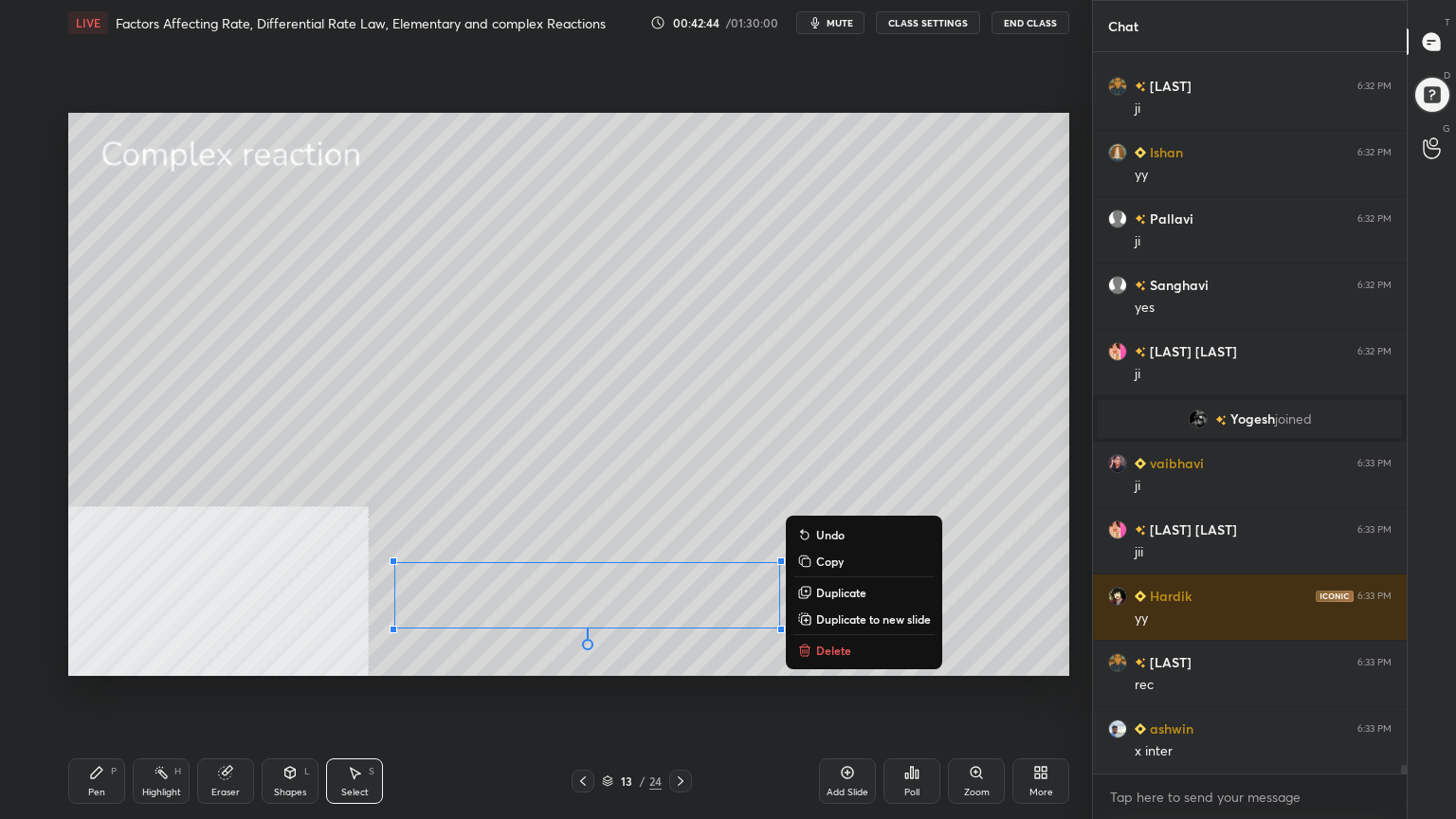 click on "P" at bounding box center (114, 772) 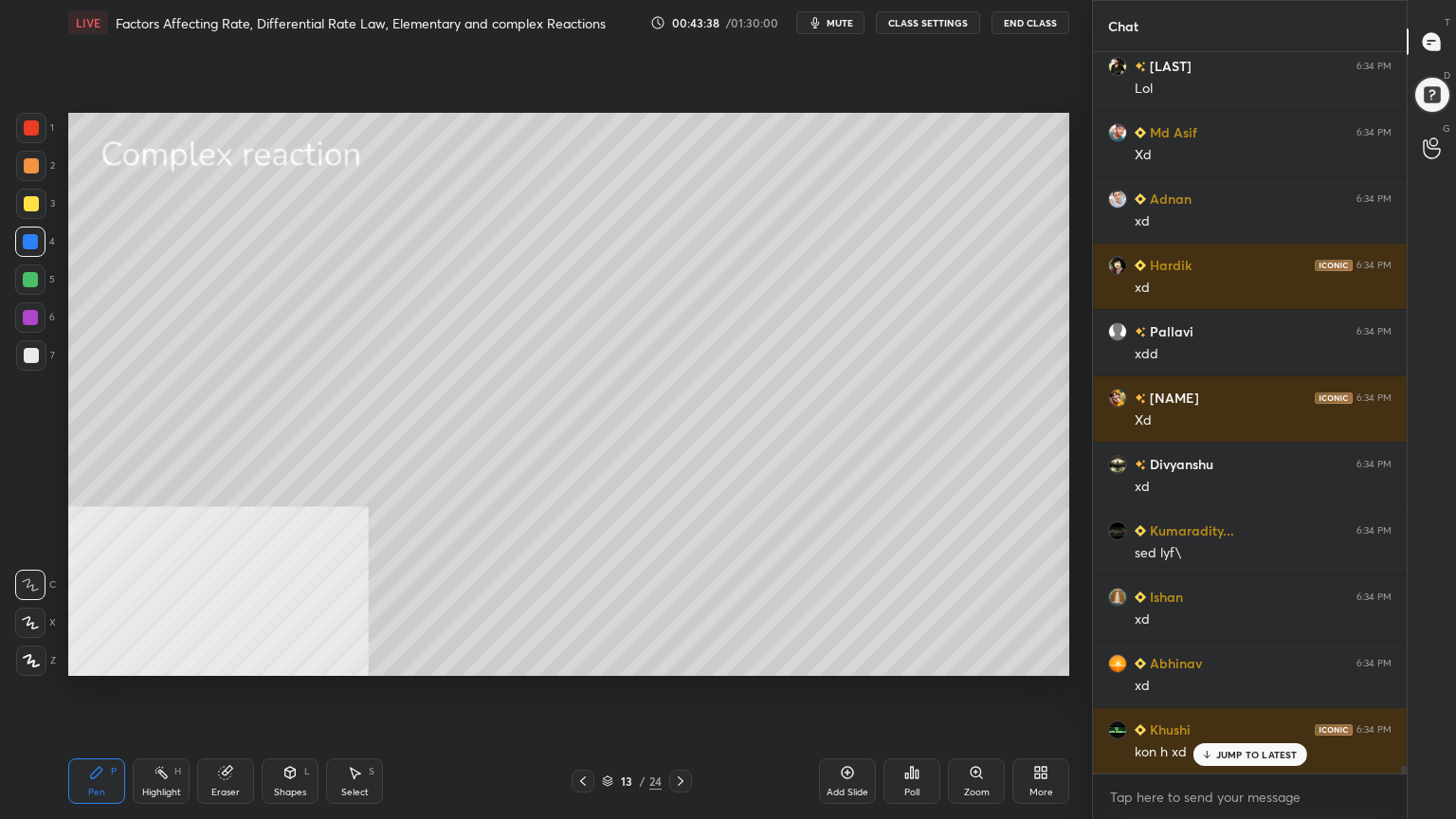 scroll, scrollTop: 65610, scrollLeft: 0, axis: vertical 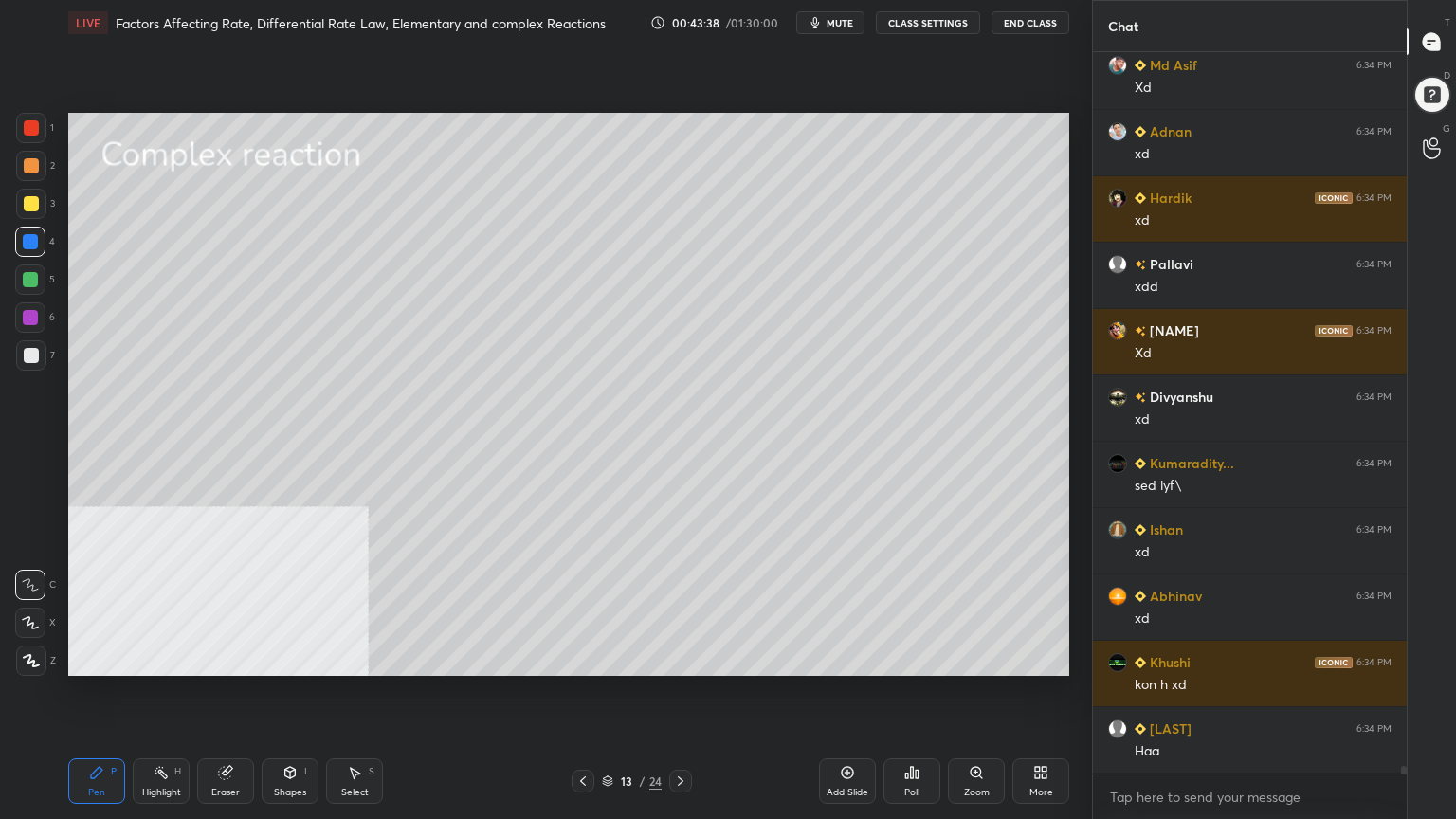 drag, startPoint x: 38, startPoint y: 201, endPoint x: 39, endPoint y: 214, distance: 13.038405 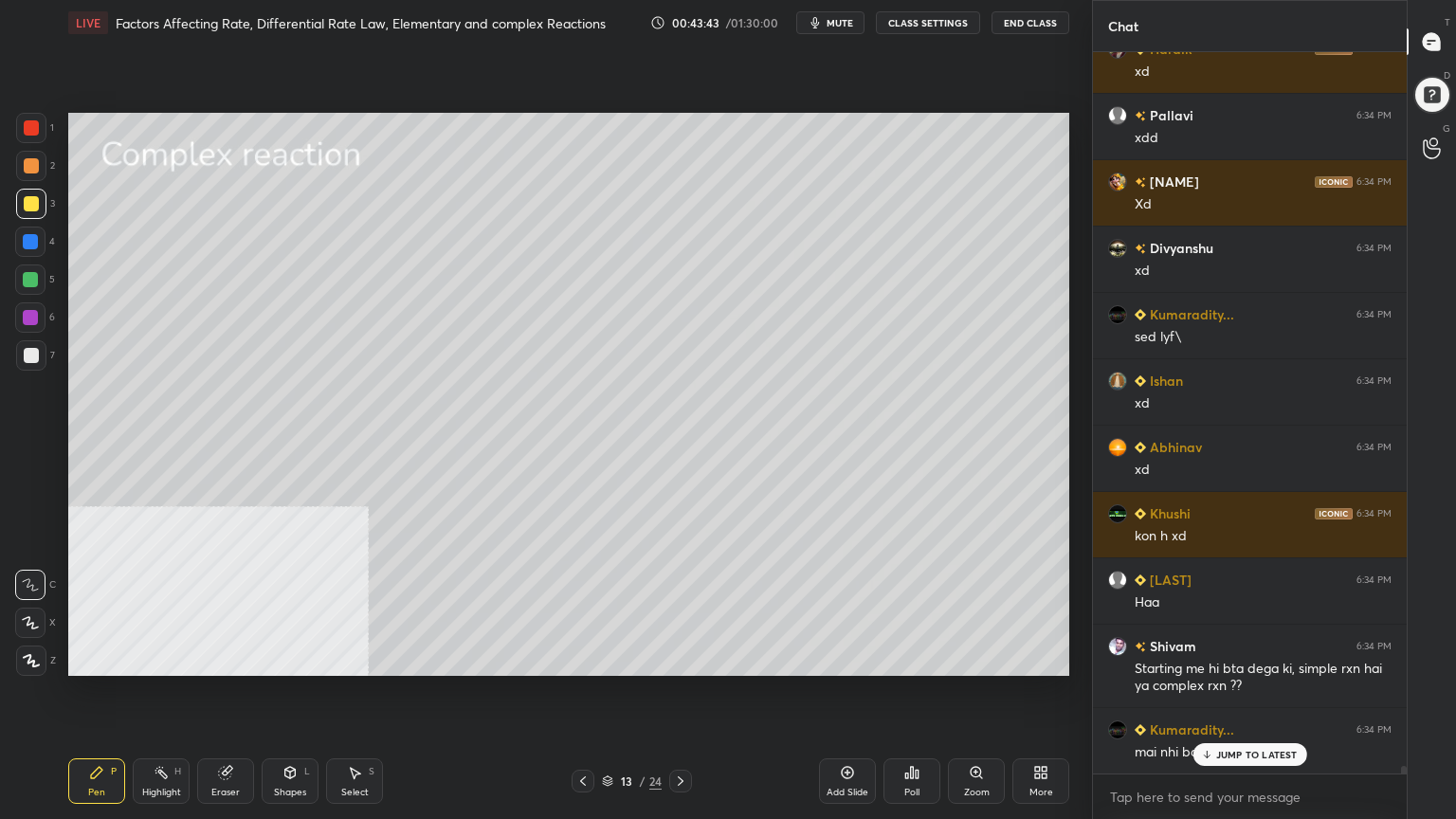 scroll, scrollTop: 65826, scrollLeft: 0, axis: vertical 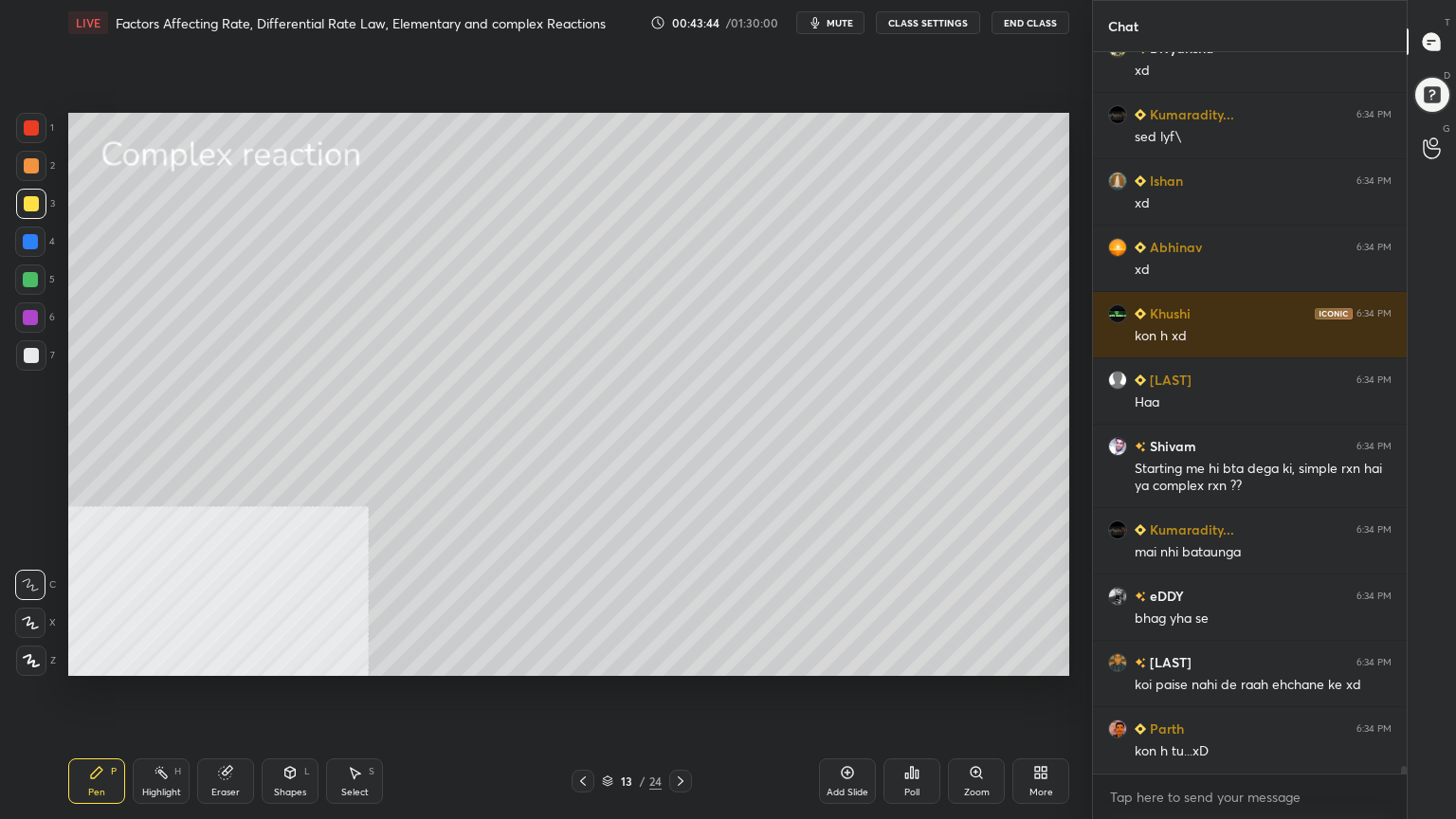 drag, startPoint x: 681, startPoint y: 785, endPoint x: 685, endPoint y: 768, distance: 17.464249 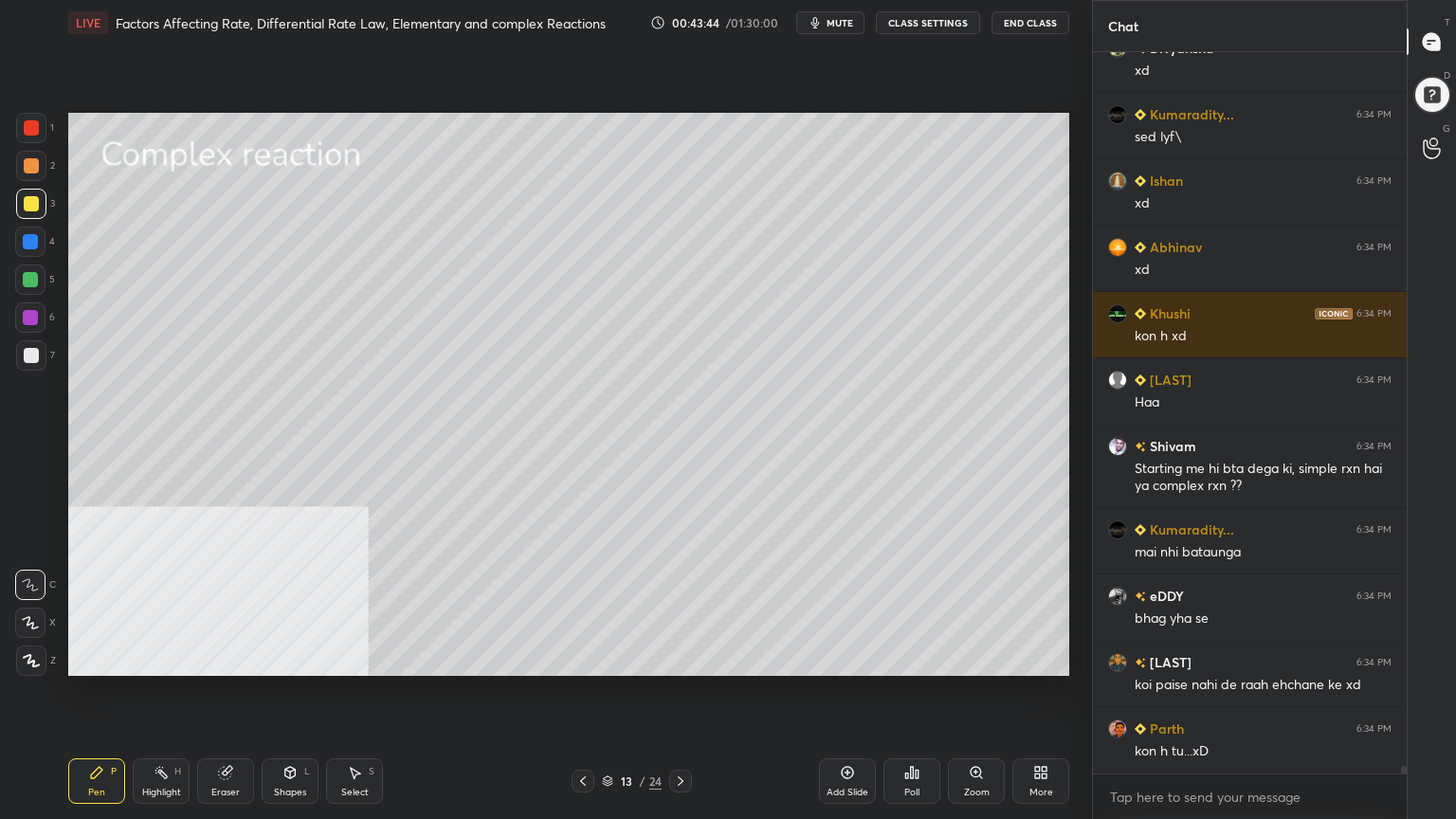 click 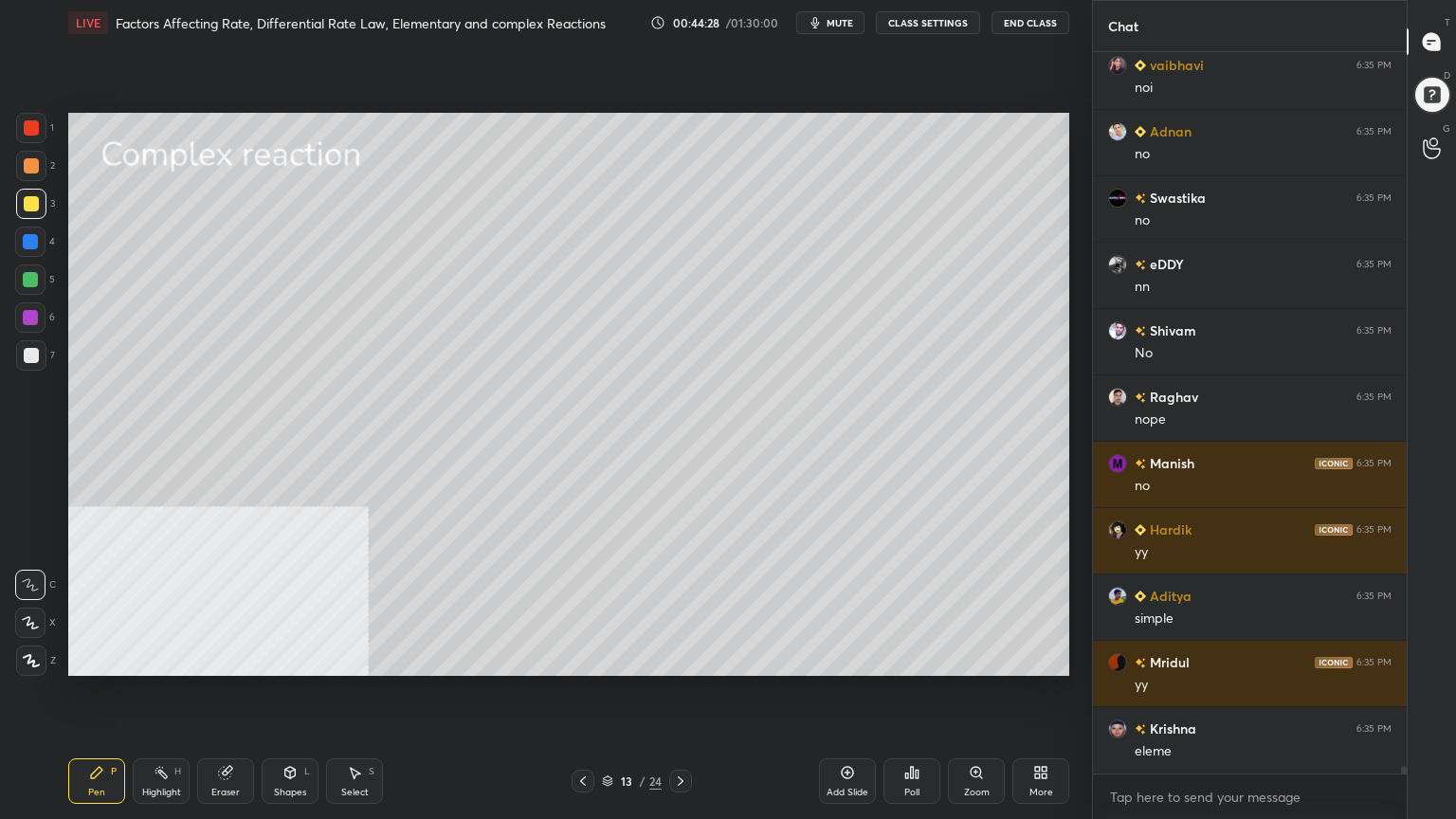 scroll, scrollTop: 68697, scrollLeft: 0, axis: vertical 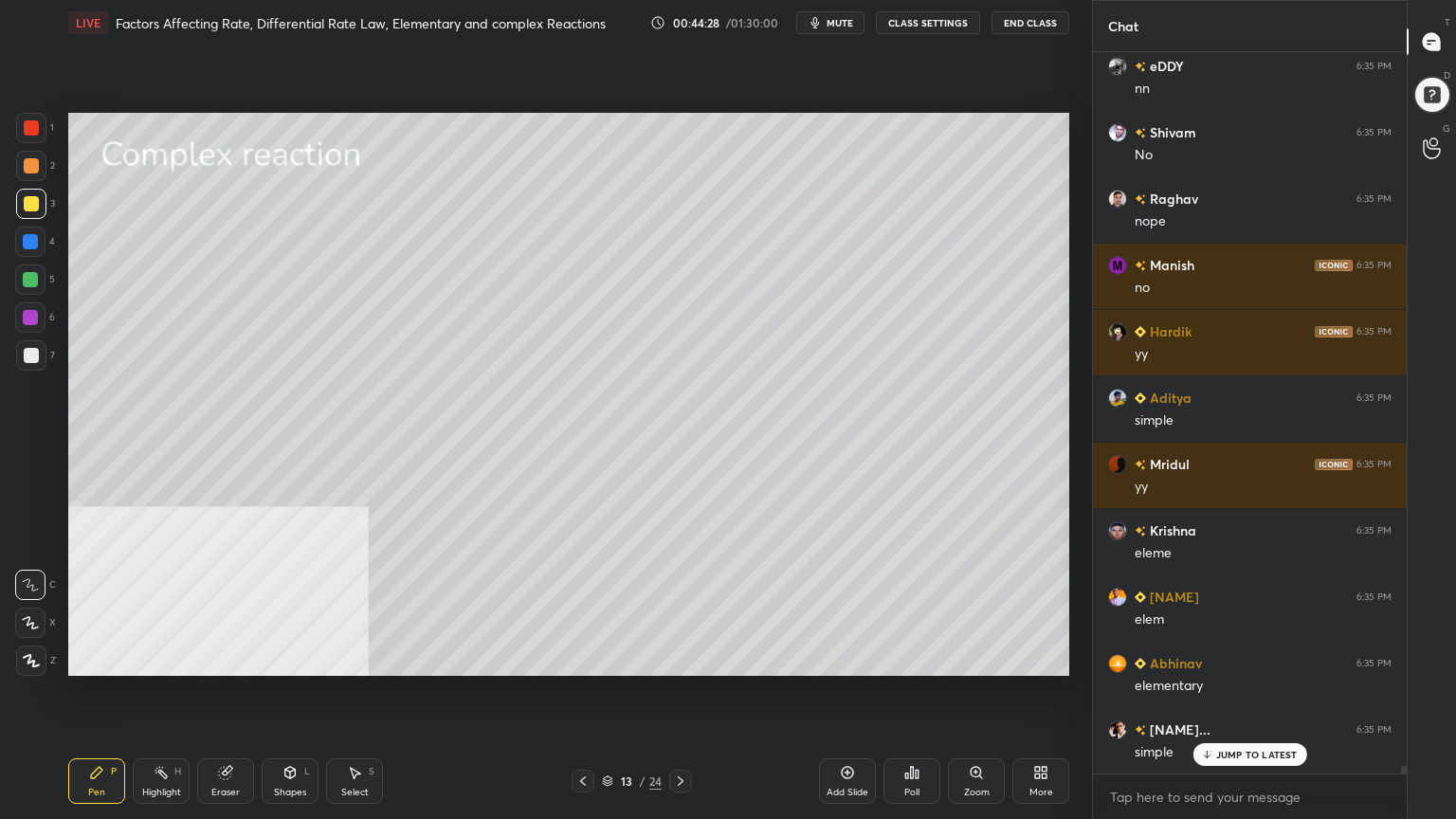 drag, startPoint x: 679, startPoint y: 784, endPoint x: 646, endPoint y: 732, distance: 61.587336 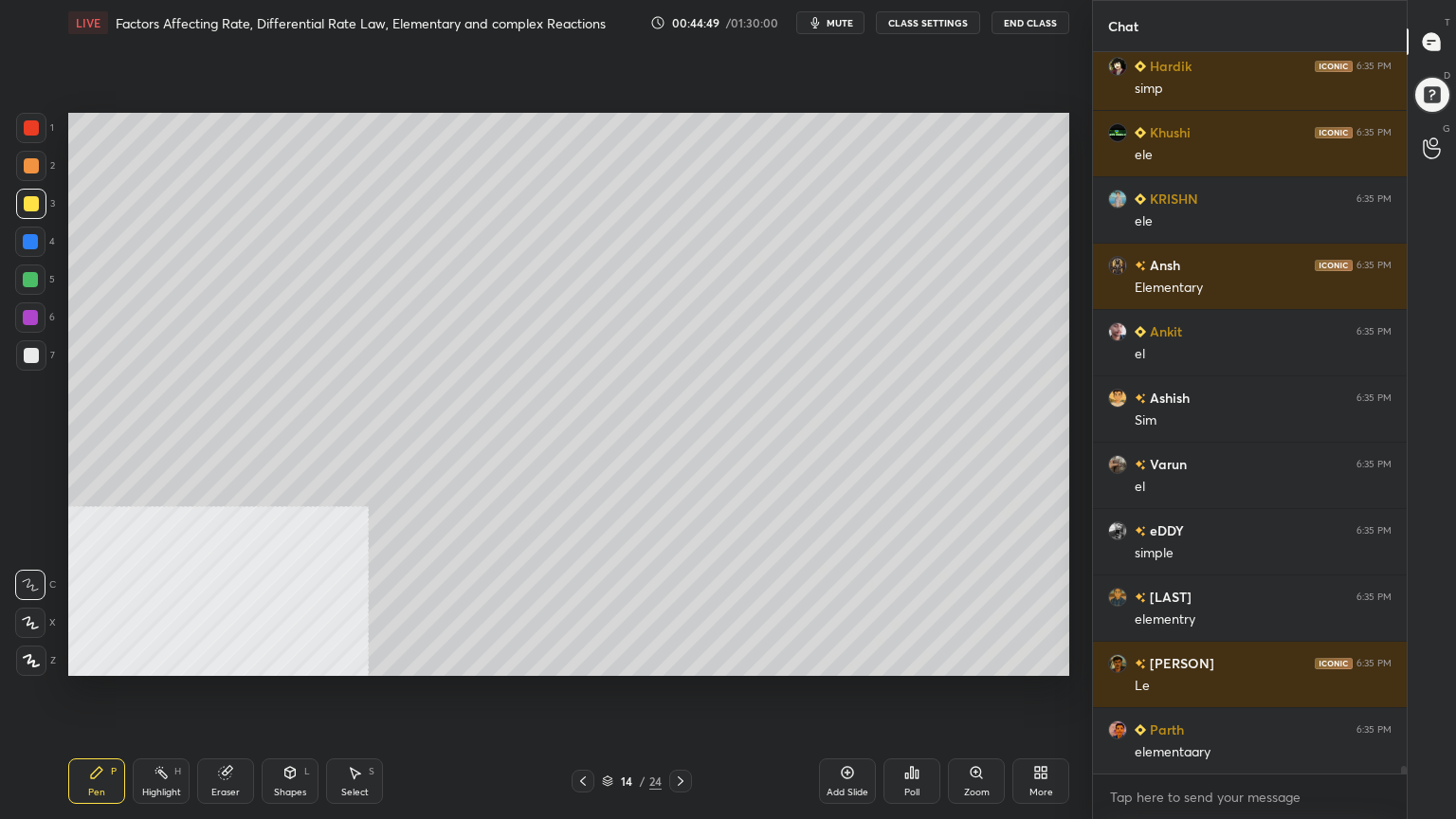 scroll, scrollTop: 69694, scrollLeft: 0, axis: vertical 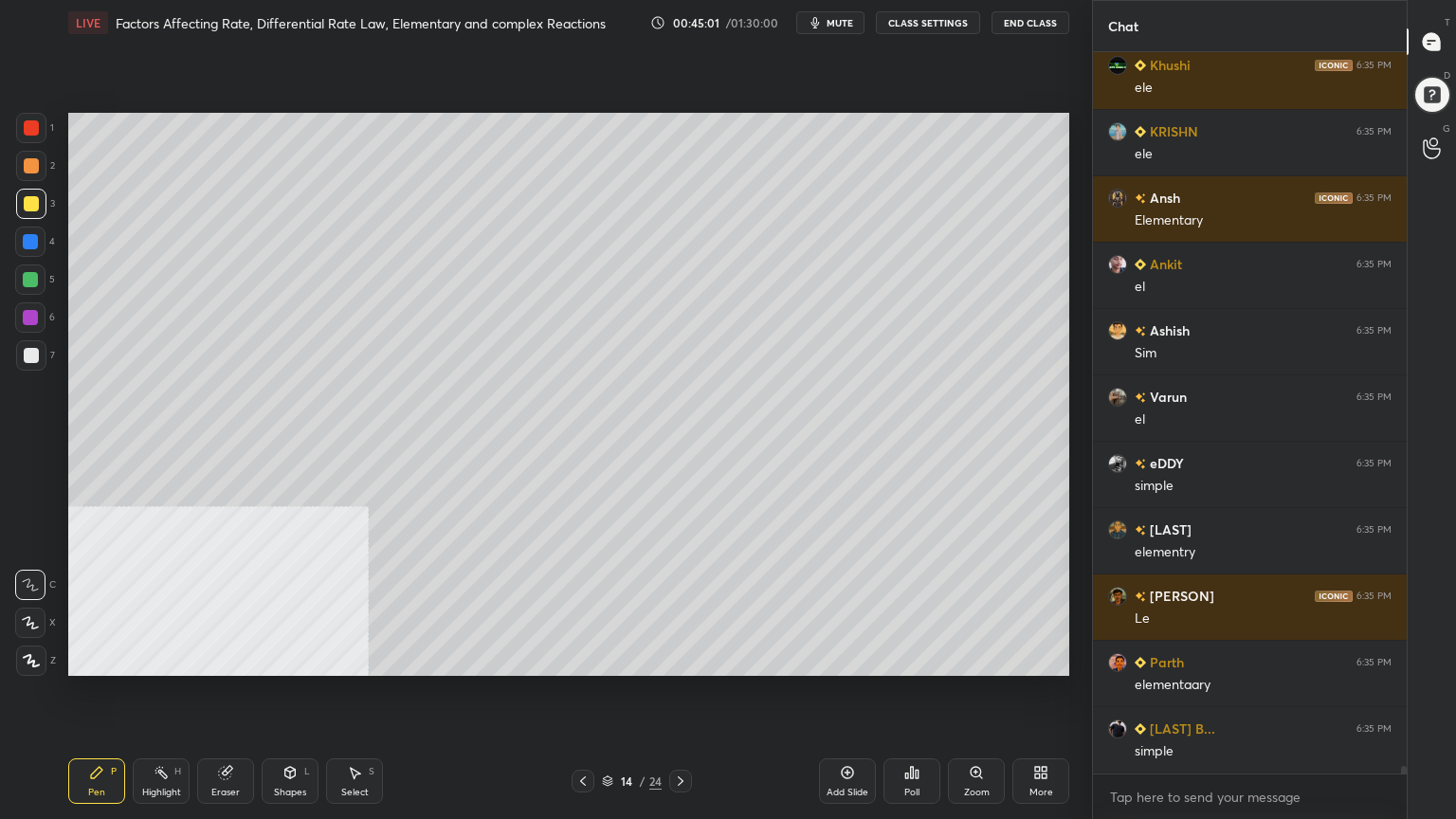 click at bounding box center (31, 166) 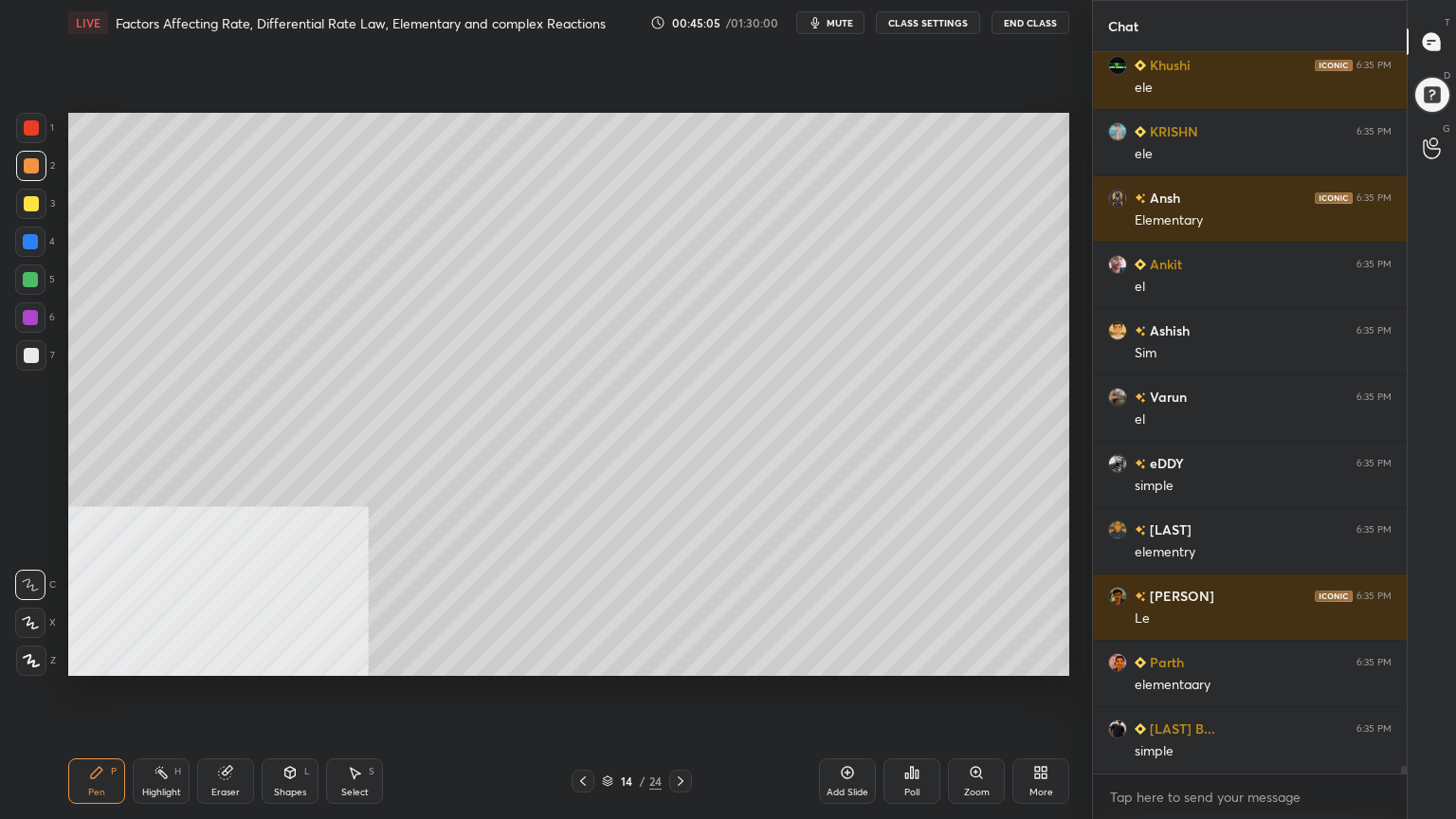 click 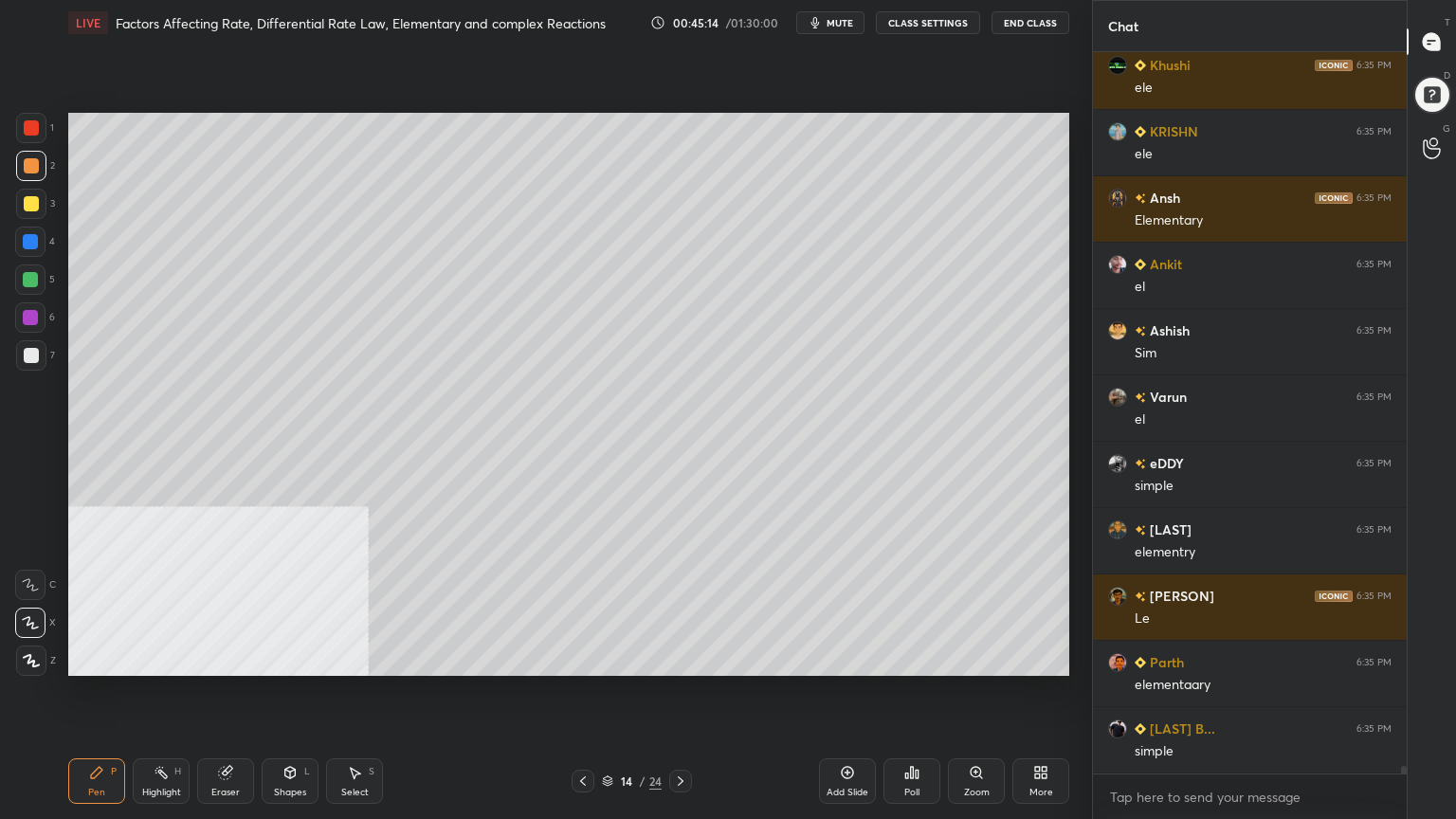 click at bounding box center [30, 242] 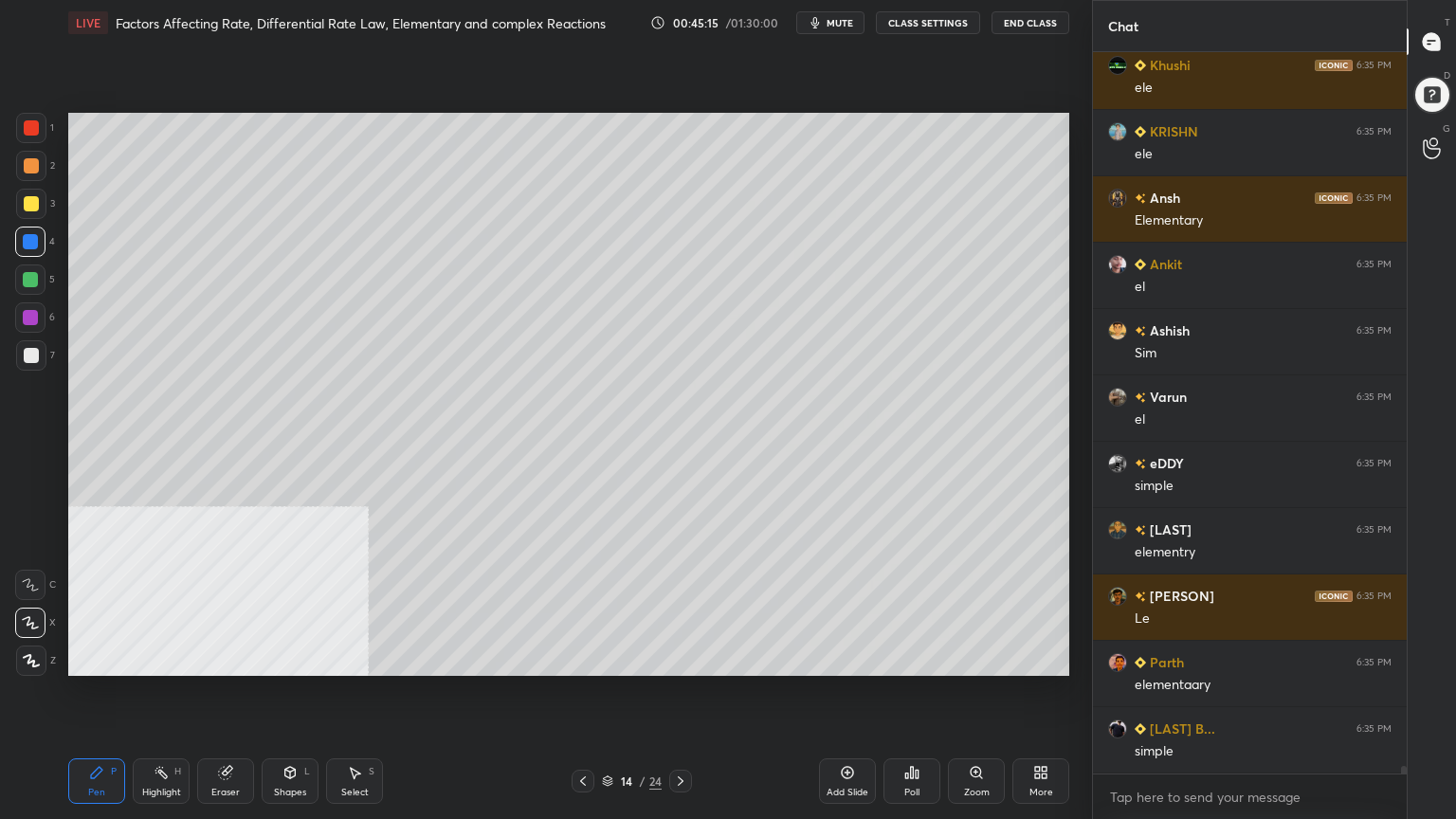 drag, startPoint x: 34, startPoint y: 583, endPoint x: 64, endPoint y: 569, distance: 33.105891 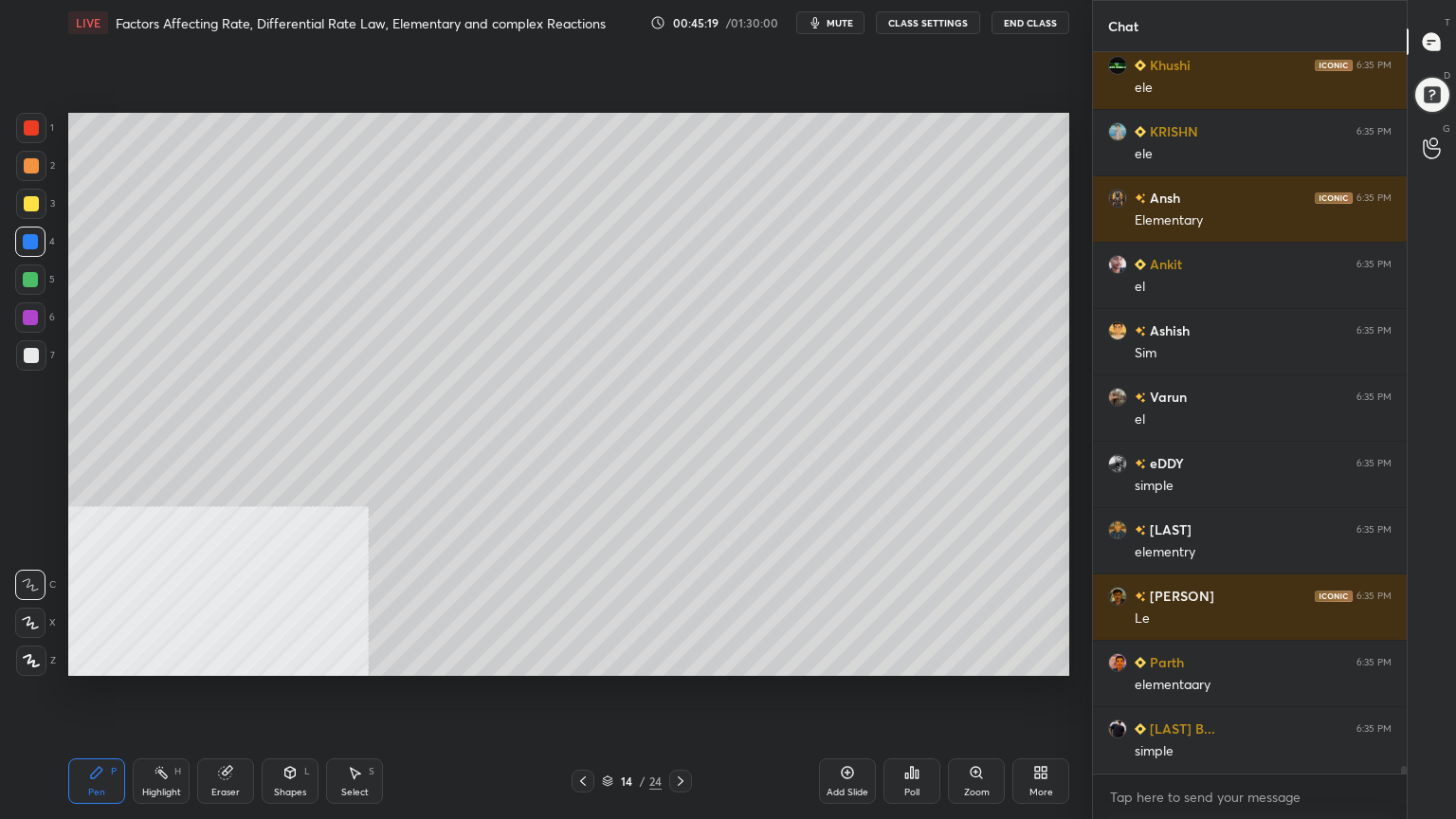 scroll, scrollTop: 69759, scrollLeft: 0, axis: vertical 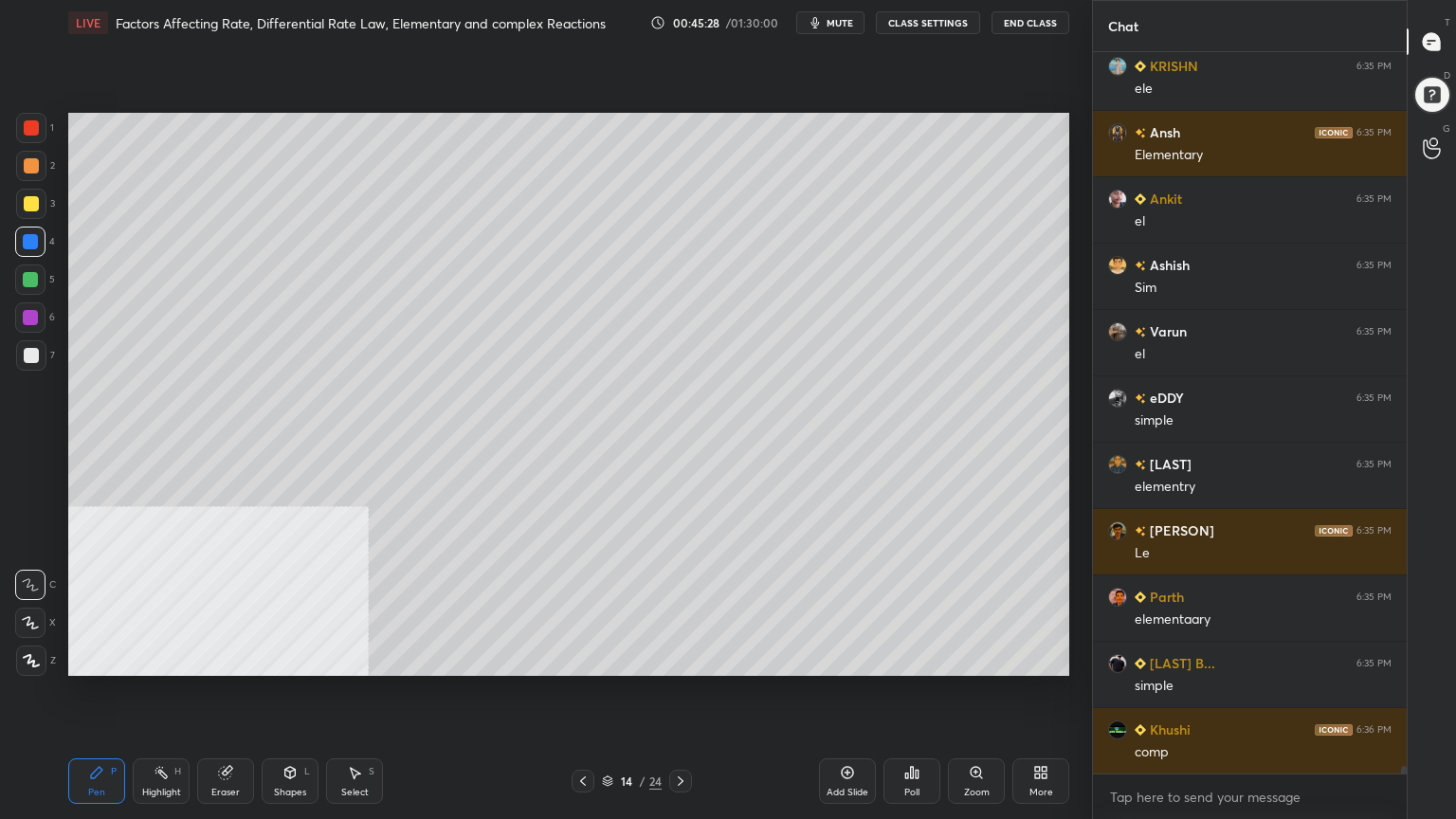 click at bounding box center [30, 280] 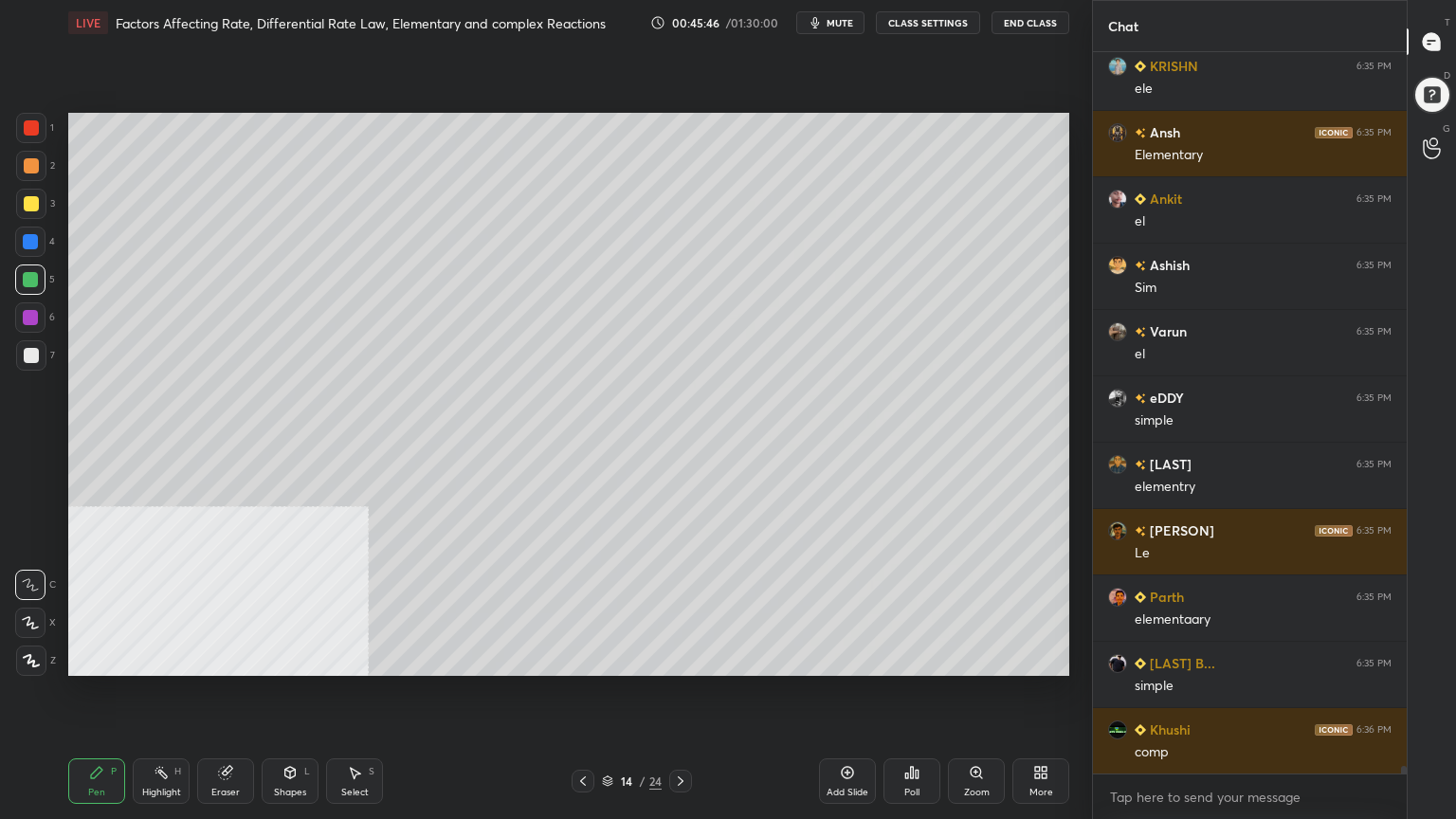click on "Shapes L" at bounding box center (290, 781) 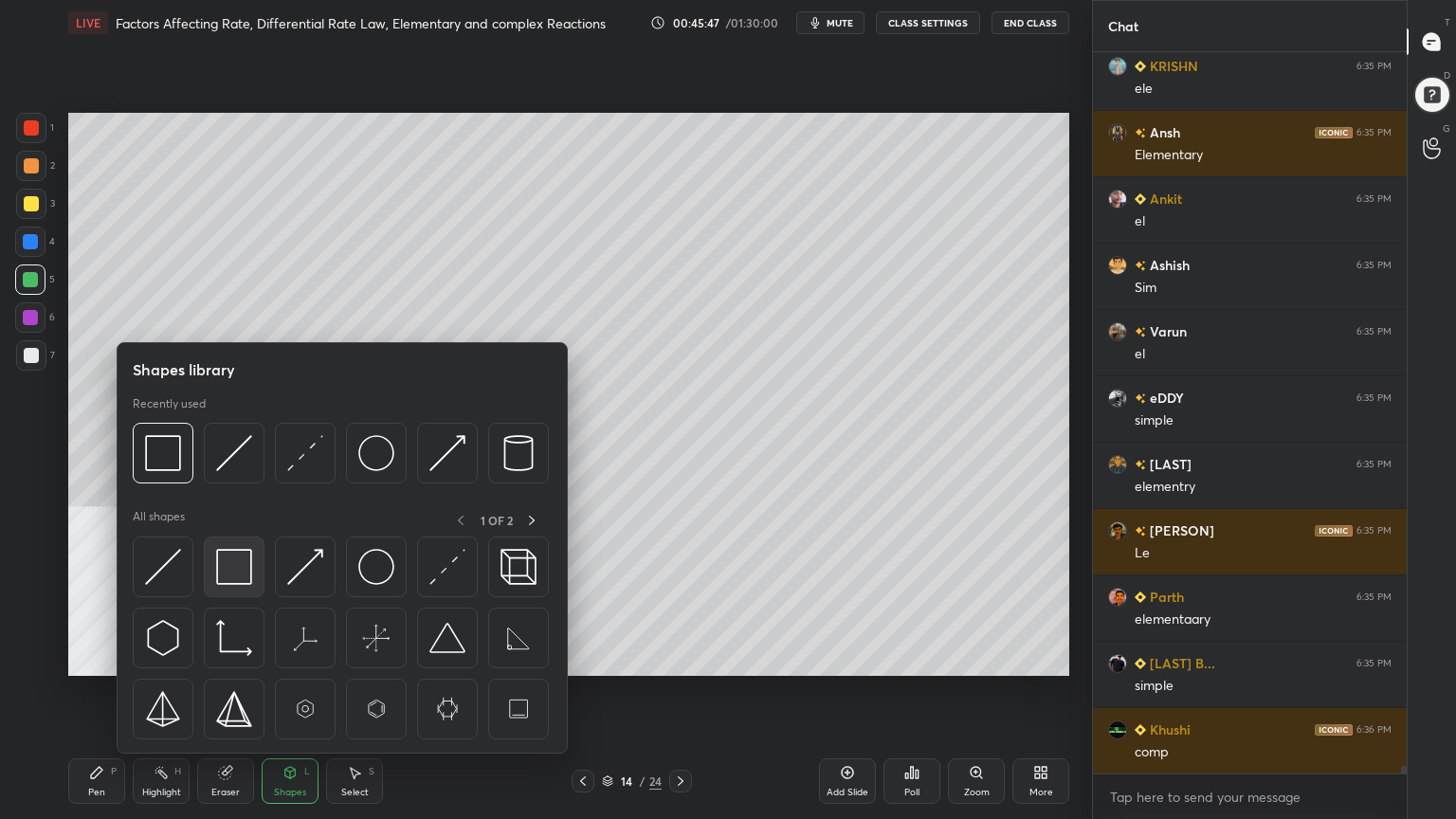 click at bounding box center [234, 567] 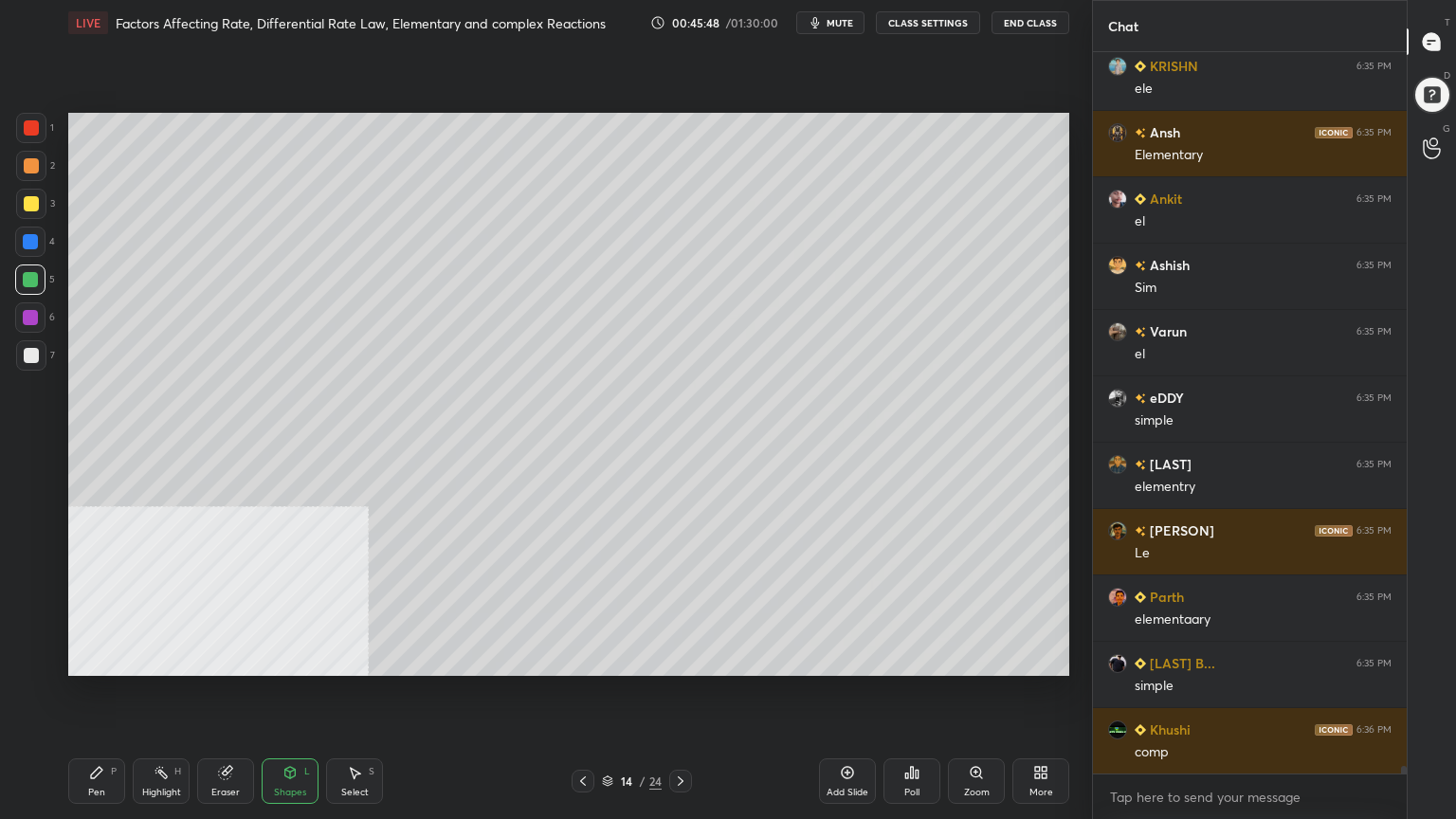 scroll, scrollTop: 69826, scrollLeft: 0, axis: vertical 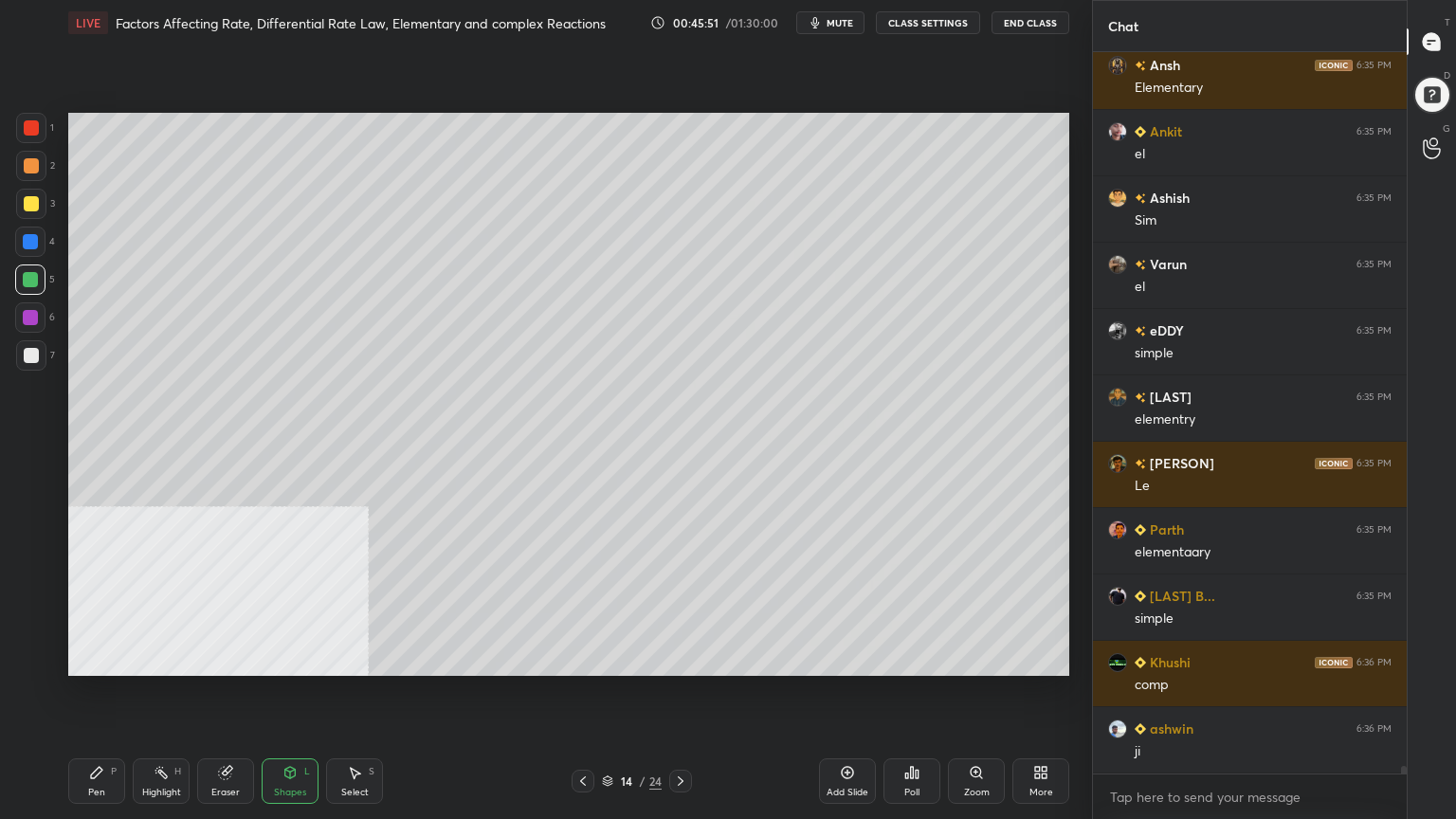 click on "Pen P" at bounding box center (97, 781) 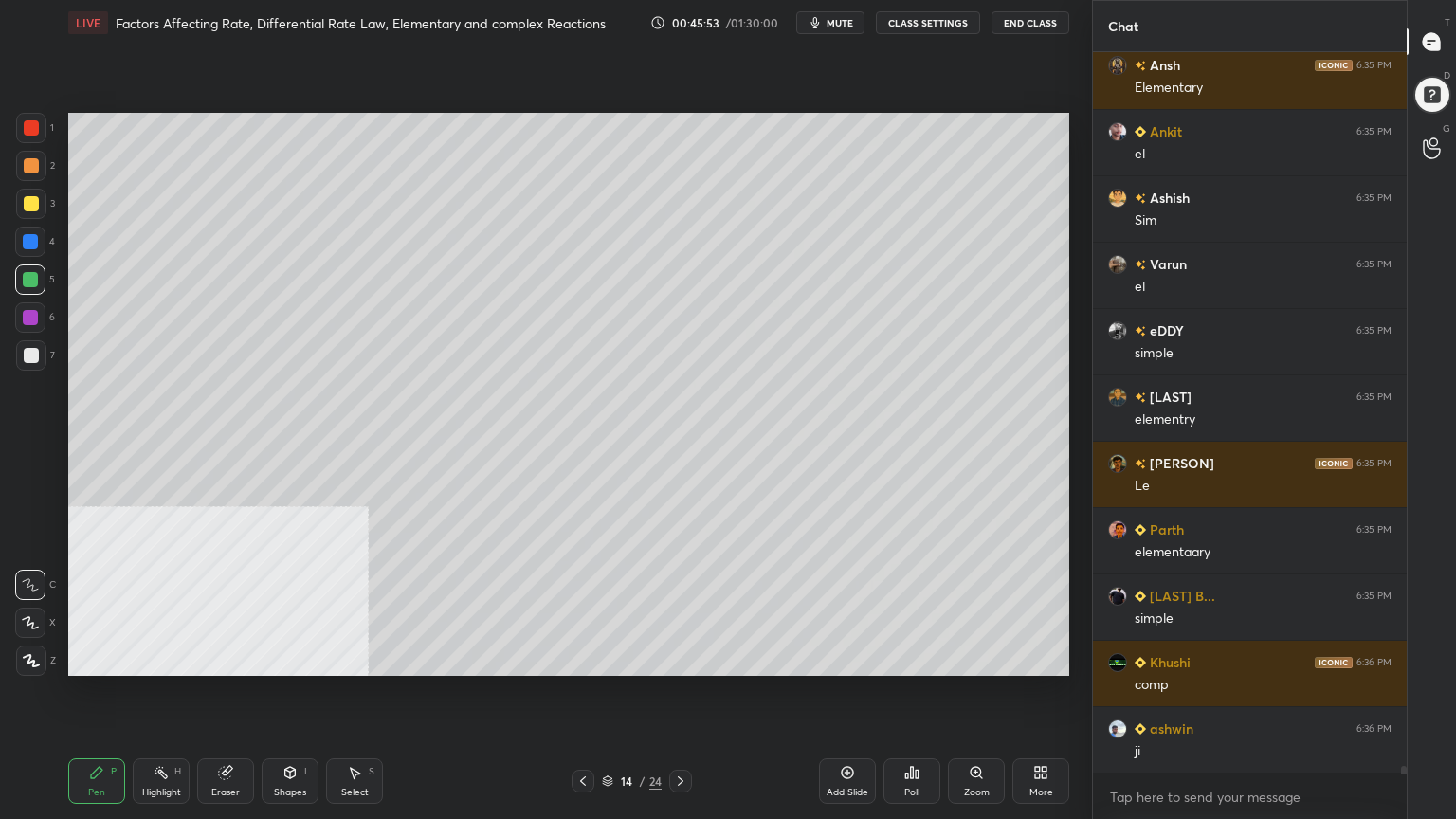 click at bounding box center [31, 355] 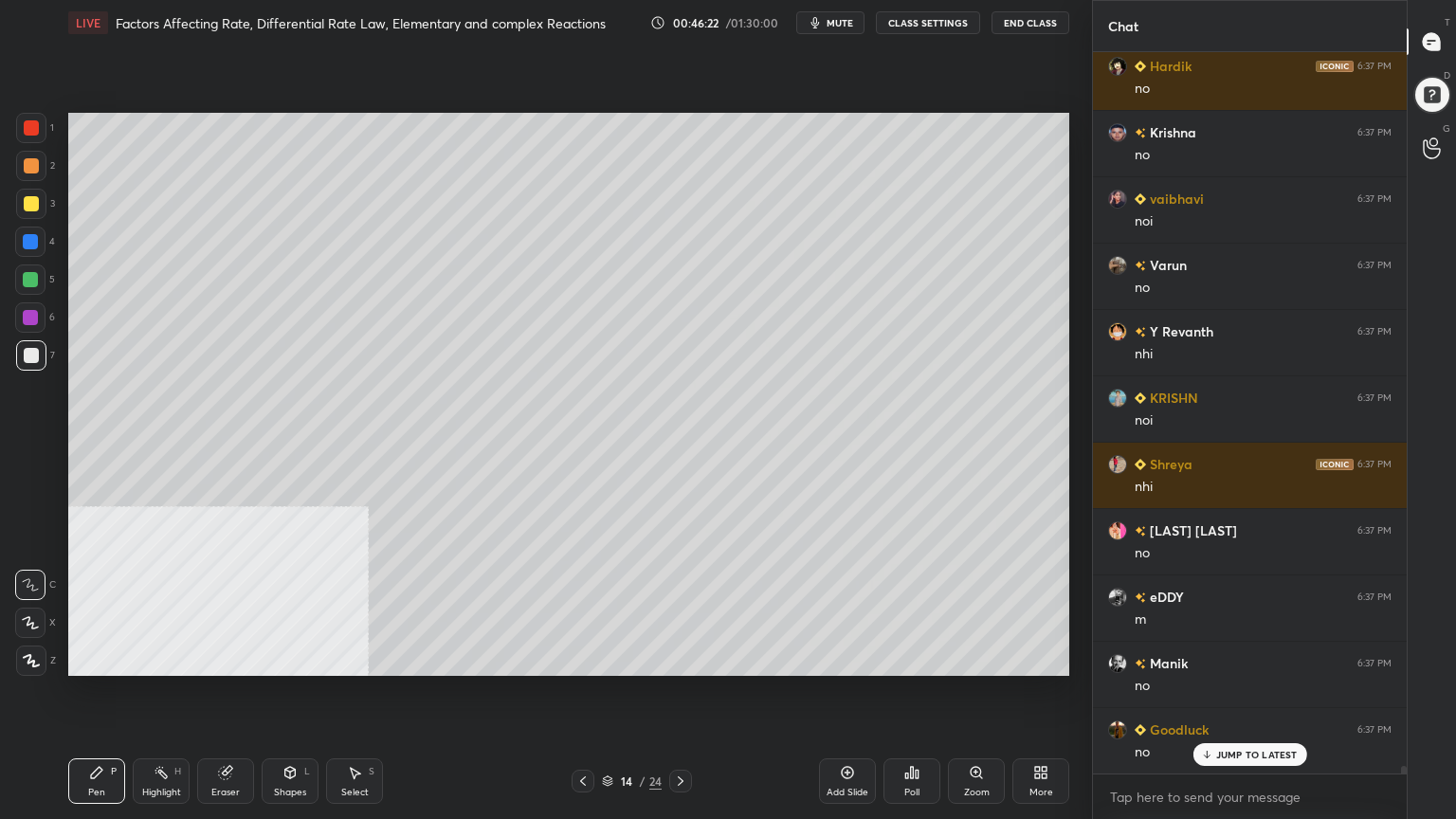 scroll, scrollTop: 71684, scrollLeft: 0, axis: vertical 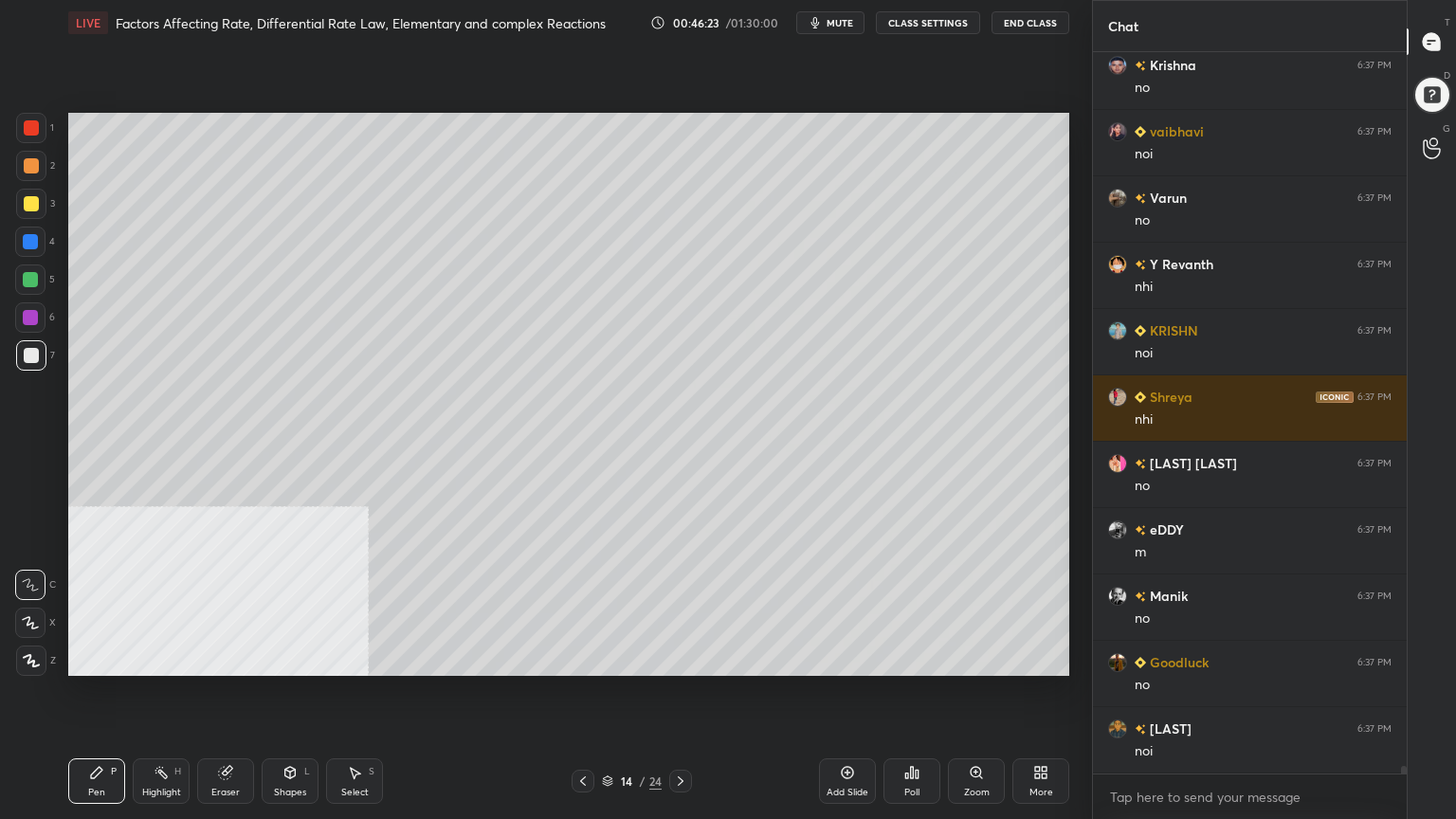 click on "Select S" at bounding box center (355, 781) 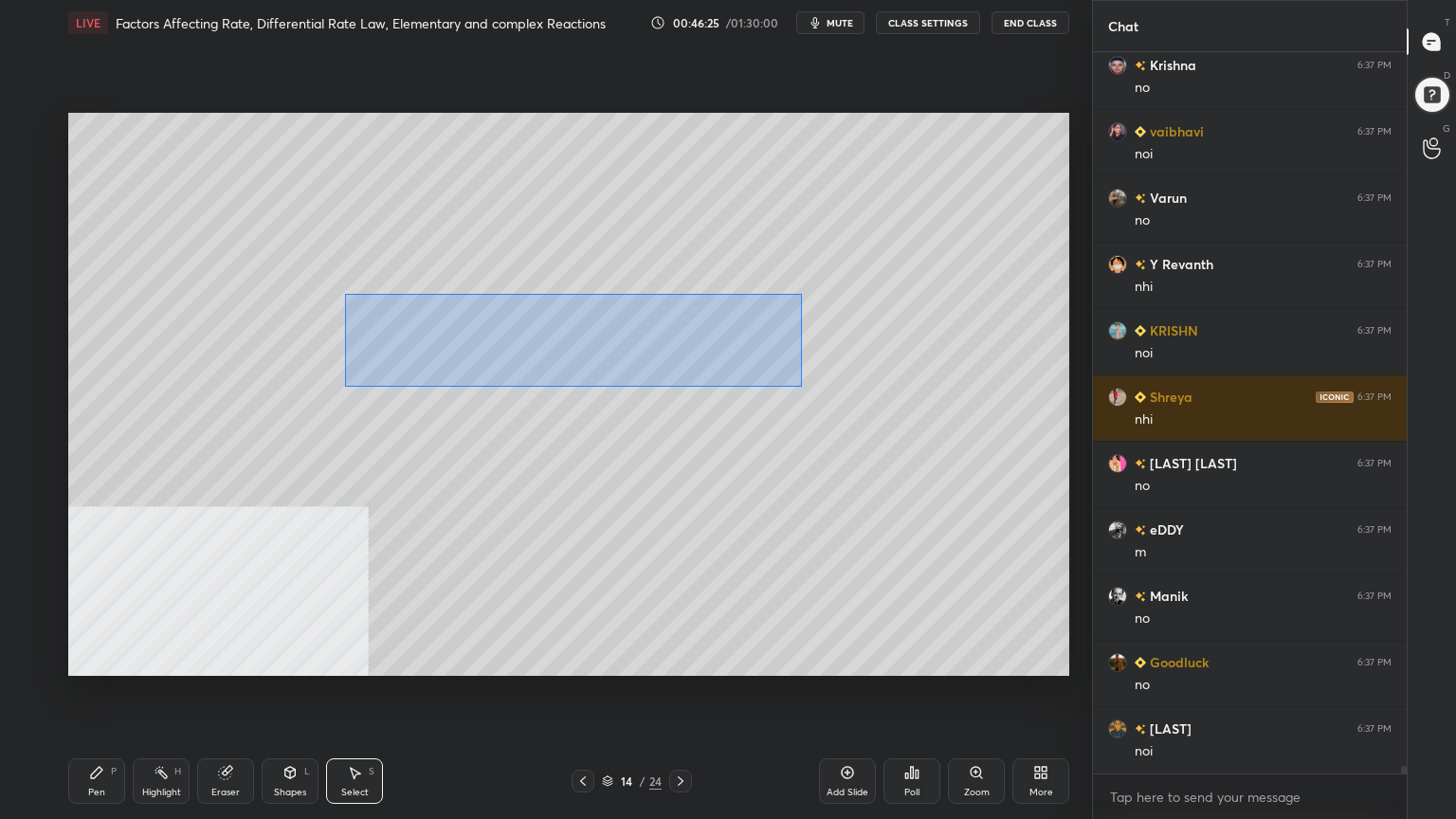 drag, startPoint x: 343, startPoint y: 293, endPoint x: 758, endPoint y: 364, distance: 421.02969 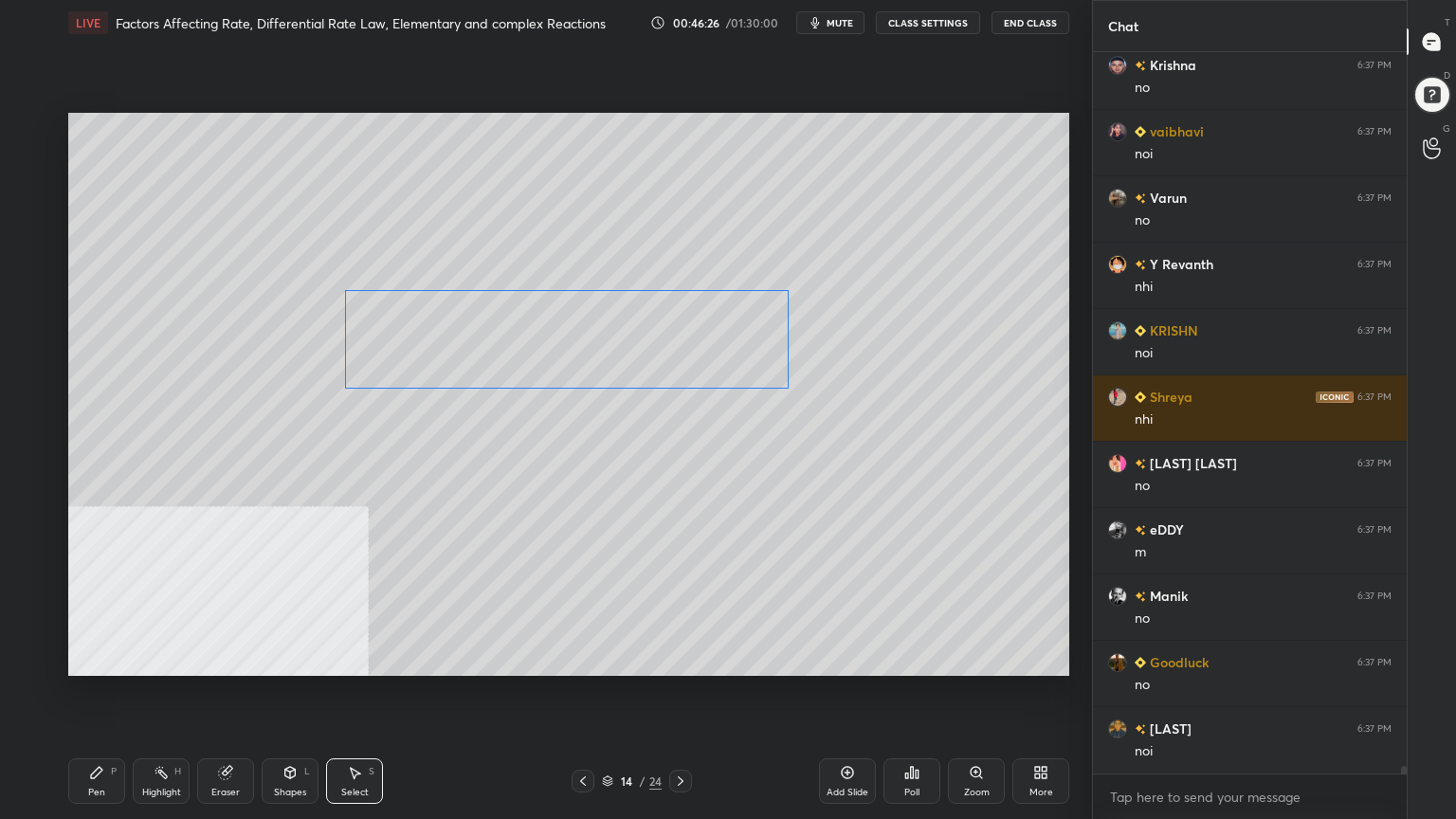 click on "0 ° Undo Copy Duplicate Duplicate to new slide Delete" at bounding box center [569, 394] 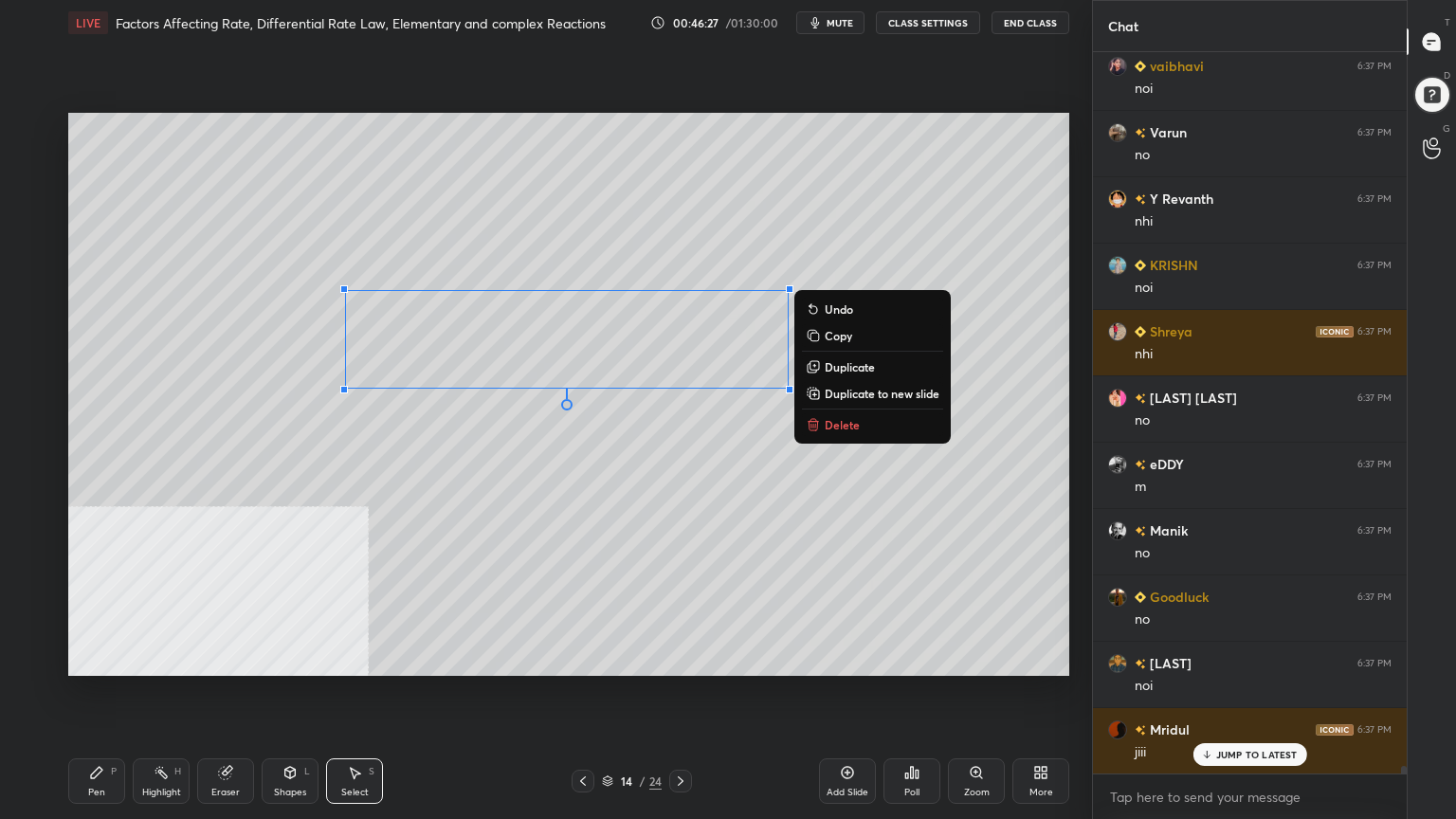 click on "0 ° Undo Copy Duplicate Duplicate to new slide Delete" at bounding box center [569, 394] 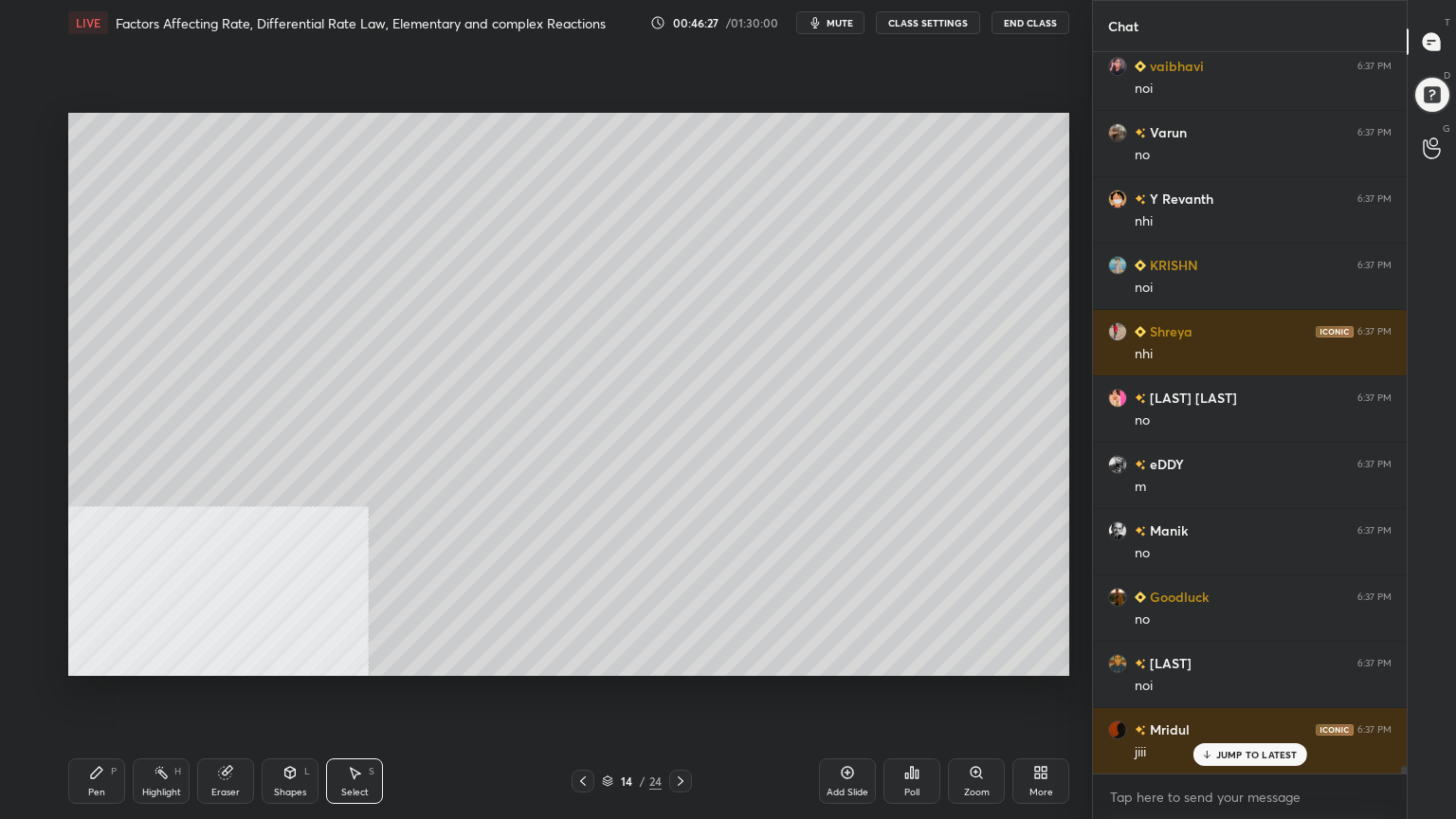 scroll, scrollTop: 71817, scrollLeft: 0, axis: vertical 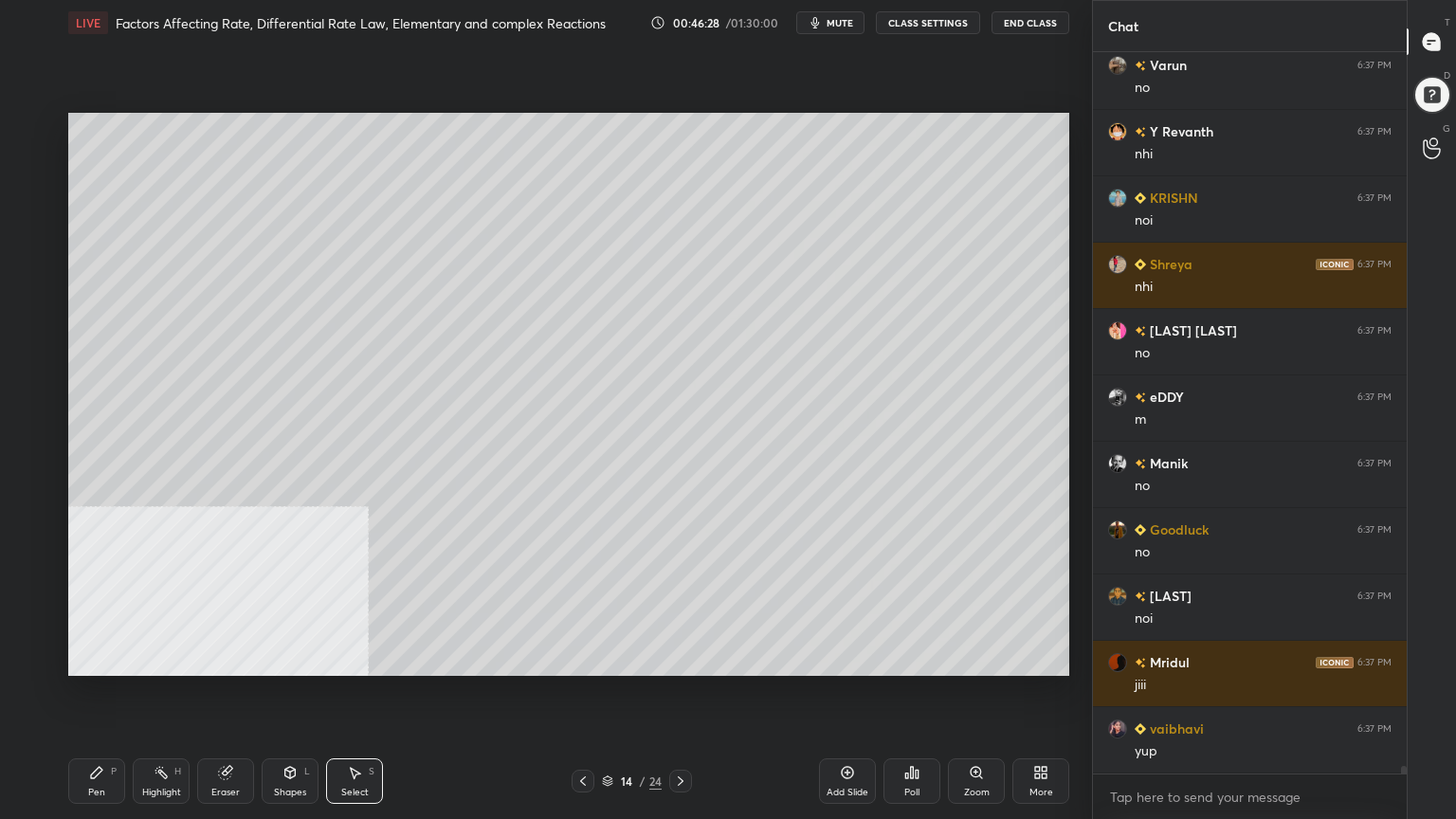 click on "Pen" at bounding box center [97, 792] 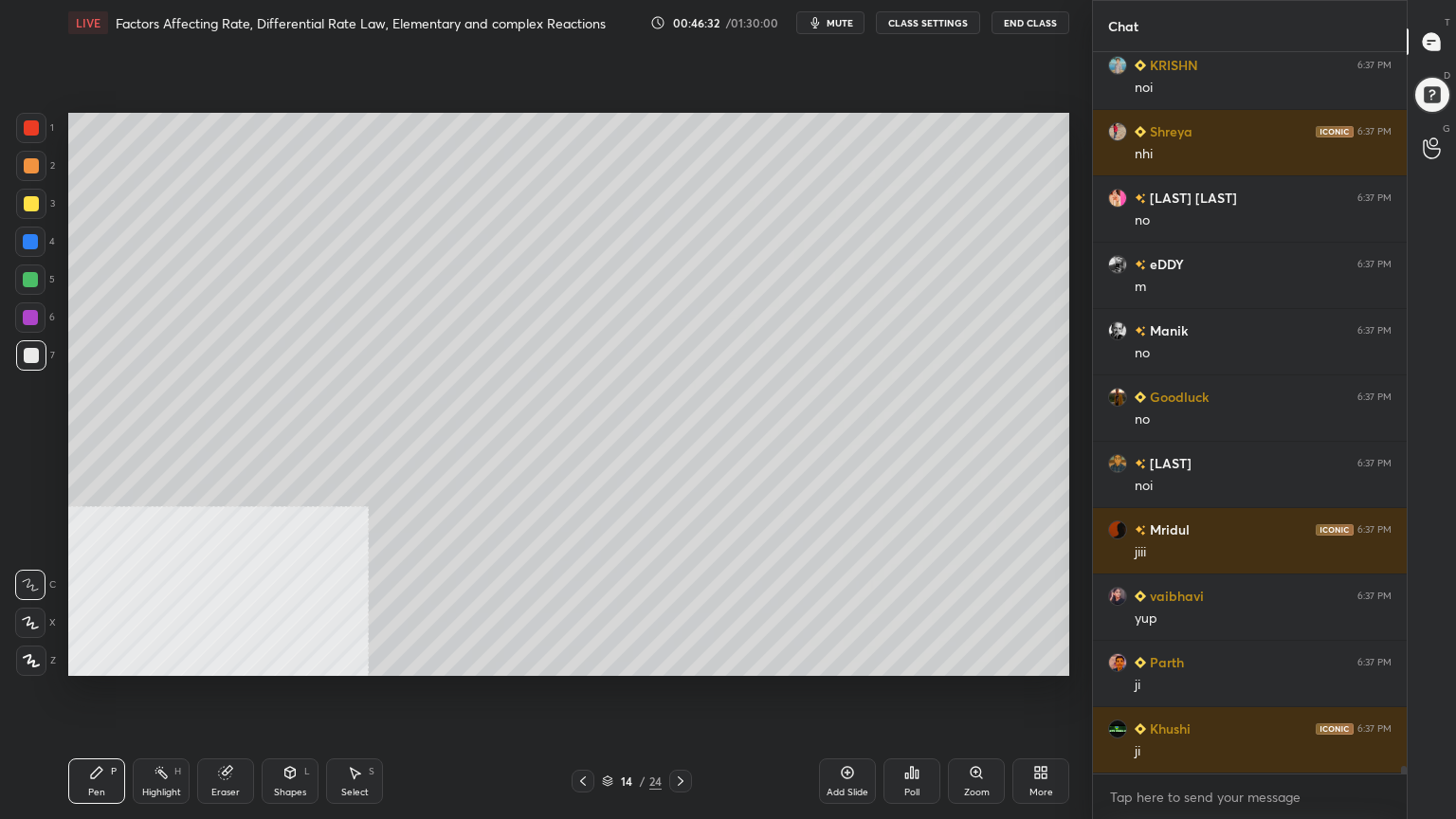 scroll, scrollTop: 72015, scrollLeft: 0, axis: vertical 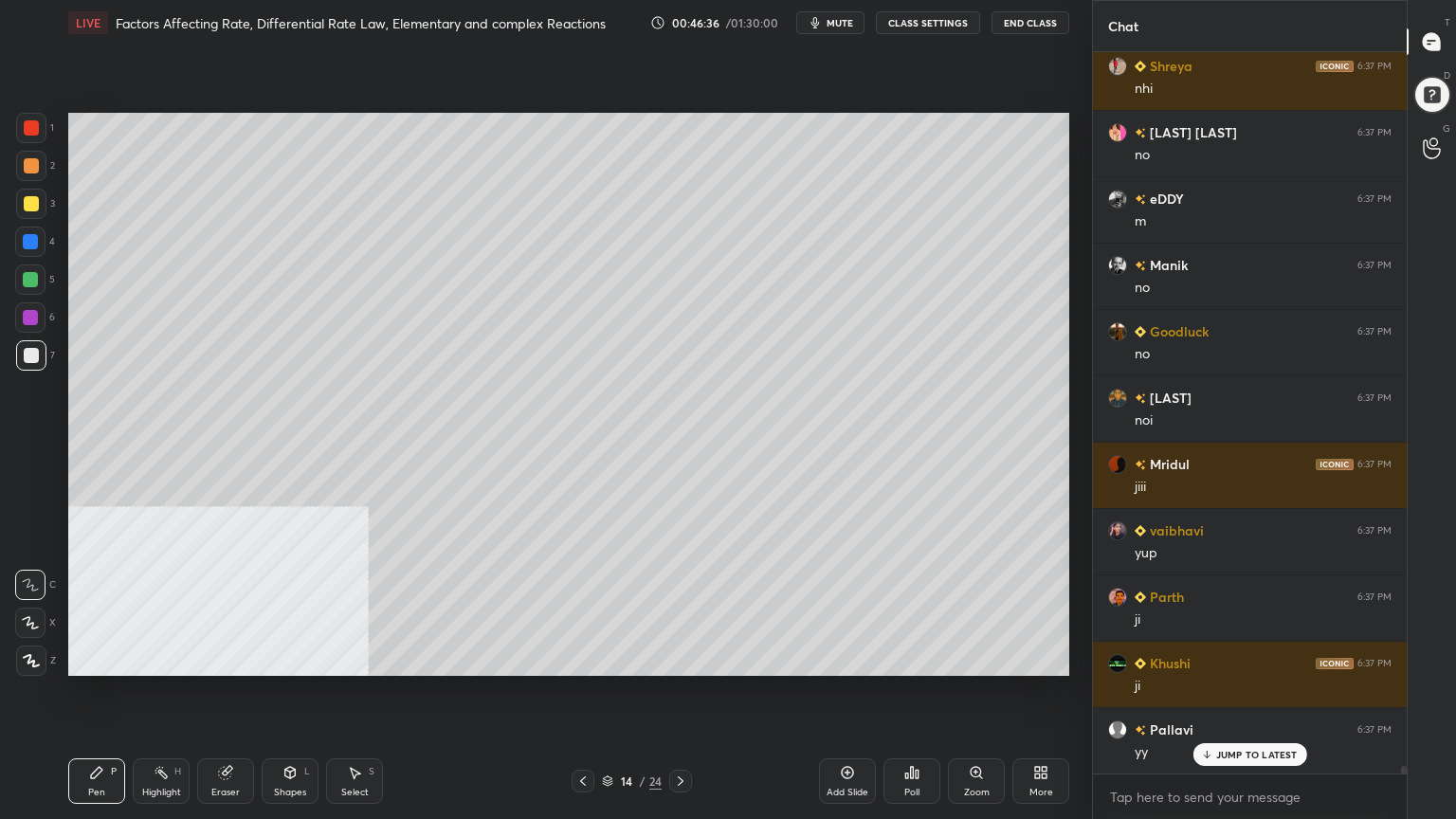 drag, startPoint x: 28, startPoint y: 201, endPoint x: 58, endPoint y: 220, distance: 35.510562 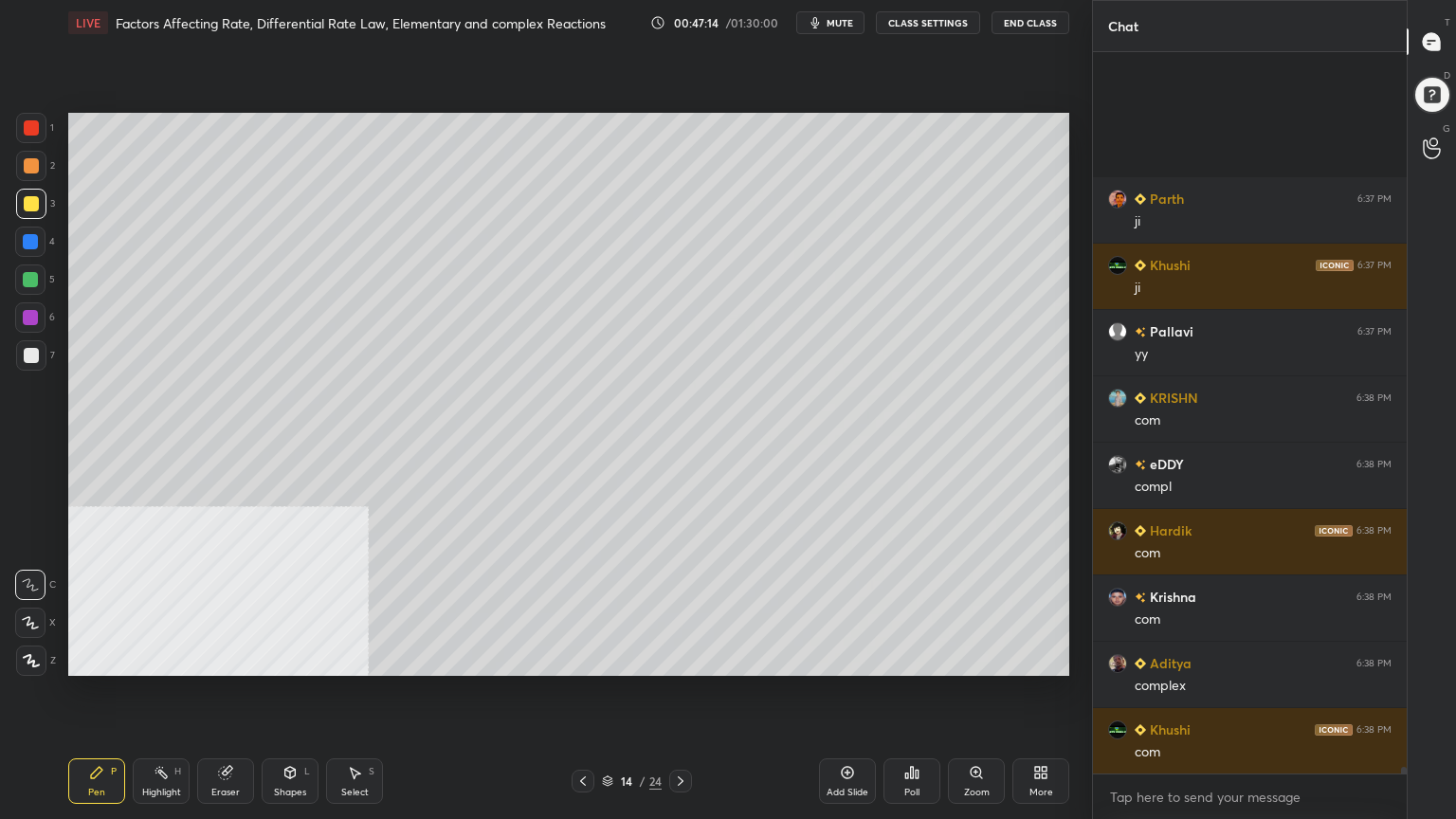 scroll, scrollTop: 72613, scrollLeft: 0, axis: vertical 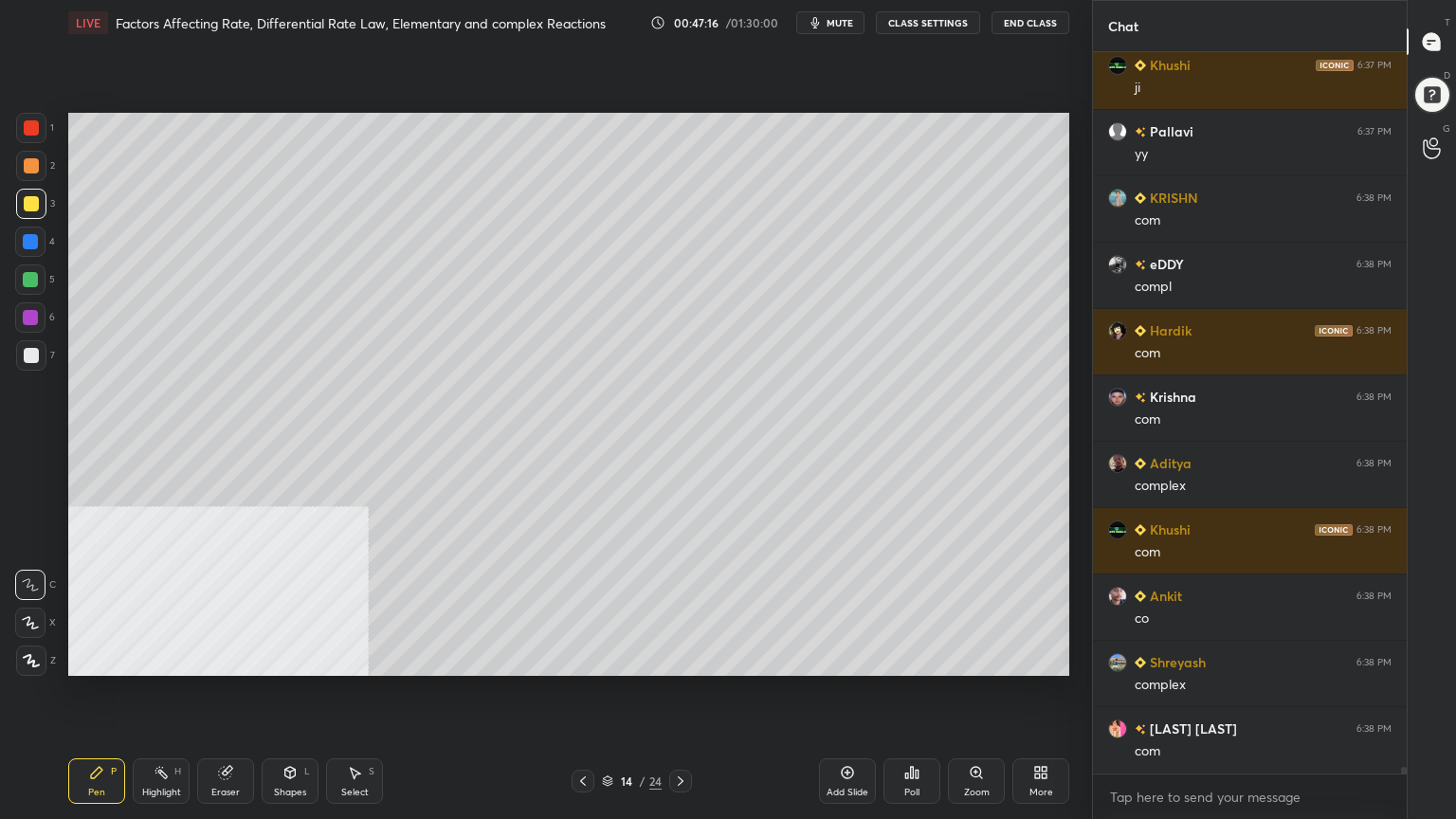 drag, startPoint x: 27, startPoint y: 235, endPoint x: 39, endPoint y: 251, distance: 20 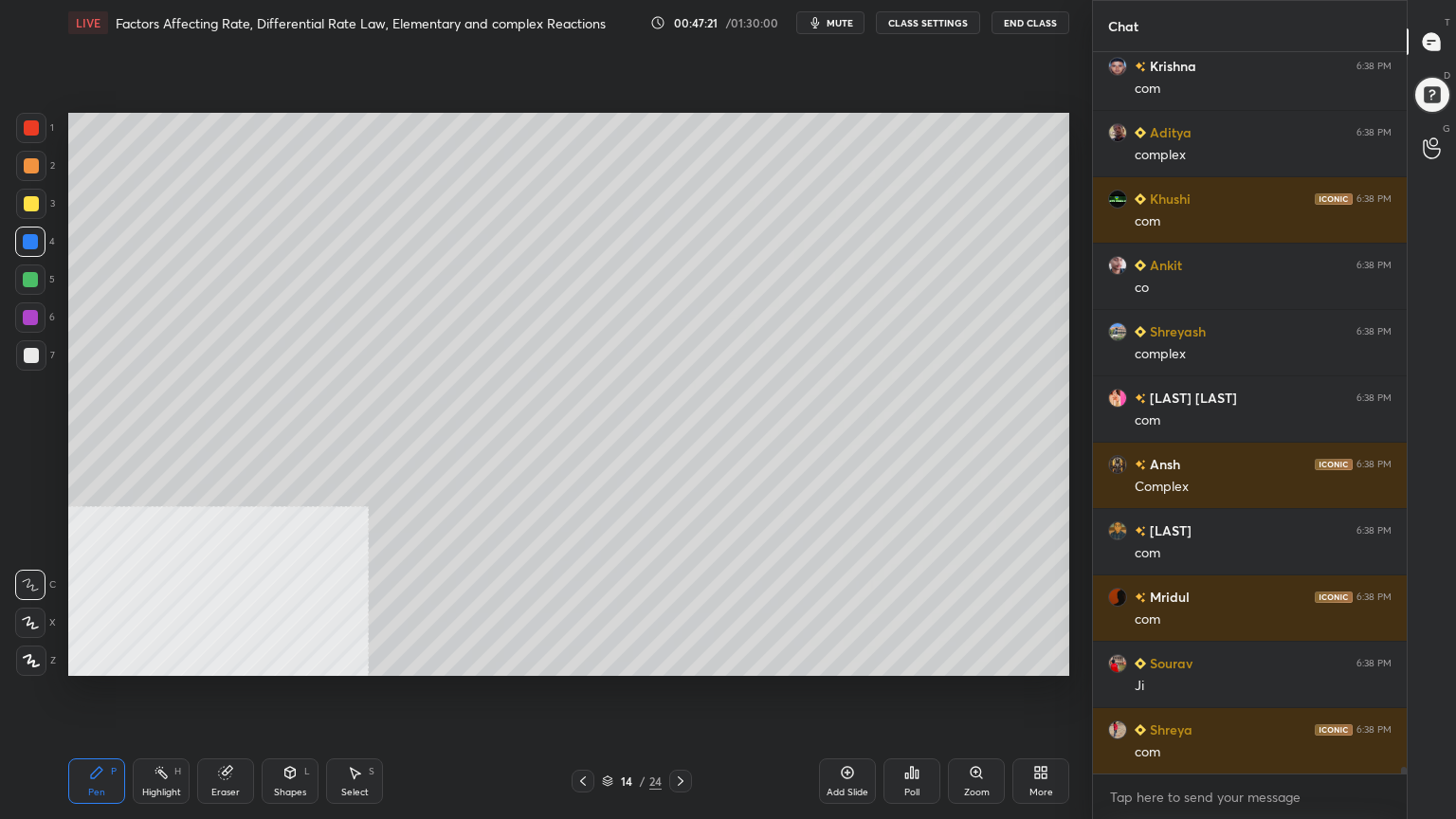 scroll, scrollTop: 73011, scrollLeft: 0, axis: vertical 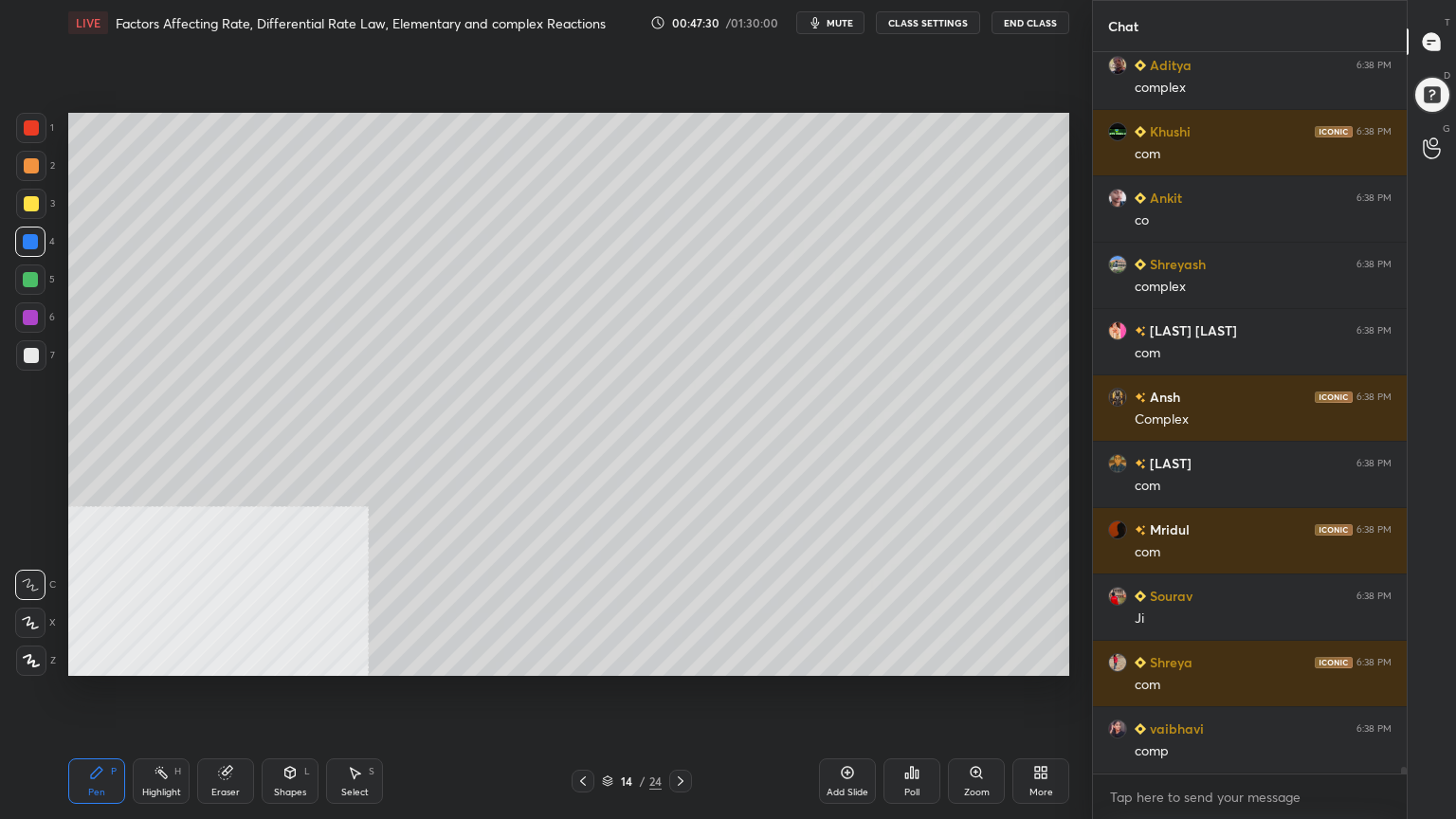 drag, startPoint x: 610, startPoint y: 780, endPoint x: 609, endPoint y: 766, distance: 14.035669 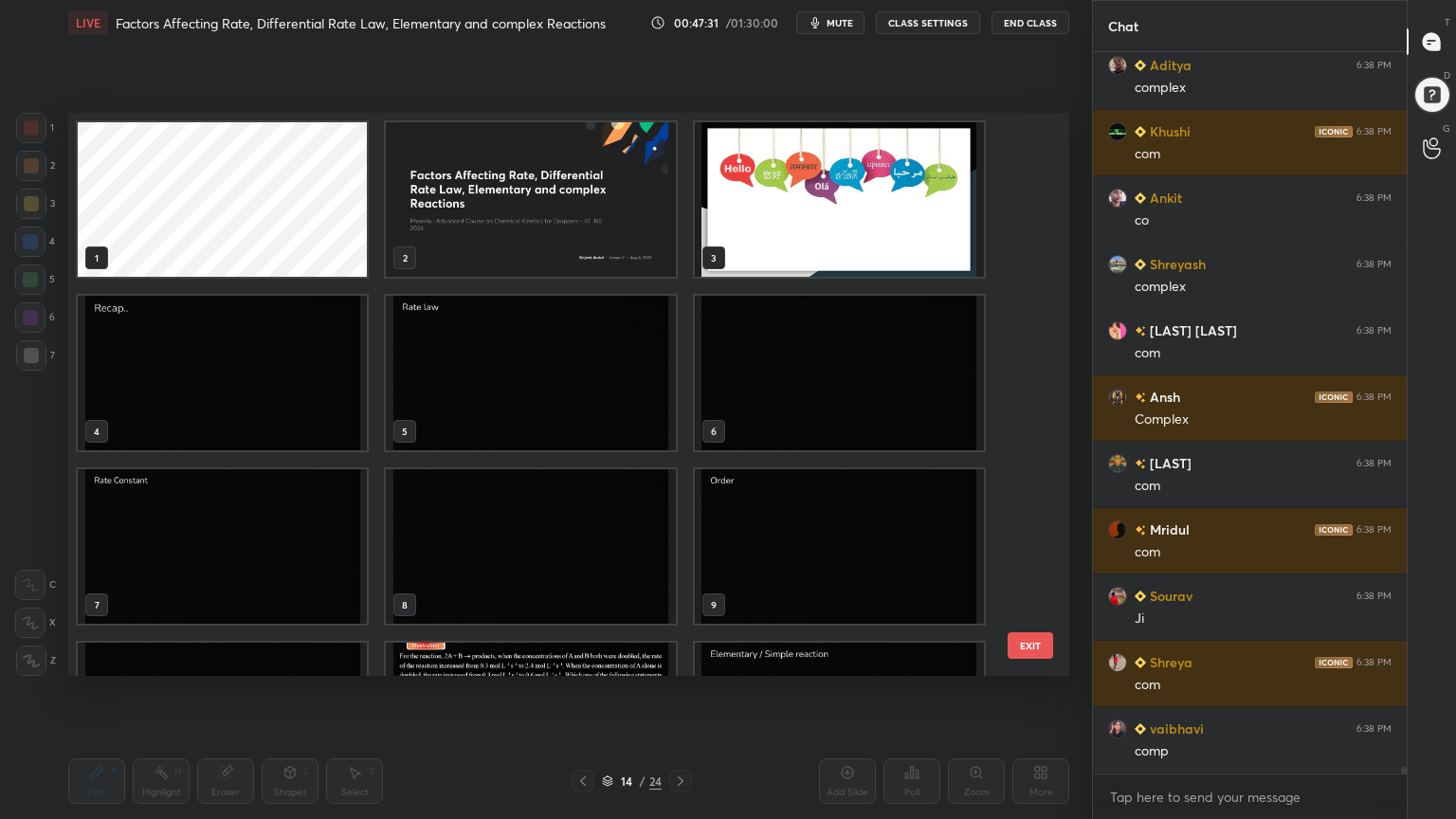 scroll, scrollTop: 303, scrollLeft: 0, axis: vertical 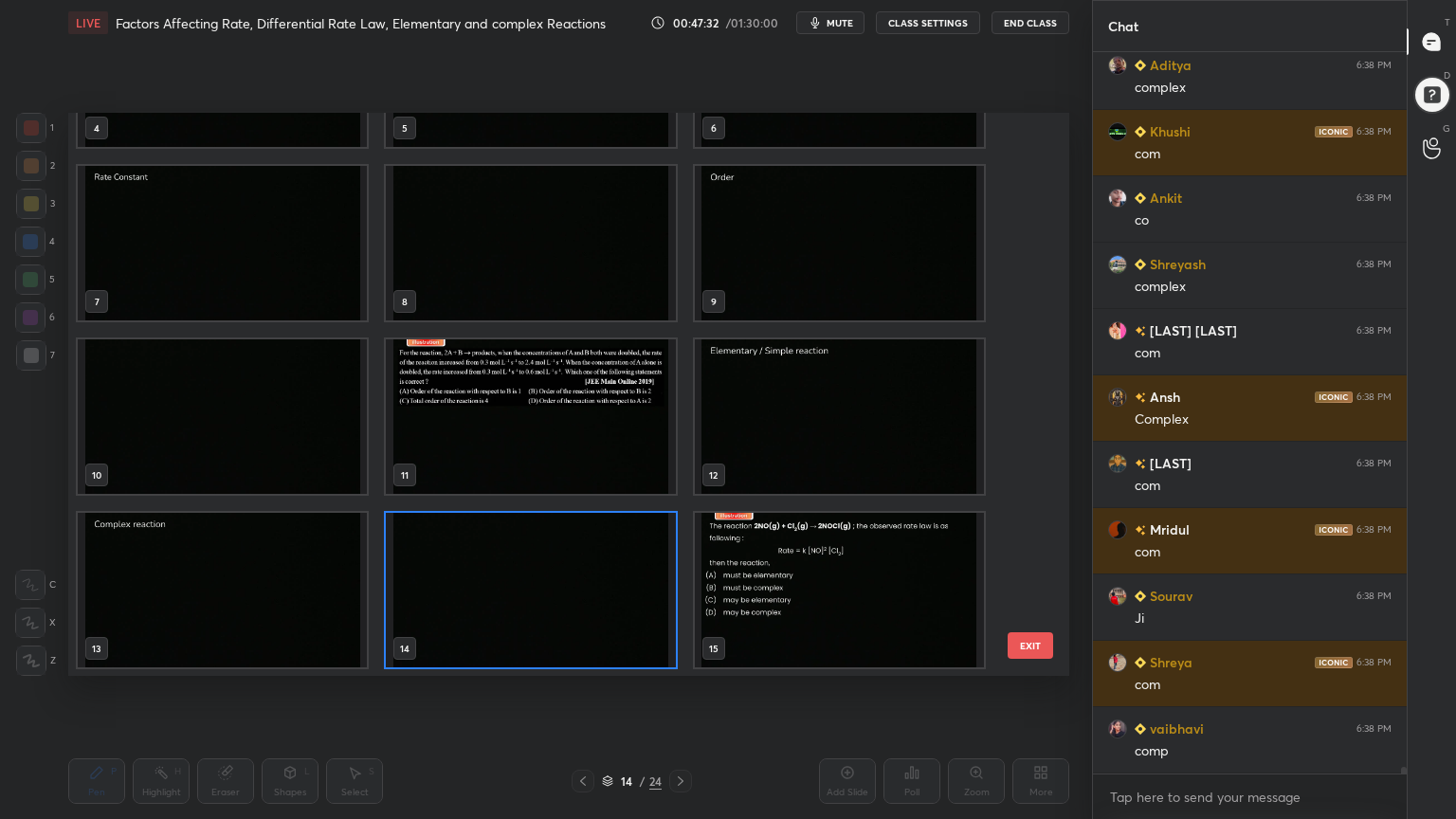 click at bounding box center [530, 416] 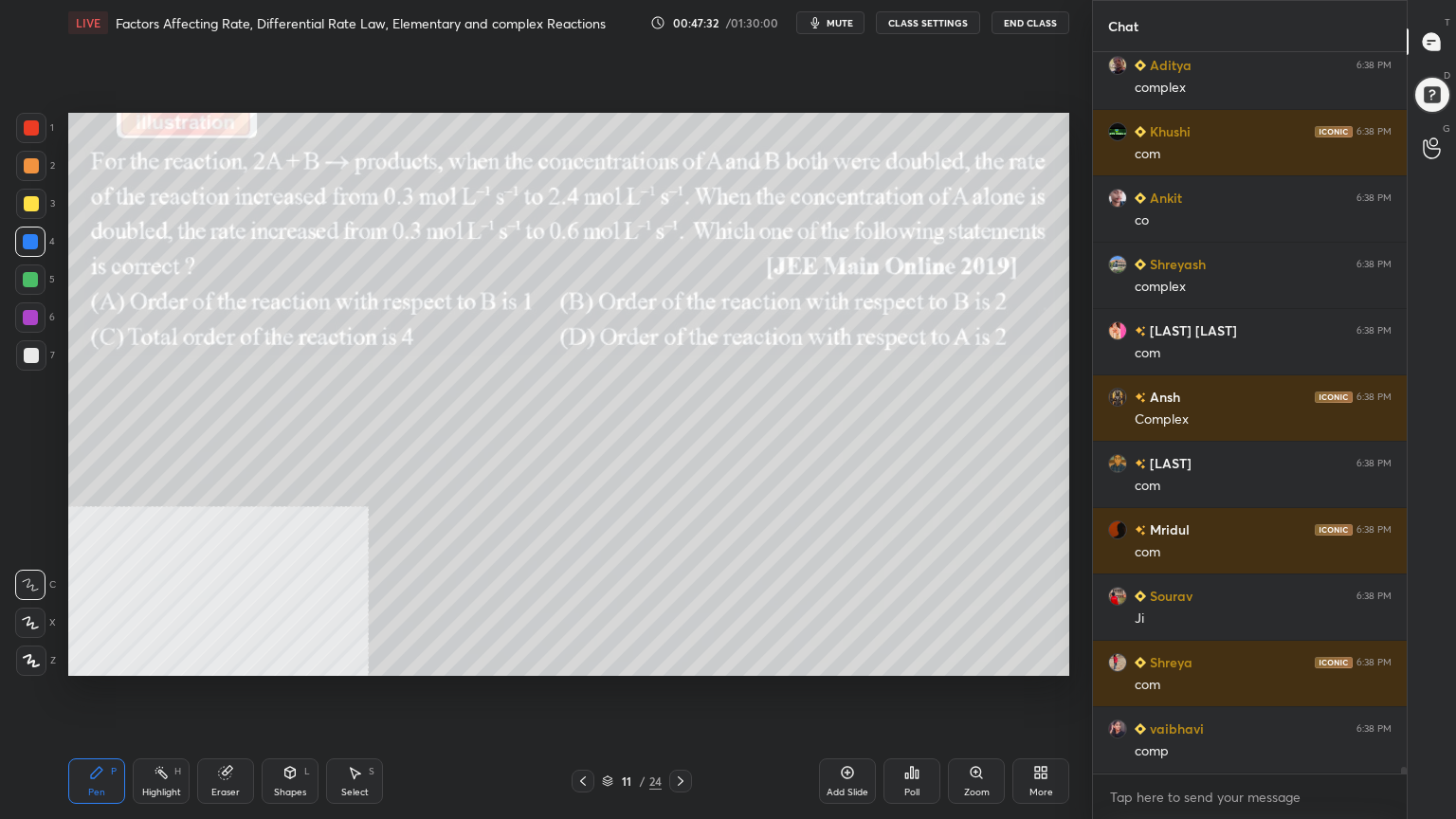 click at bounding box center (530, 416) 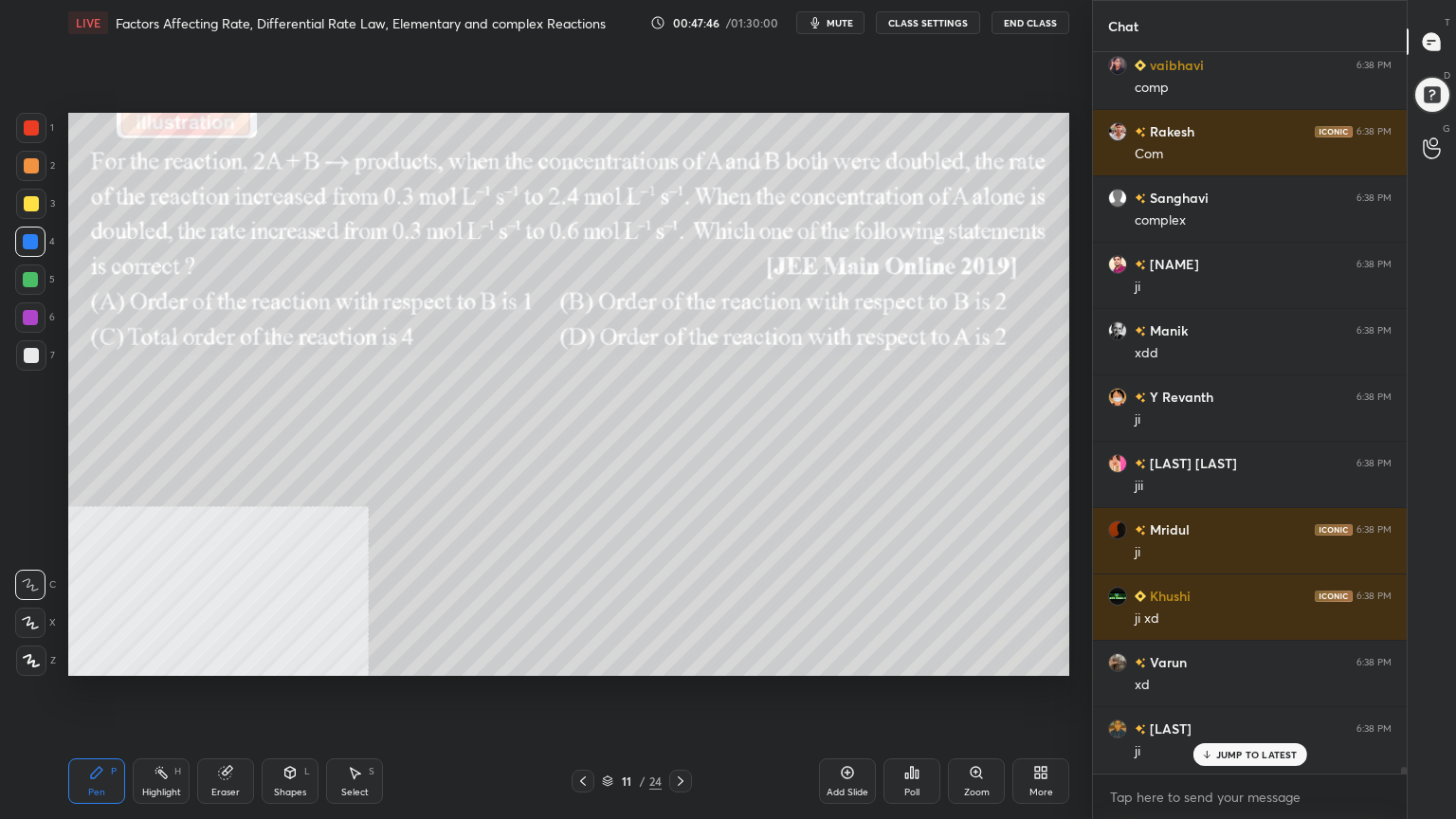 scroll, scrollTop: 73873, scrollLeft: 0, axis: vertical 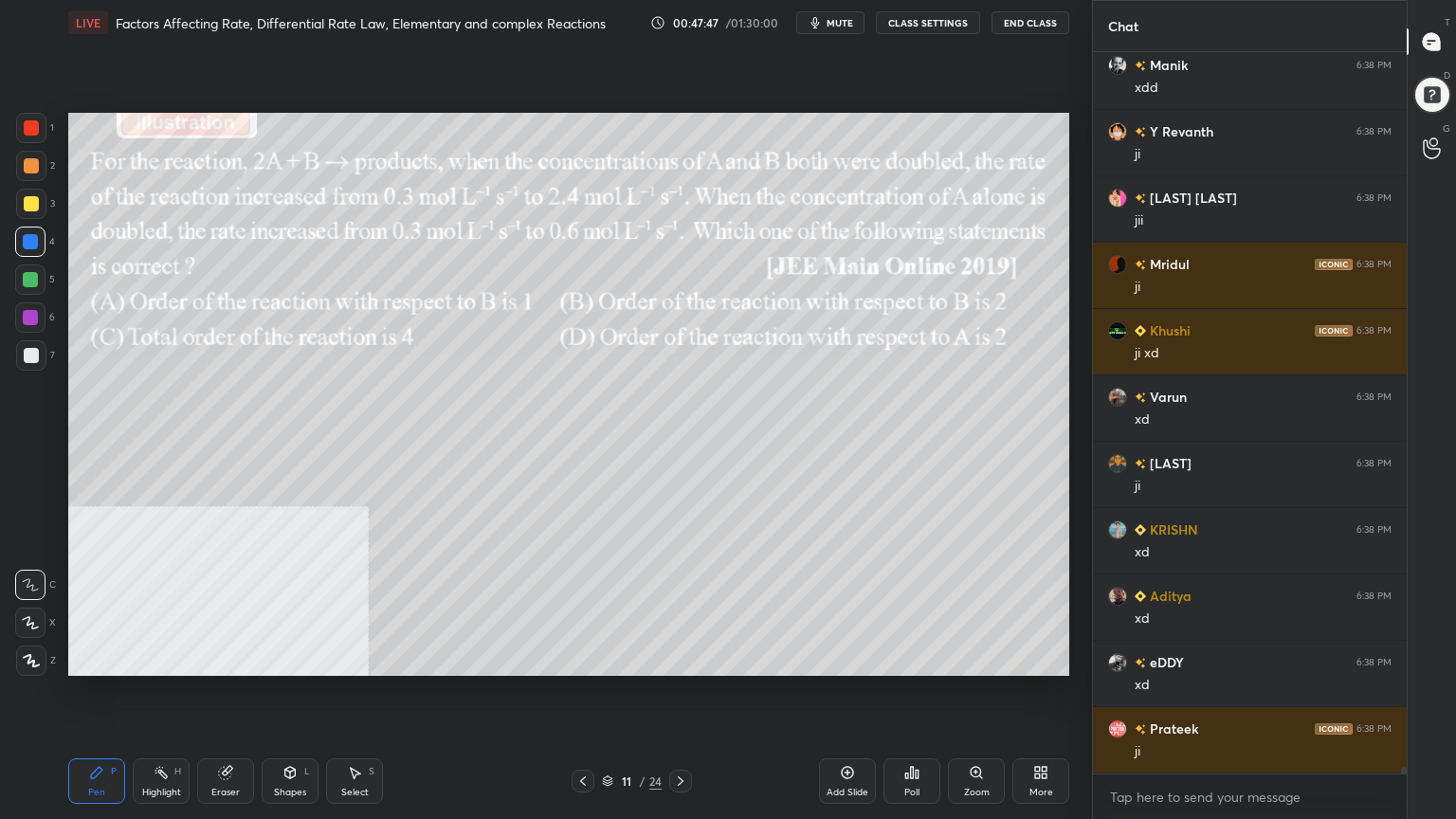 click 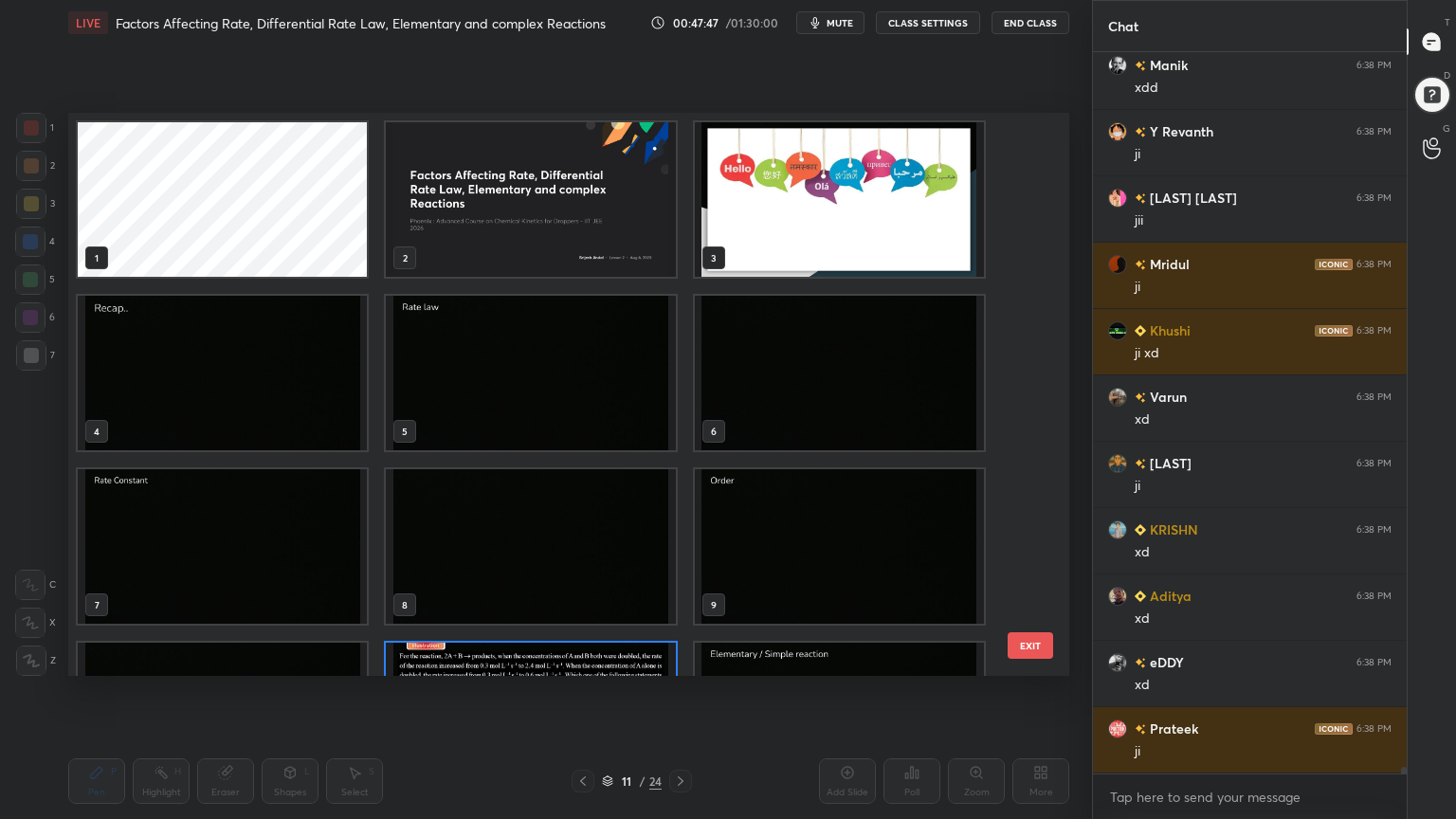 scroll, scrollTop: 131, scrollLeft: 0, axis: vertical 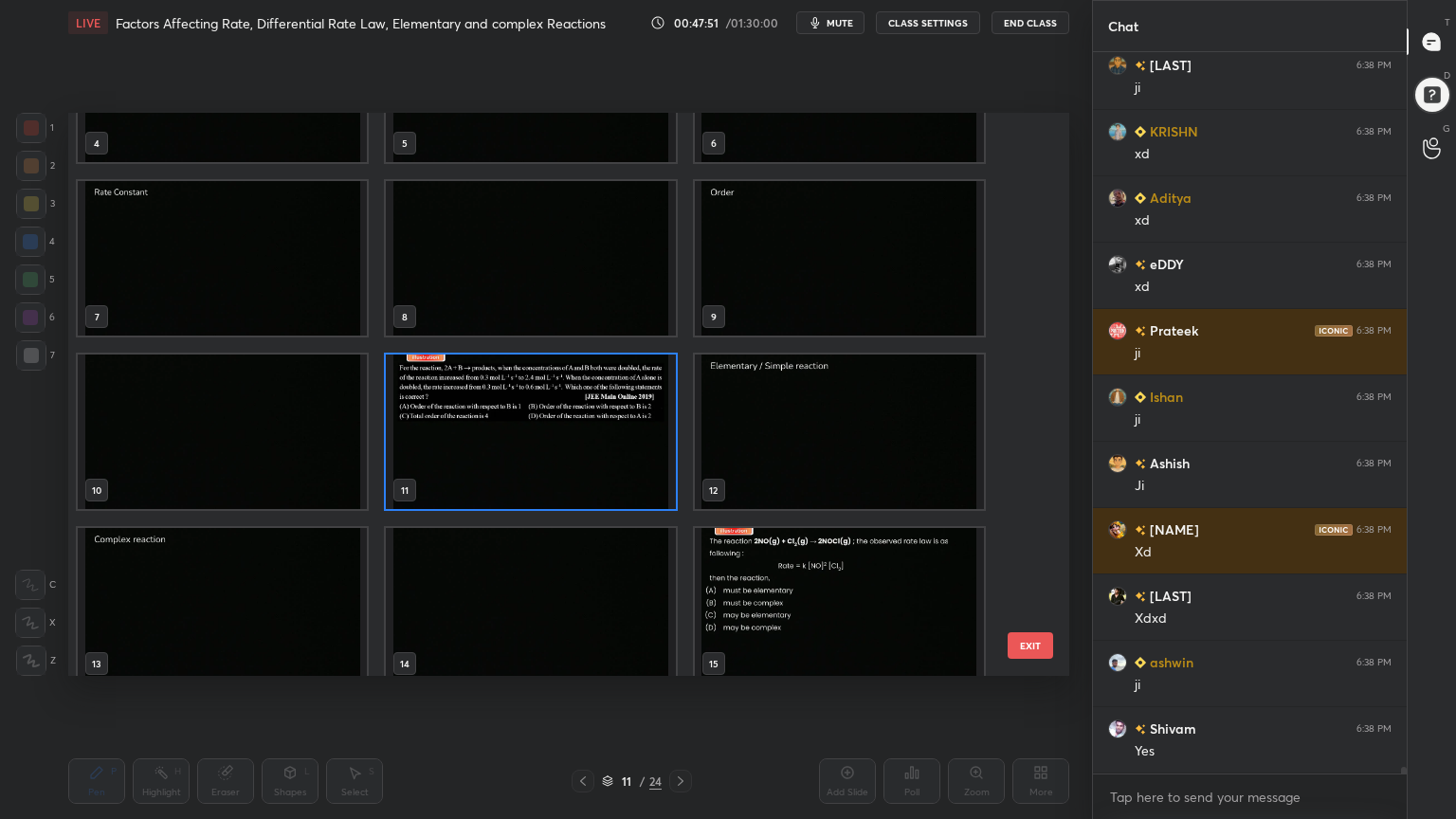 click at bounding box center [530, 605] 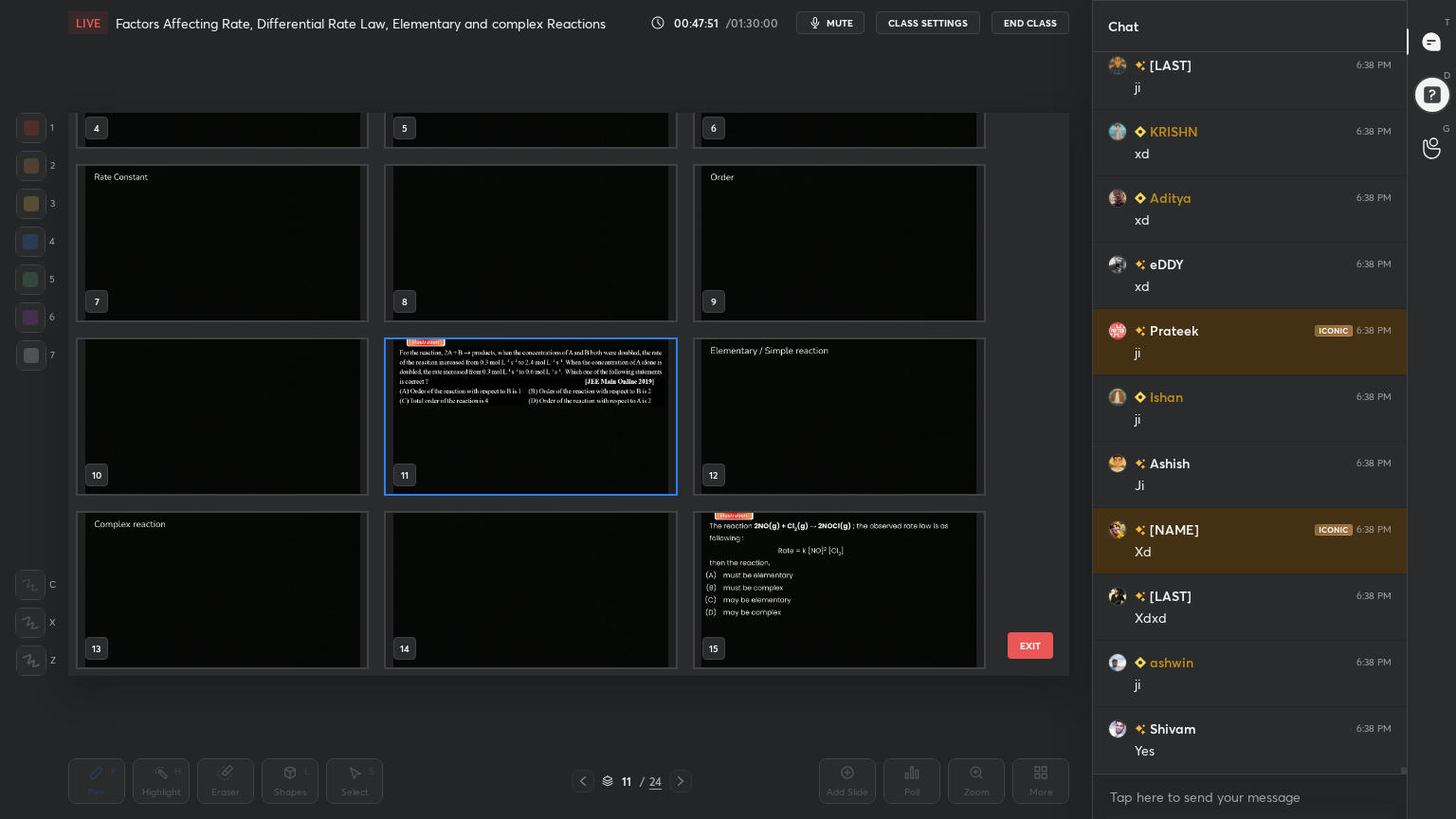 click on "4 5 6 7 8 9 10 11 12 13 14 15 16 17 18" at bounding box center (552, 394) 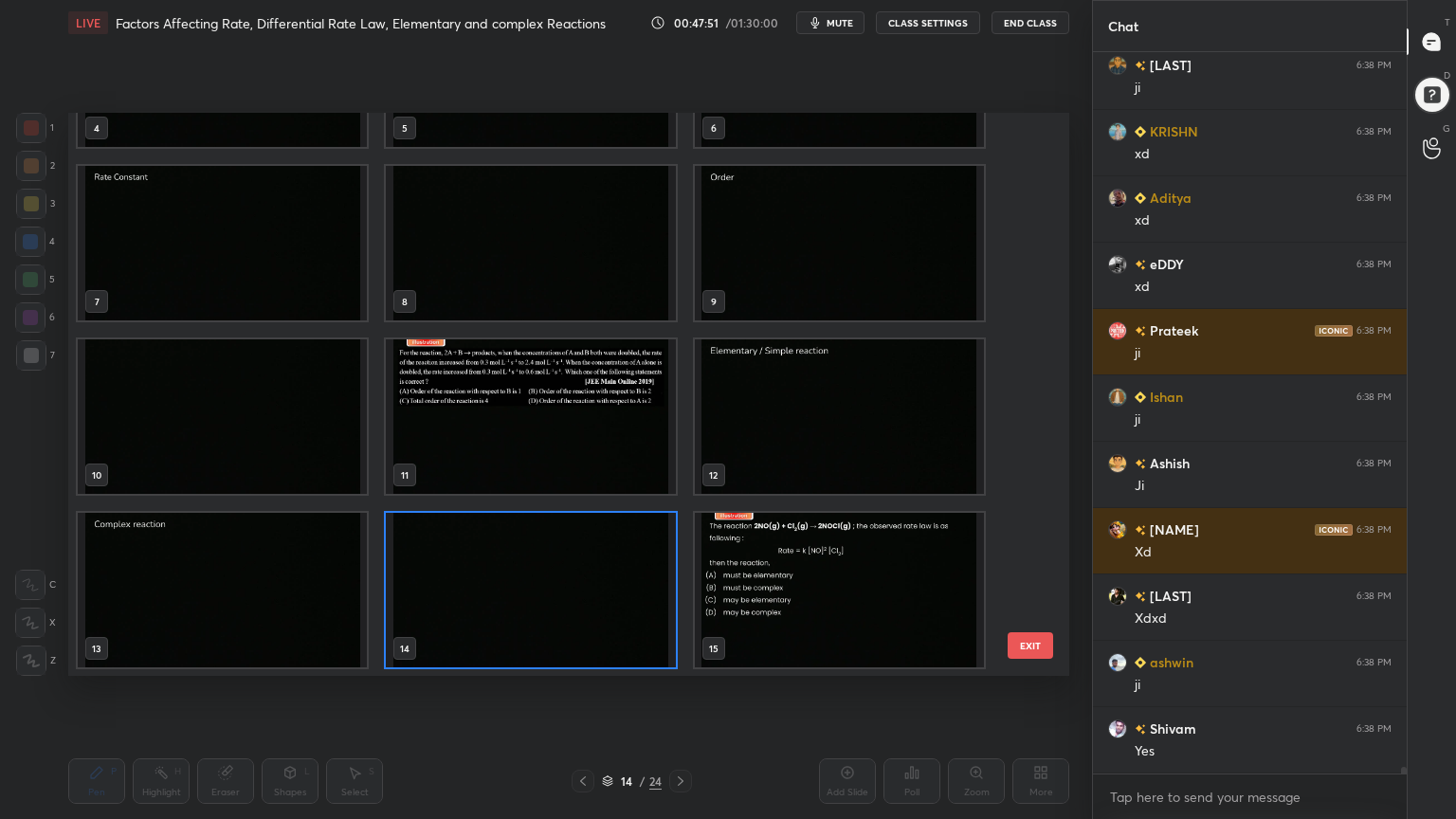 click at bounding box center [530, 590] 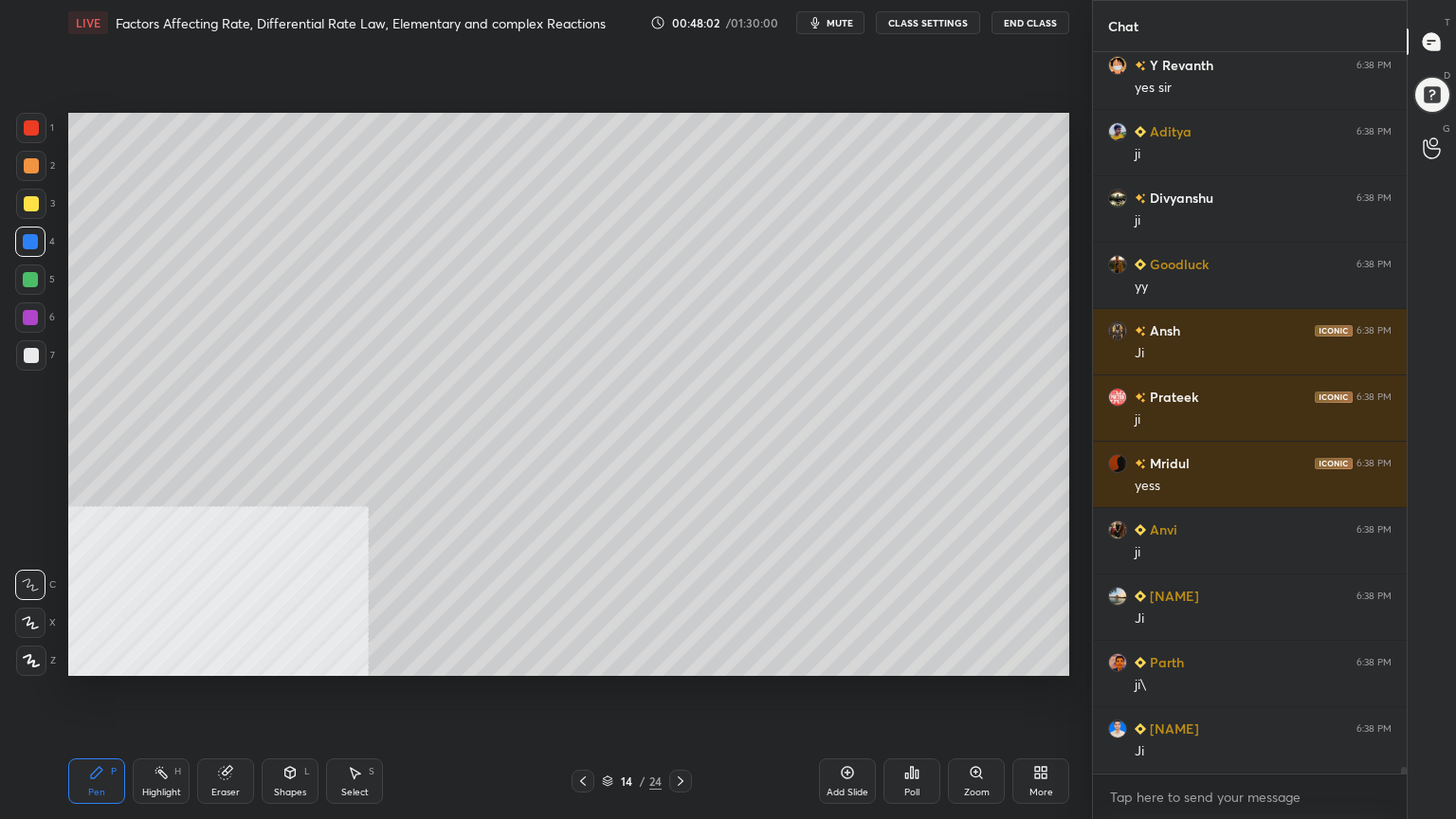 scroll, scrollTop: 75666, scrollLeft: 0, axis: vertical 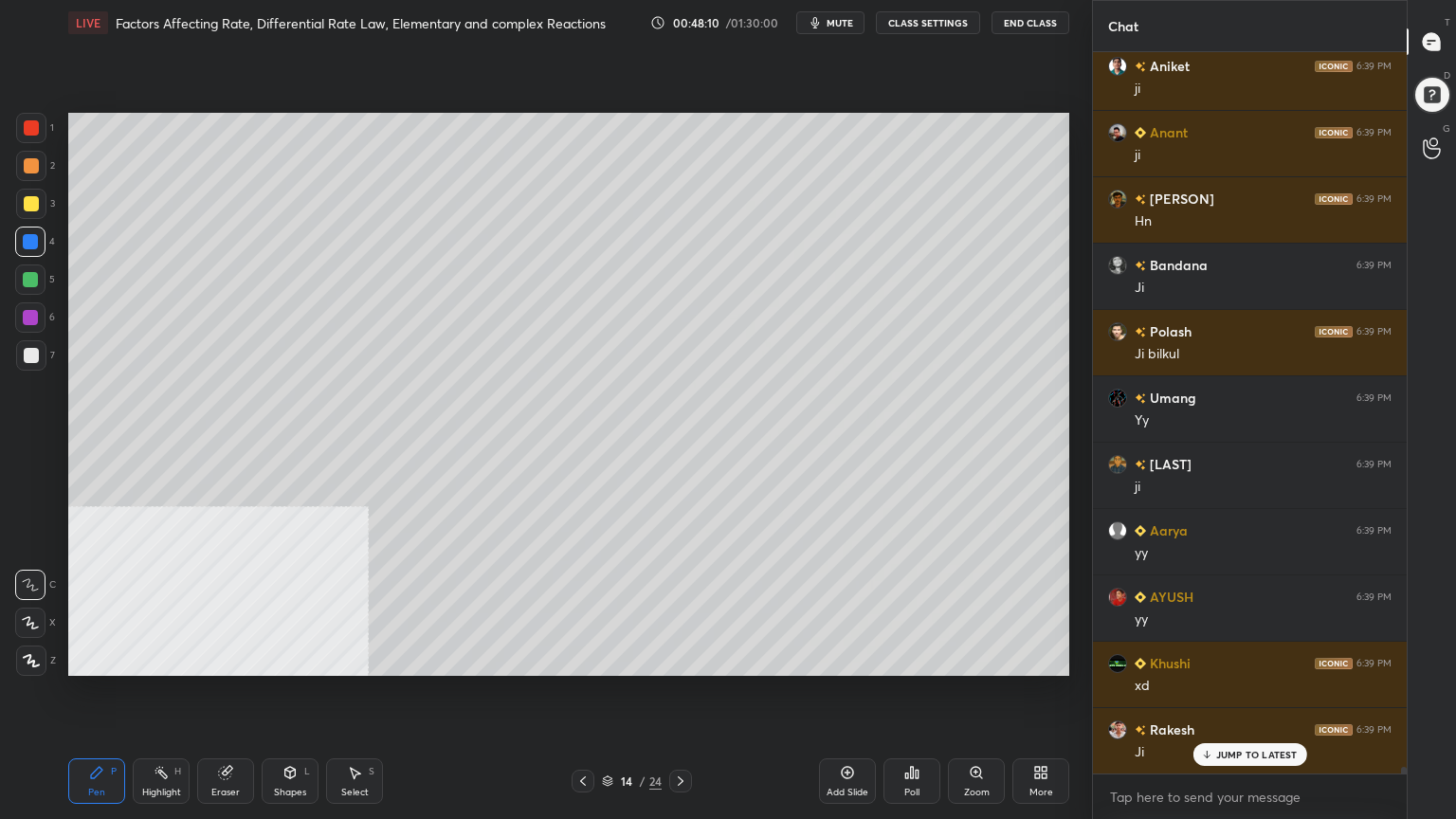 click 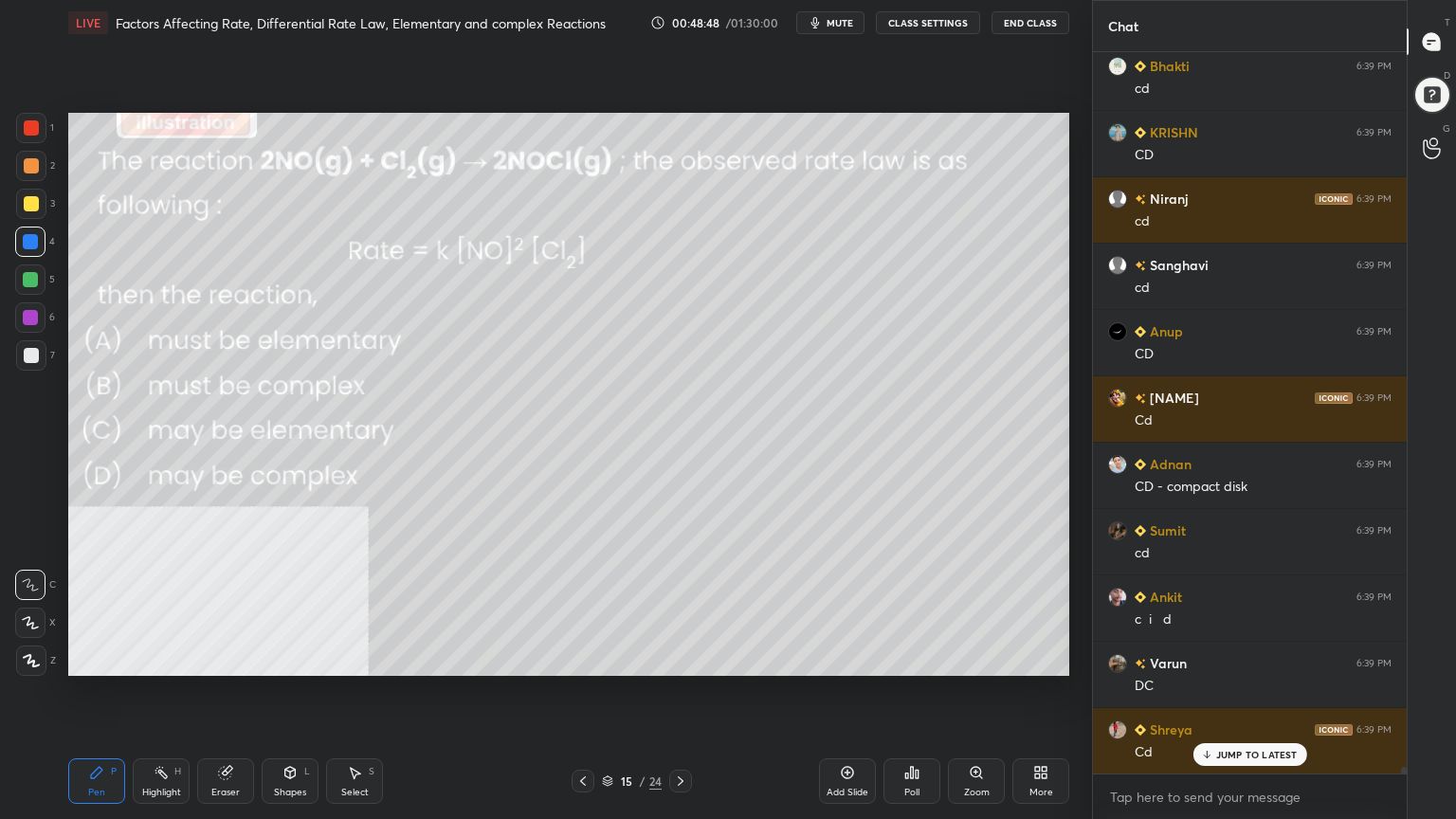 click on "mute" at bounding box center [840, 23] 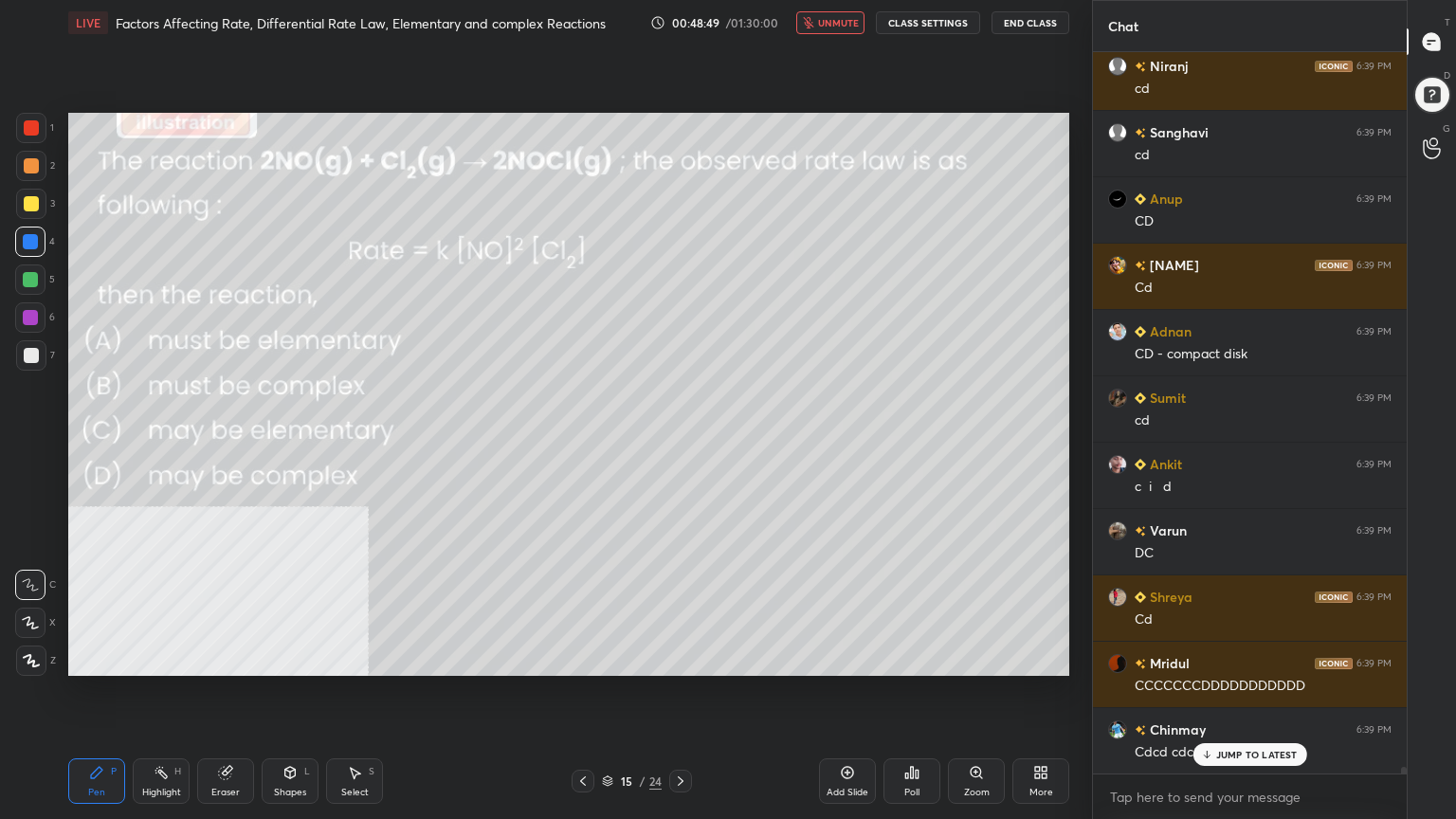 click on "unmute" at bounding box center (838, 23) 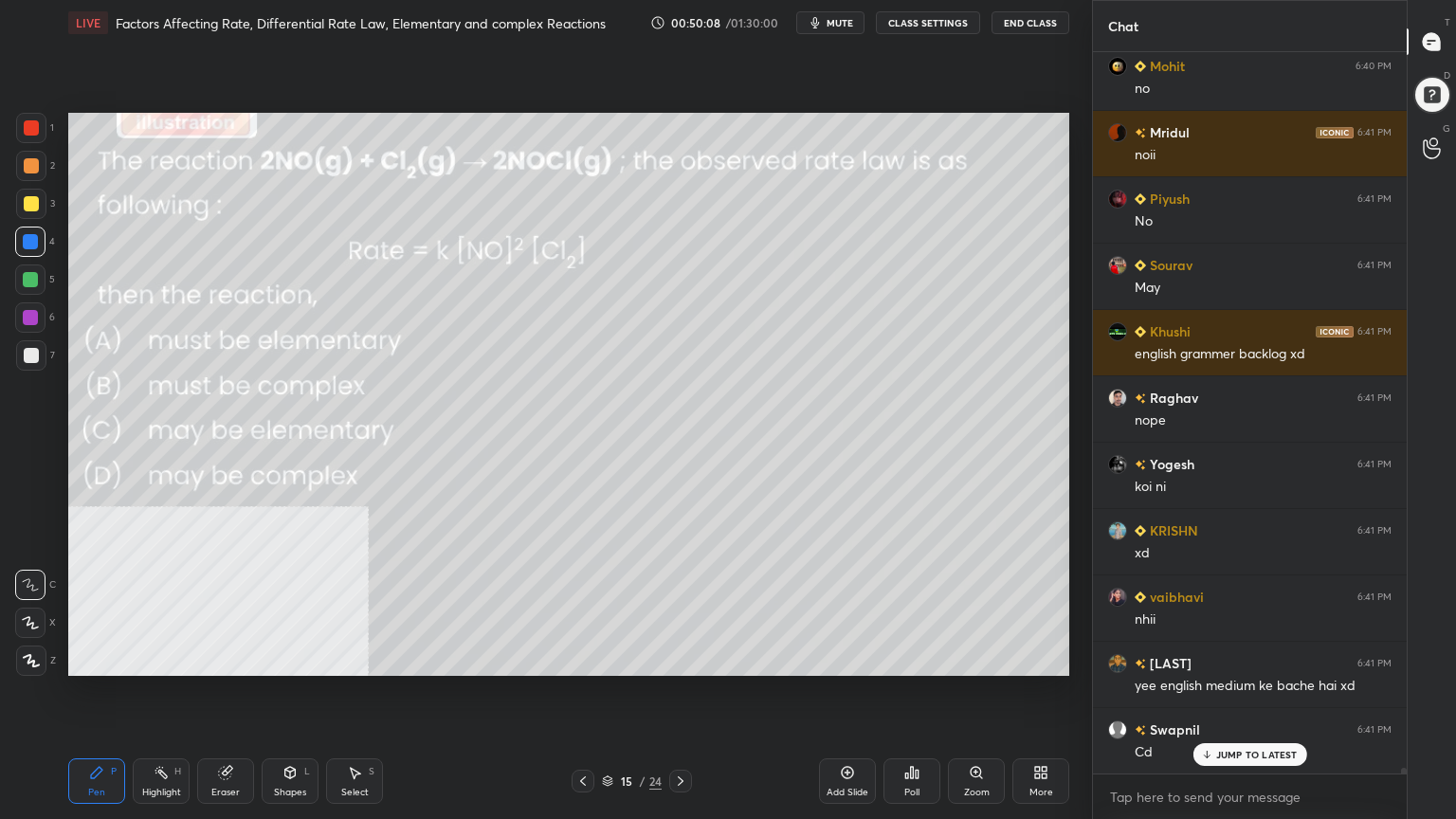drag, startPoint x: 28, startPoint y: 207, endPoint x: 65, endPoint y: 305, distance: 104.75209 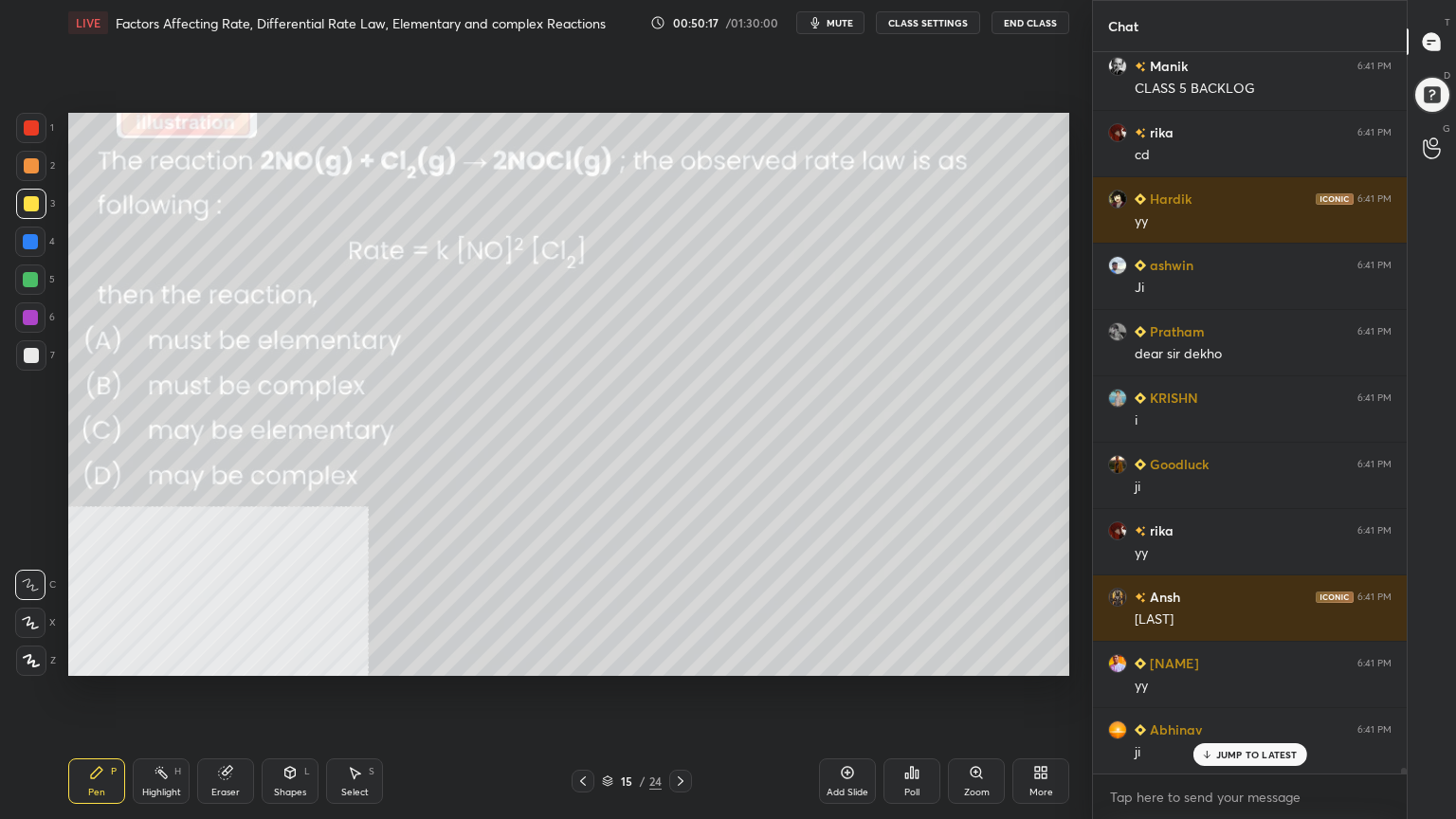 click 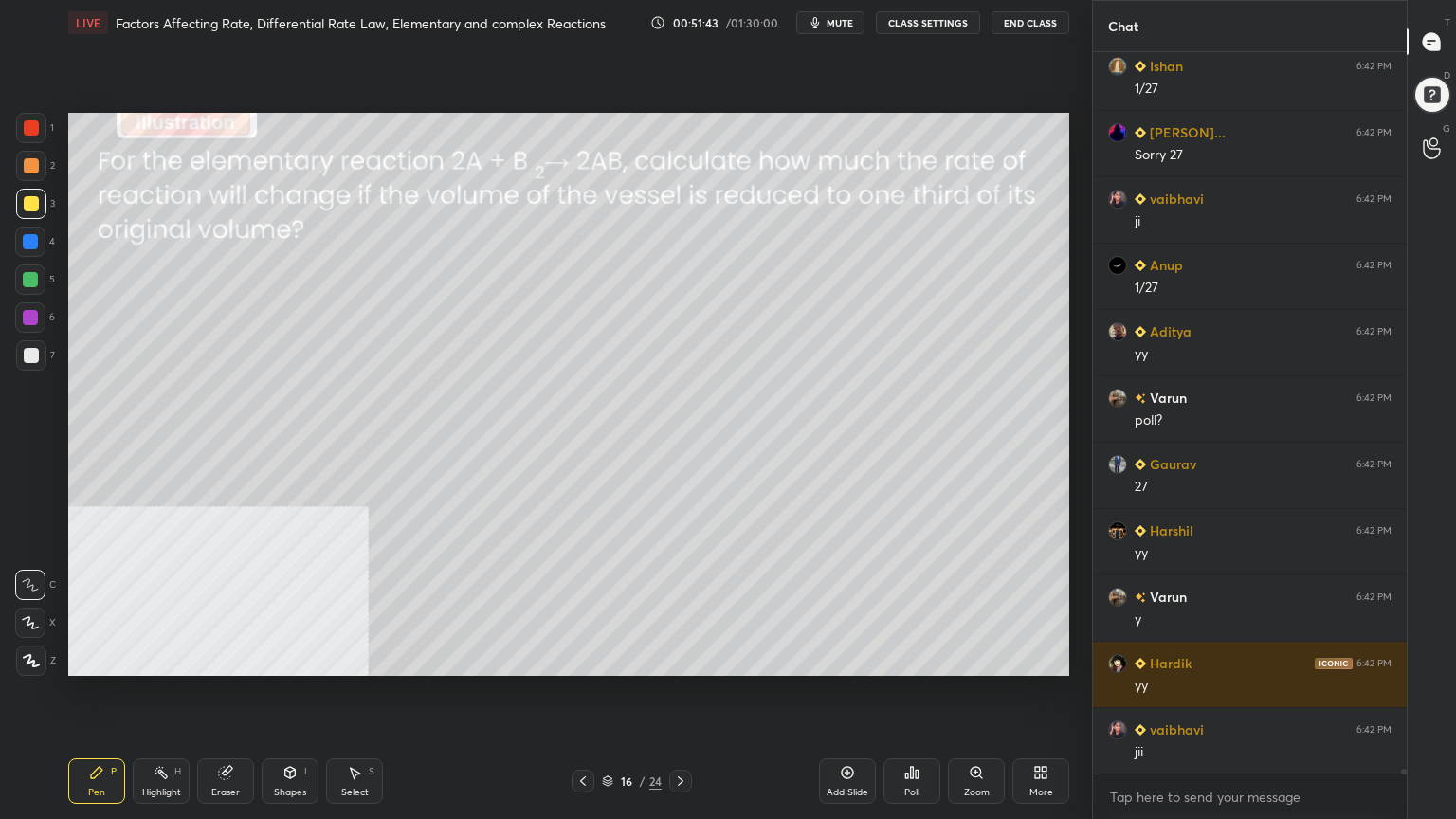 scroll, scrollTop: 99075, scrollLeft: 0, axis: vertical 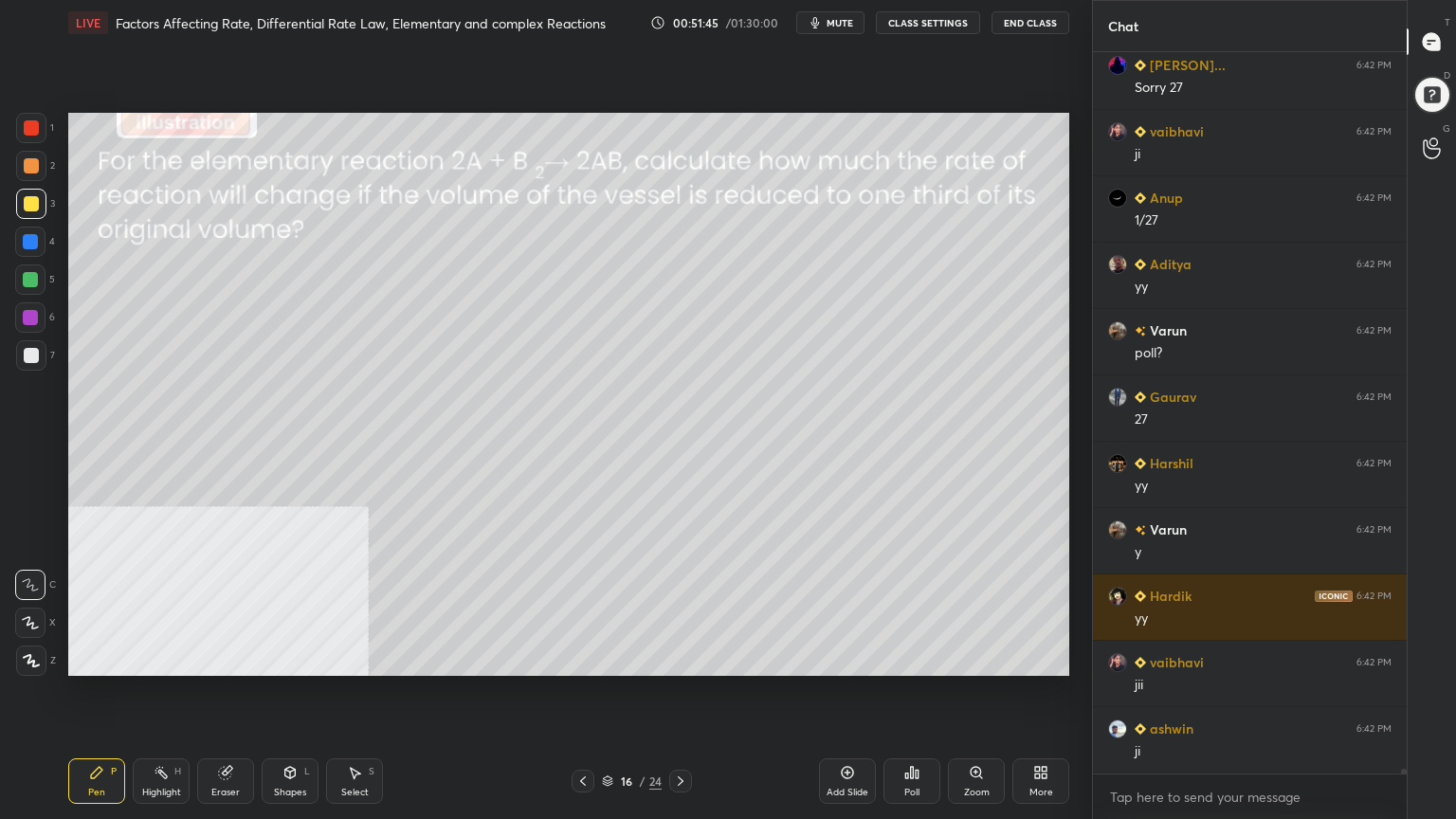 drag, startPoint x: 363, startPoint y: 792, endPoint x: 390, endPoint y: 762, distance: 40.360872 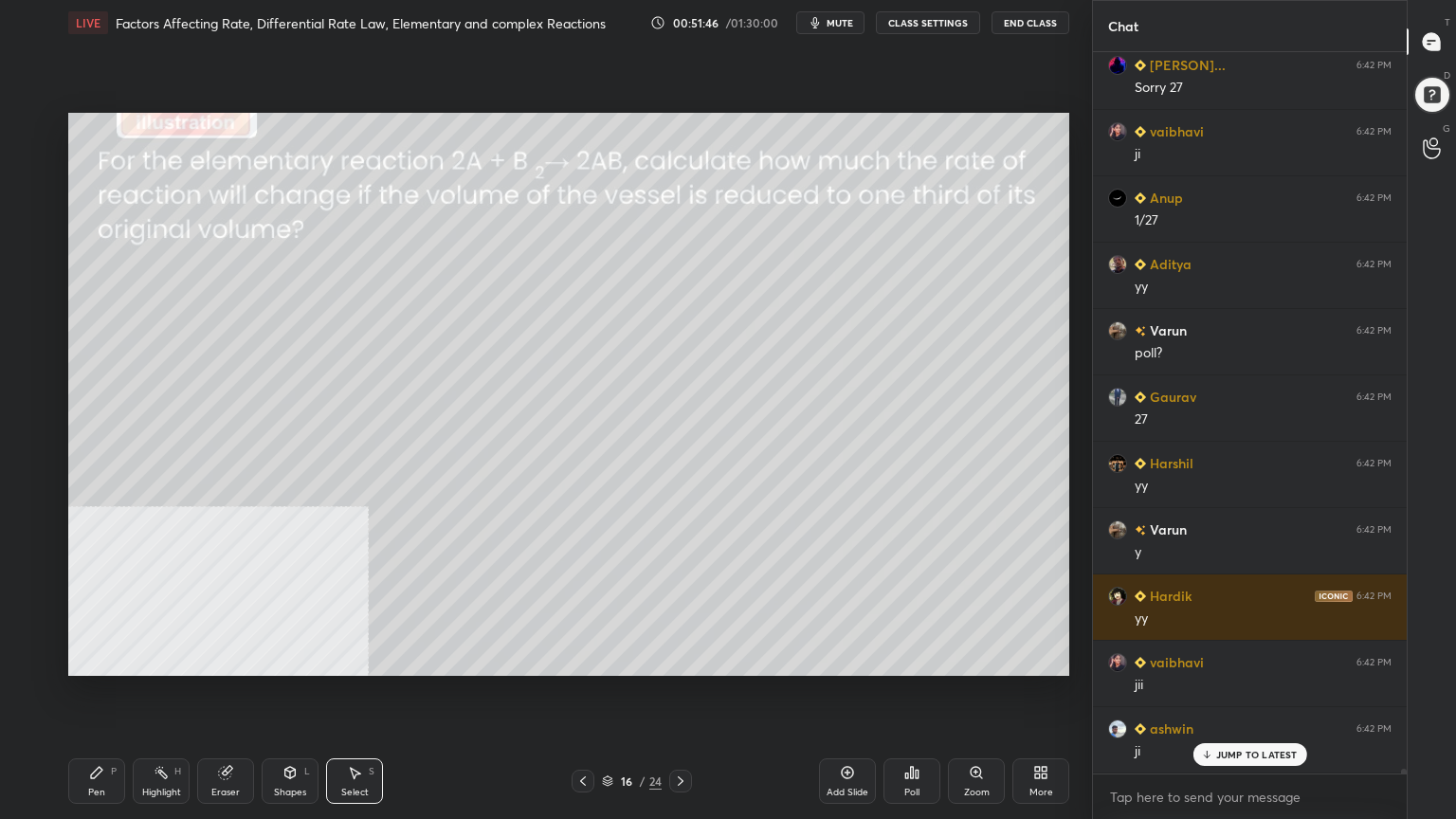 scroll, scrollTop: 99141, scrollLeft: 0, axis: vertical 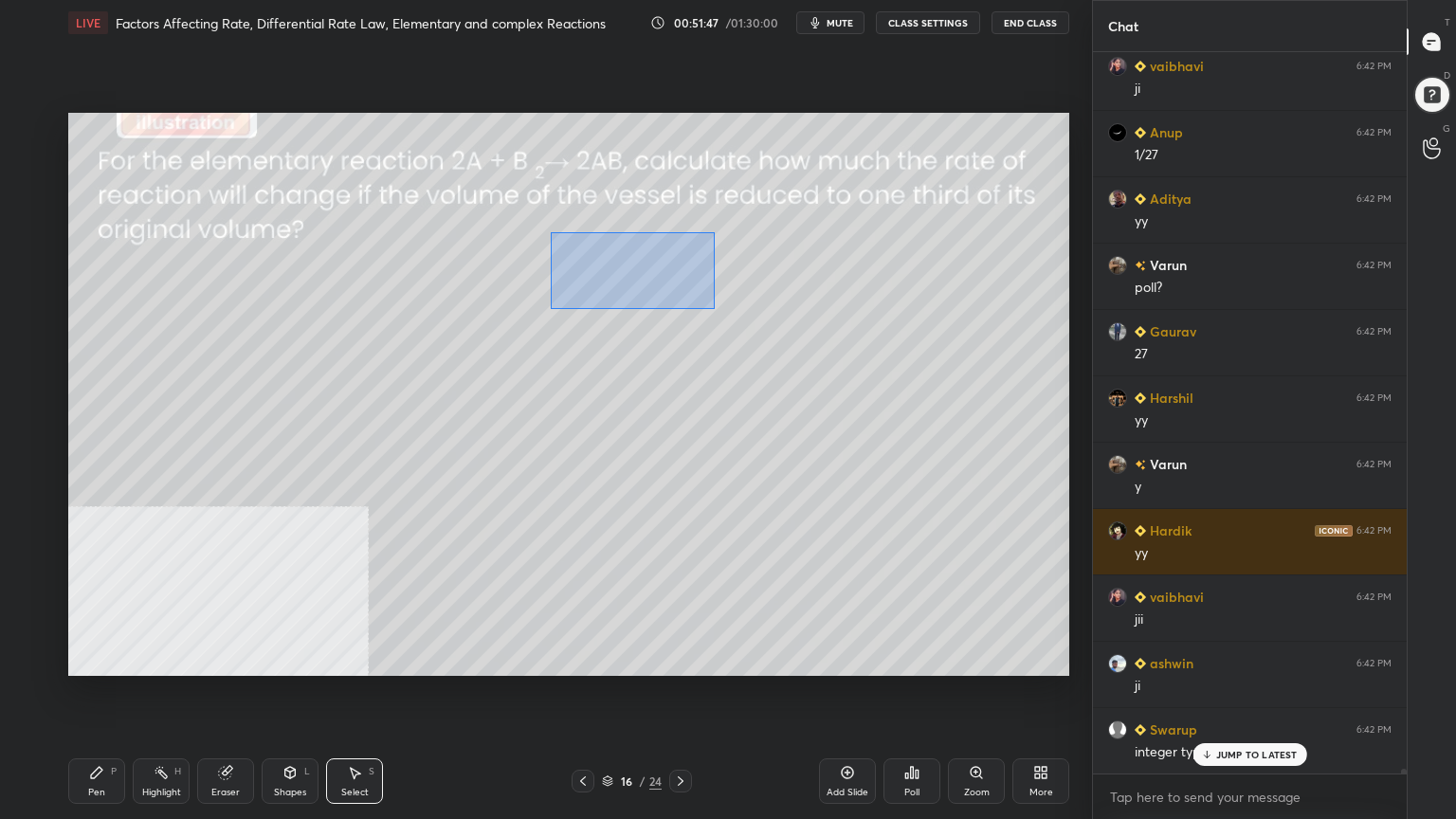 drag, startPoint x: 550, startPoint y: 231, endPoint x: 708, endPoint y: 308, distance: 175.76405 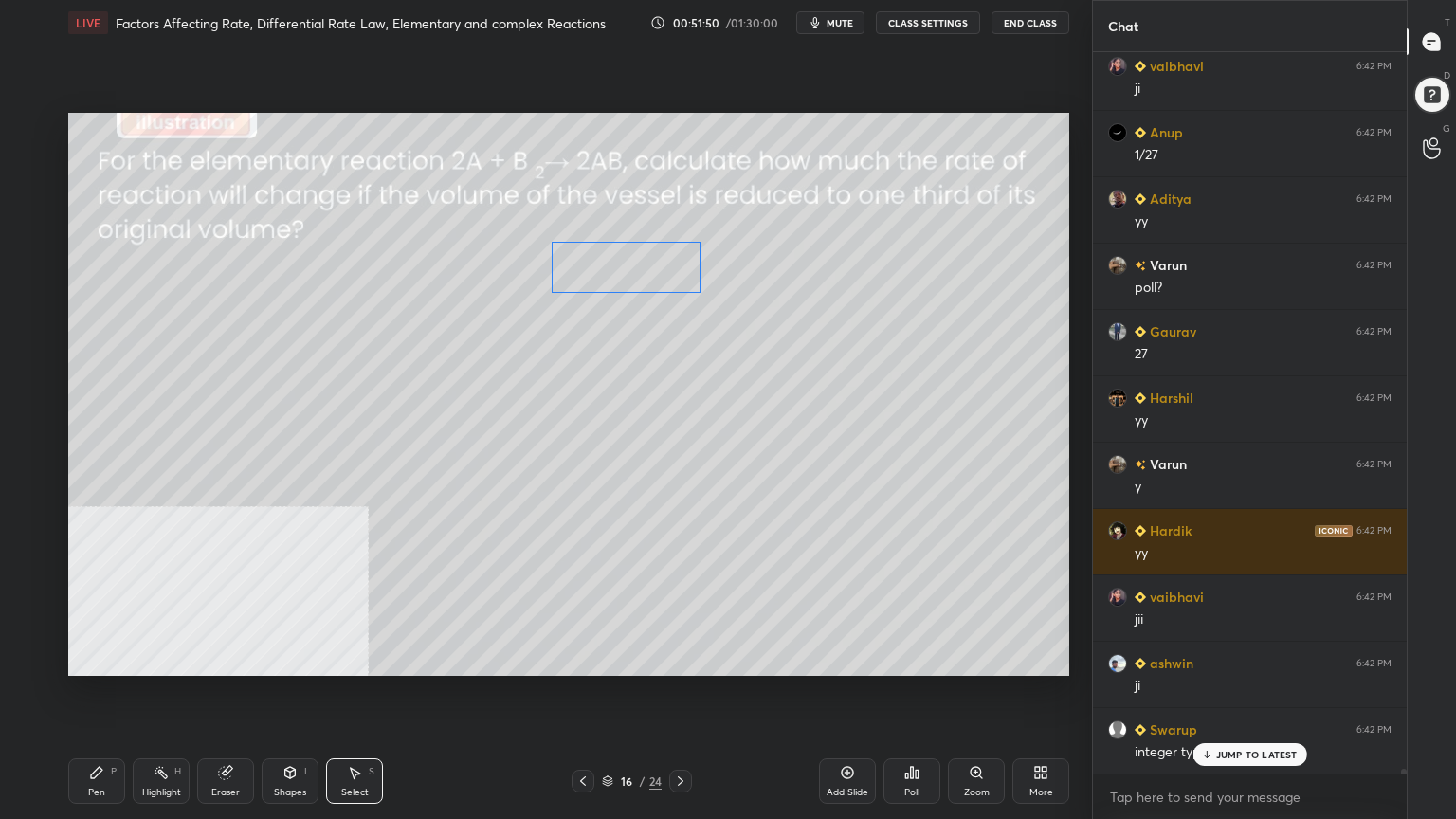 click on "0 ° Undo Copy Duplicate Duplicate to new slide Delete" at bounding box center [569, 394] 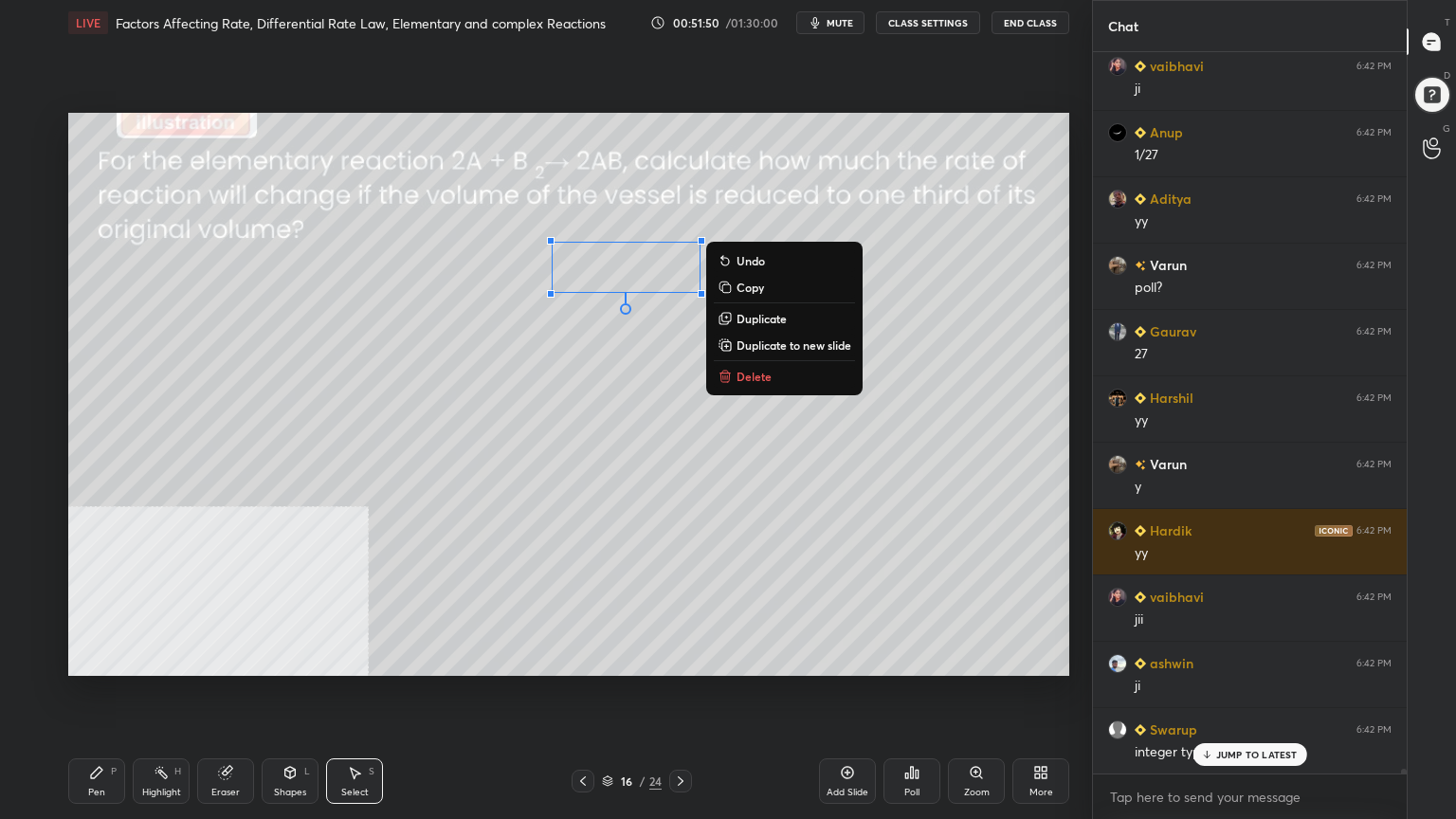 click on "0 ° Undo Copy Duplicate Duplicate to new slide Delete" at bounding box center (569, 394) 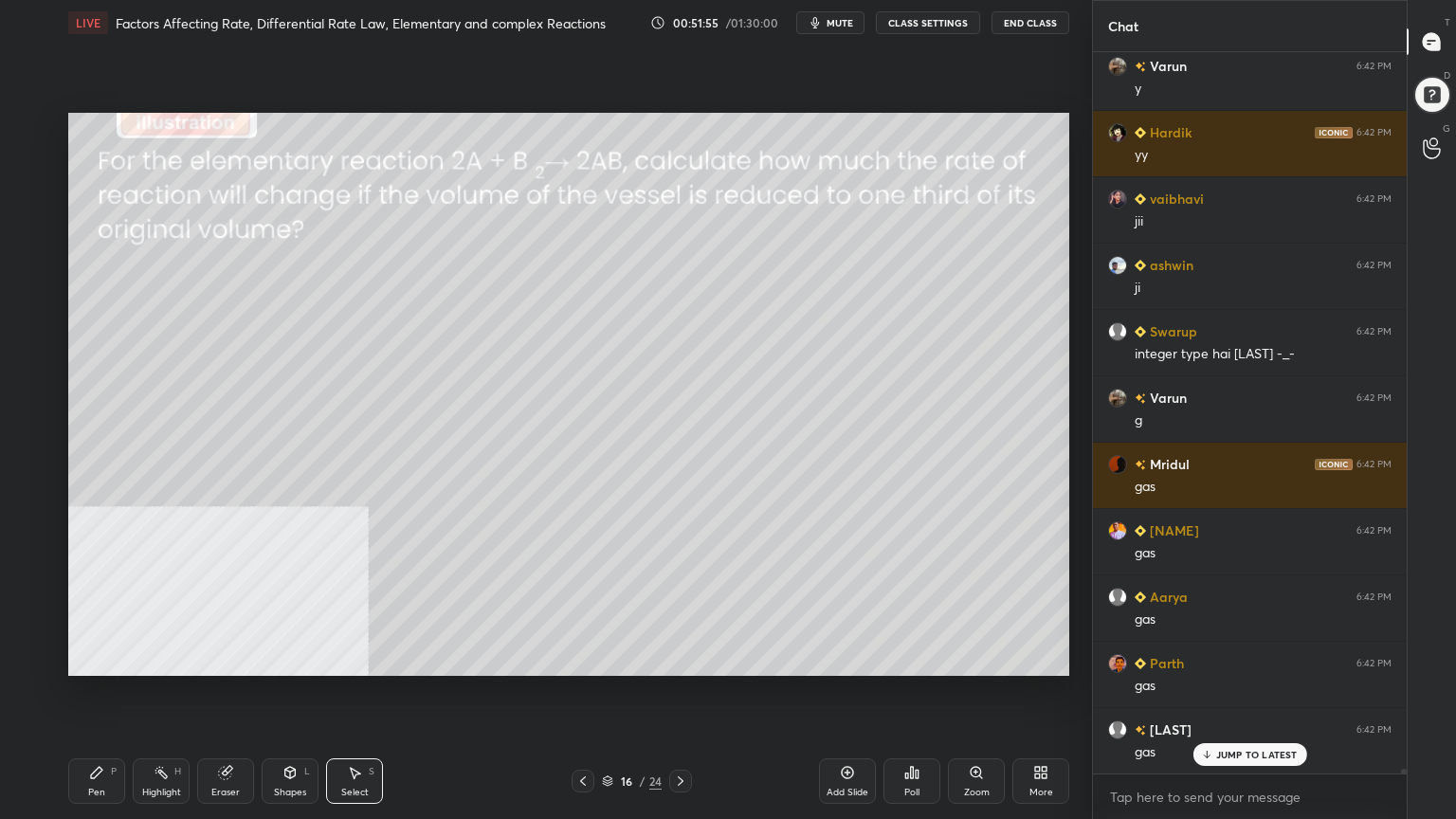 scroll, scrollTop: 99672, scrollLeft: 0, axis: vertical 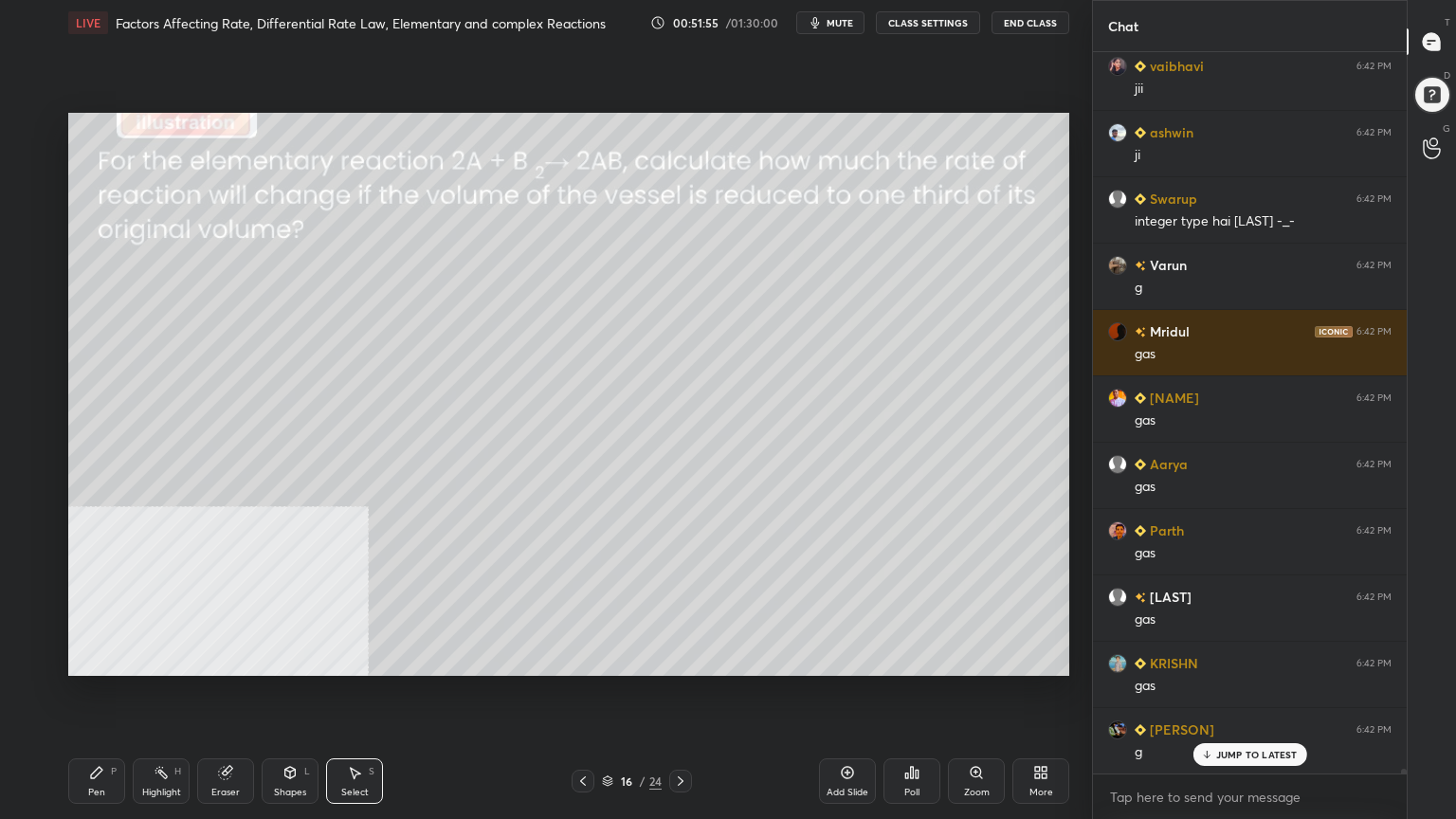 click on "Pen P" at bounding box center (97, 781) 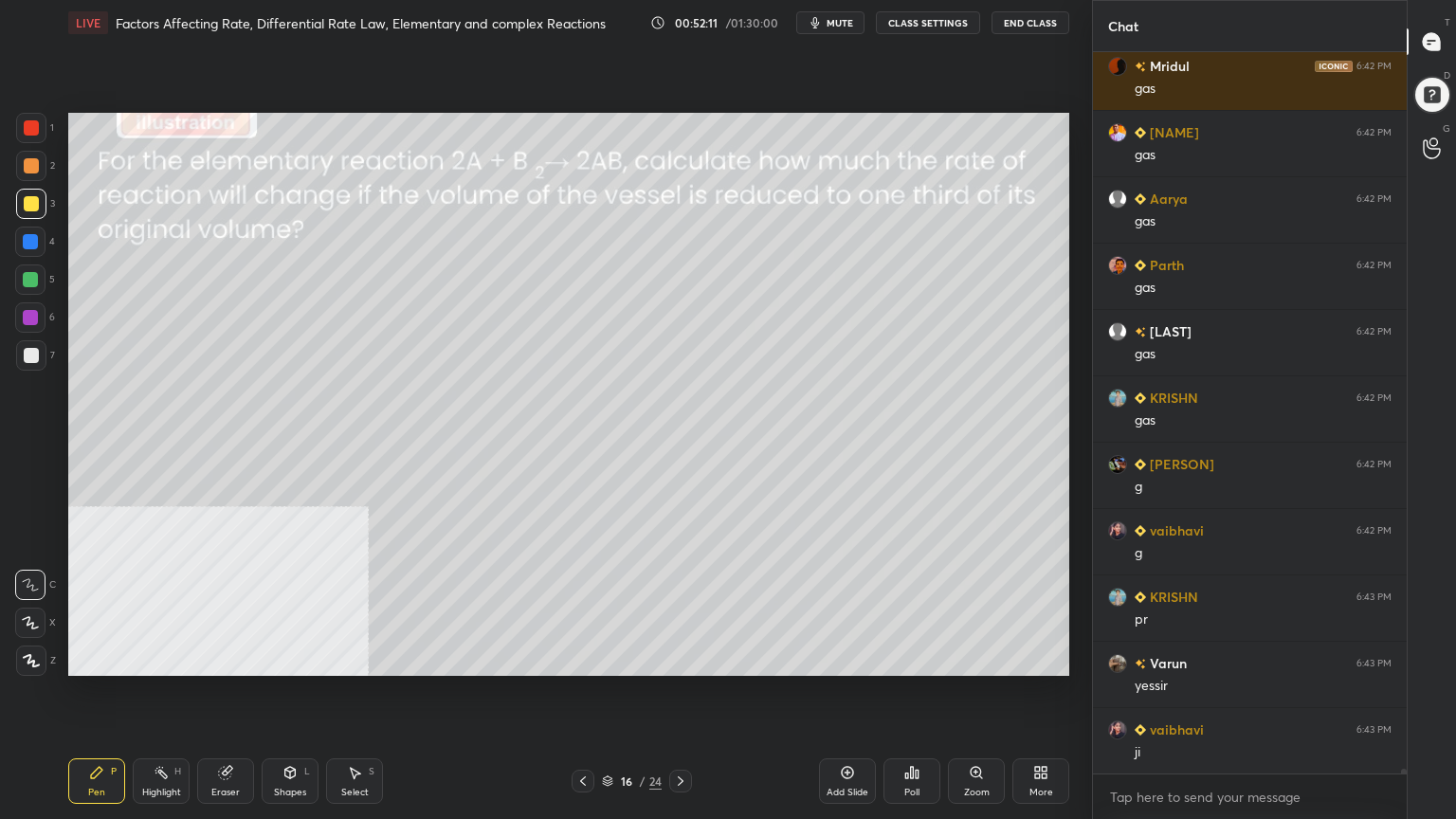 scroll, scrollTop: 100004, scrollLeft: 0, axis: vertical 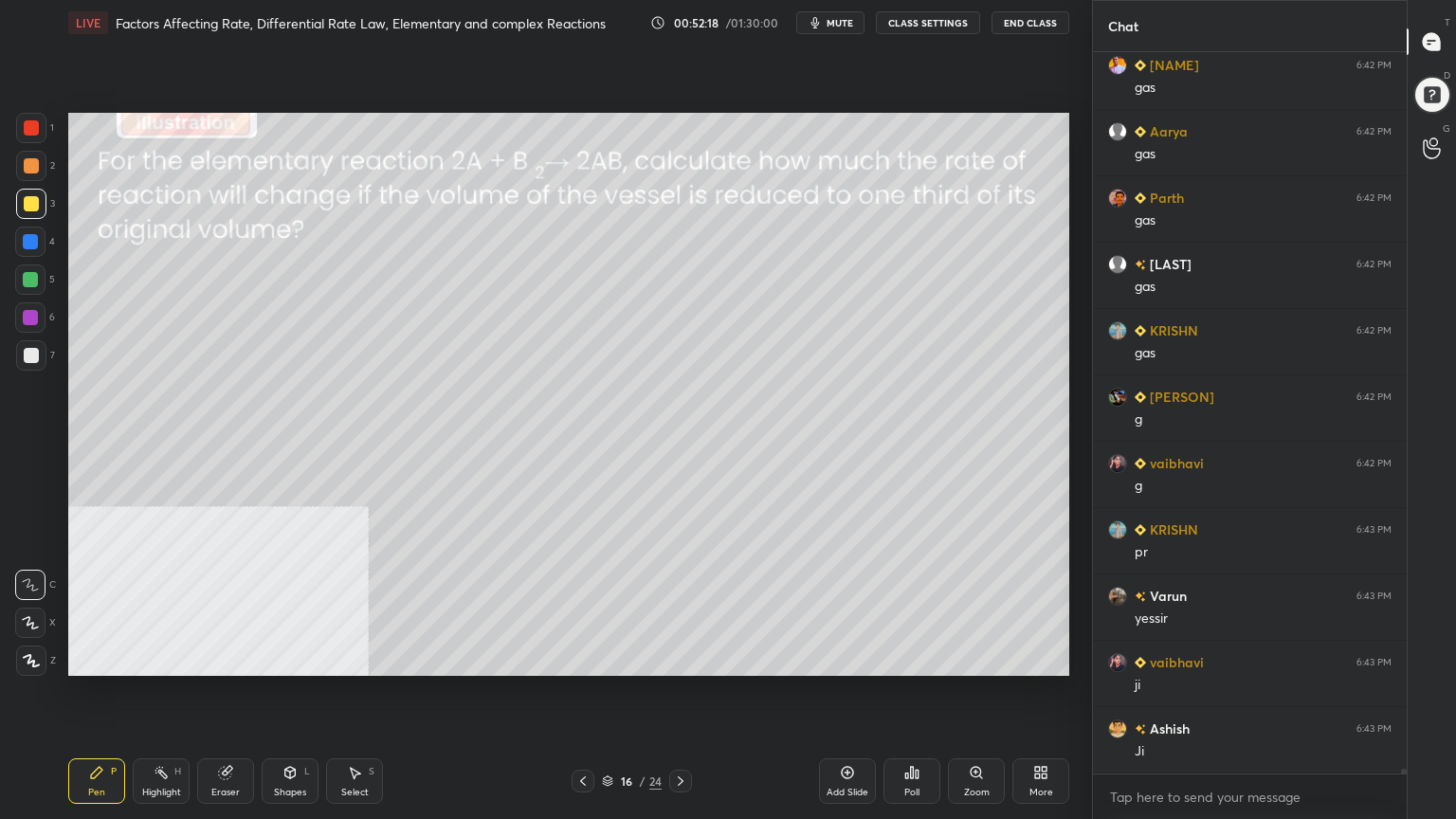 click at bounding box center (30, 280) 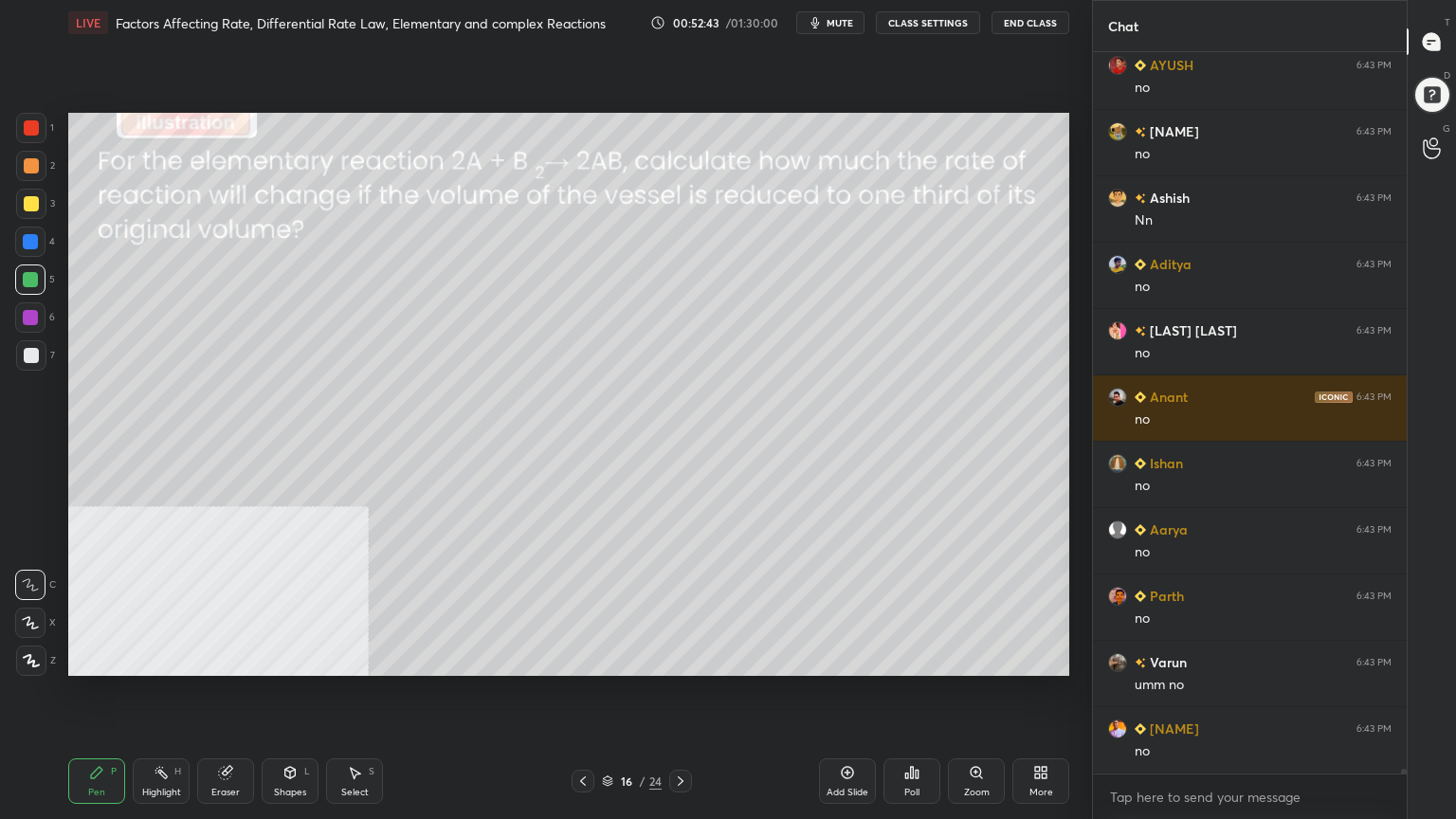 scroll, scrollTop: 100933, scrollLeft: 0, axis: vertical 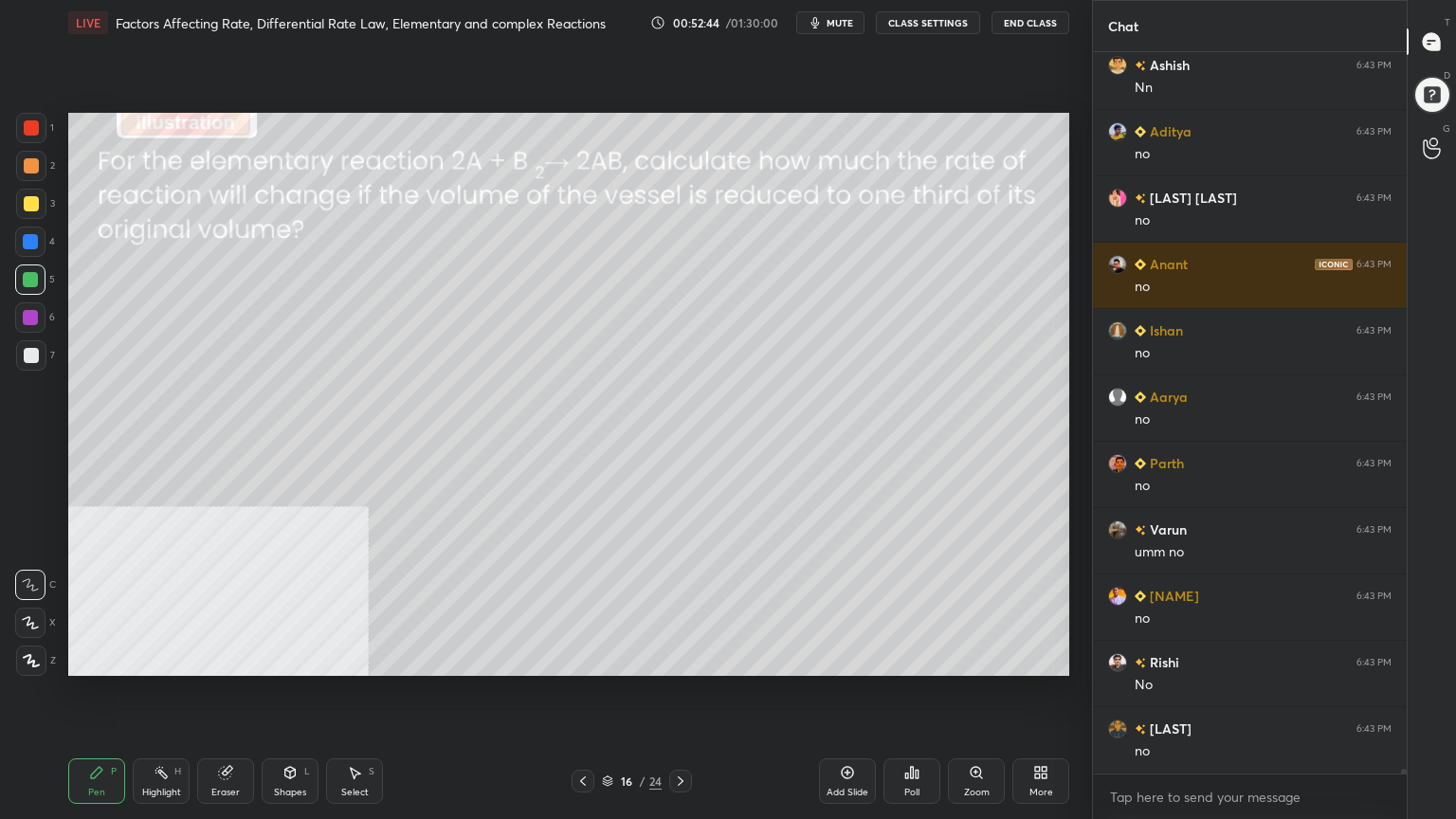 click at bounding box center [31, 204] 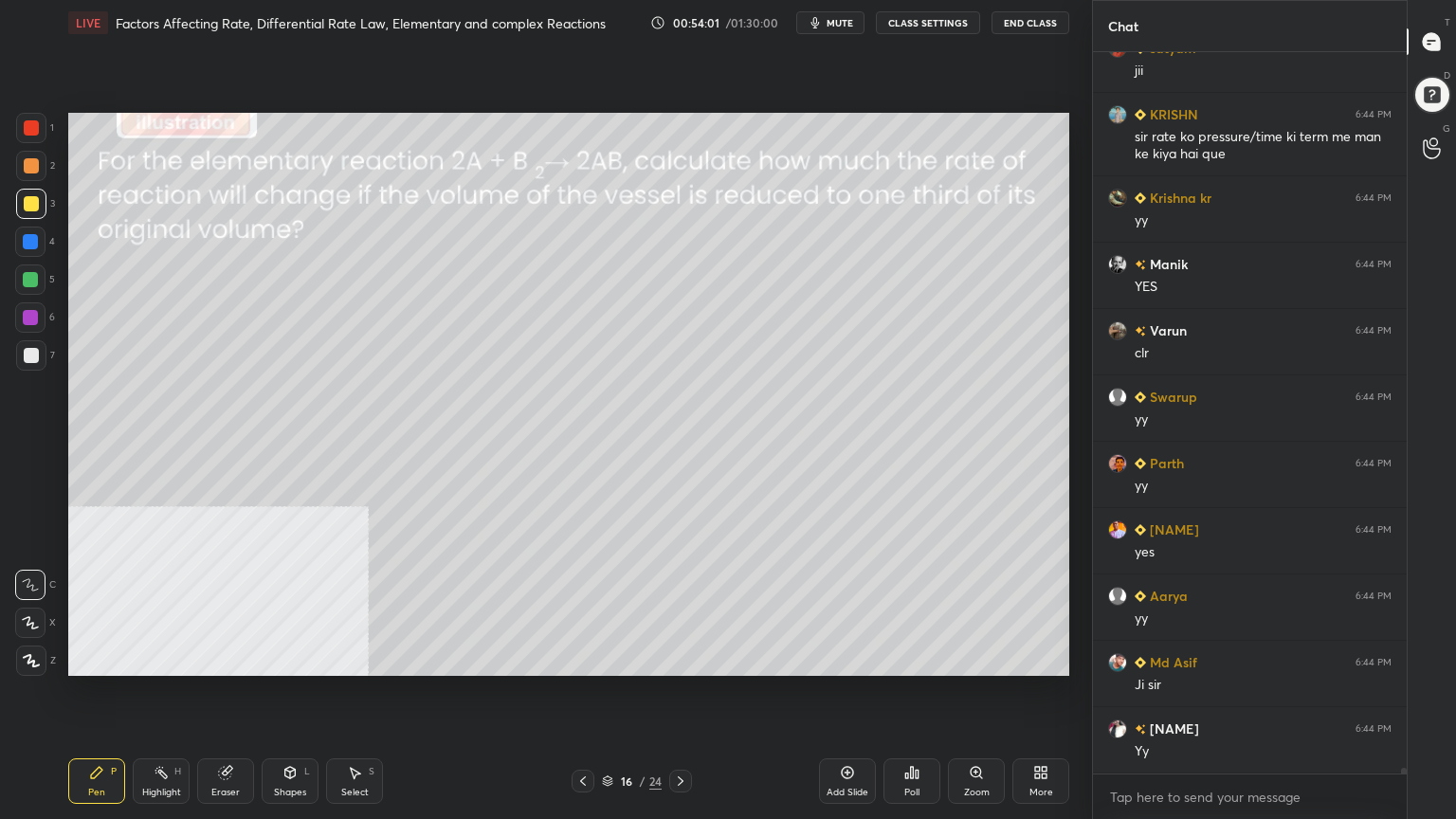 scroll, scrollTop: 91743, scrollLeft: 0, axis: vertical 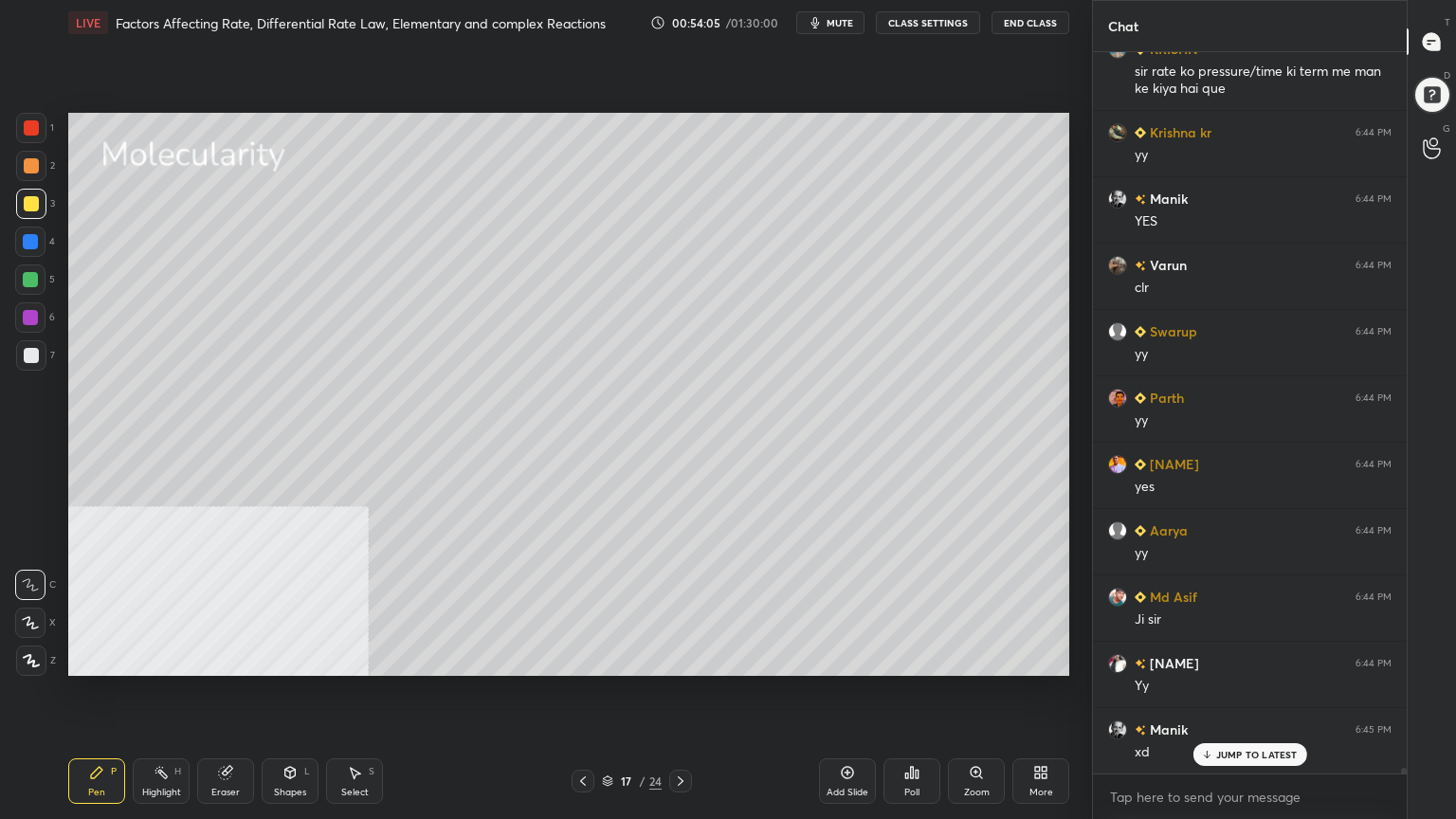 click at bounding box center (31, 355) 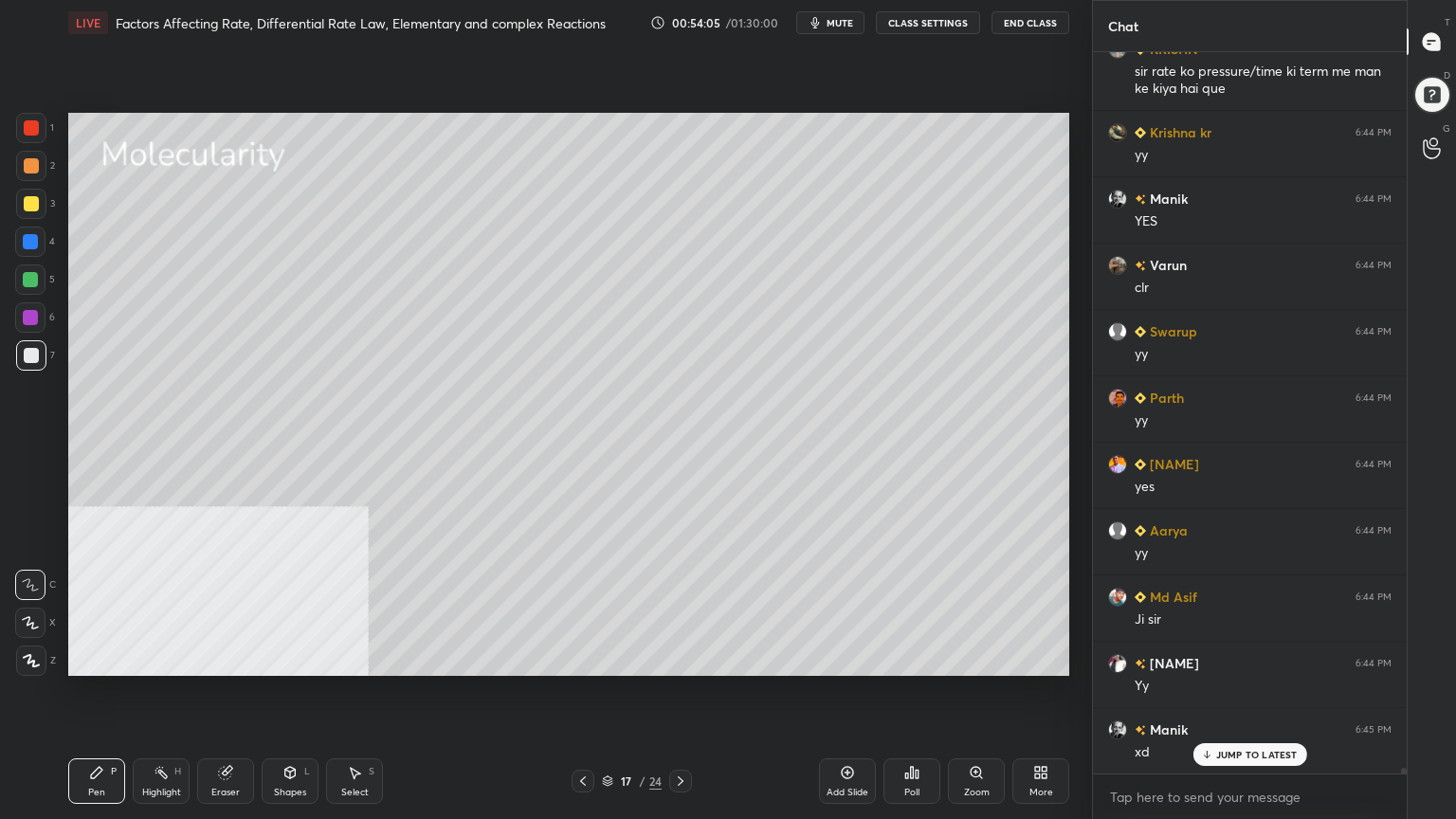 click on "Shapes L" at bounding box center (290, 781) 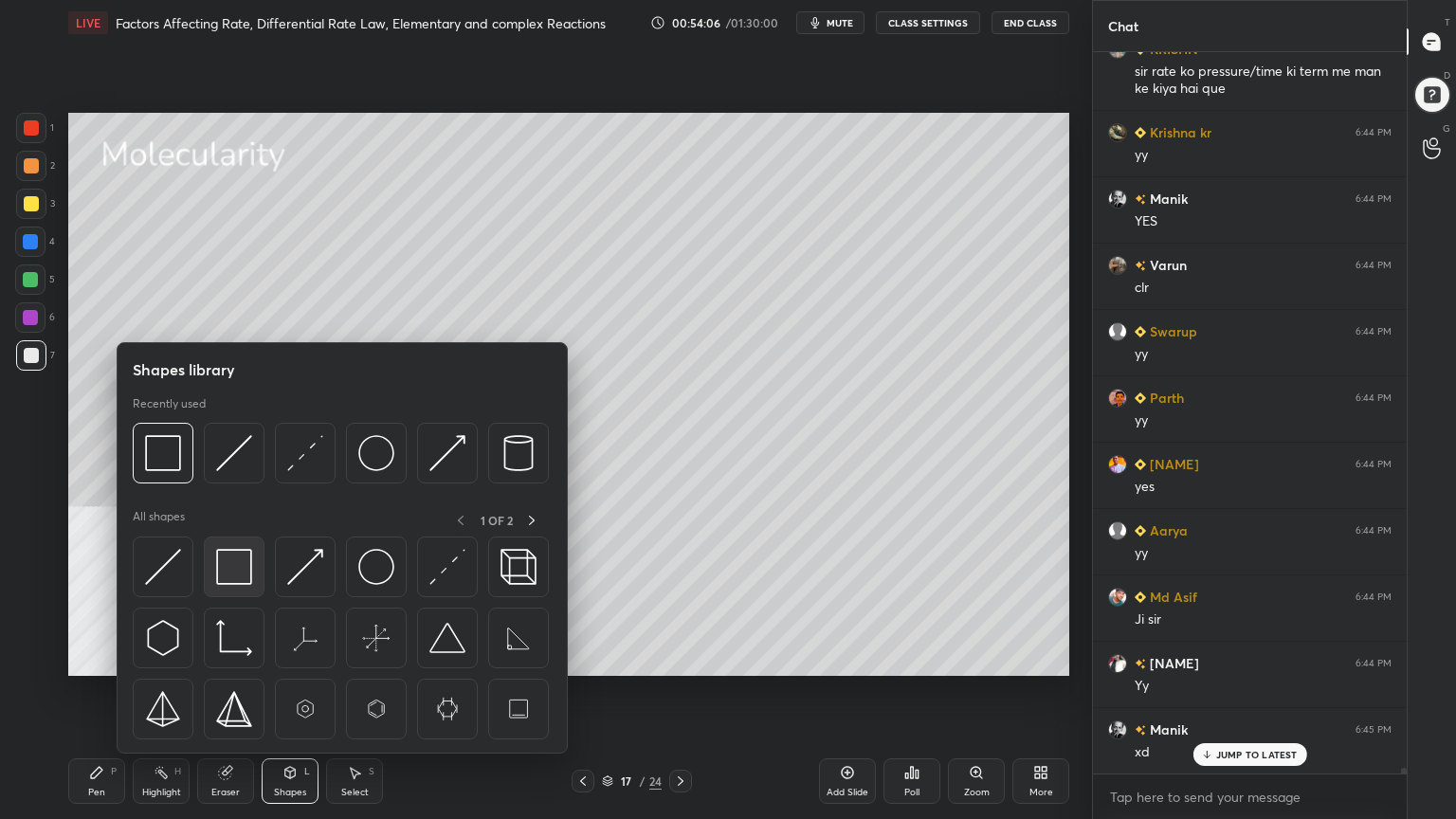 click at bounding box center [234, 567] 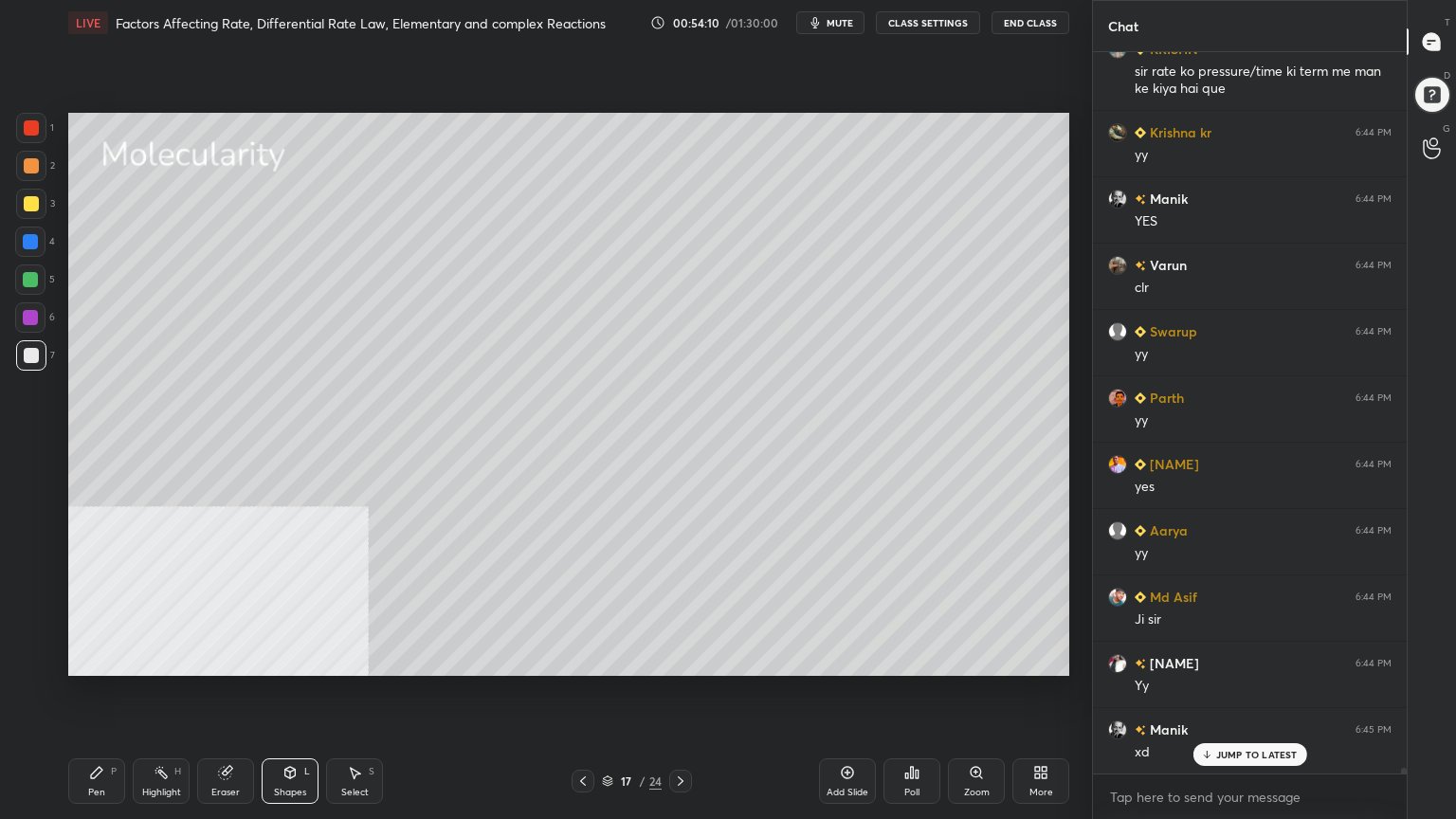 click 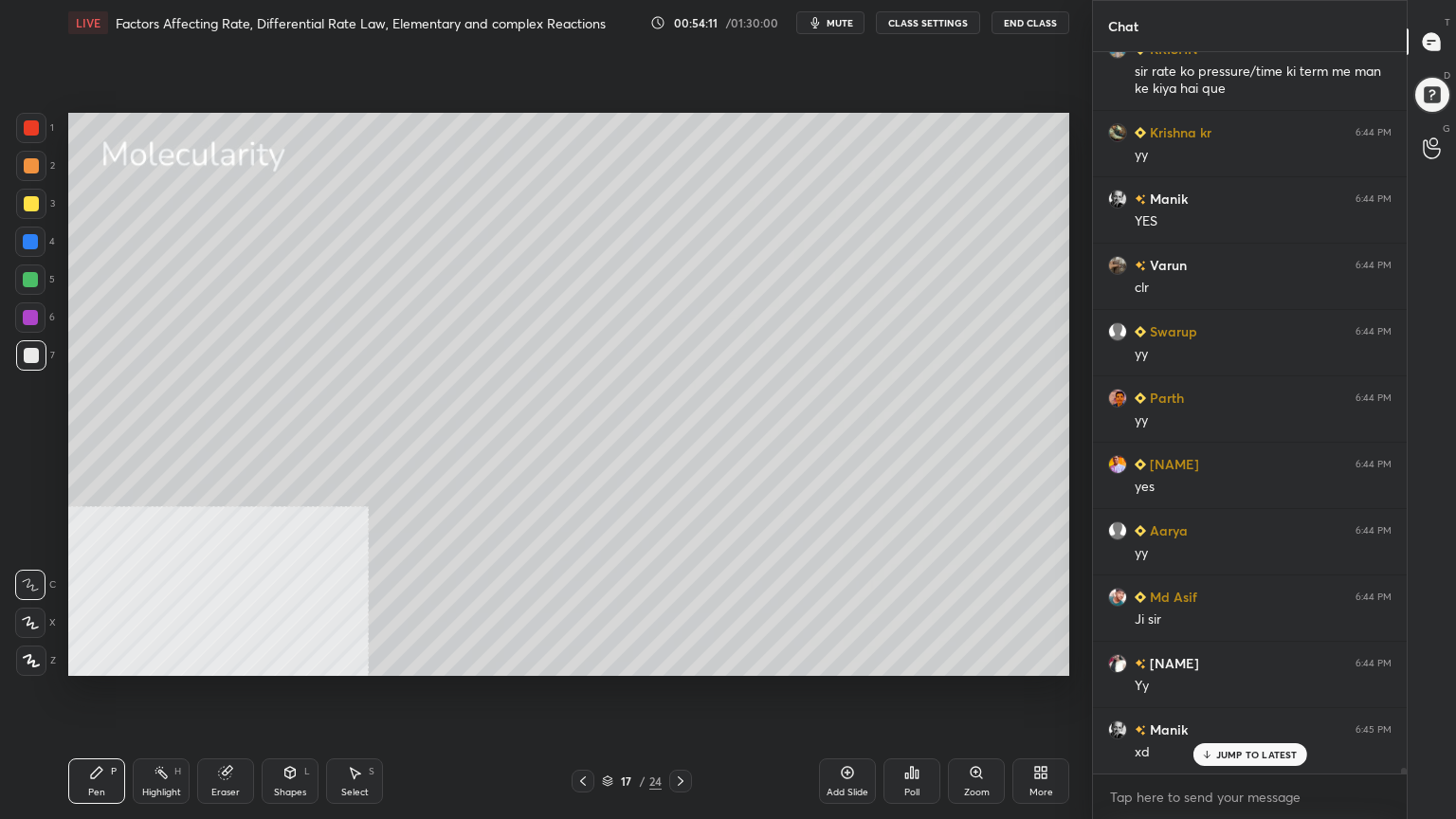 click at bounding box center [31, 204] 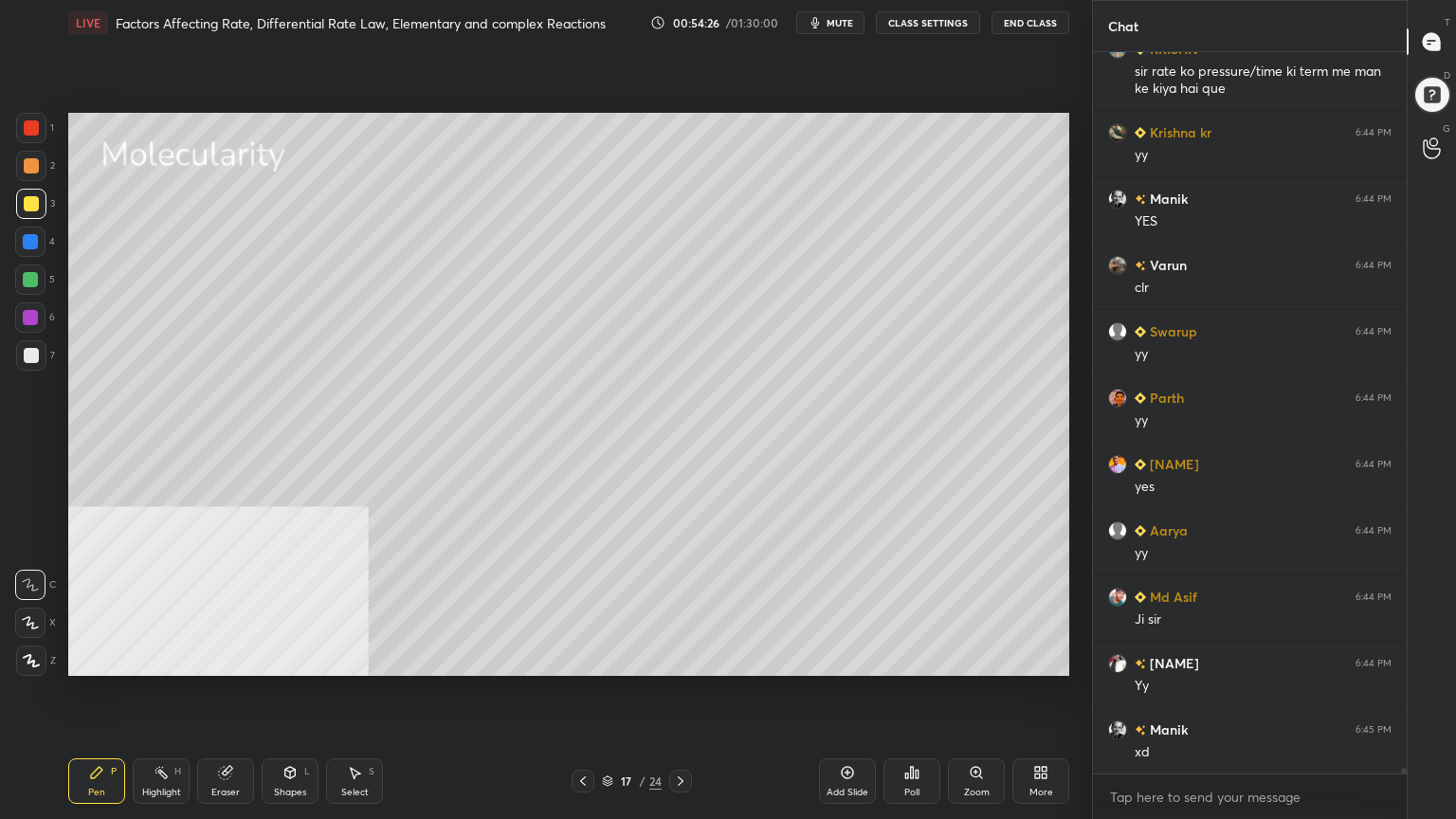 scroll, scrollTop: 91810, scrollLeft: 0, axis: vertical 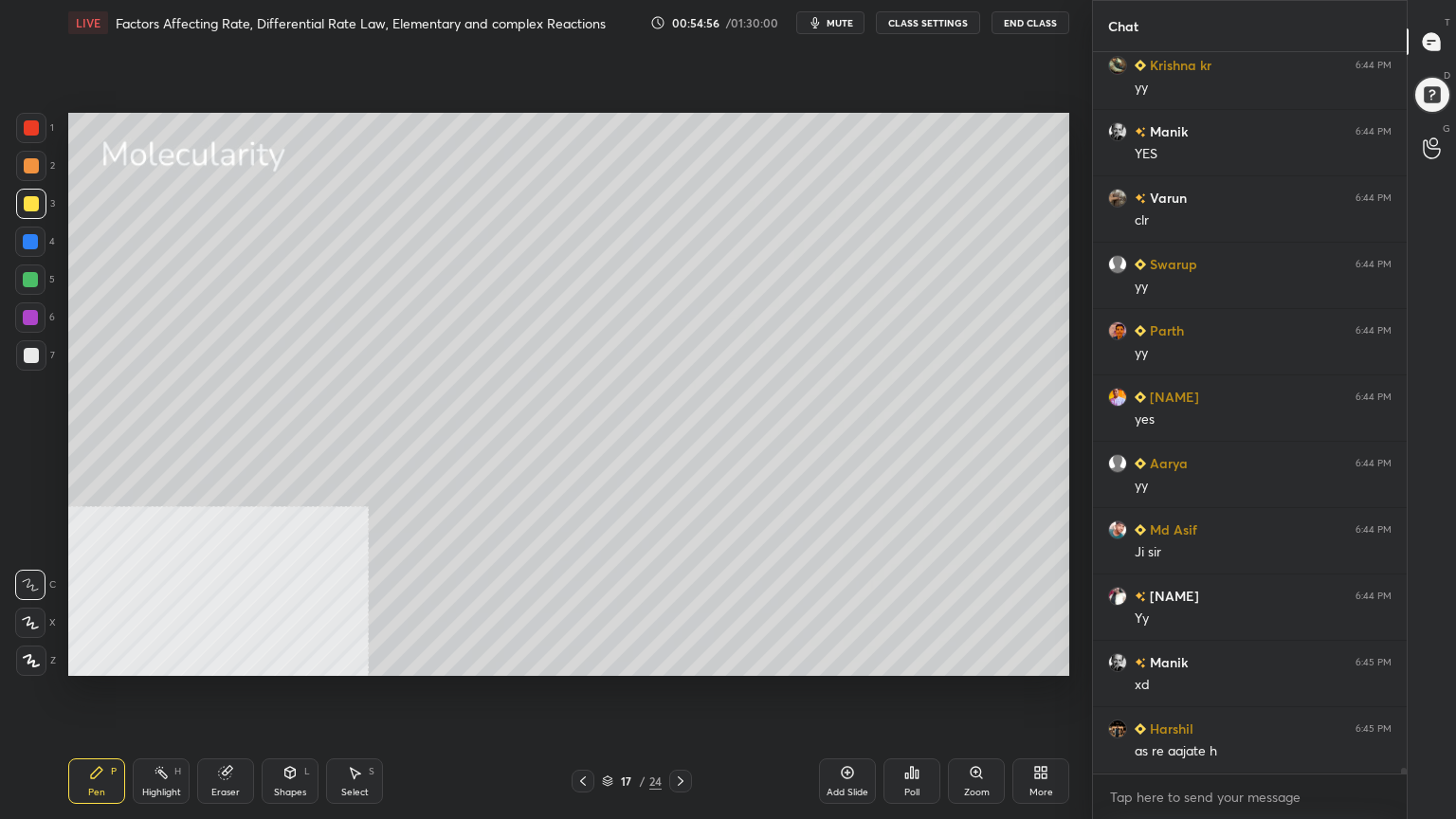 click 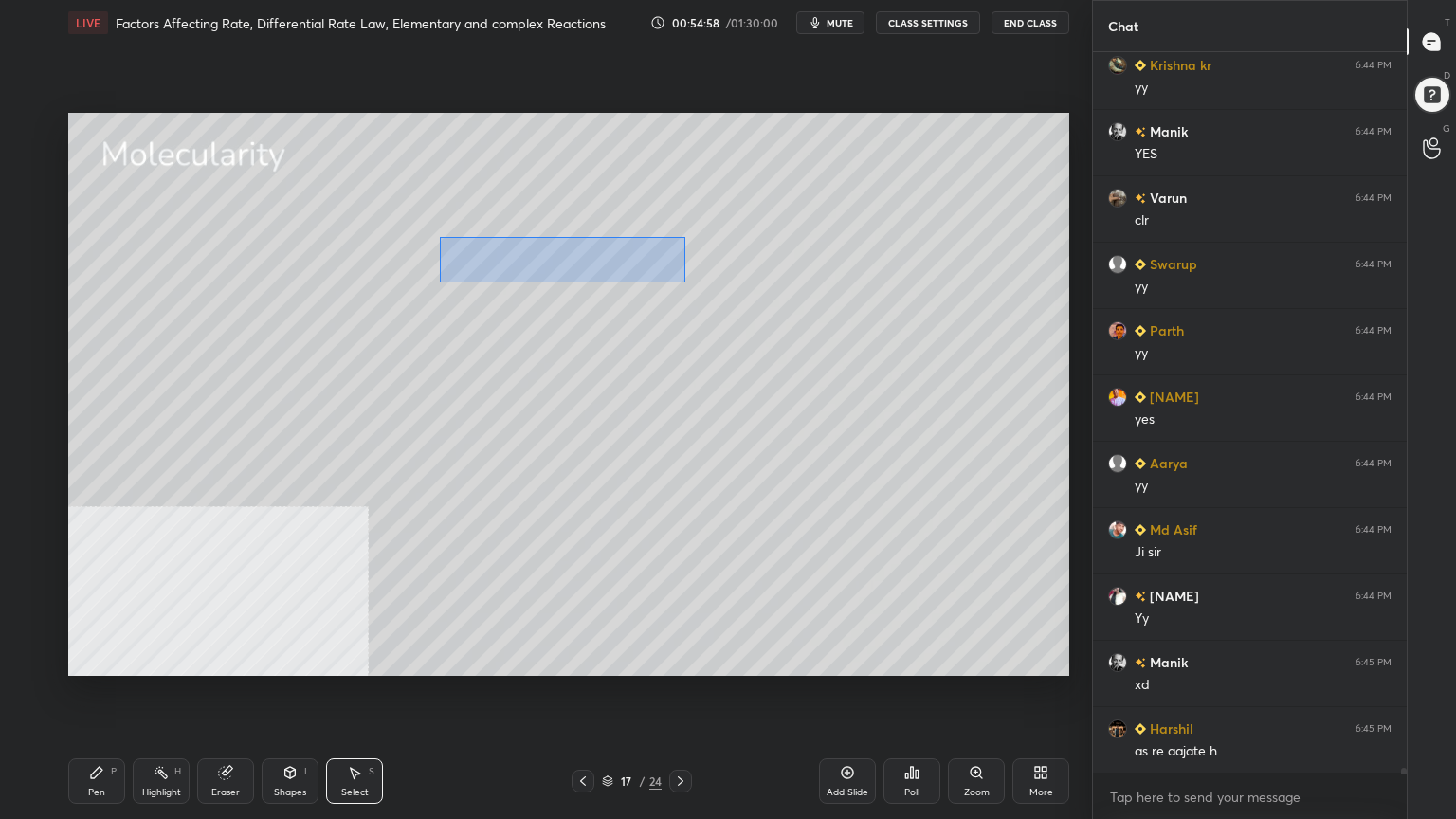drag, startPoint x: 440, startPoint y: 236, endPoint x: 678, endPoint y: 259, distance: 239.1088 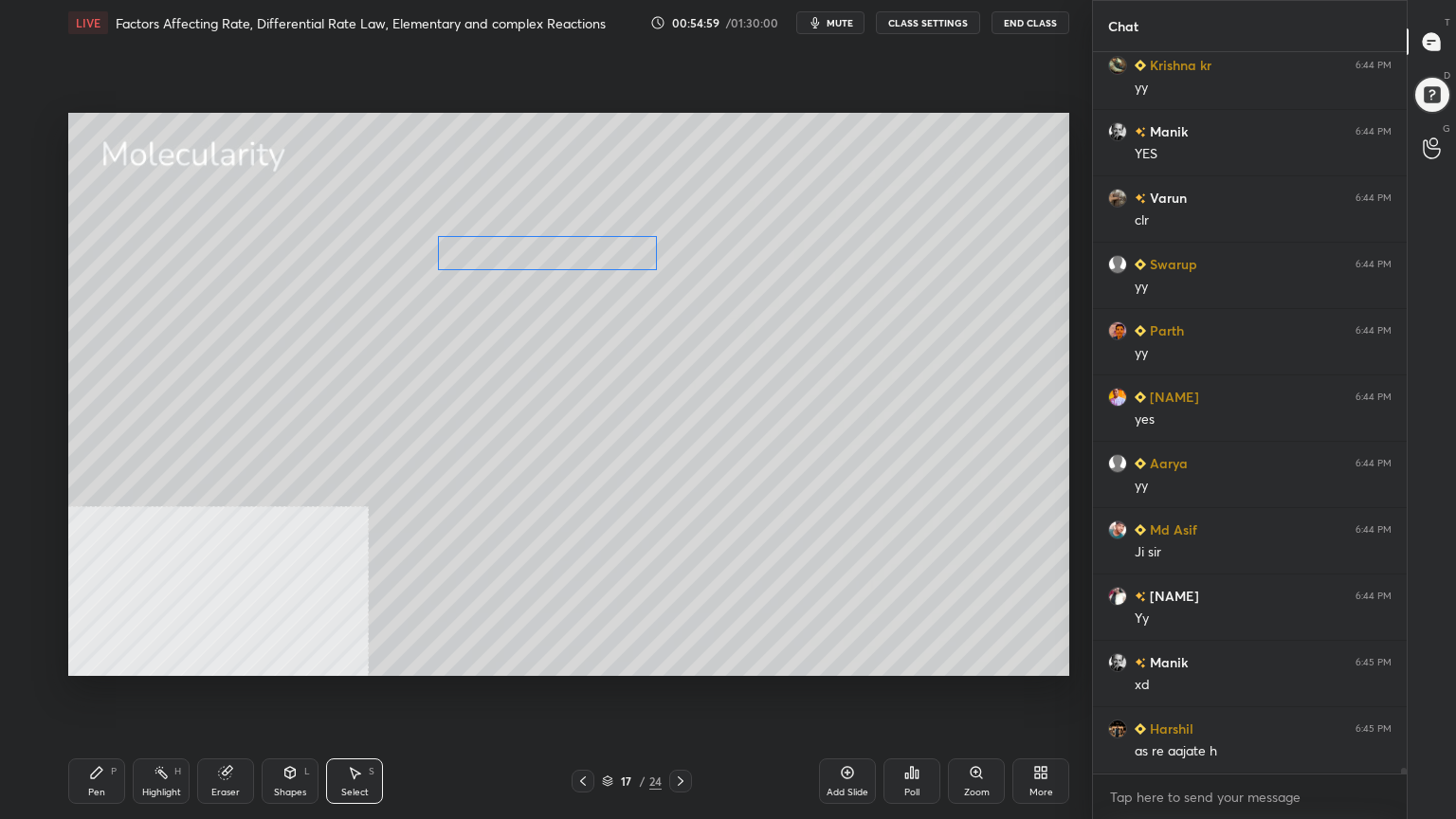 click on "0 ° Undo Copy Duplicate Duplicate to new slide Delete" at bounding box center [569, 394] 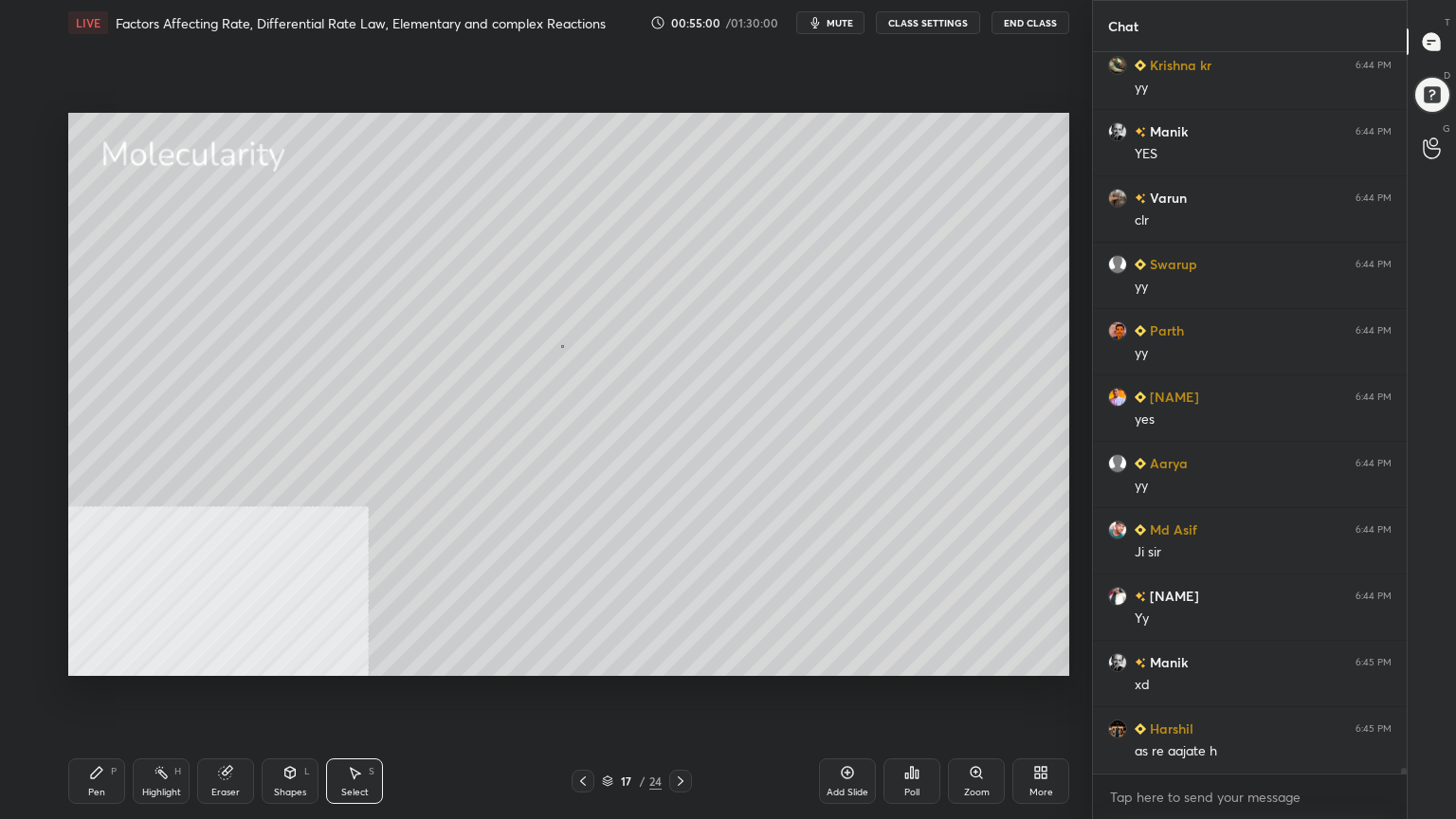 click on "0 ° Undo Copy Duplicate Duplicate to new slide Delete" at bounding box center (569, 394) 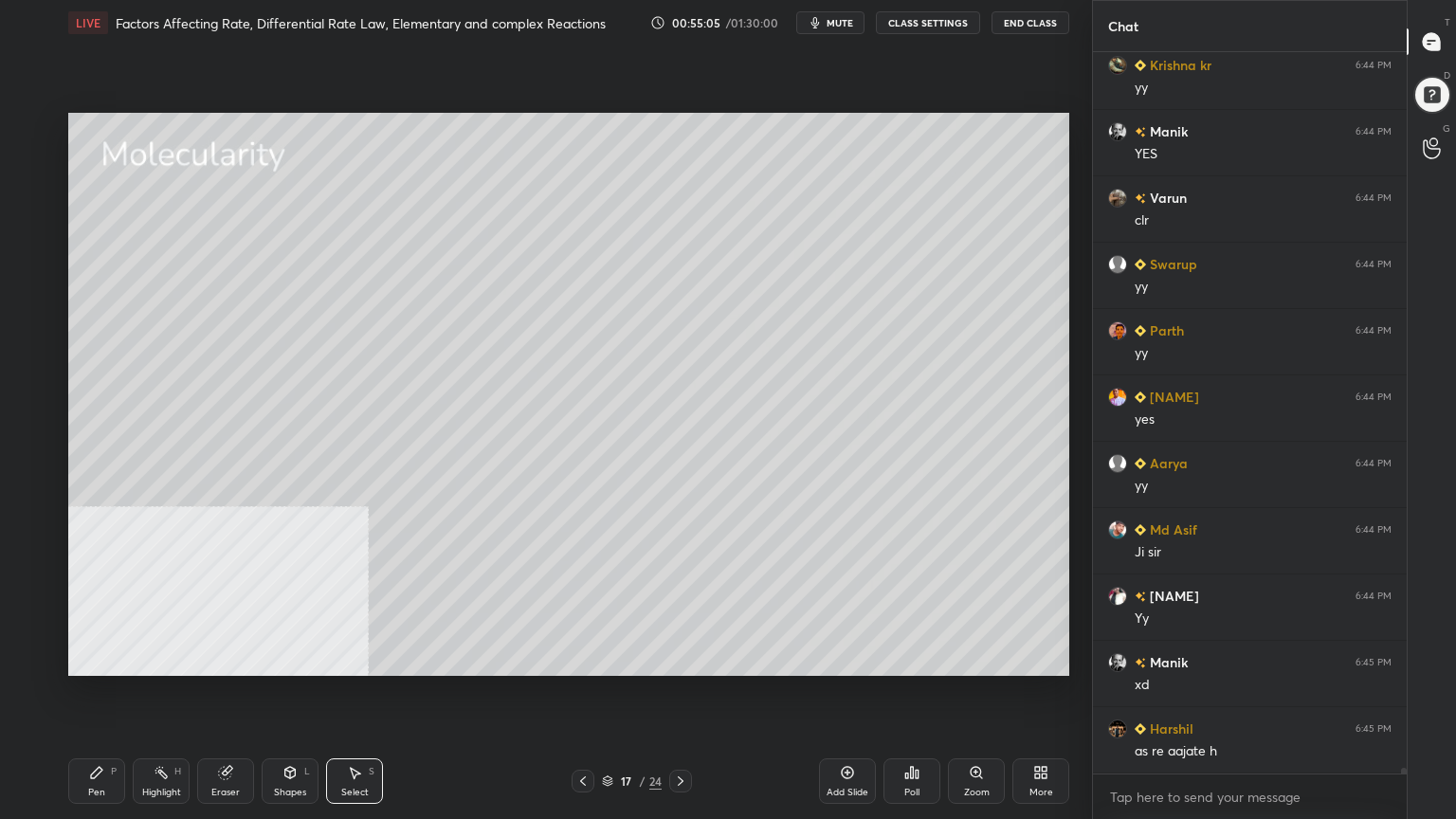 drag, startPoint x: 100, startPoint y: 791, endPoint x: 118, endPoint y: 784, distance: 19.313208 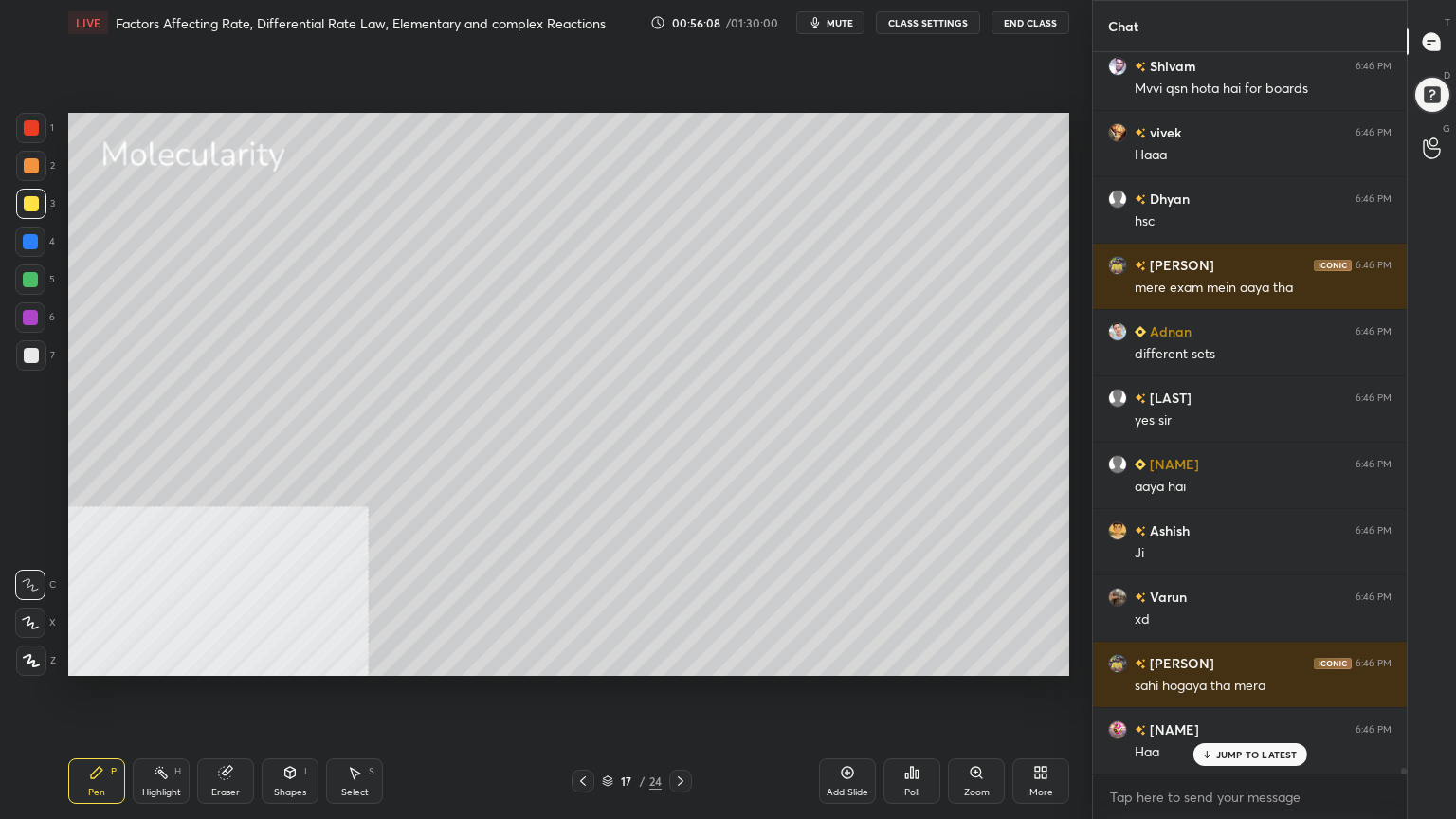 scroll, scrollTop: 95792, scrollLeft: 0, axis: vertical 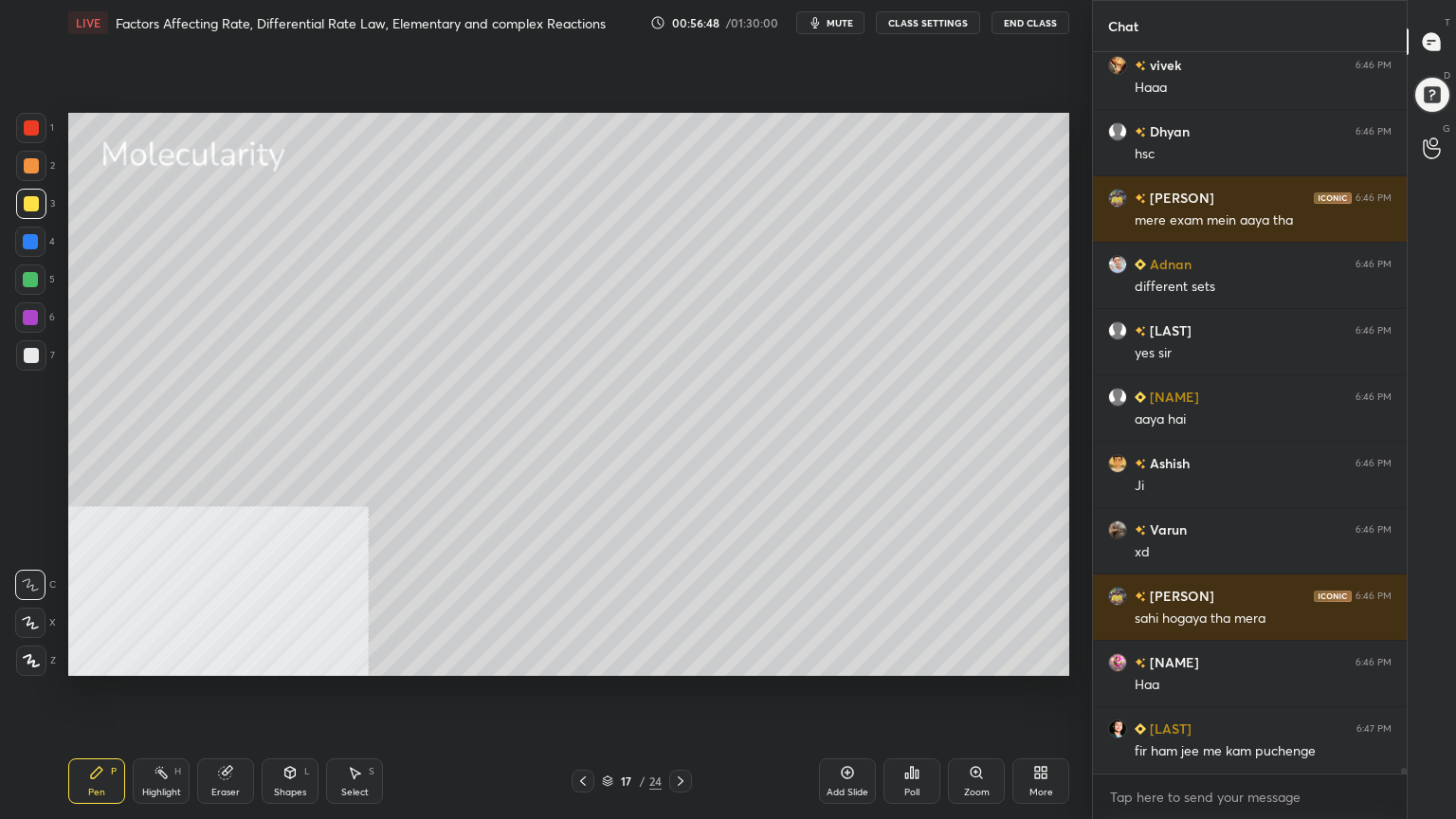 click 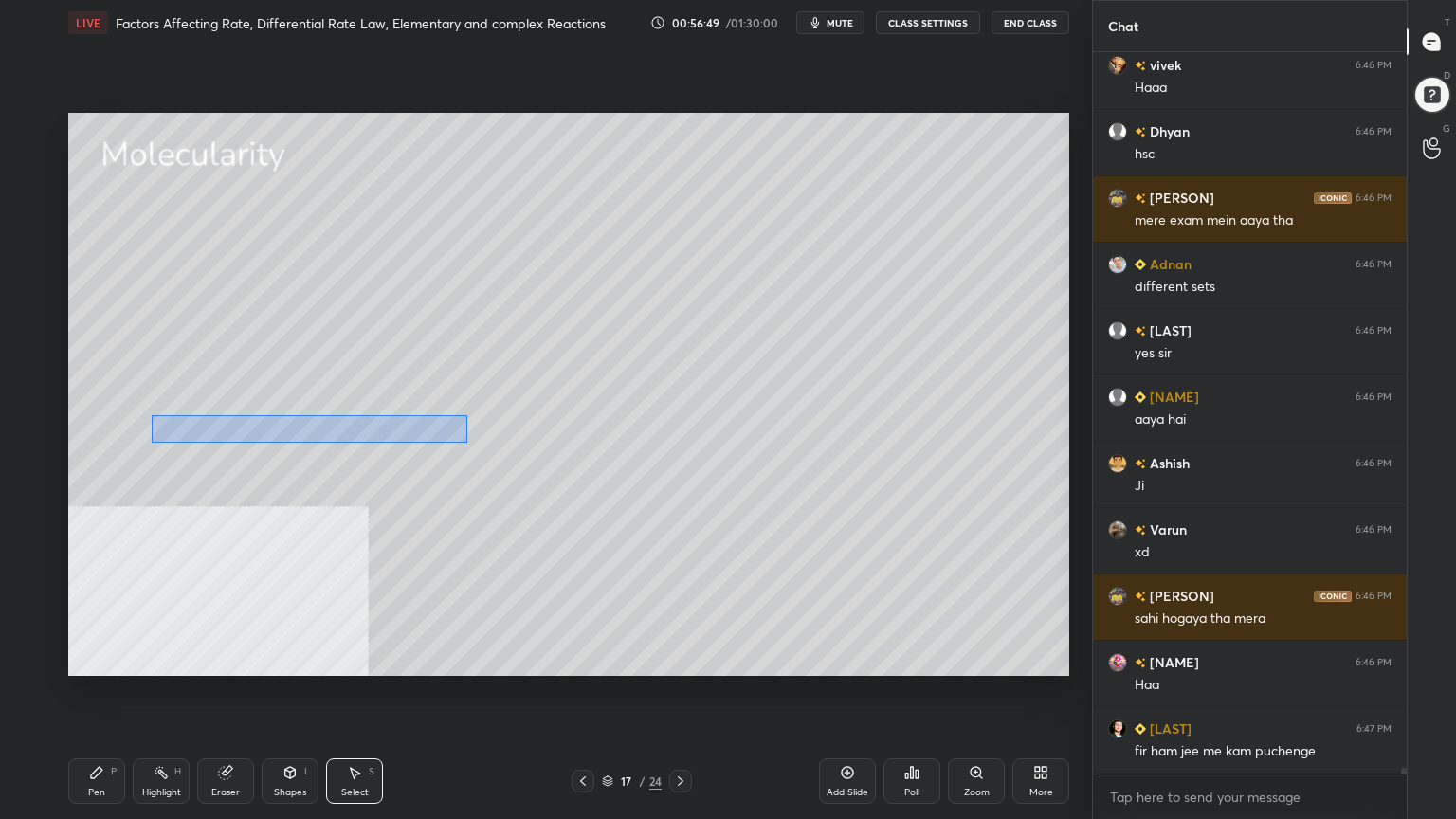 drag, startPoint x: 152, startPoint y: 414, endPoint x: 441, endPoint y: 440, distance: 290.16719 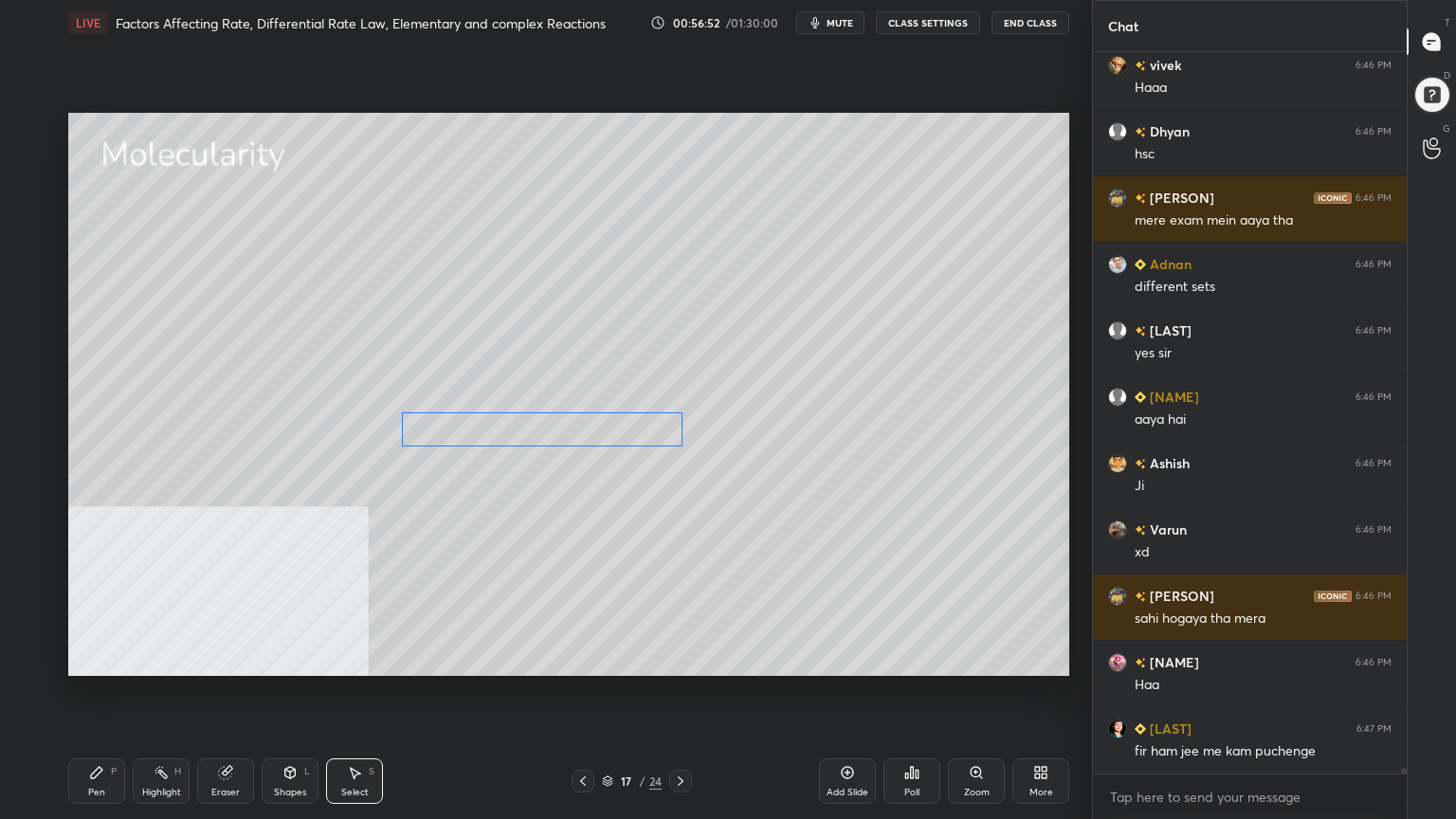 drag, startPoint x: 300, startPoint y: 428, endPoint x: 536, endPoint y: 432, distance: 236.0339 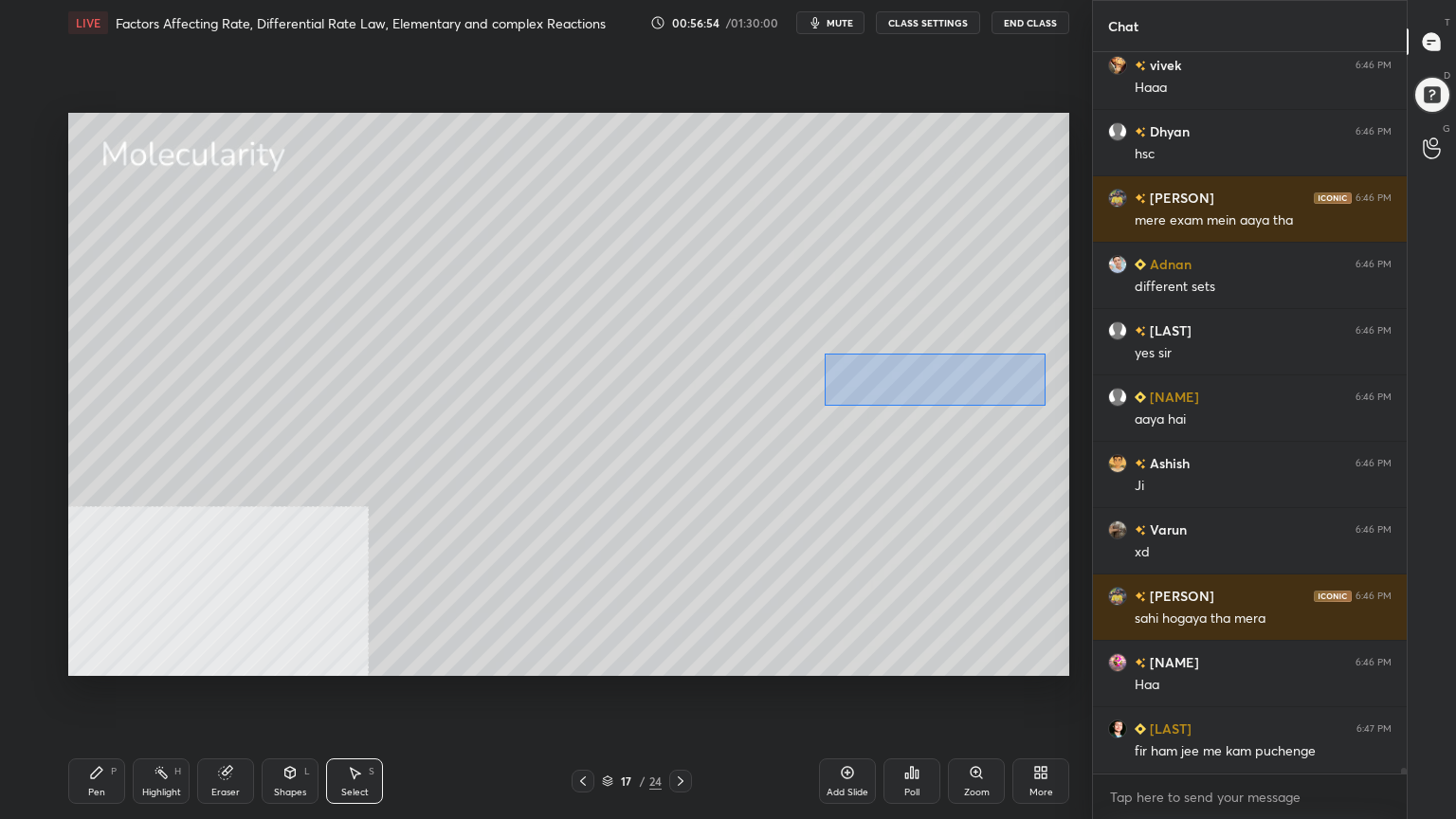 drag, startPoint x: 826, startPoint y: 354, endPoint x: 1059, endPoint y: 406, distance: 238.7321 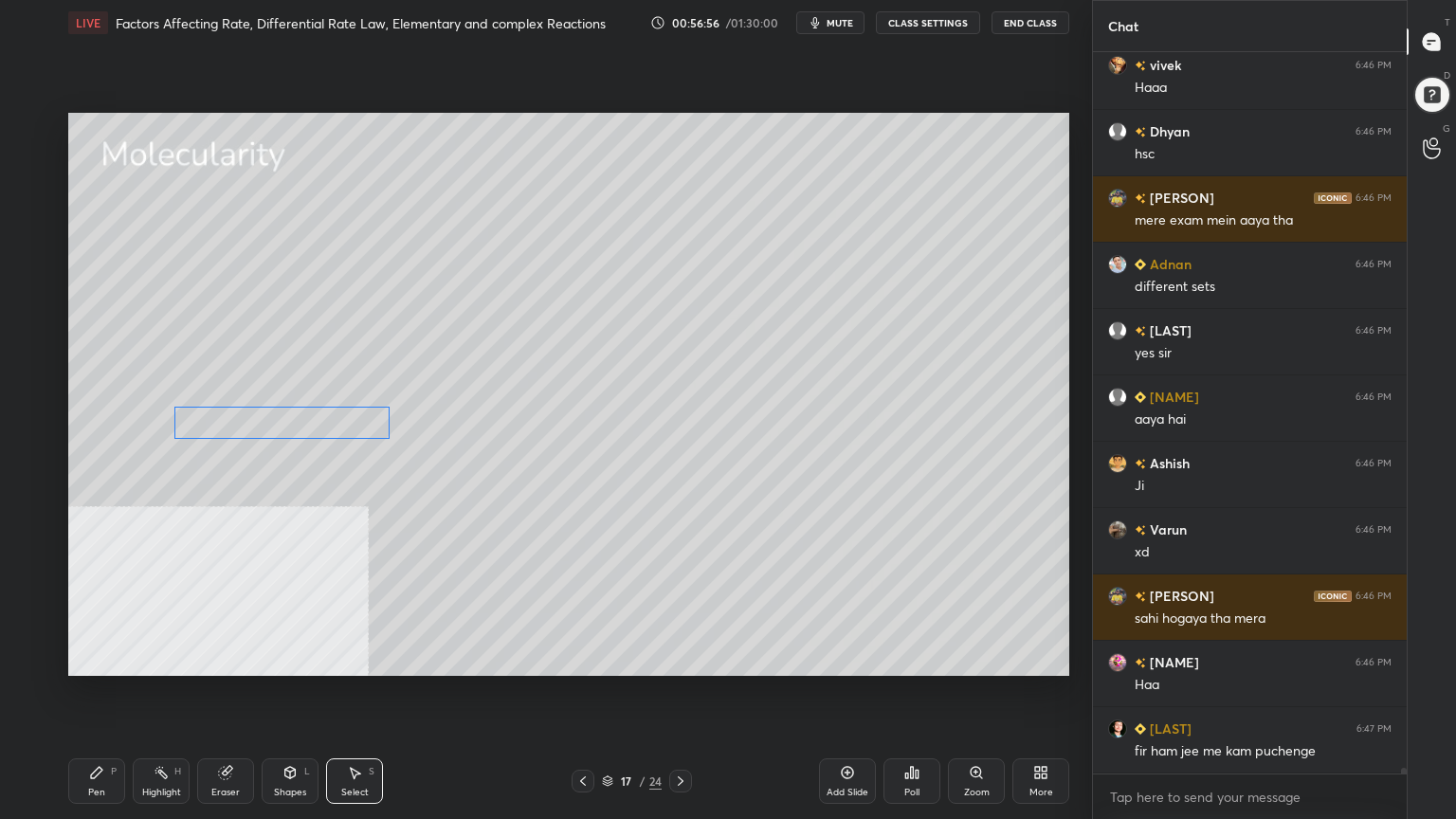 drag, startPoint x: 974, startPoint y: 372, endPoint x: 328, endPoint y: 423, distance: 648.01003 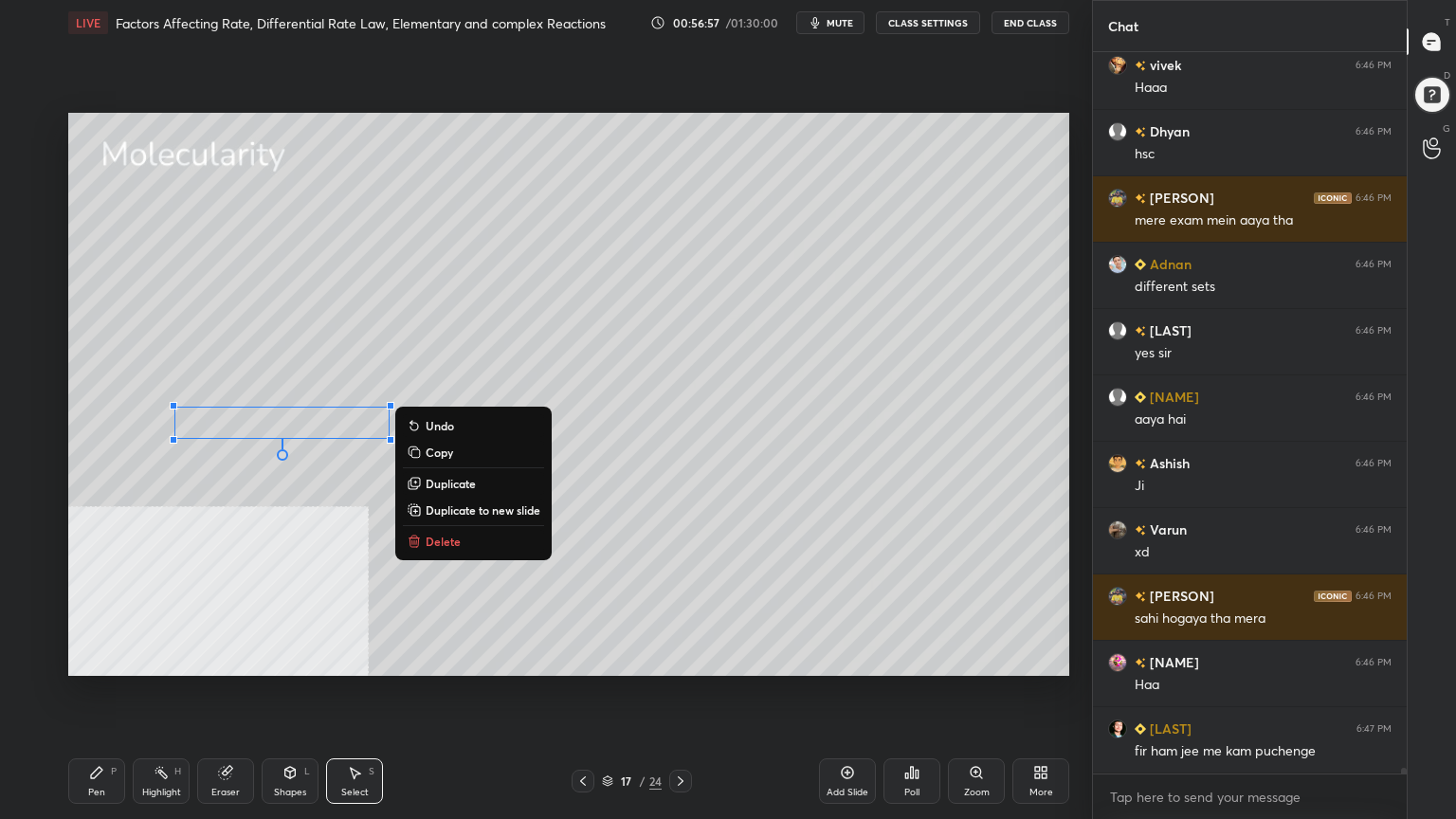 drag, startPoint x: 83, startPoint y: 787, endPoint x: 110, endPoint y: 774, distance: 29.966648 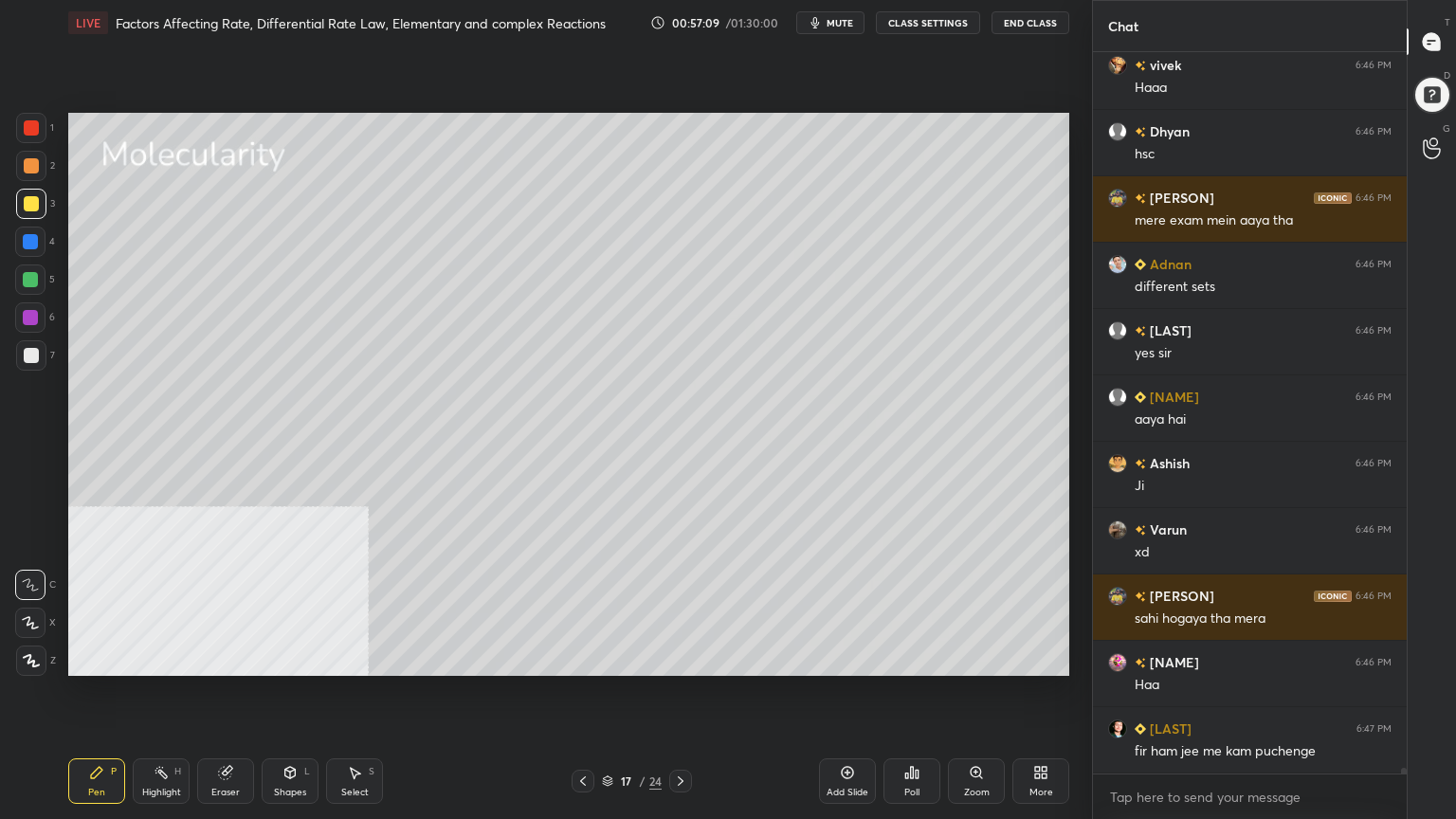 click on "Select S" at bounding box center [355, 781] 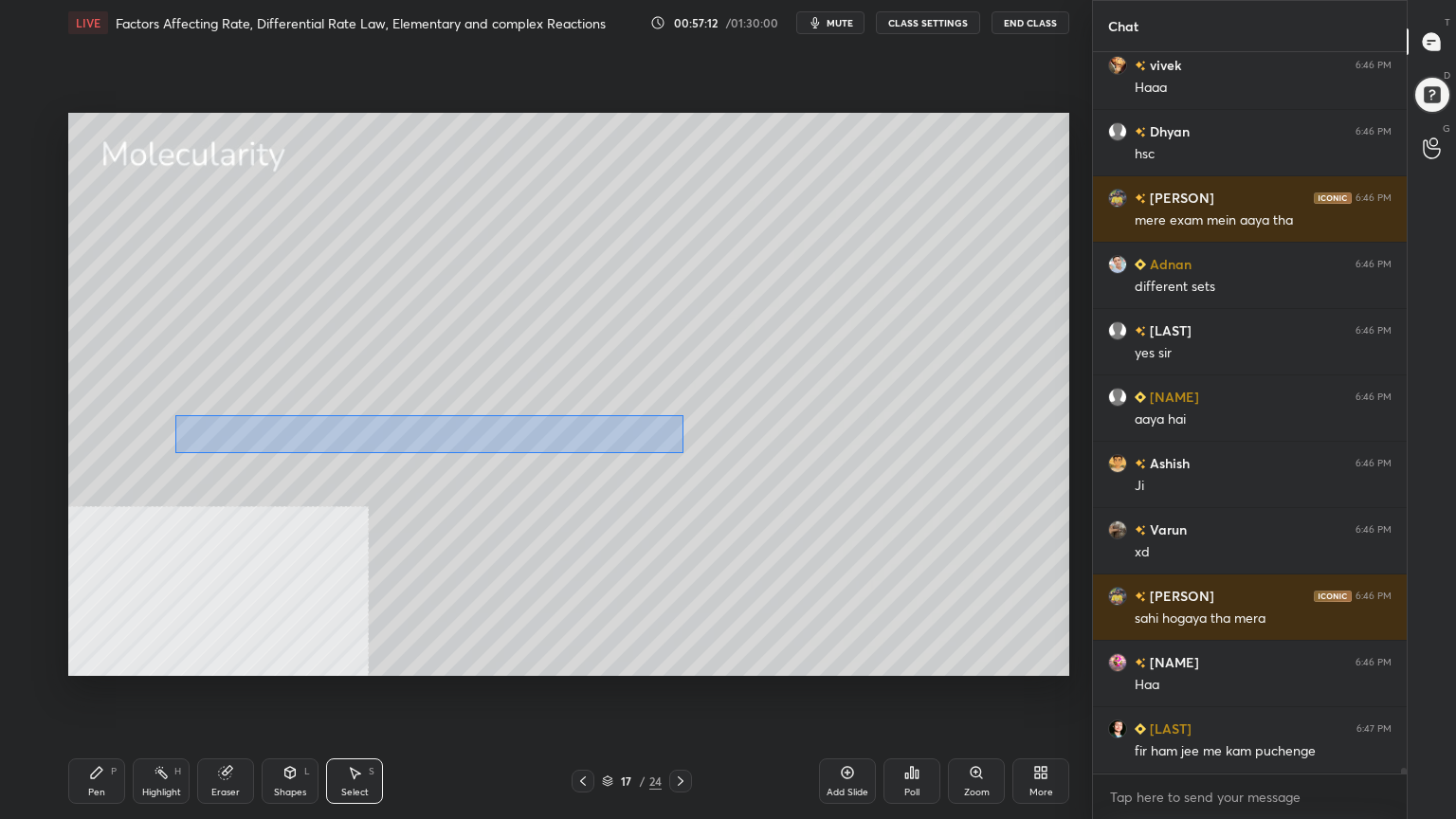 drag, startPoint x: 175, startPoint y: 415, endPoint x: 660, endPoint y: 447, distance: 486.0545 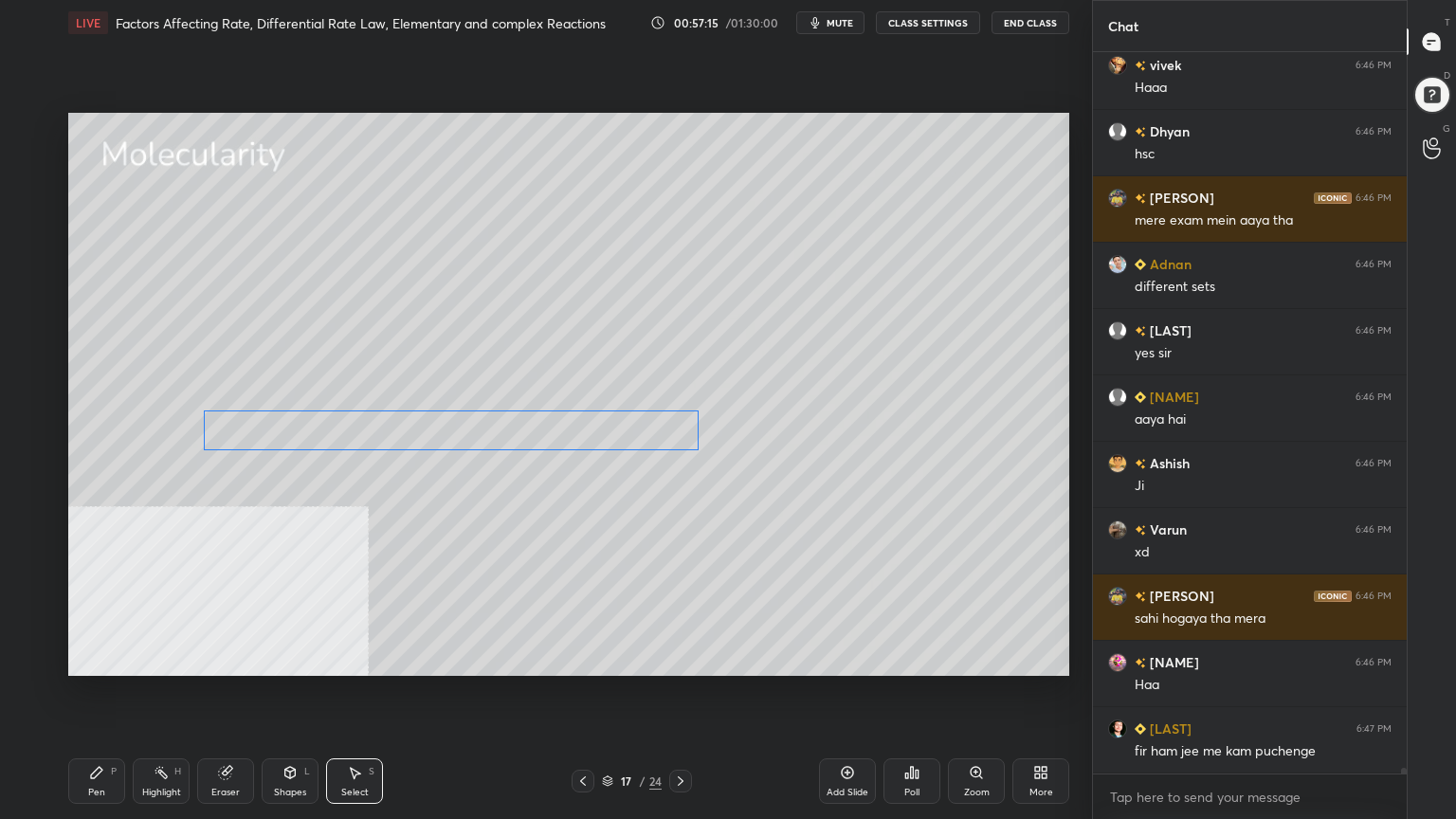 drag, startPoint x: 614, startPoint y: 436, endPoint x: 644, endPoint y: 440, distance: 30.265 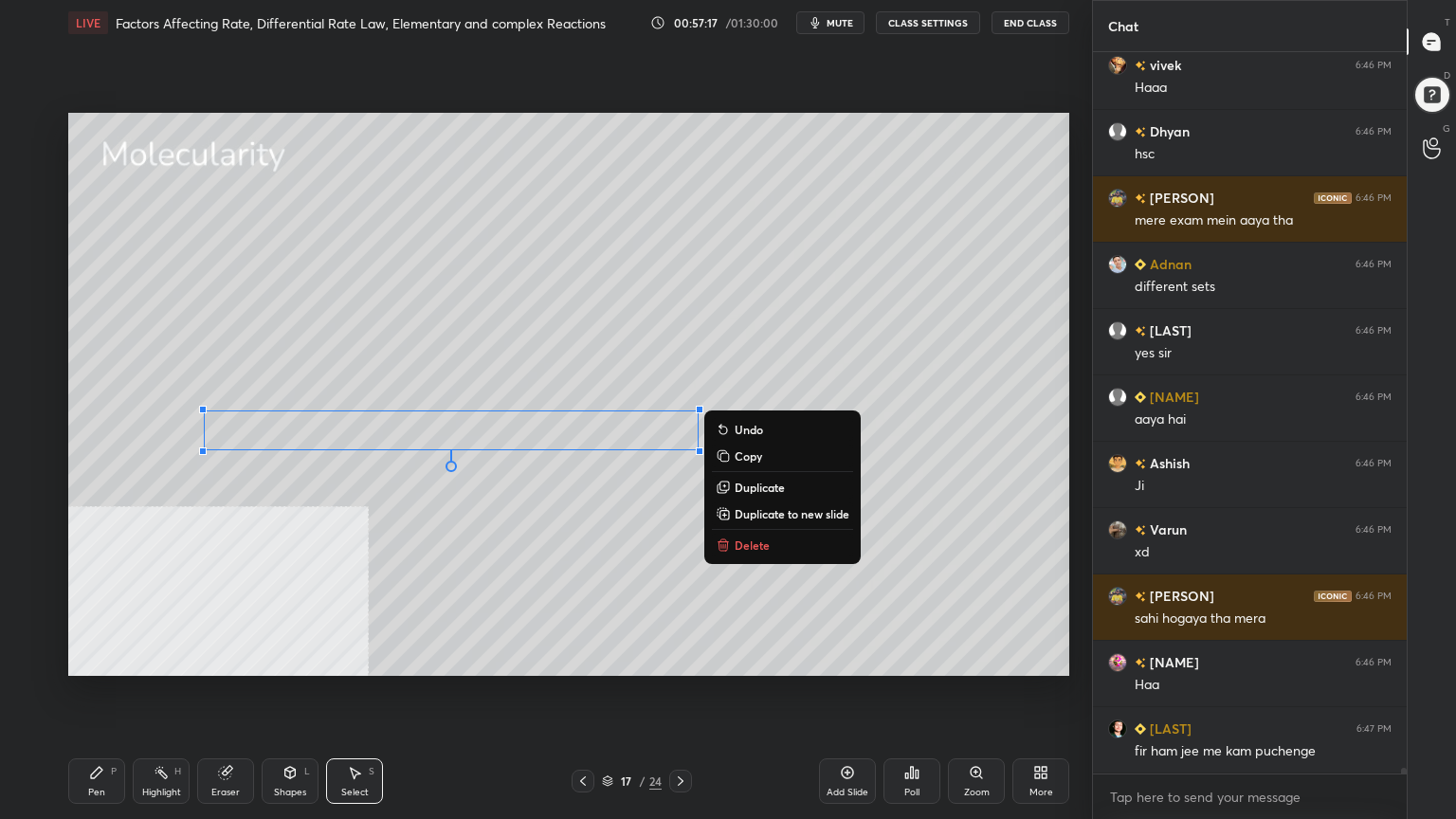 click on "Pen P Highlight H Eraser Shapes L Select S 17 / 24 Add Slide Poll Zoom More" at bounding box center (569, 781) 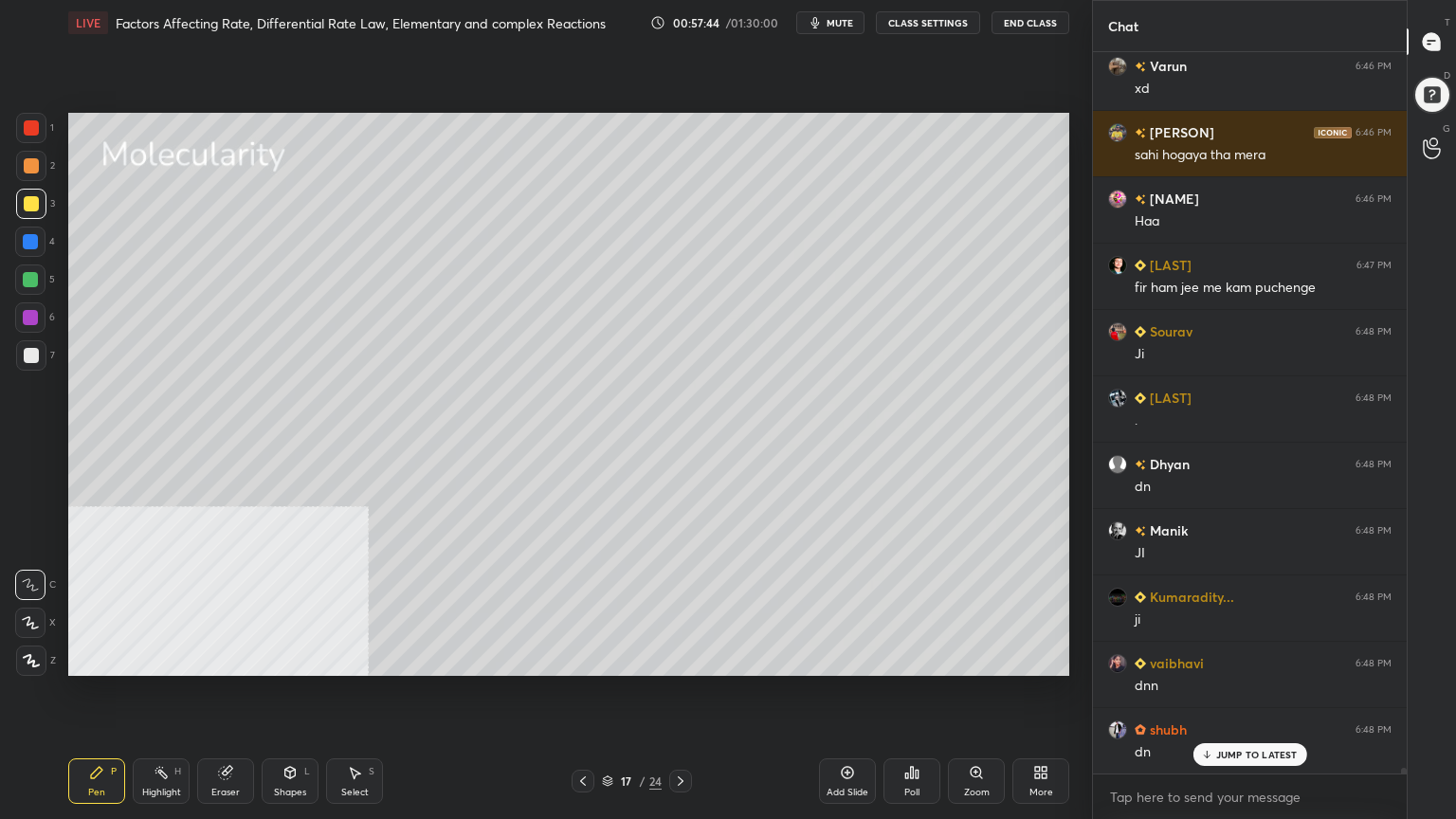 scroll, scrollTop: 96323, scrollLeft: 0, axis: vertical 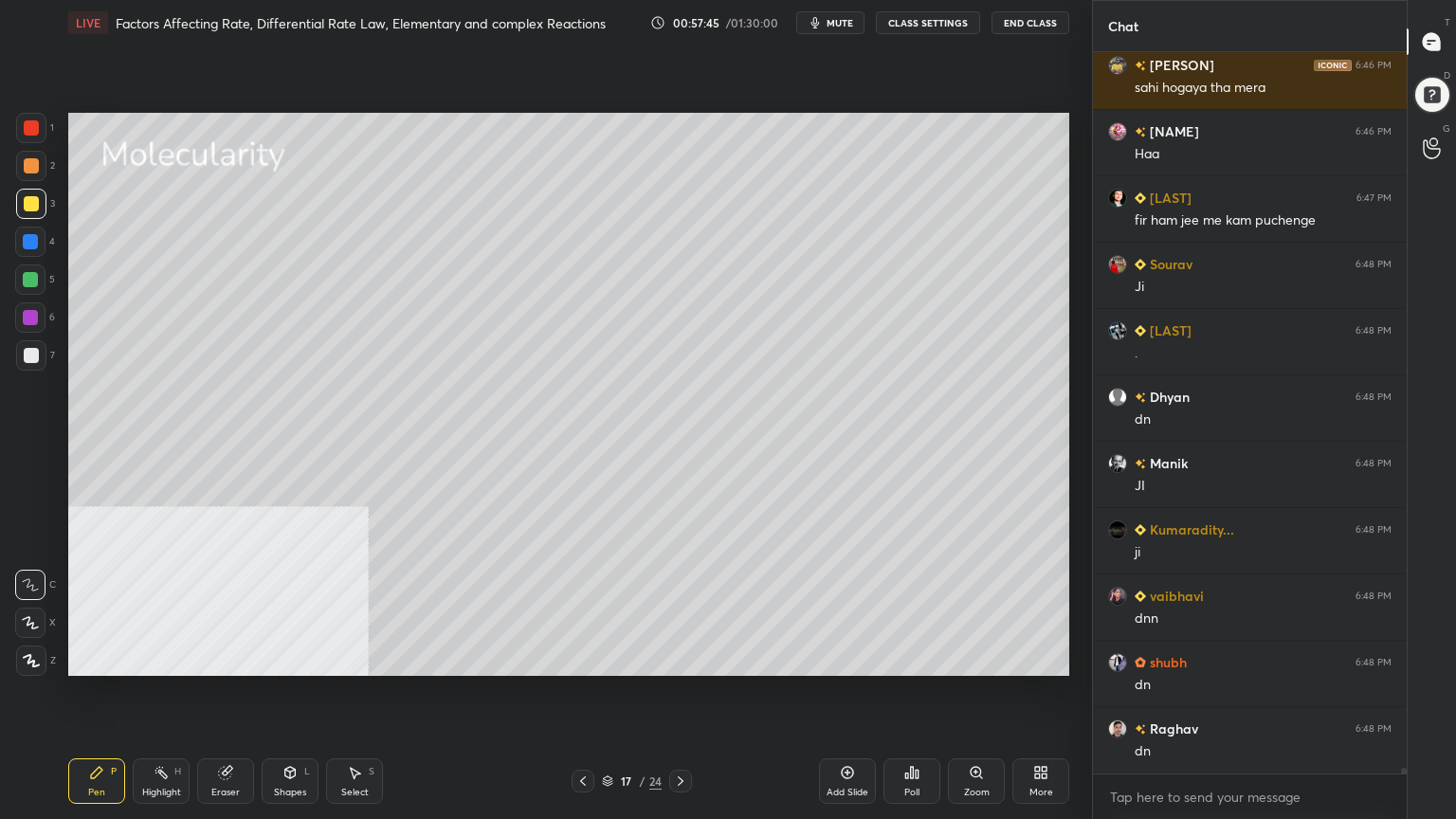 click at bounding box center [30, 242] 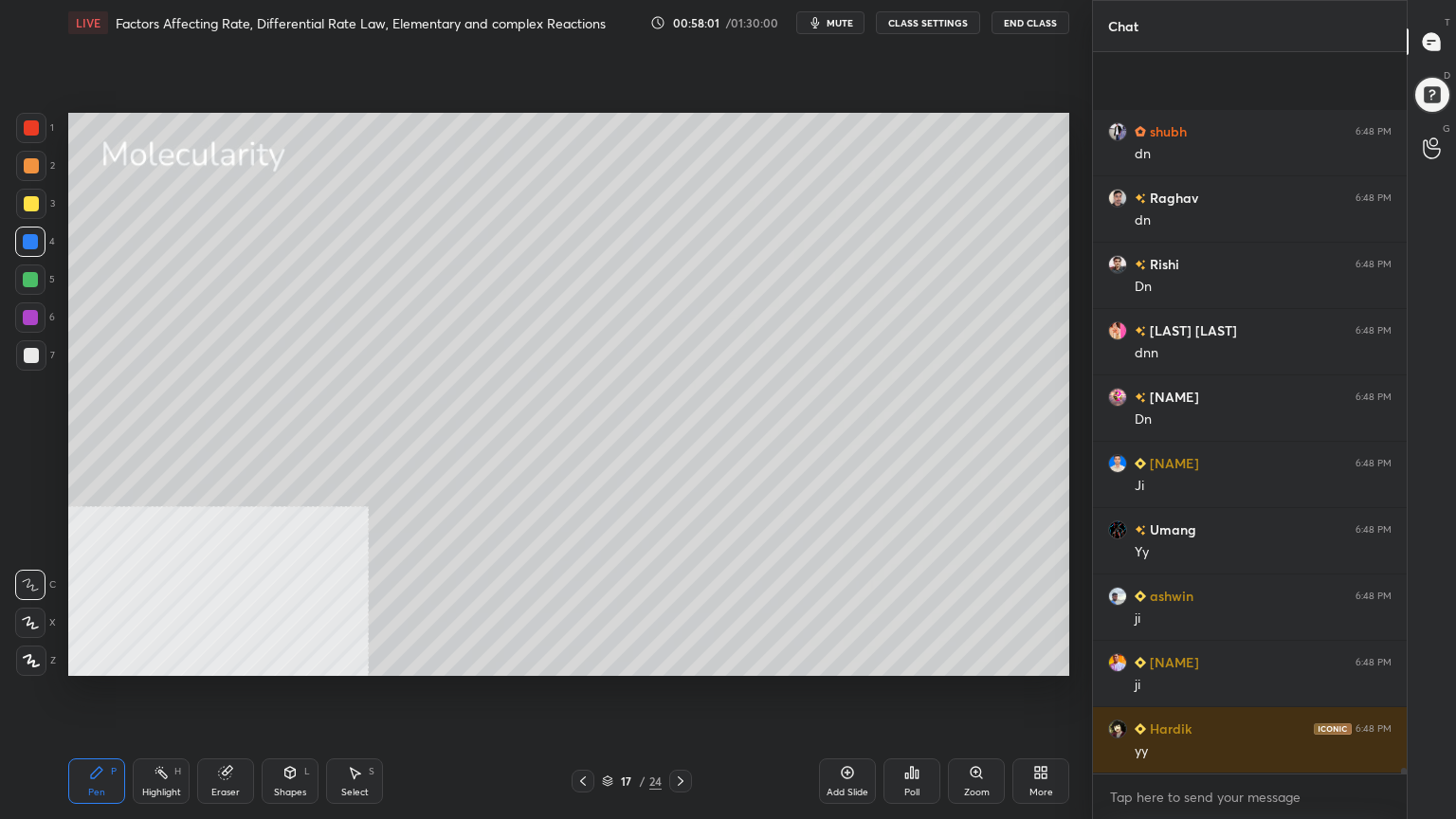 scroll, scrollTop: 96986, scrollLeft: 0, axis: vertical 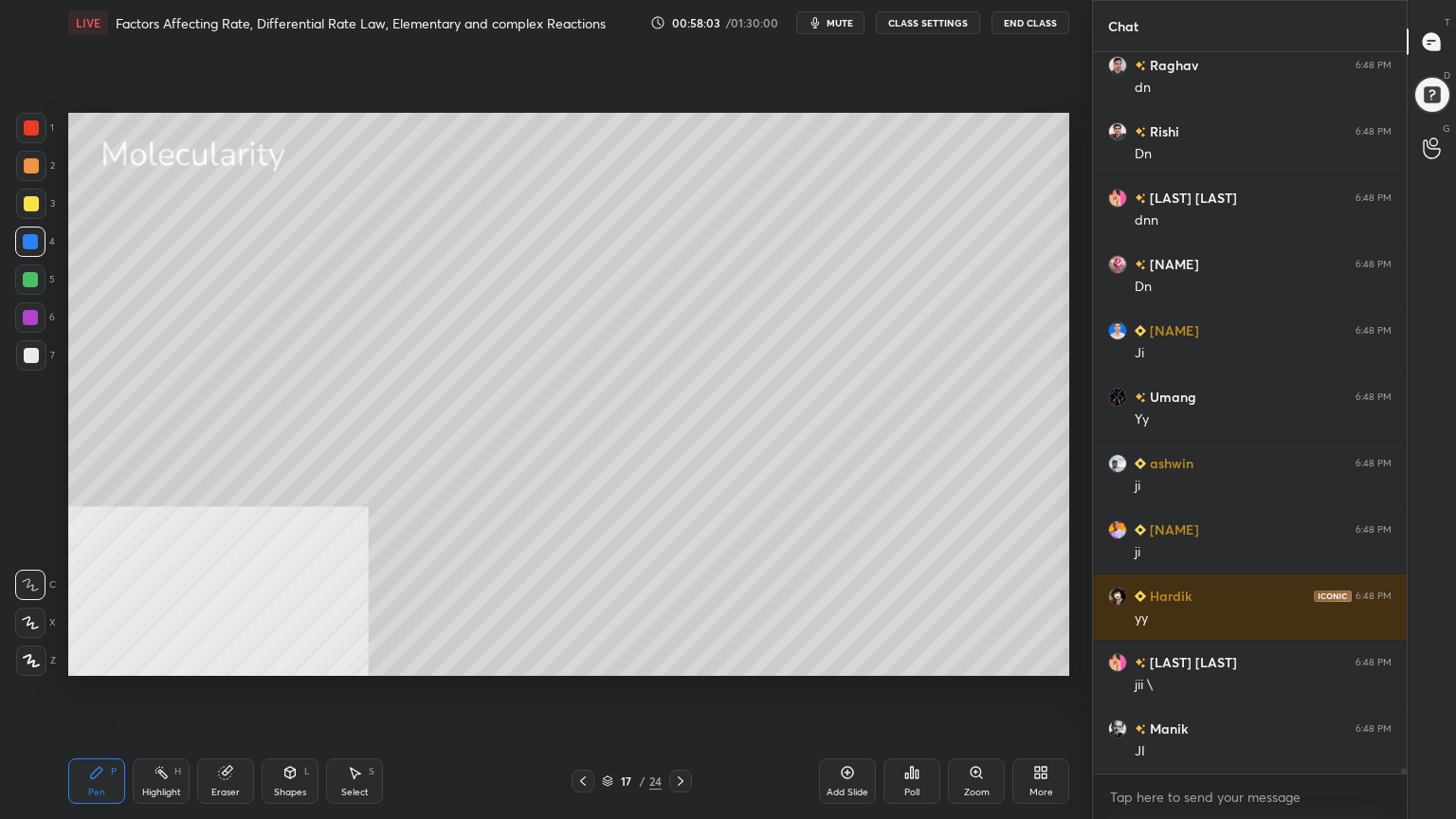 click at bounding box center [31, 166] 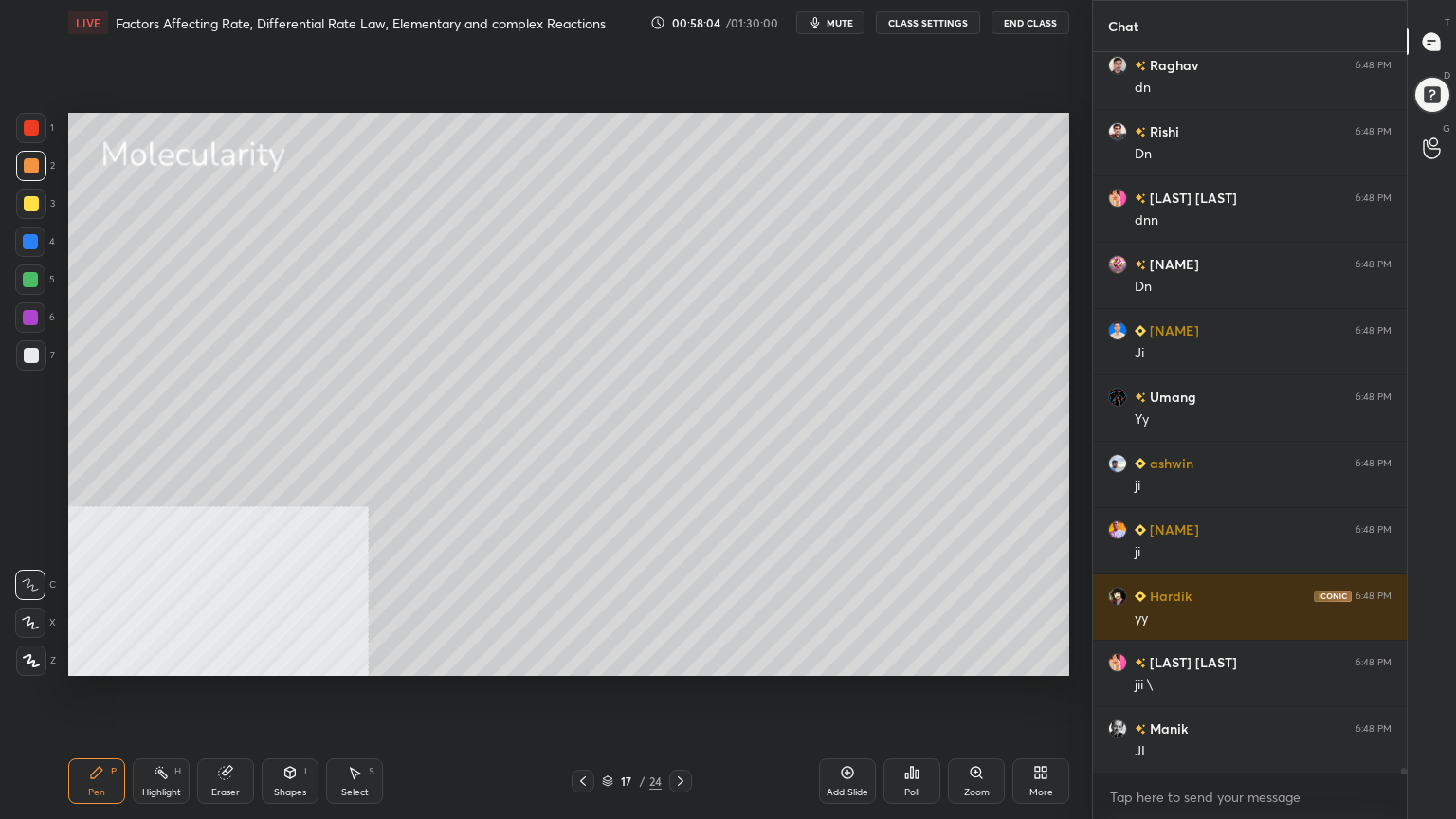 scroll, scrollTop: 97052, scrollLeft: 0, axis: vertical 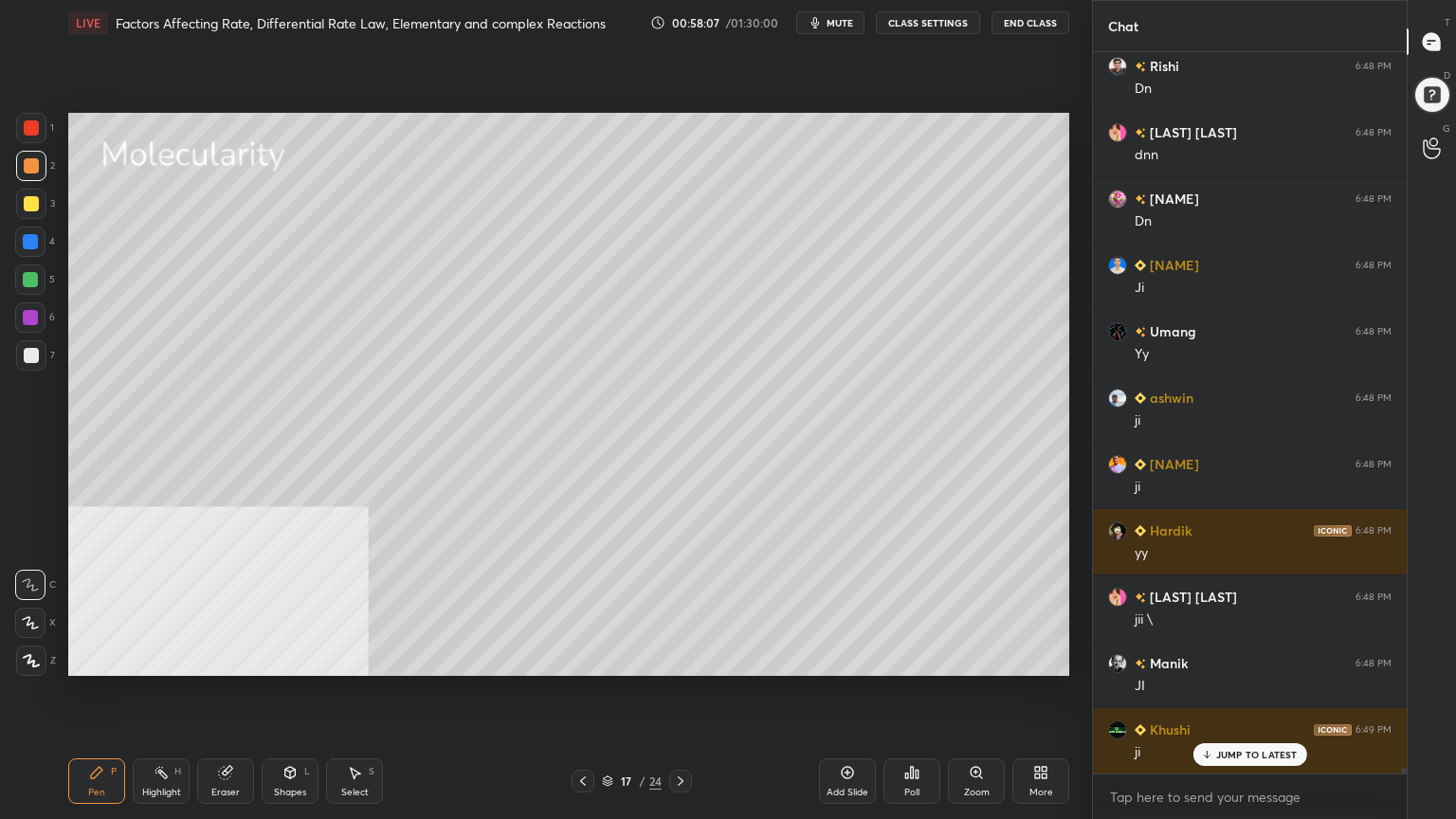 drag, startPoint x: 288, startPoint y: 772, endPoint x: 288, endPoint y: 756, distance: 16 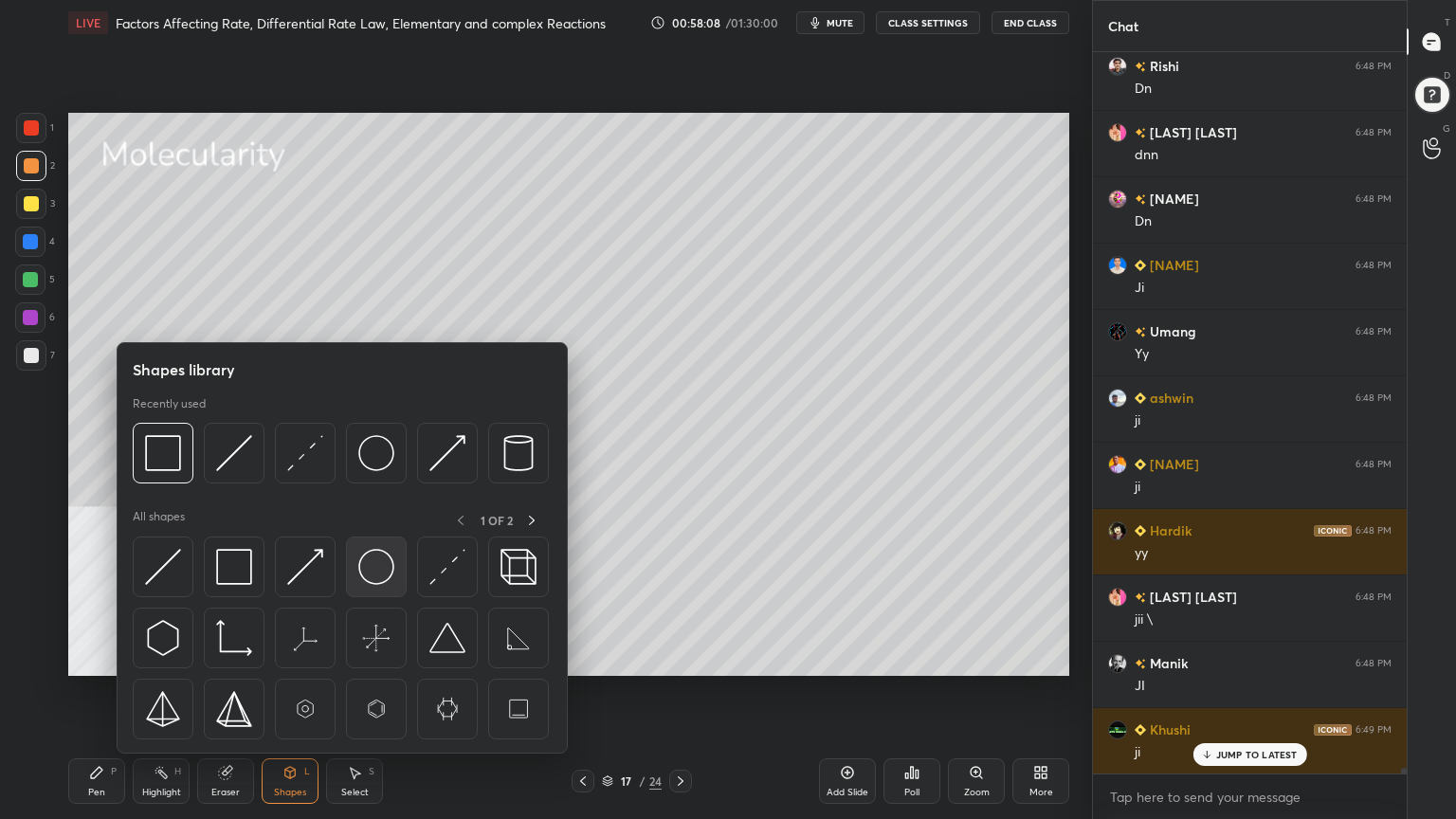 click at bounding box center (376, 567) 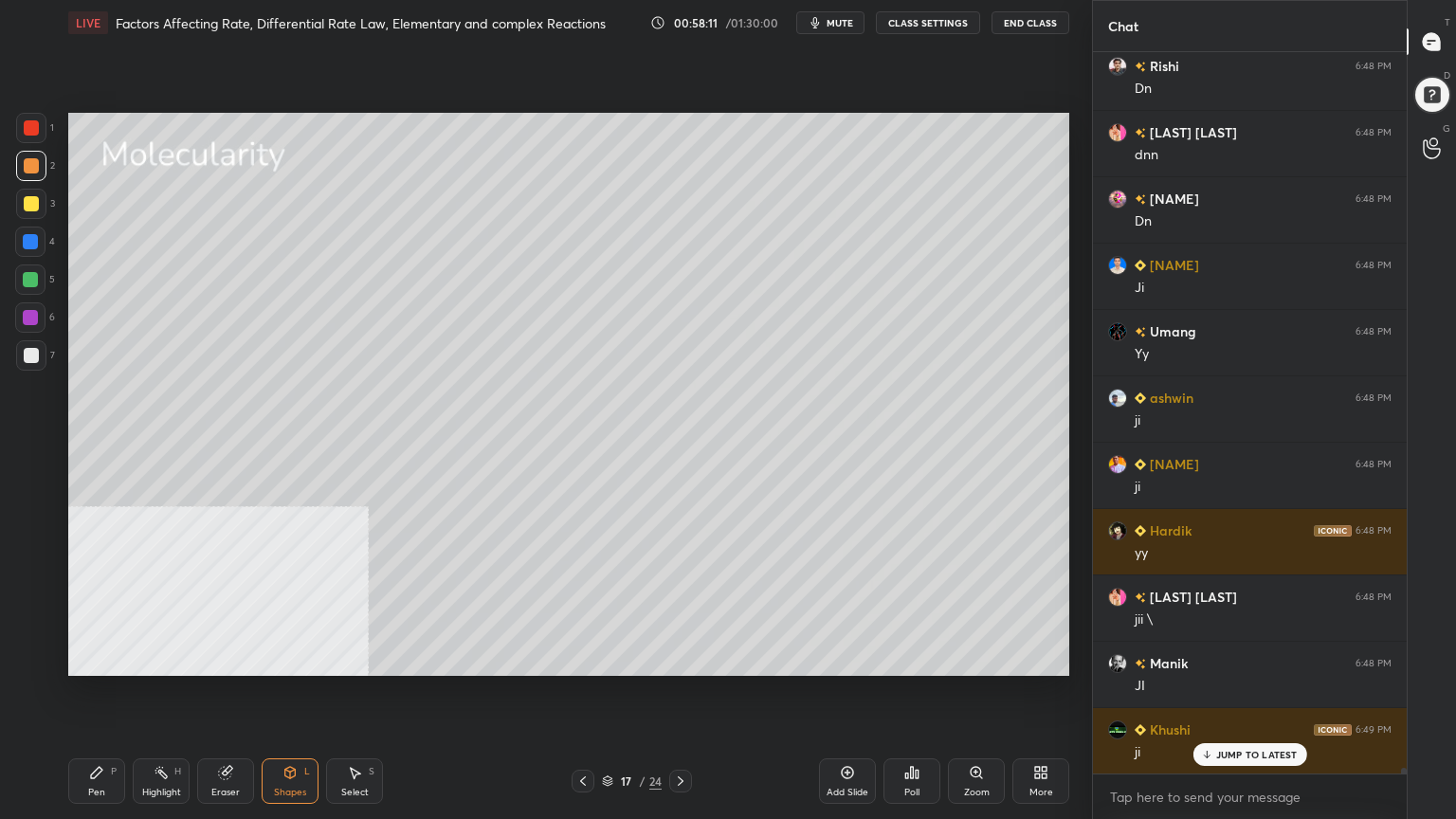drag, startPoint x: 97, startPoint y: 785, endPoint x: 104, endPoint y: 721, distance: 64.38167 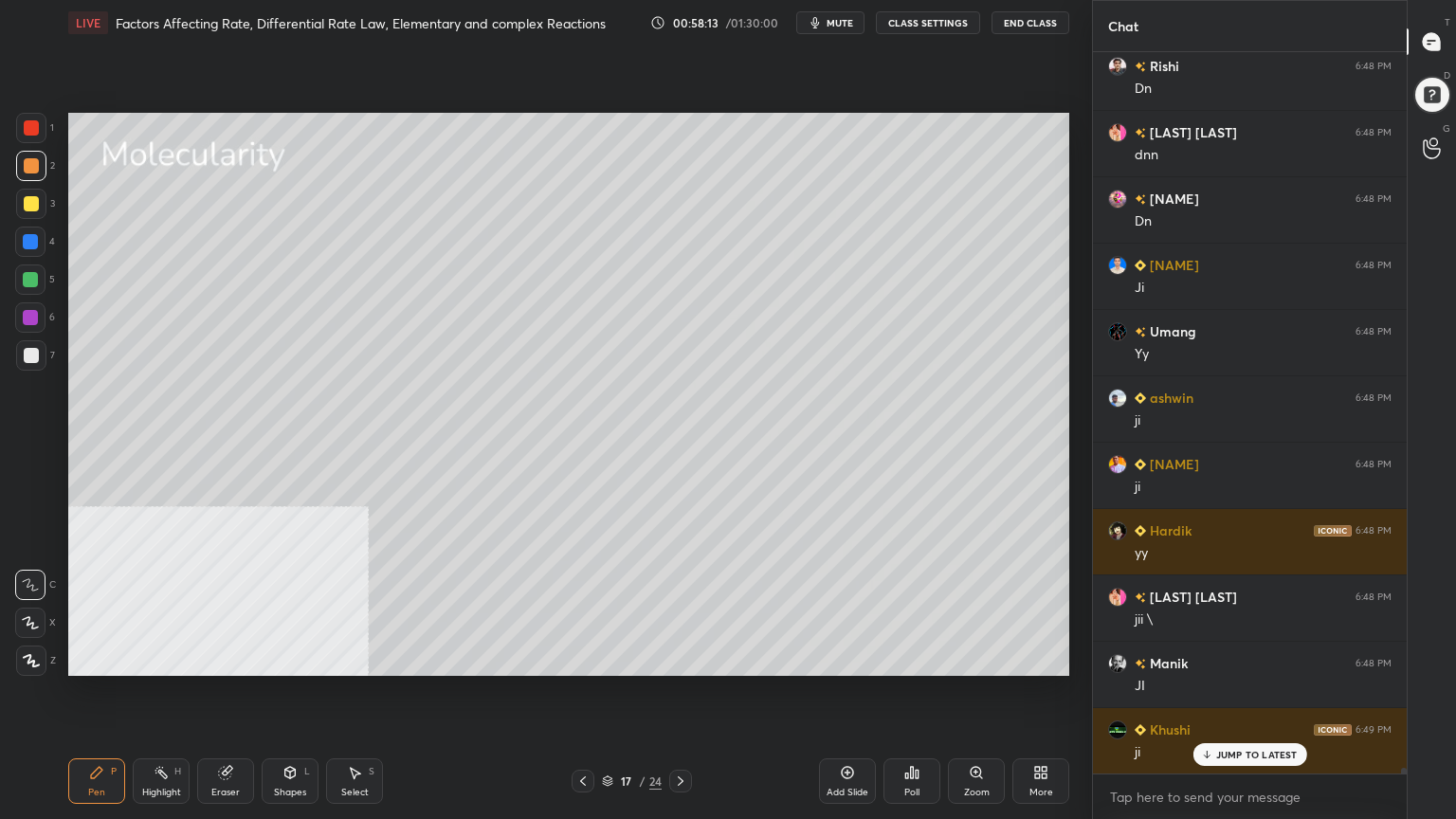 click at bounding box center [30, 280] 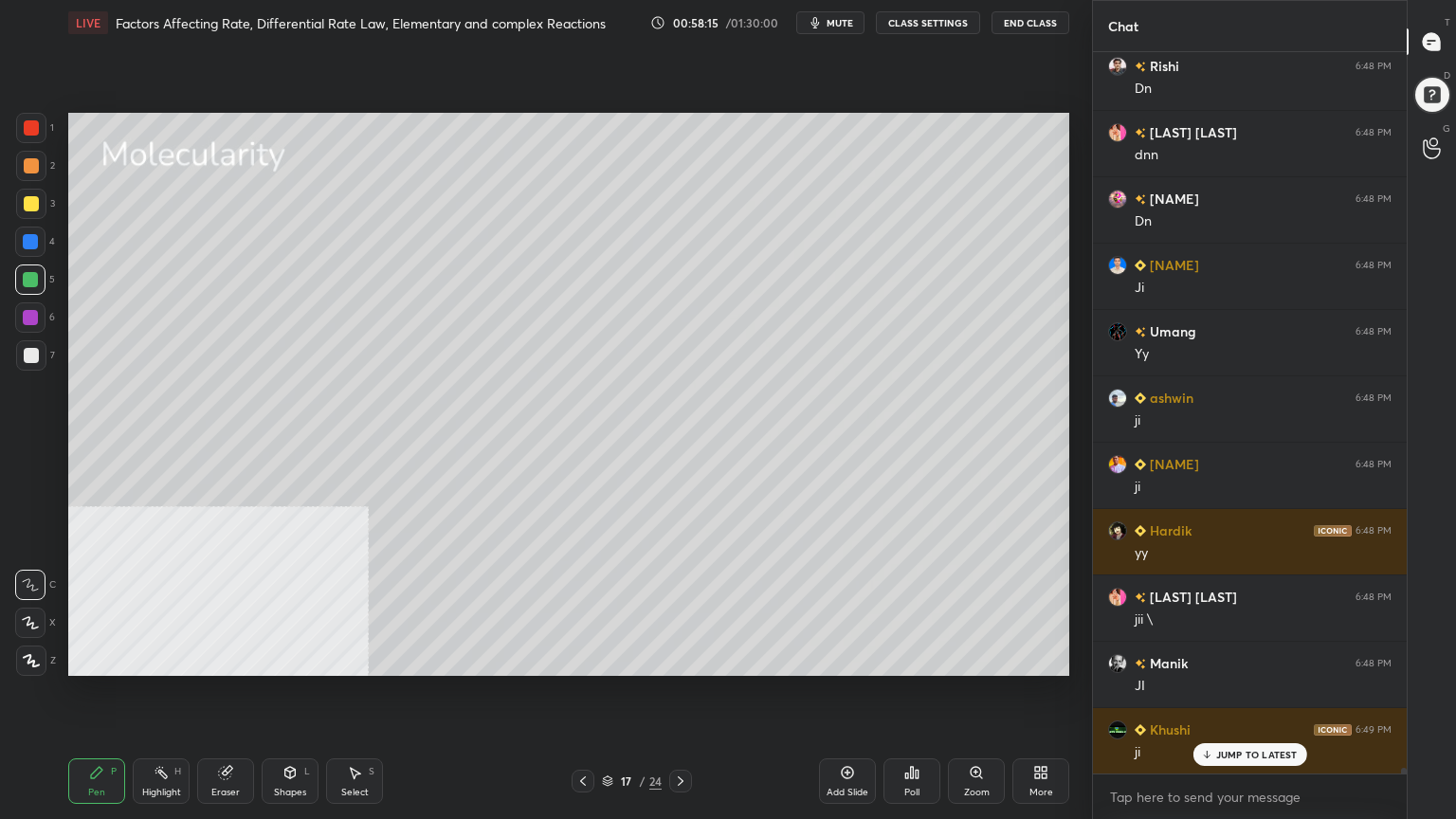 click on "Shapes L" at bounding box center (290, 781) 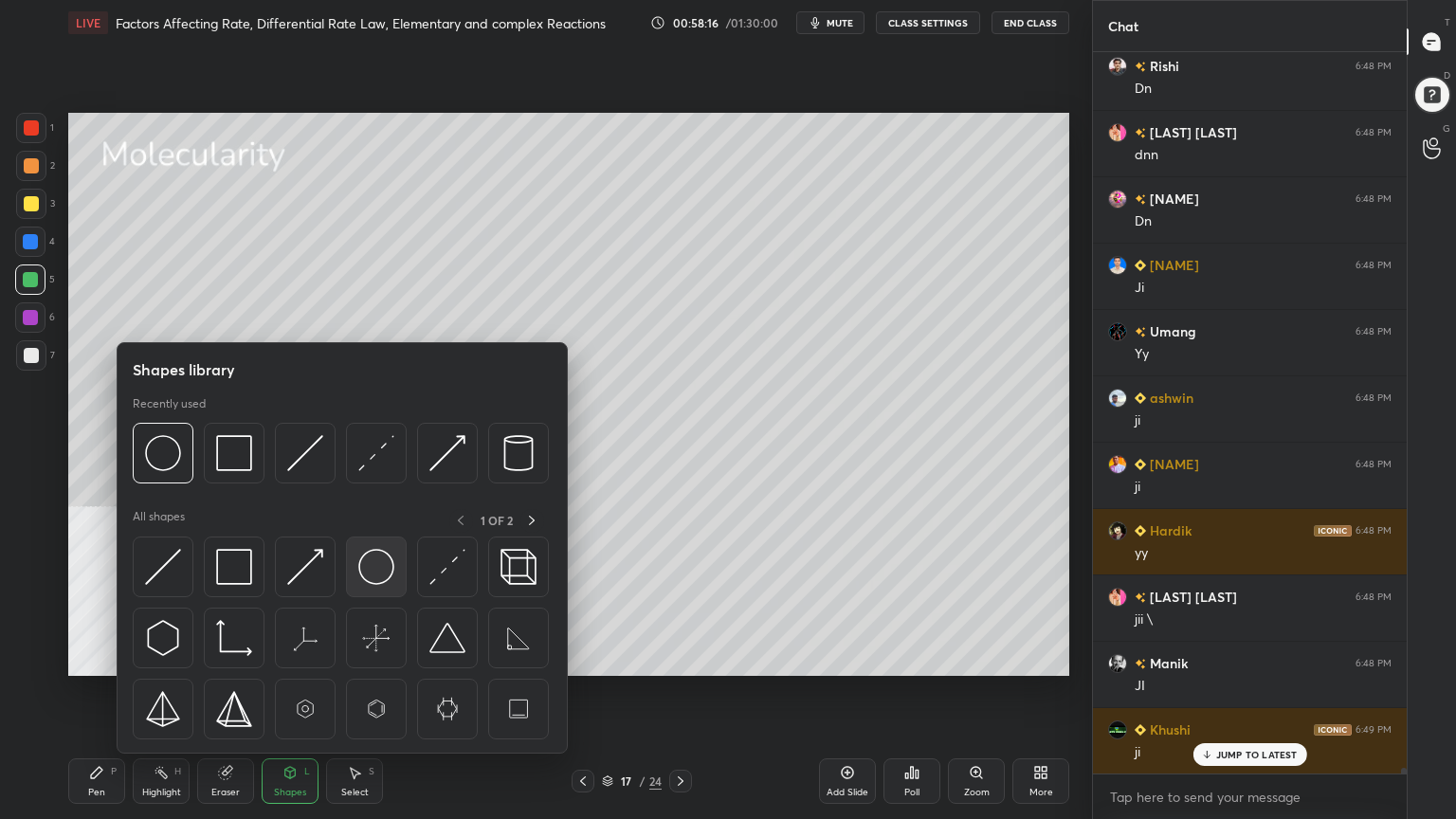 click at bounding box center [376, 567] 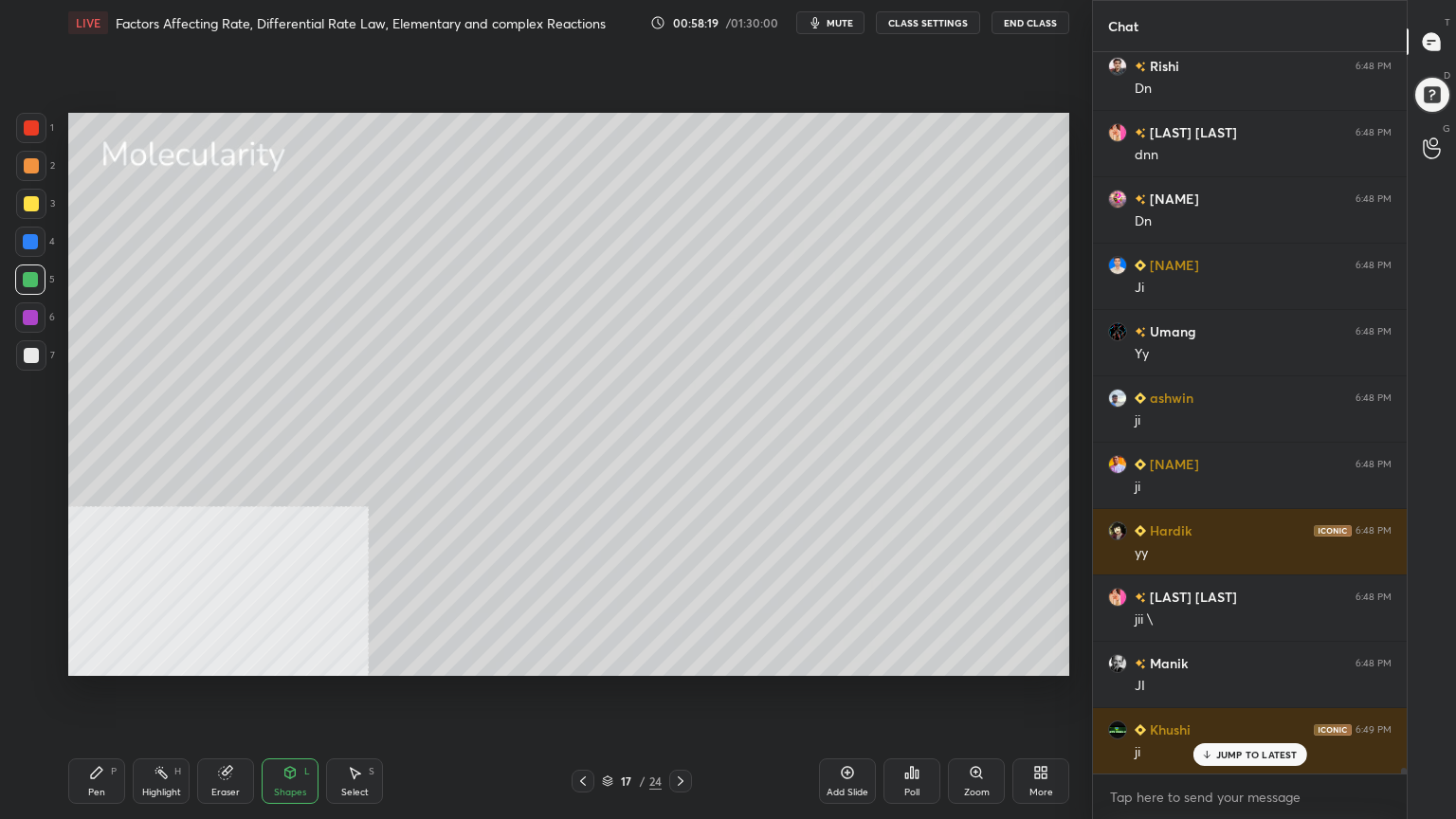 drag, startPoint x: 91, startPoint y: 777, endPoint x: 136, endPoint y: 700, distance: 89.1852 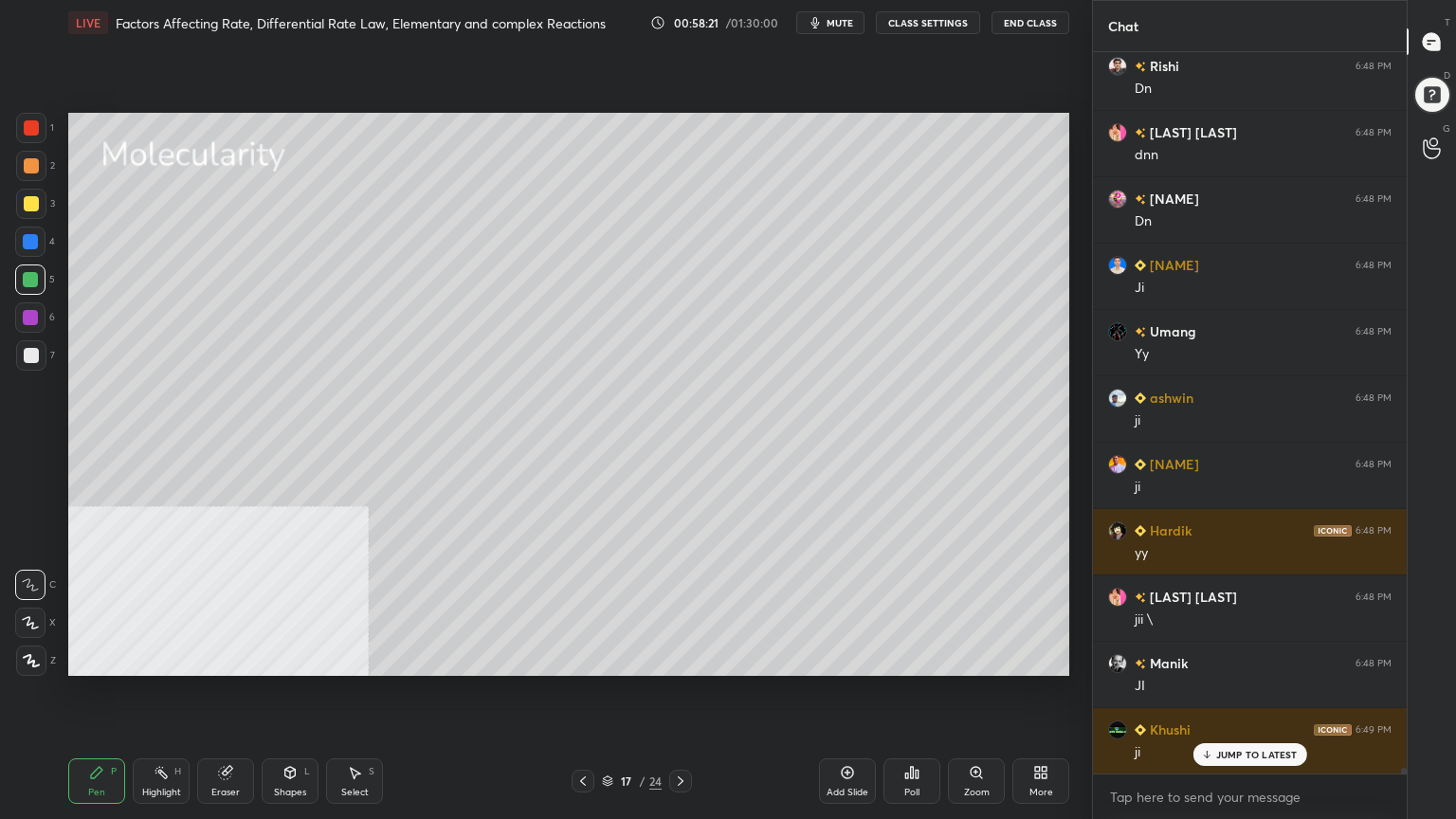 click 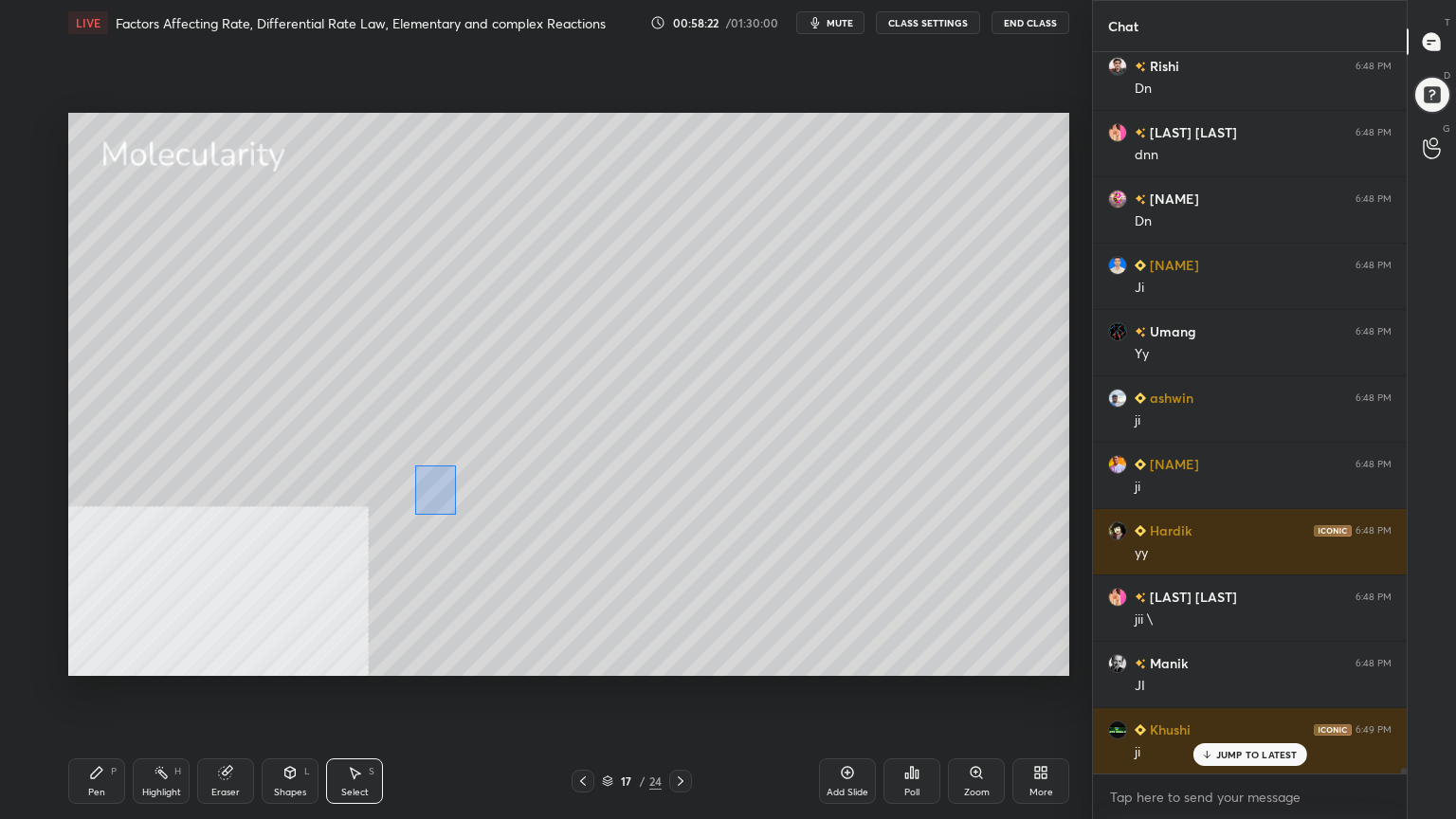 drag, startPoint x: 455, startPoint y: 514, endPoint x: 488, endPoint y: 538, distance: 40.80441 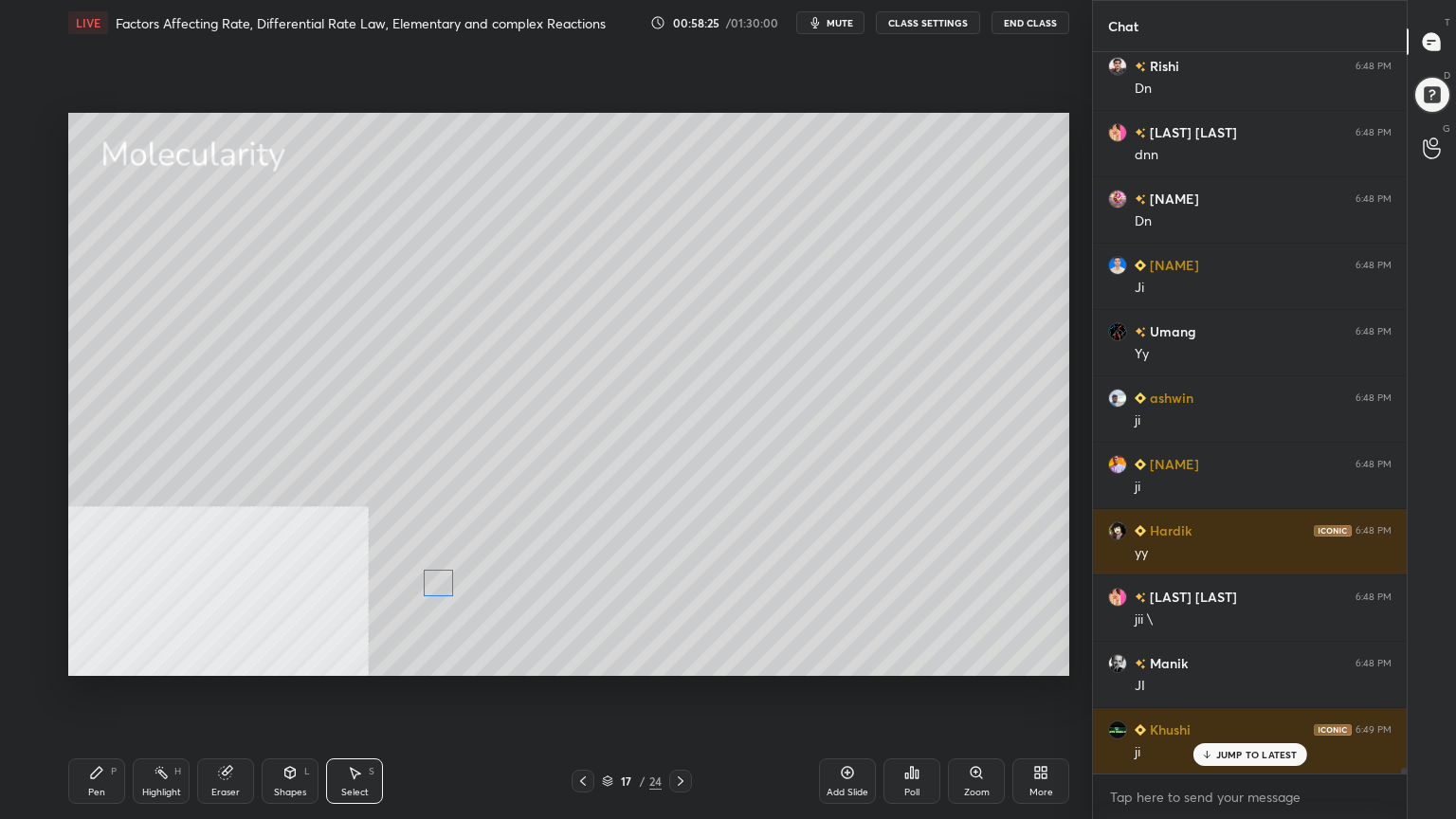 drag, startPoint x: 459, startPoint y: 514, endPoint x: 439, endPoint y: 587, distance: 75.69016 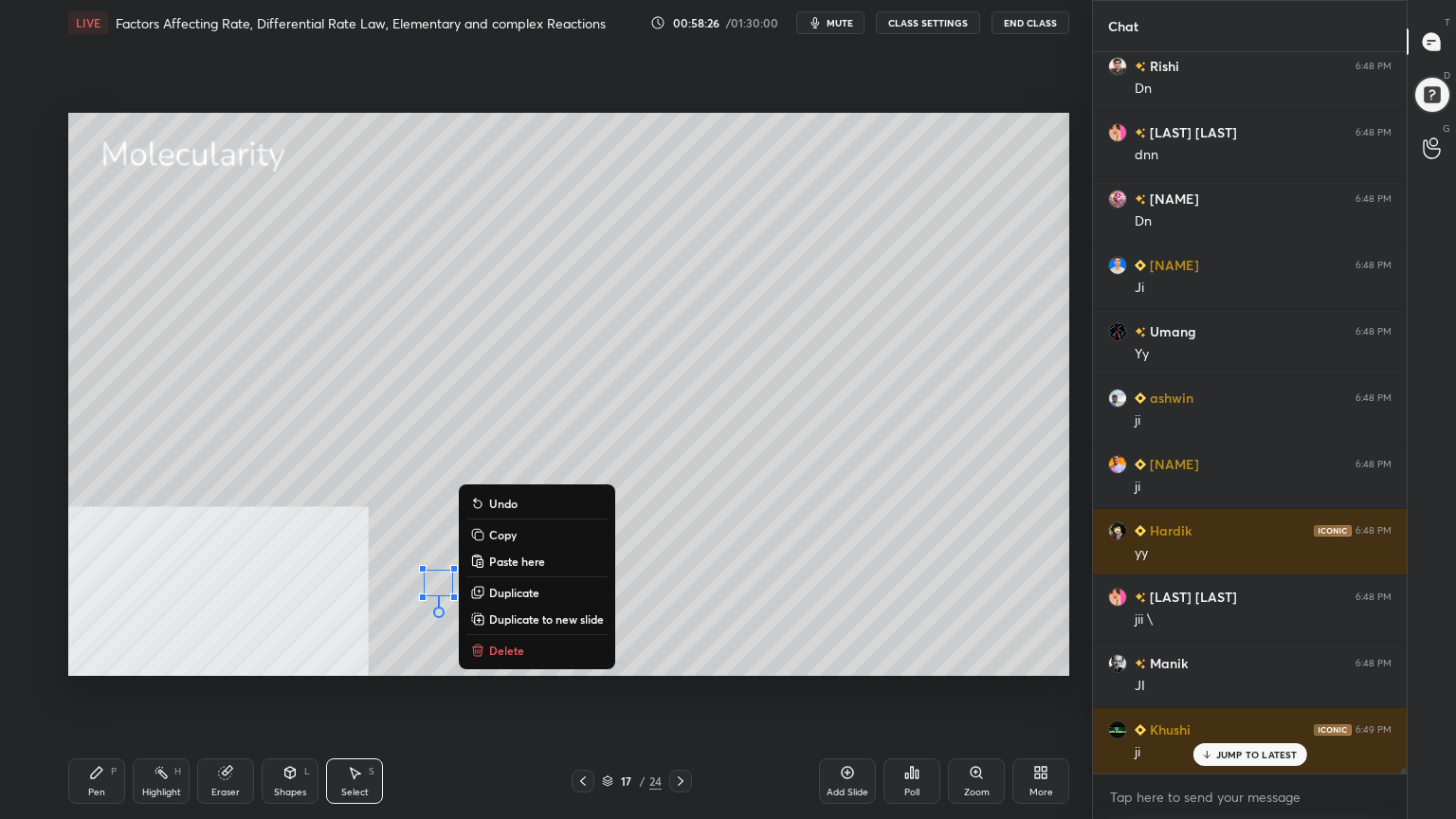 click on "Pen P" at bounding box center (97, 781) 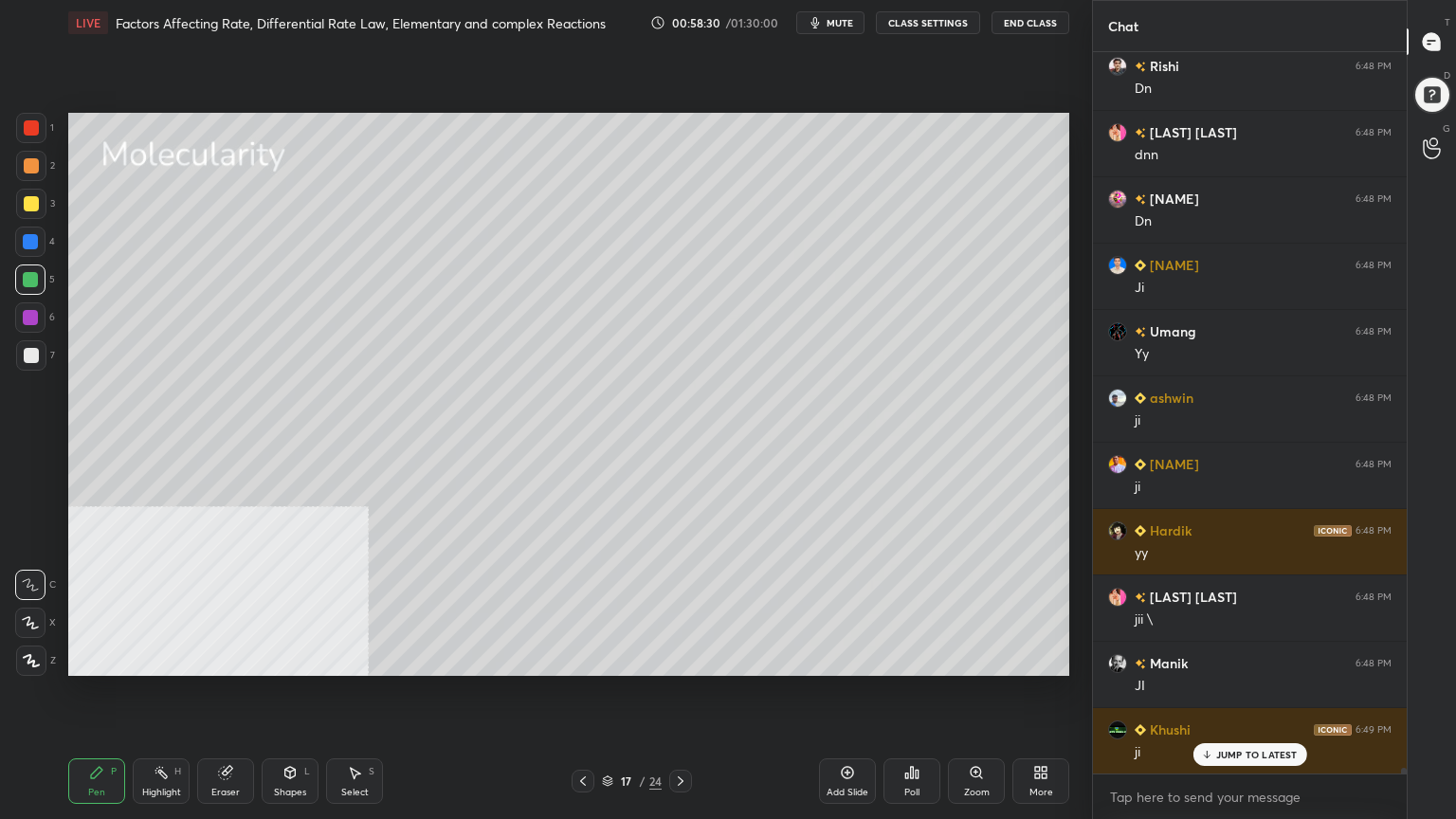 click at bounding box center [31, 355] 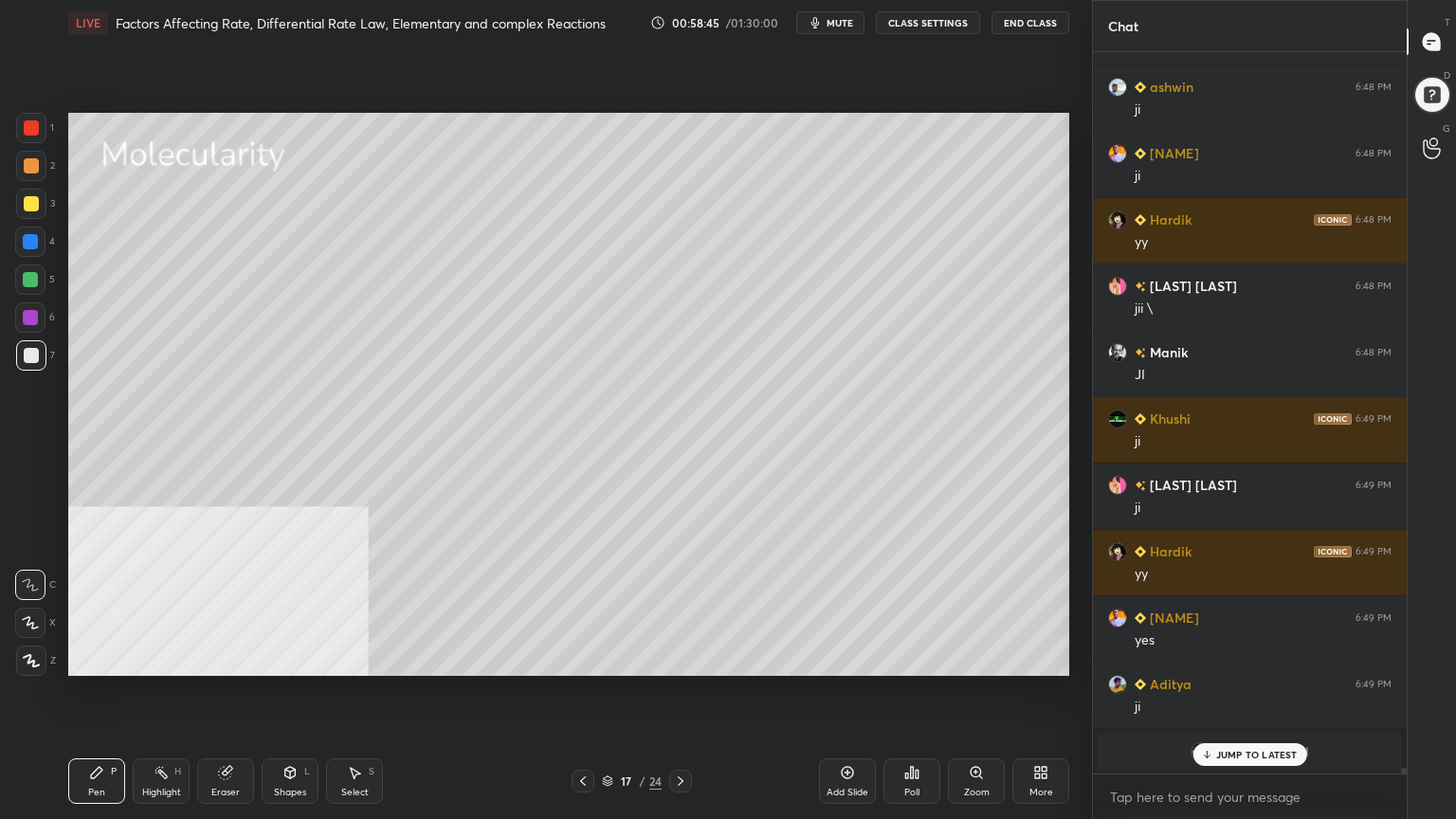 scroll, scrollTop: 97430, scrollLeft: 0, axis: vertical 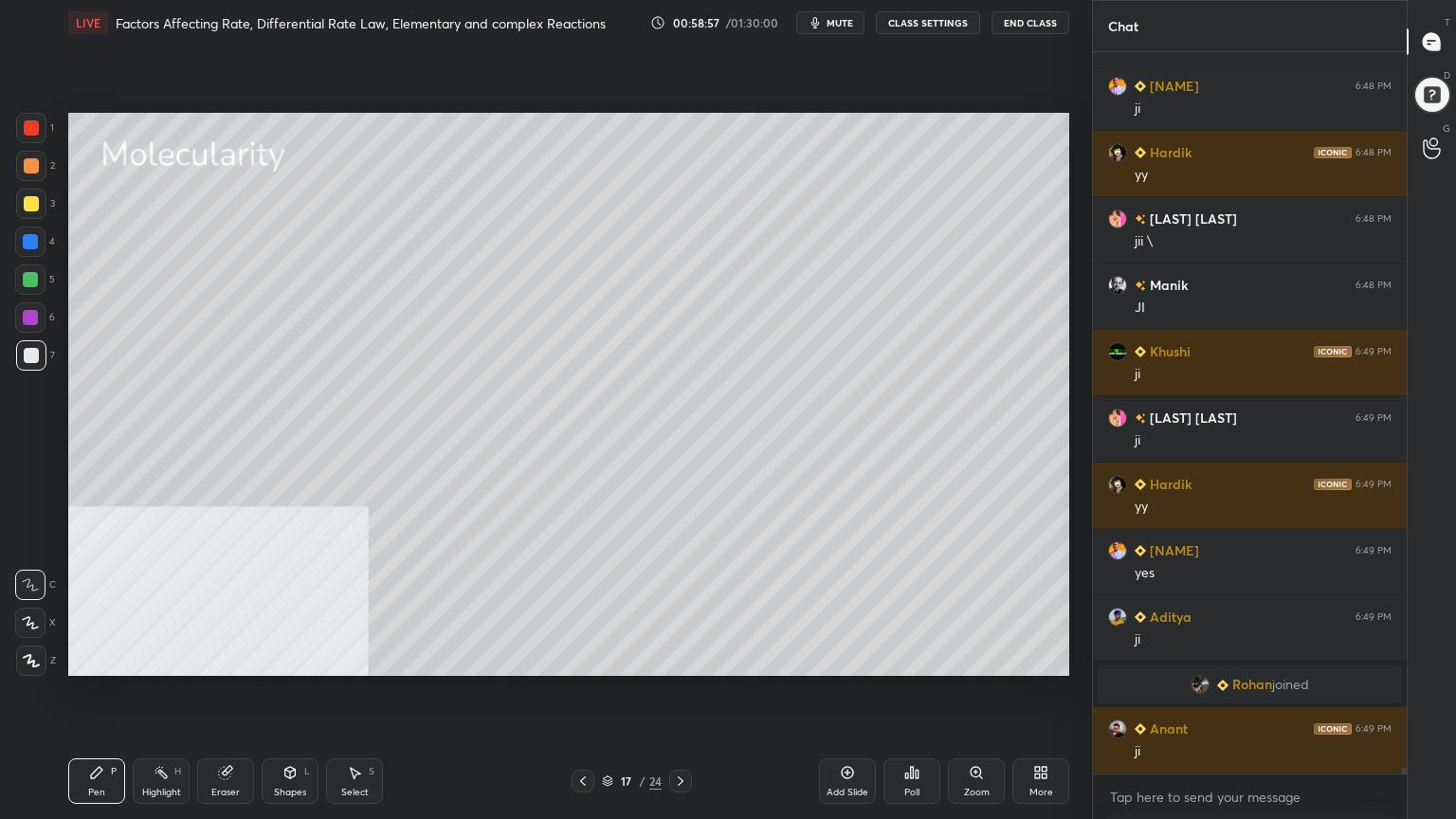 click at bounding box center [31, 166] 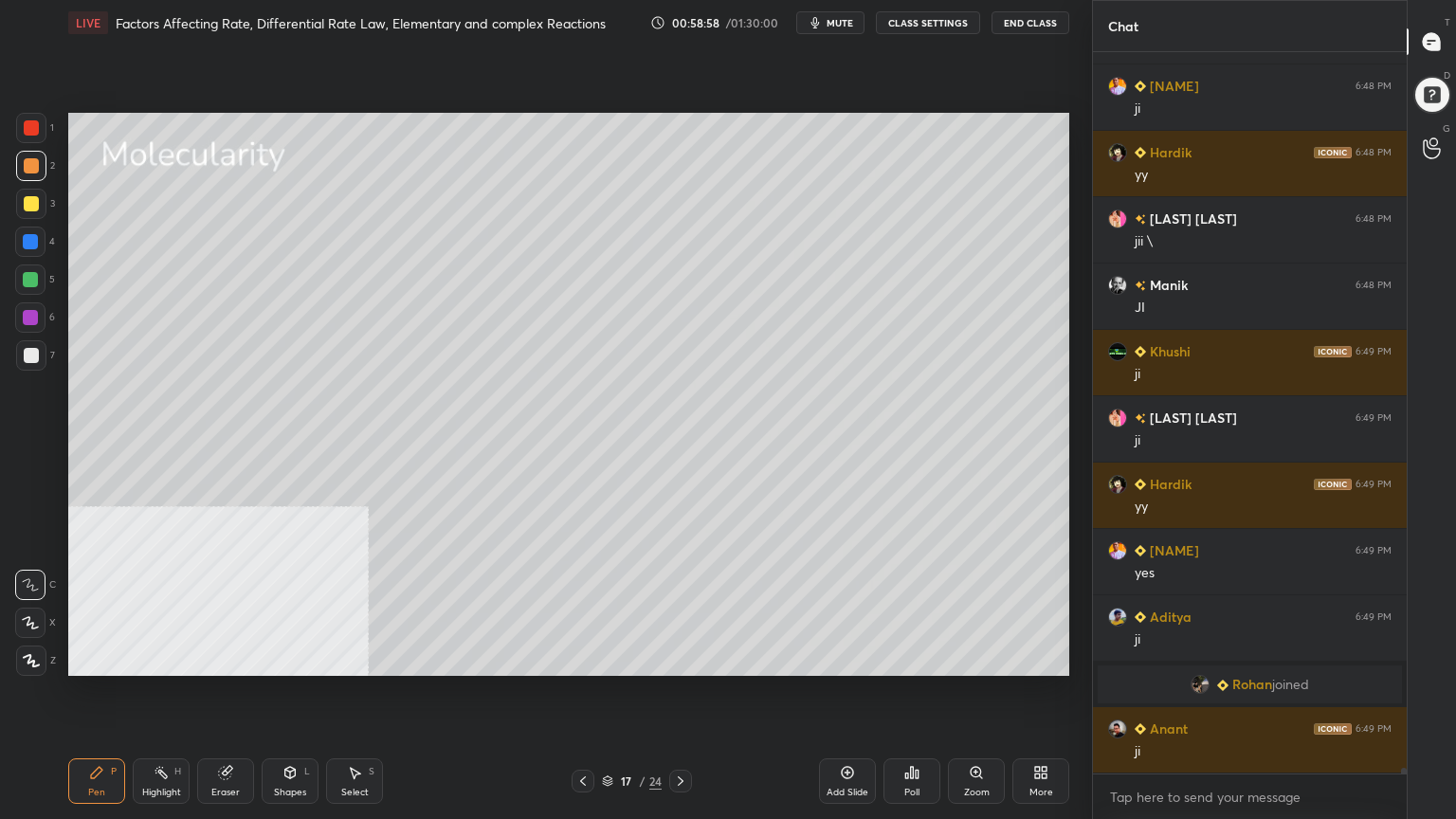 click at bounding box center [30, 318] 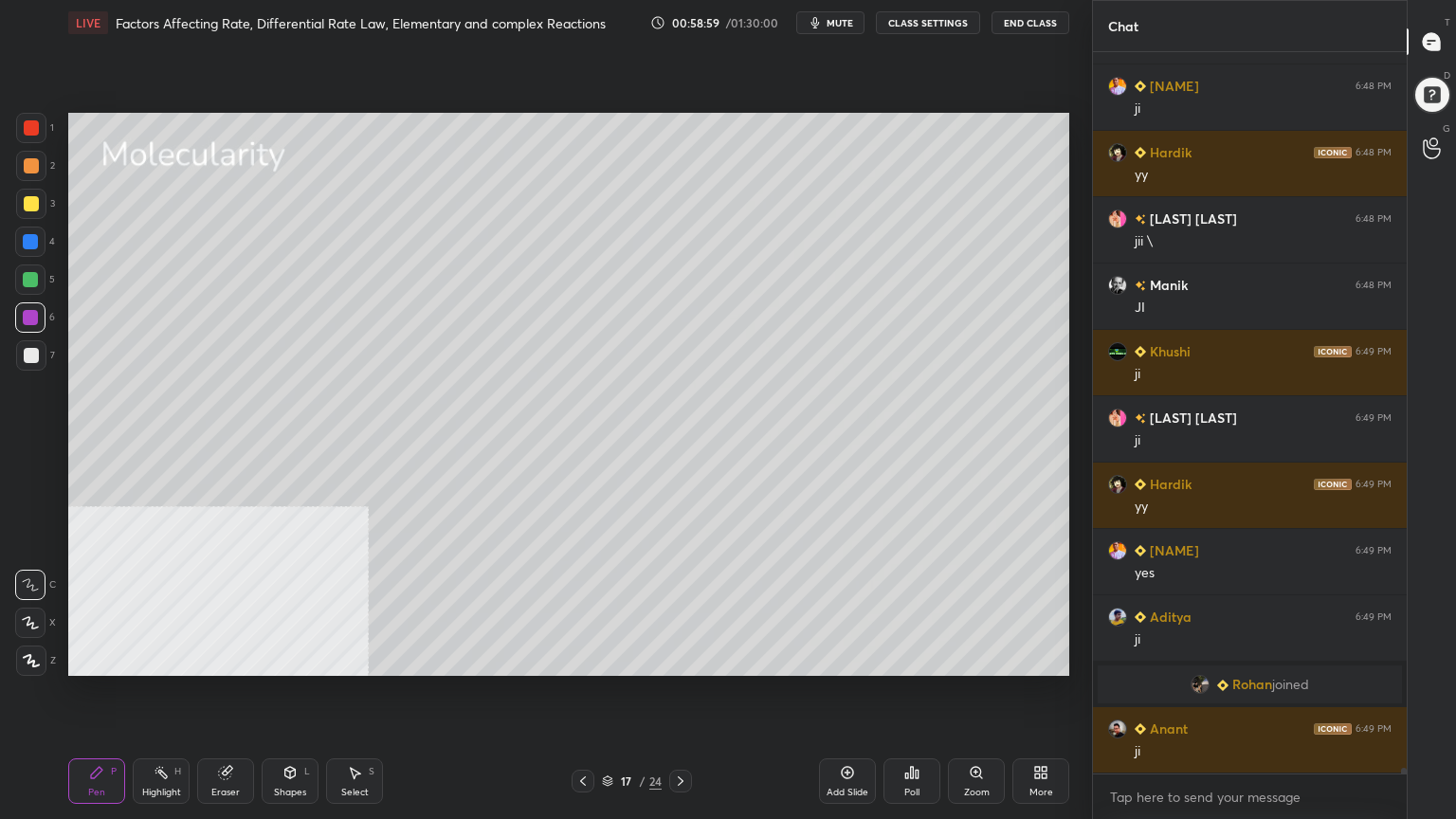 click 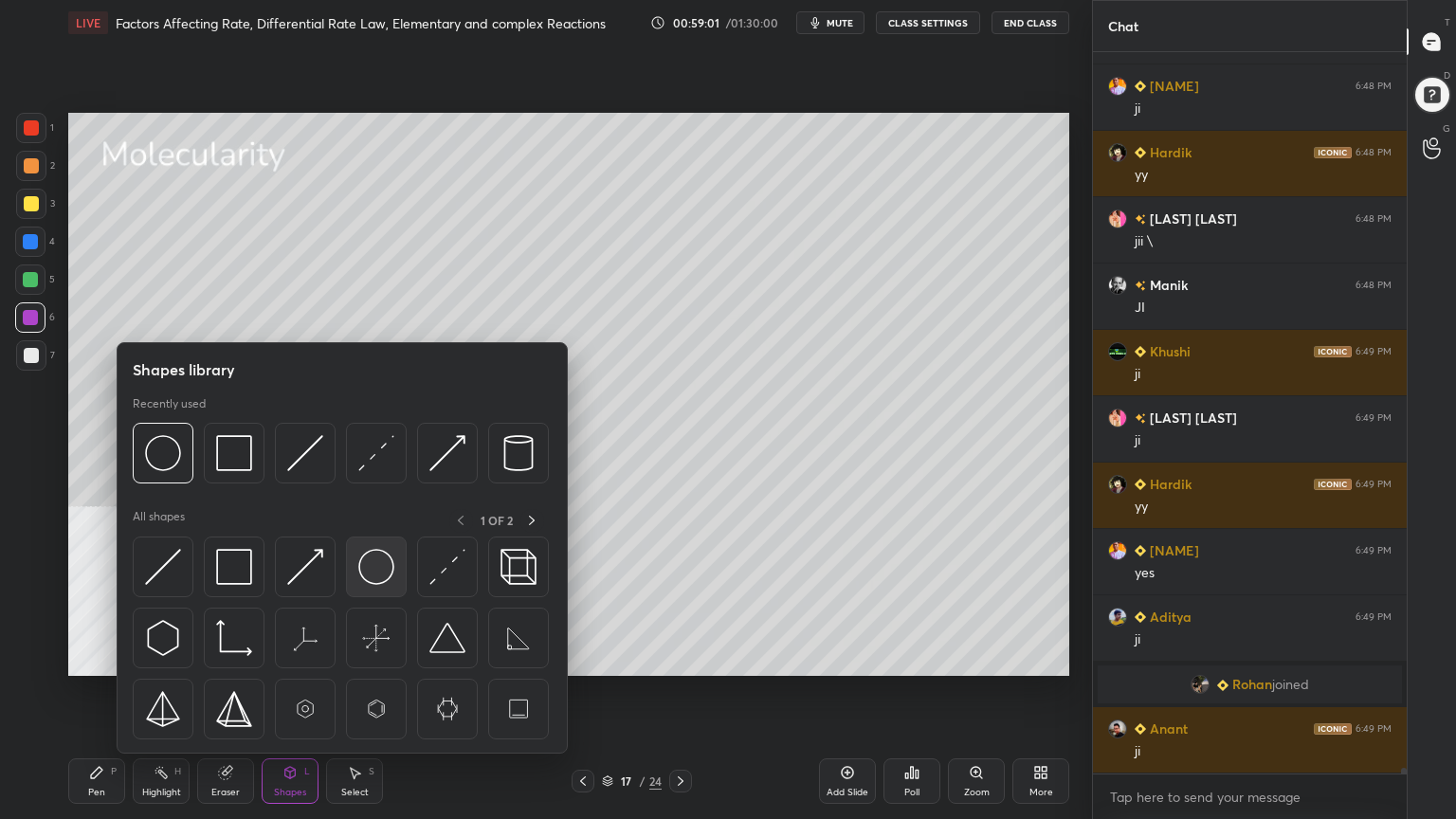 click at bounding box center [376, 567] 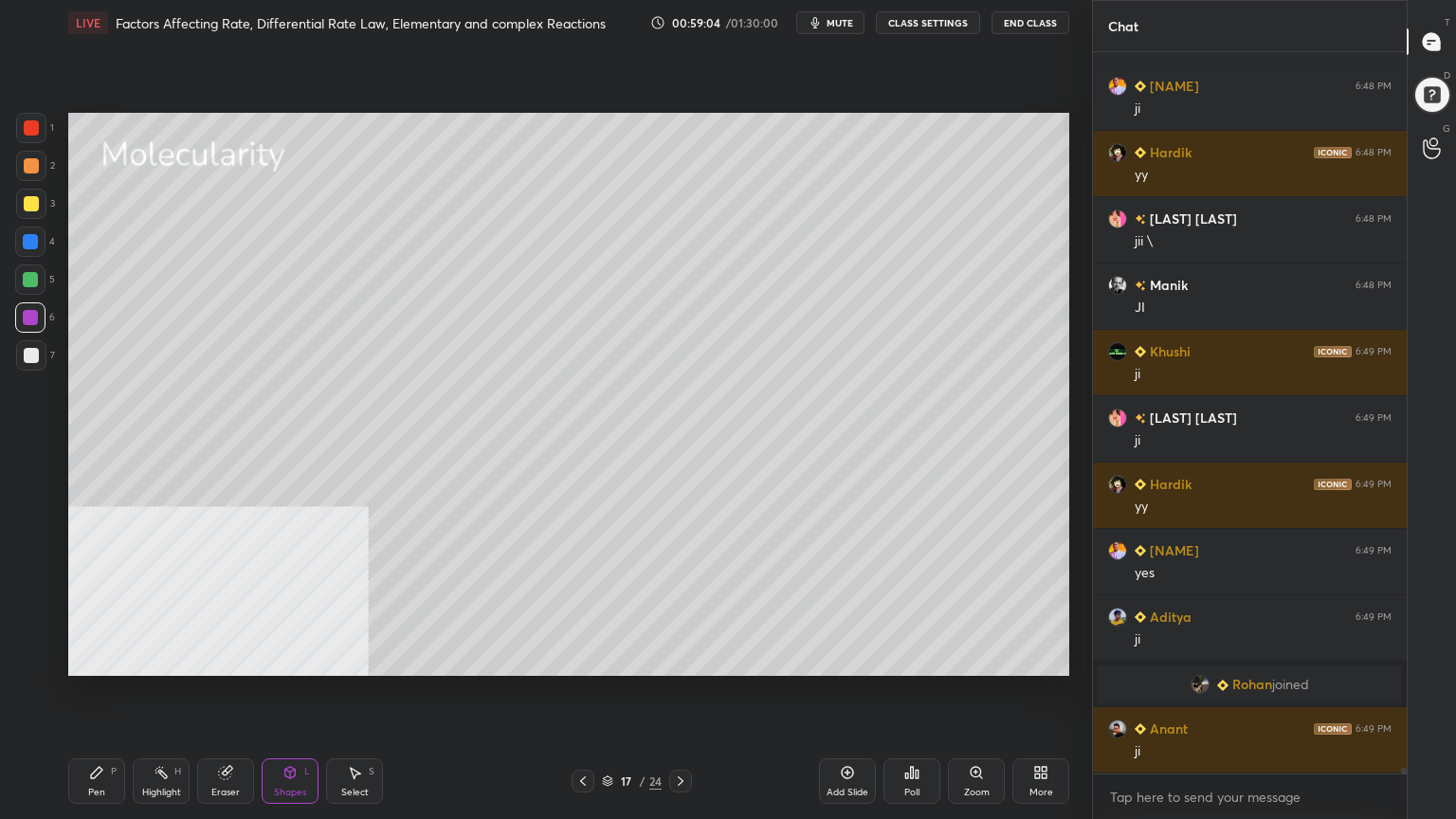 click on "Pen P" at bounding box center (97, 781) 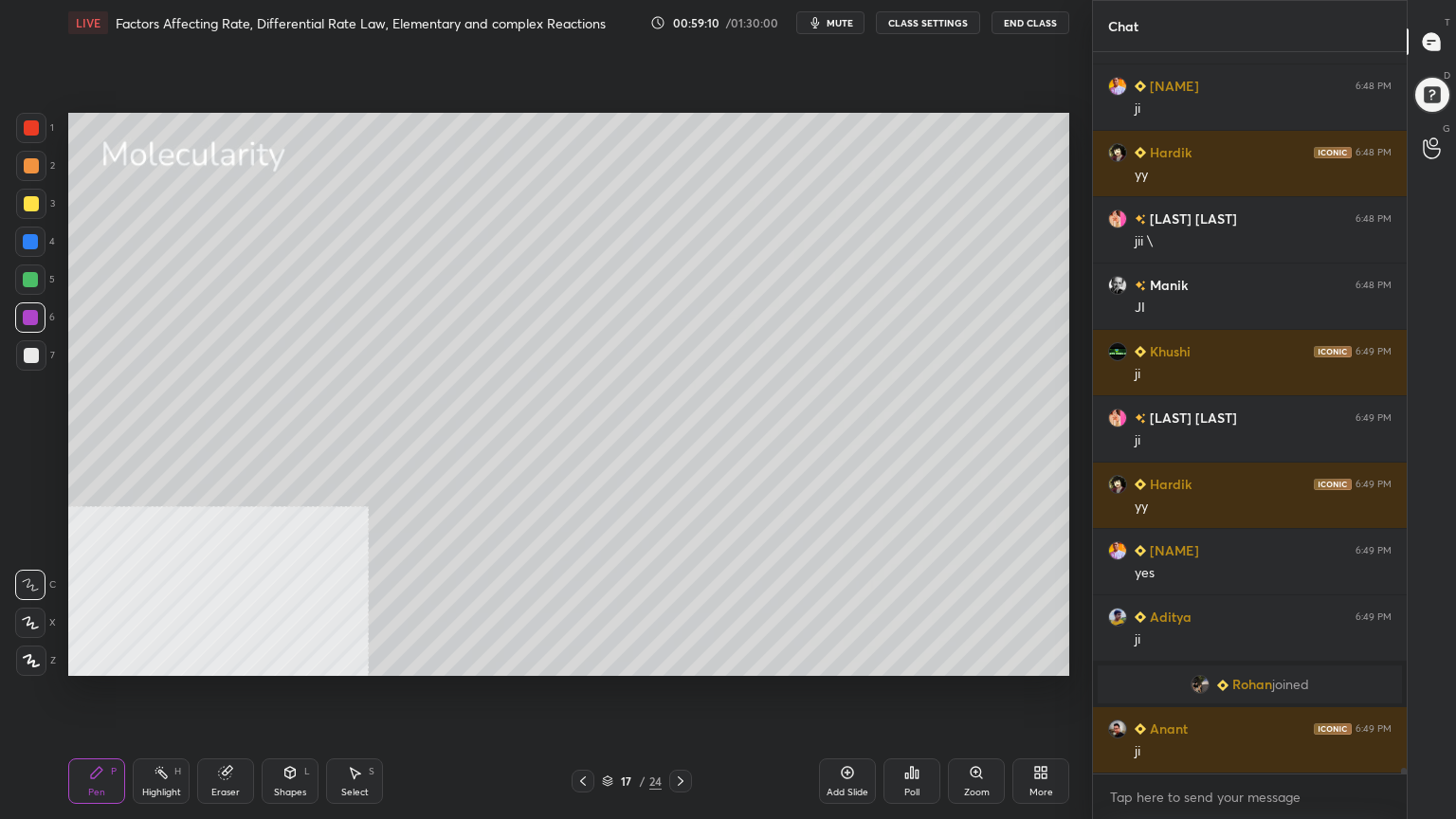 click on "Select S" at bounding box center (355, 781) 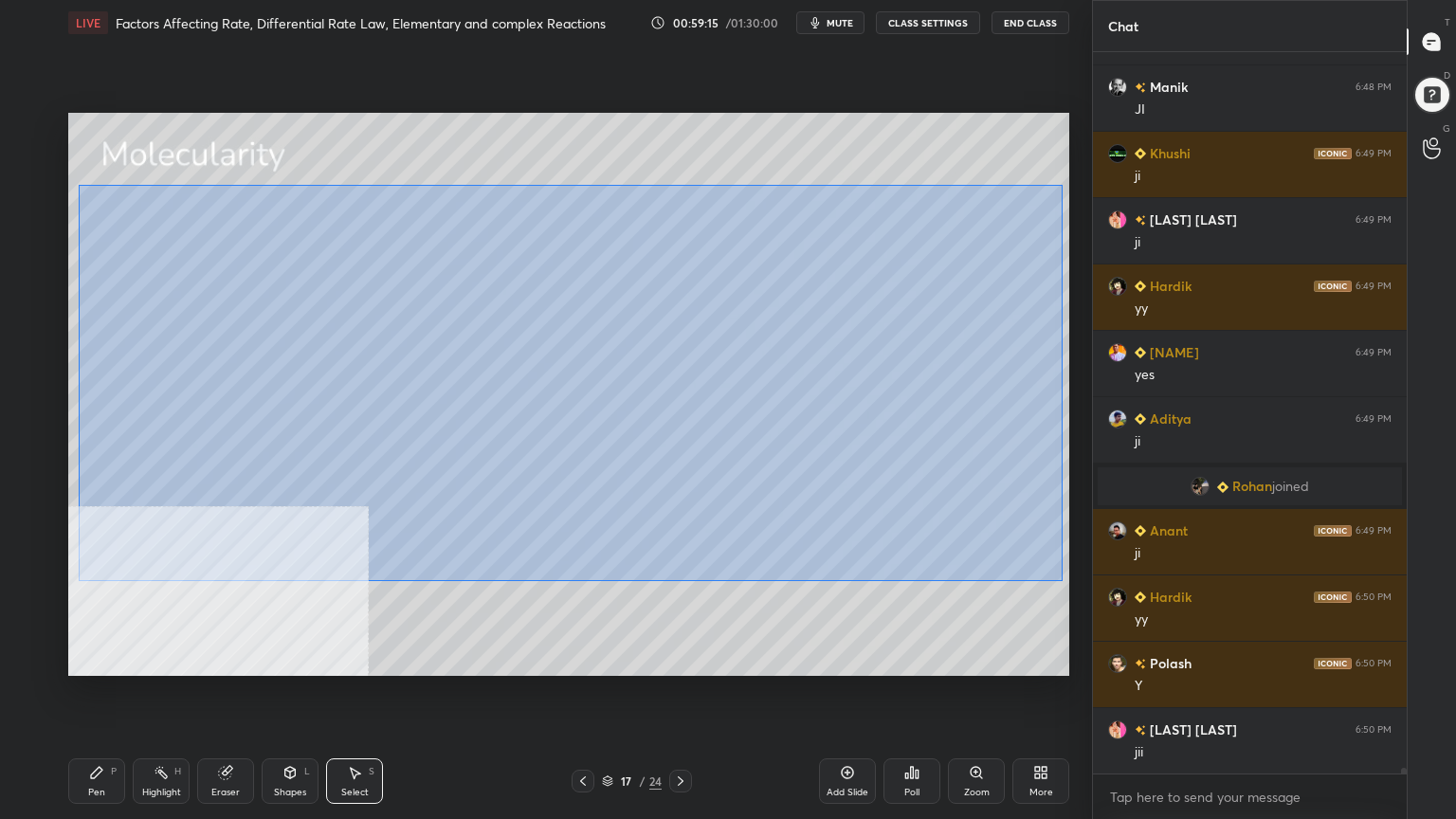 scroll, scrollTop: 98226, scrollLeft: 0, axis: vertical 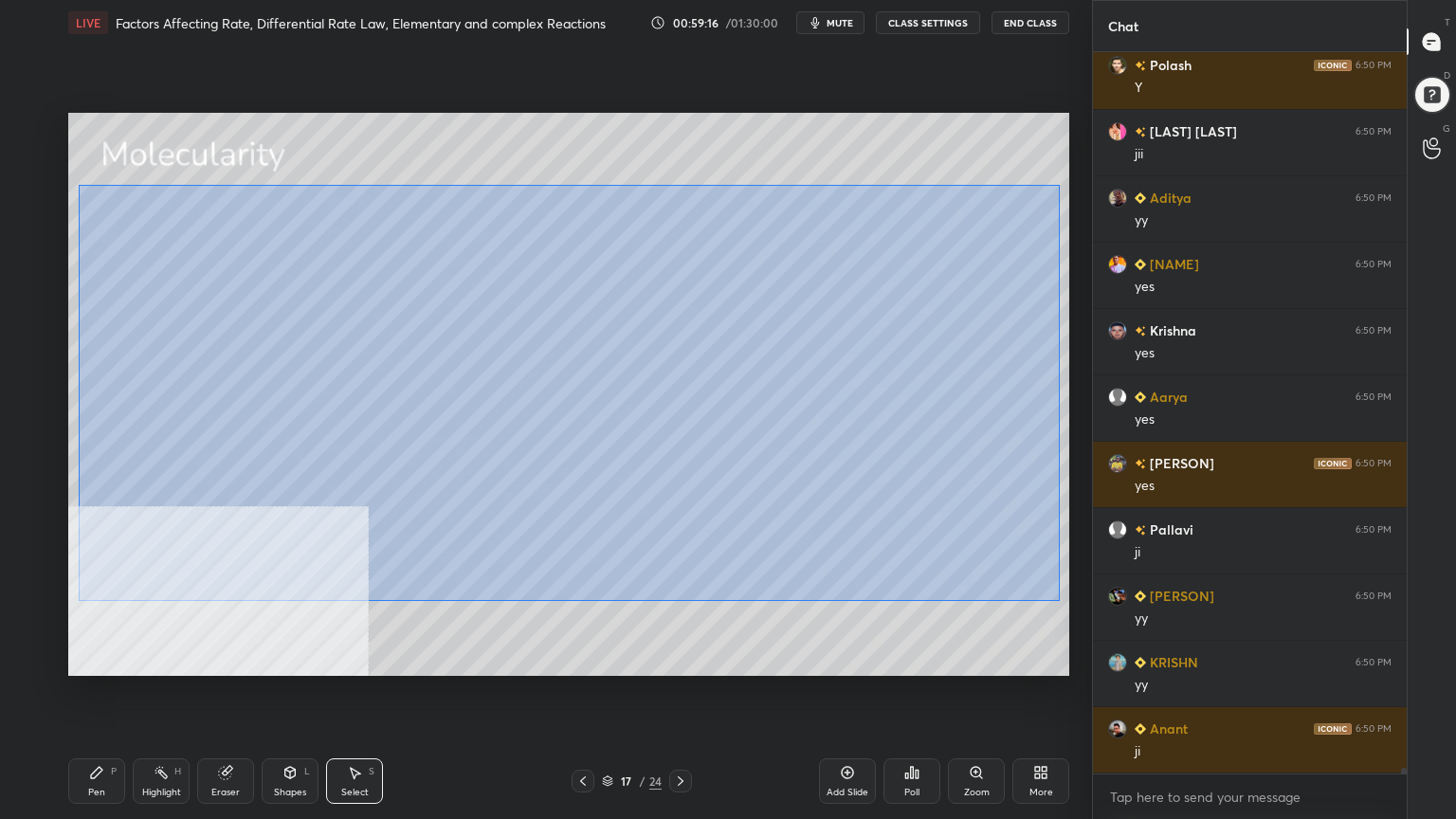drag, startPoint x: 83, startPoint y: 186, endPoint x: 1055, endPoint y: 585, distance: 1050.7069 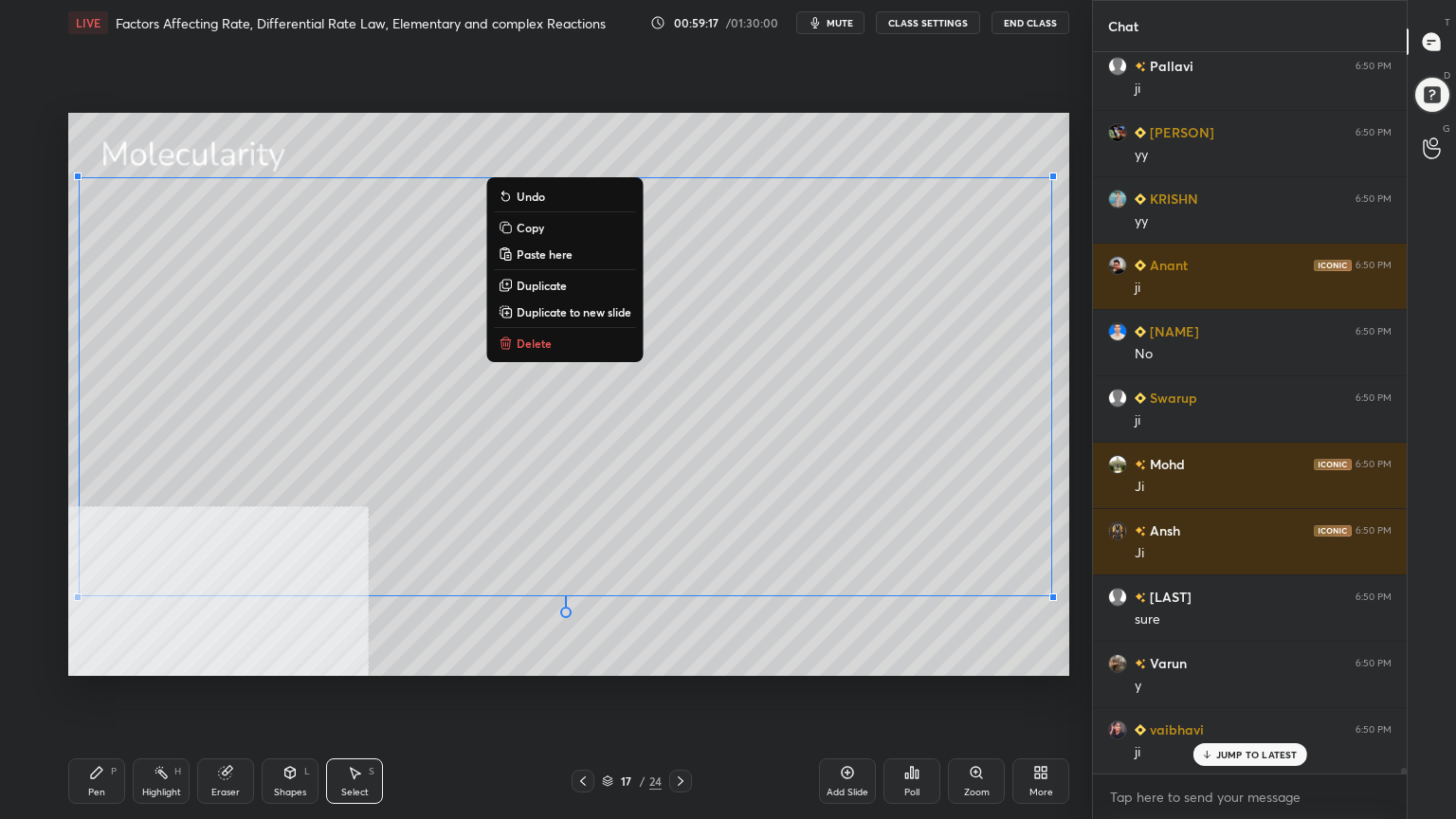 scroll, scrollTop: 98890, scrollLeft: 0, axis: vertical 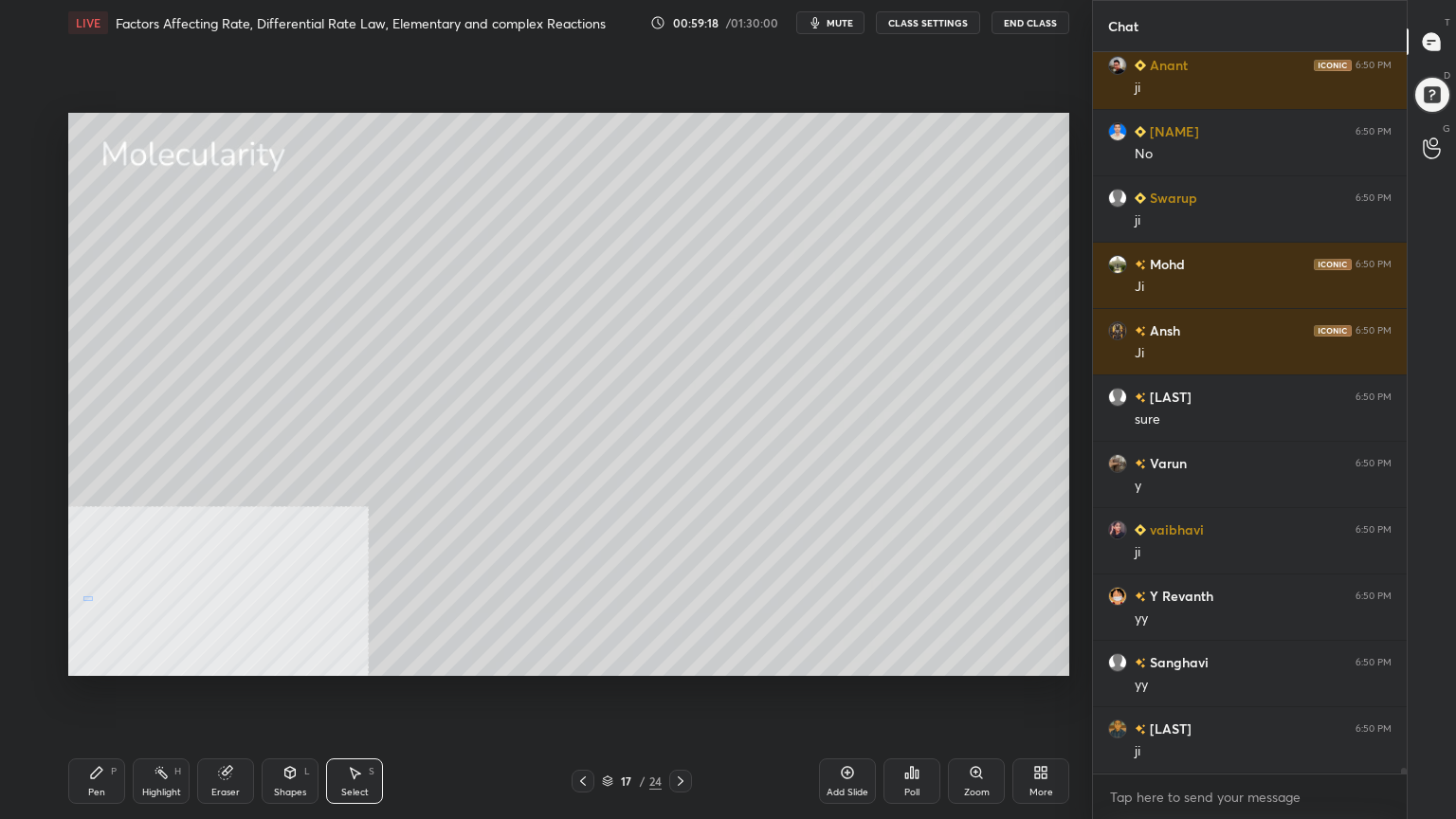 click on "0 ° Undo Copy Paste here Duplicate Duplicate to new slide Delete" at bounding box center [569, 394] 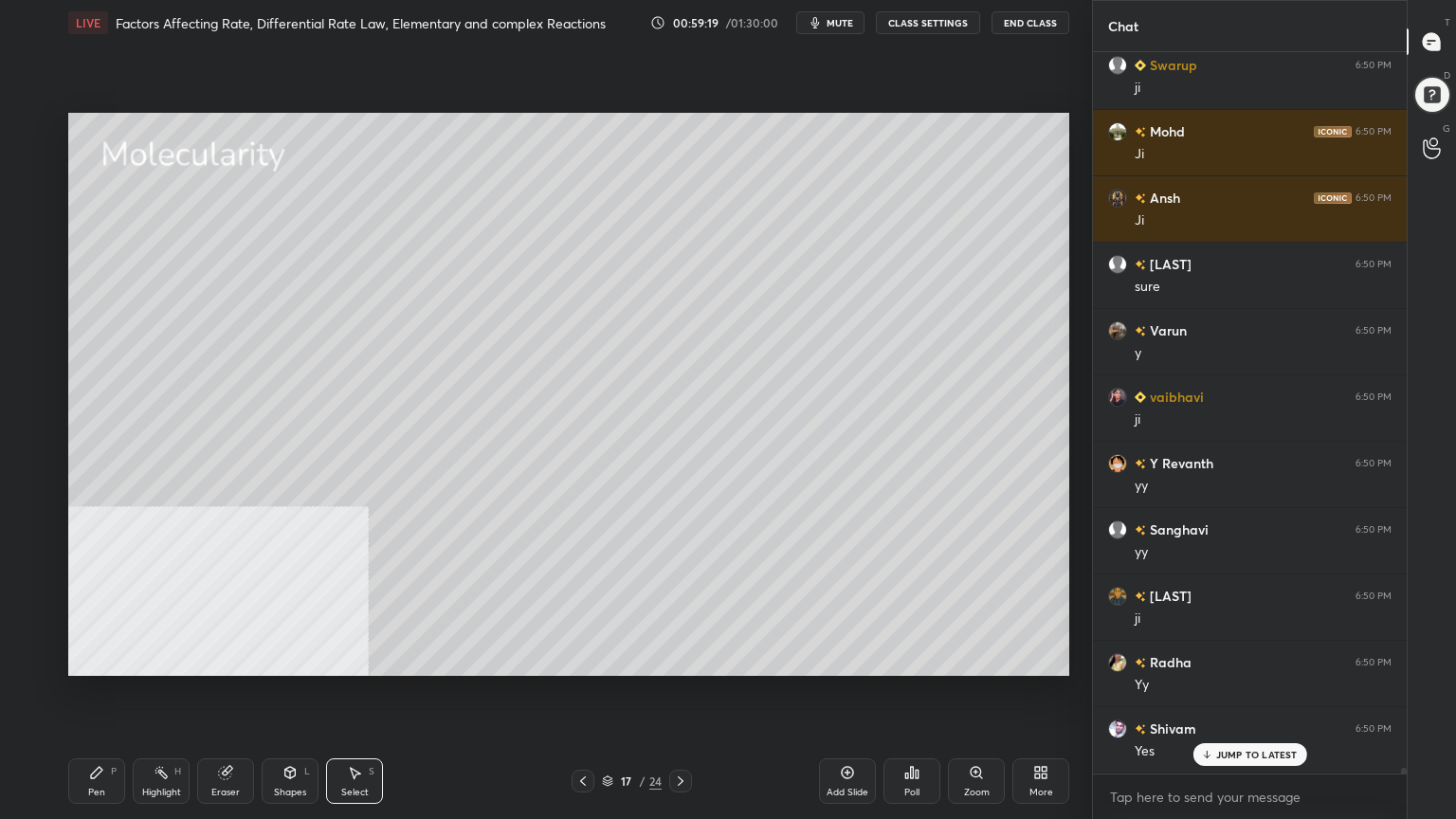 scroll, scrollTop: 99088, scrollLeft: 0, axis: vertical 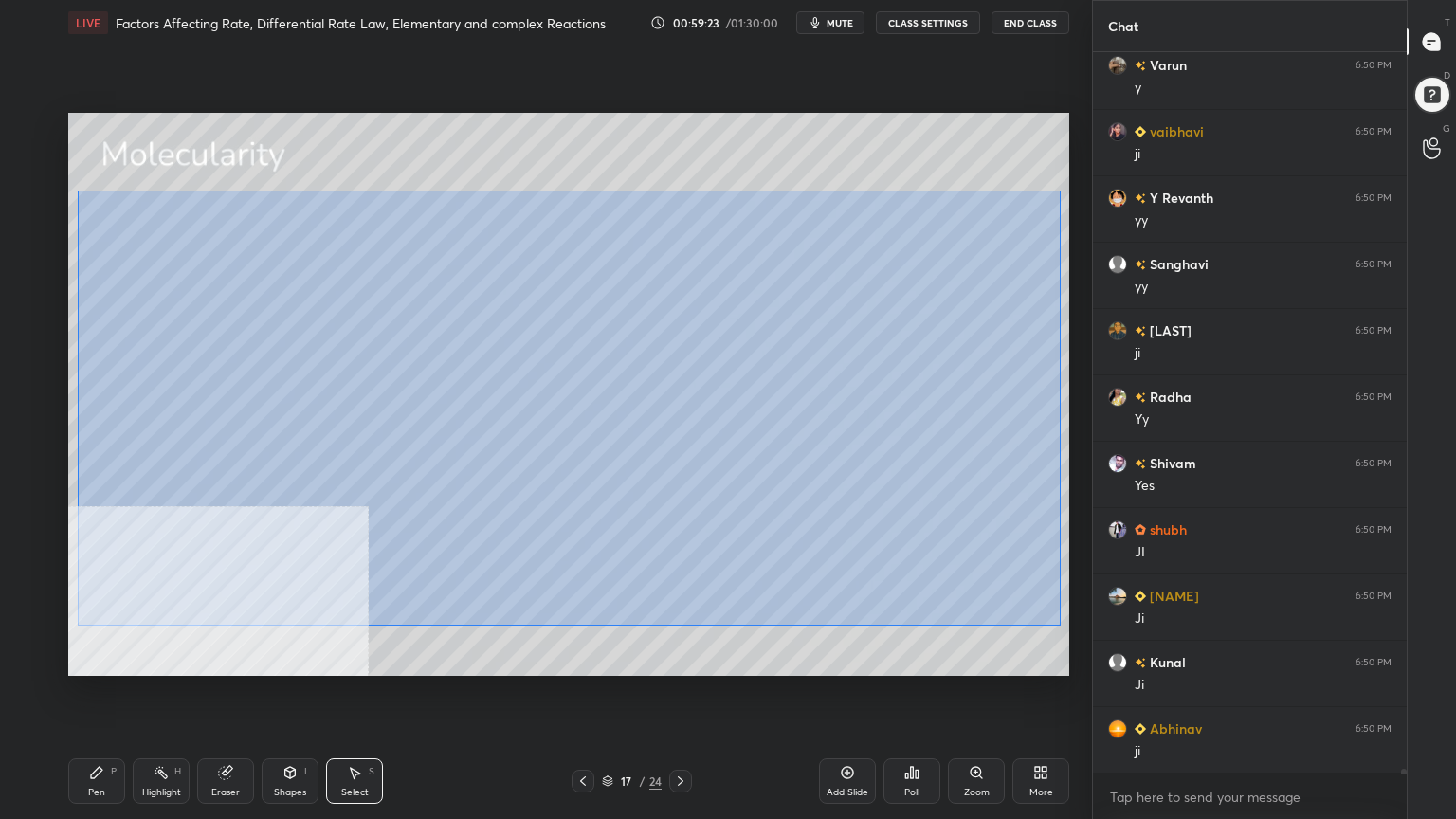 drag, startPoint x: 83, startPoint y: 190, endPoint x: 1052, endPoint y: 622, distance: 1060.9359 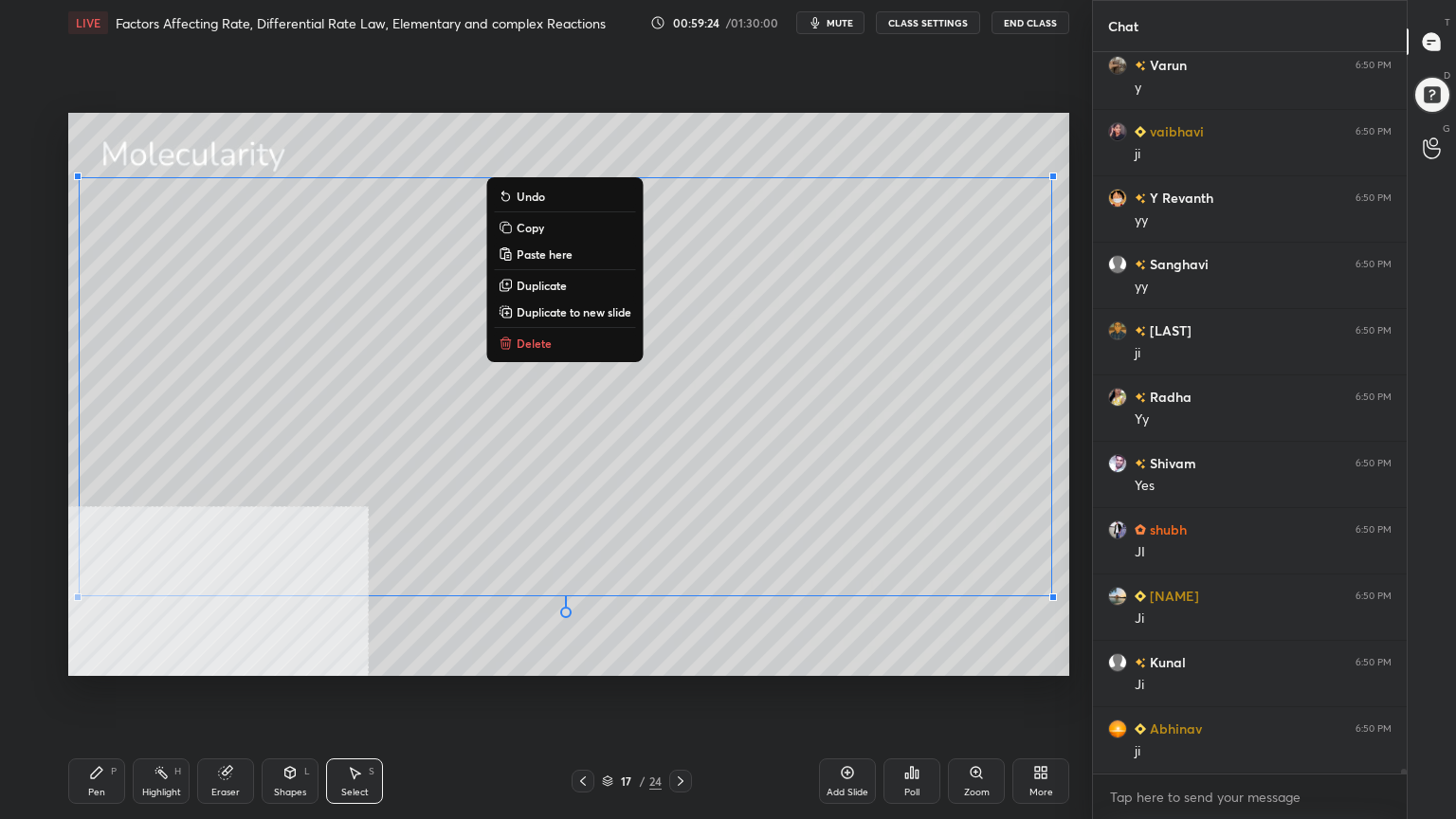 scroll, scrollTop: 99420, scrollLeft: 0, axis: vertical 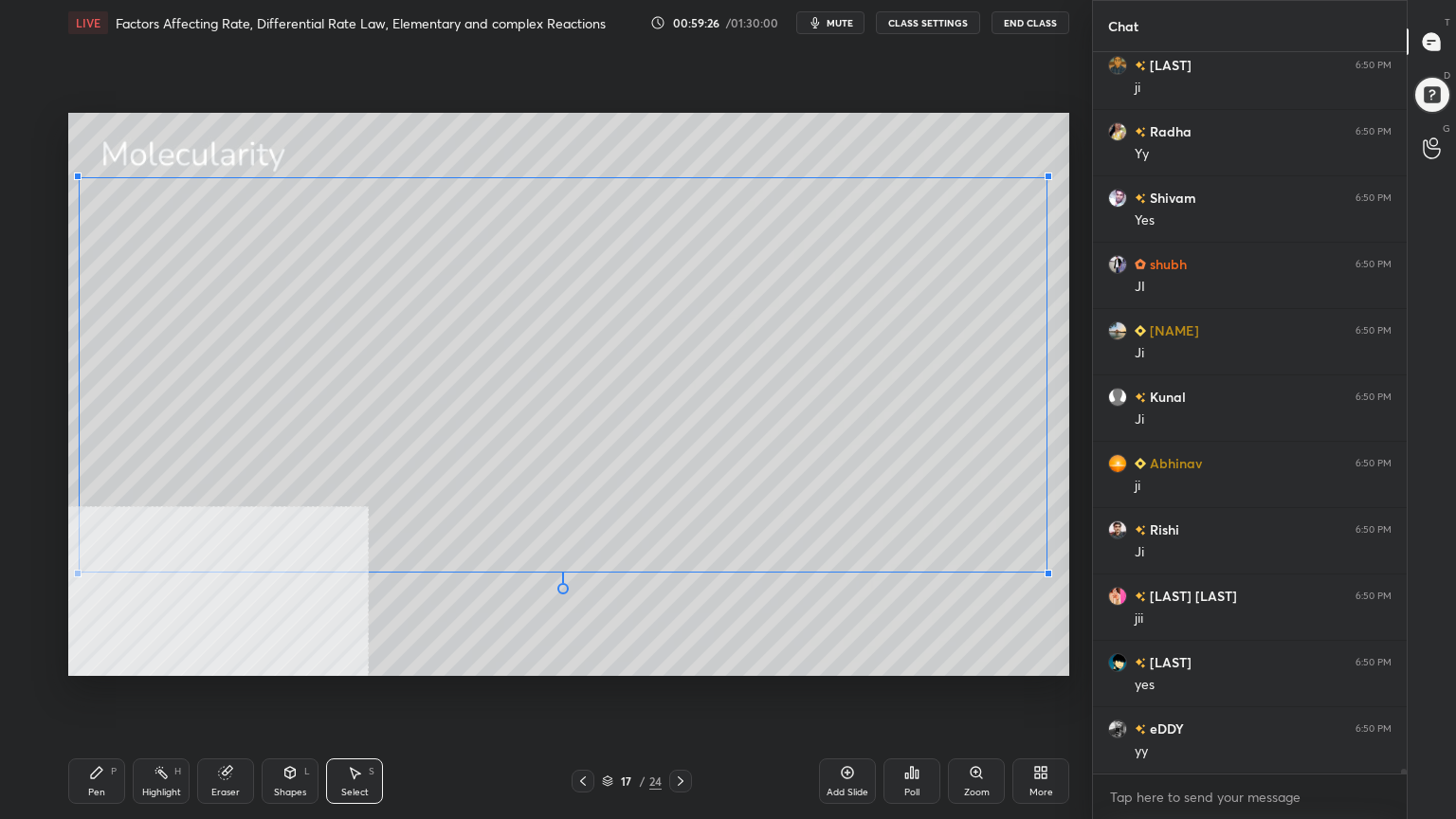 drag, startPoint x: 1054, startPoint y: 600, endPoint x: 1047, endPoint y: 567, distance: 33.73426 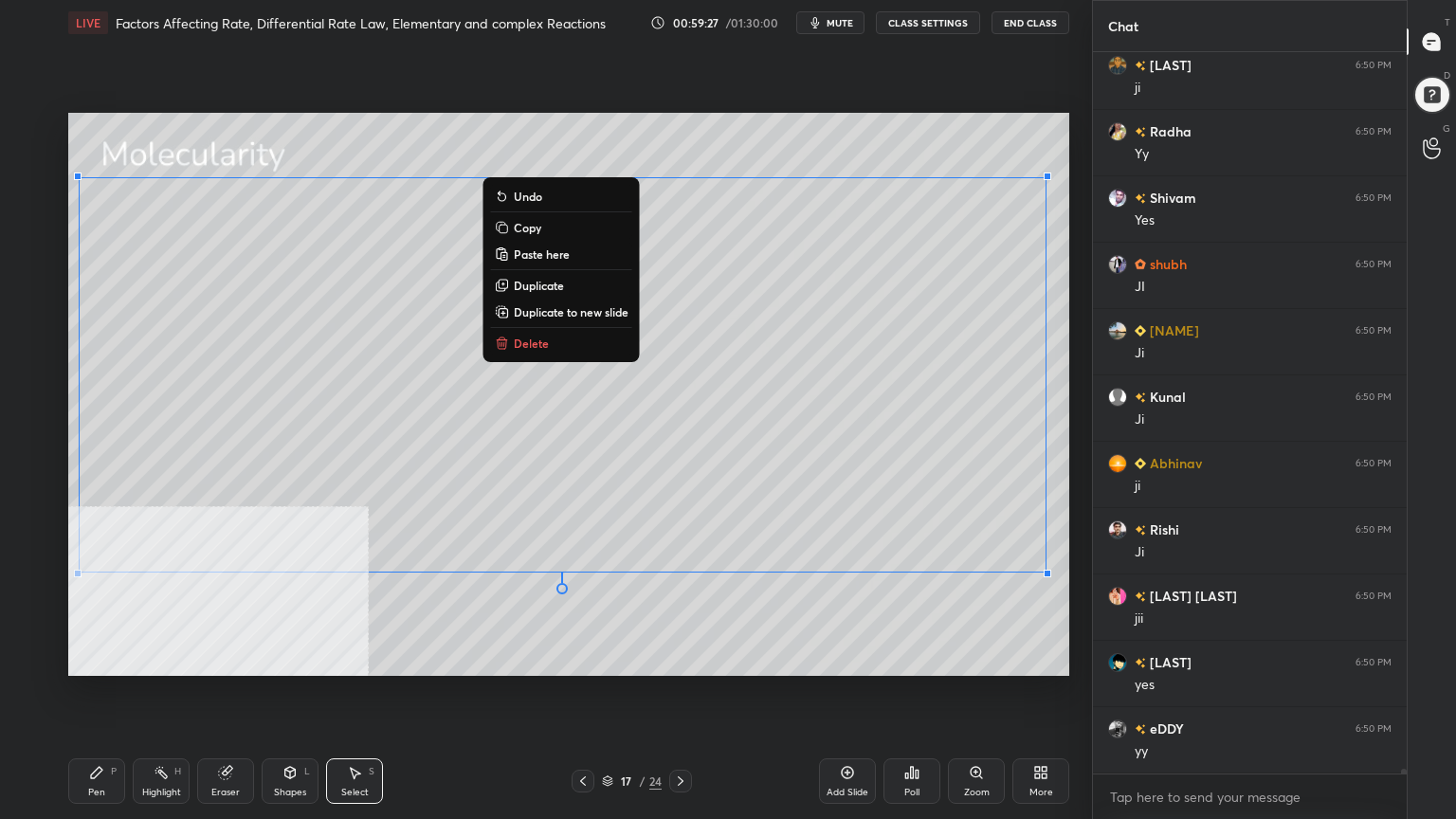 scroll, scrollTop: 99686, scrollLeft: 0, axis: vertical 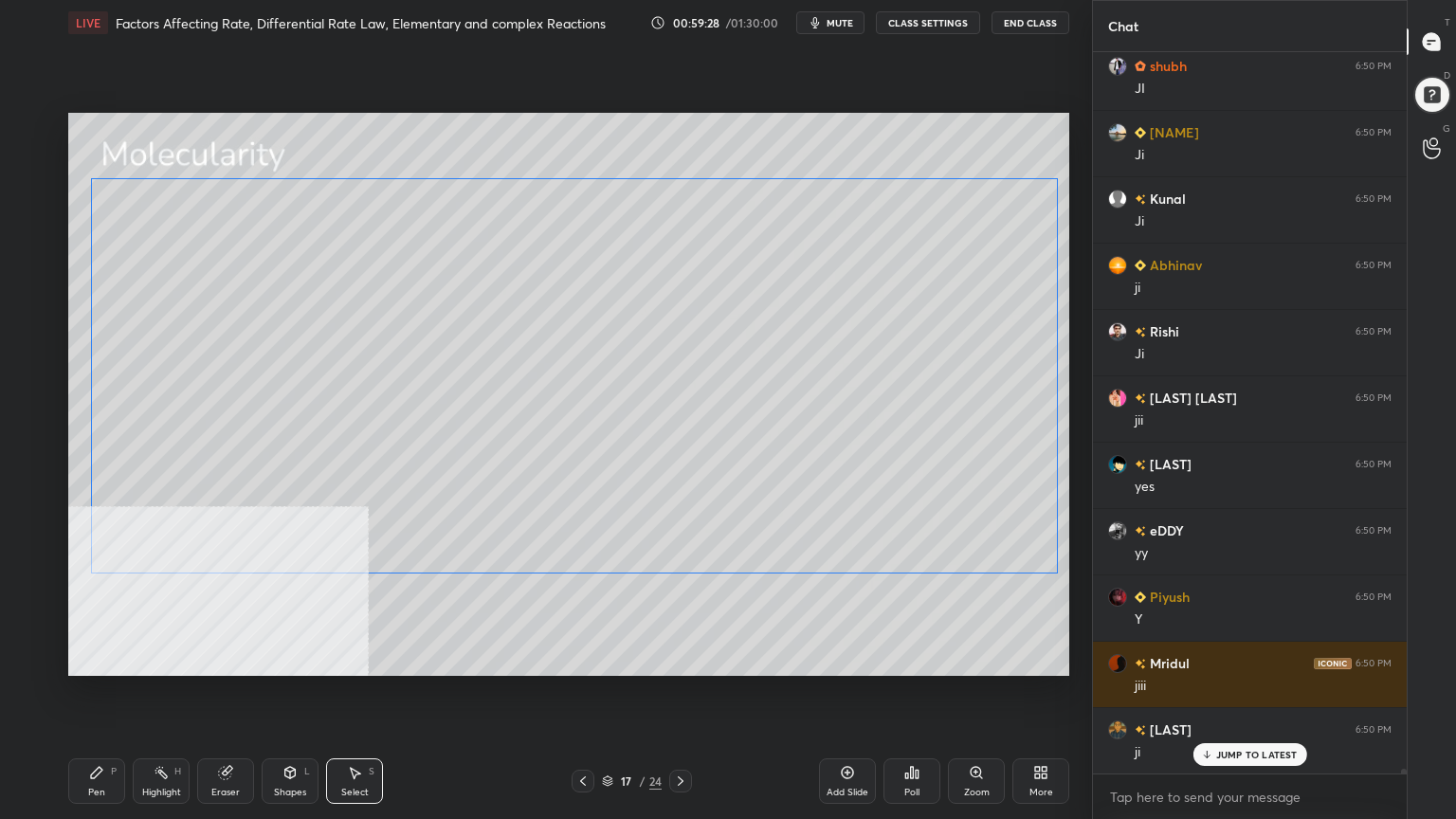 drag, startPoint x: 819, startPoint y: 444, endPoint x: 834, endPoint y: 444, distance: 15 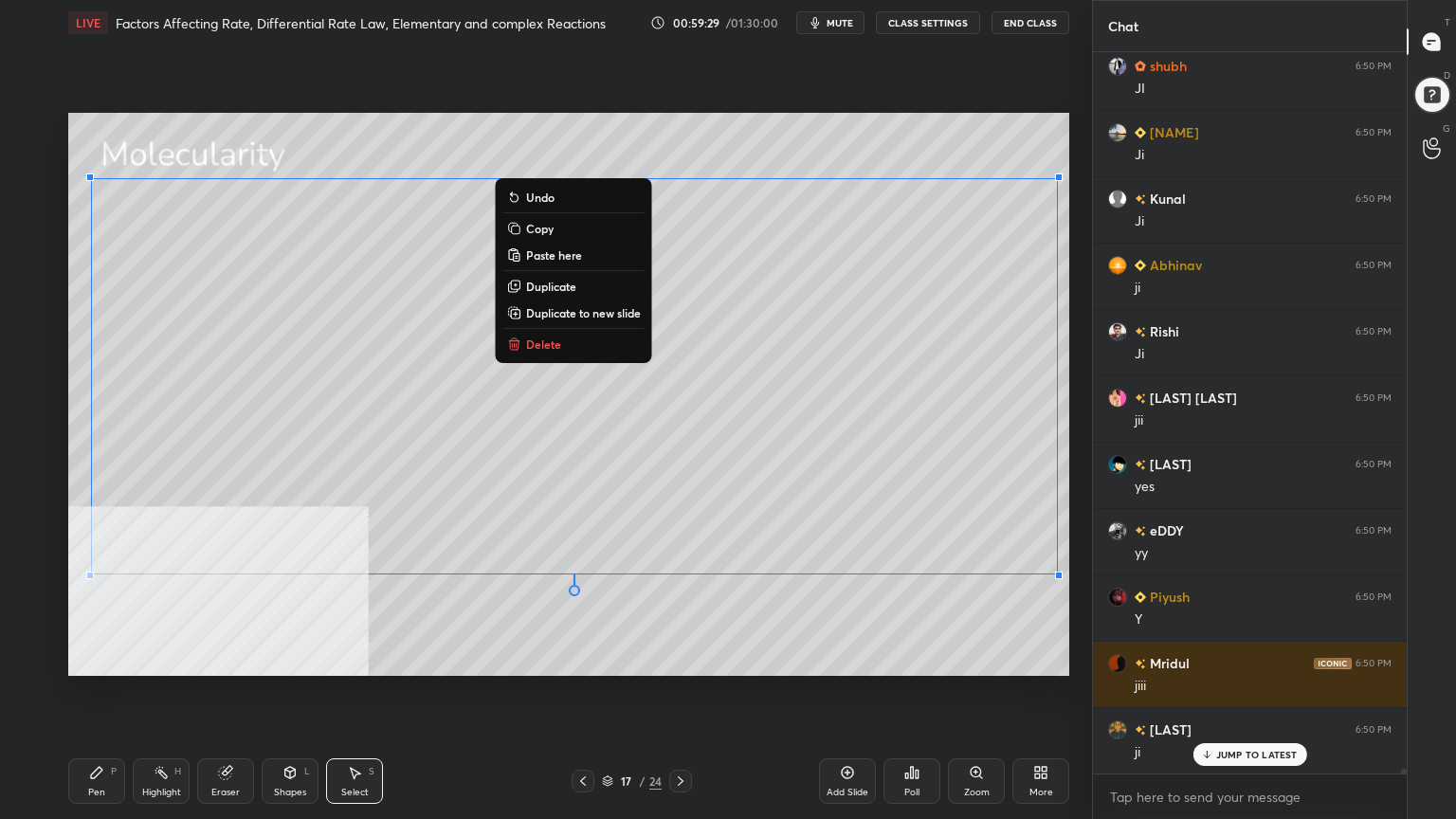 scroll, scrollTop: 99884, scrollLeft: 0, axis: vertical 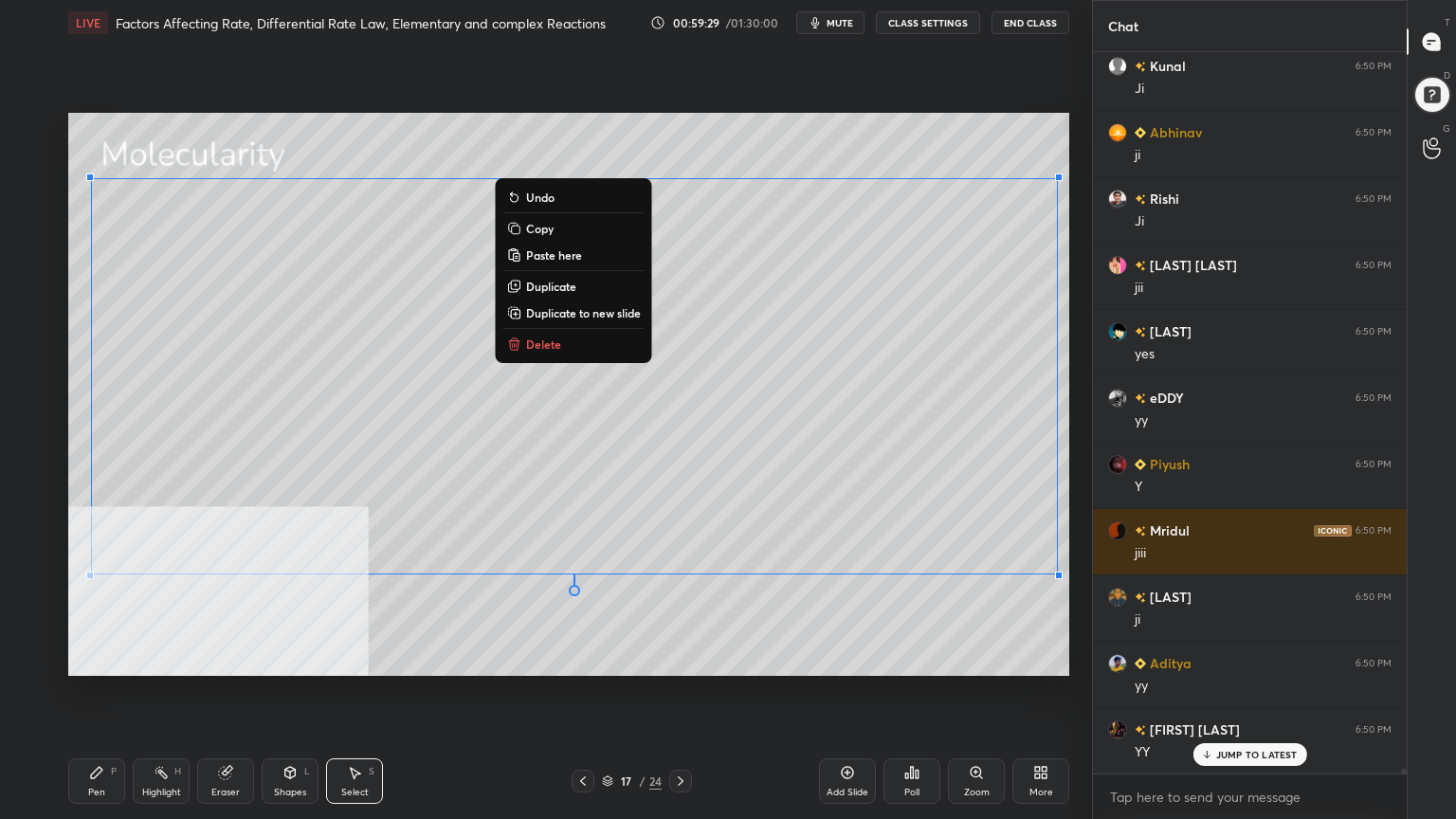 drag, startPoint x: 89, startPoint y: 777, endPoint x: 89, endPoint y: 762, distance: 15 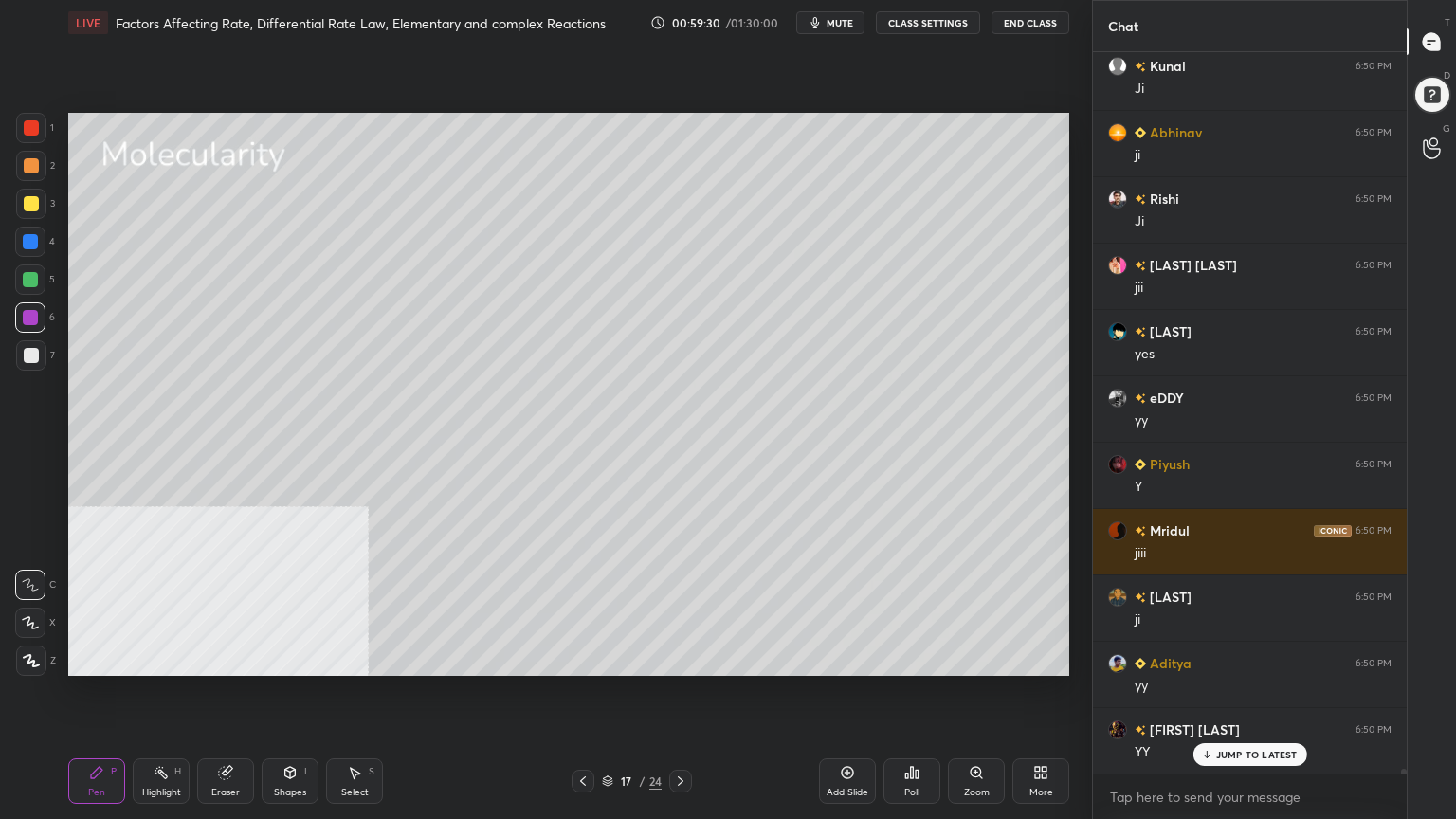 scroll, scrollTop: 100017, scrollLeft: 0, axis: vertical 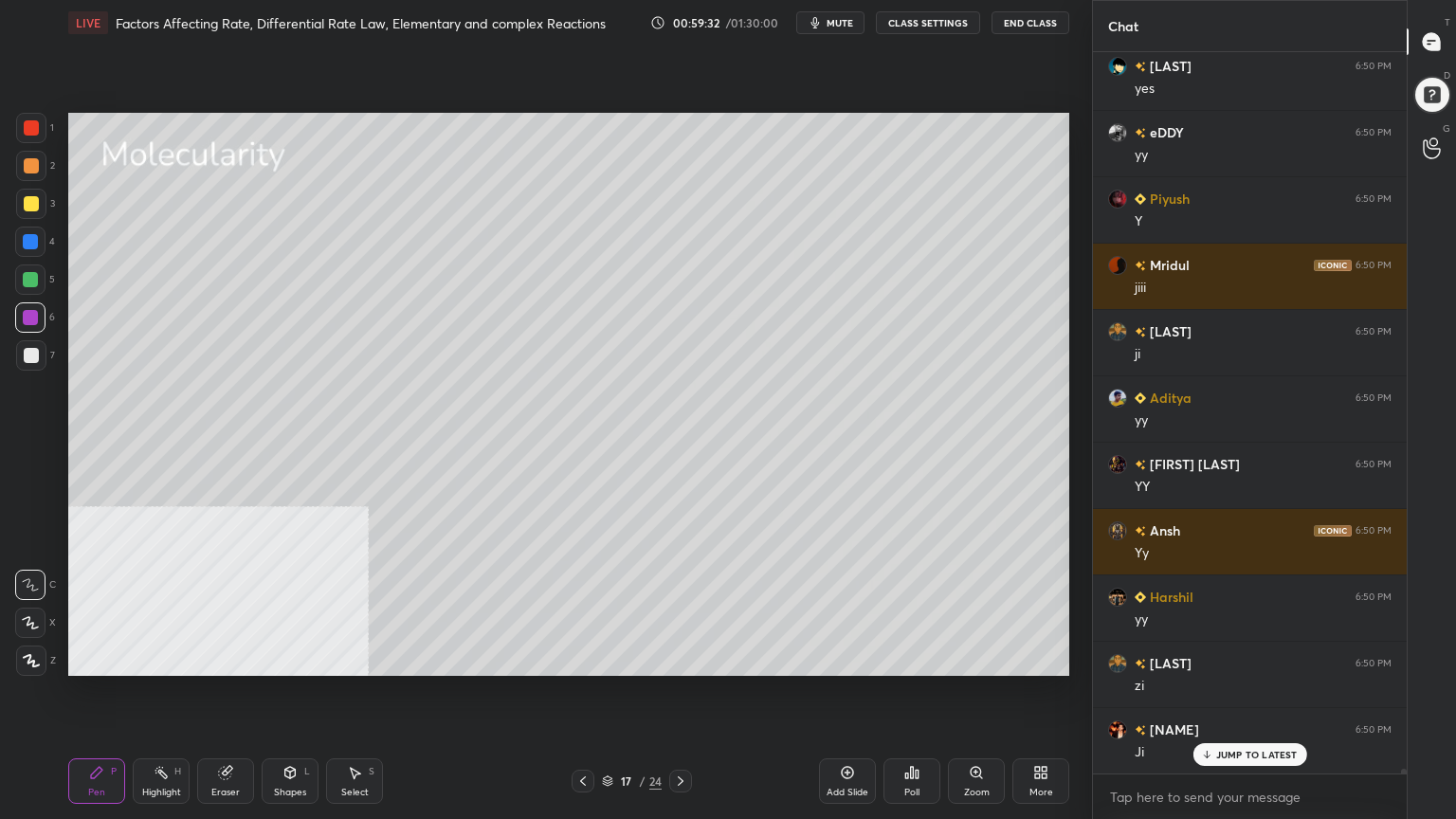 click at bounding box center [30, 242] 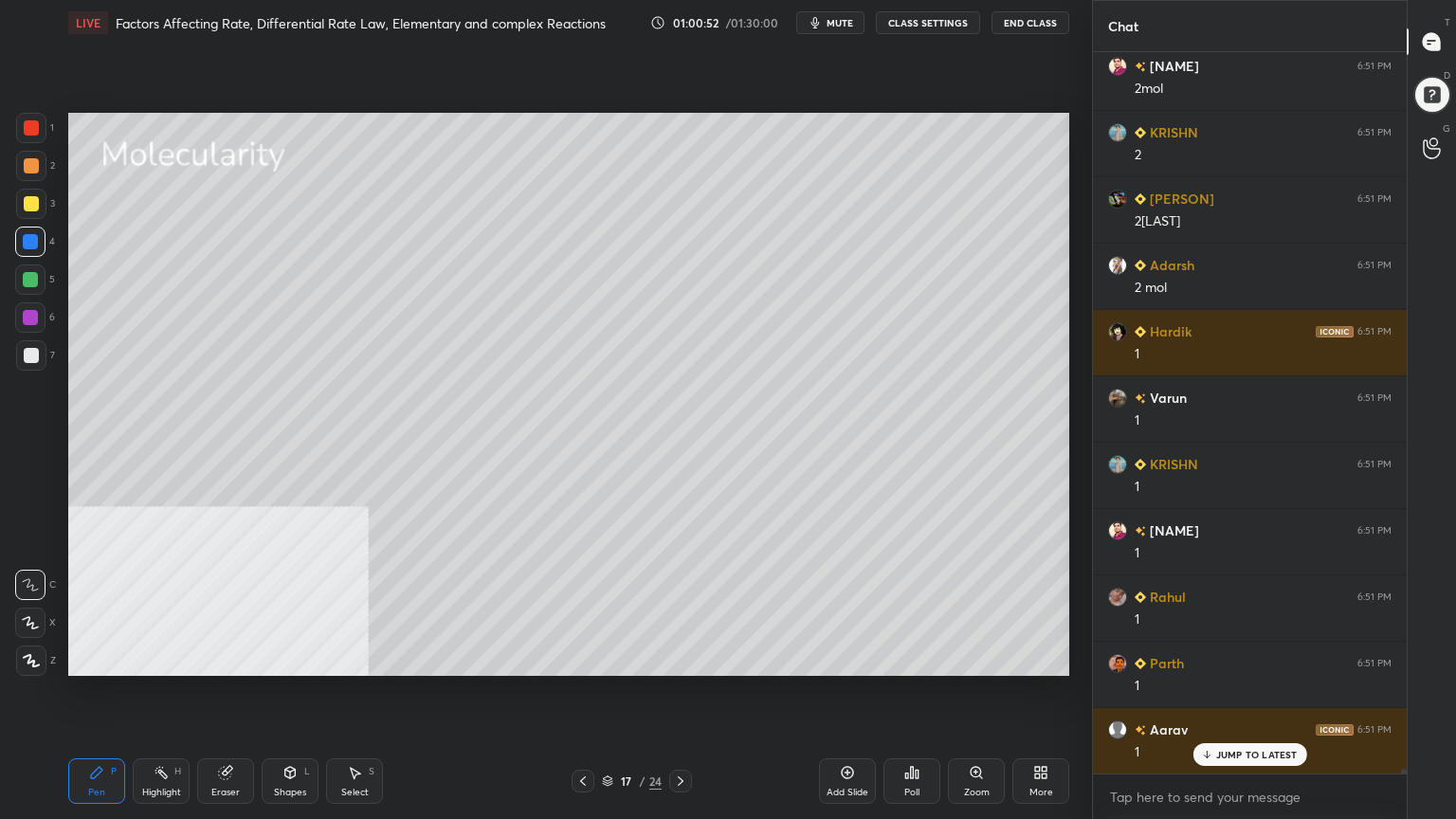 scroll, scrollTop: 103667, scrollLeft: 0, axis: vertical 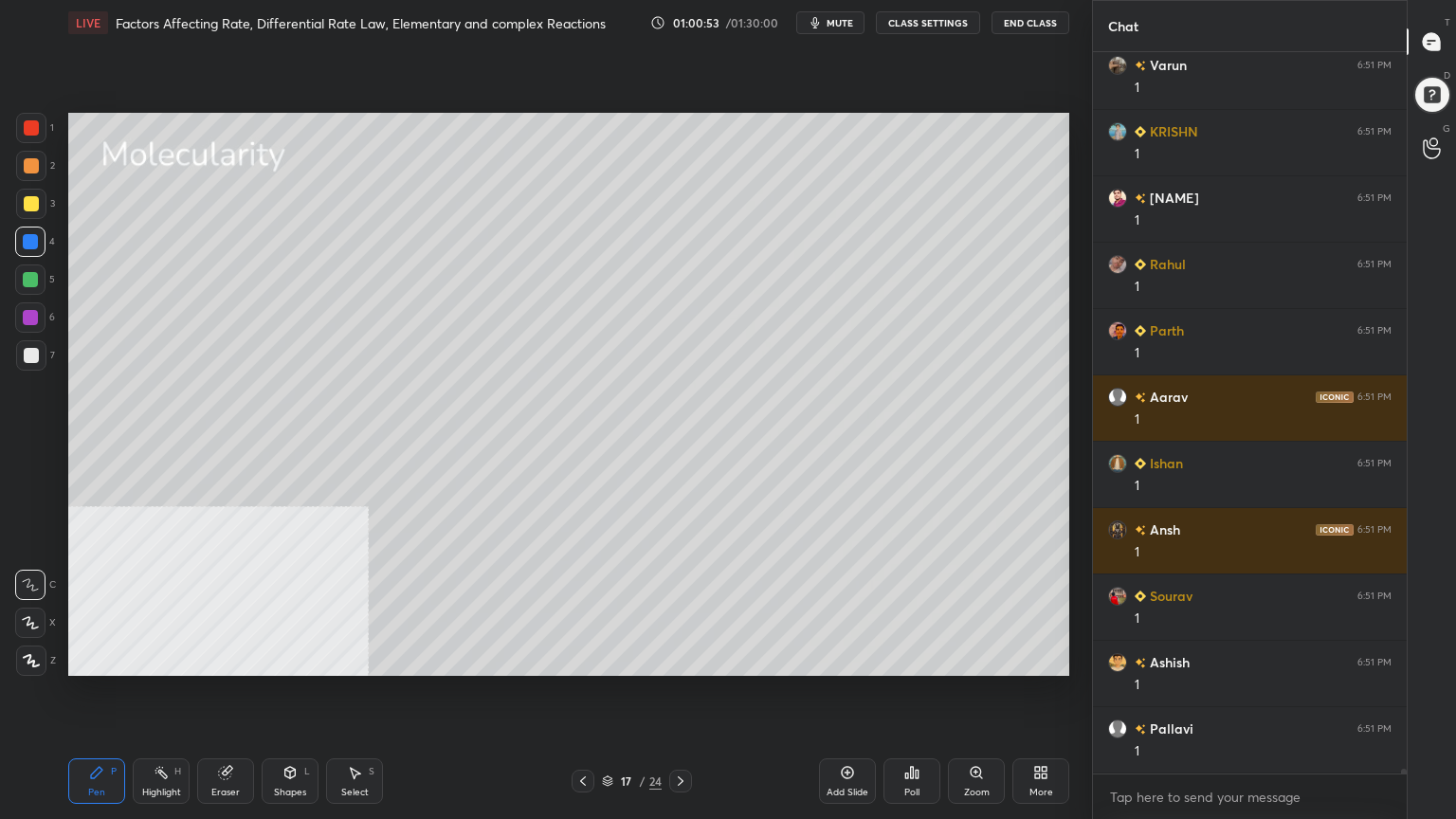 click 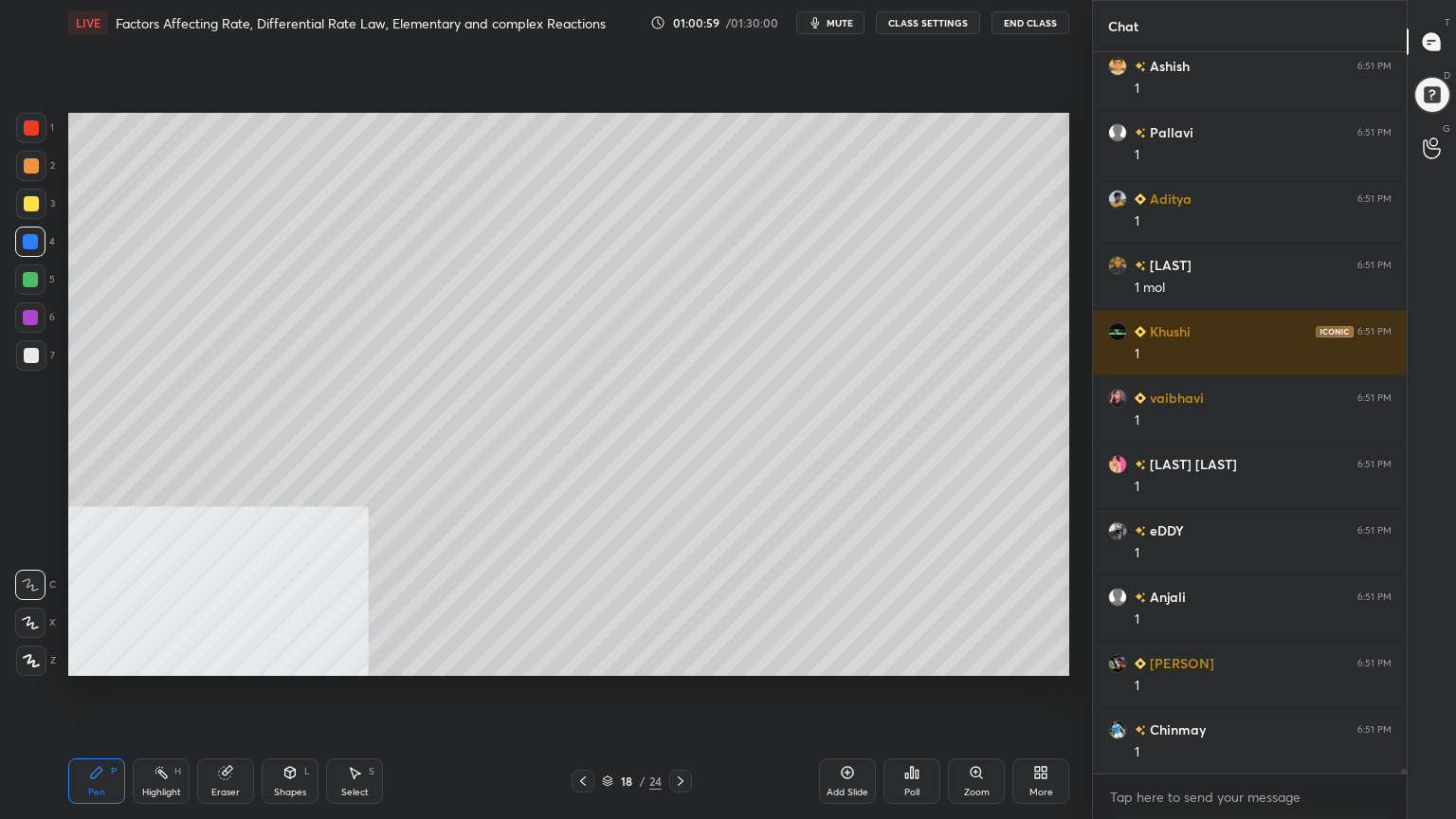 scroll, scrollTop: 104331, scrollLeft: 0, axis: vertical 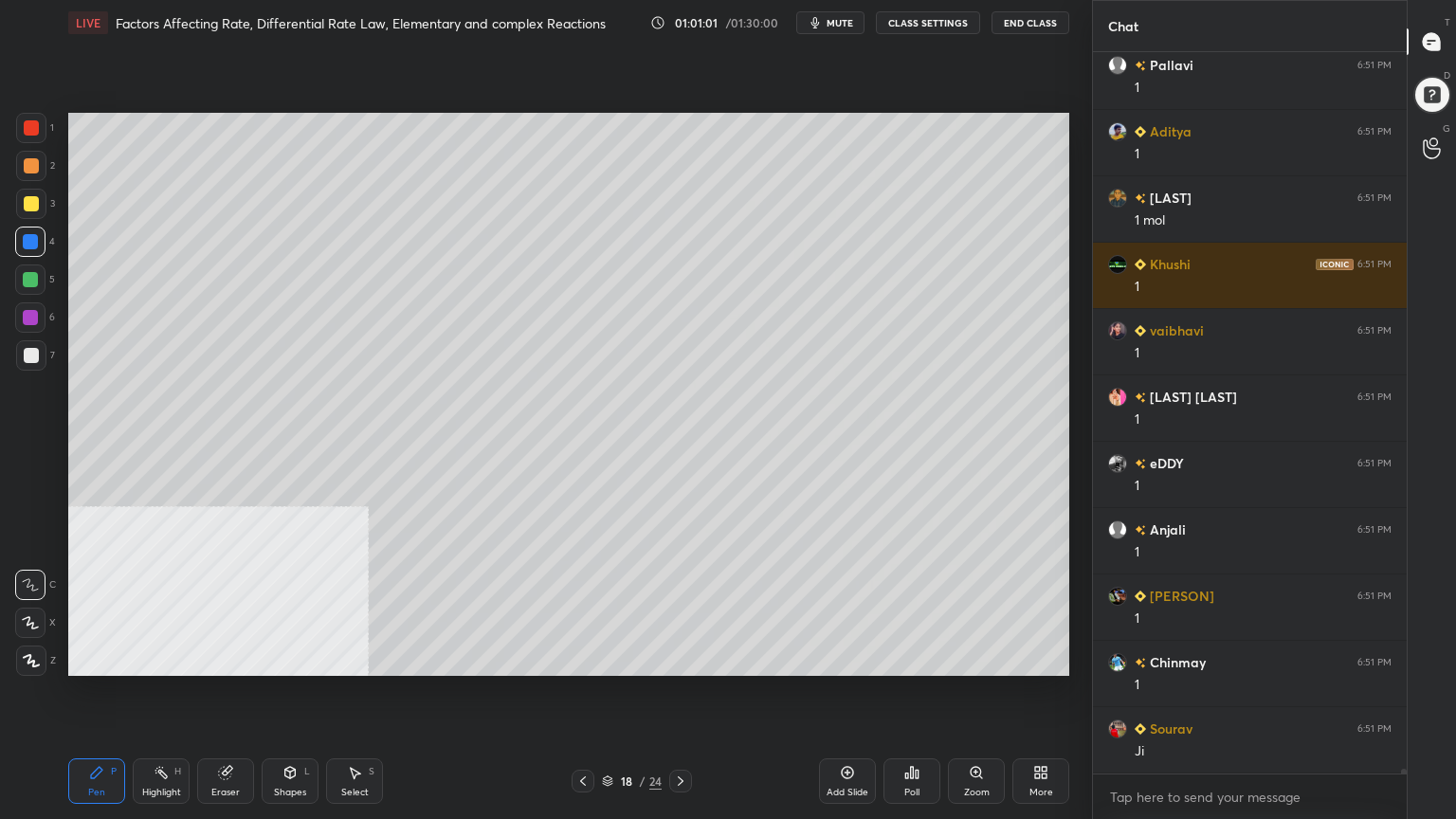 drag, startPoint x: 29, startPoint y: 207, endPoint x: 60, endPoint y: 204, distance: 31.144823 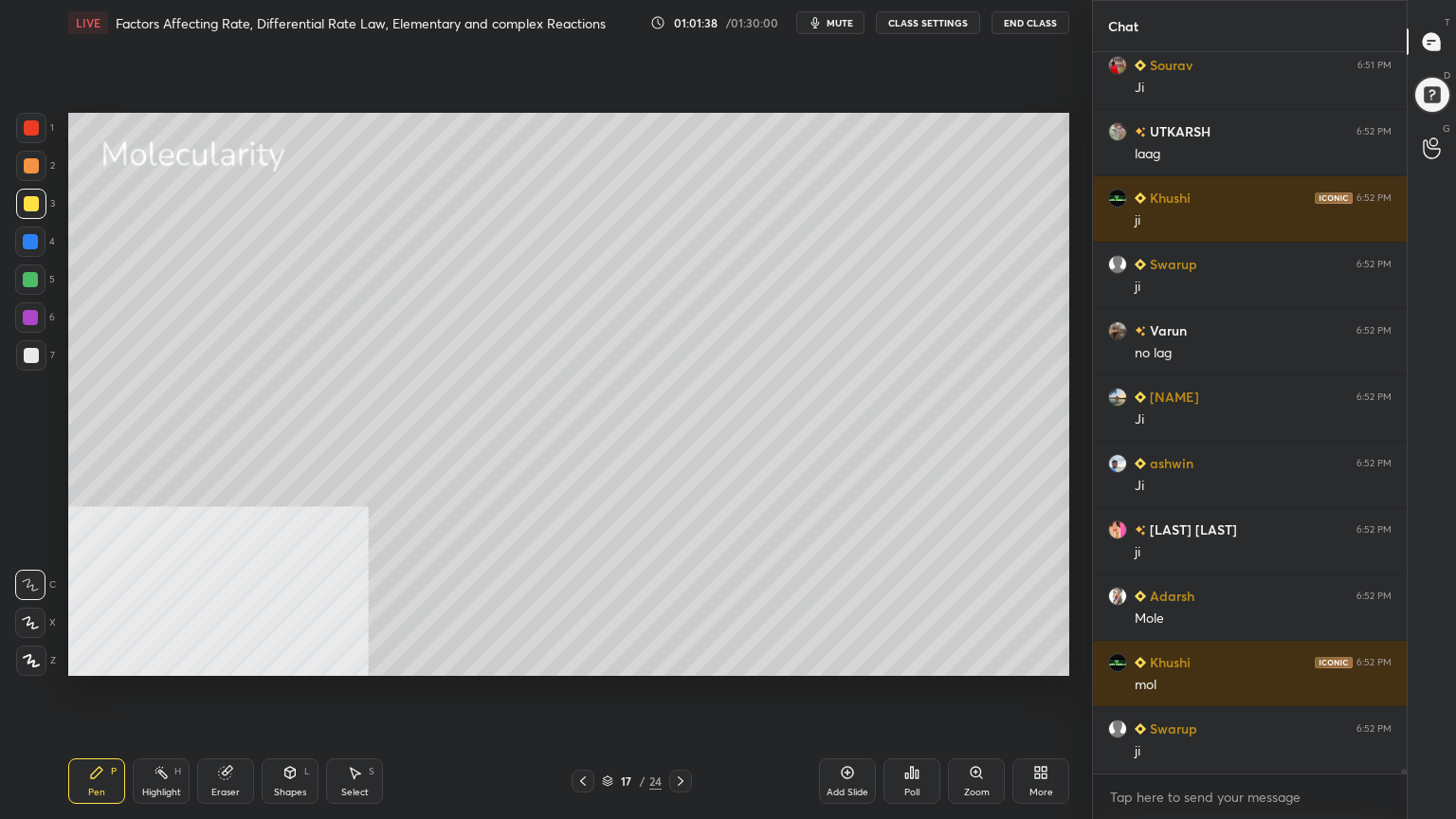 scroll, scrollTop: 105060, scrollLeft: 0, axis: vertical 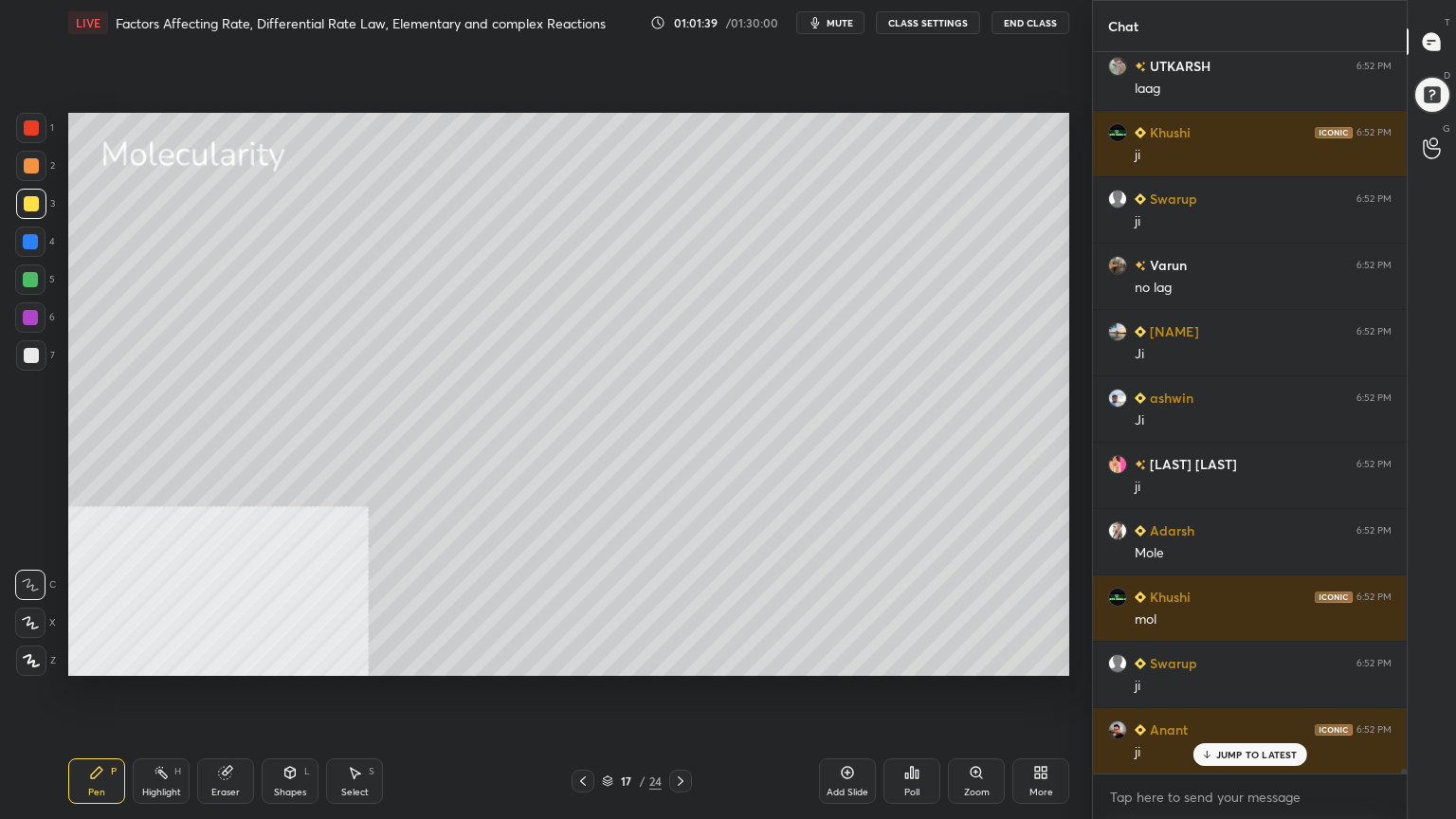 click 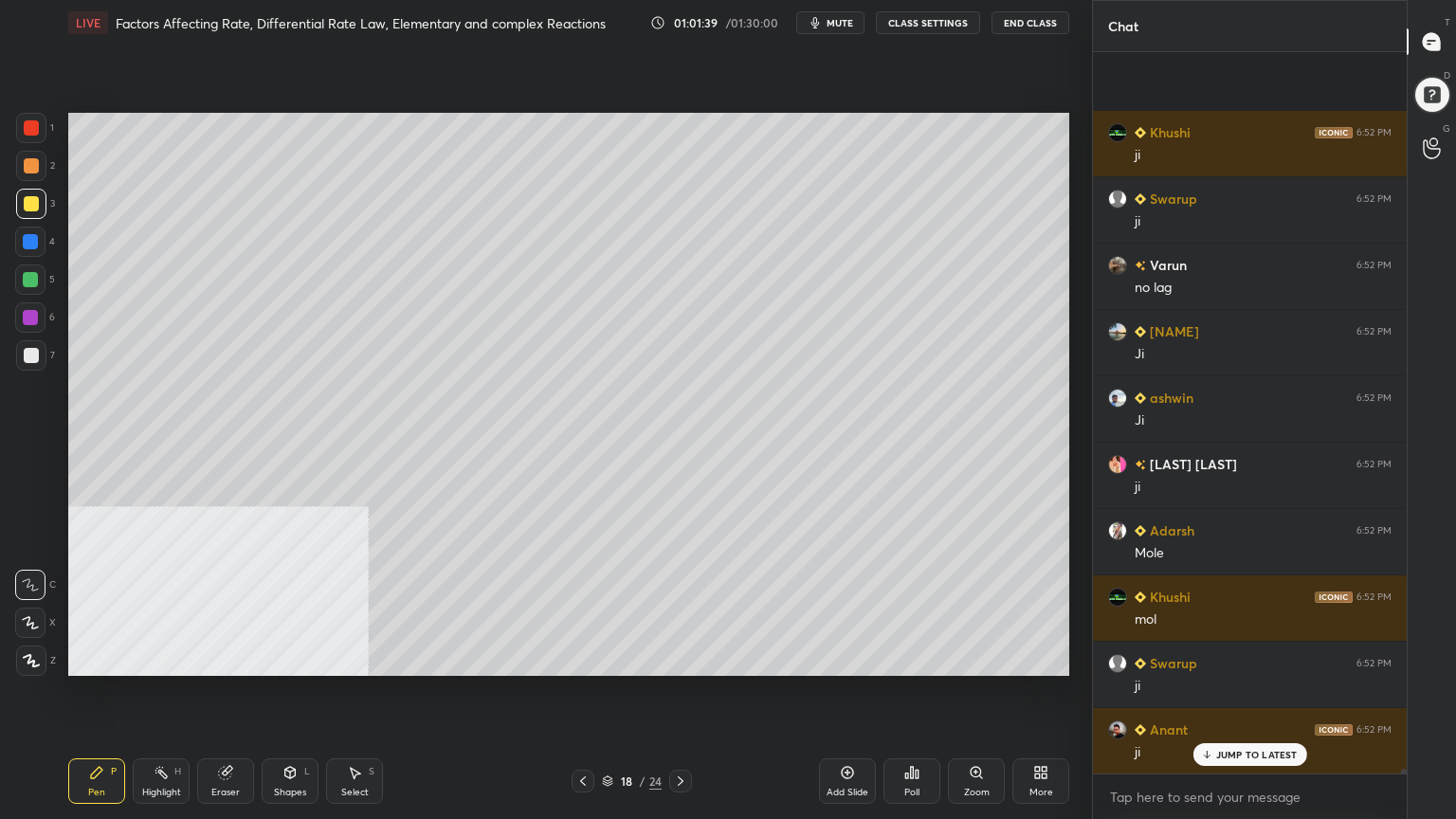 scroll, scrollTop: 105260, scrollLeft: 0, axis: vertical 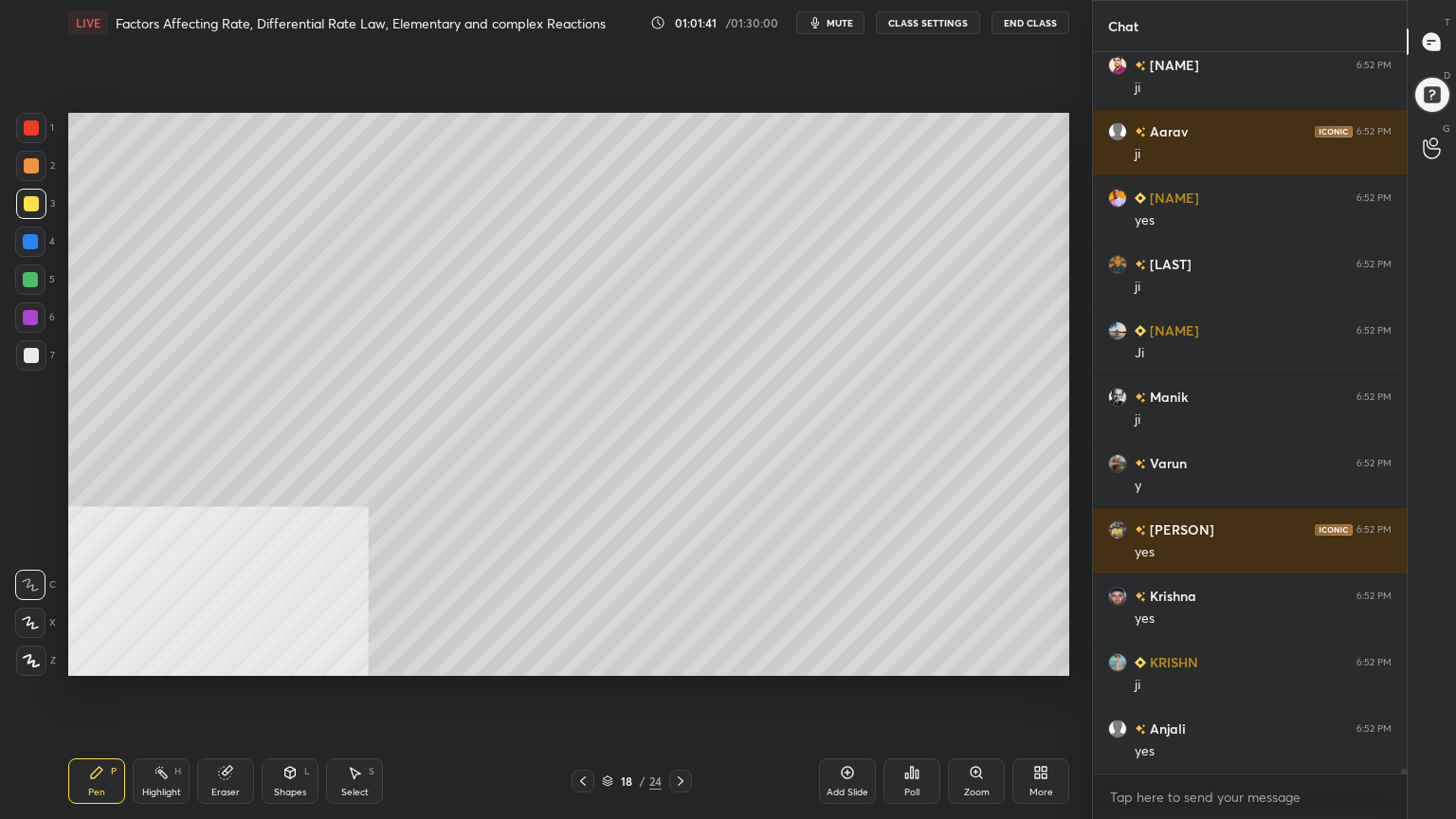 click at bounding box center (31, 166) 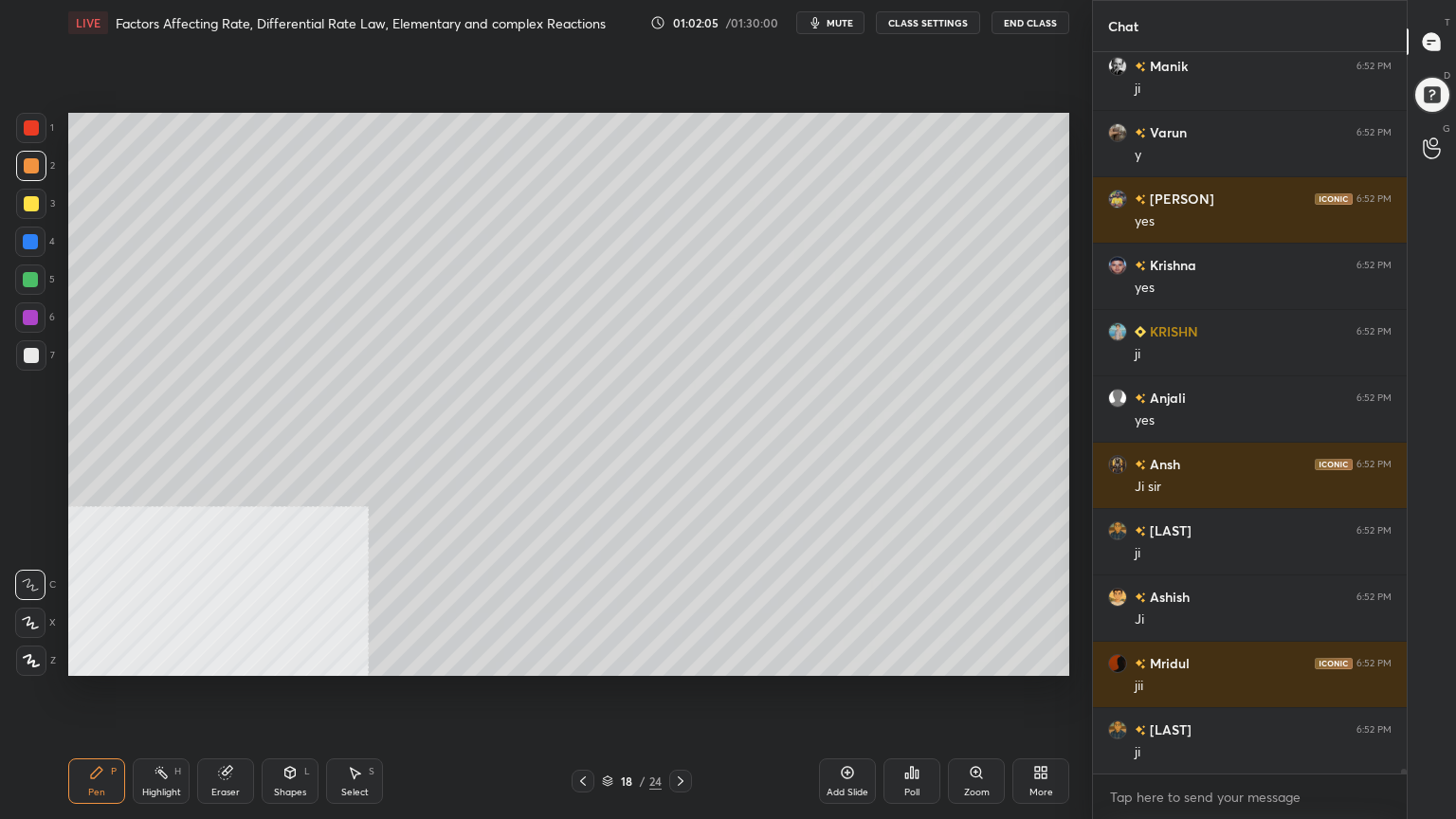 scroll, scrollTop: 106188, scrollLeft: 0, axis: vertical 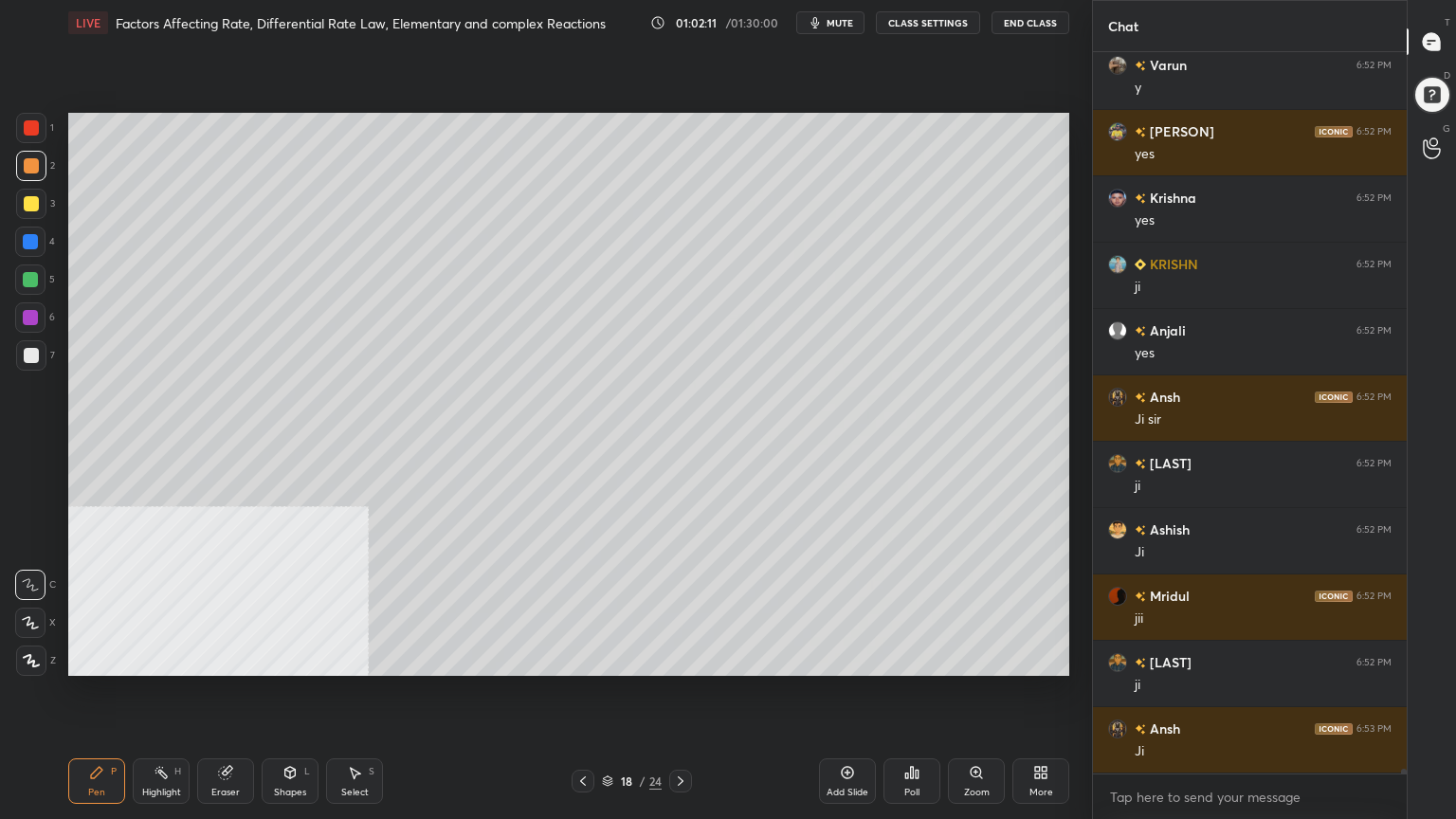 click on "Shapes L" at bounding box center (290, 781) 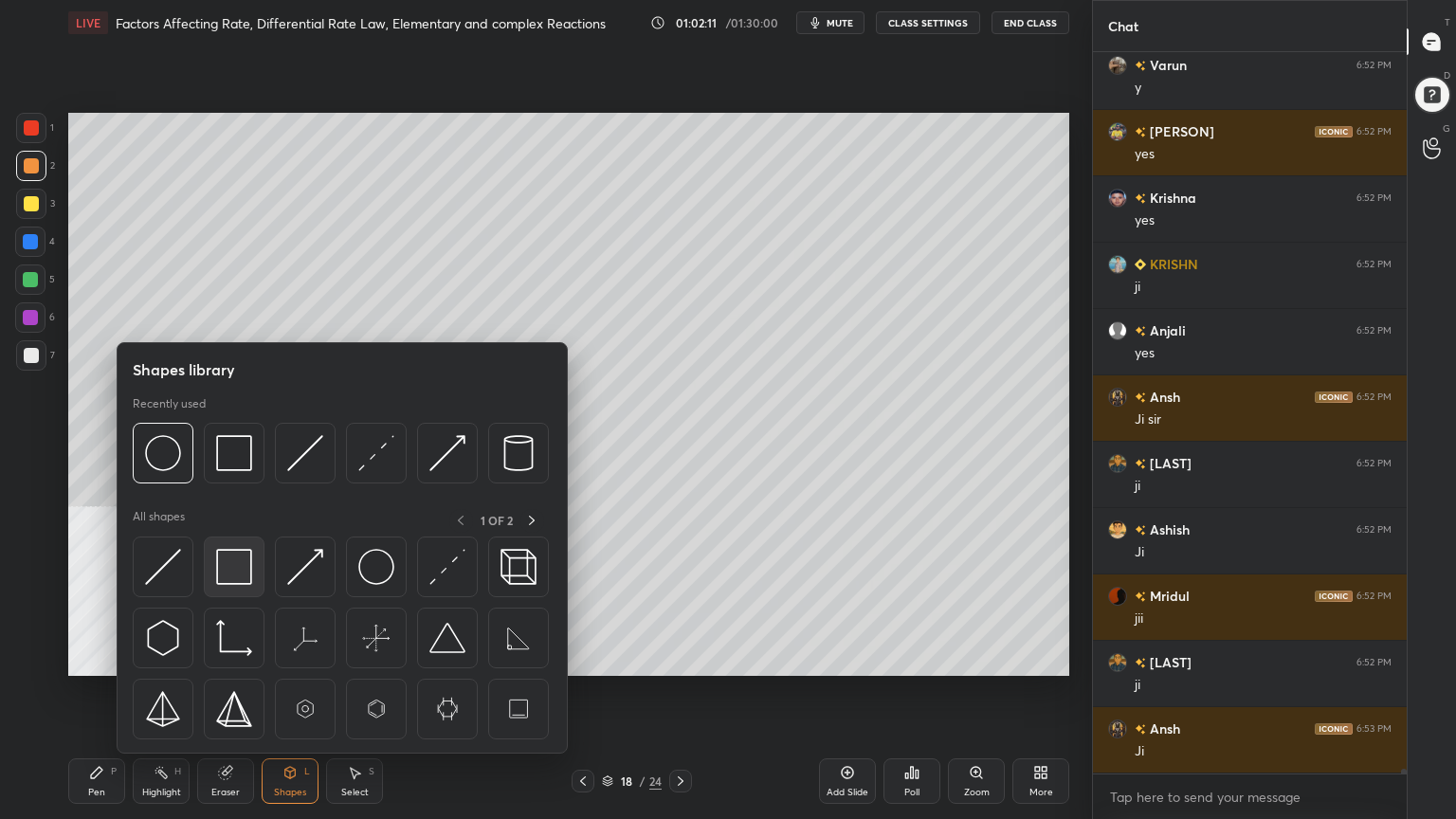 click at bounding box center [234, 567] 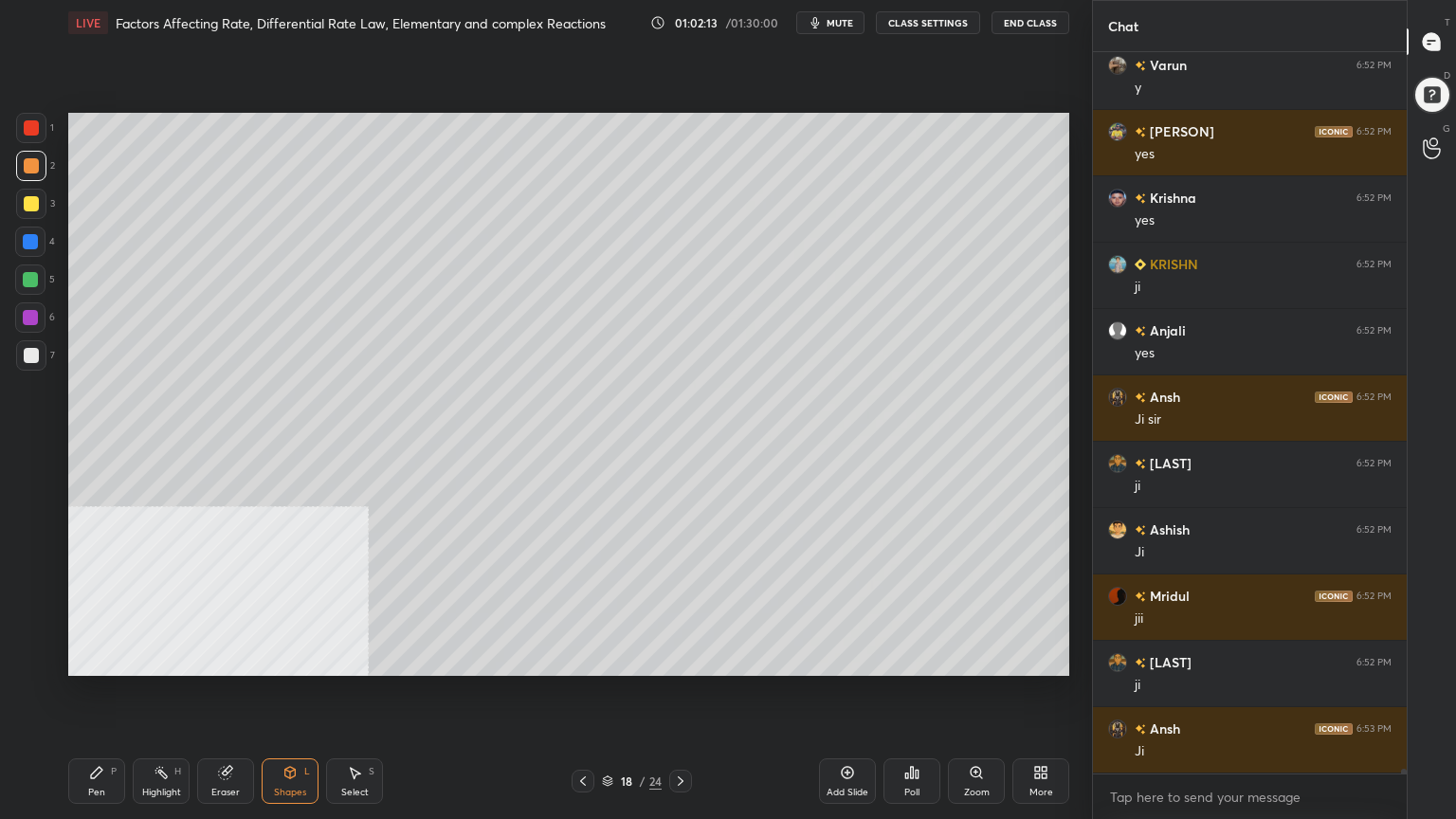 scroll, scrollTop: 106254, scrollLeft: 0, axis: vertical 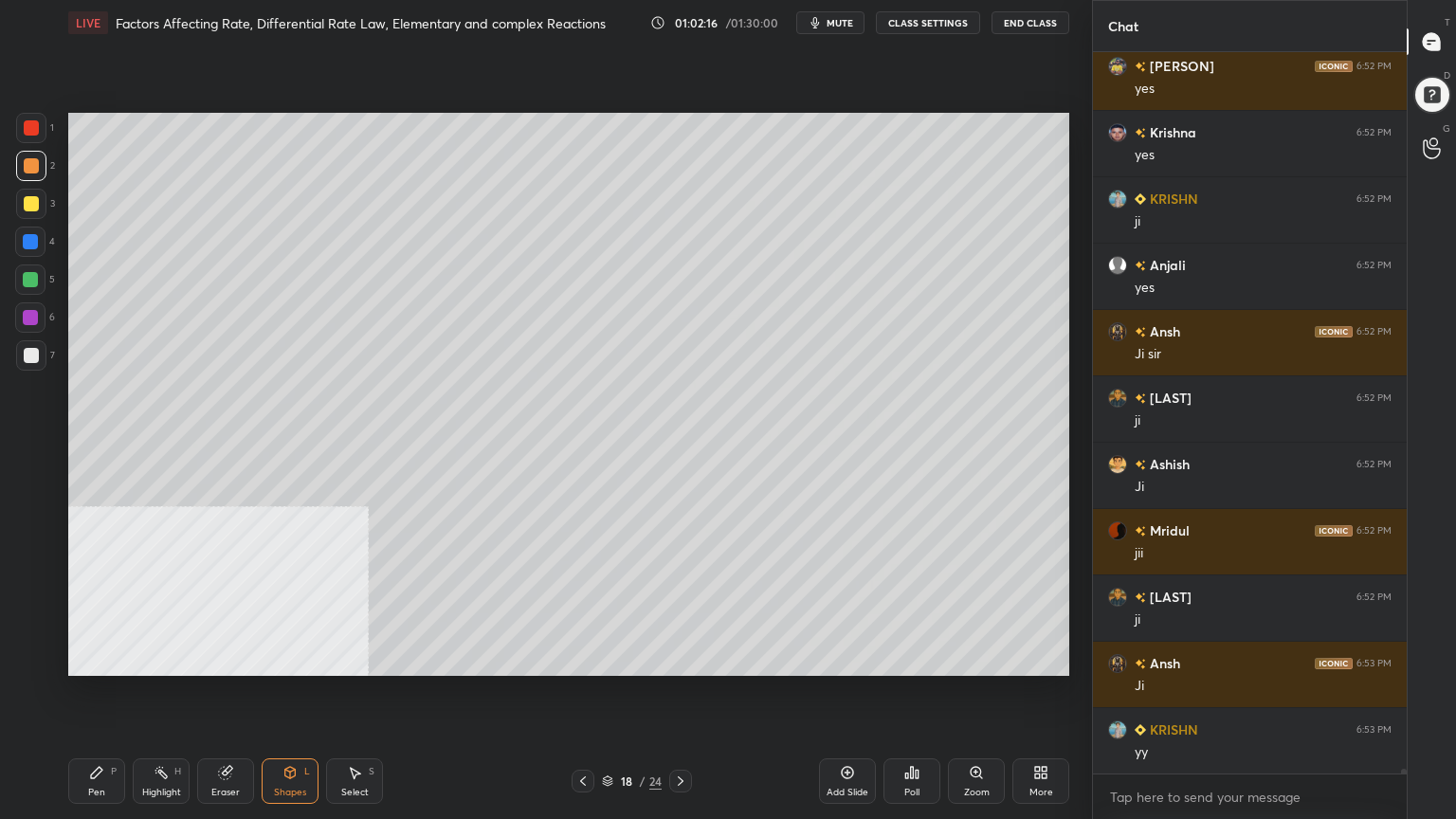 click on "Pen" at bounding box center [97, 792] 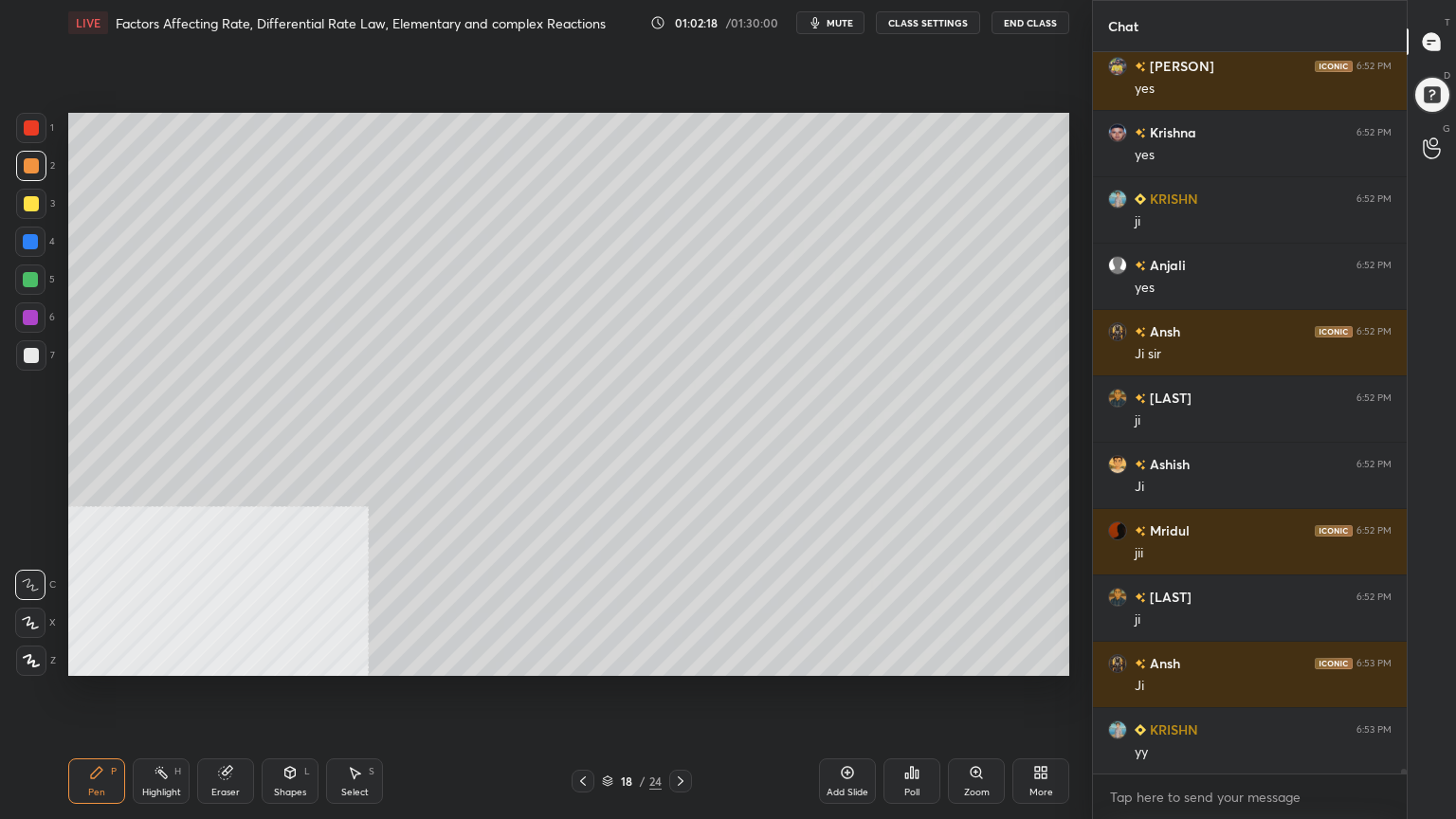 click at bounding box center [31, 355] 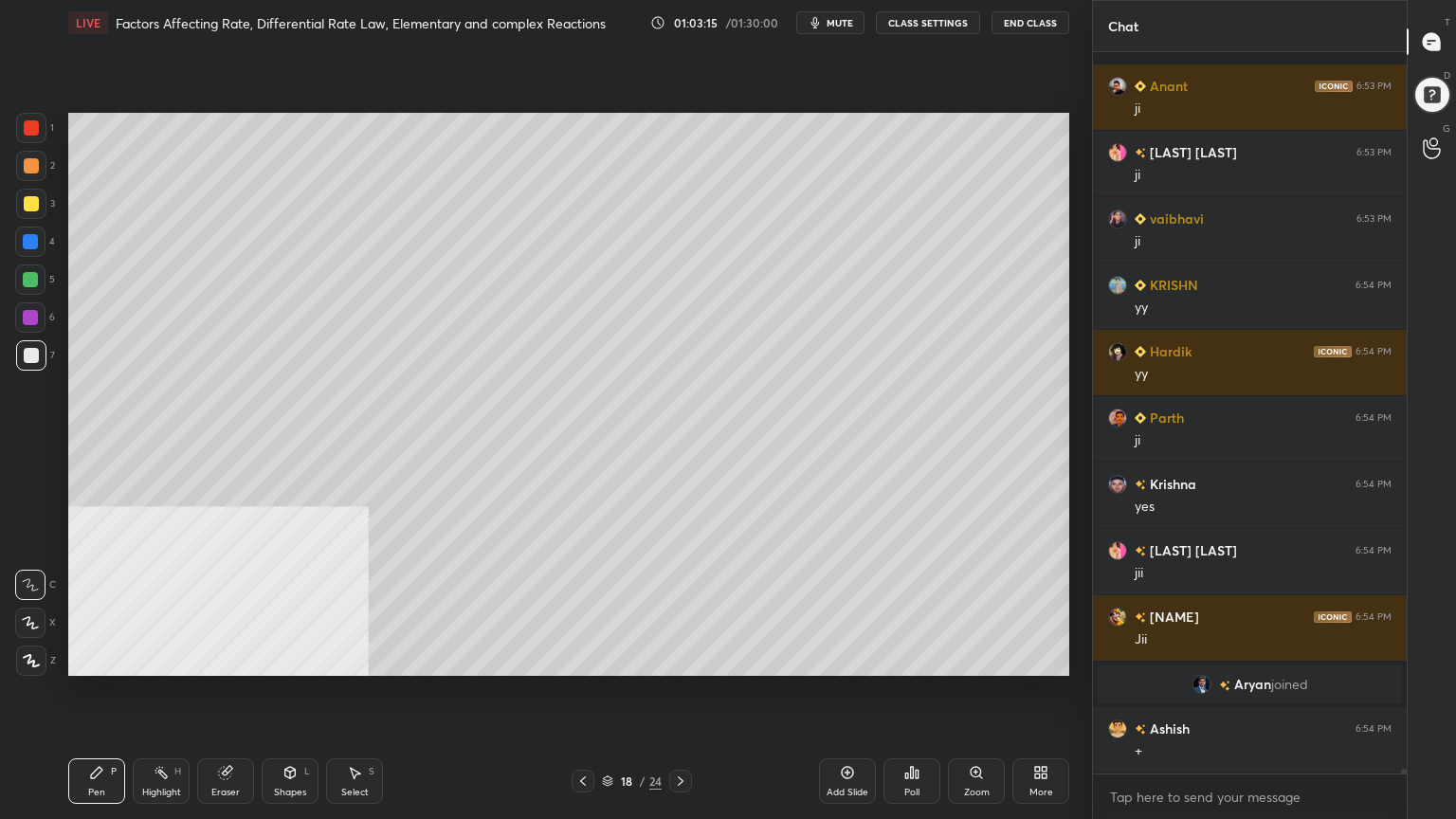 scroll, scrollTop: 102457, scrollLeft: 0, axis: vertical 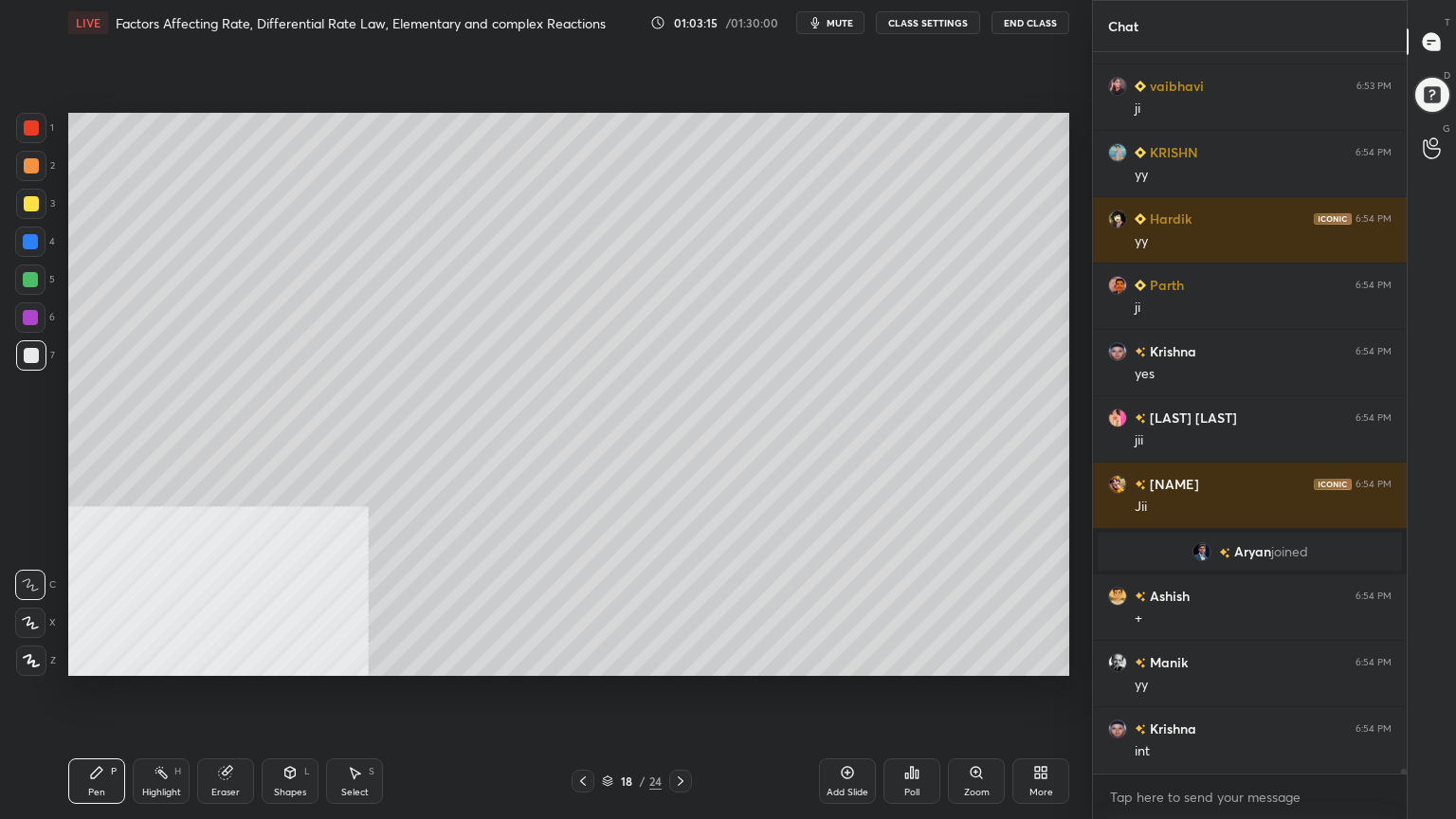 click at bounding box center [31, 204] 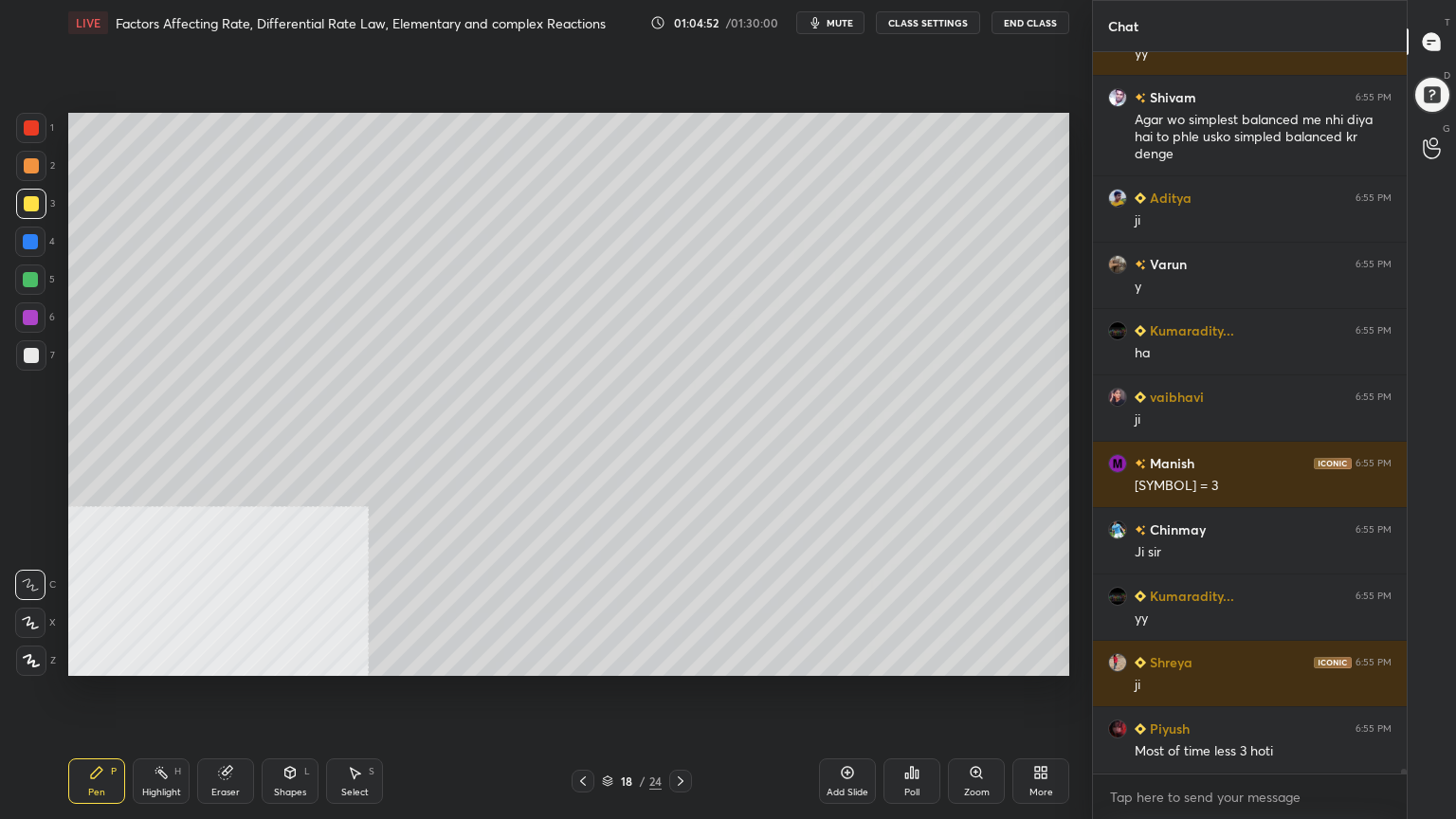 scroll, scrollTop: 104395, scrollLeft: 0, axis: vertical 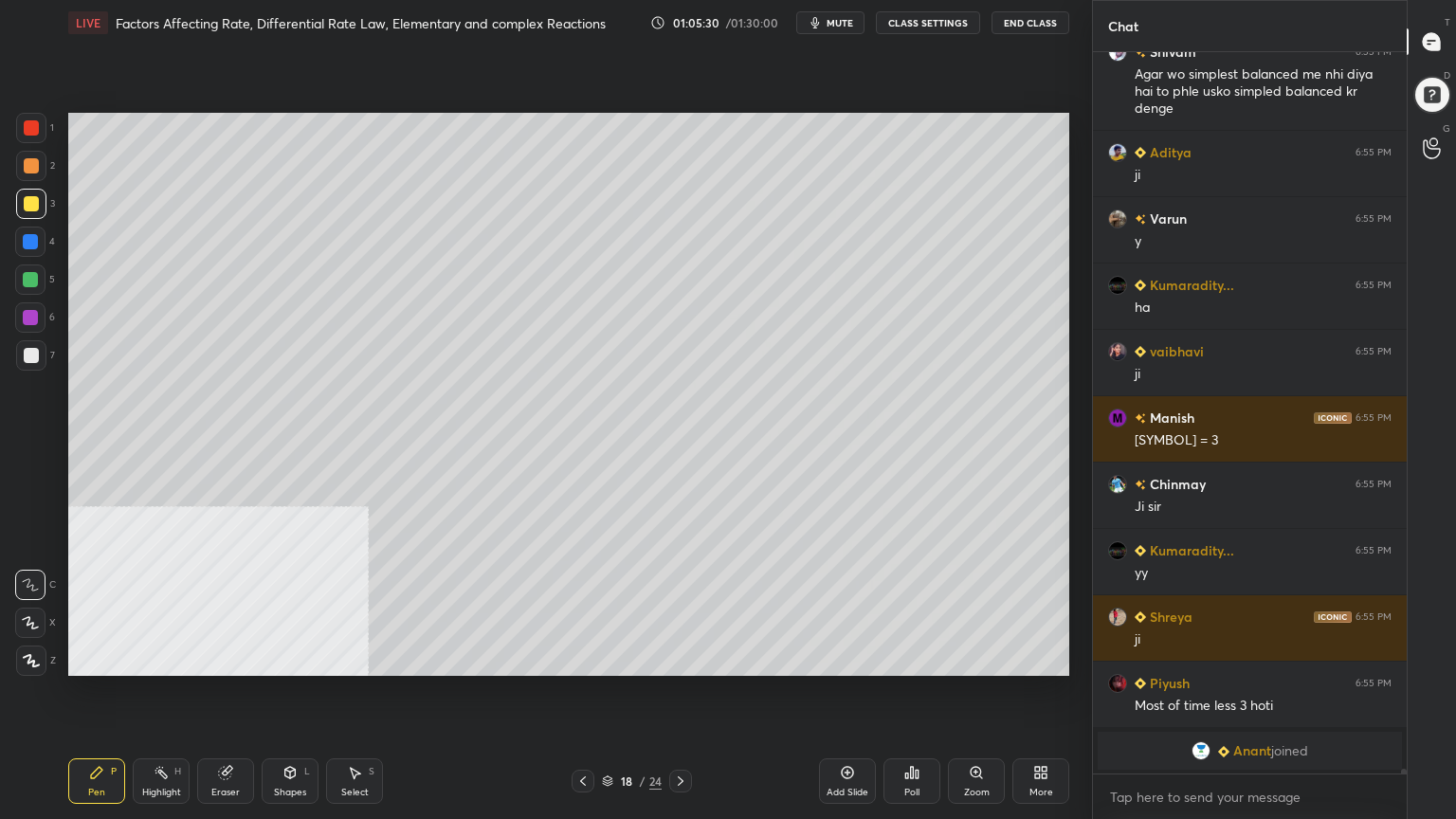 click on "Select S" at bounding box center [355, 781] 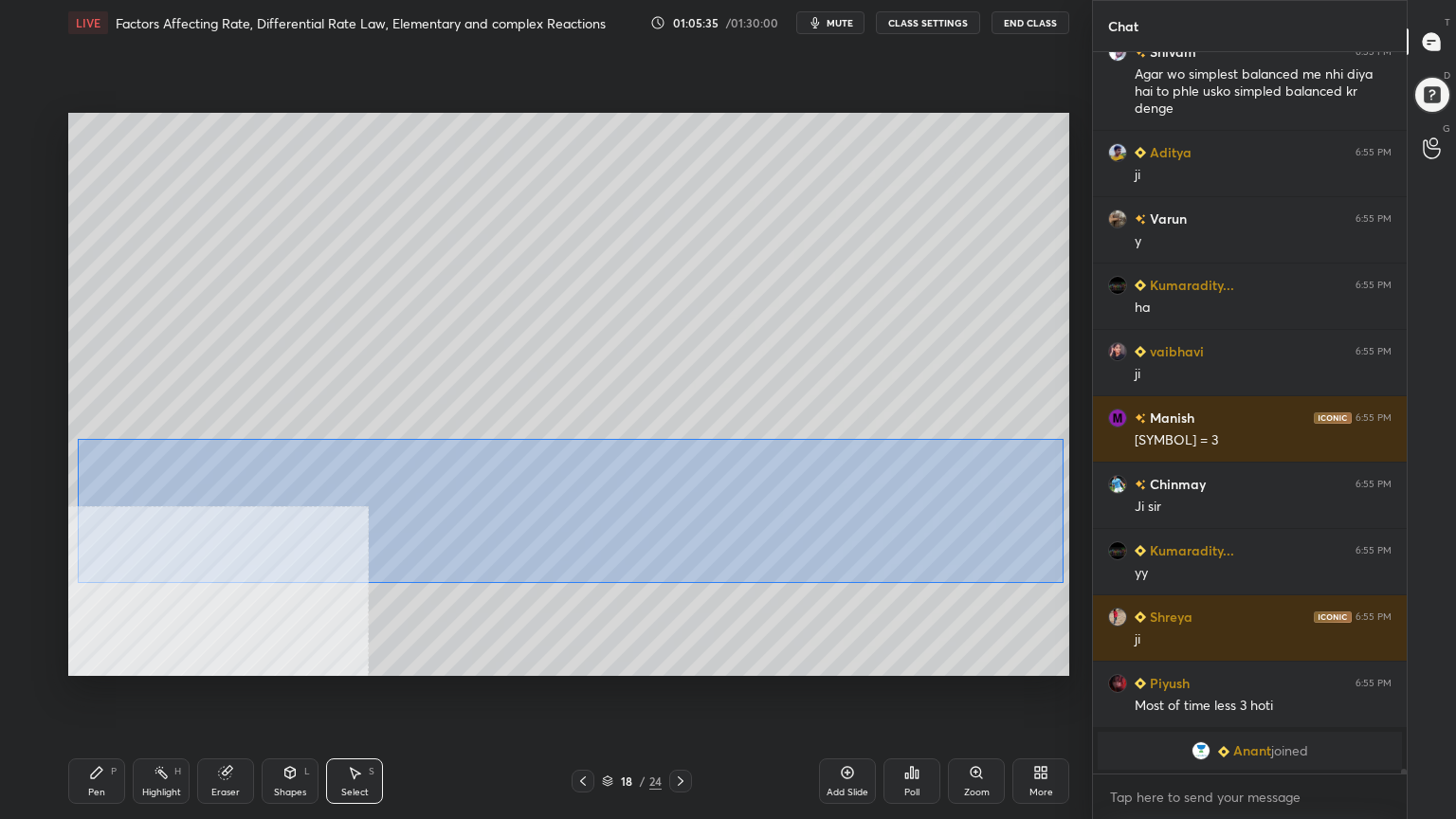 drag, startPoint x: 100, startPoint y: 452, endPoint x: 1059, endPoint y: 573, distance: 966.60333 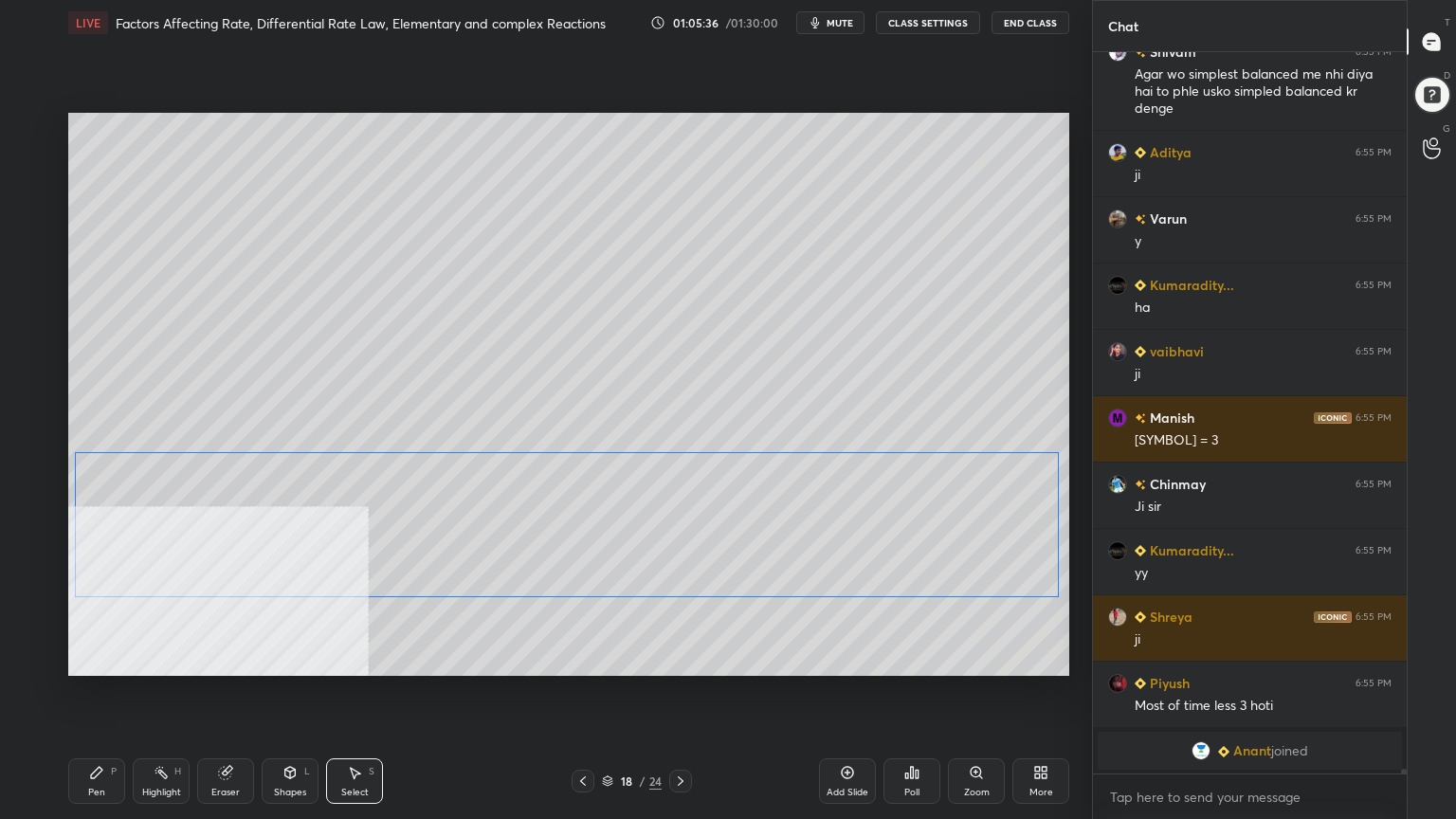 click on "0 ° Undo Copy Paste here Duplicate Duplicate to new slide Delete" at bounding box center (569, 394) 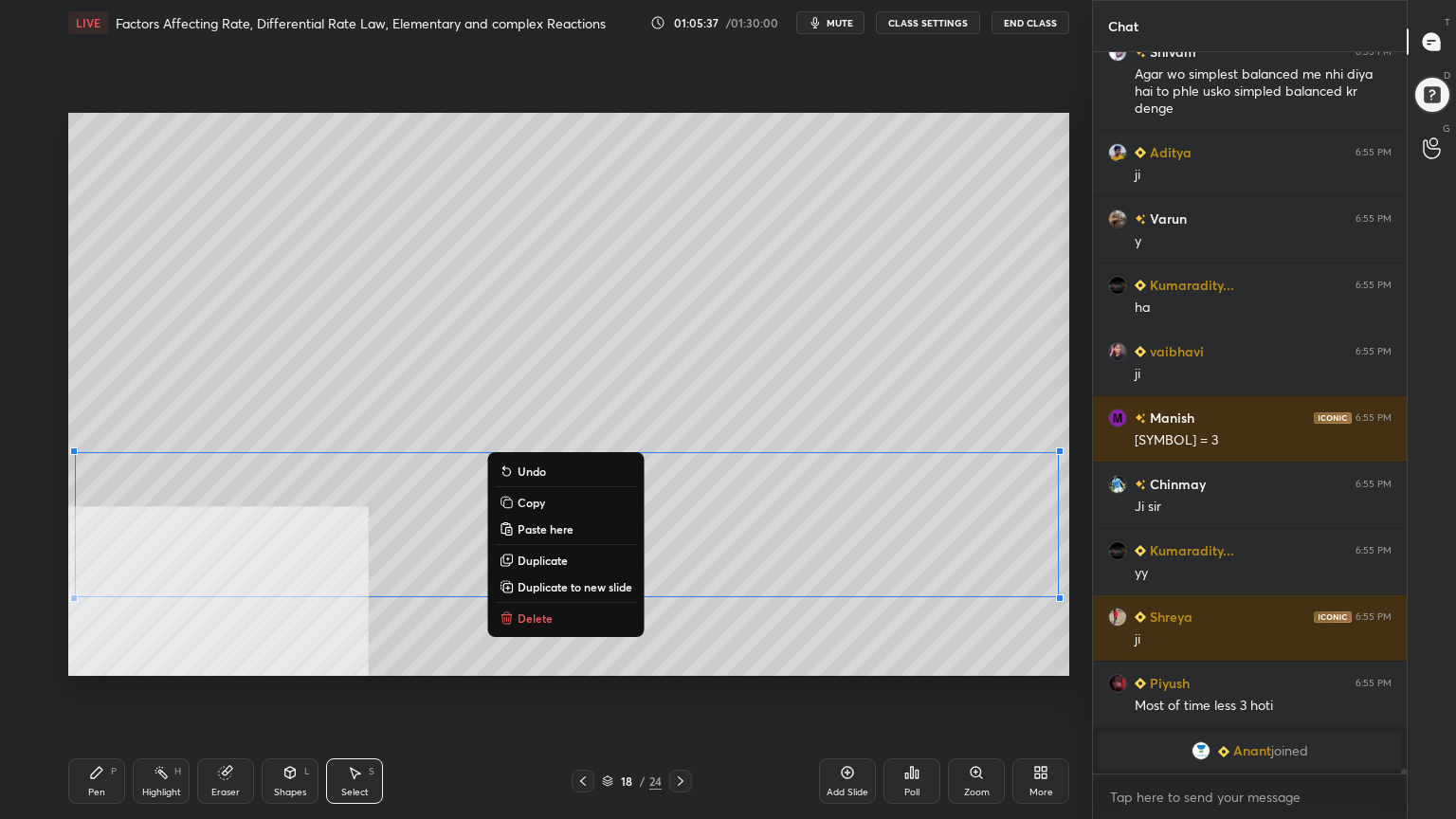 click on "0 ° Undo Copy Paste here Duplicate Duplicate to new slide Delete" at bounding box center (569, 394) 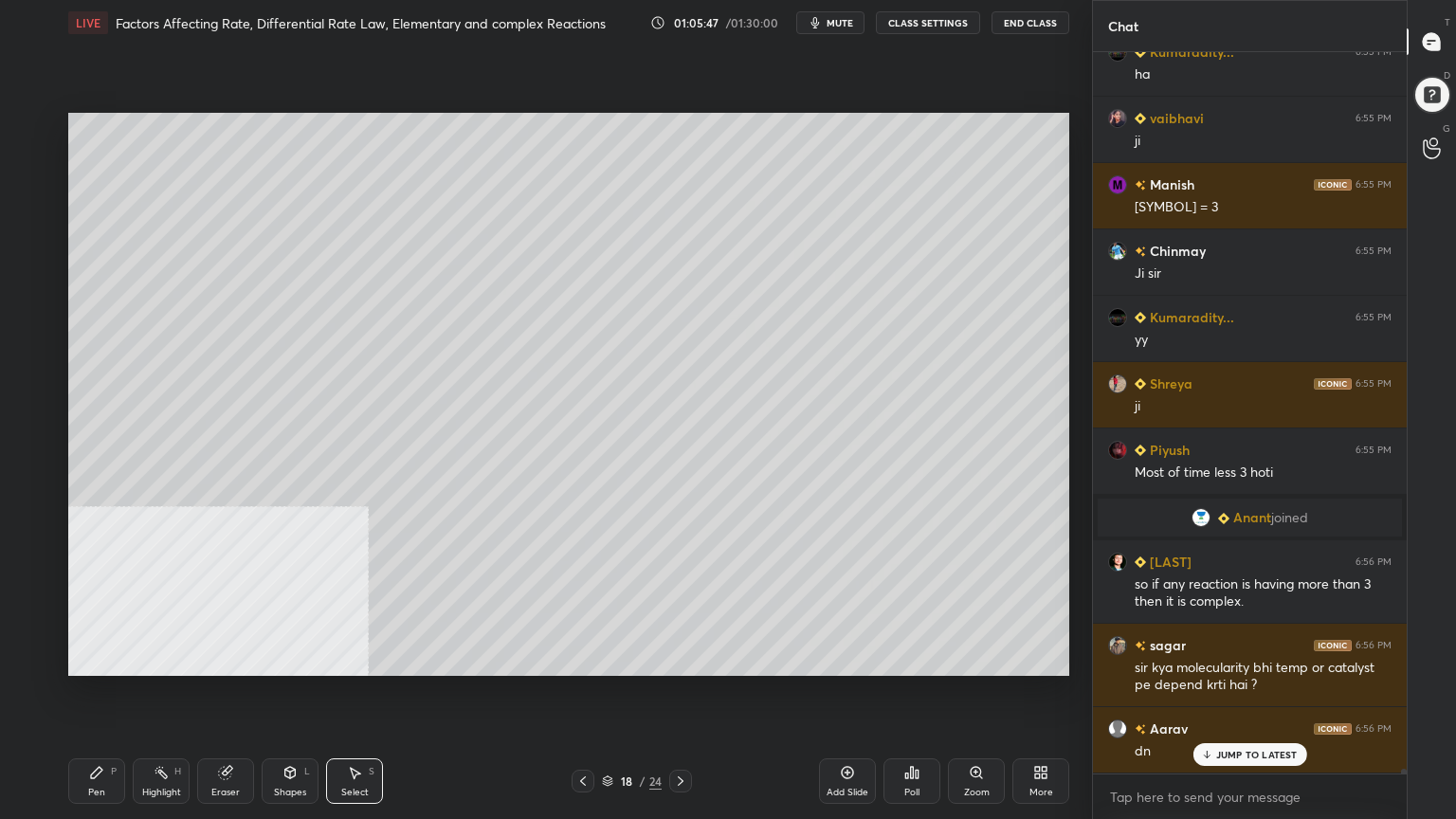 scroll, scrollTop: 104089, scrollLeft: 0, axis: vertical 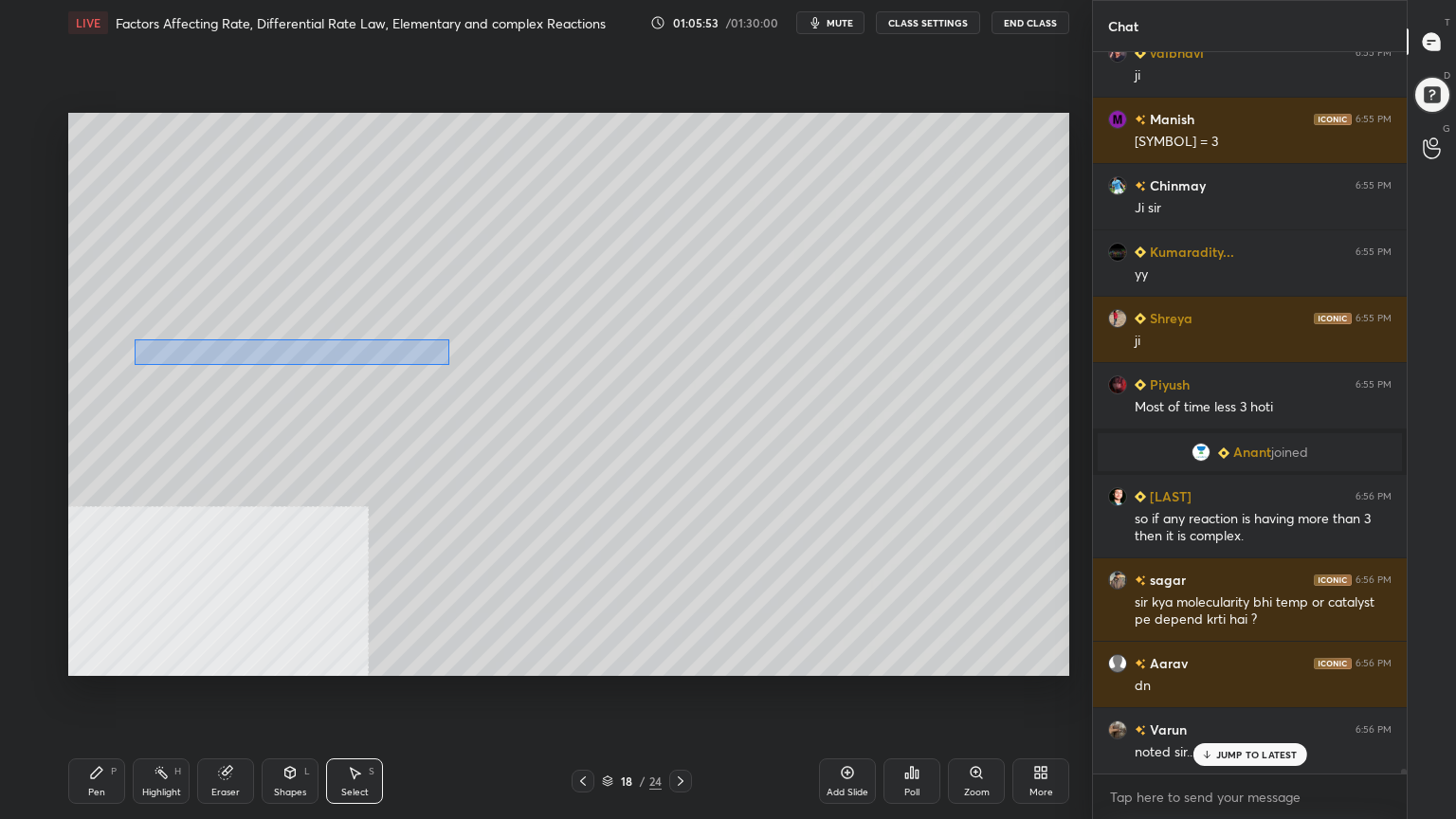 drag, startPoint x: 141, startPoint y: 341, endPoint x: 450, endPoint y: 361, distance: 309.6466 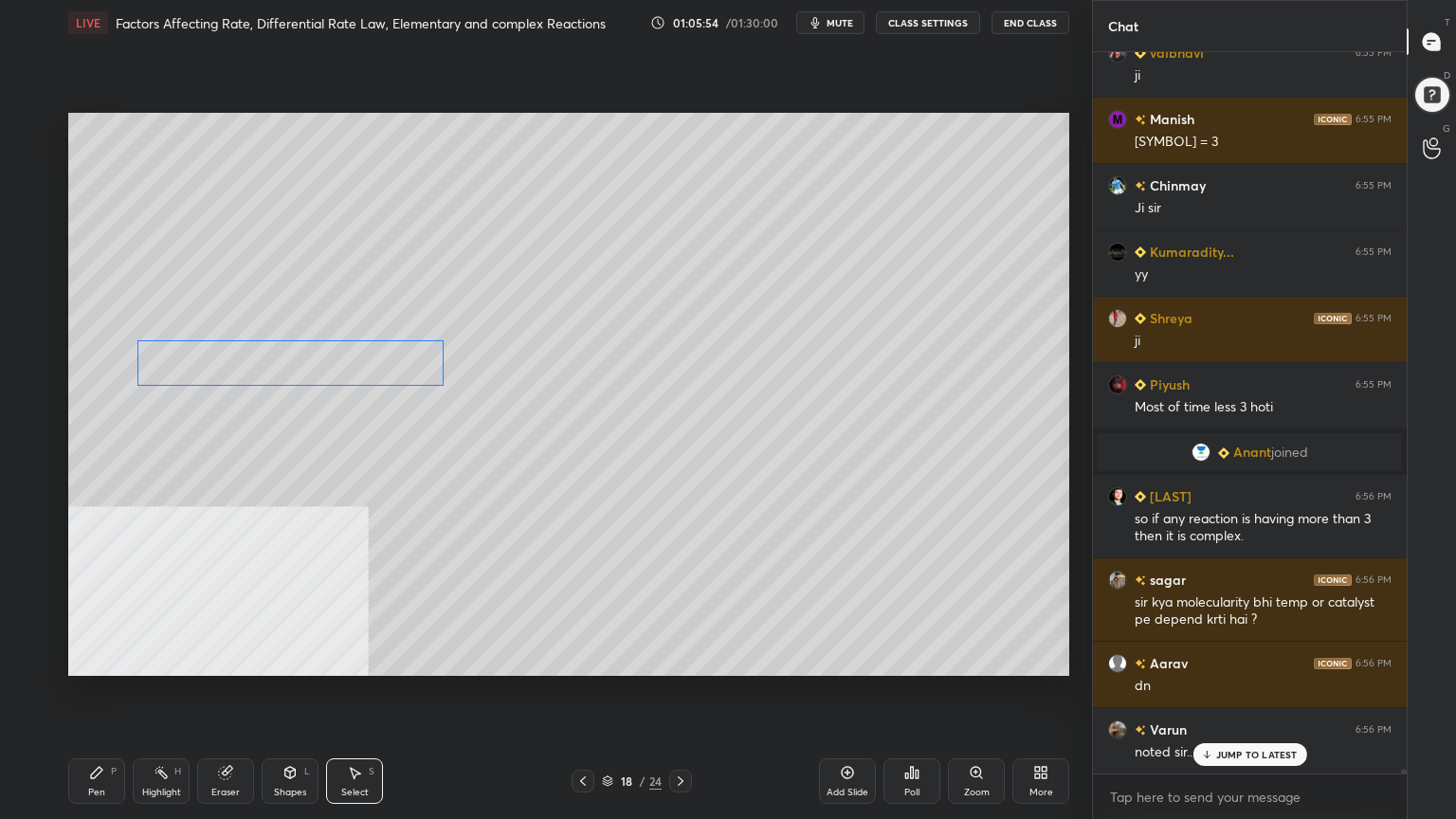 click on "0 ° Undo Copy Paste here Duplicate Duplicate to new slide Delete" at bounding box center [569, 394] 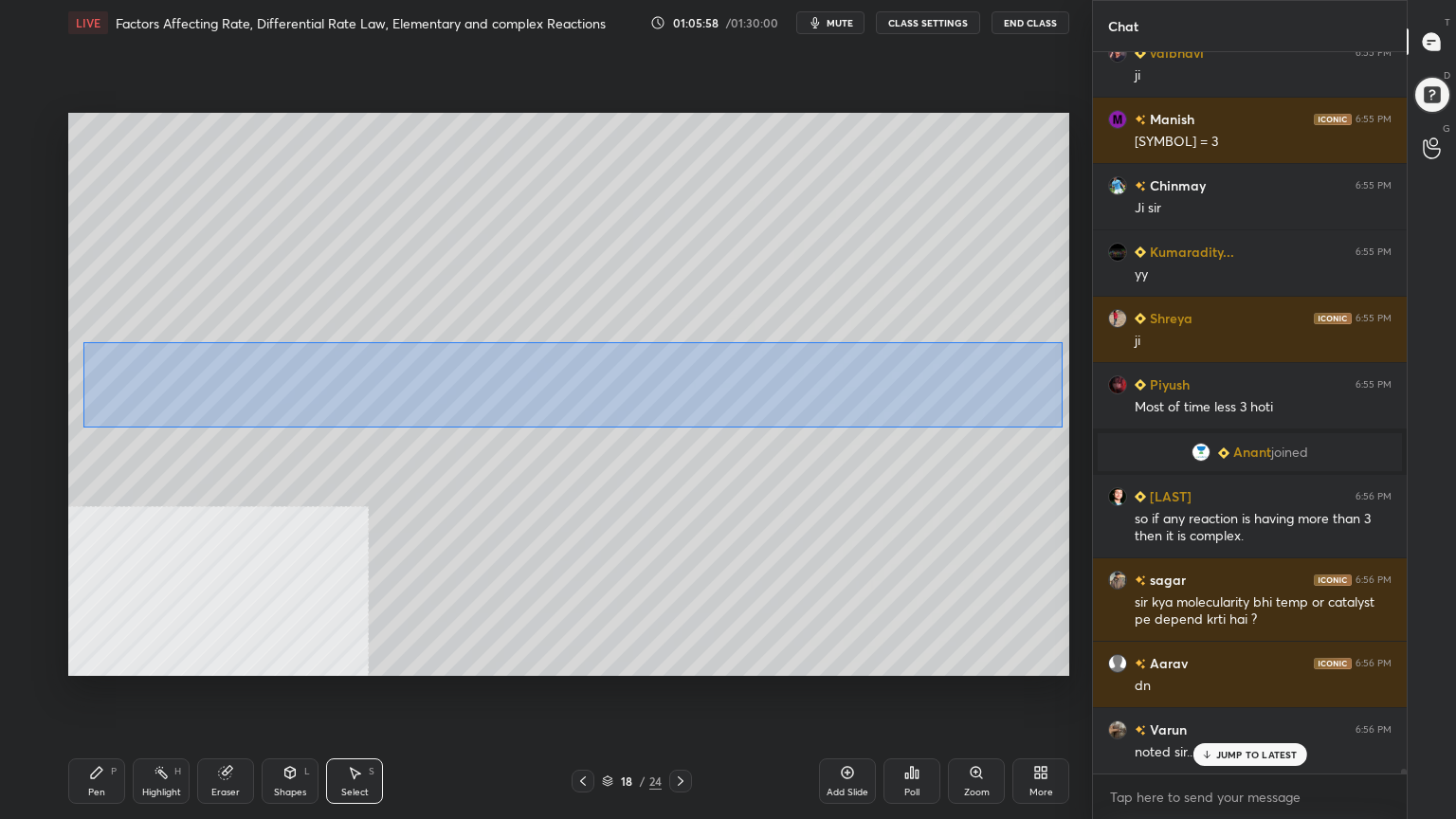 drag, startPoint x: 83, startPoint y: 342, endPoint x: 1062, endPoint y: 427, distance: 982.6831 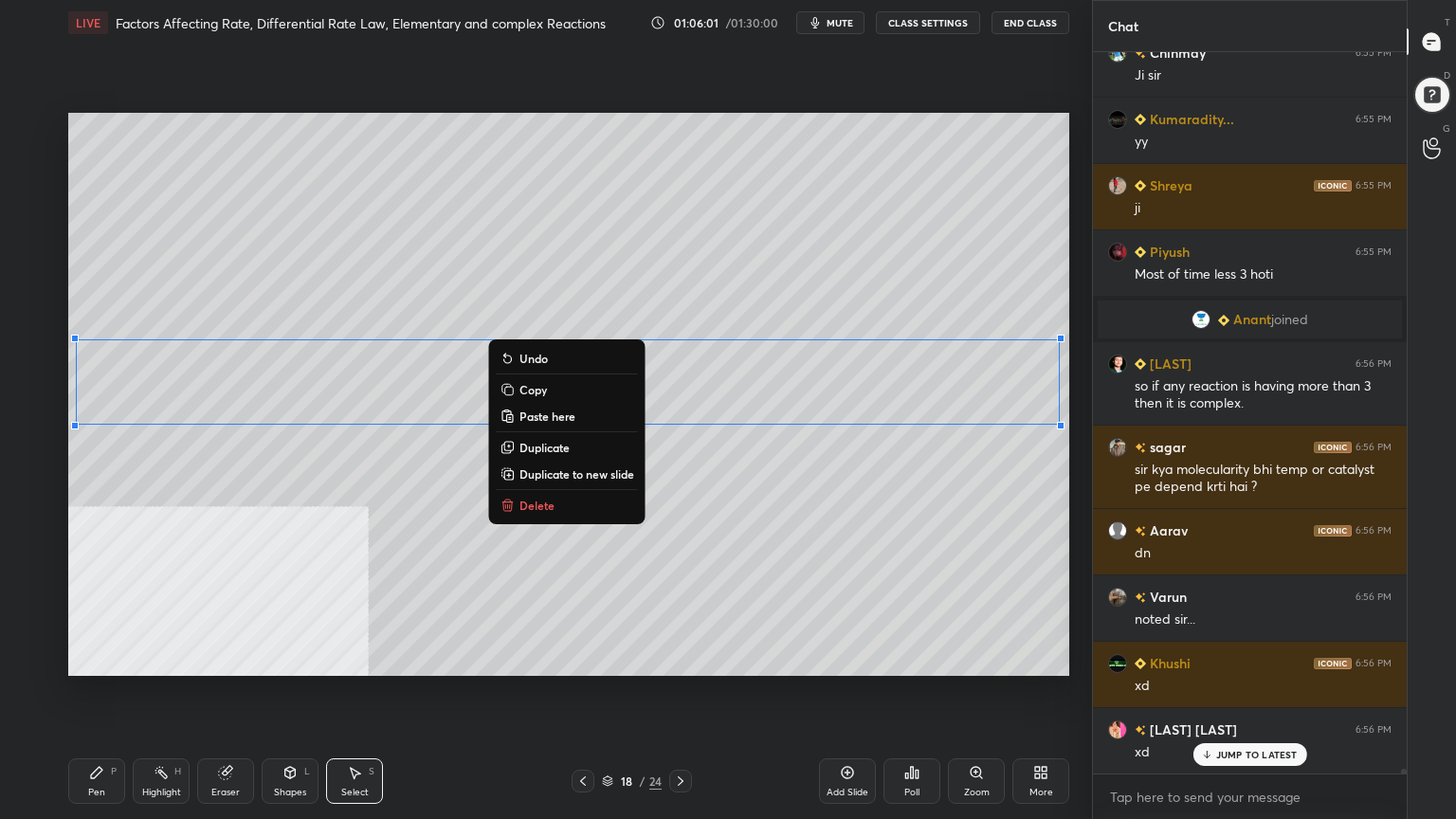 scroll, scrollTop: 104354, scrollLeft: 0, axis: vertical 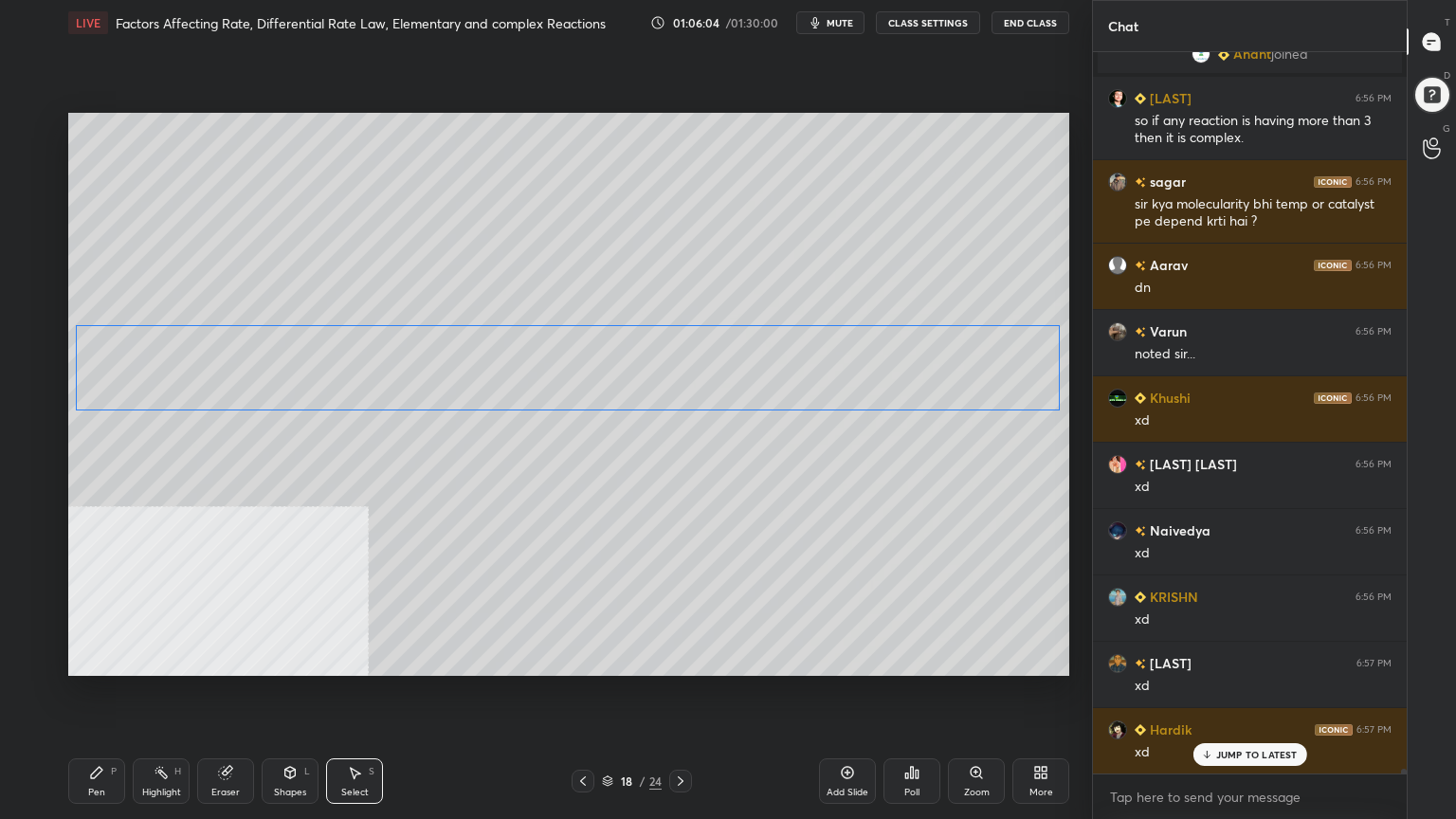 drag, startPoint x: 956, startPoint y: 403, endPoint x: 956, endPoint y: 389, distance: 14 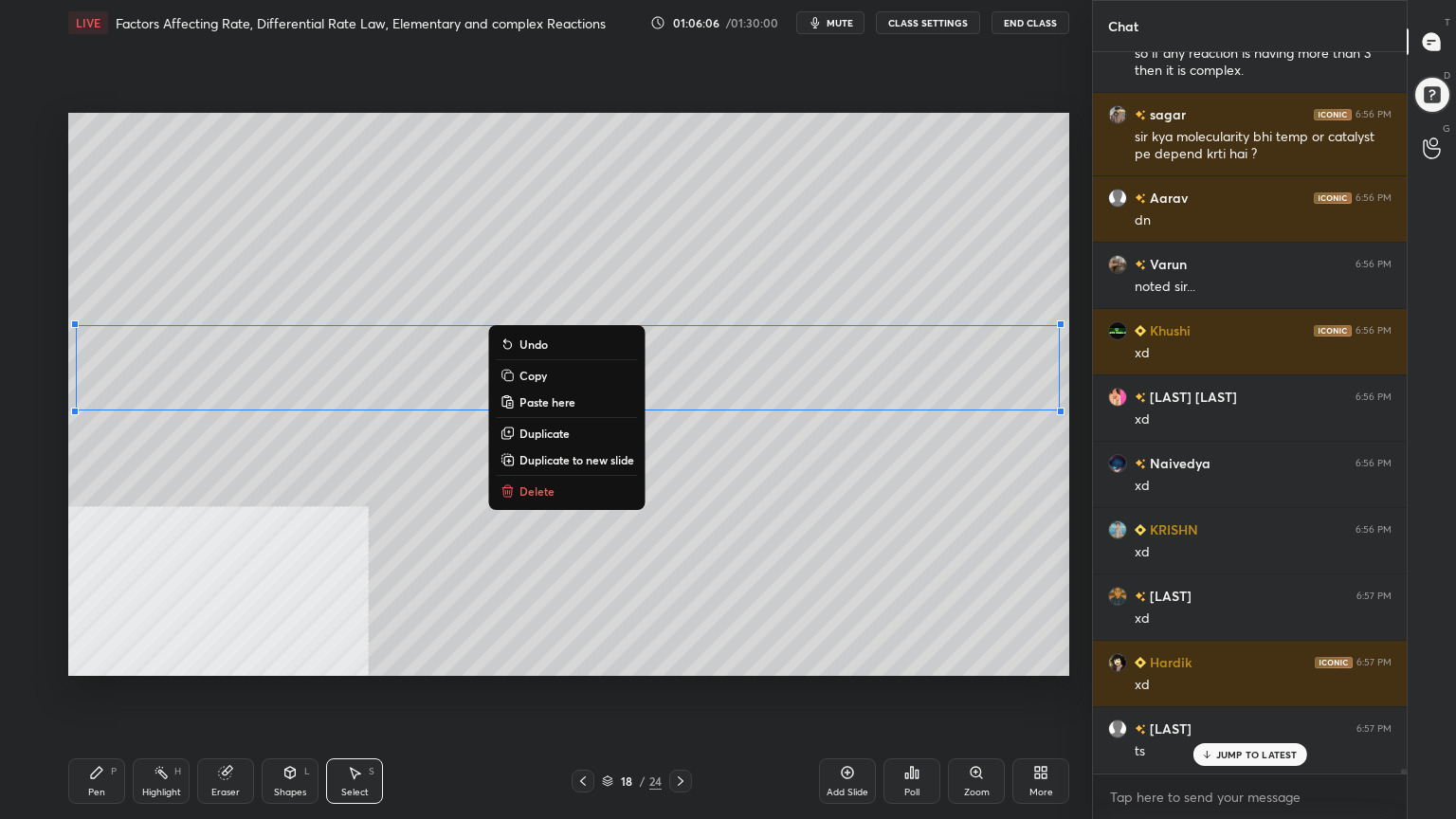 scroll, scrollTop: 104620, scrollLeft: 0, axis: vertical 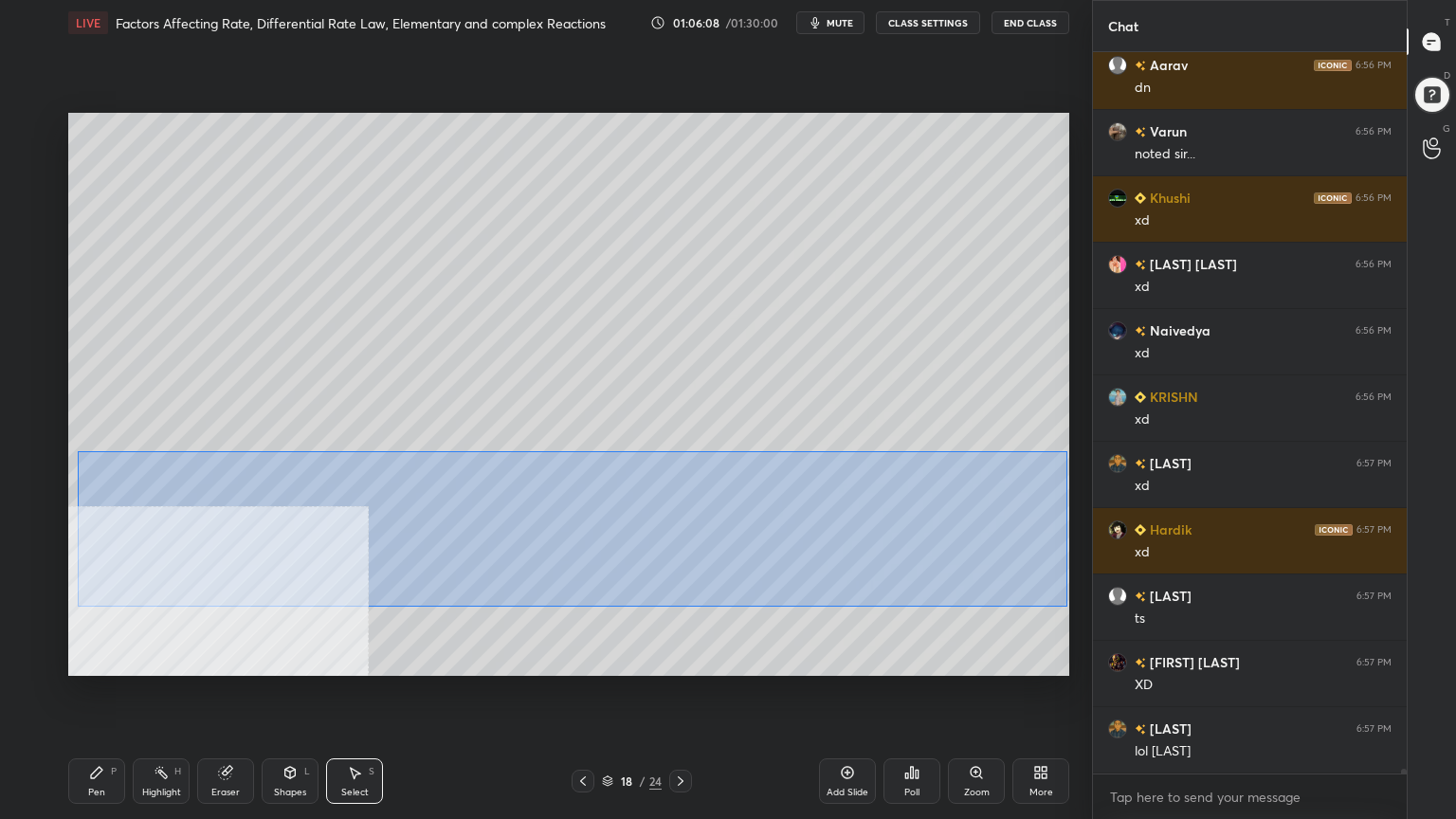 drag, startPoint x: 80, startPoint y: 449, endPoint x: 1061, endPoint y: 592, distance: 991.3677 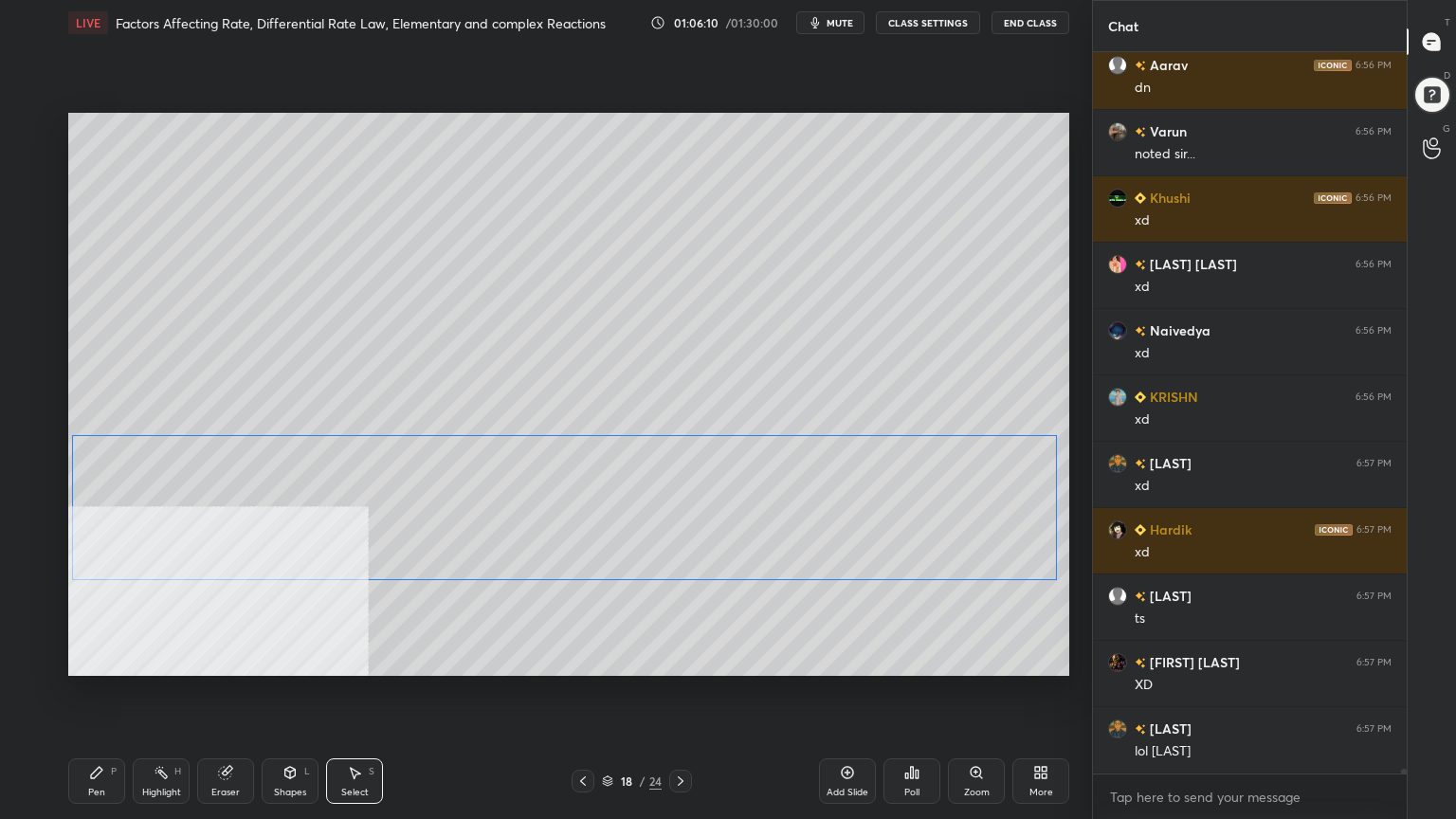drag, startPoint x: 961, startPoint y: 568, endPoint x: 957, endPoint y: 551, distance: 17.464249 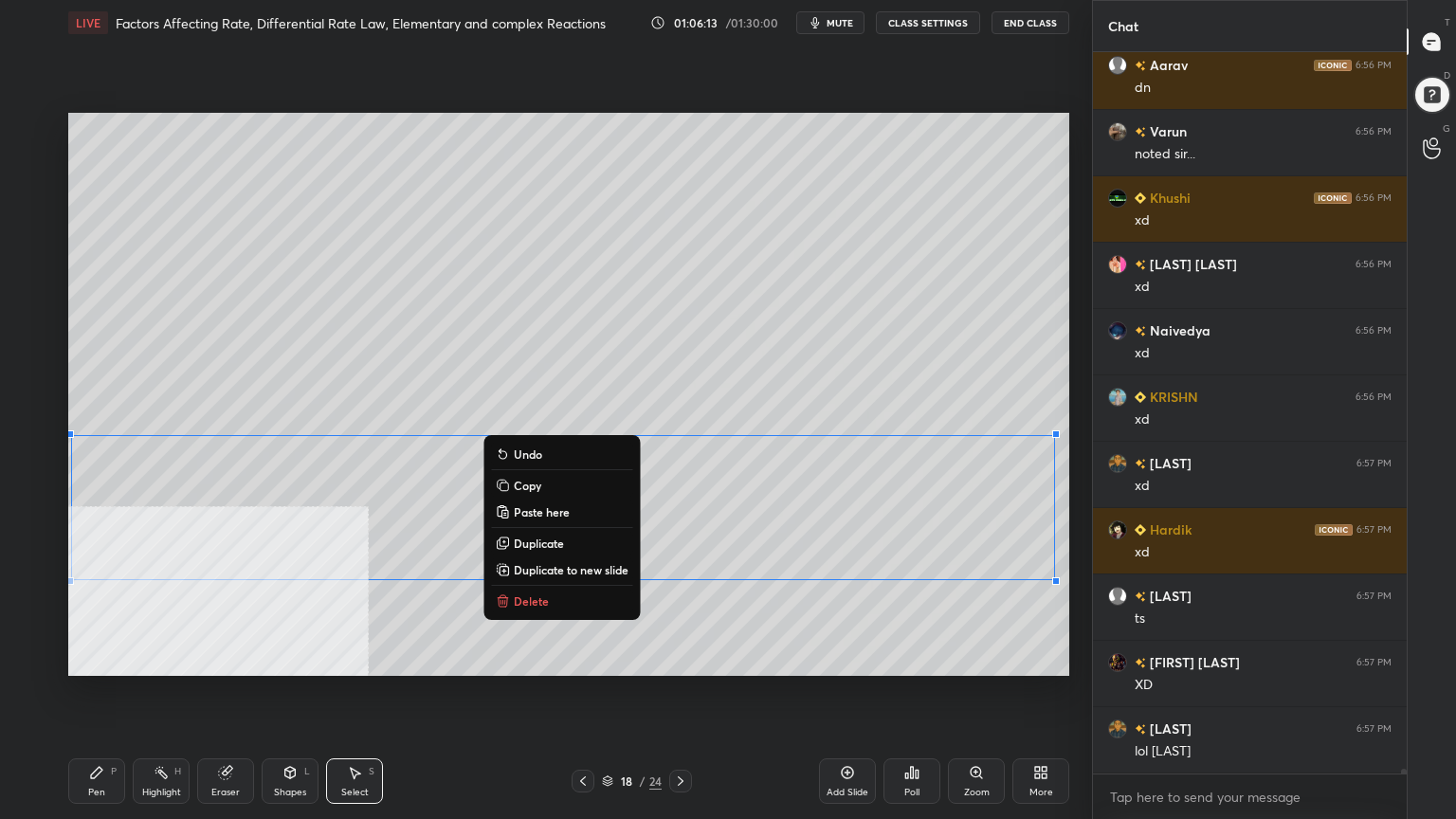 drag, startPoint x: 112, startPoint y: 769, endPoint x: 110, endPoint y: 729, distance: 40.049969 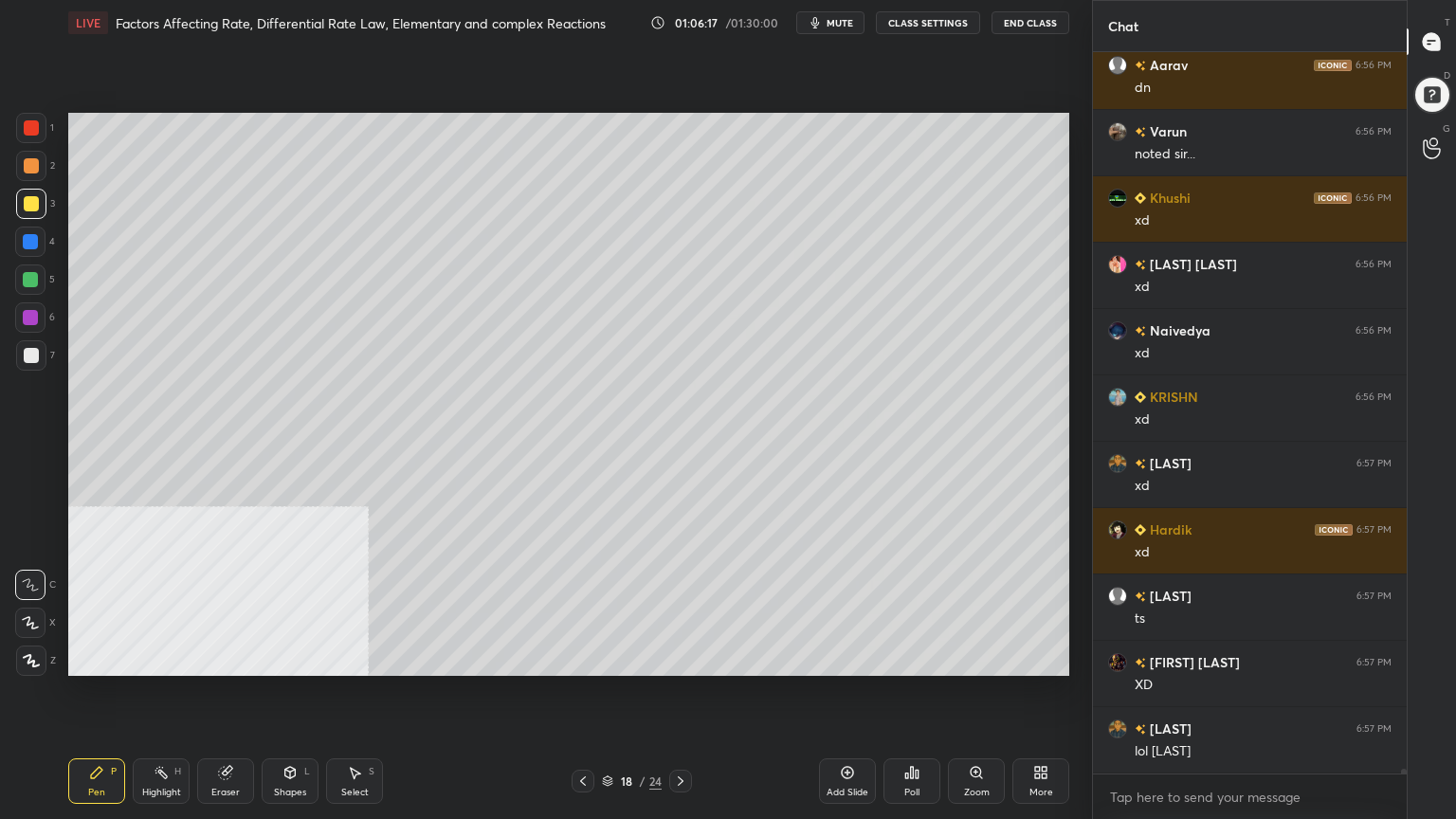 click on "Select S" at bounding box center [355, 781] 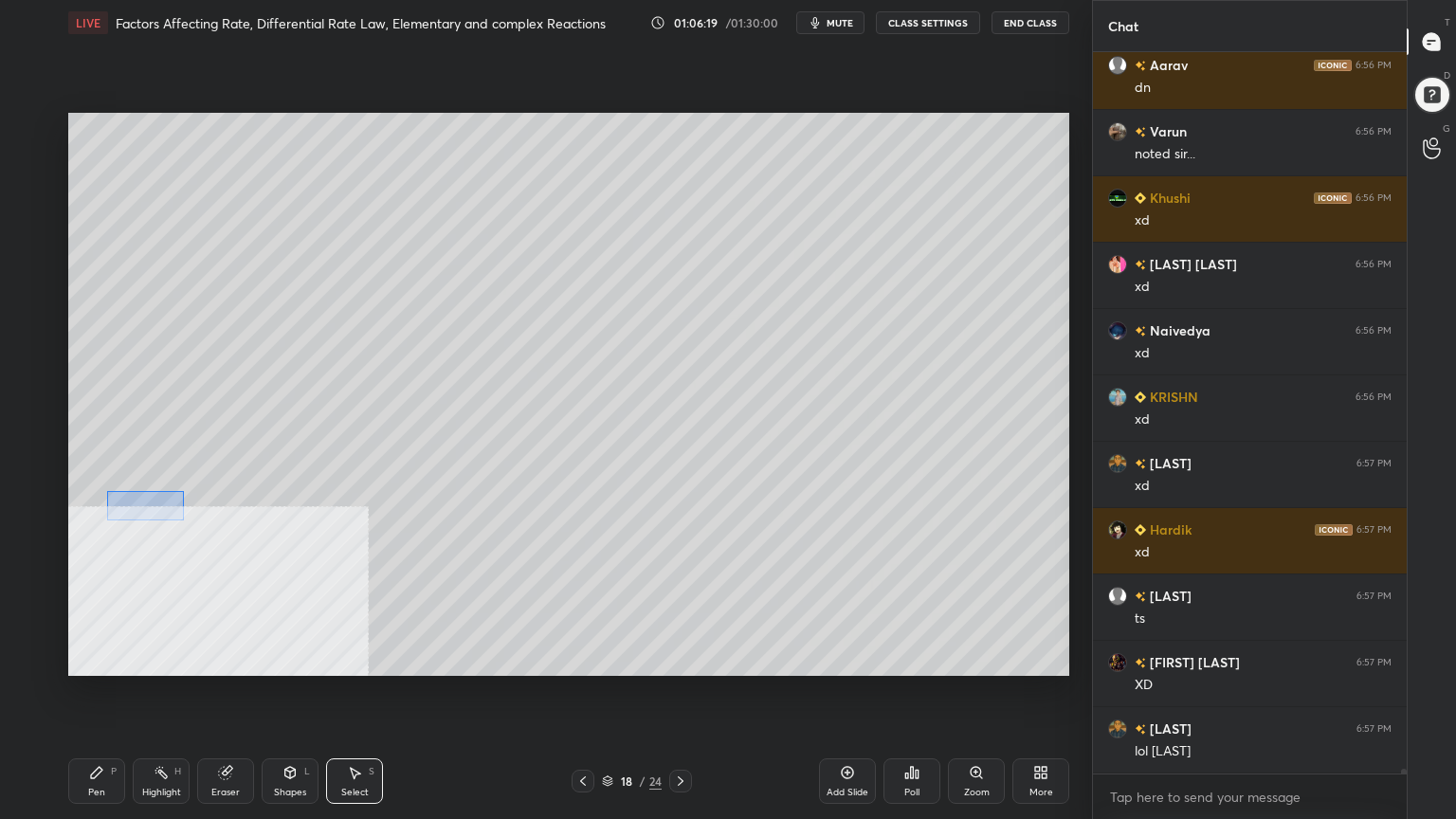 drag, startPoint x: 124, startPoint y: 498, endPoint x: 188, endPoint y: 519, distance: 67.357256 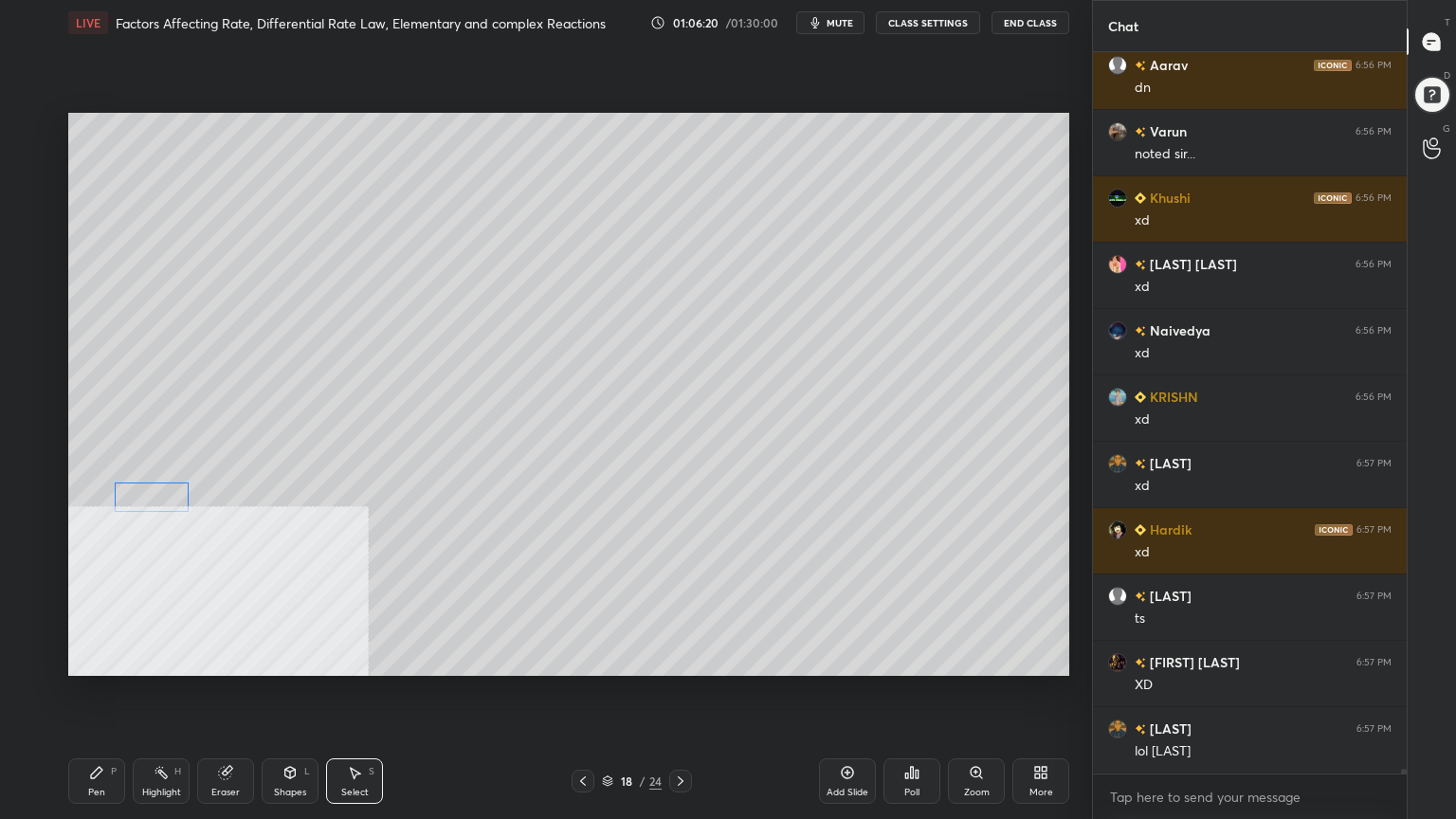 click on "0 ° Undo Copy Paste here Duplicate Duplicate to new slide Delete" at bounding box center (569, 394) 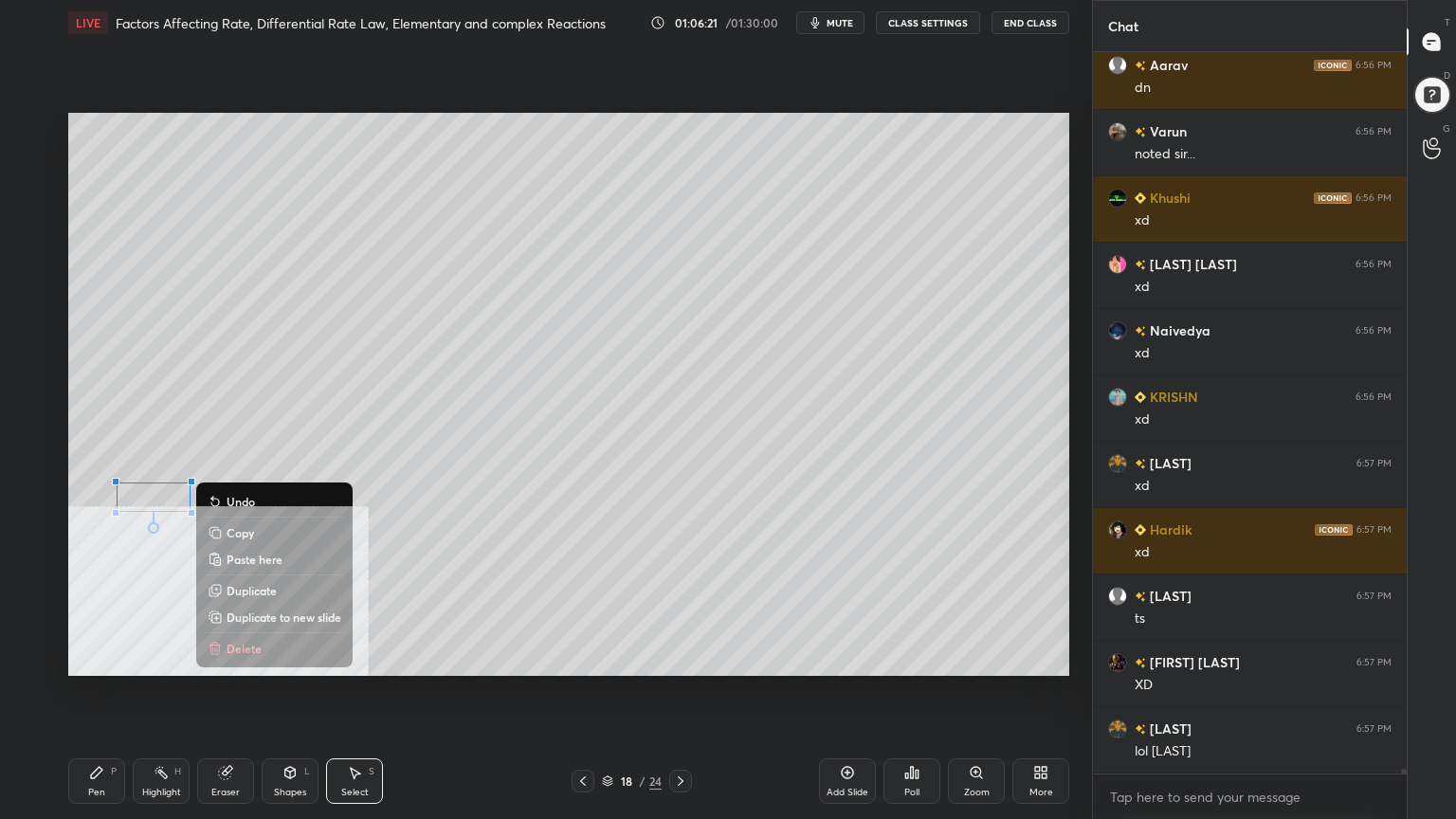 drag, startPoint x: 95, startPoint y: 789, endPoint x: 76, endPoint y: 779, distance: 21.47091 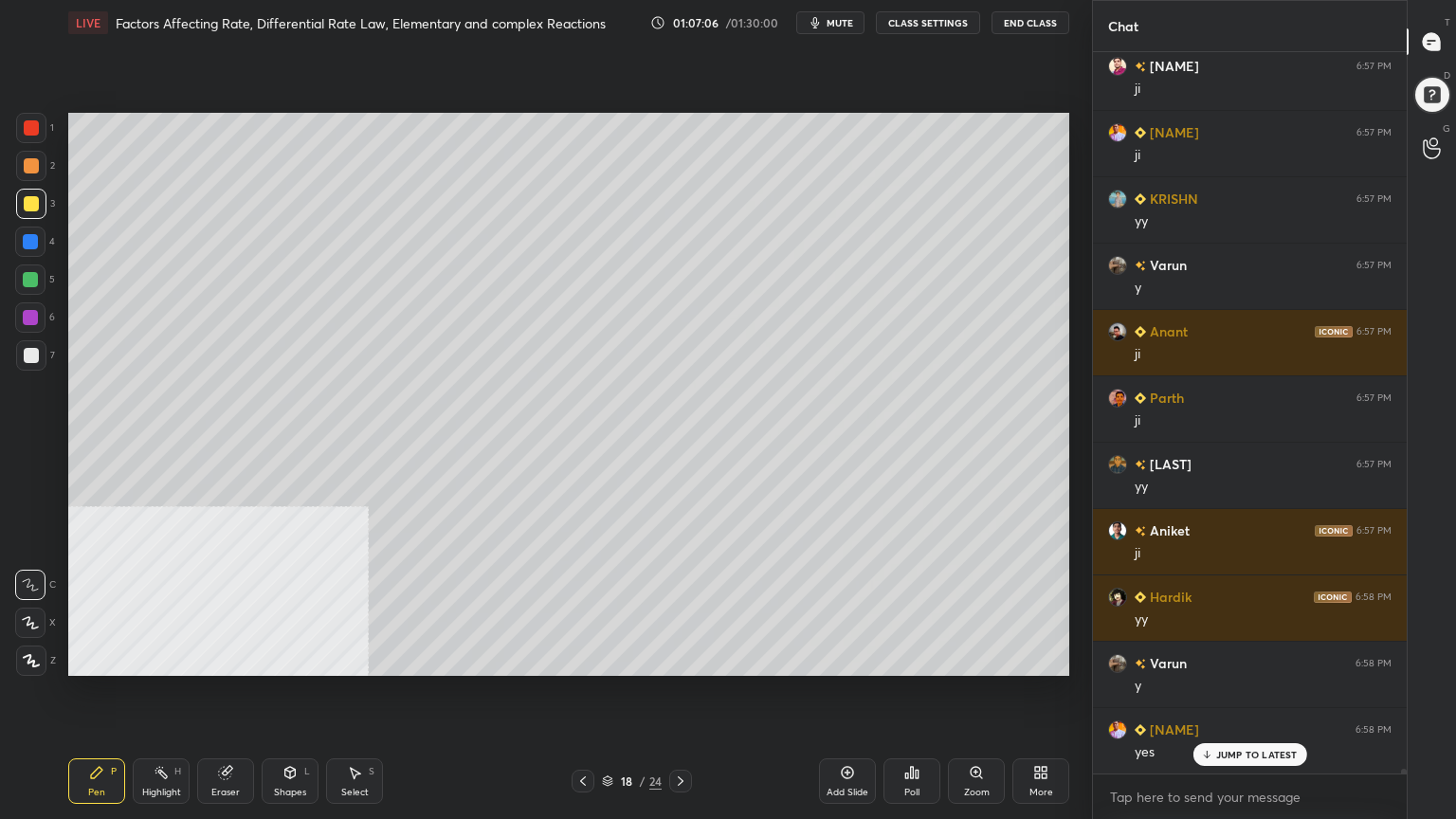 scroll, scrollTop: 105483, scrollLeft: 0, axis: vertical 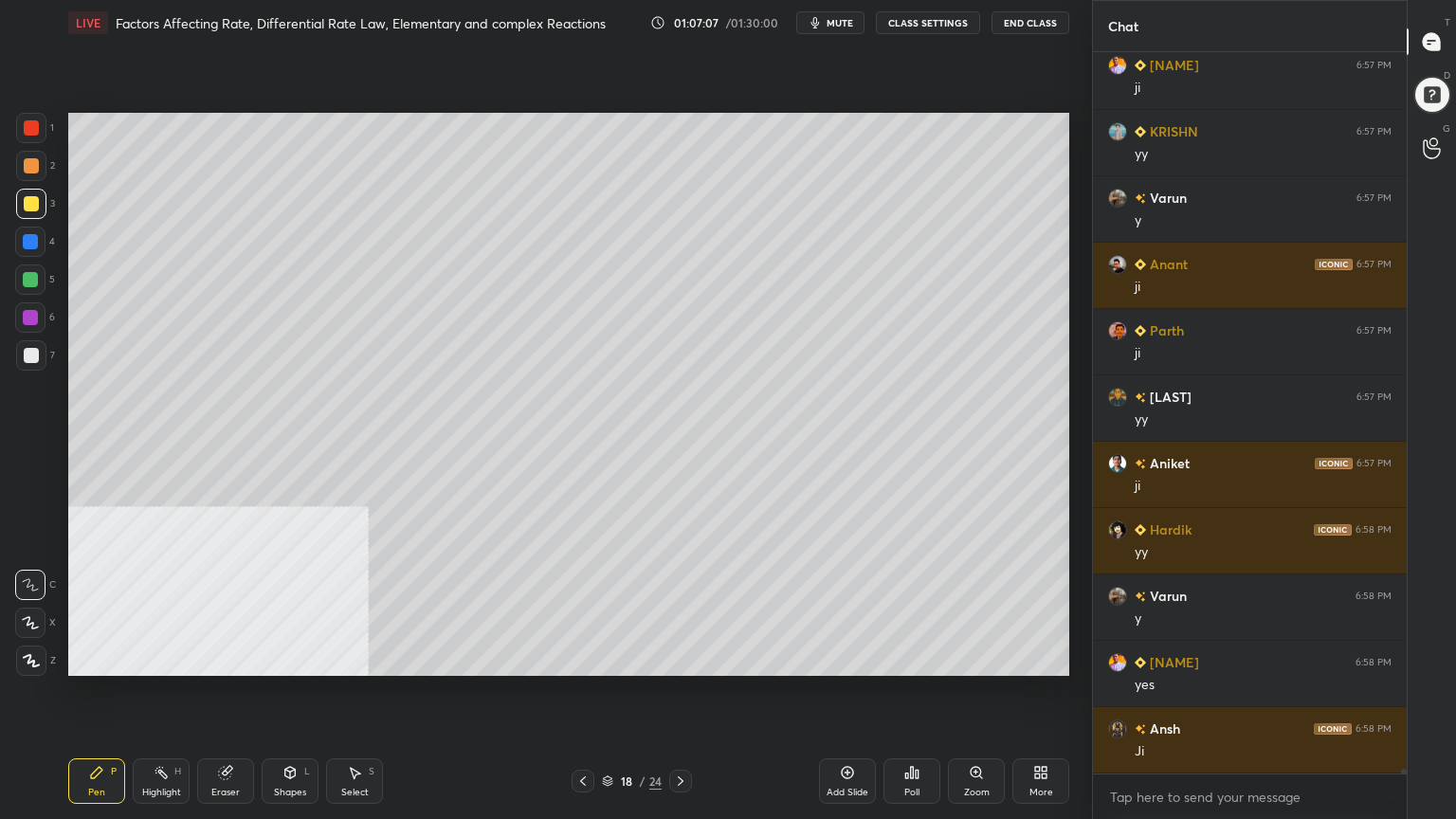 drag, startPoint x: 300, startPoint y: 784, endPoint x: 300, endPoint y: 774, distance: 10 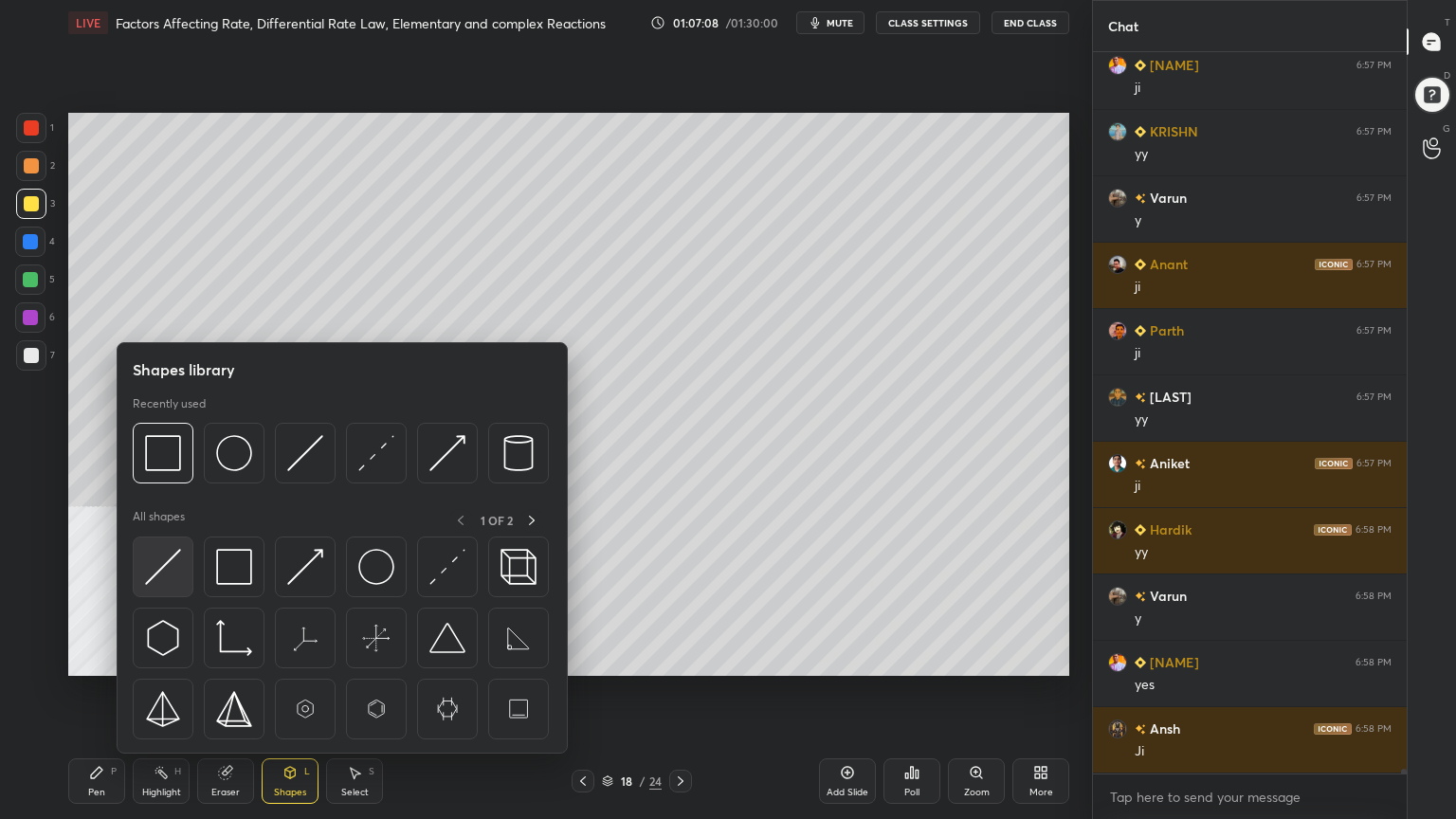 click at bounding box center (163, 567) 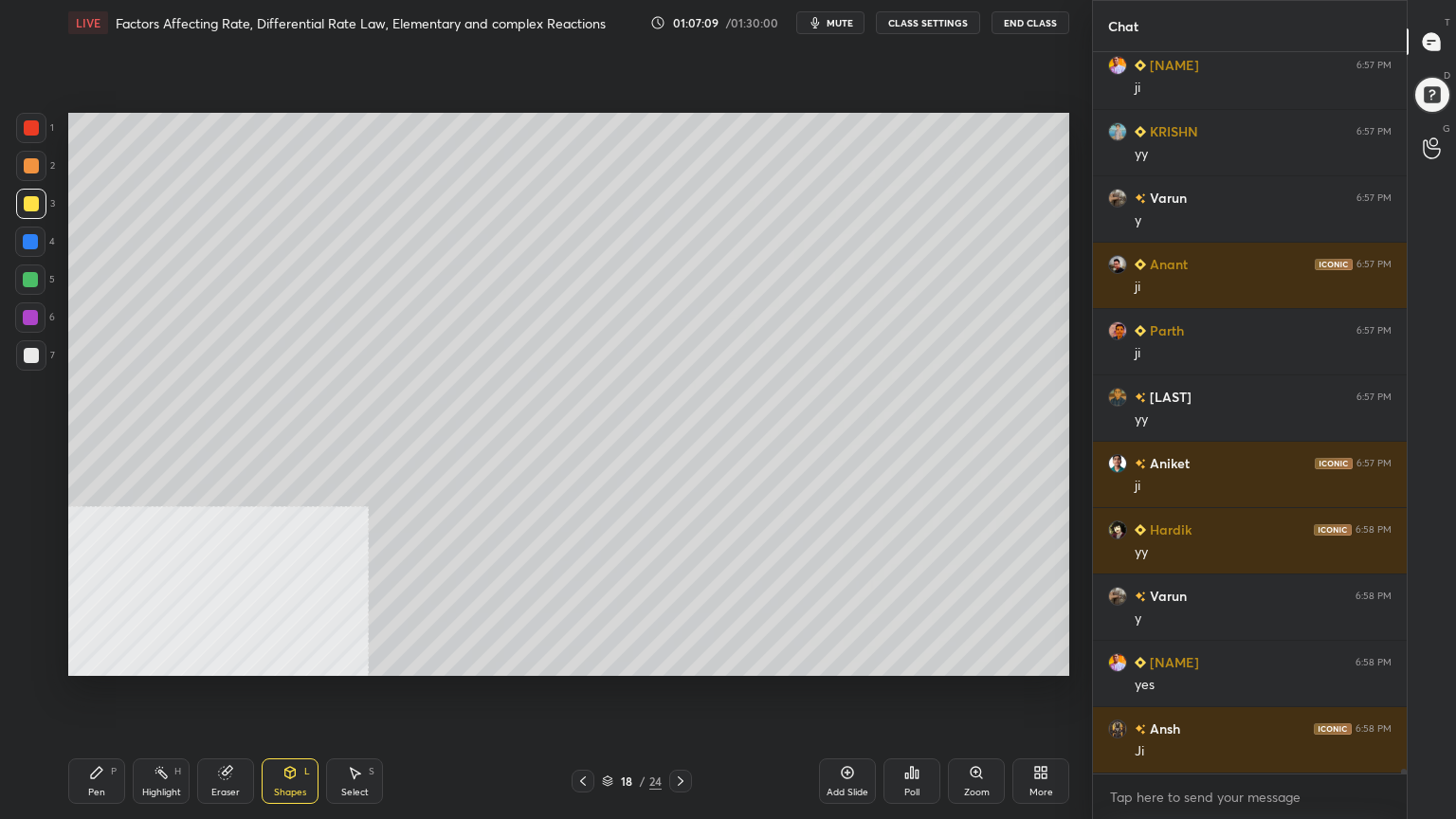 scroll, scrollTop: 105549, scrollLeft: 0, axis: vertical 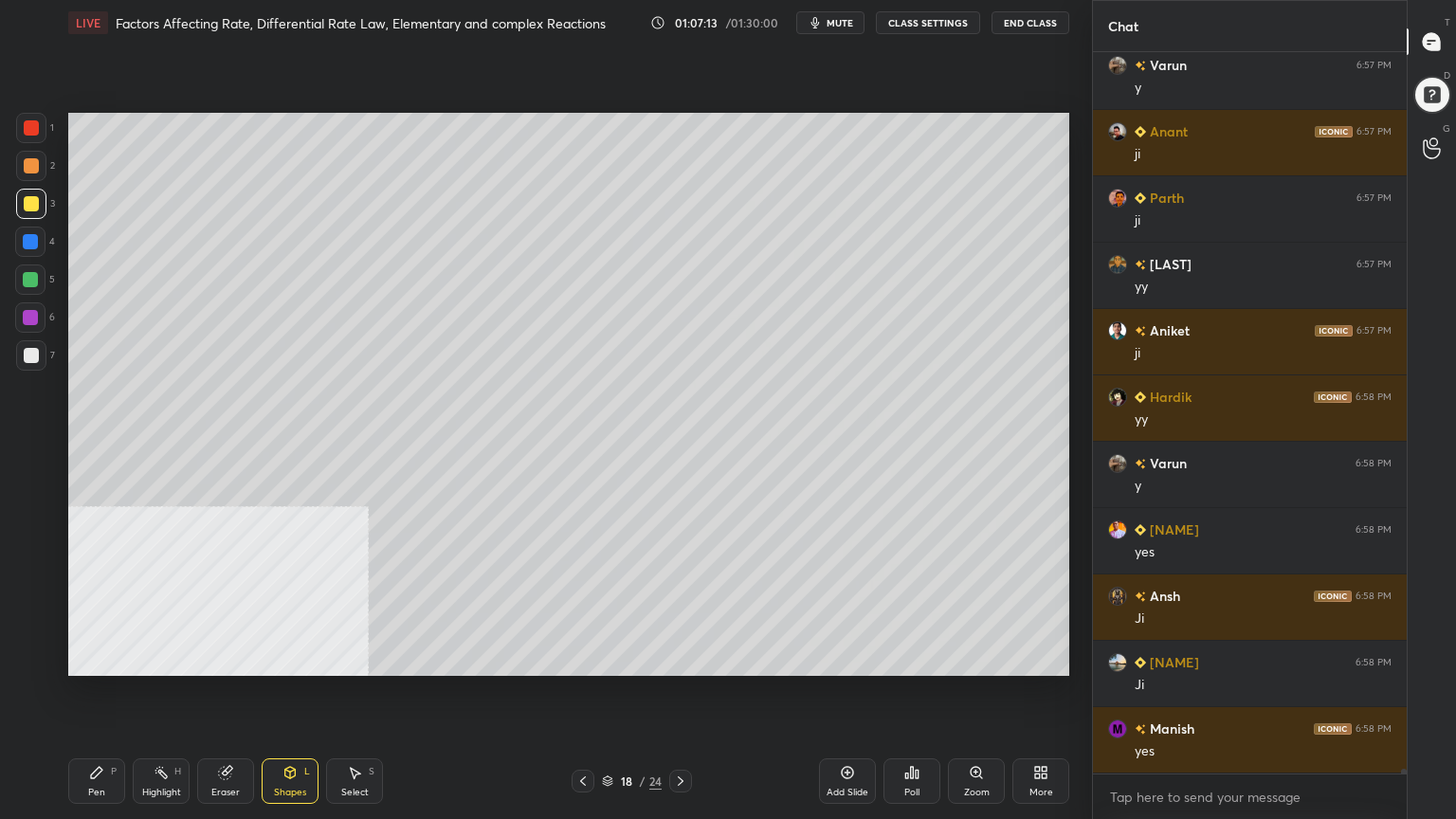 click on "Pen P" at bounding box center (97, 781) 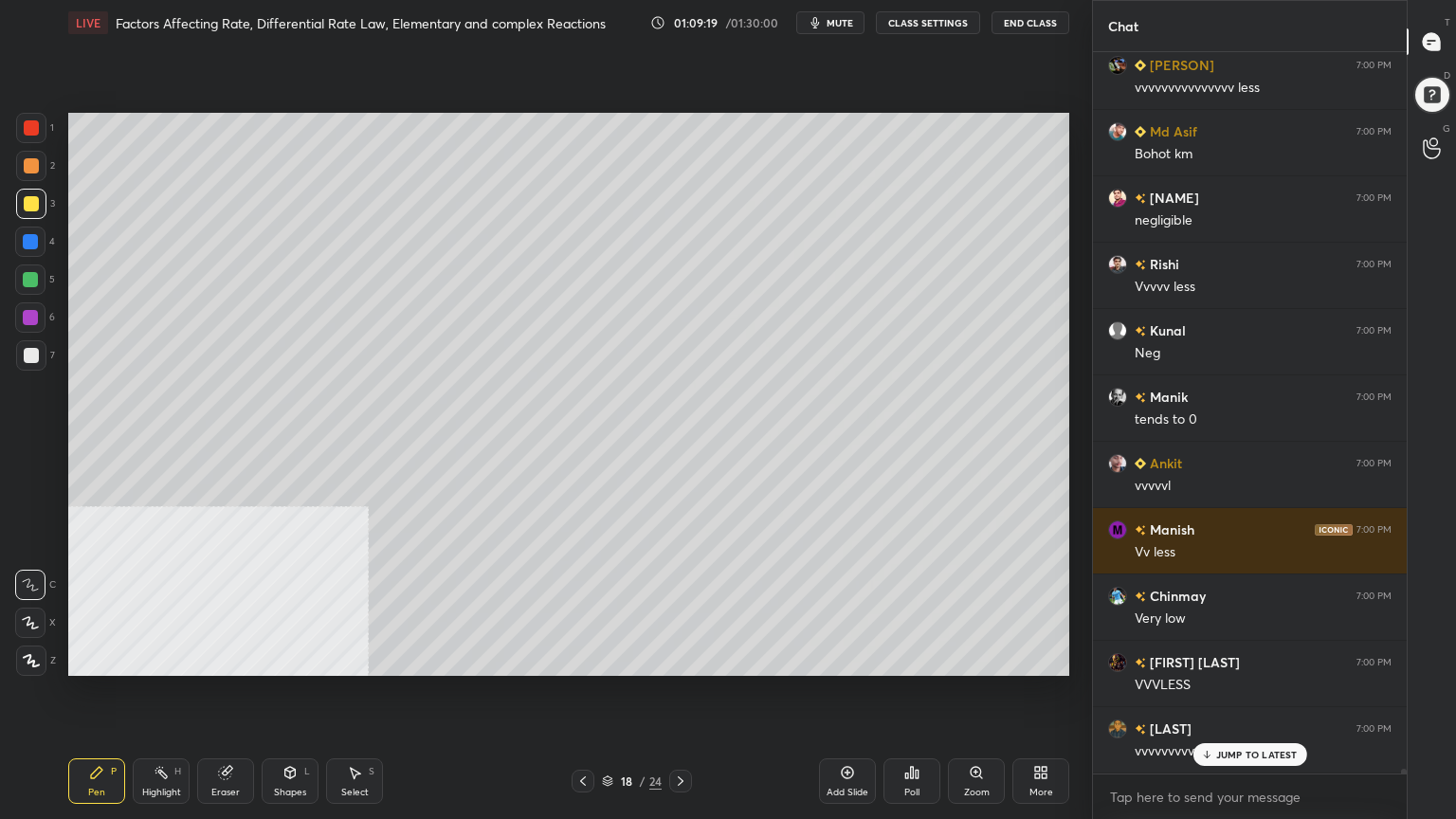 scroll, scrollTop: 111653, scrollLeft: 0, axis: vertical 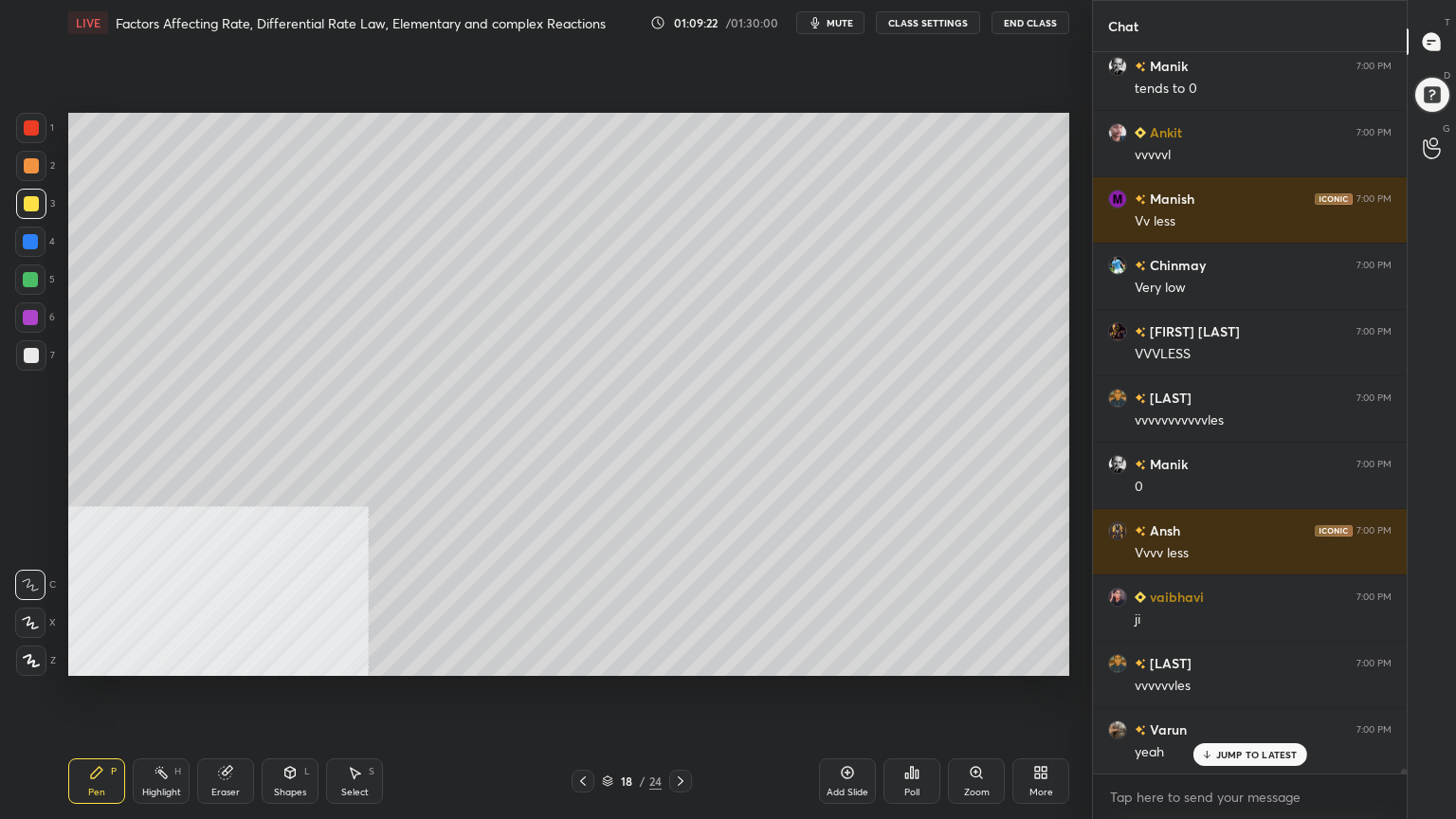 click at bounding box center (31, 166) 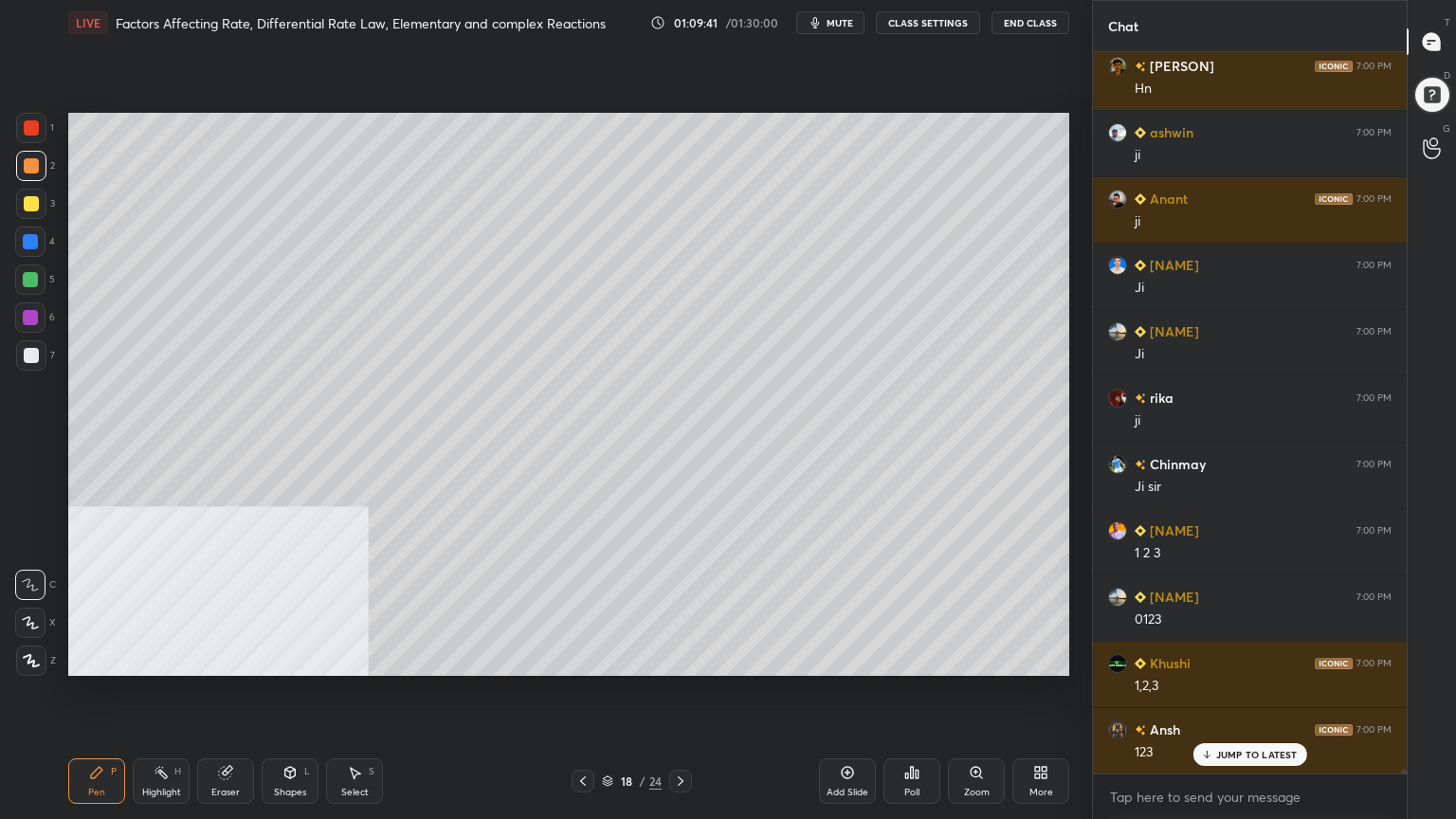 scroll, scrollTop: 113048, scrollLeft: 0, axis: vertical 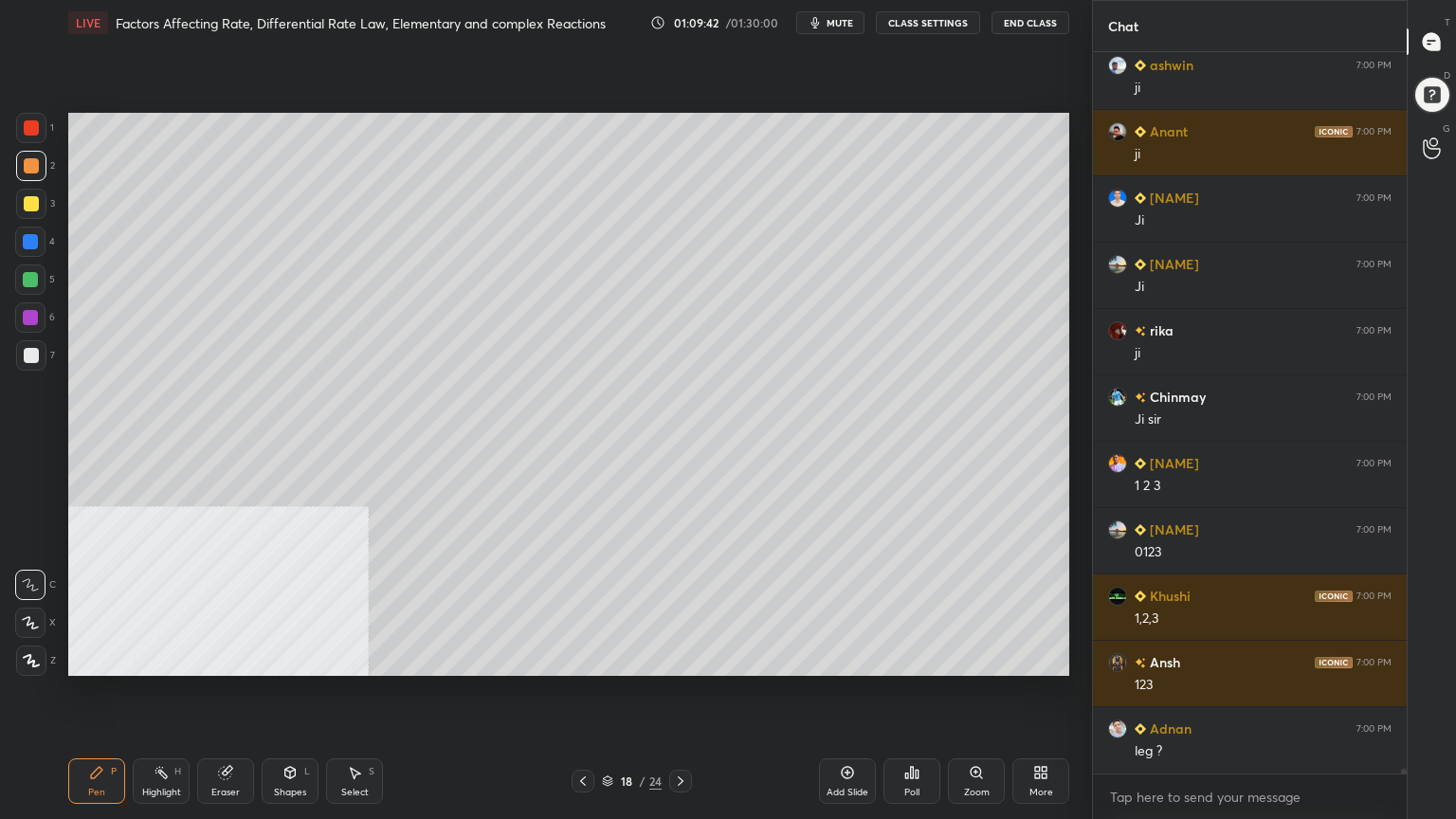 drag, startPoint x: 287, startPoint y: 791, endPoint x: 283, endPoint y: 755, distance: 36.221541 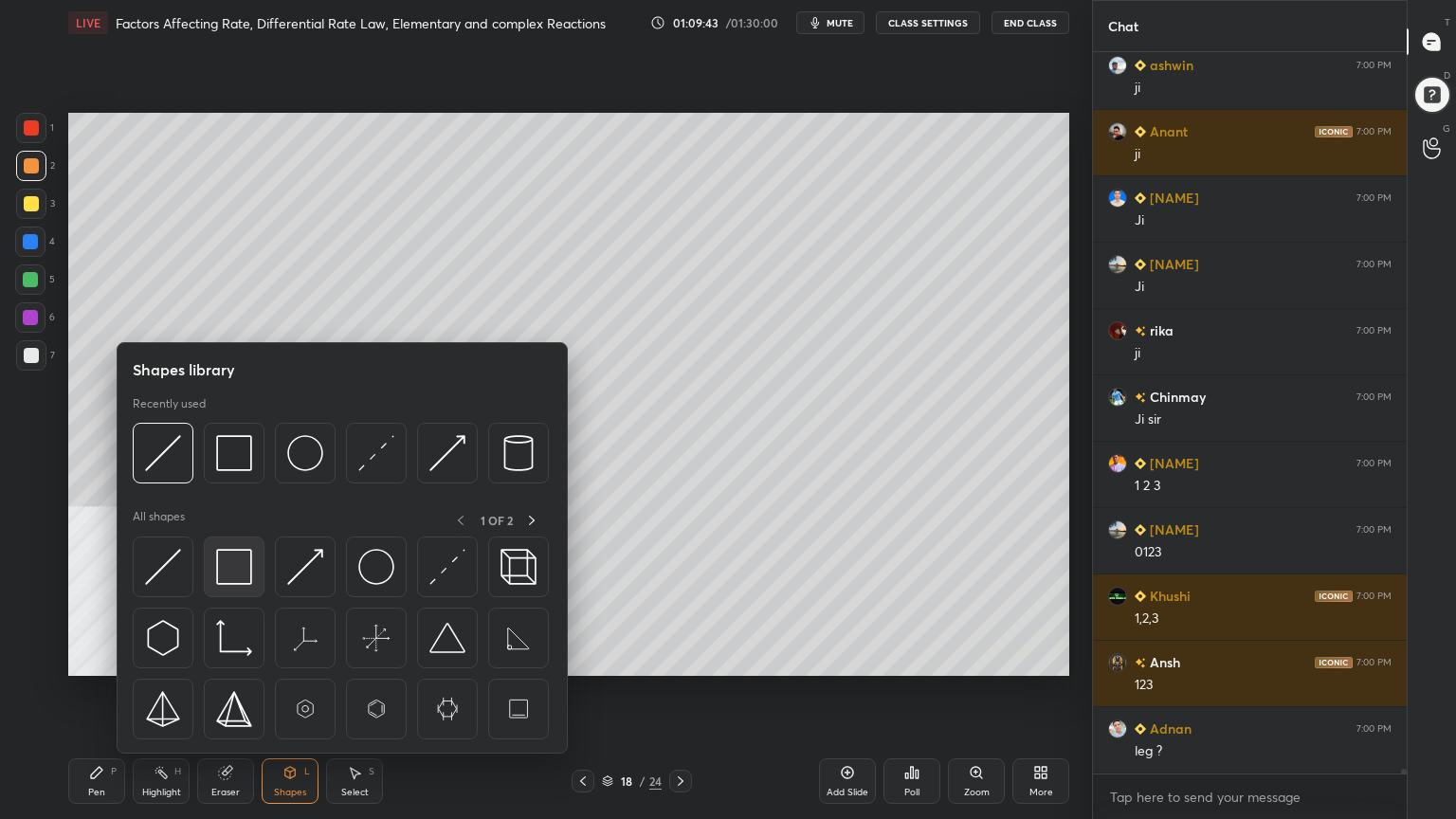 click at bounding box center (234, 567) 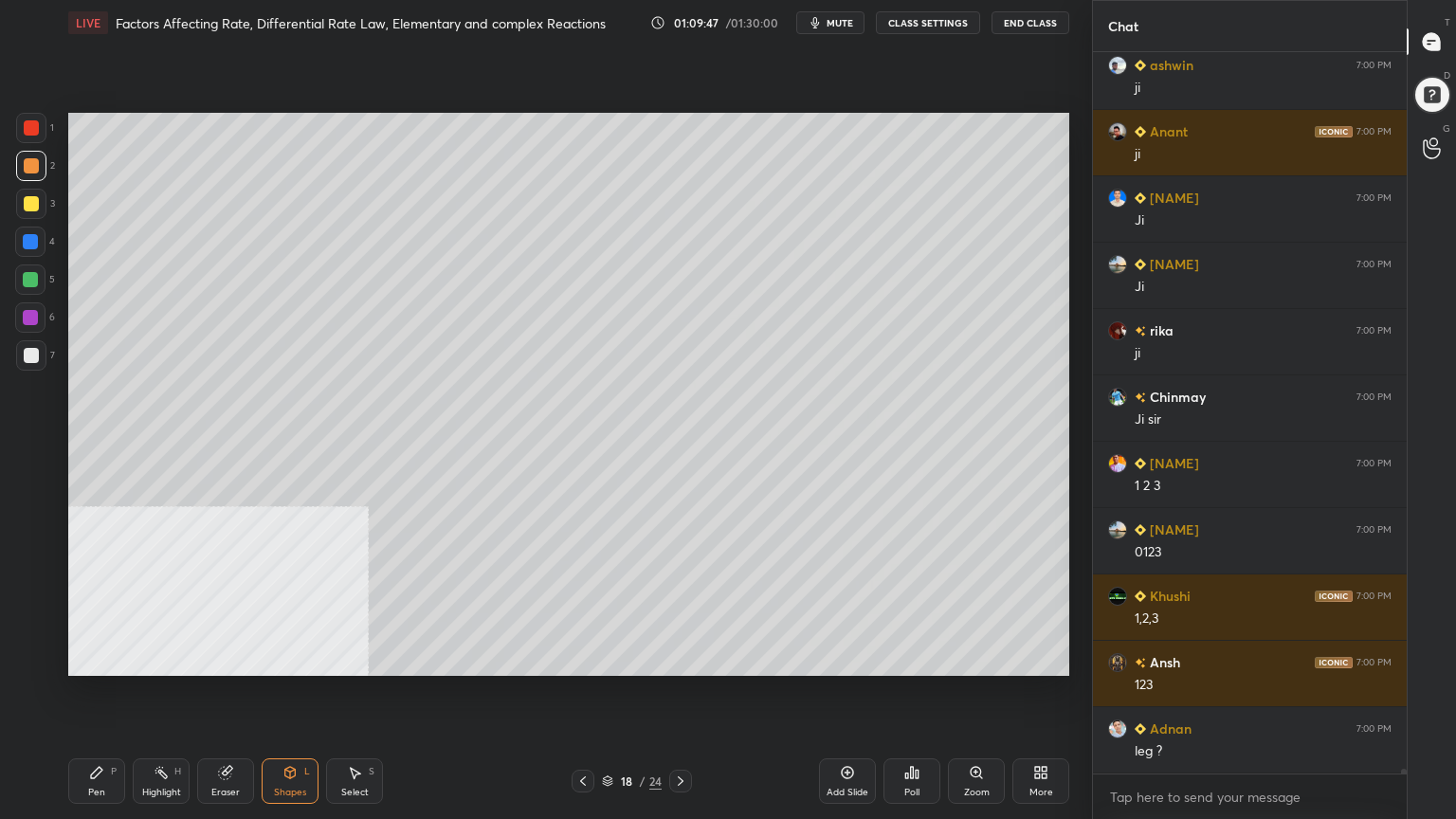 click on "Pen P" at bounding box center [97, 781] 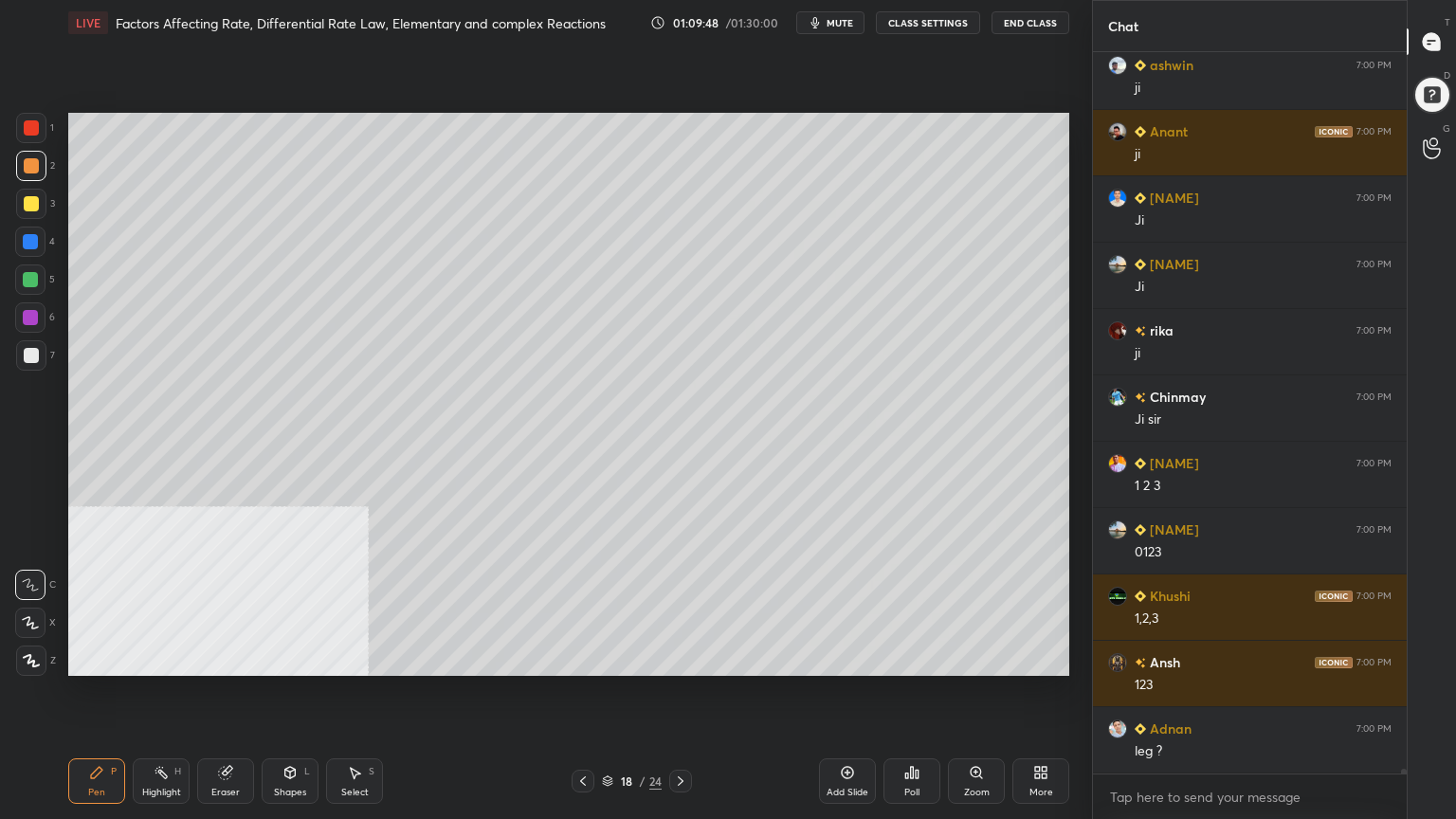scroll, scrollTop: 113113, scrollLeft: 0, axis: vertical 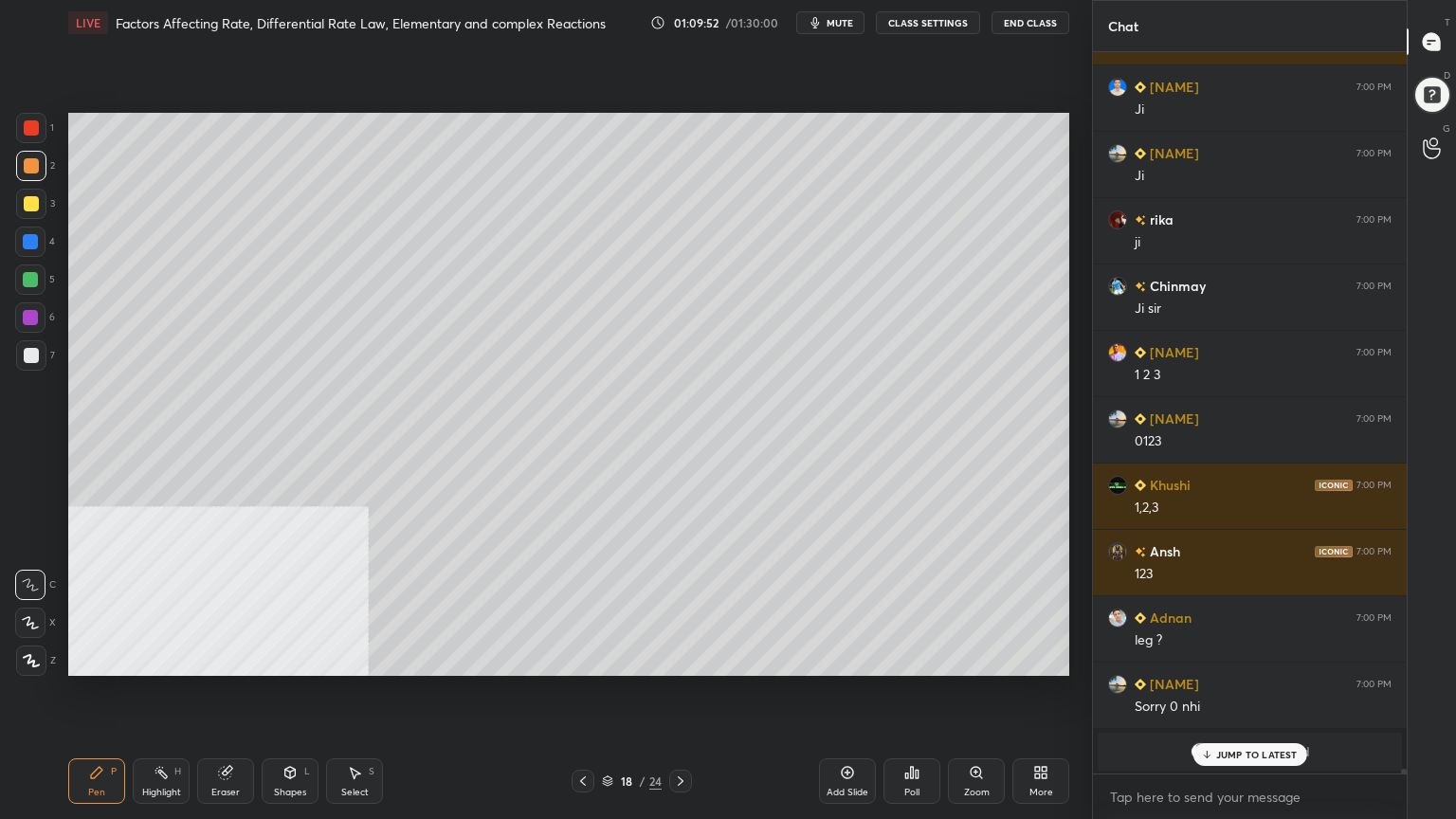 click at bounding box center [31, 204] 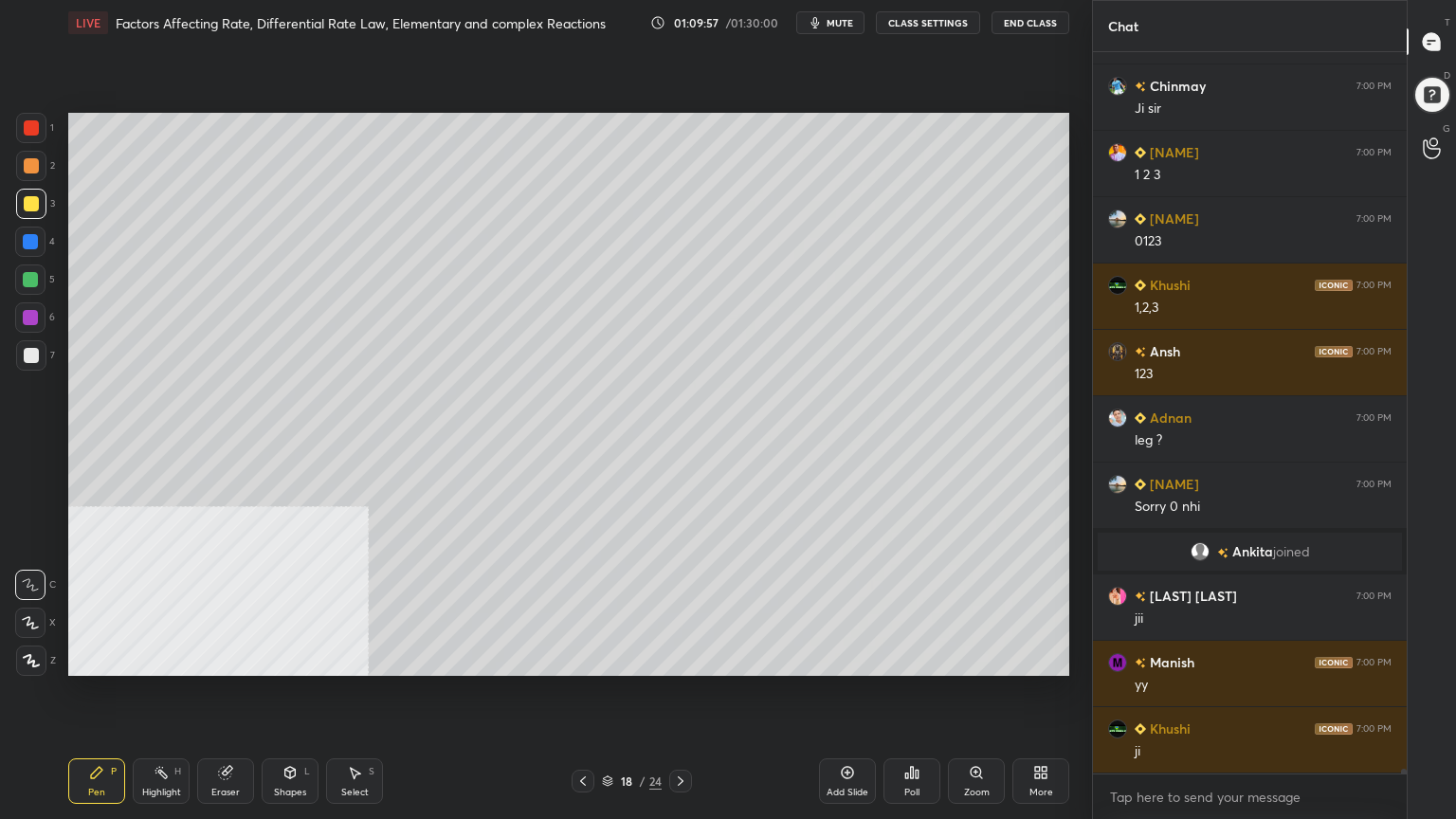 scroll, scrollTop: 113491, scrollLeft: 0, axis: vertical 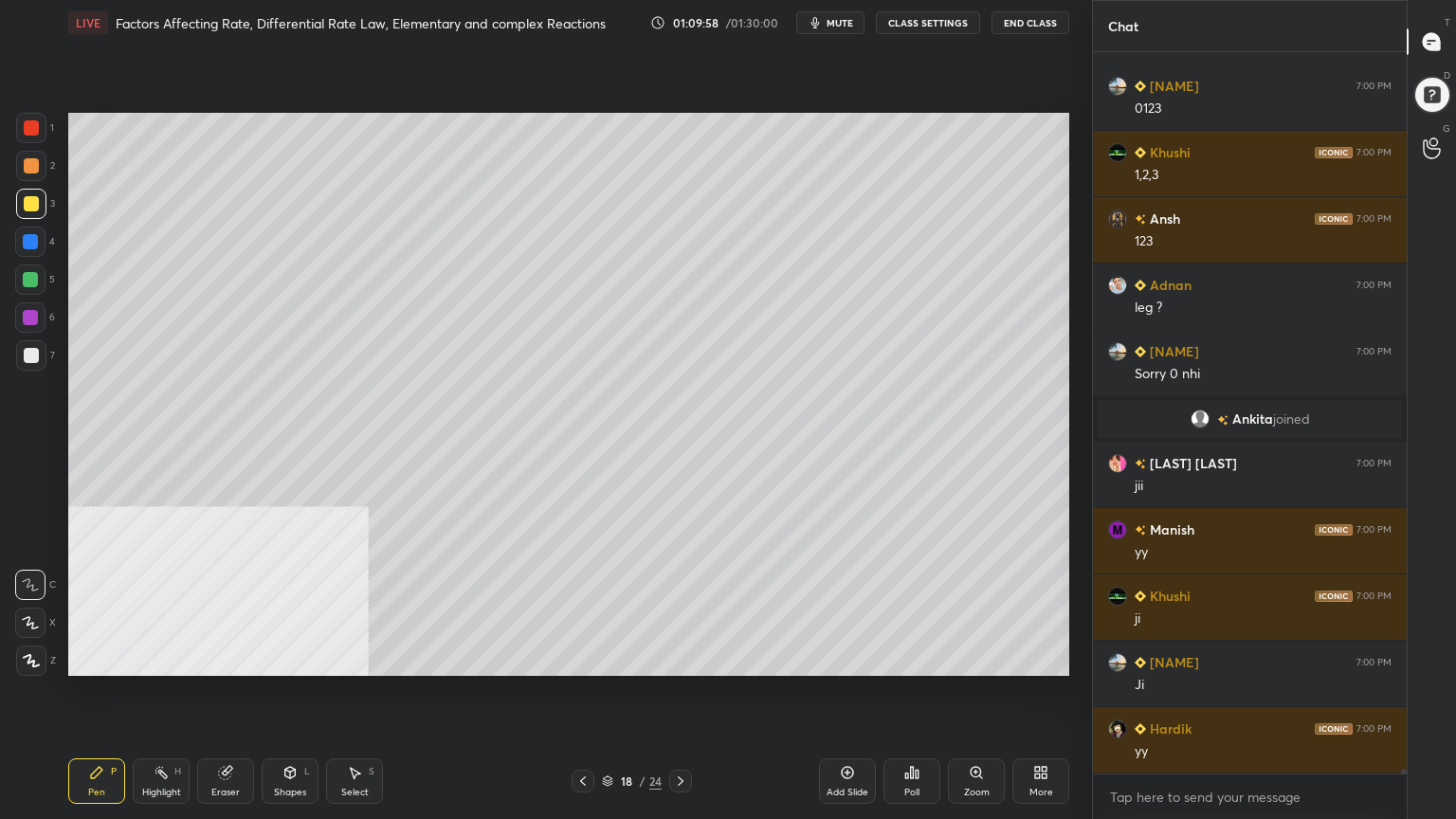 click 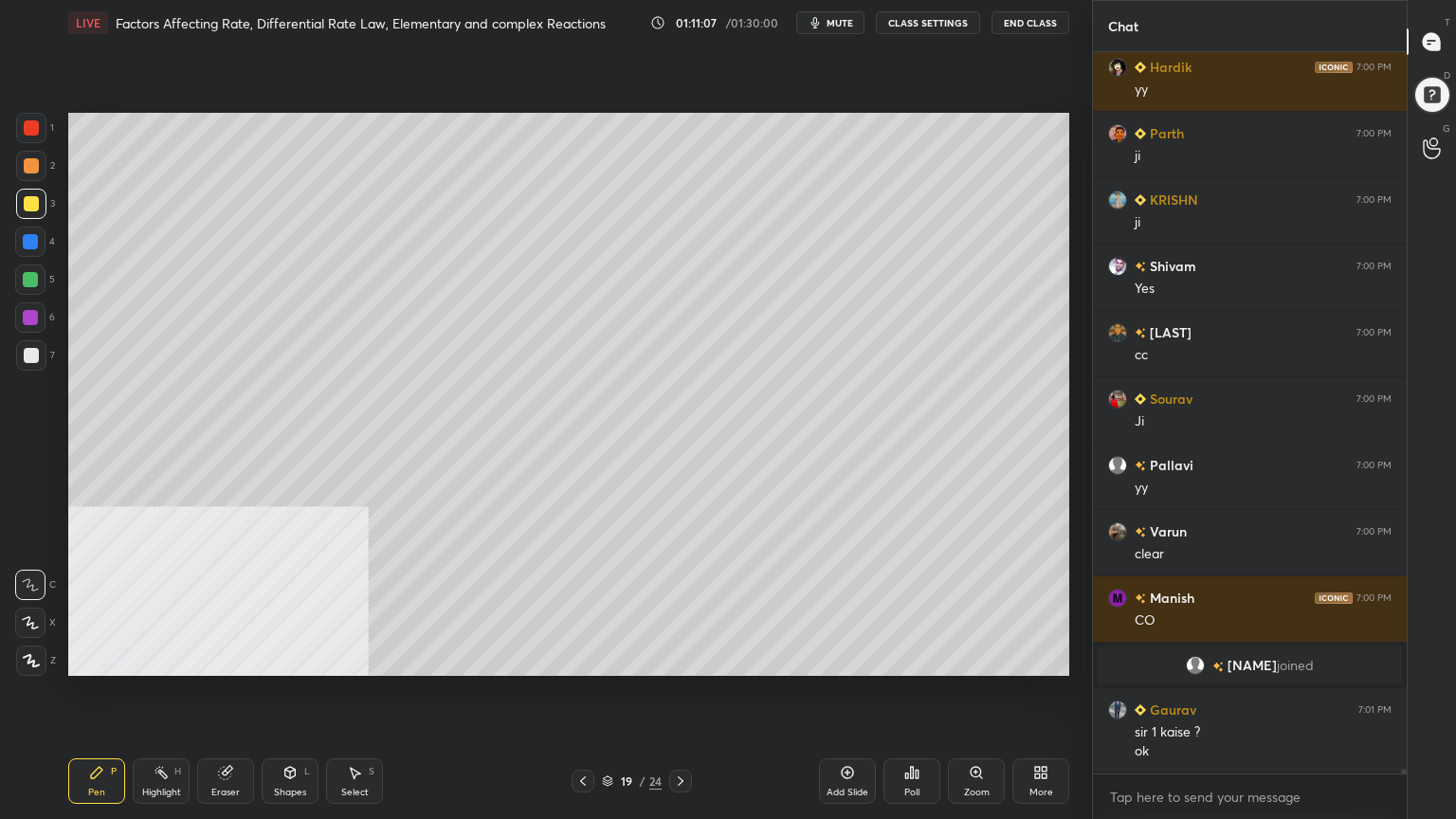 scroll, scrollTop: 111232, scrollLeft: 0, axis: vertical 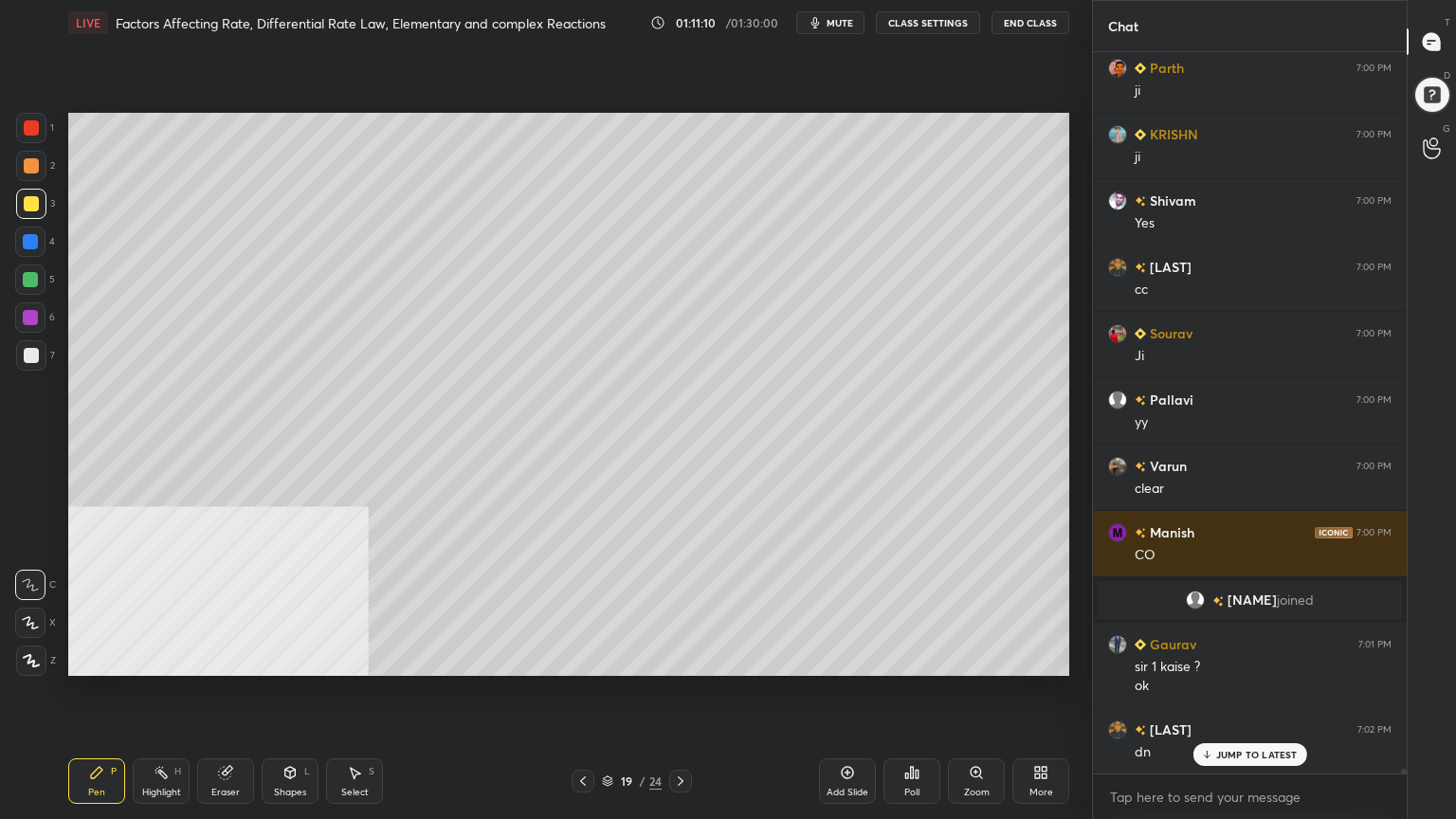 click 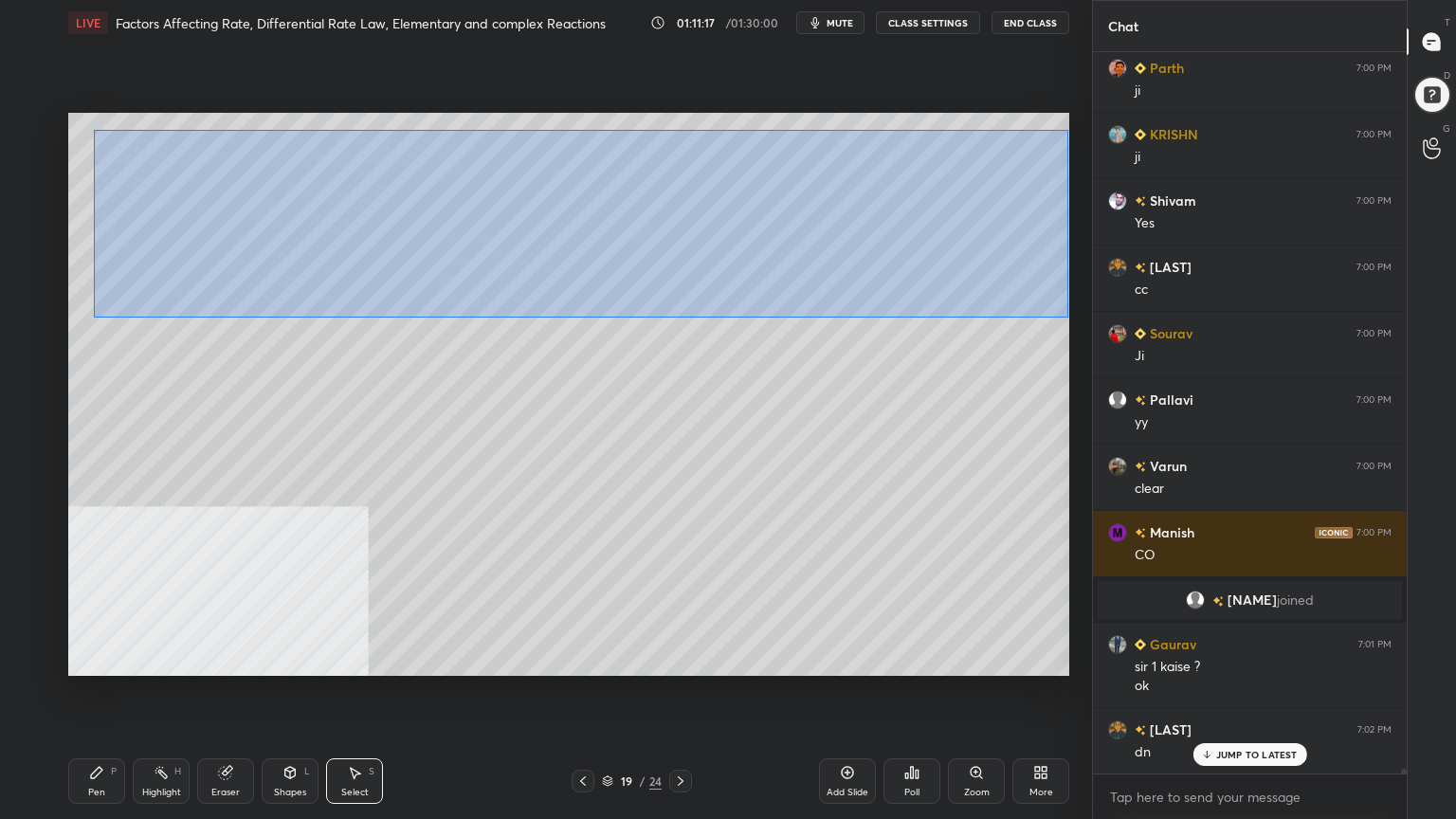 drag, startPoint x: 94, startPoint y: 129, endPoint x: 1063, endPoint y: 300, distance: 983.9726 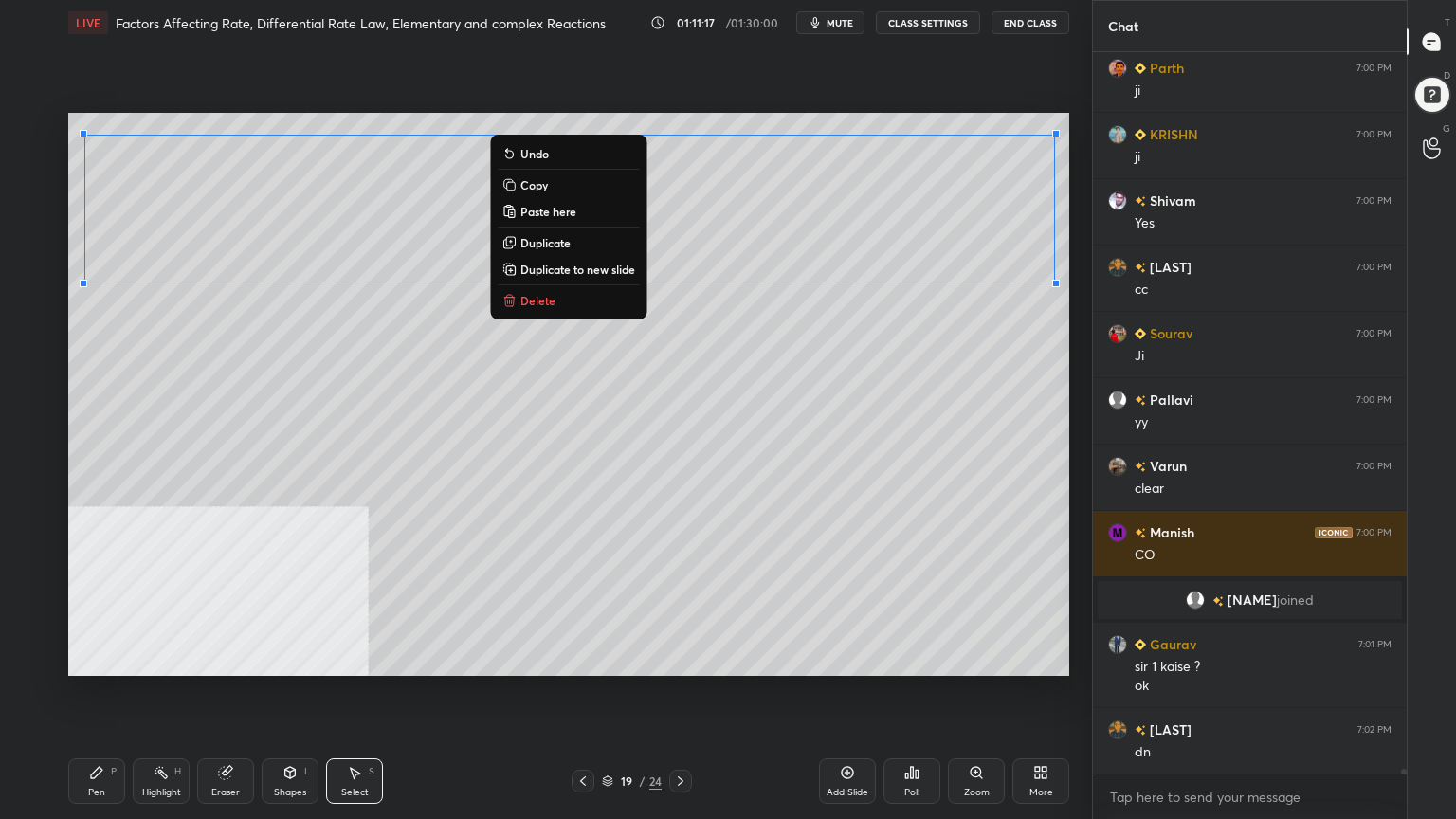scroll, scrollTop: 111300, scrollLeft: 0, axis: vertical 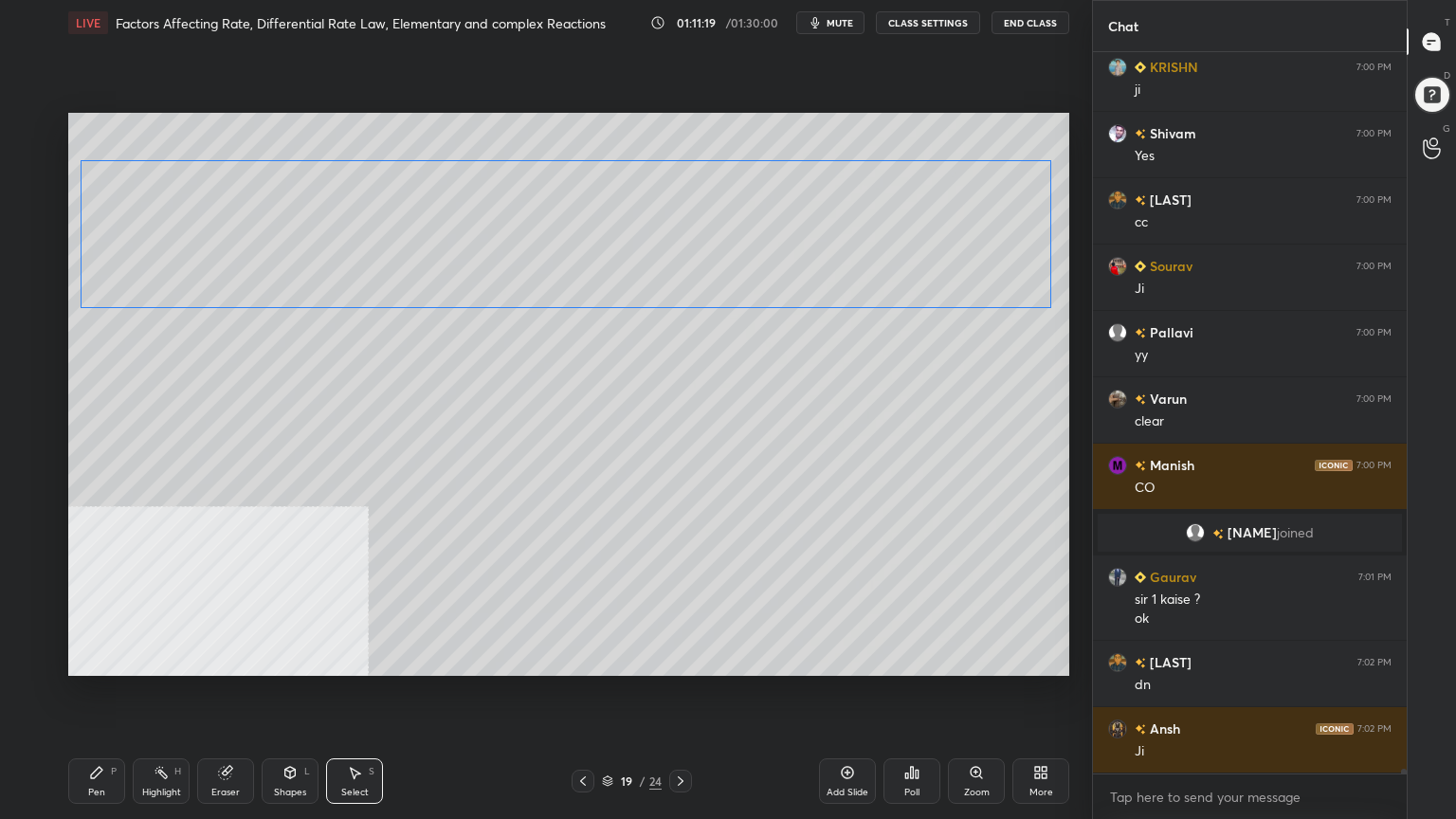 click on "0 ° Undo Copy Paste here Duplicate Duplicate to new slide Delete" at bounding box center [569, 394] 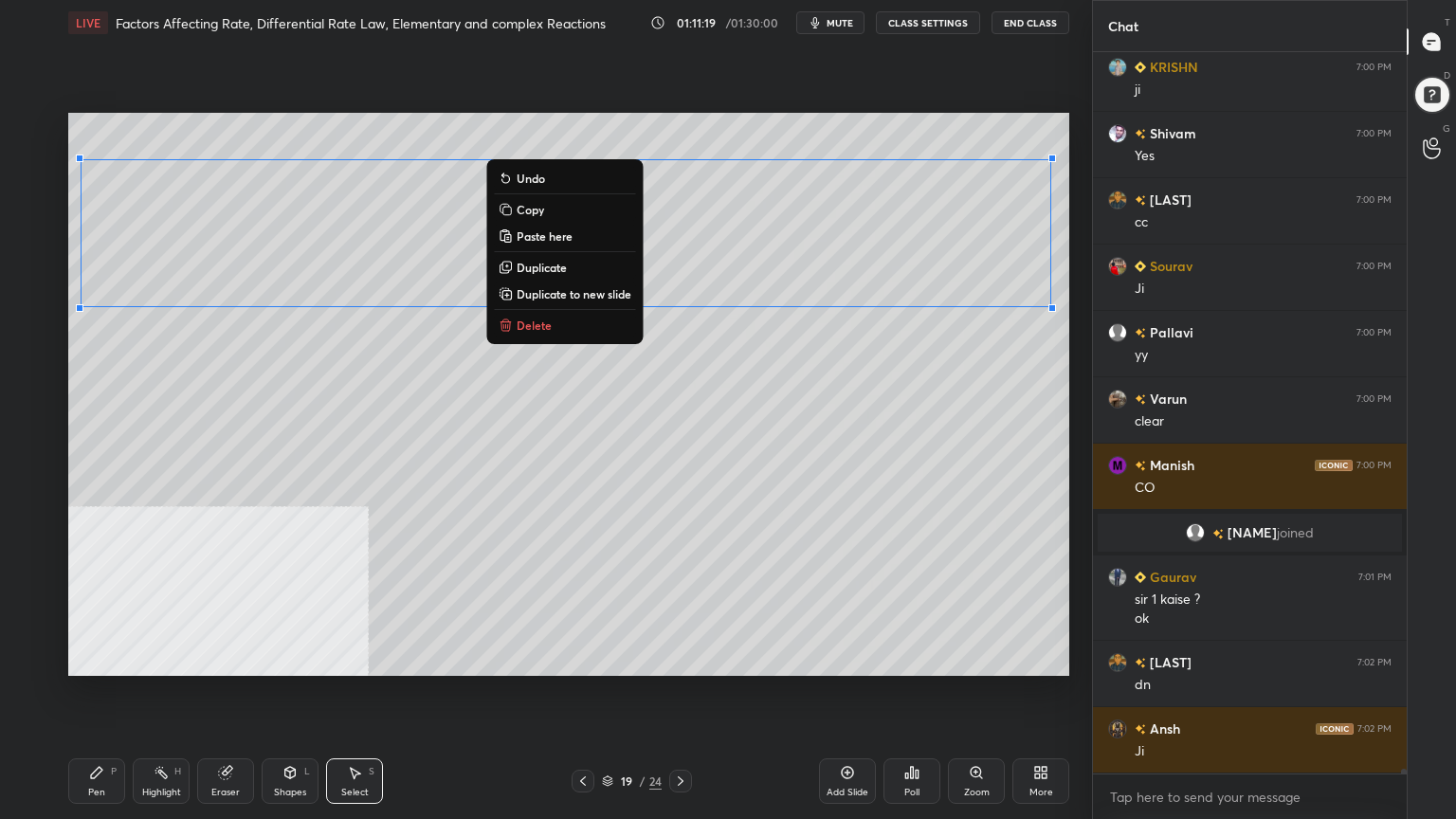 scroll, scrollTop: 111365, scrollLeft: 0, axis: vertical 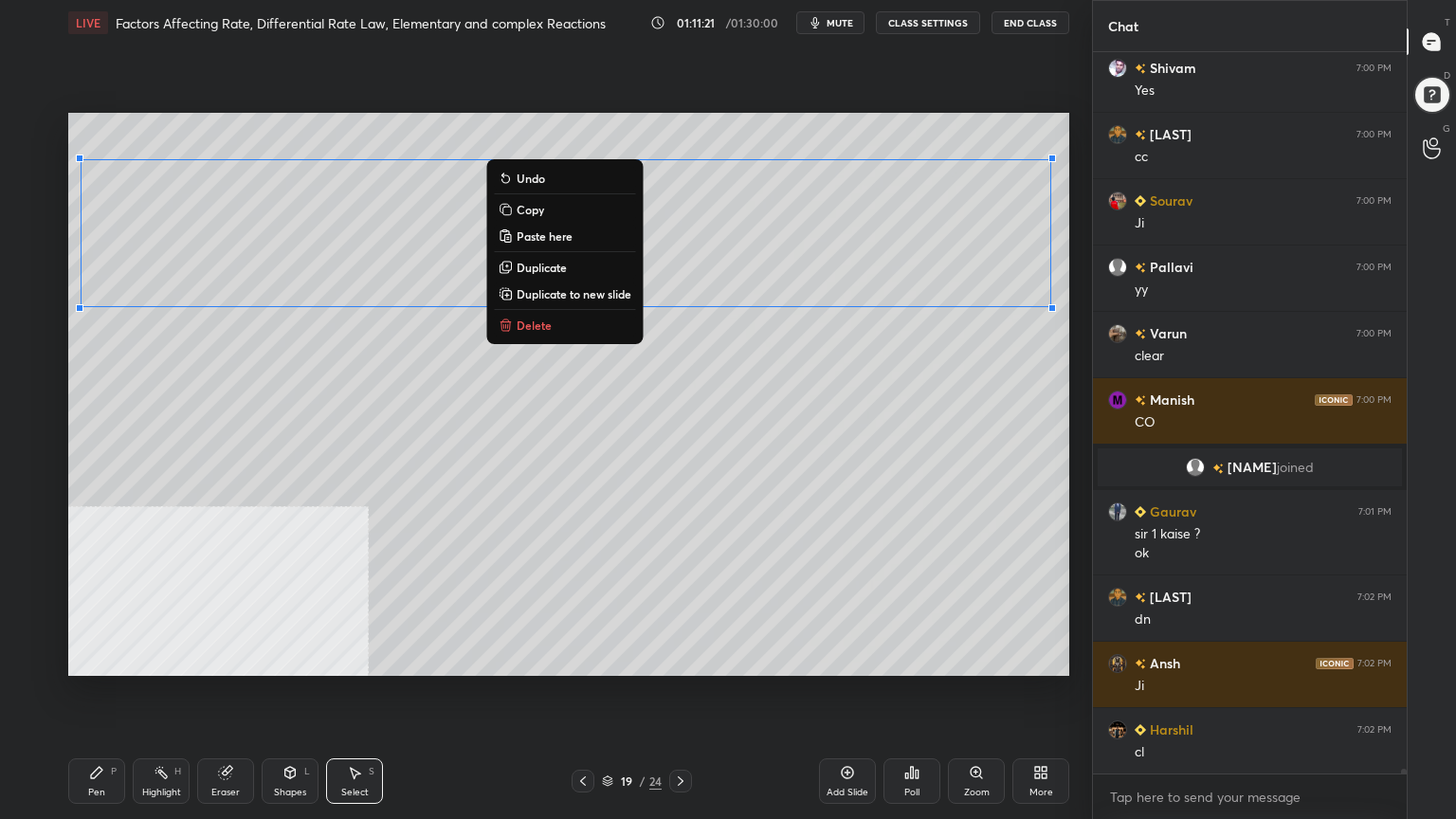 click on "Pen P" at bounding box center (97, 781) 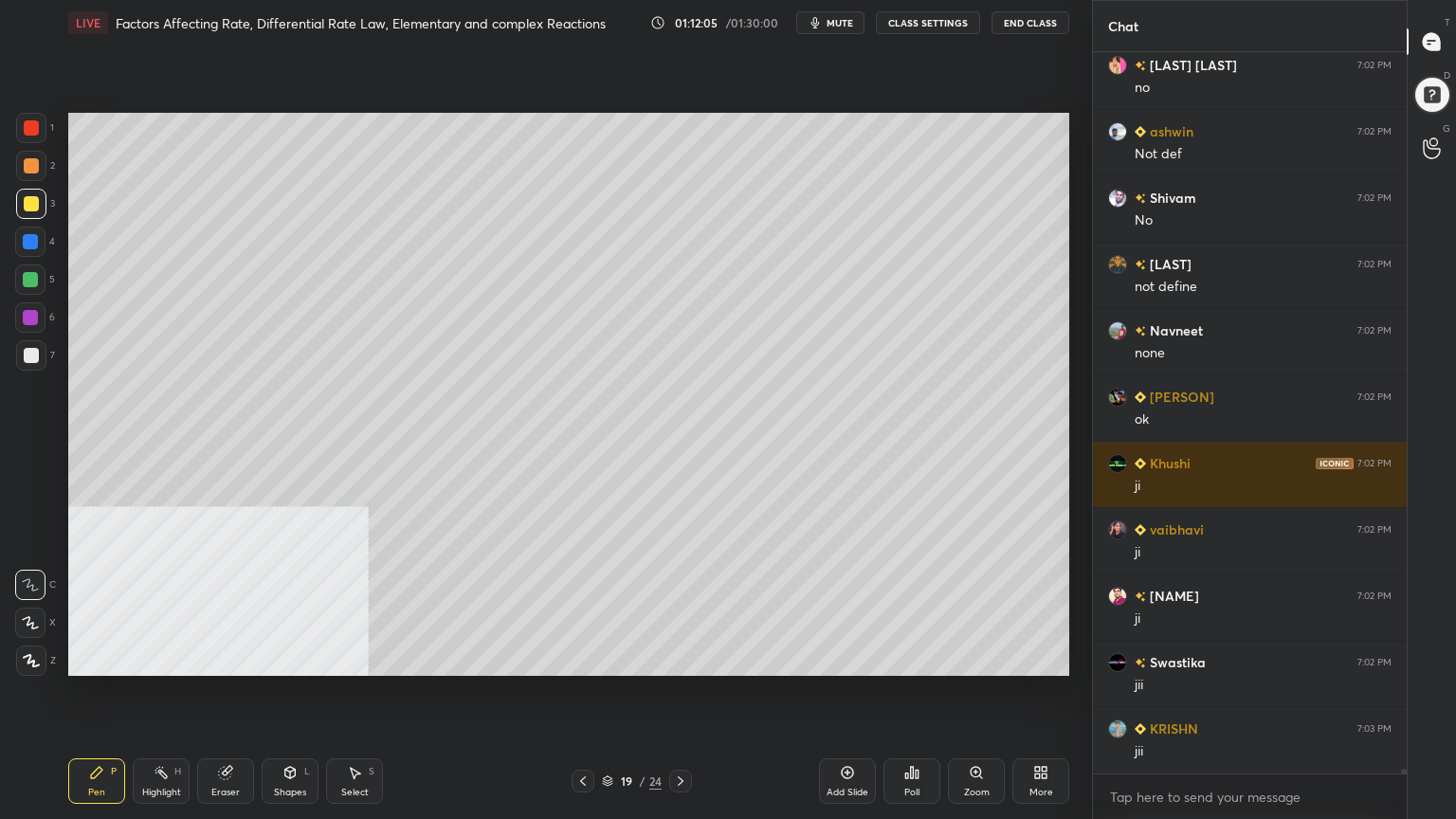 scroll, scrollTop: 114285, scrollLeft: 0, axis: vertical 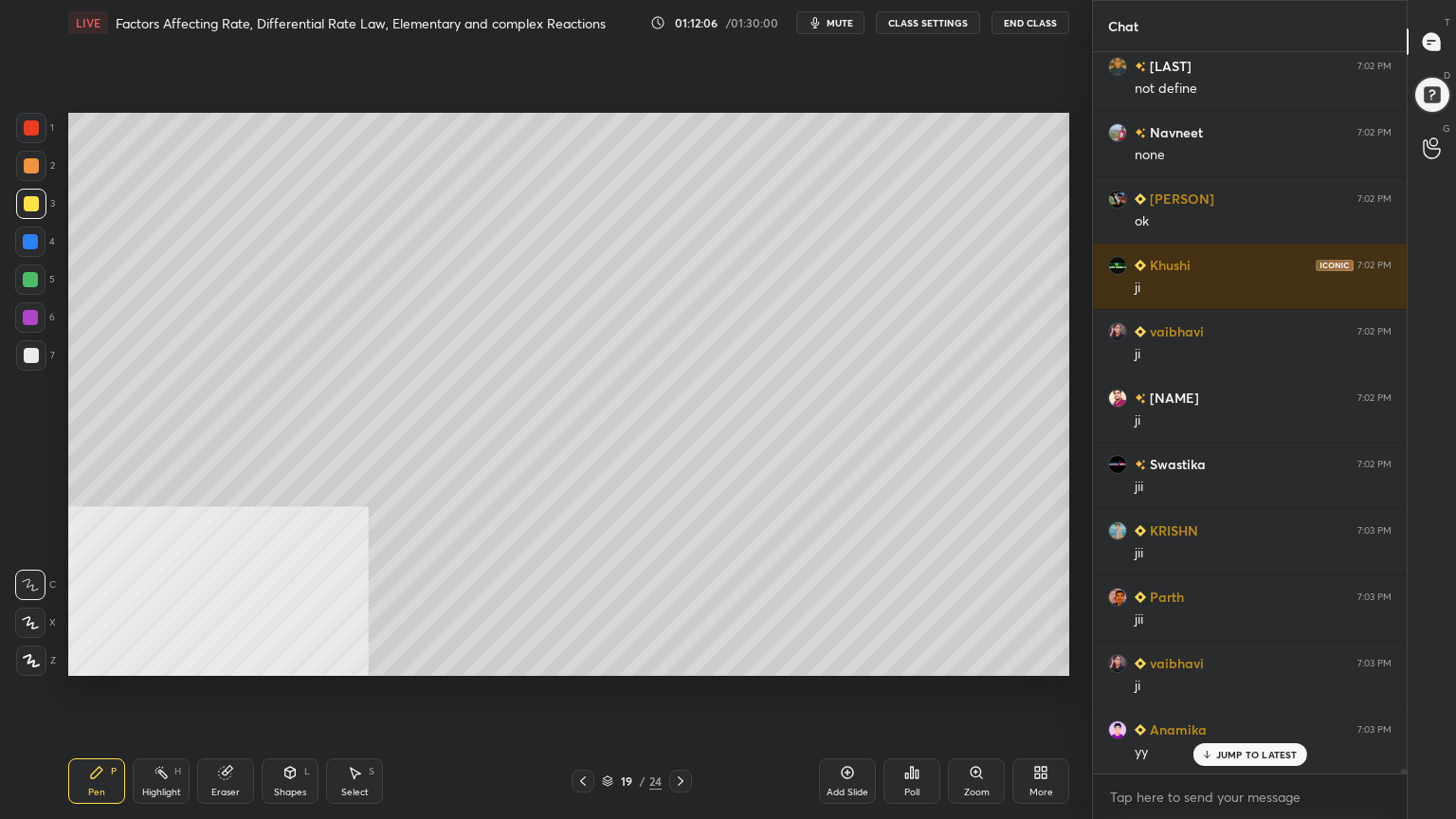 click 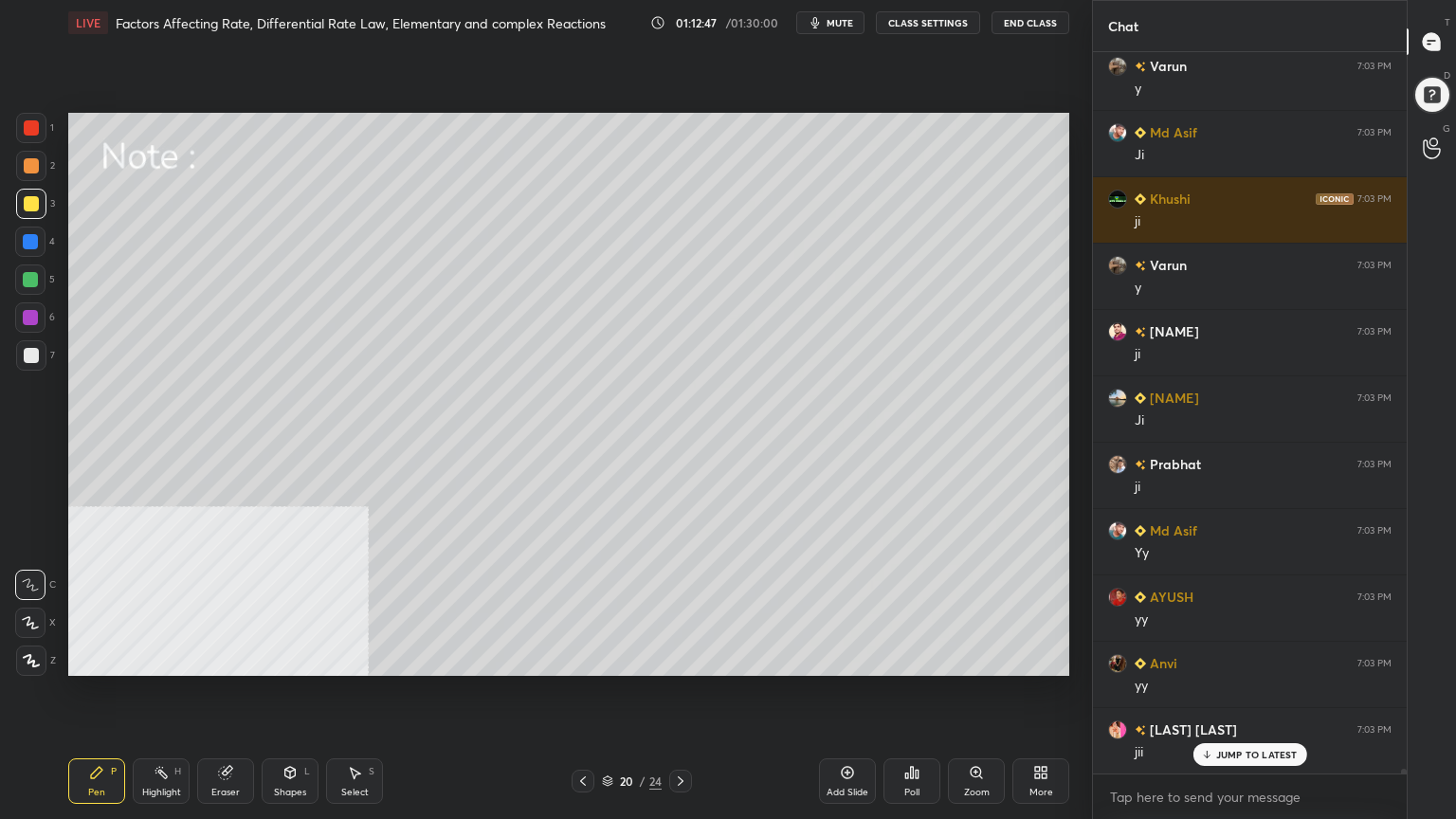 scroll, scrollTop: 115812, scrollLeft: 0, axis: vertical 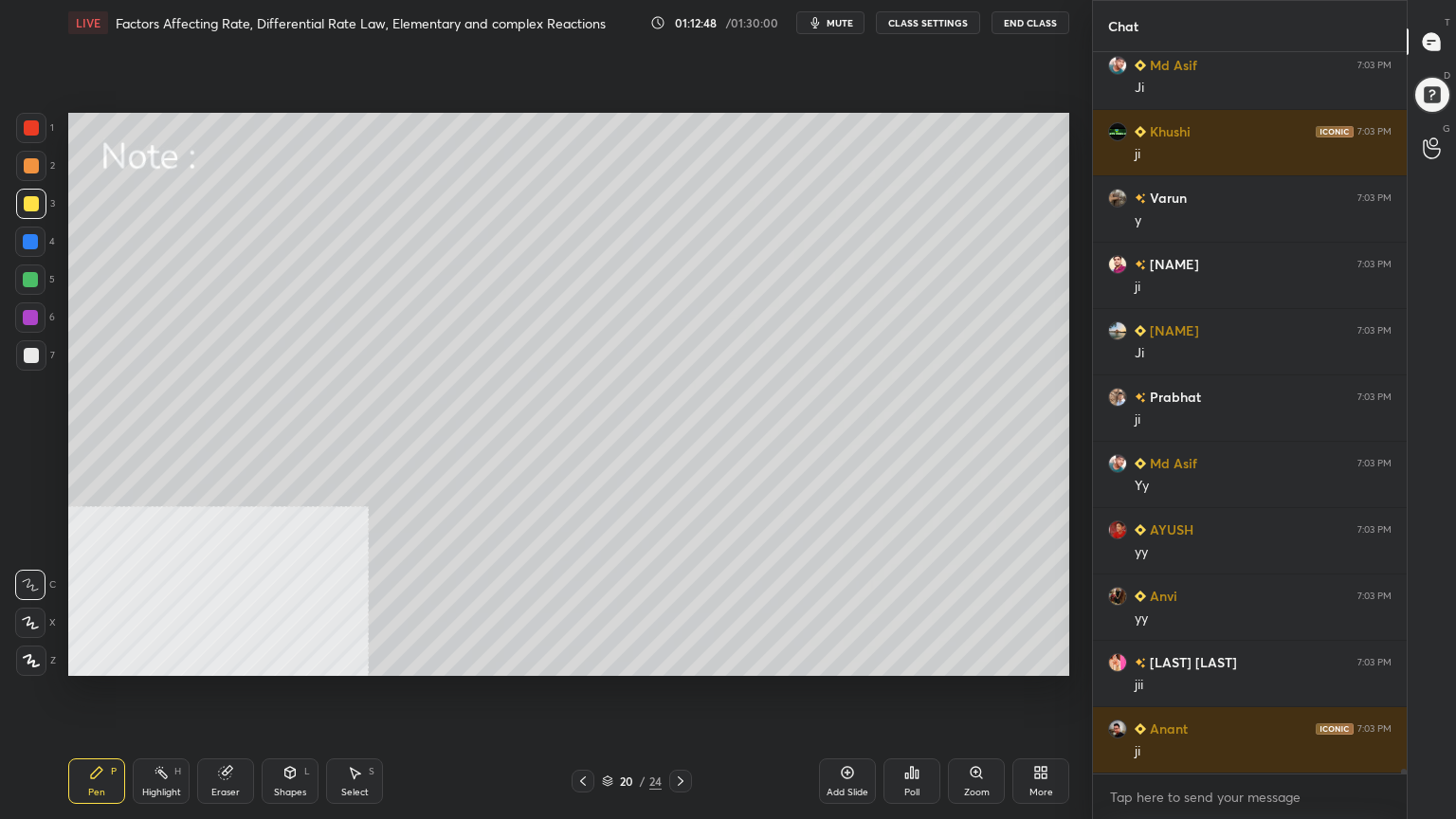drag, startPoint x: 34, startPoint y: 273, endPoint x: 57, endPoint y: 274, distance: 23.021729 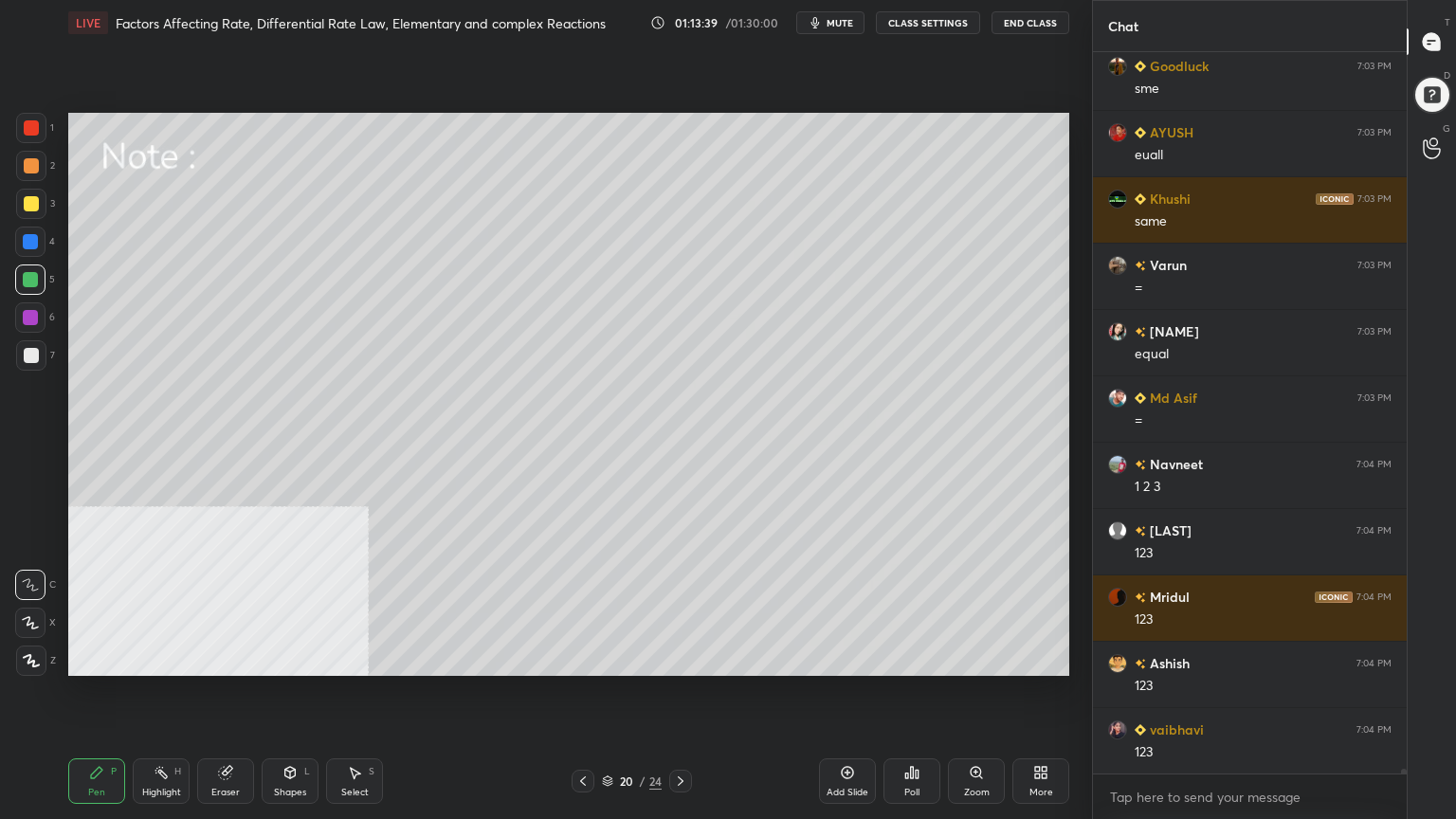 scroll, scrollTop: 116741, scrollLeft: 0, axis: vertical 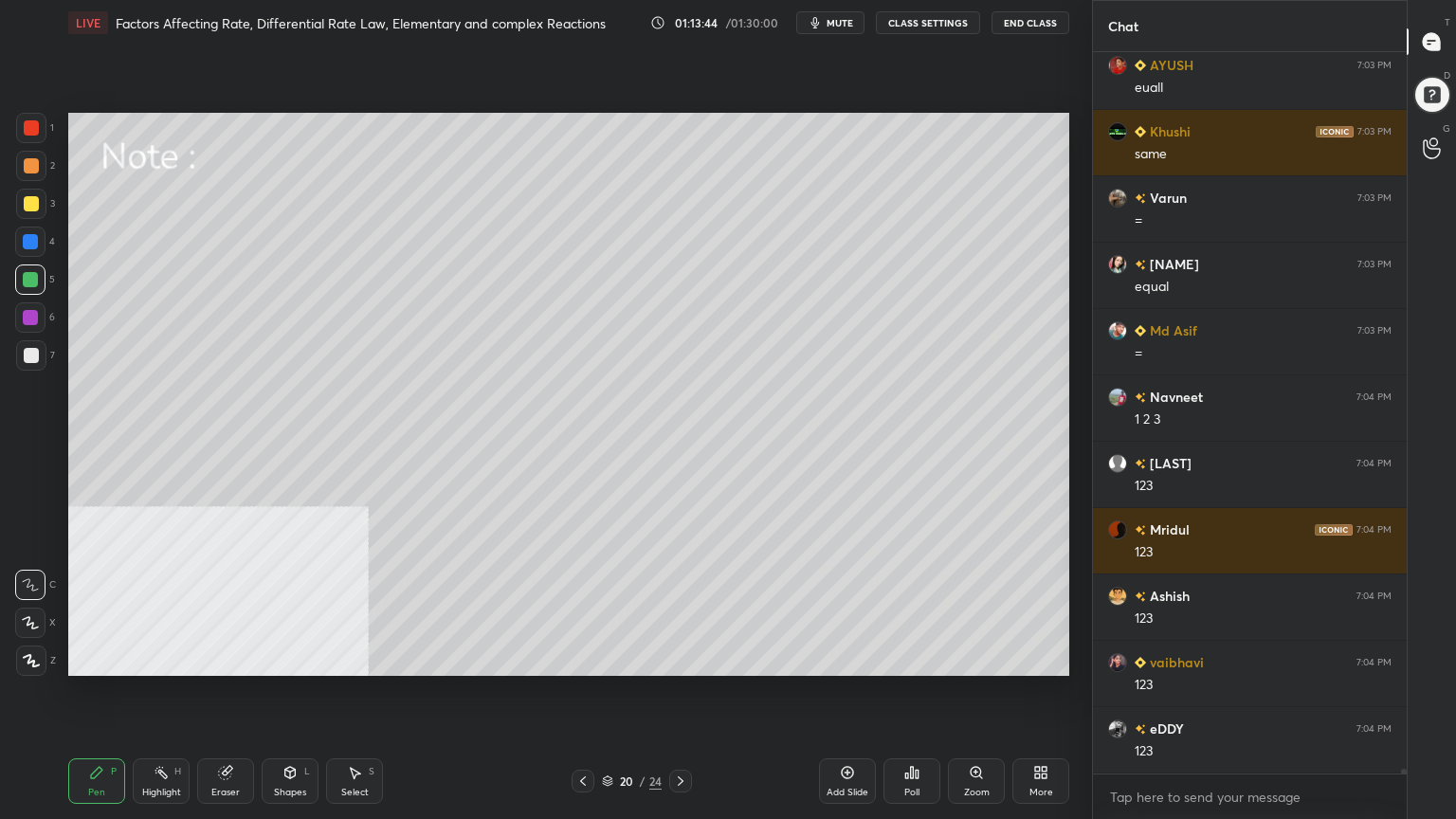 drag, startPoint x: 288, startPoint y: 776, endPoint x: 286, endPoint y: 757, distance: 19.10497 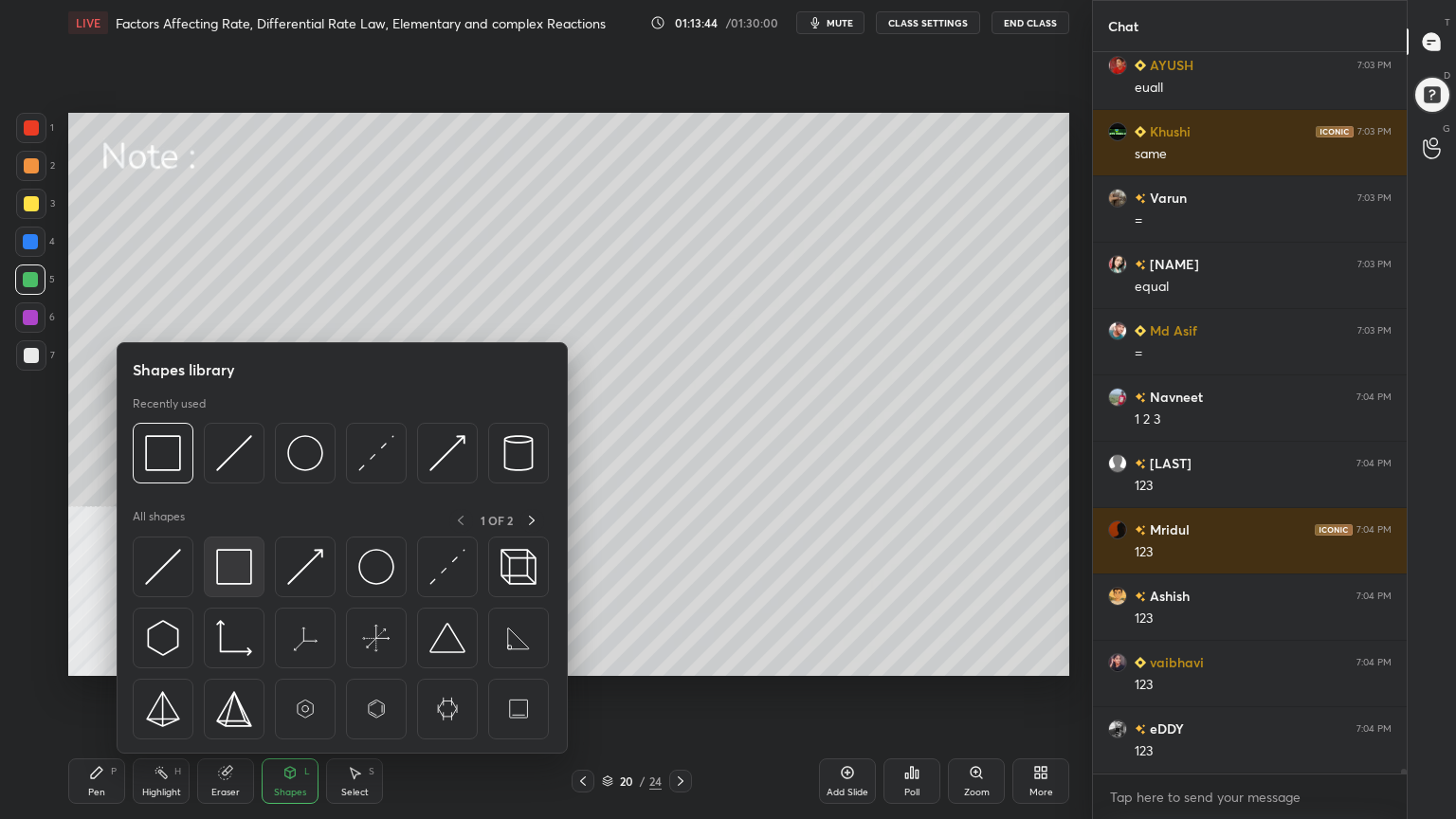click at bounding box center [234, 567] 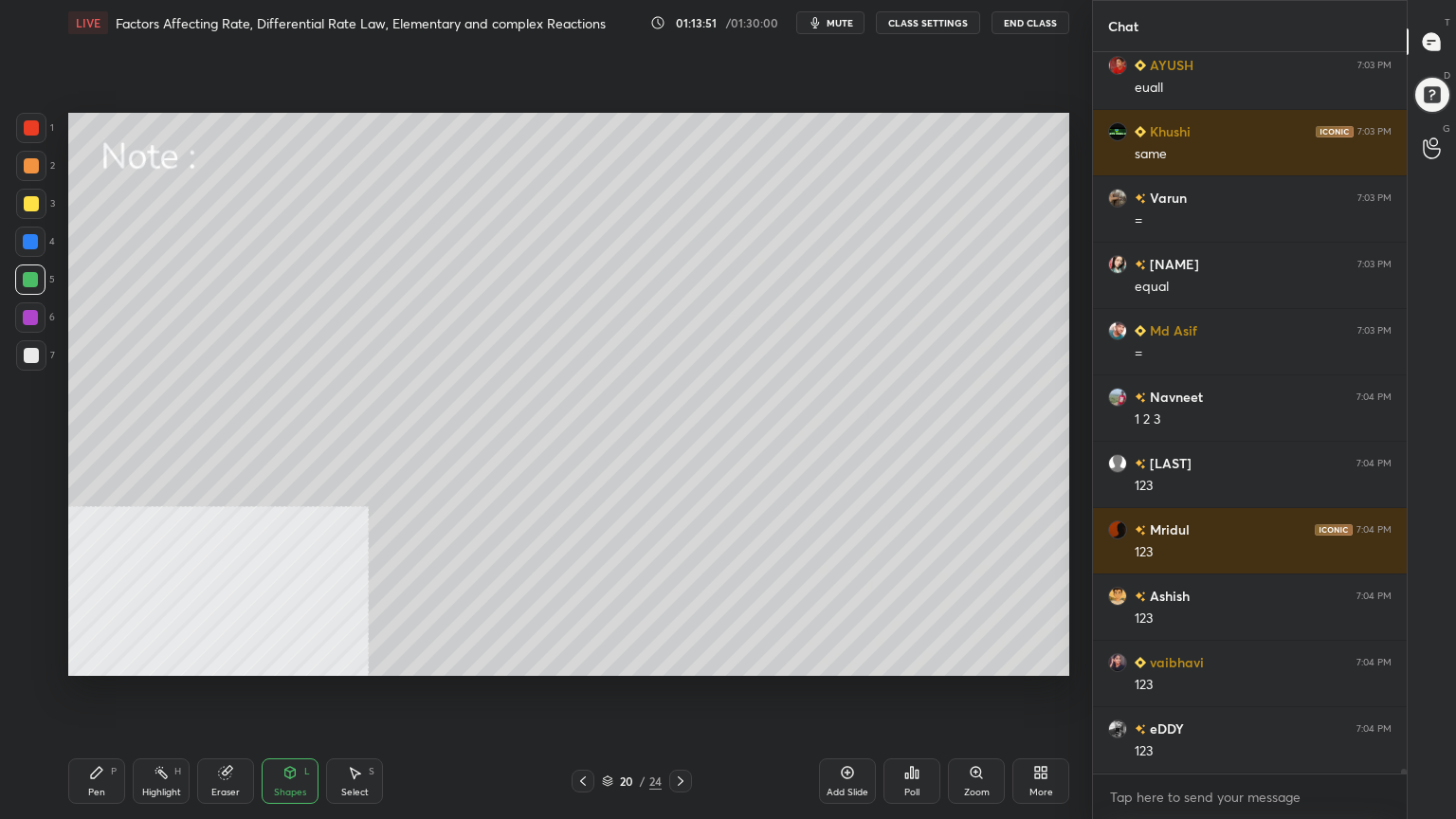 drag, startPoint x: 98, startPoint y: 781, endPoint x: 105, endPoint y: 728, distance: 53.460266 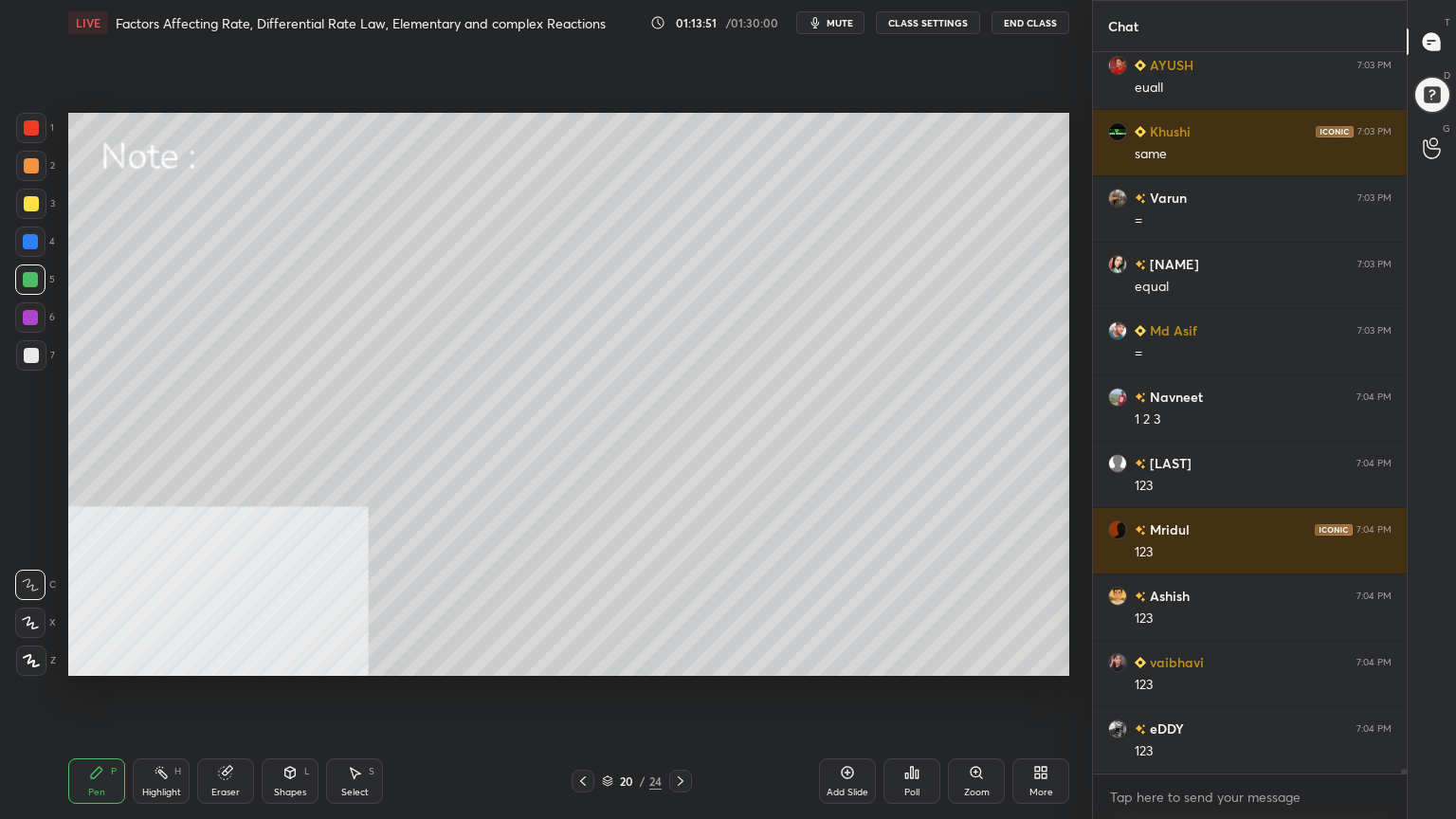 click at bounding box center [31, 204] 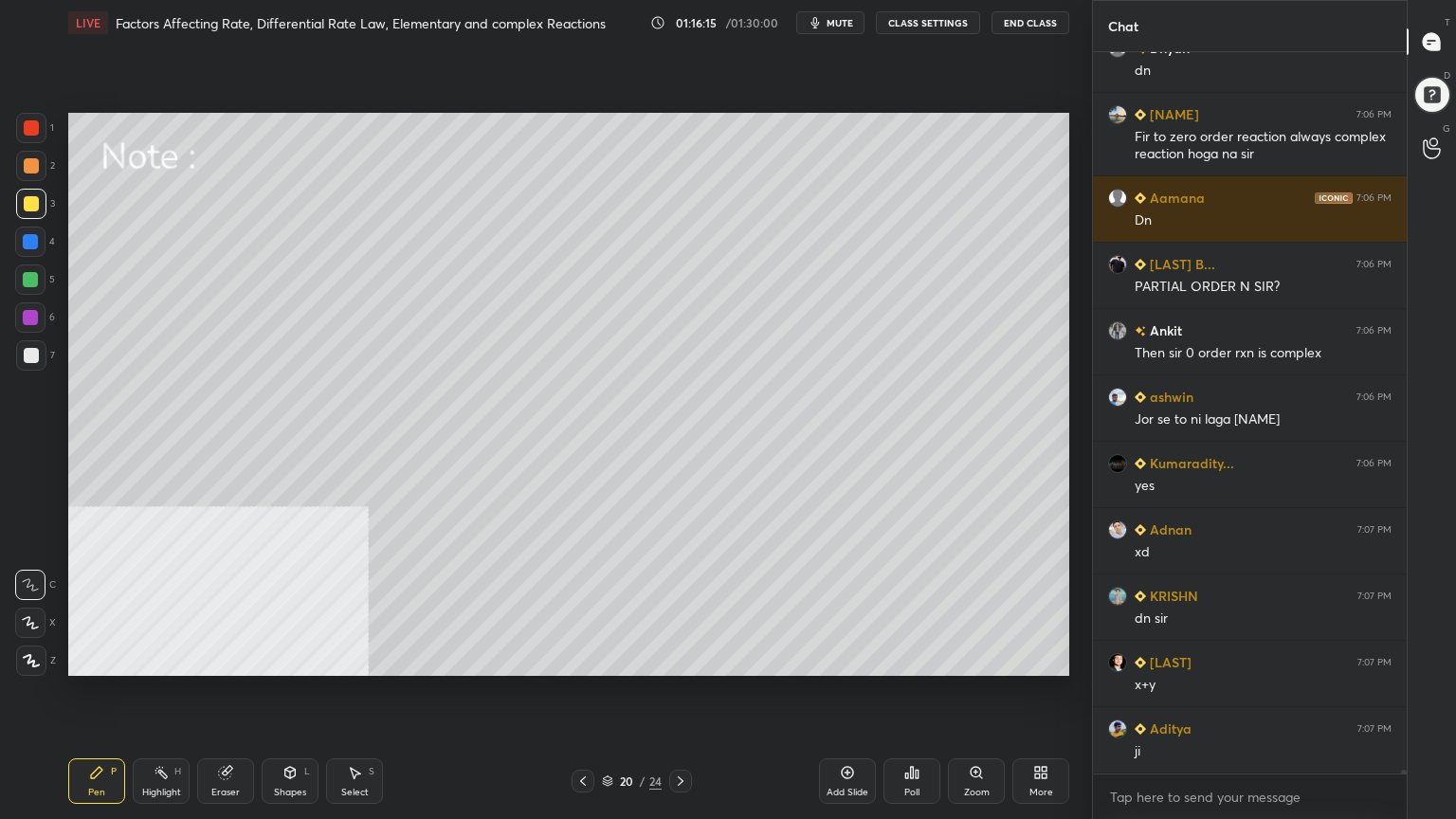 scroll, scrollTop: 121800, scrollLeft: 0, axis: vertical 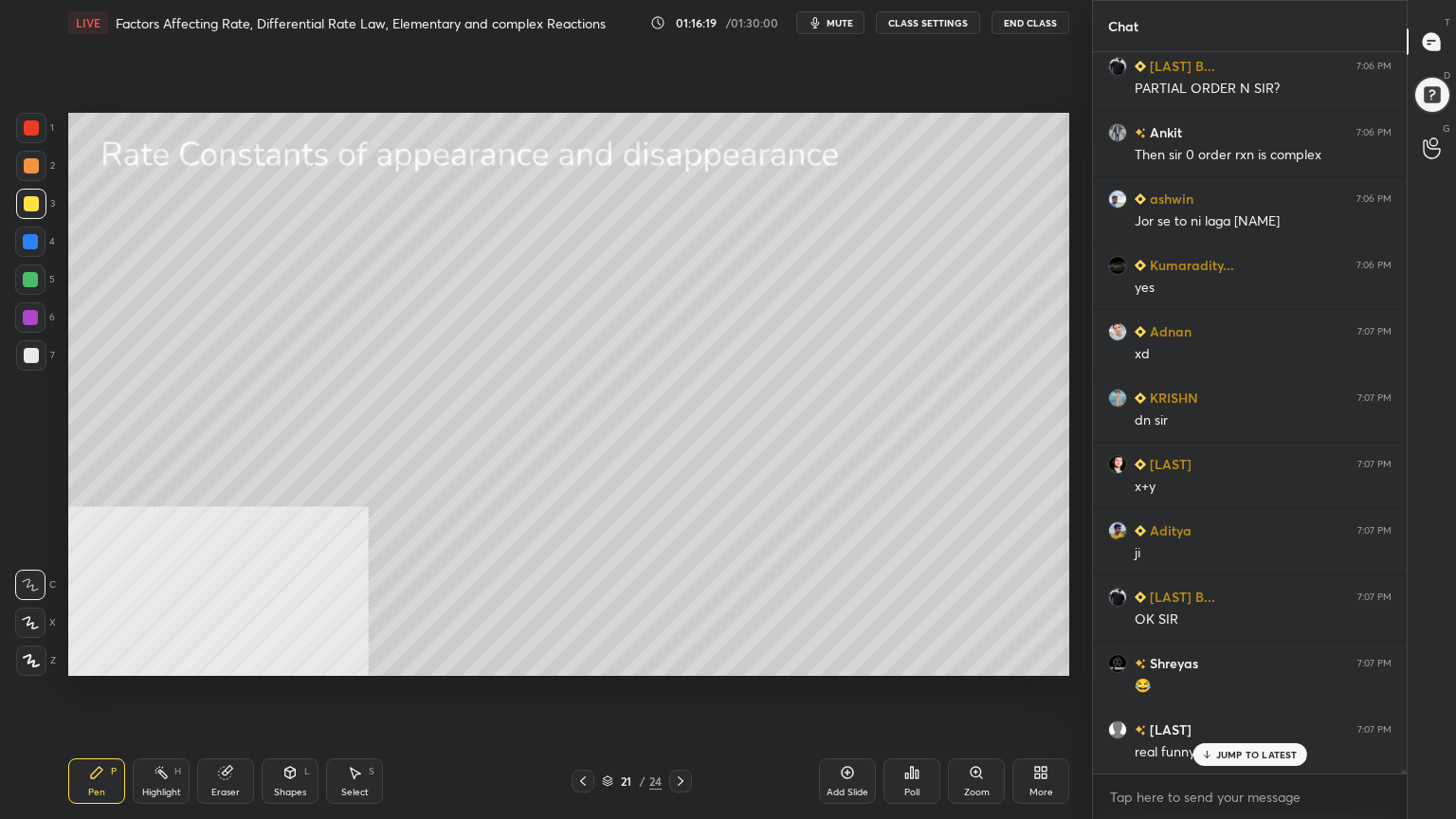click at bounding box center (31, 355) 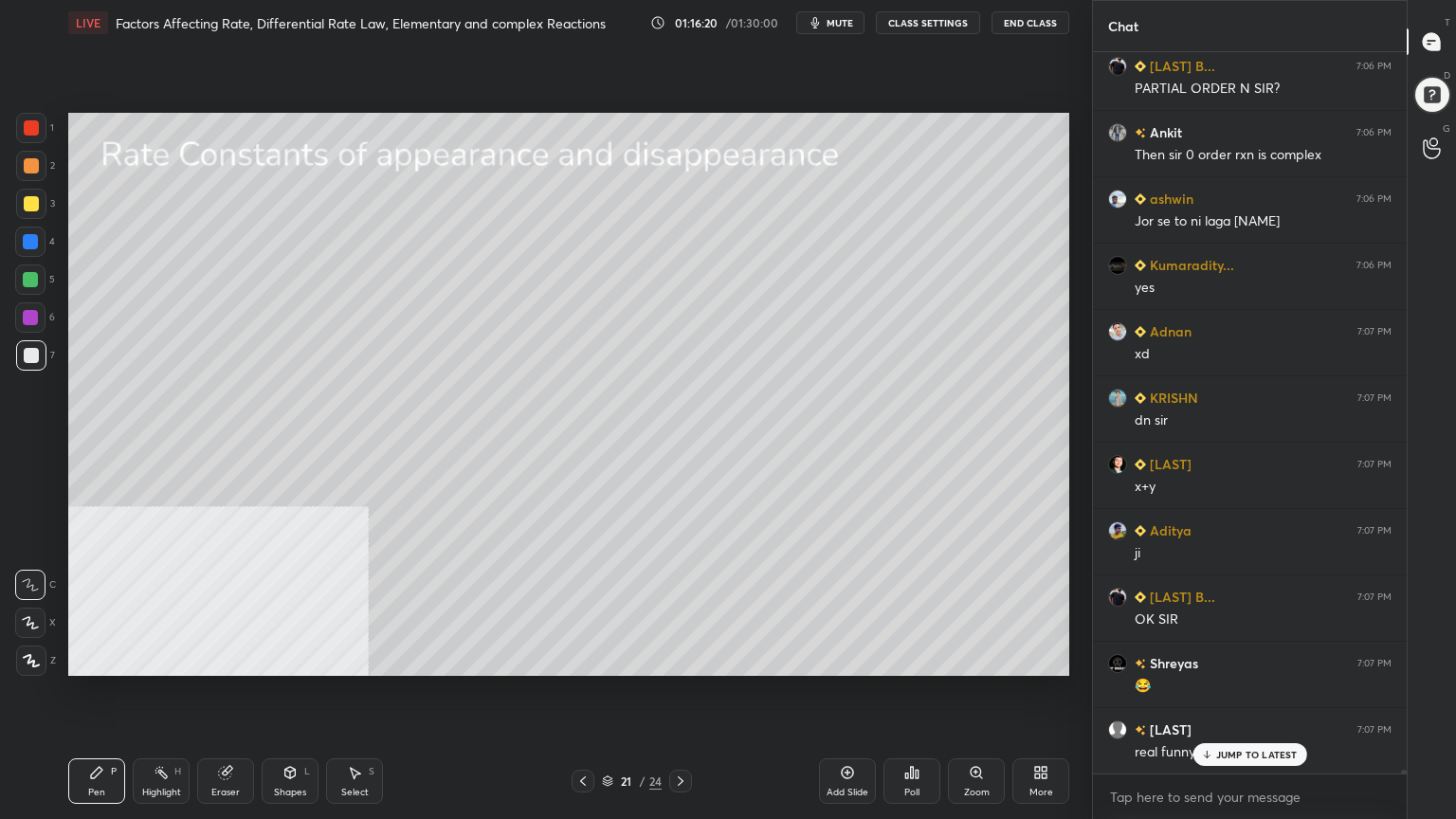 drag, startPoint x: 288, startPoint y: 774, endPoint x: 287, endPoint y: 755, distance: 19.026298 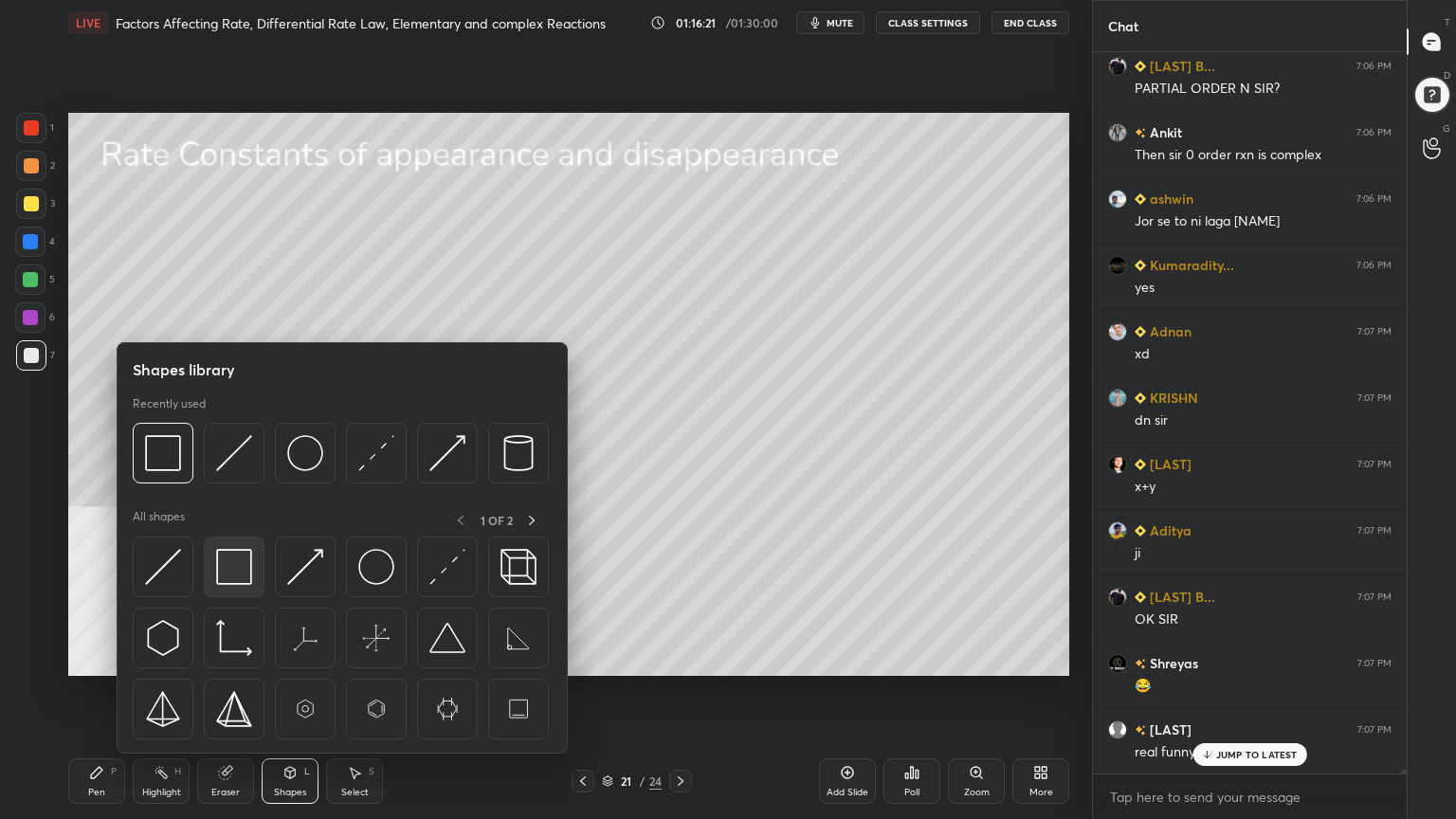 click at bounding box center (234, 567) 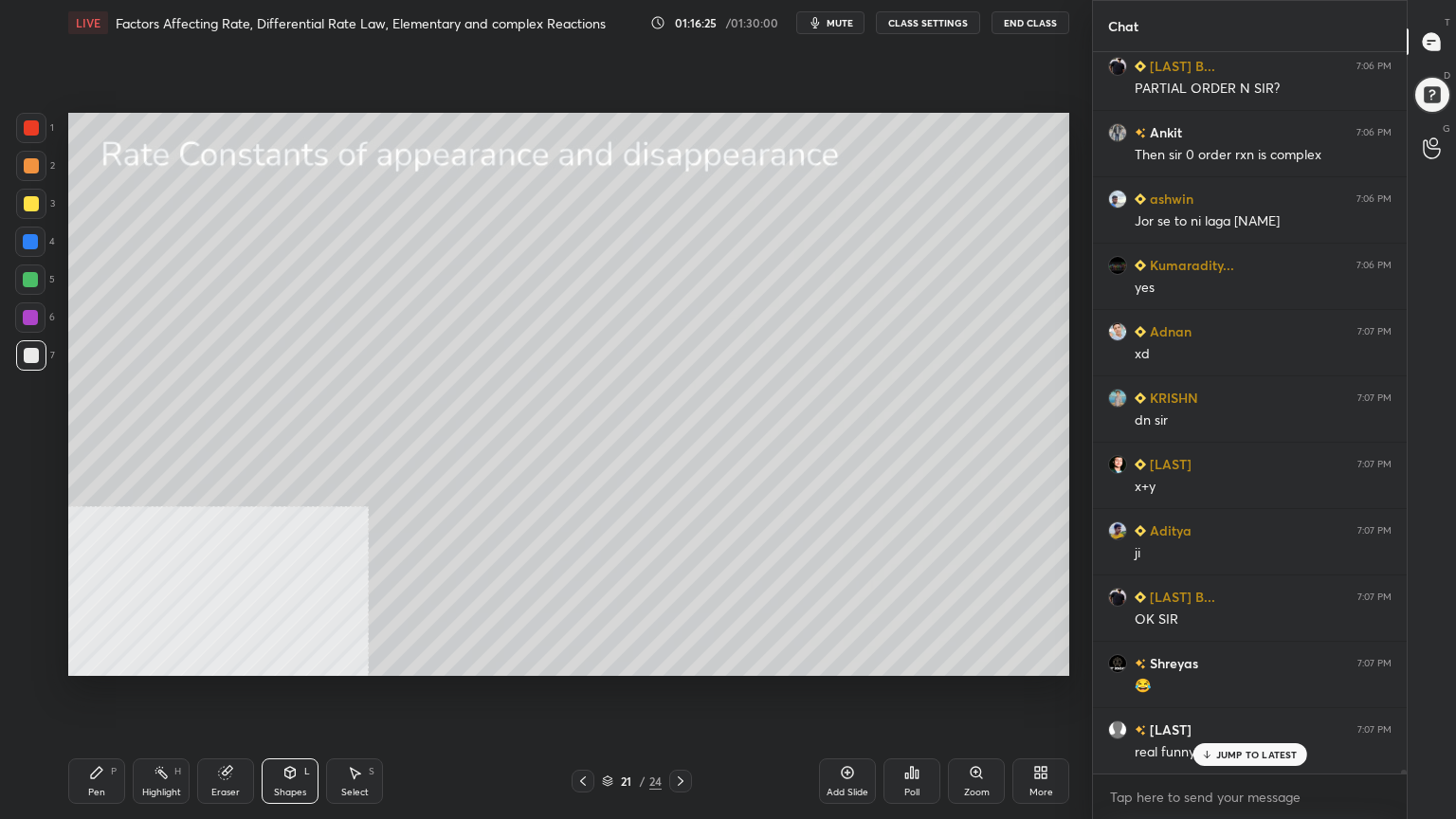 click on "Pen P" at bounding box center (97, 781) 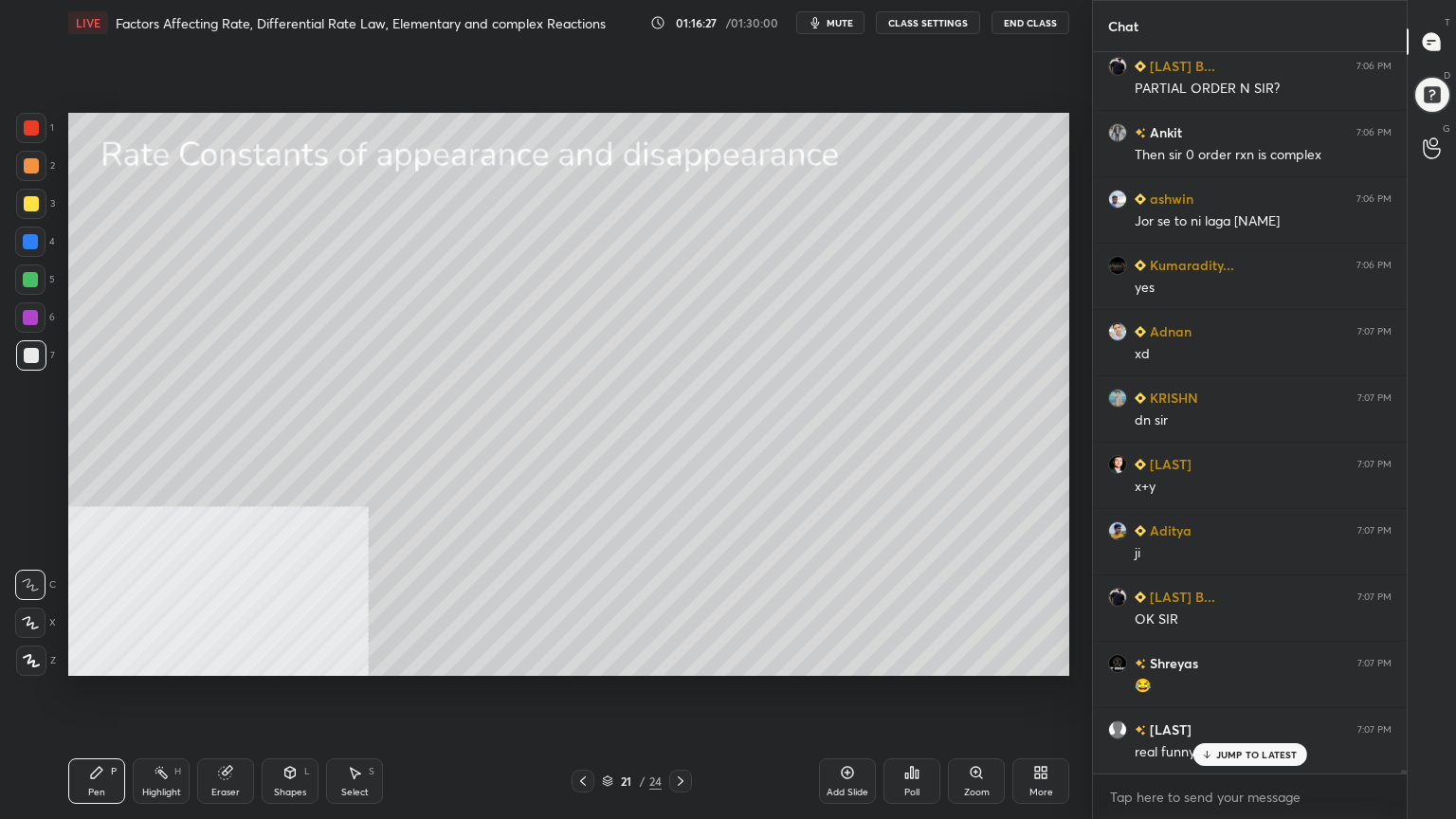 drag, startPoint x: 21, startPoint y: 164, endPoint x: 41, endPoint y: 149, distance: 25 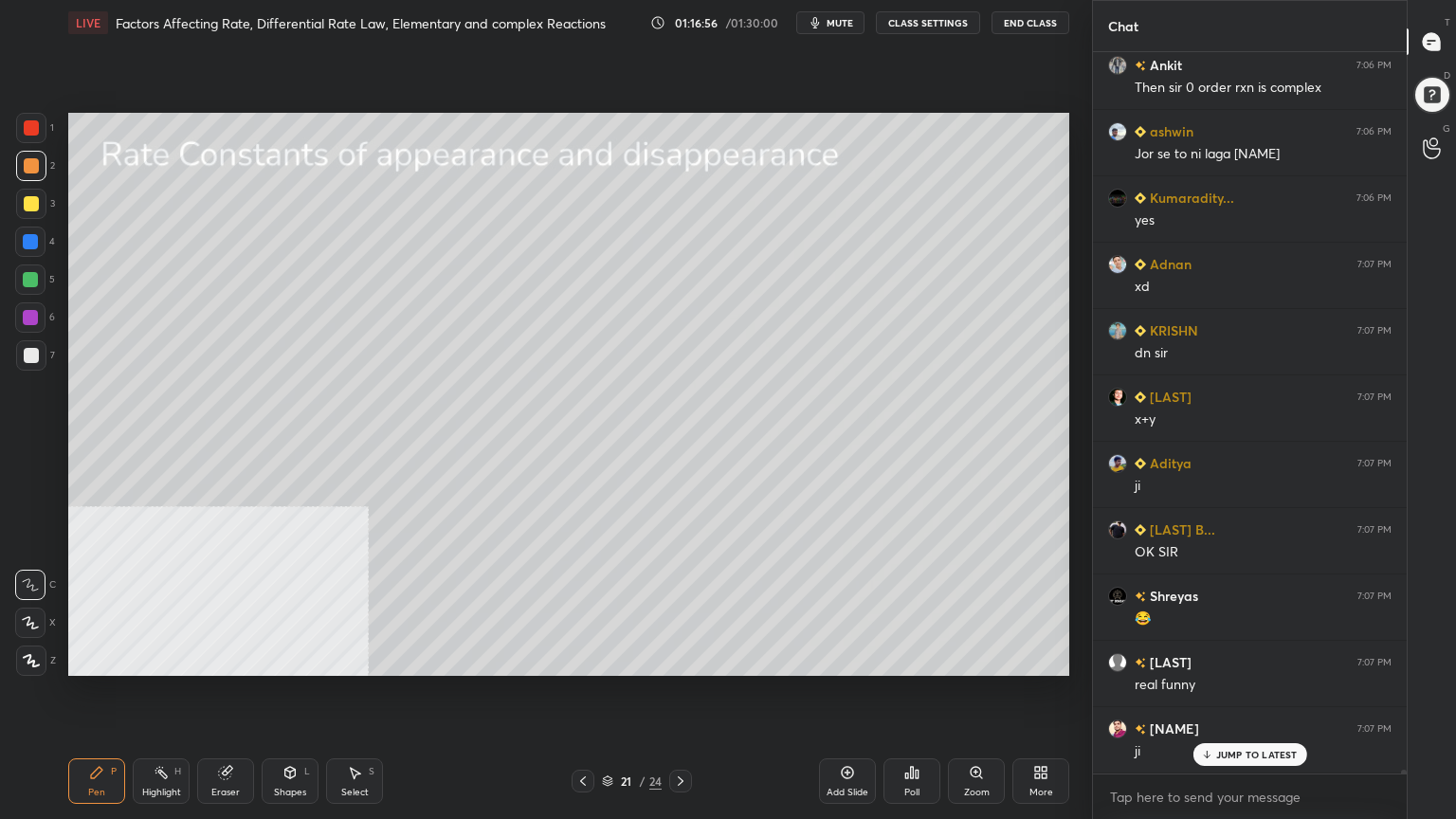 scroll, scrollTop: 121932, scrollLeft: 0, axis: vertical 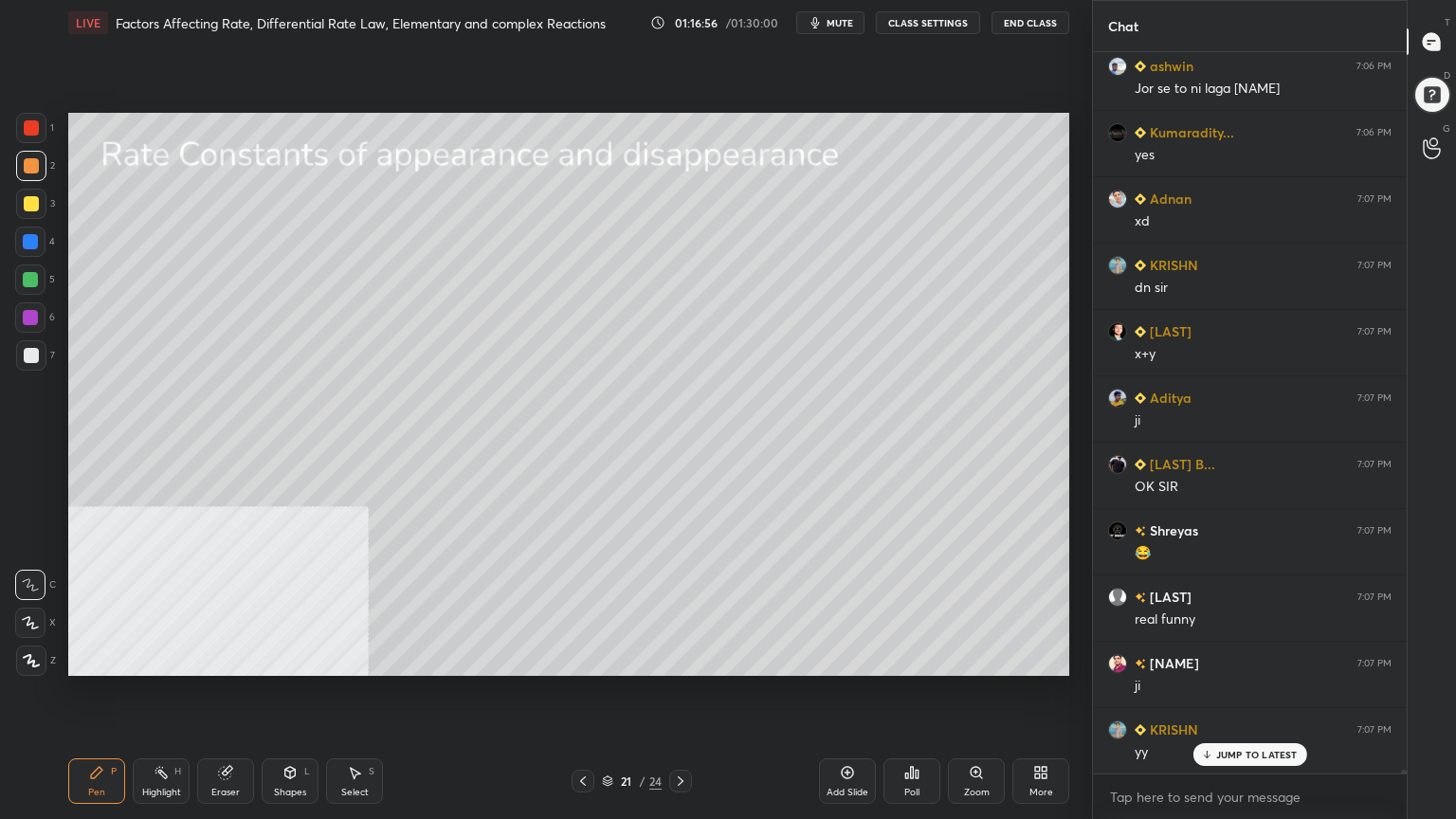 click 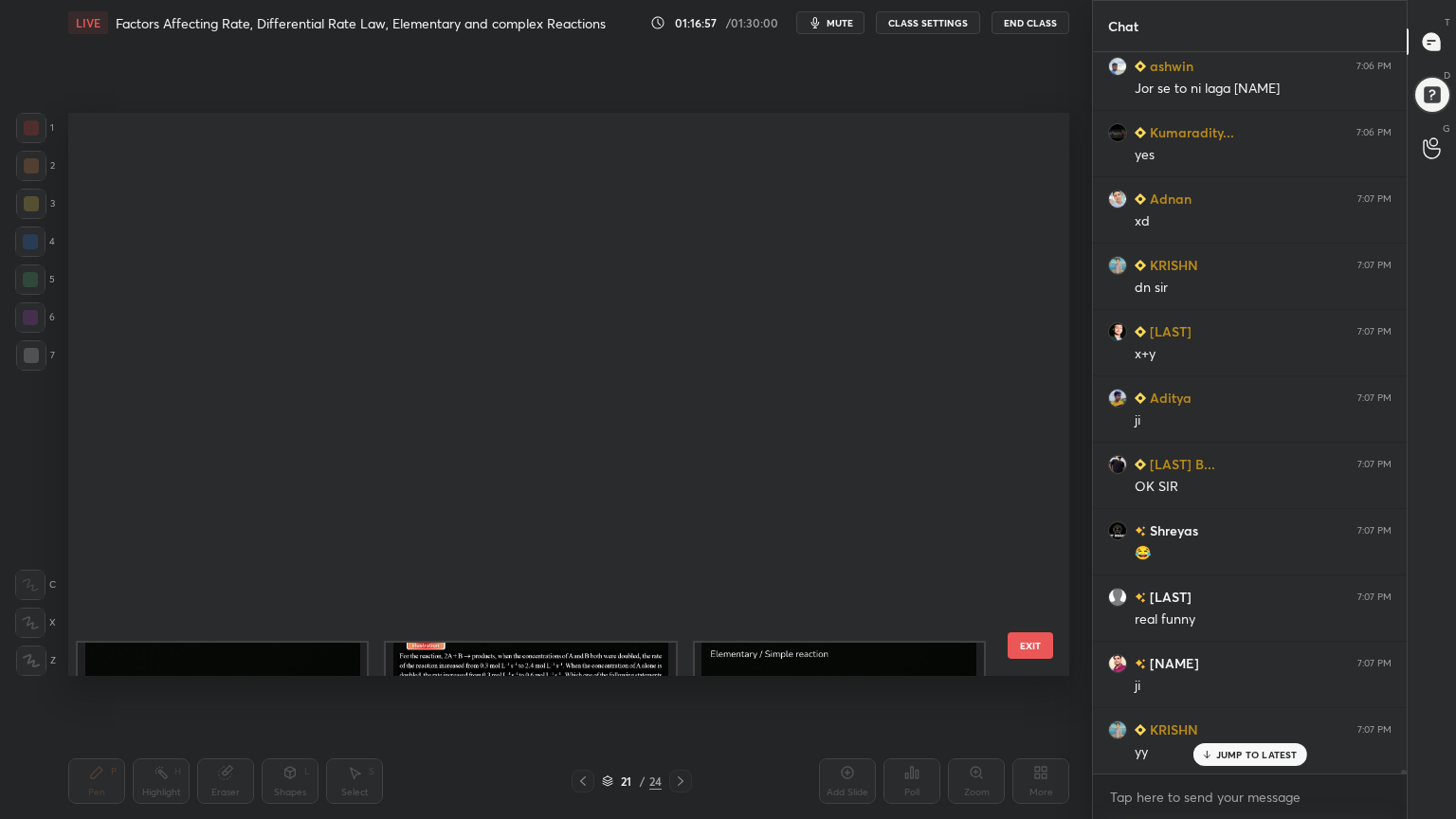 scroll, scrollTop: 651, scrollLeft: 0, axis: vertical 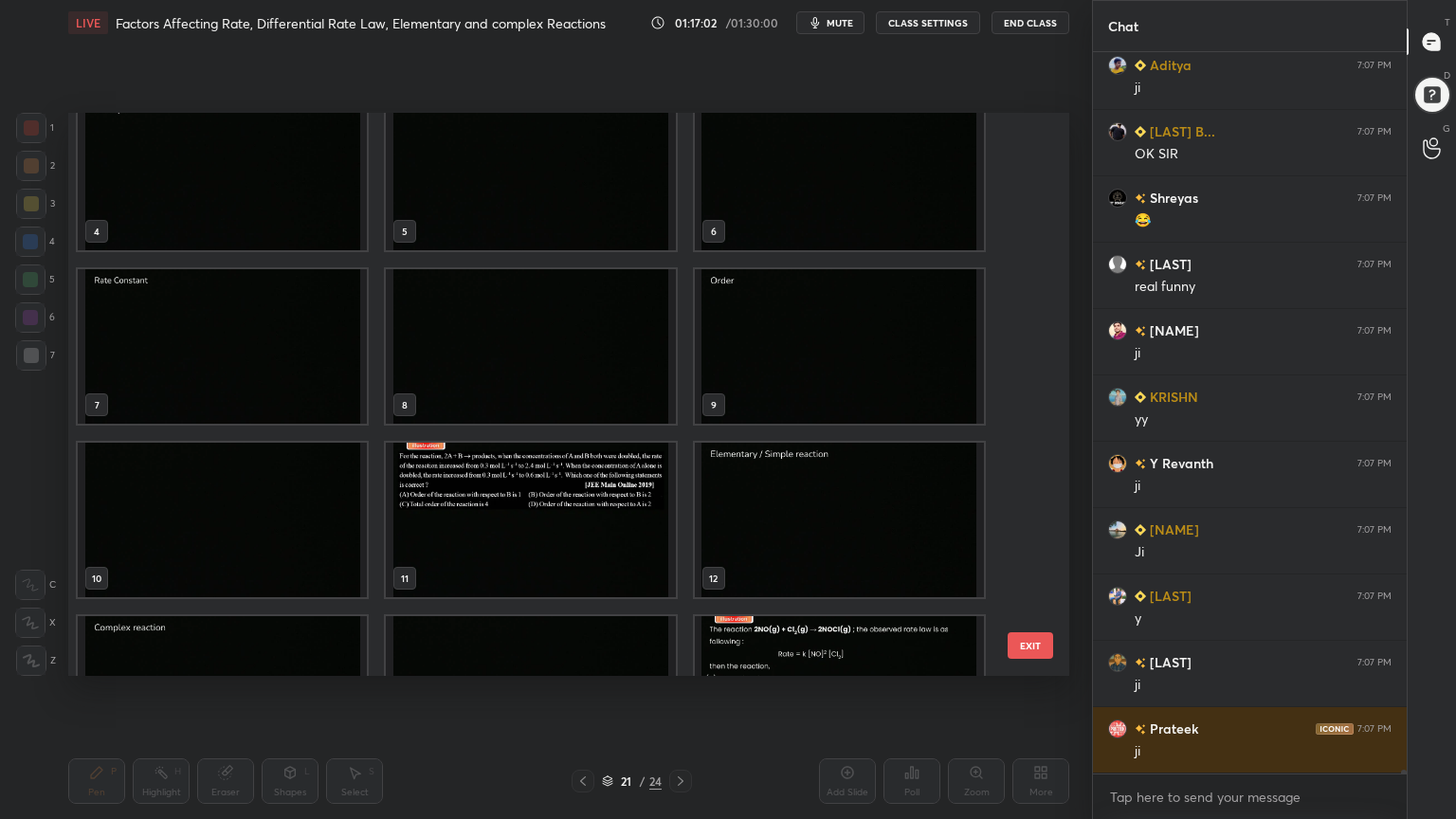 click at bounding box center [222, 346] 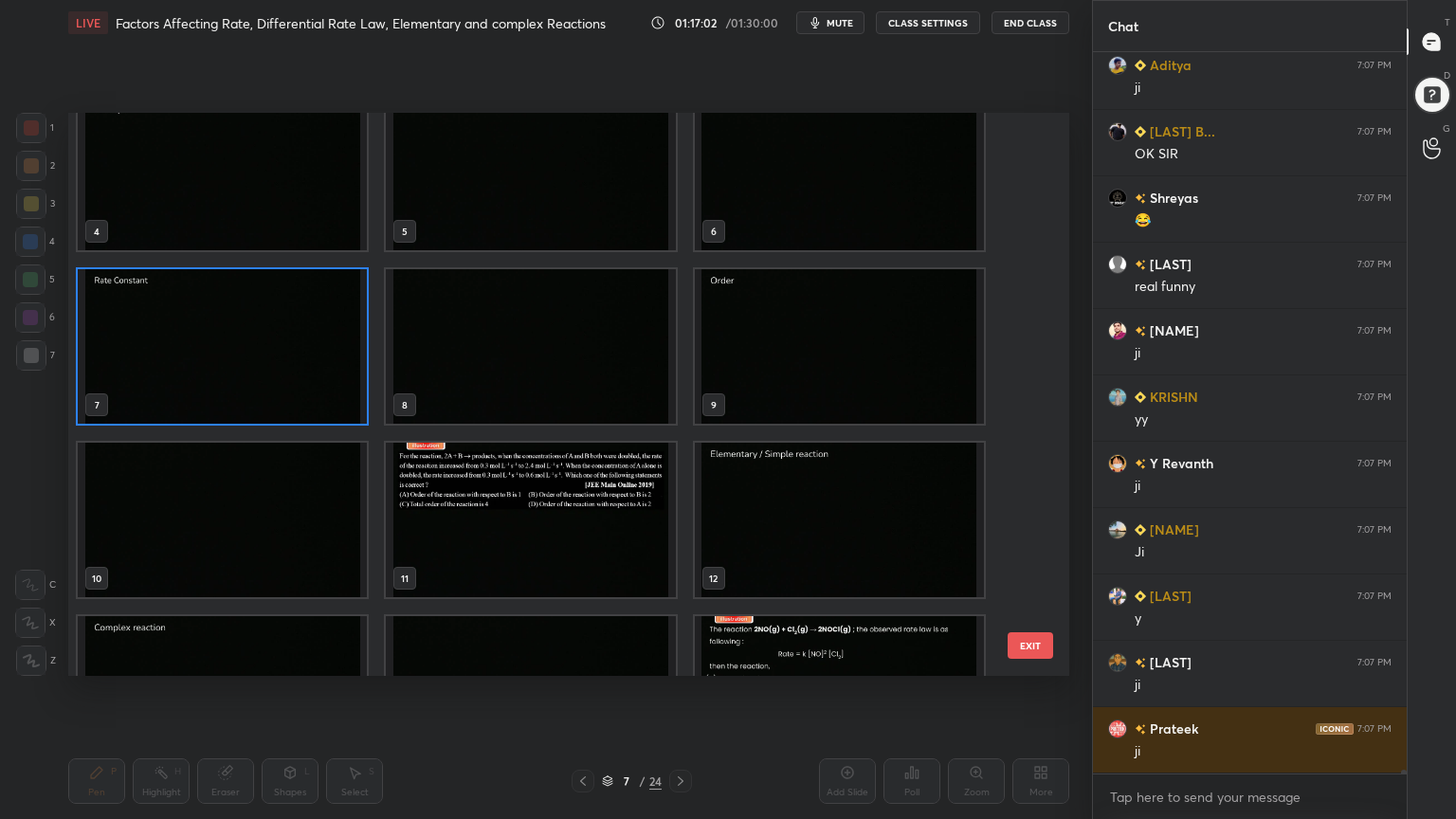 click at bounding box center (222, 346) 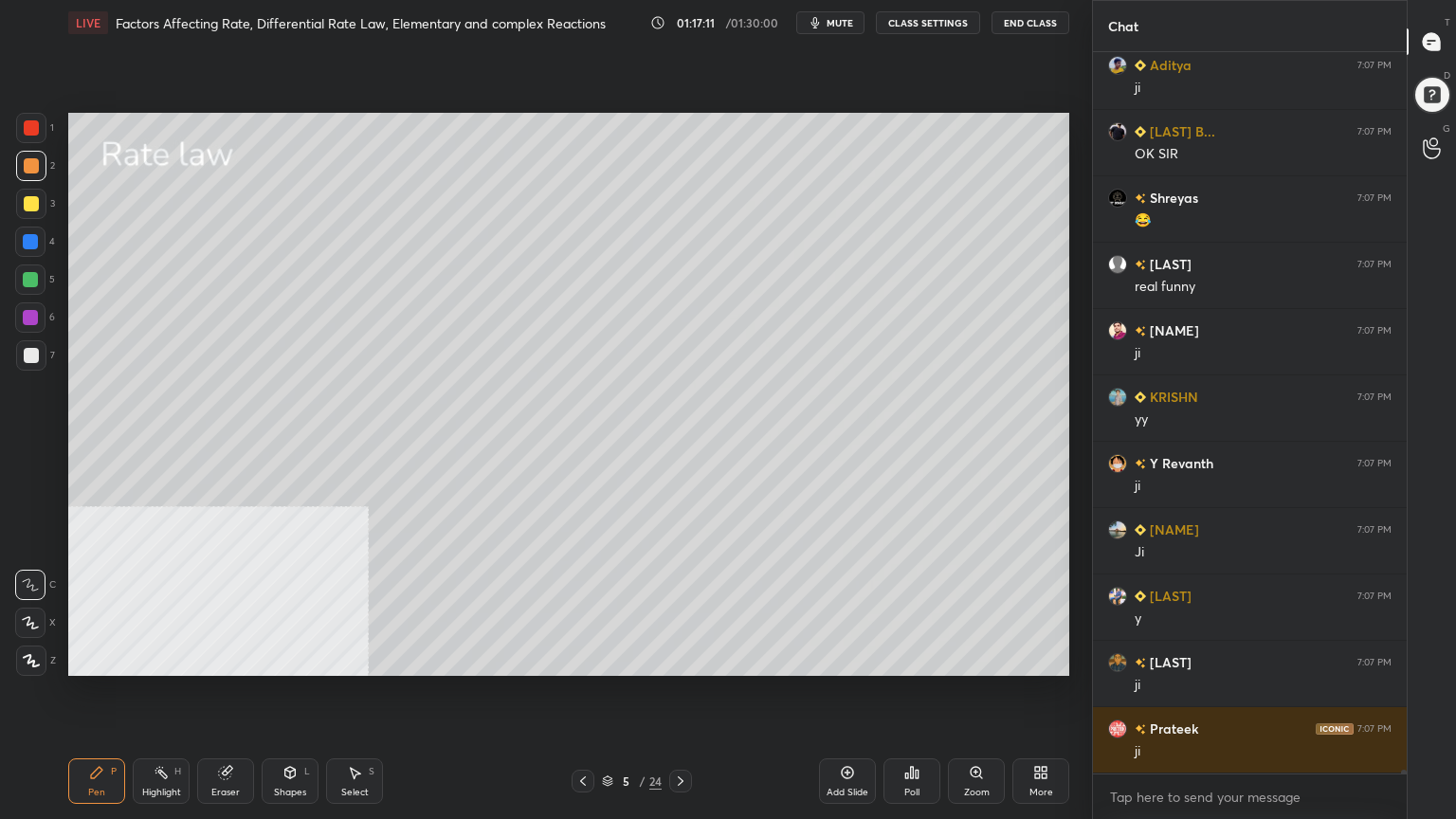 click 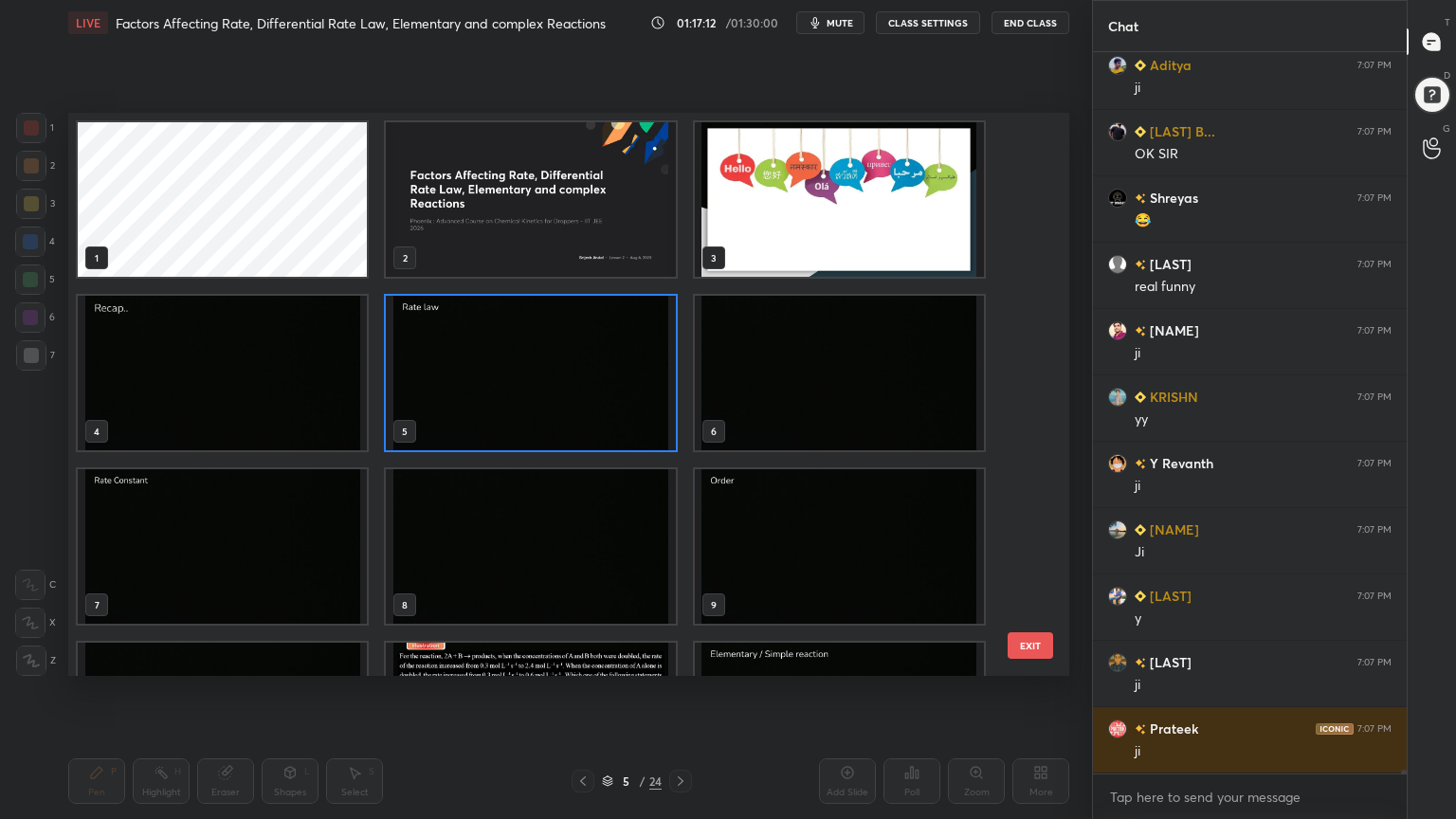 scroll, scrollTop: 6, scrollLeft: 9, axis: both 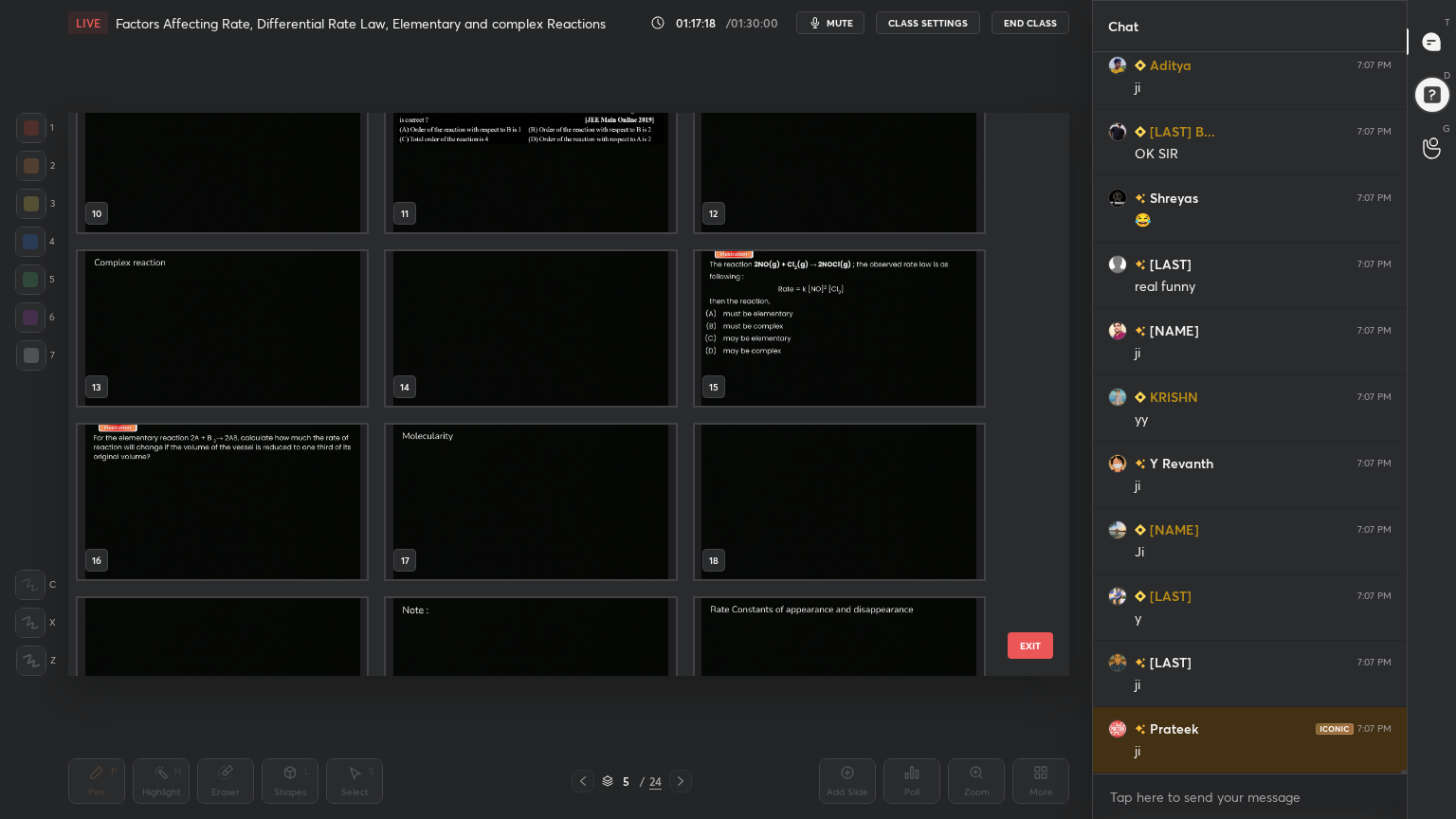 click at bounding box center (839, 675) 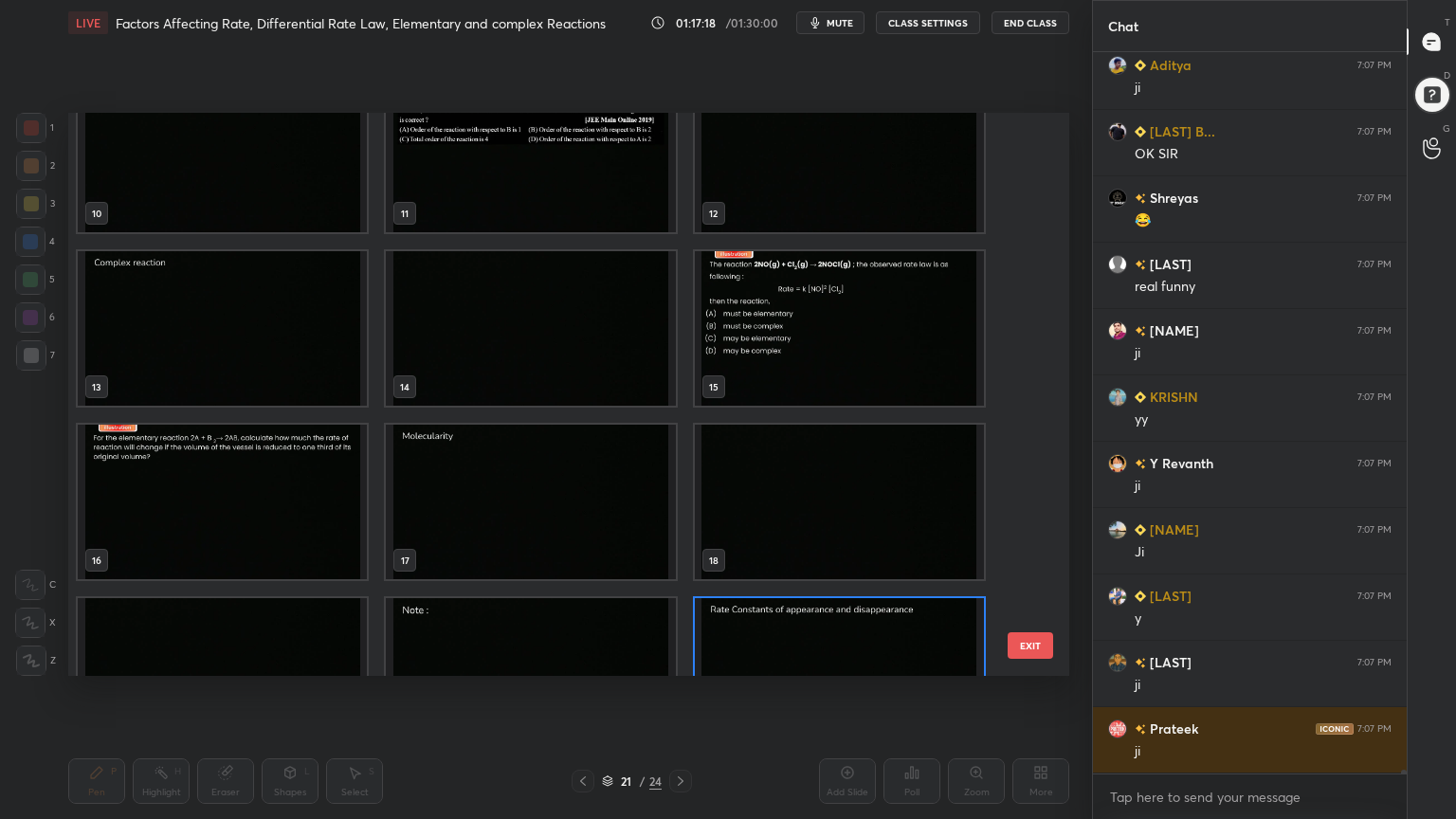 scroll, scrollTop: 651, scrollLeft: 0, axis: vertical 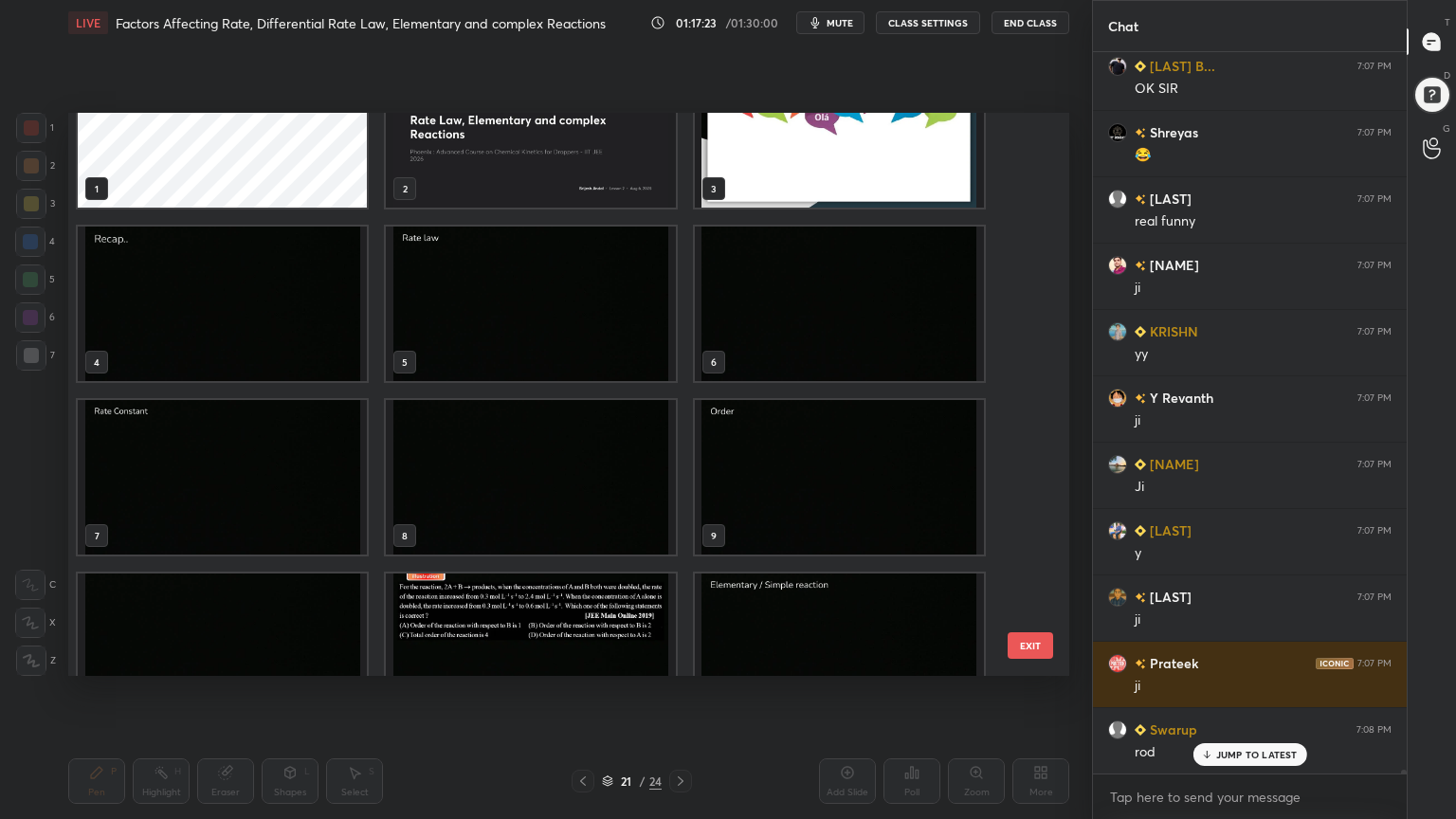 click at bounding box center [530, 303] 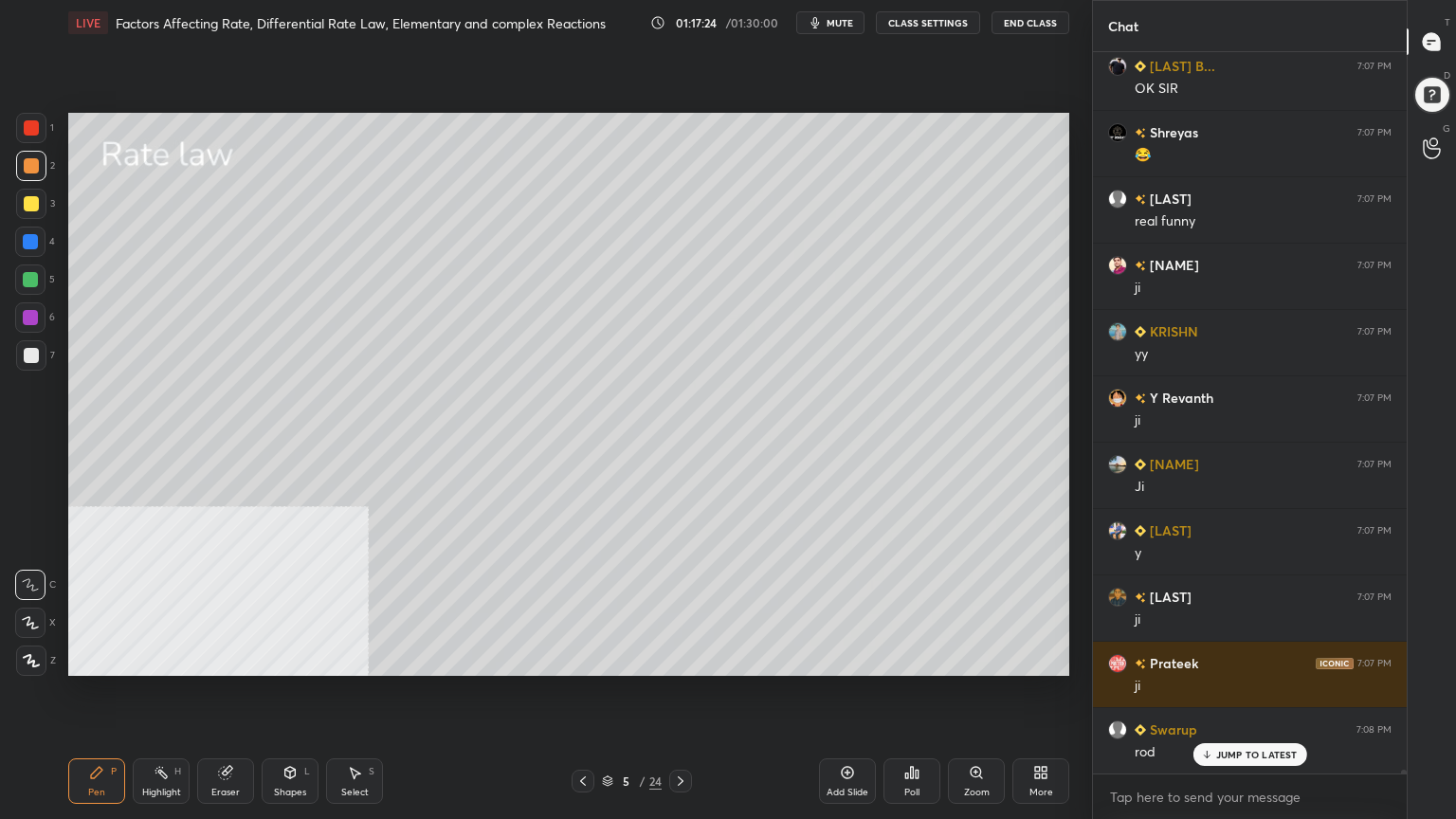 click at bounding box center (530, 303) 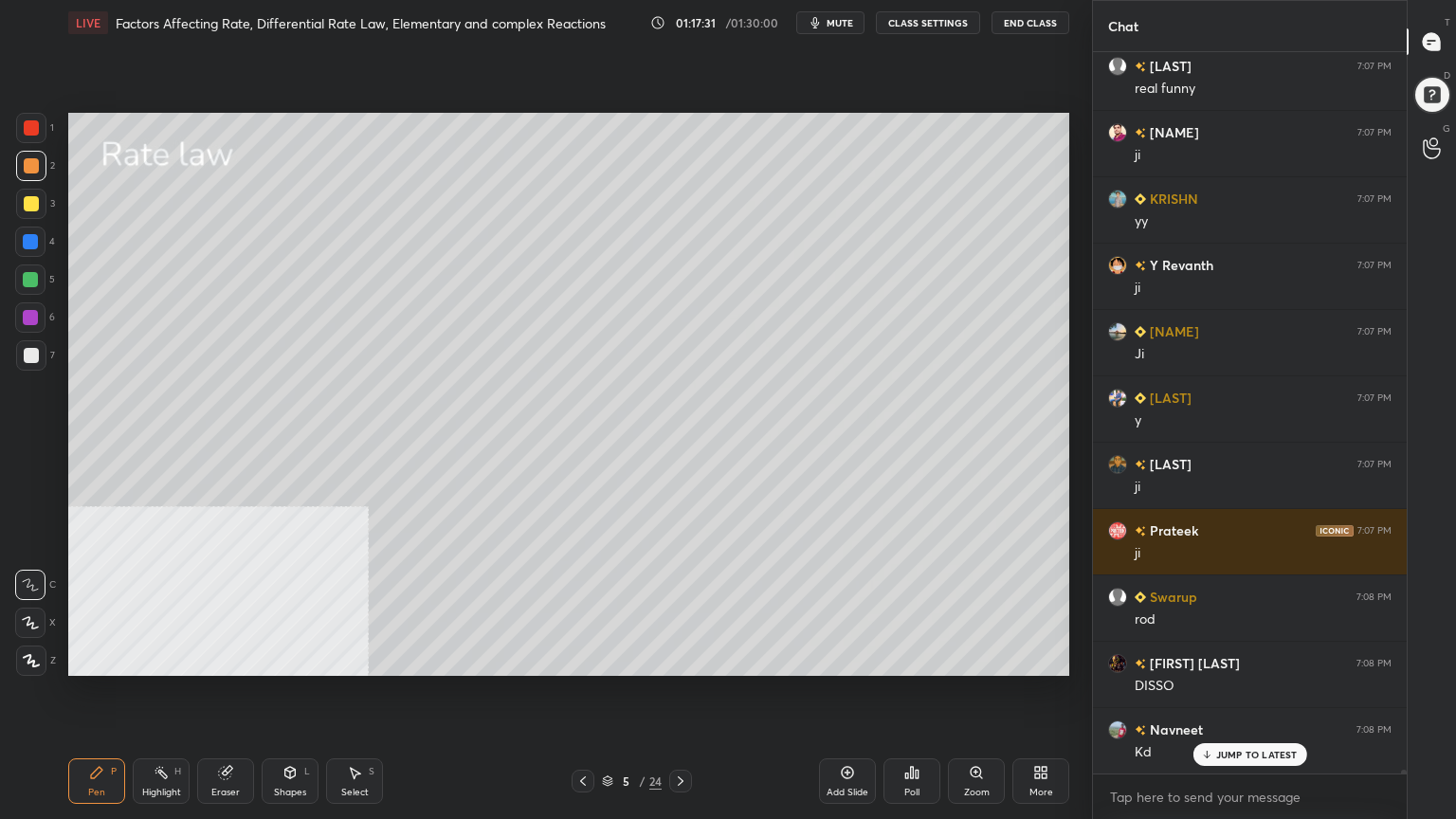 scroll, scrollTop: 122531, scrollLeft: 0, axis: vertical 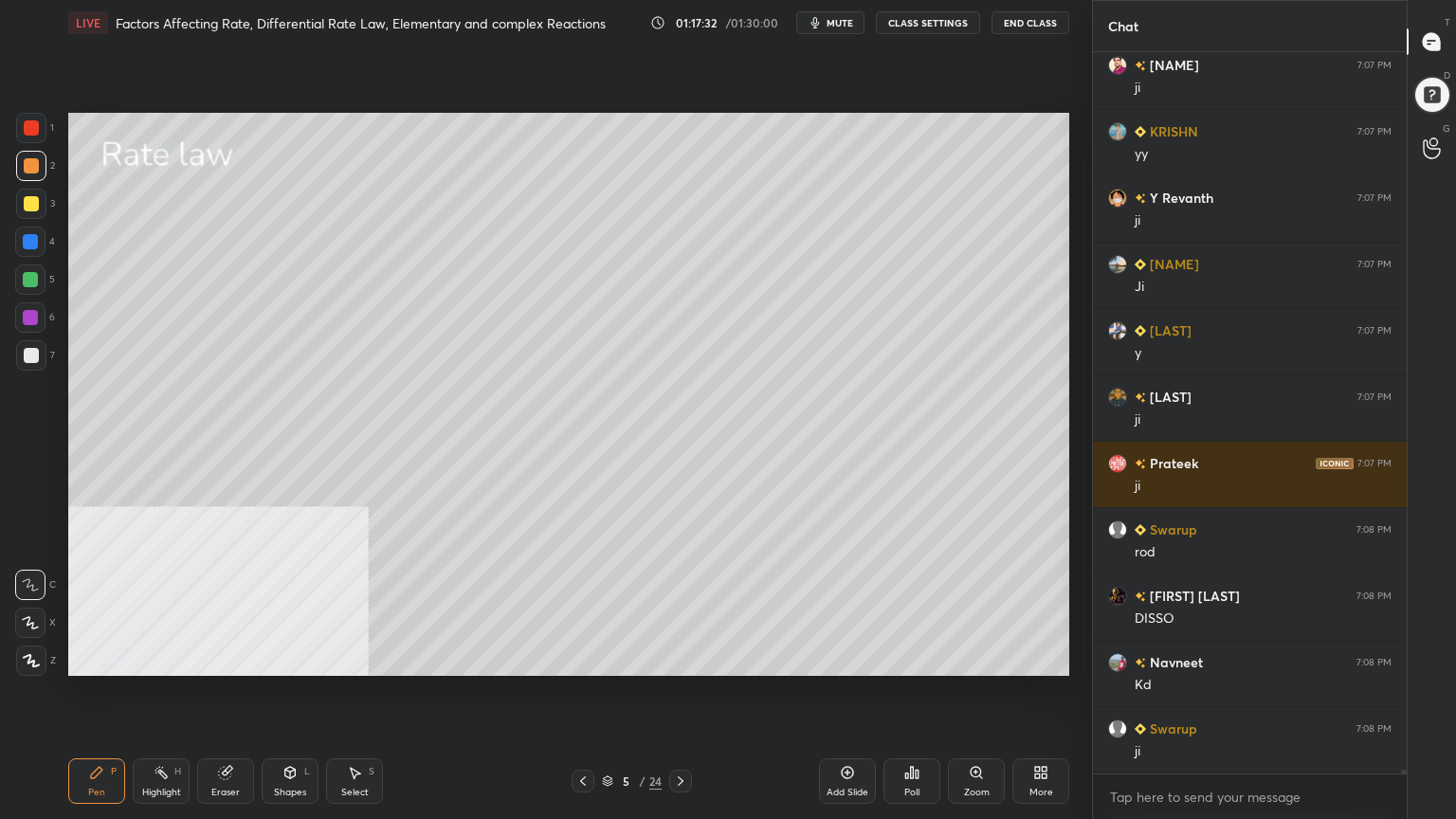 click 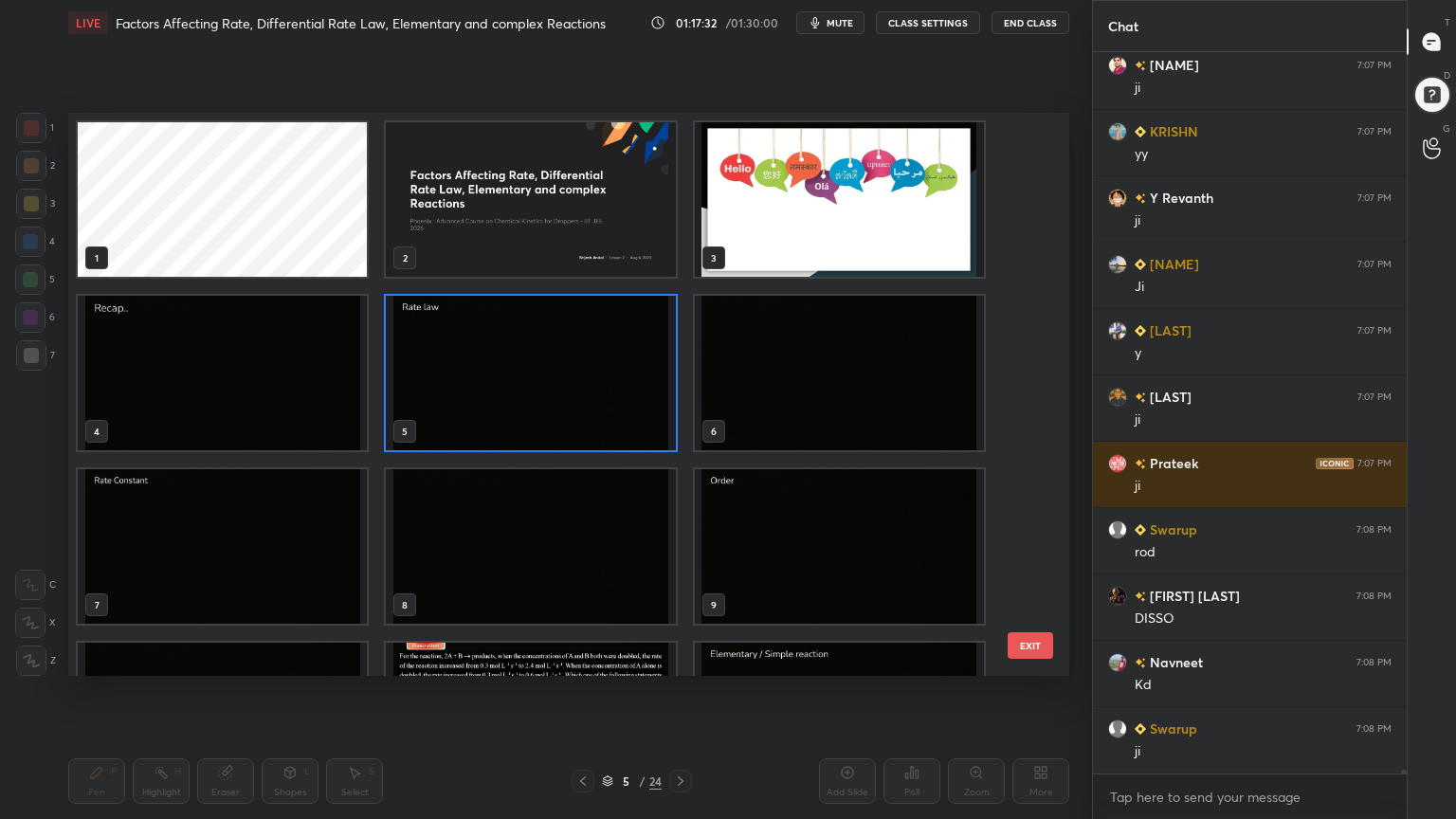 scroll, scrollTop: 6, scrollLeft: 9, axis: both 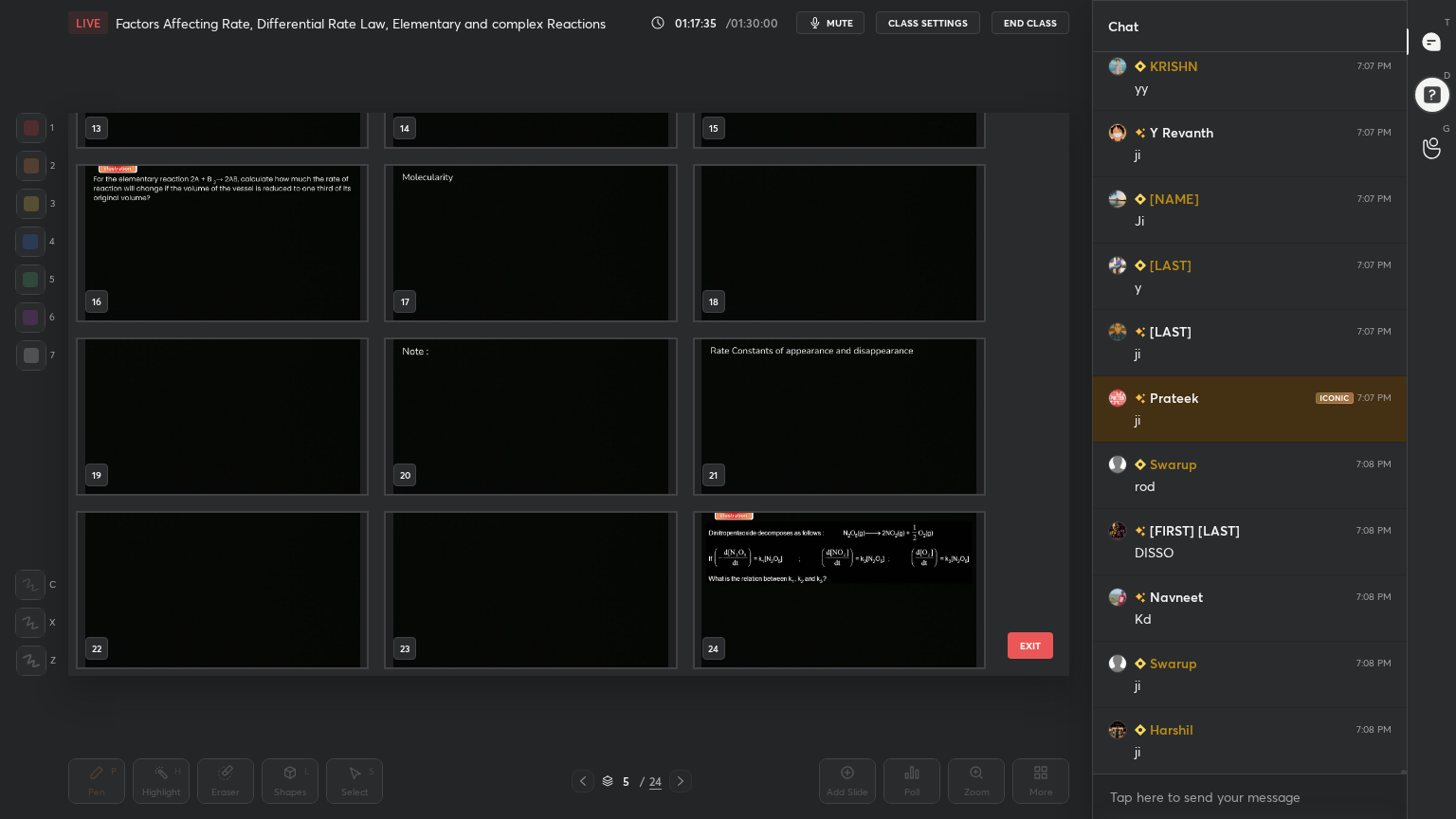 click at bounding box center [839, 416] 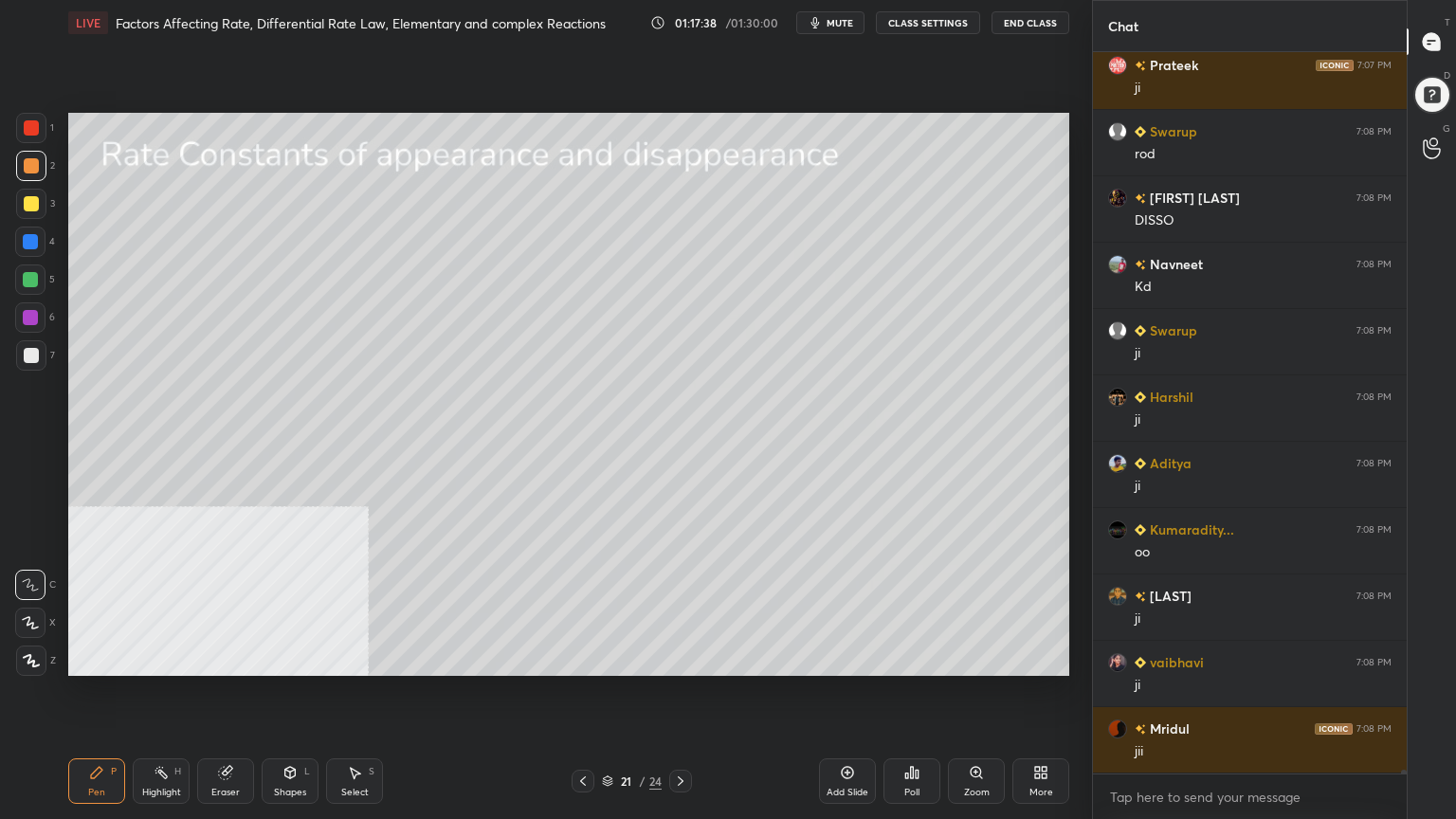 scroll, scrollTop: 123127, scrollLeft: 0, axis: vertical 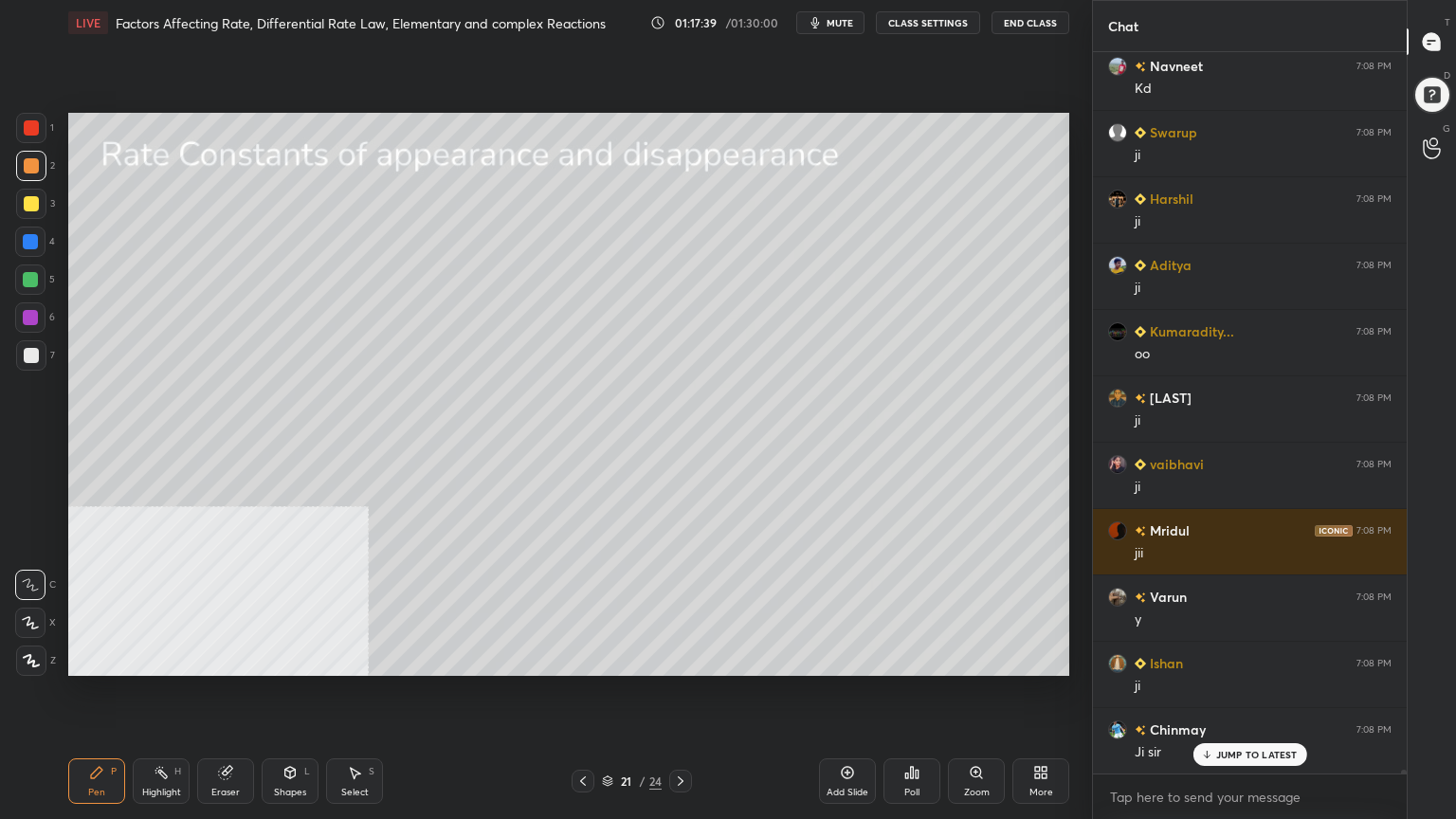 click at bounding box center [31, 204] 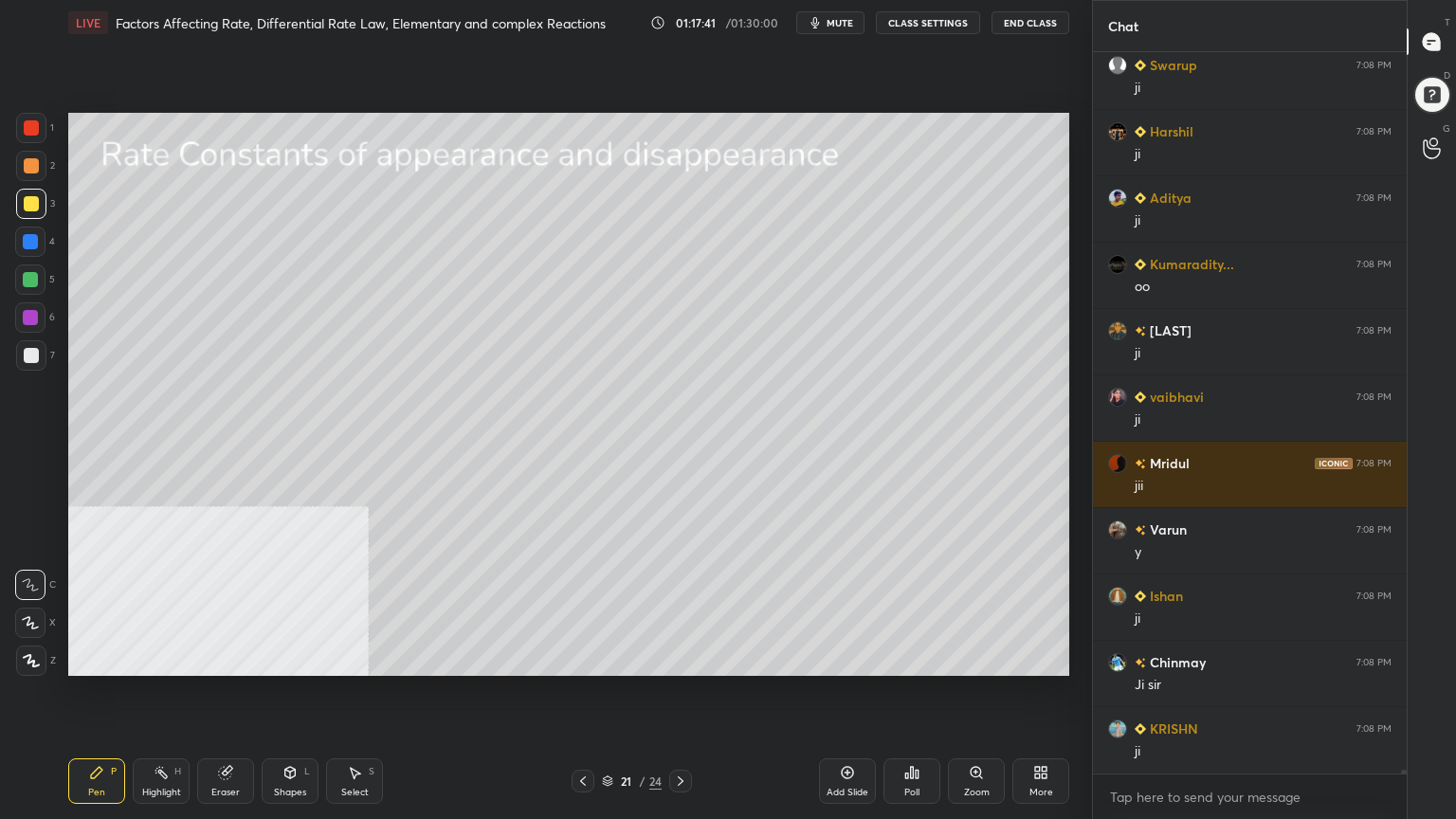 scroll, scrollTop: 123260, scrollLeft: 0, axis: vertical 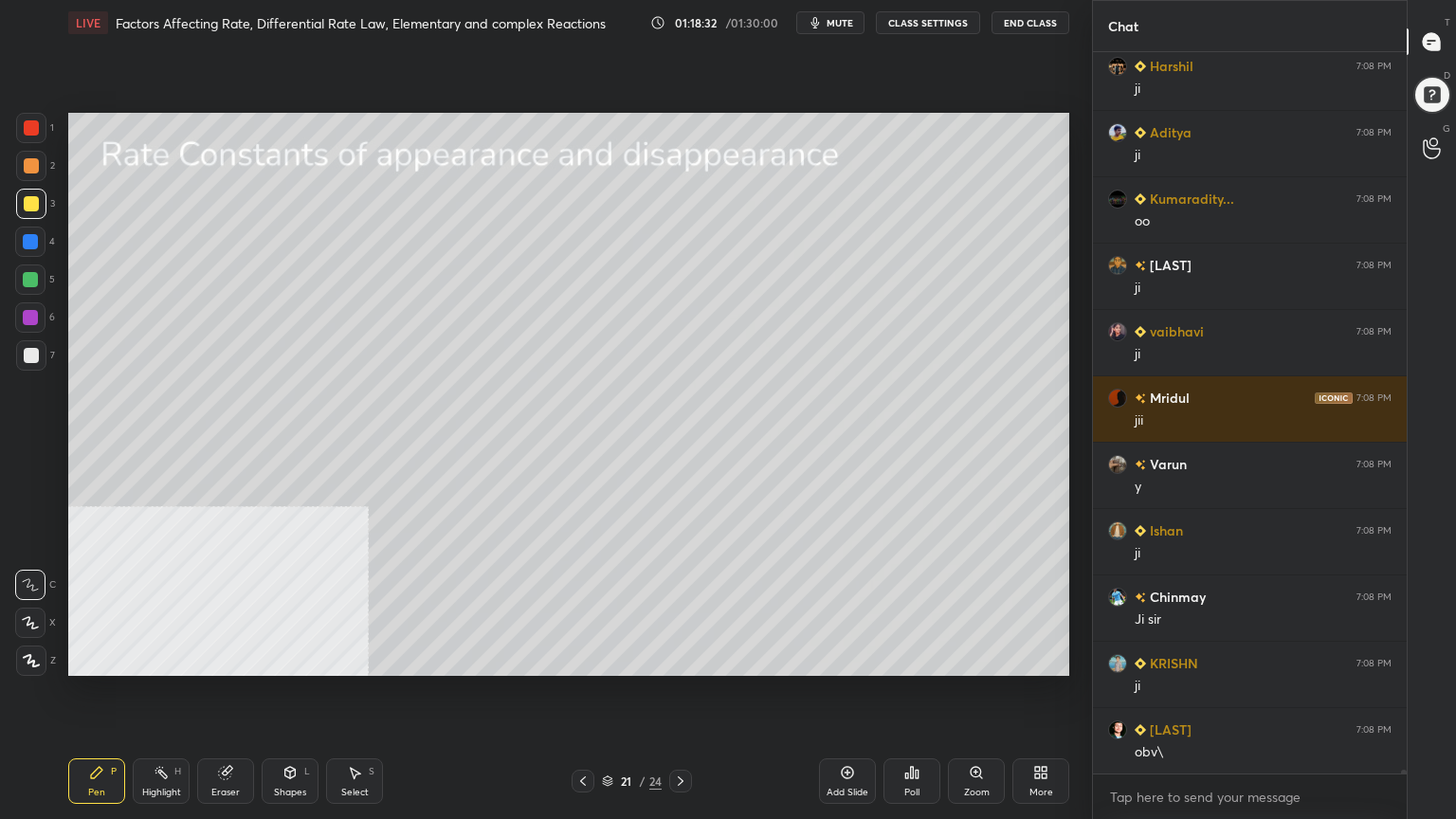 drag, startPoint x: 24, startPoint y: 171, endPoint x: 27, endPoint y: 192, distance: 21.213203 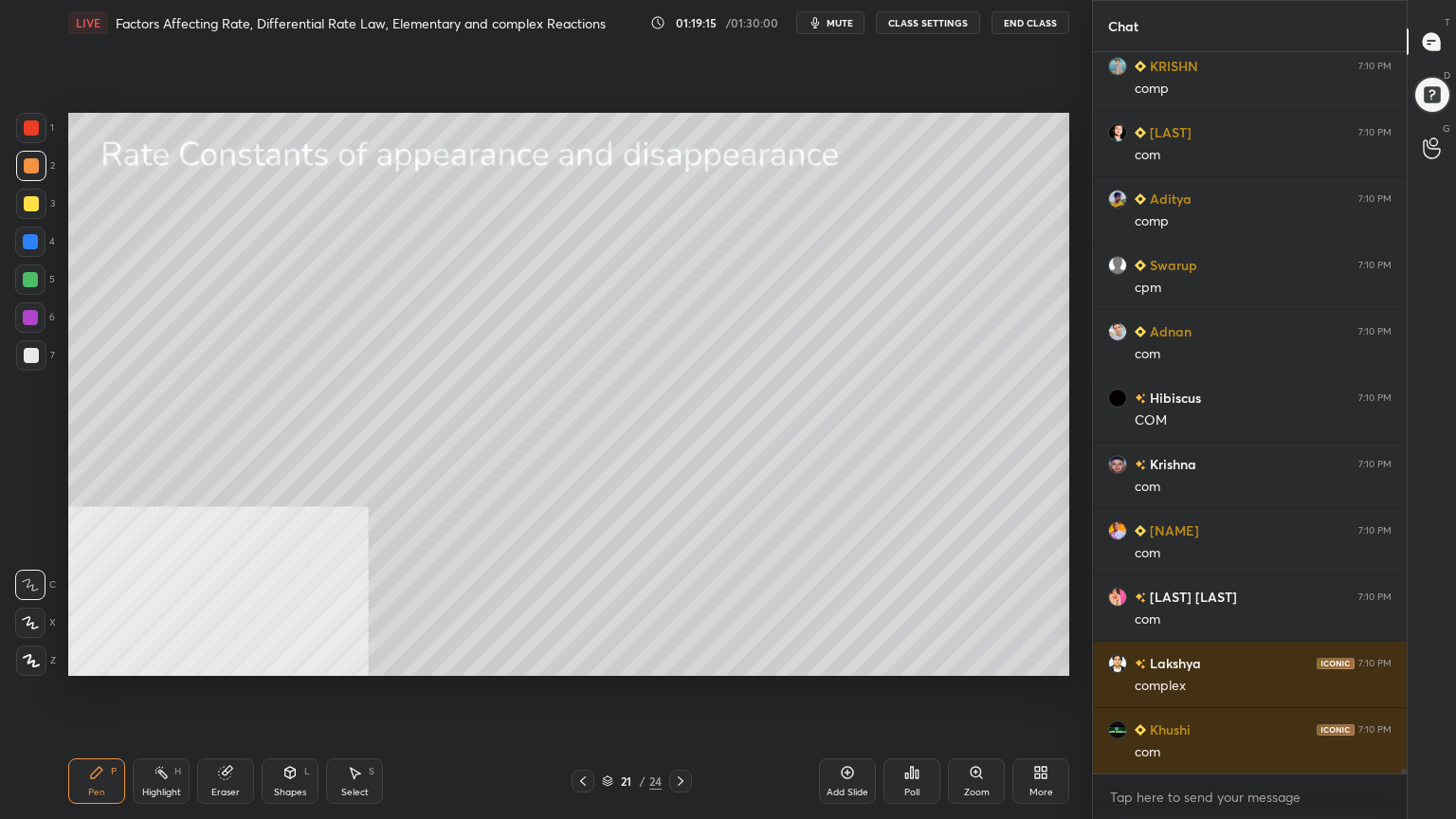 scroll, scrollTop: 120752, scrollLeft: 0, axis: vertical 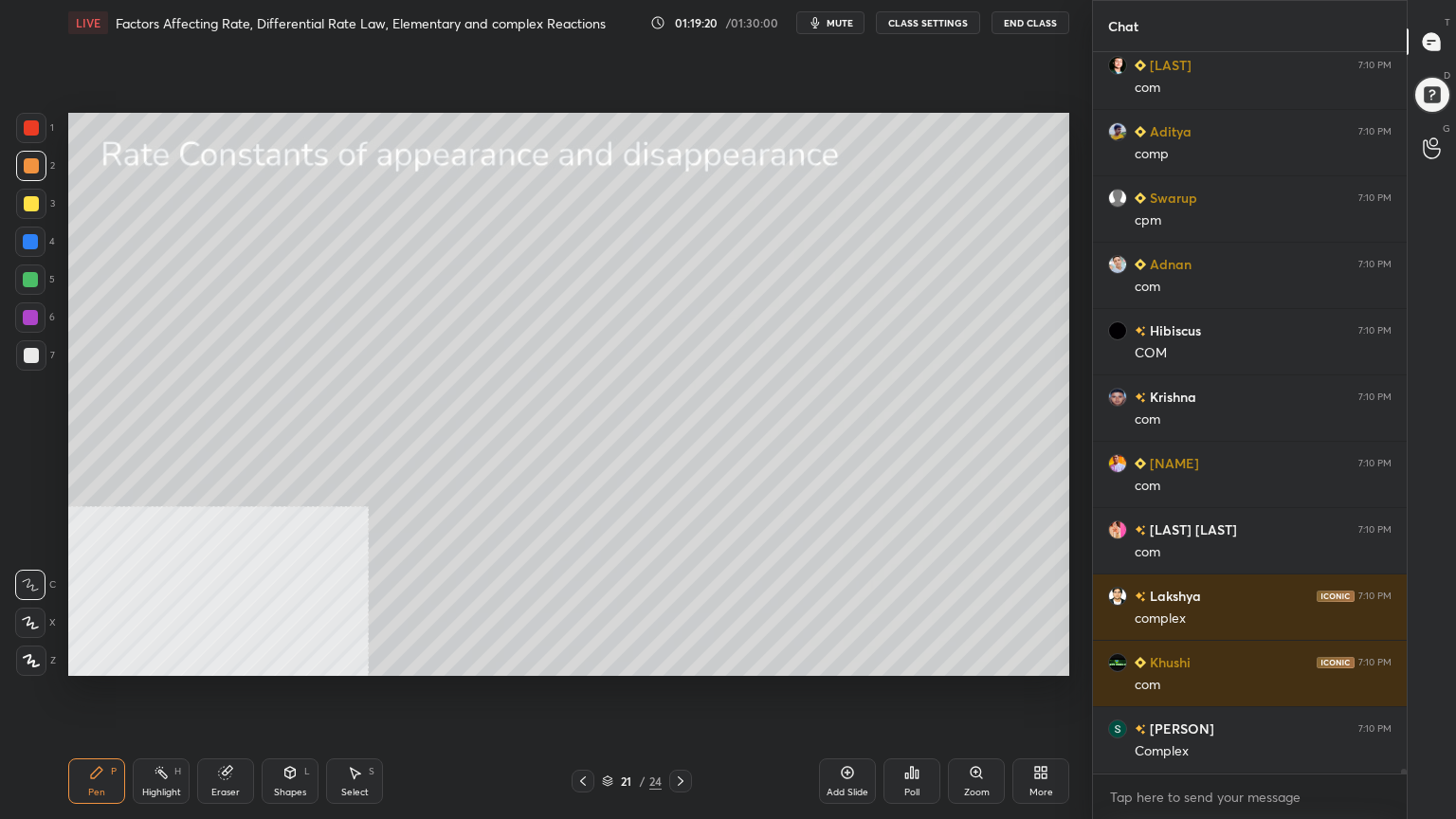 click at bounding box center [30, 280] 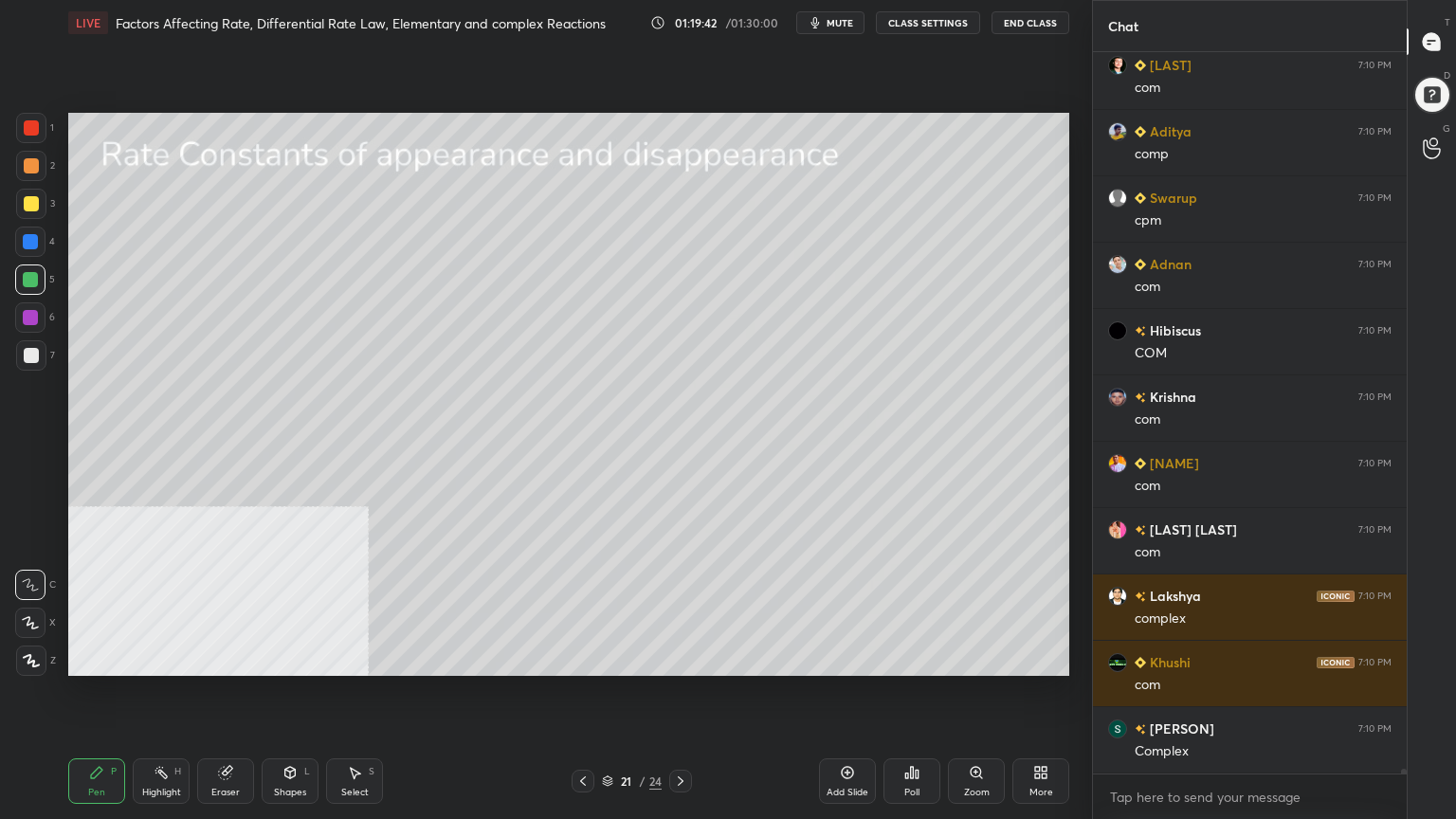 scroll, scrollTop: 120818, scrollLeft: 0, axis: vertical 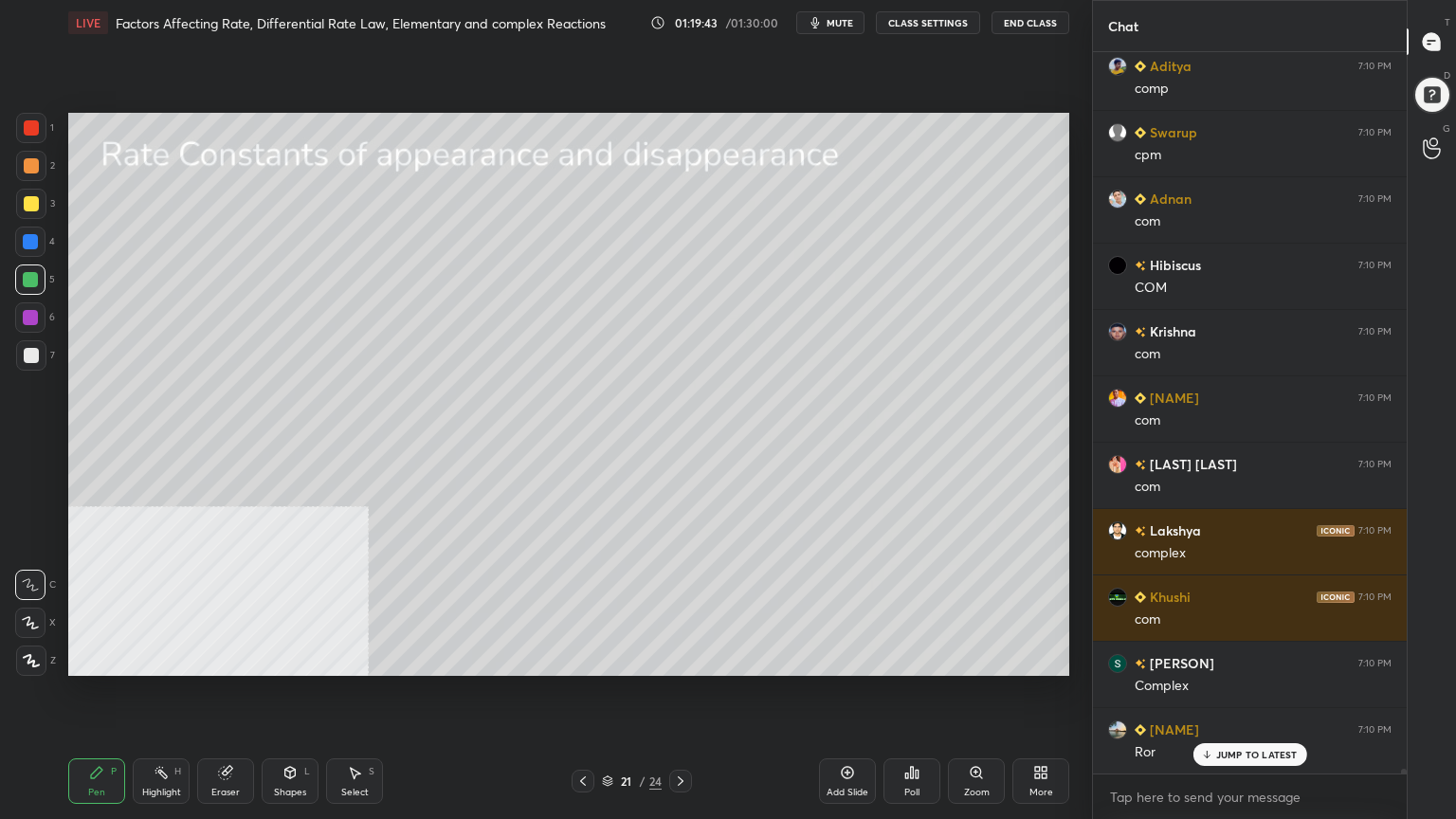 click on "Select S" at bounding box center [355, 781] 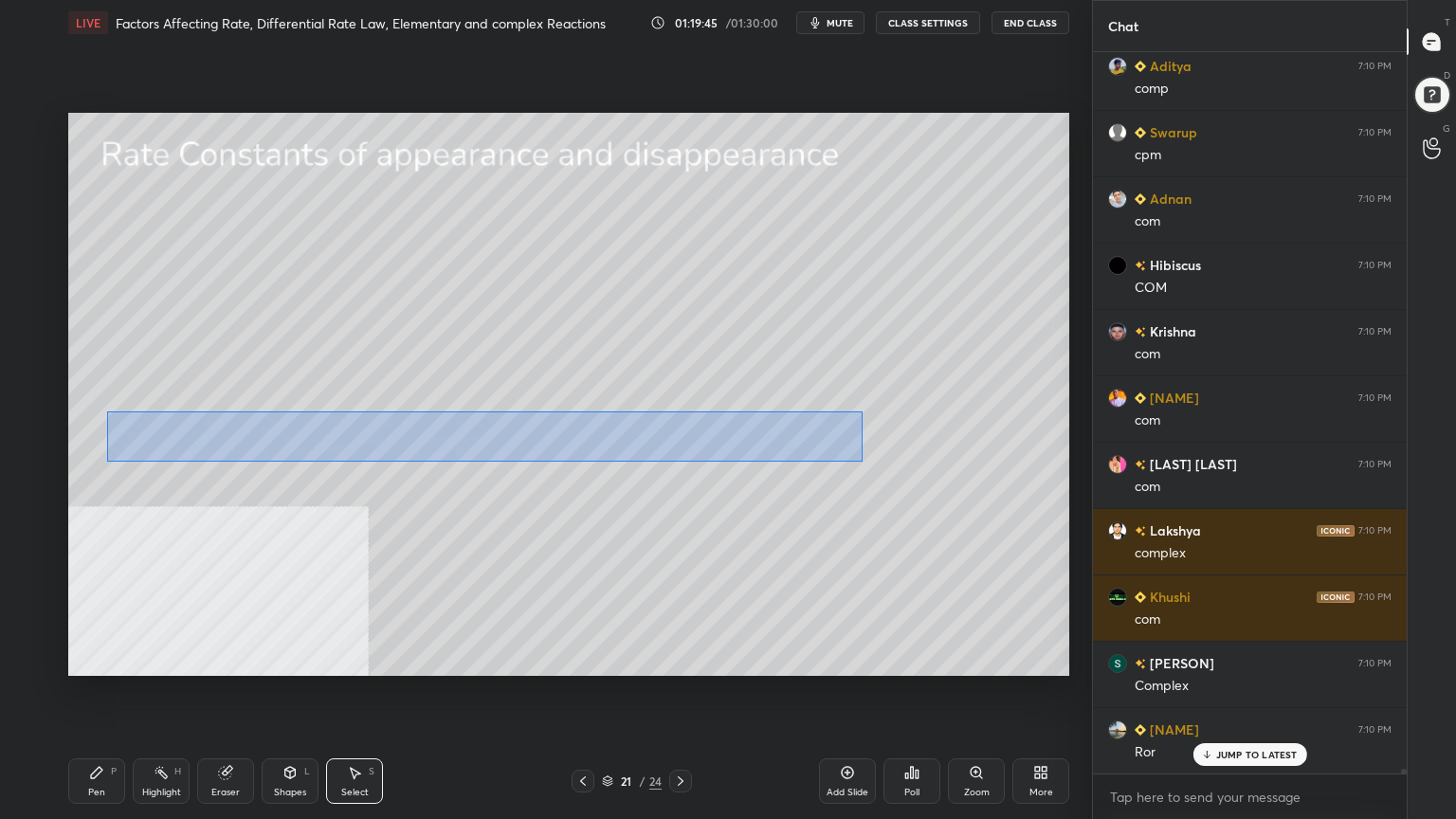drag, startPoint x: 106, startPoint y: 410, endPoint x: 900, endPoint y: 464, distance: 795.8342 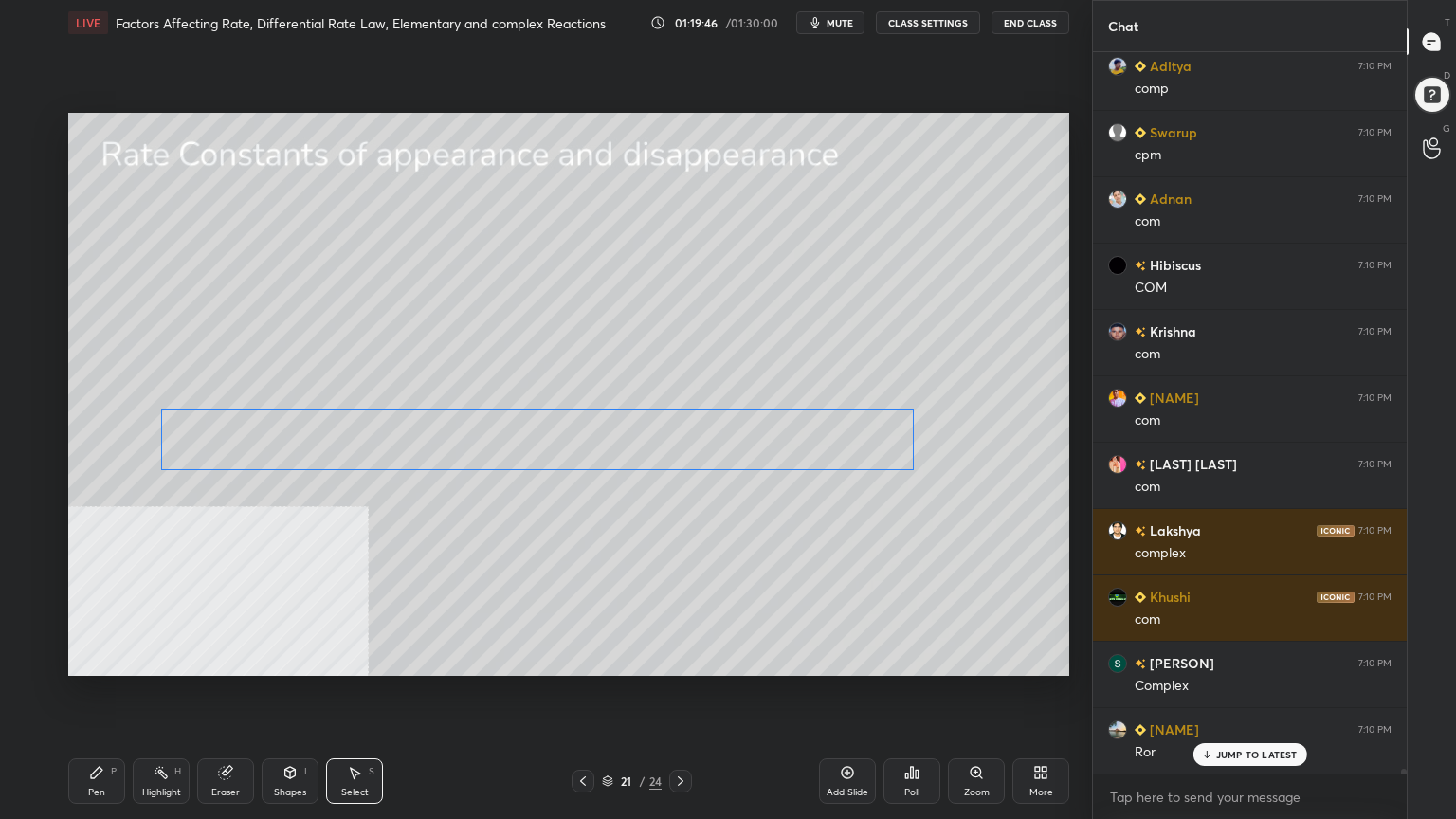 click on "0 ° Undo Copy Paste here Duplicate Duplicate to new slide Delete" at bounding box center (569, 394) 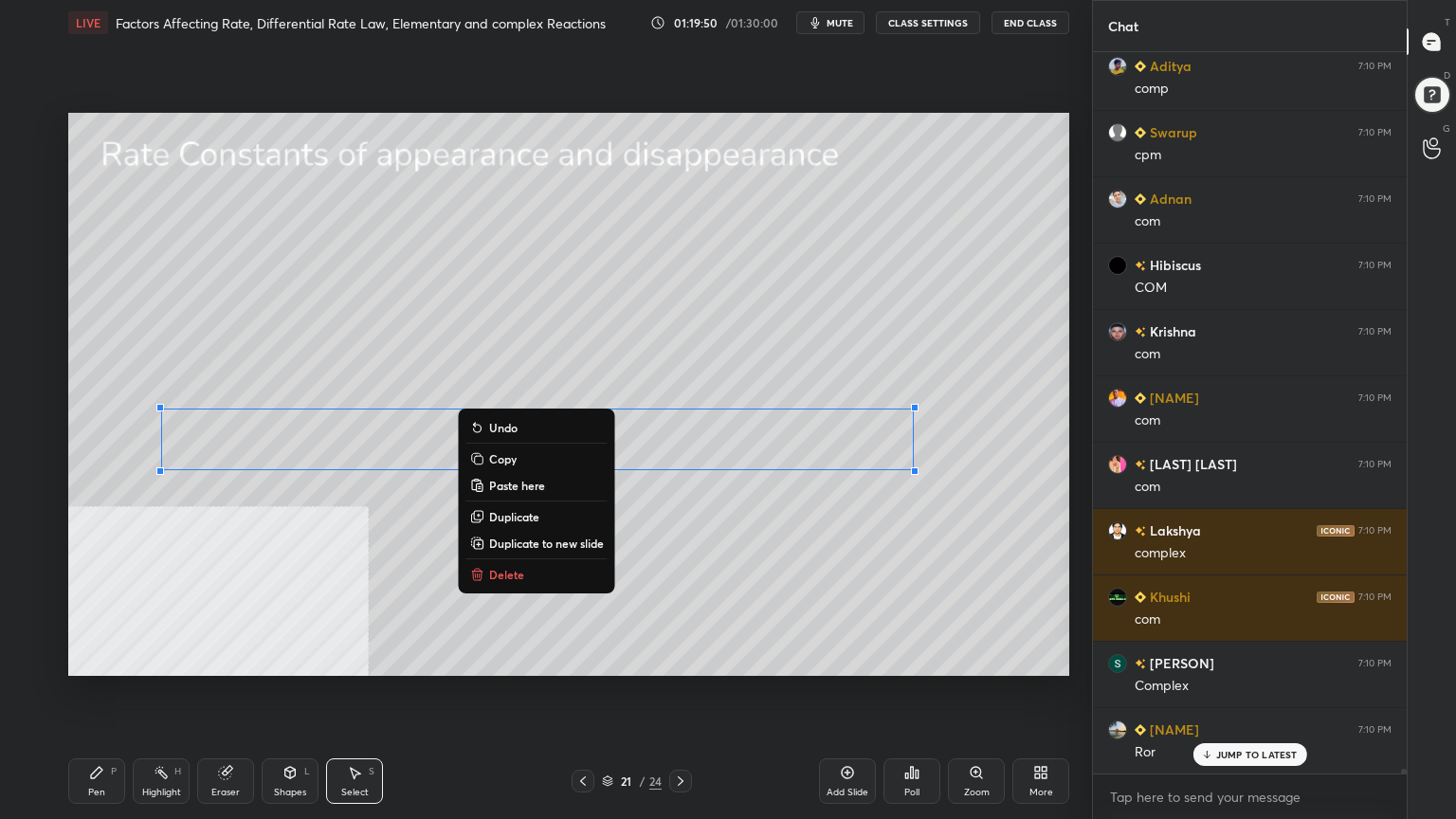 click on "0 ° Undo Copy Paste here Duplicate Duplicate to new slide Delete" at bounding box center (569, 394) 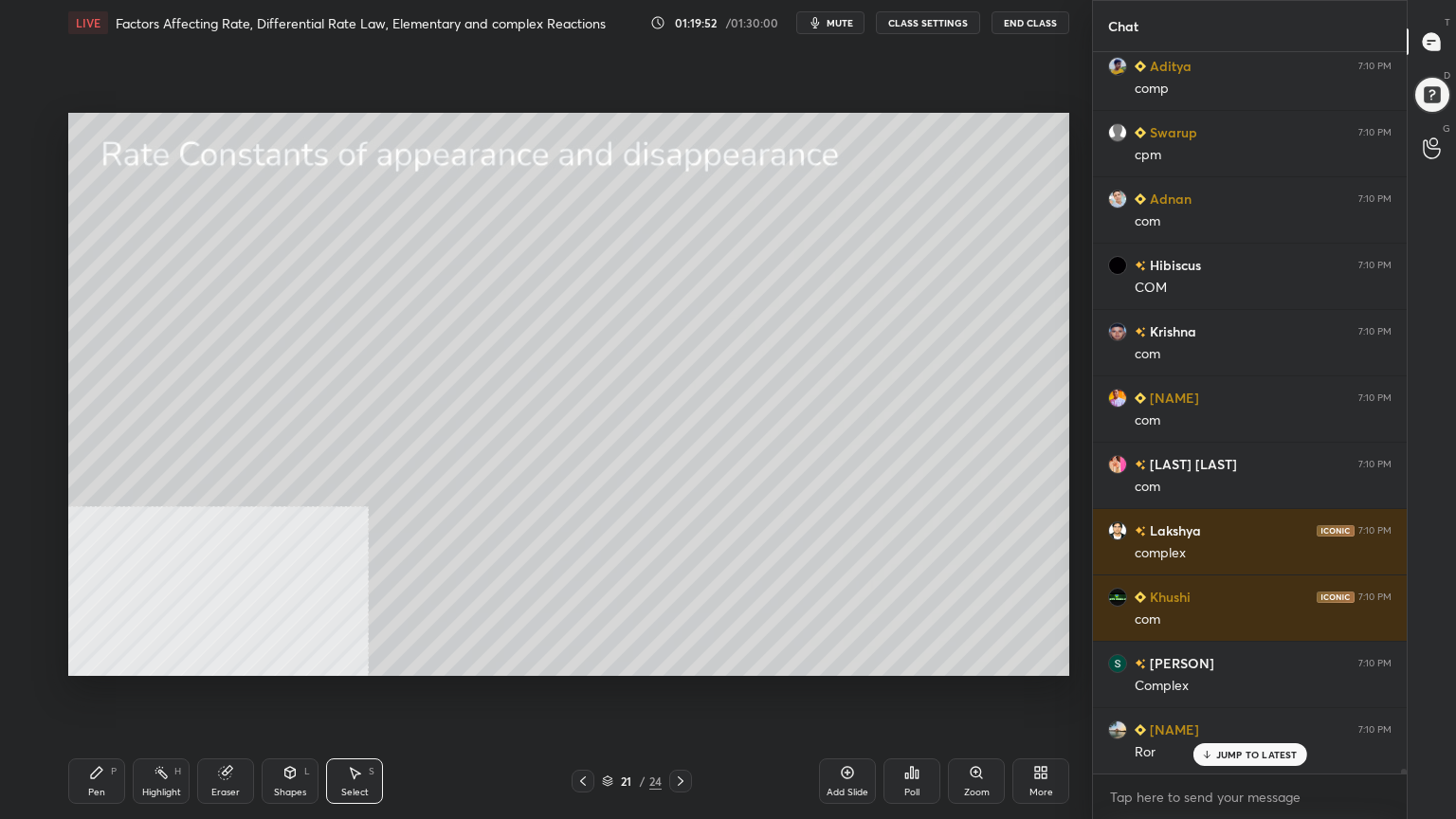click on "Pen P" at bounding box center [97, 781] 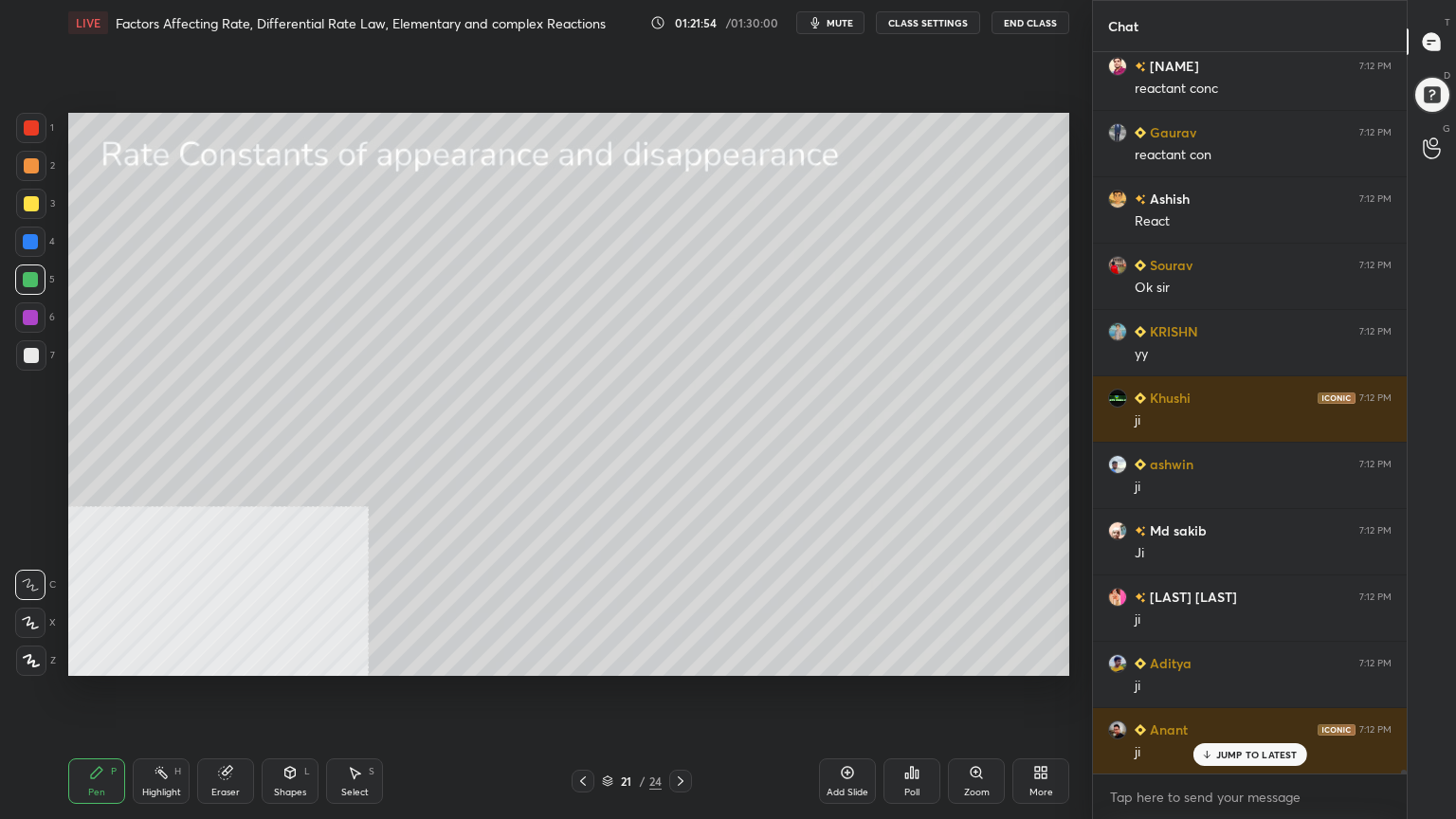 scroll, scrollTop: 123425, scrollLeft: 0, axis: vertical 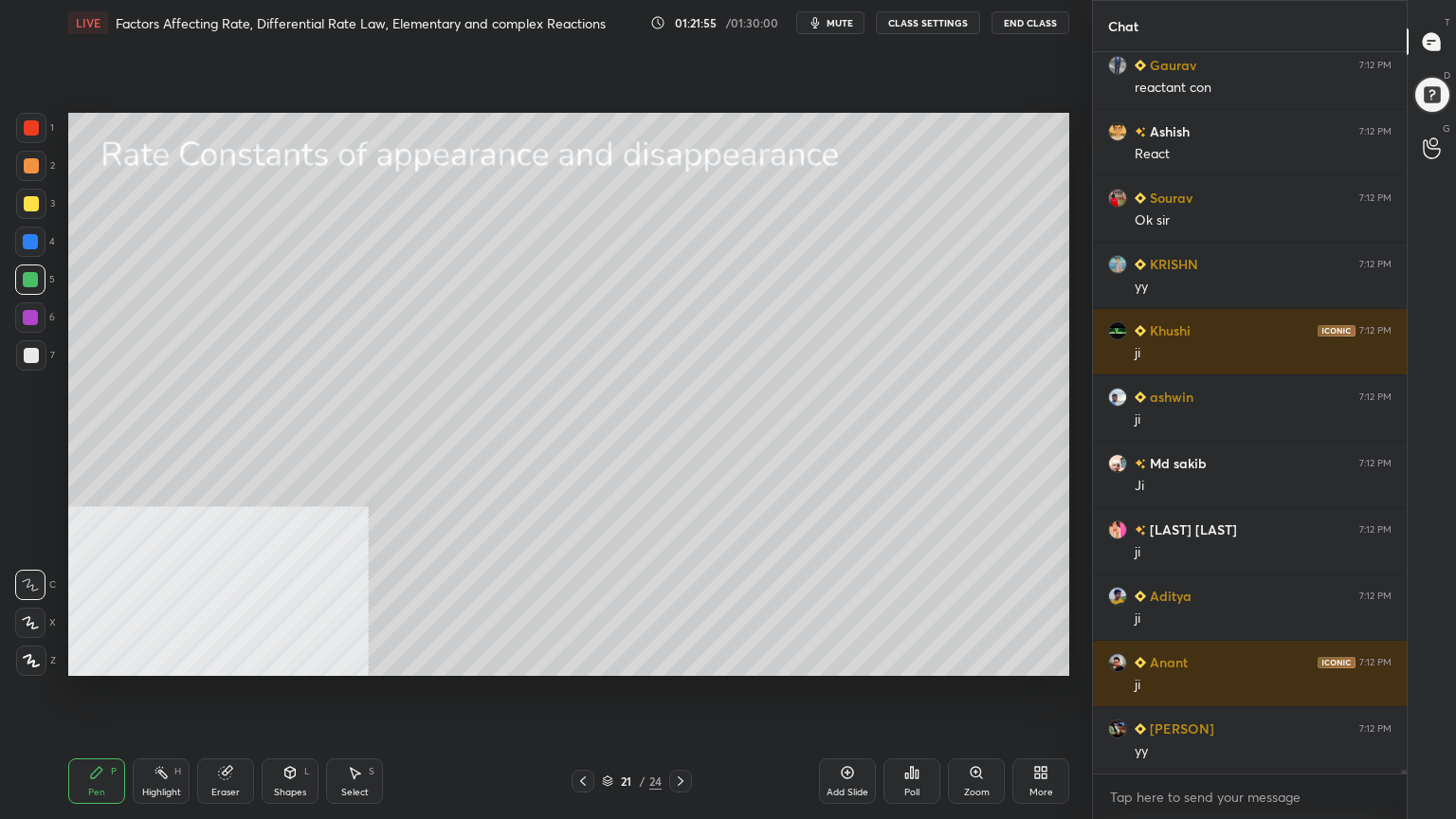 click at bounding box center [31, 166] 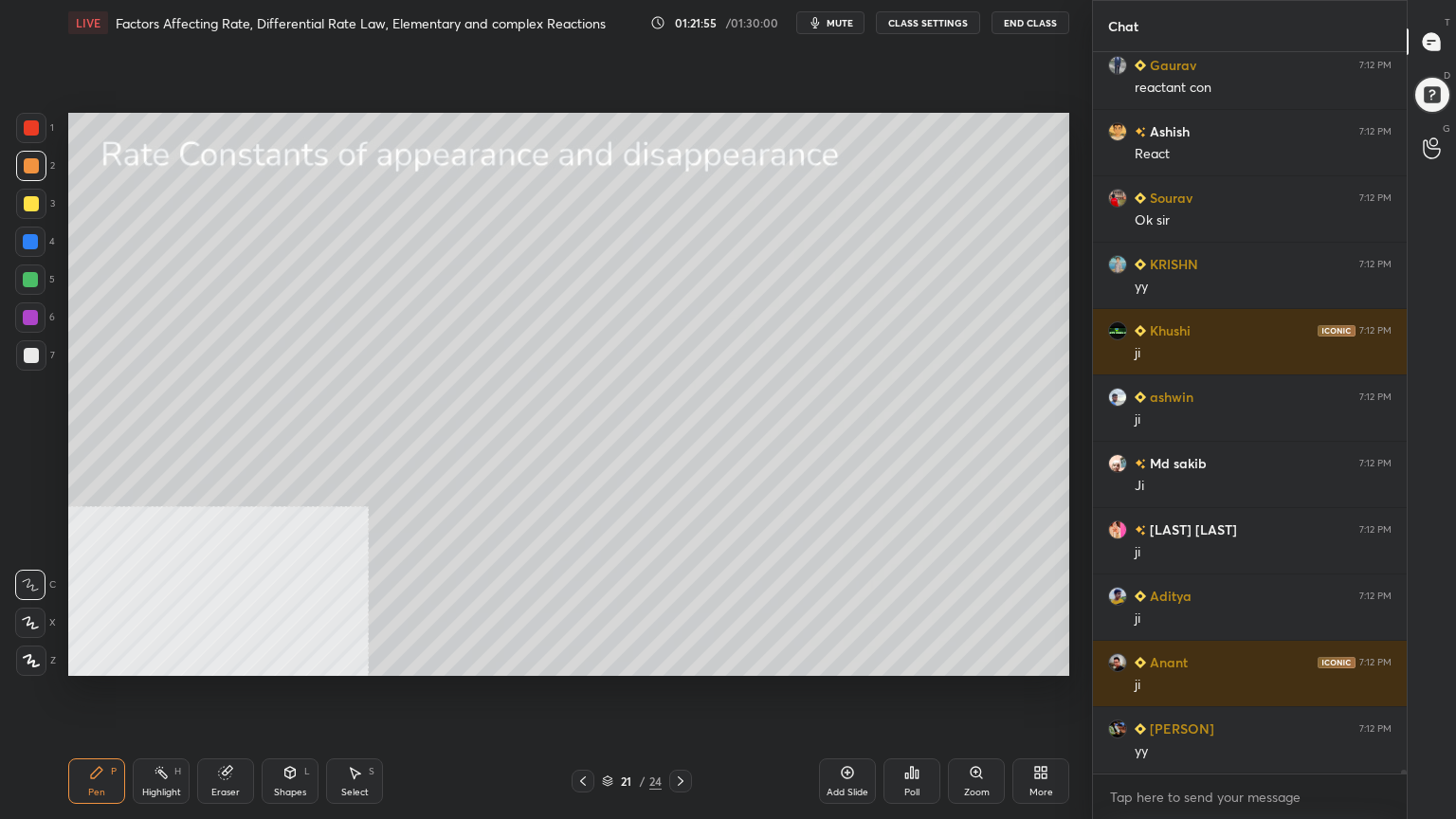 scroll, scrollTop: 123558, scrollLeft: 0, axis: vertical 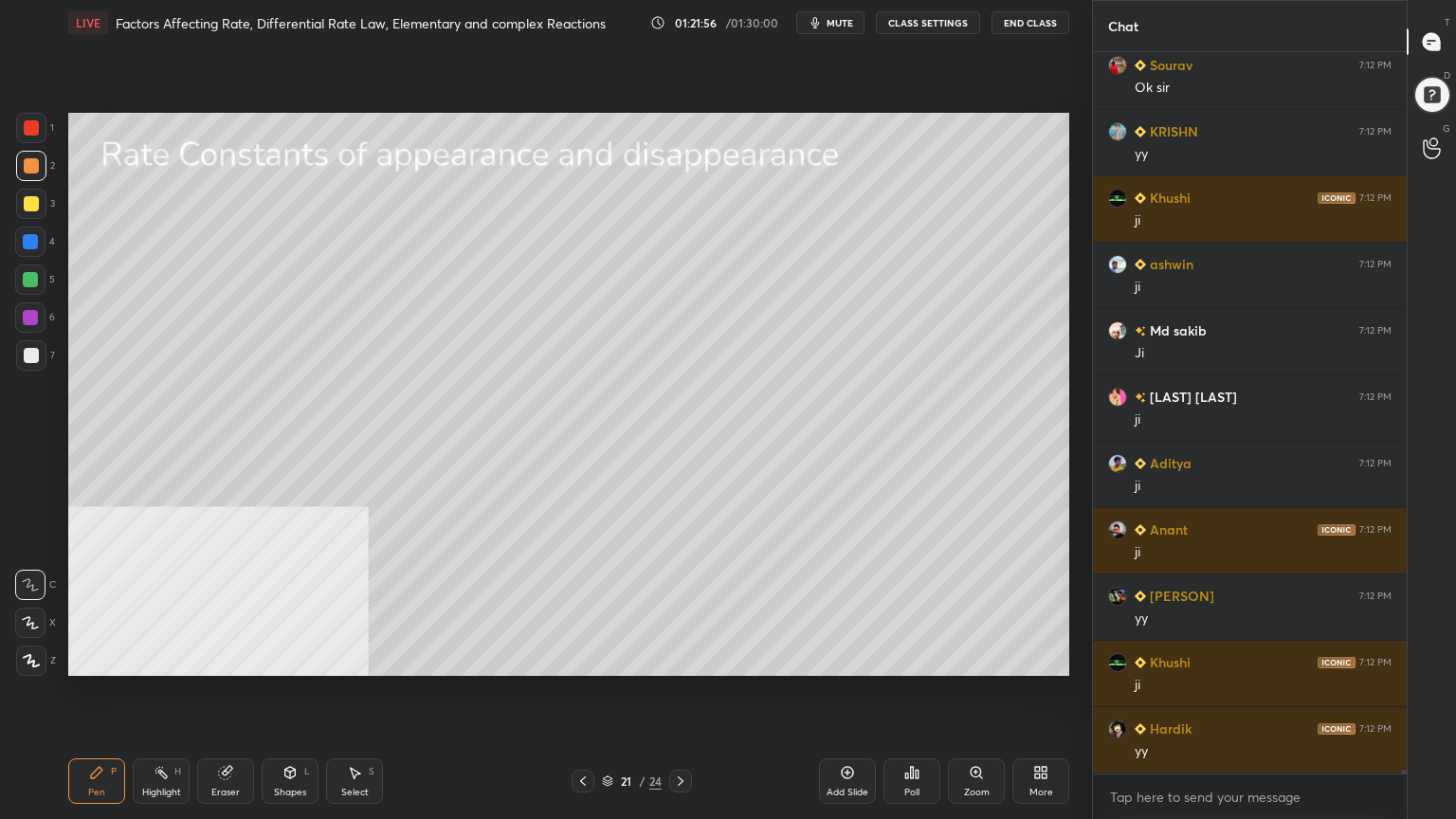 click 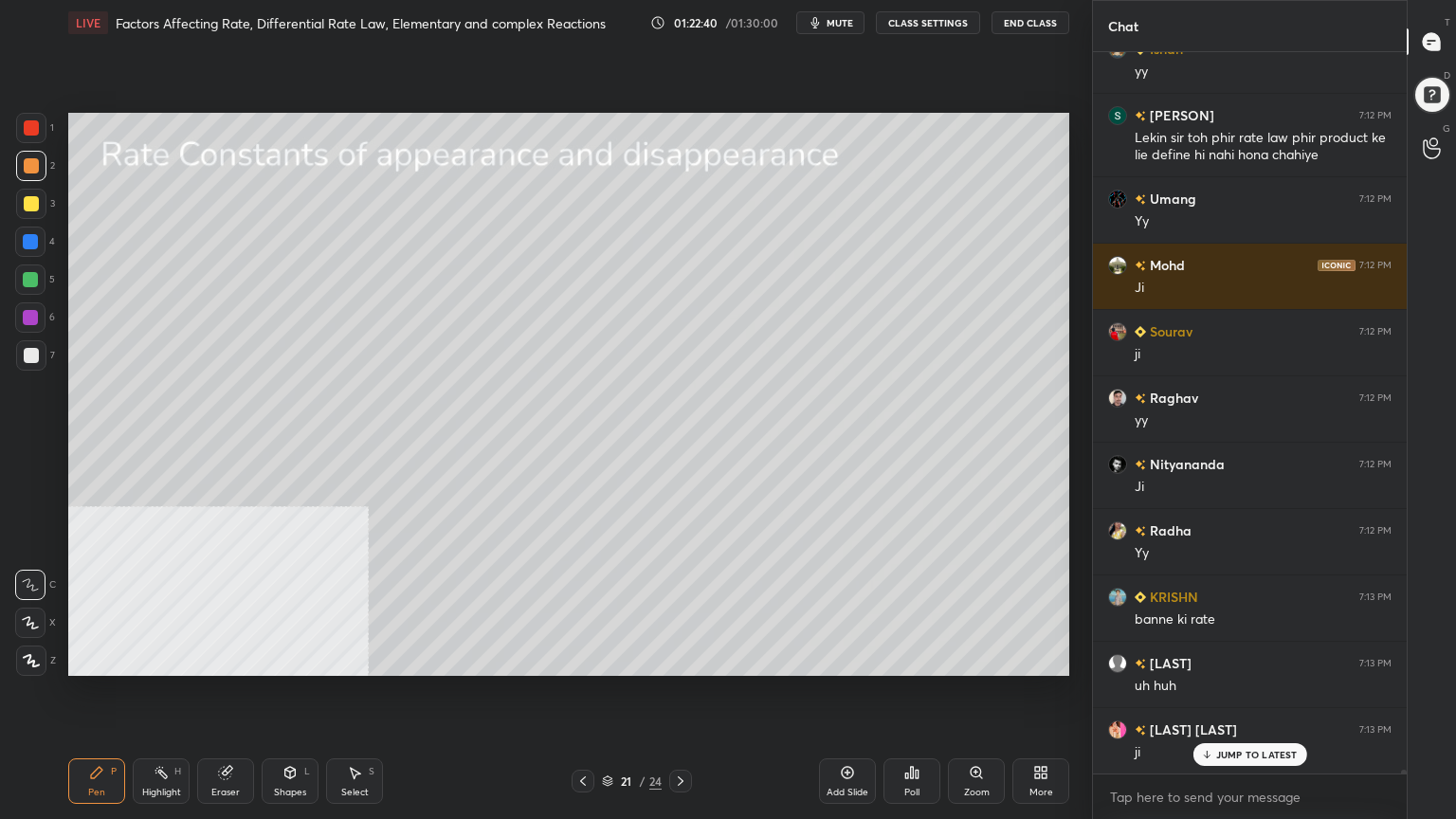 scroll, scrollTop: 124769, scrollLeft: 0, axis: vertical 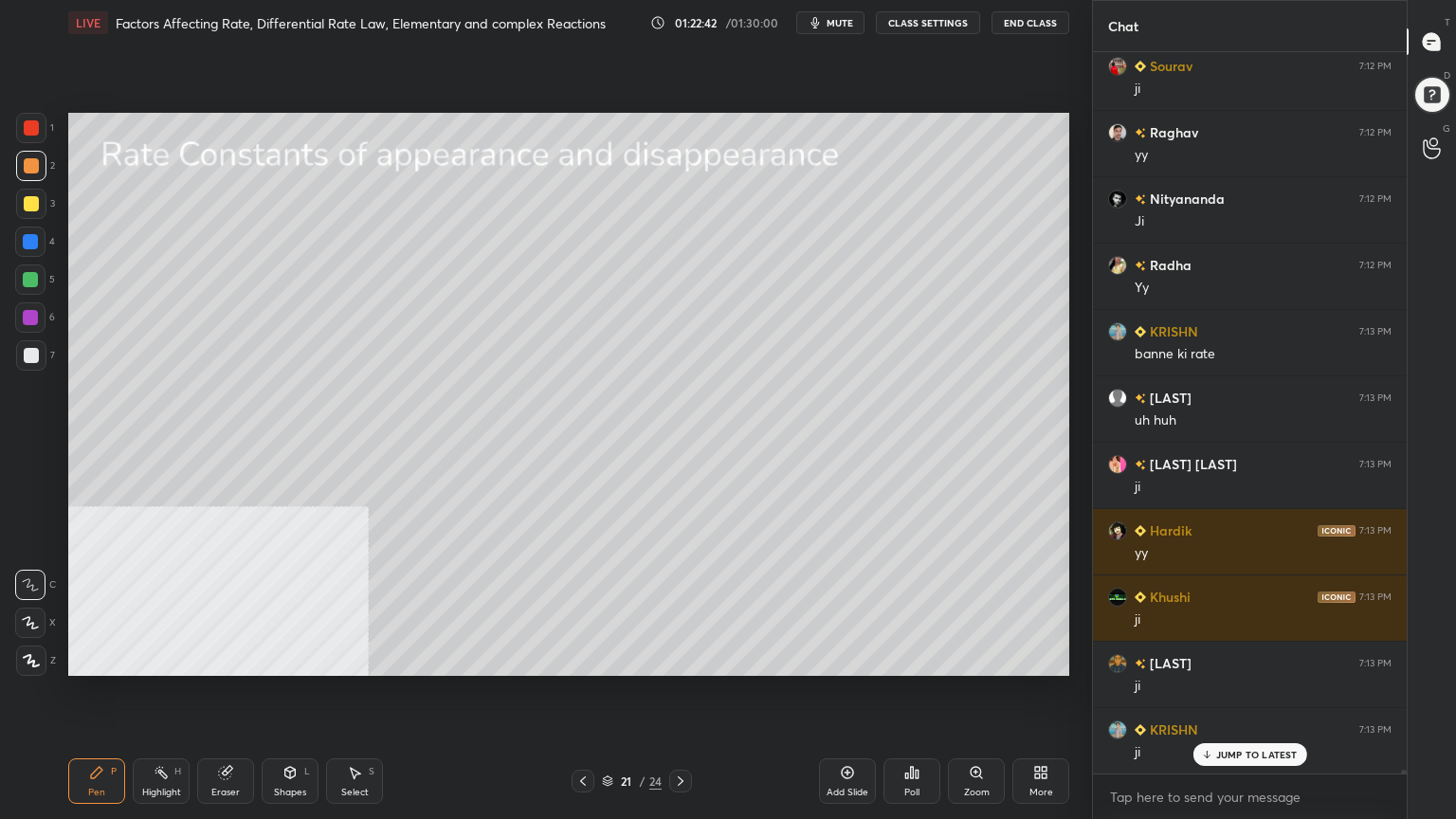 click 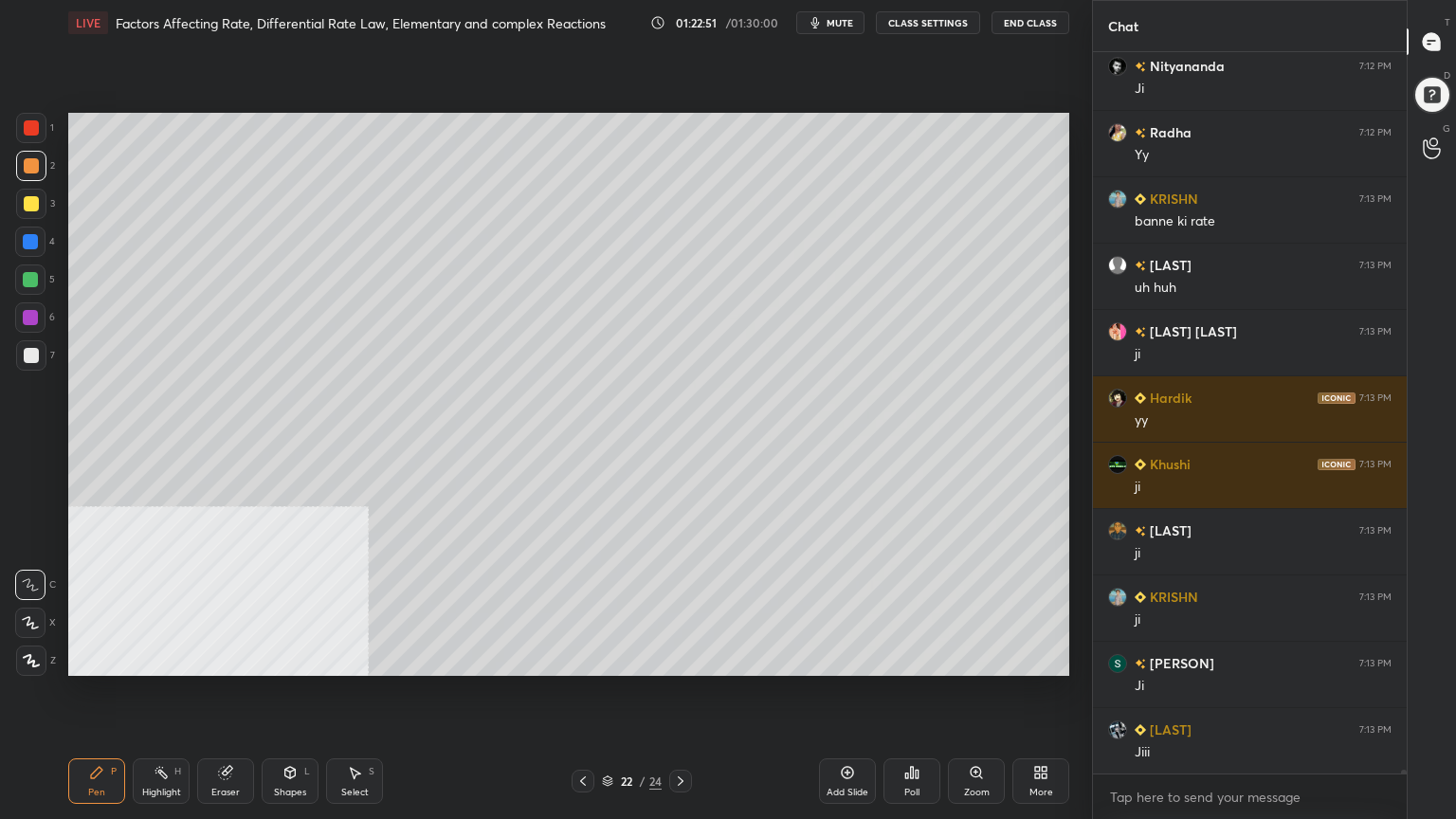 scroll, scrollTop: 125101, scrollLeft: 0, axis: vertical 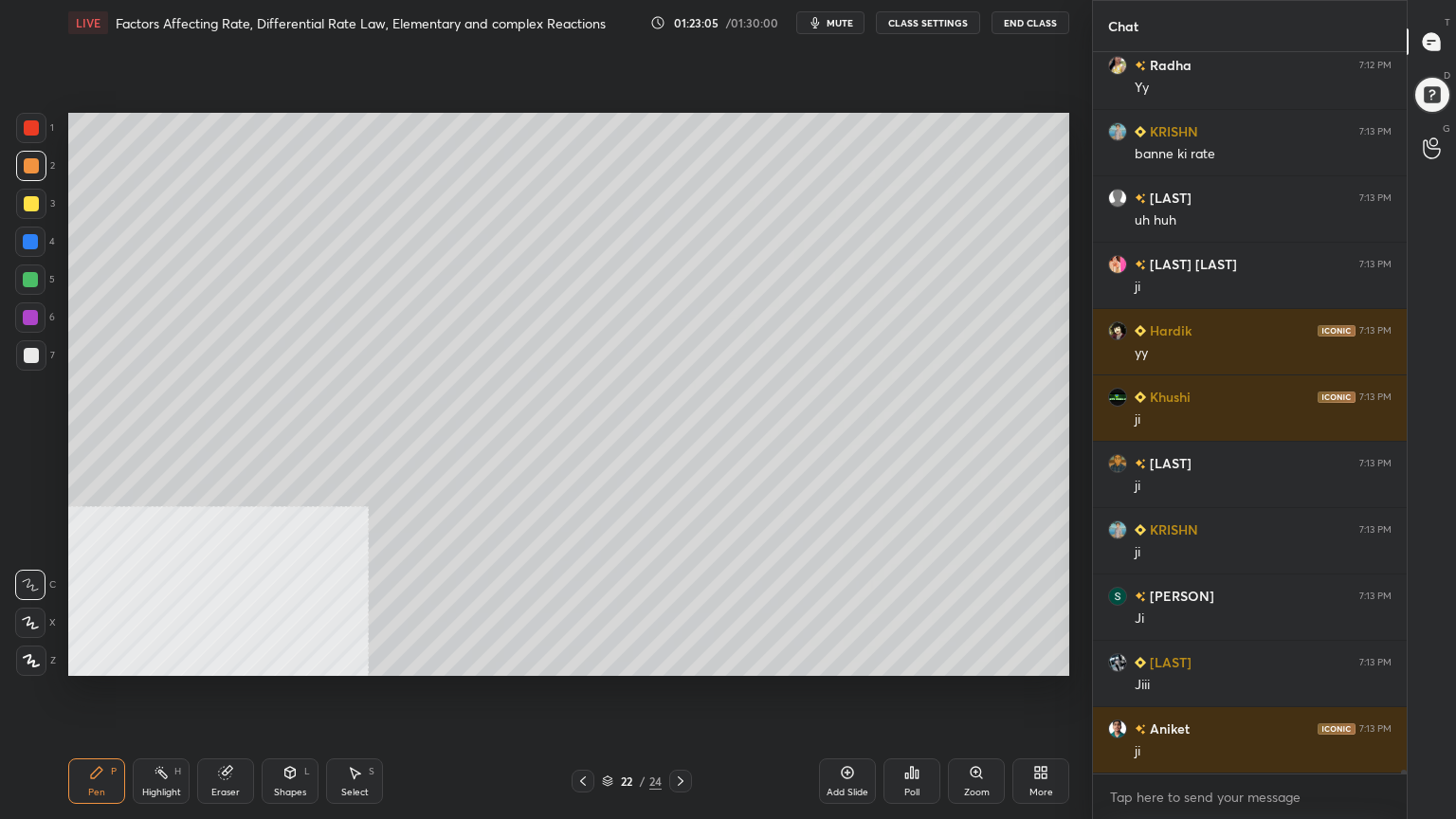 click on "Select S" at bounding box center [355, 781] 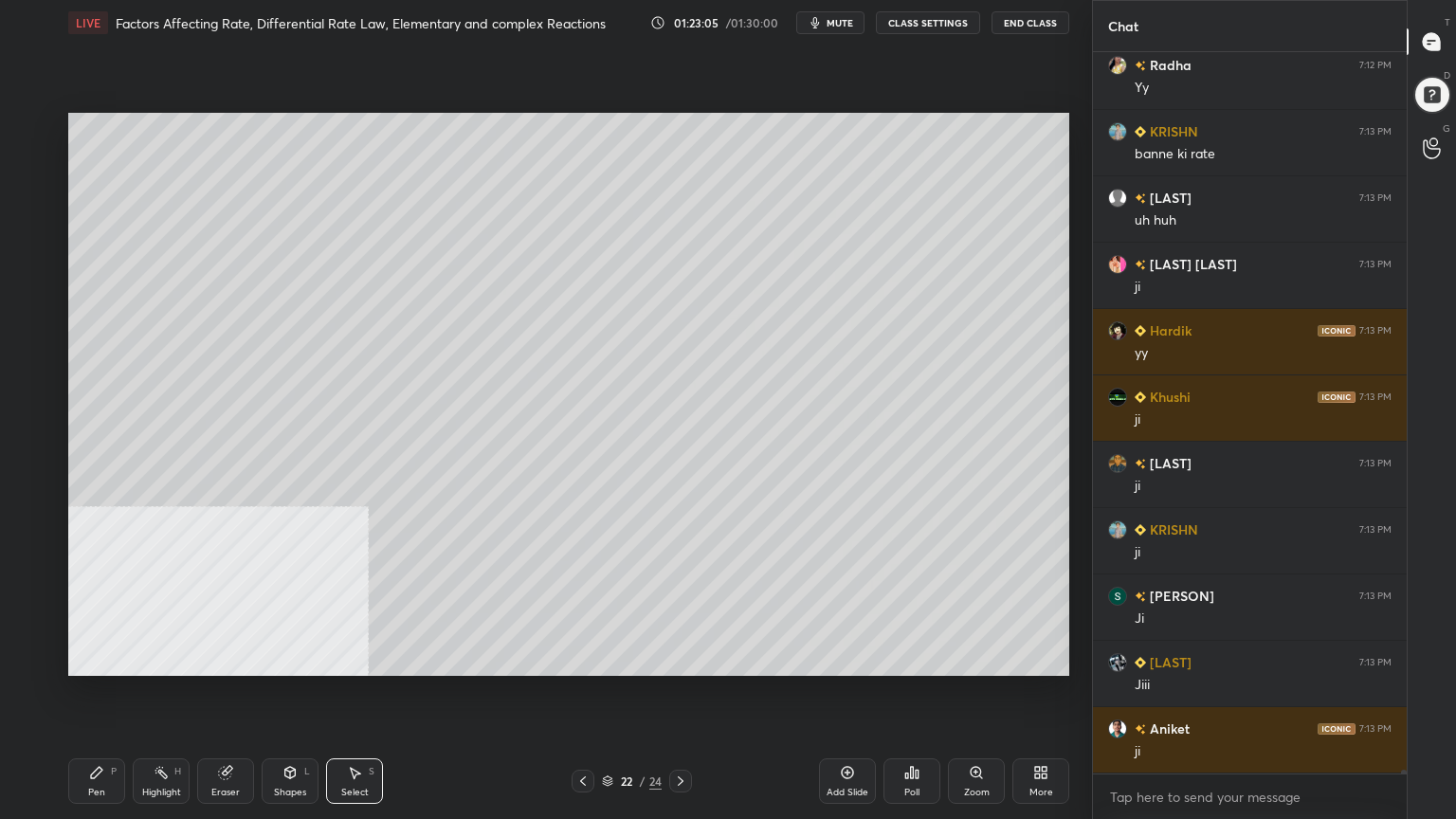 scroll, scrollTop: 125167, scrollLeft: 0, axis: vertical 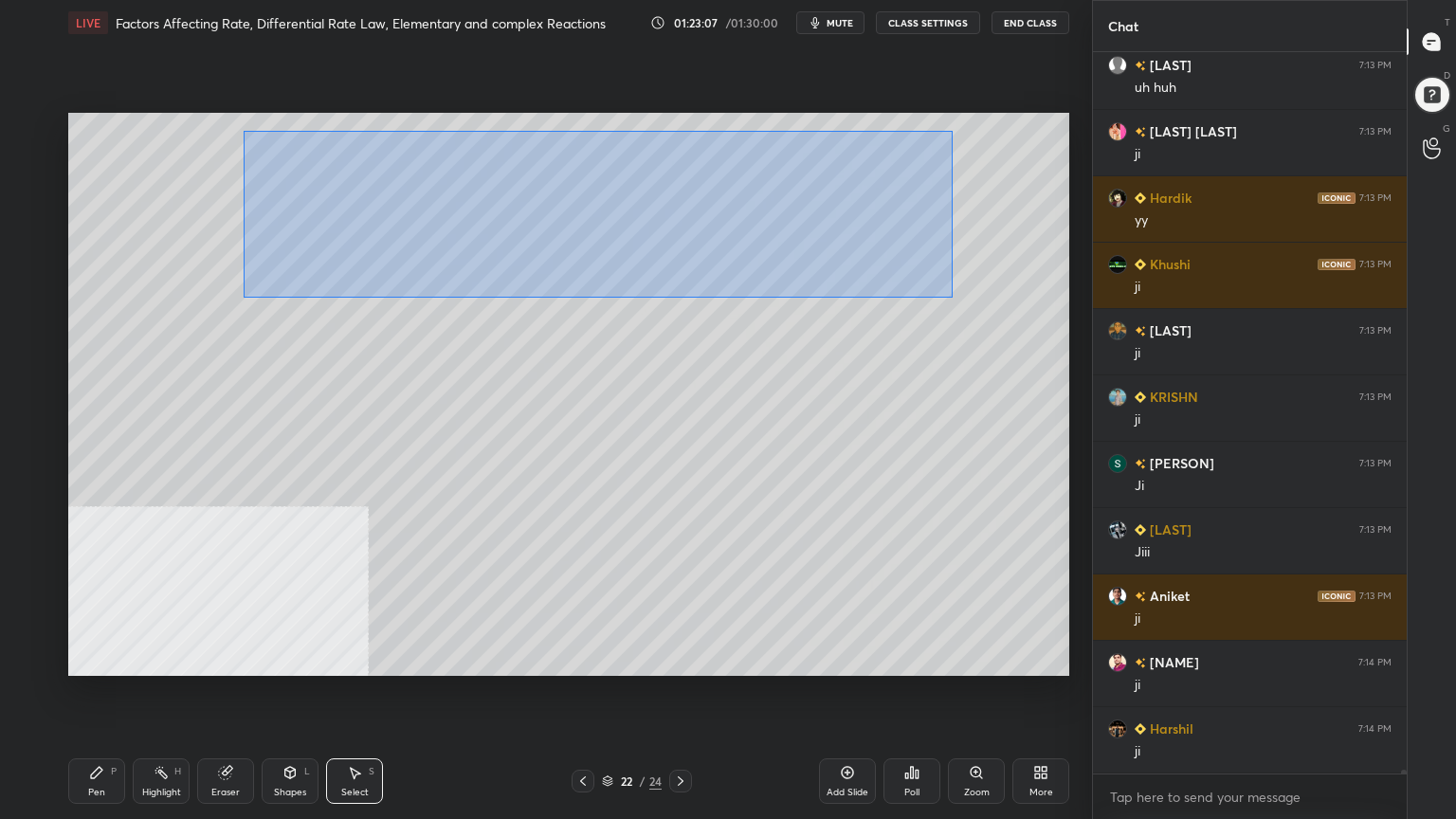 drag, startPoint x: 258, startPoint y: 133, endPoint x: 938, endPoint y: 284, distance: 696.5637 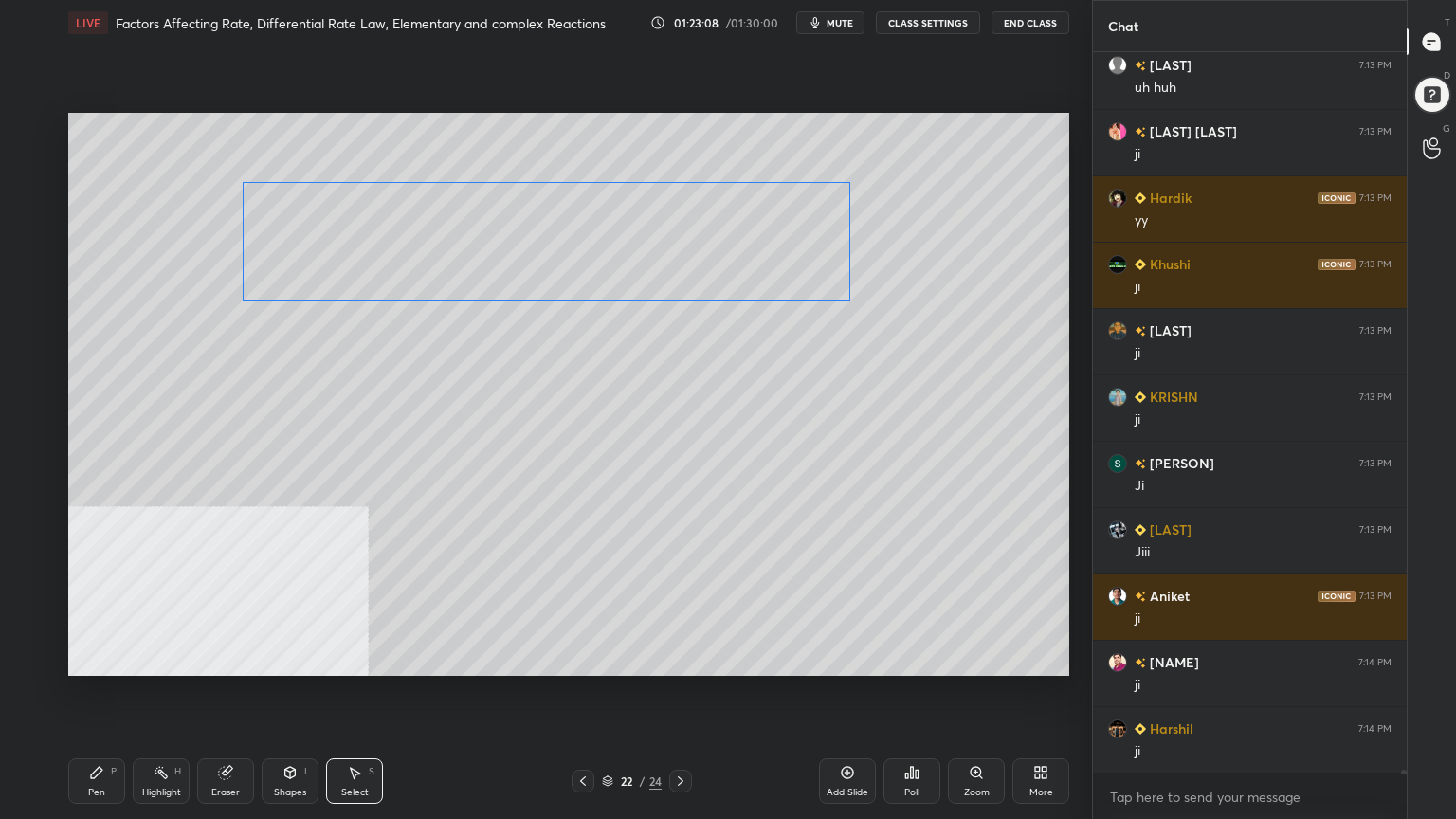 drag, startPoint x: 700, startPoint y: 223, endPoint x: 678, endPoint y: 255, distance: 38.83298 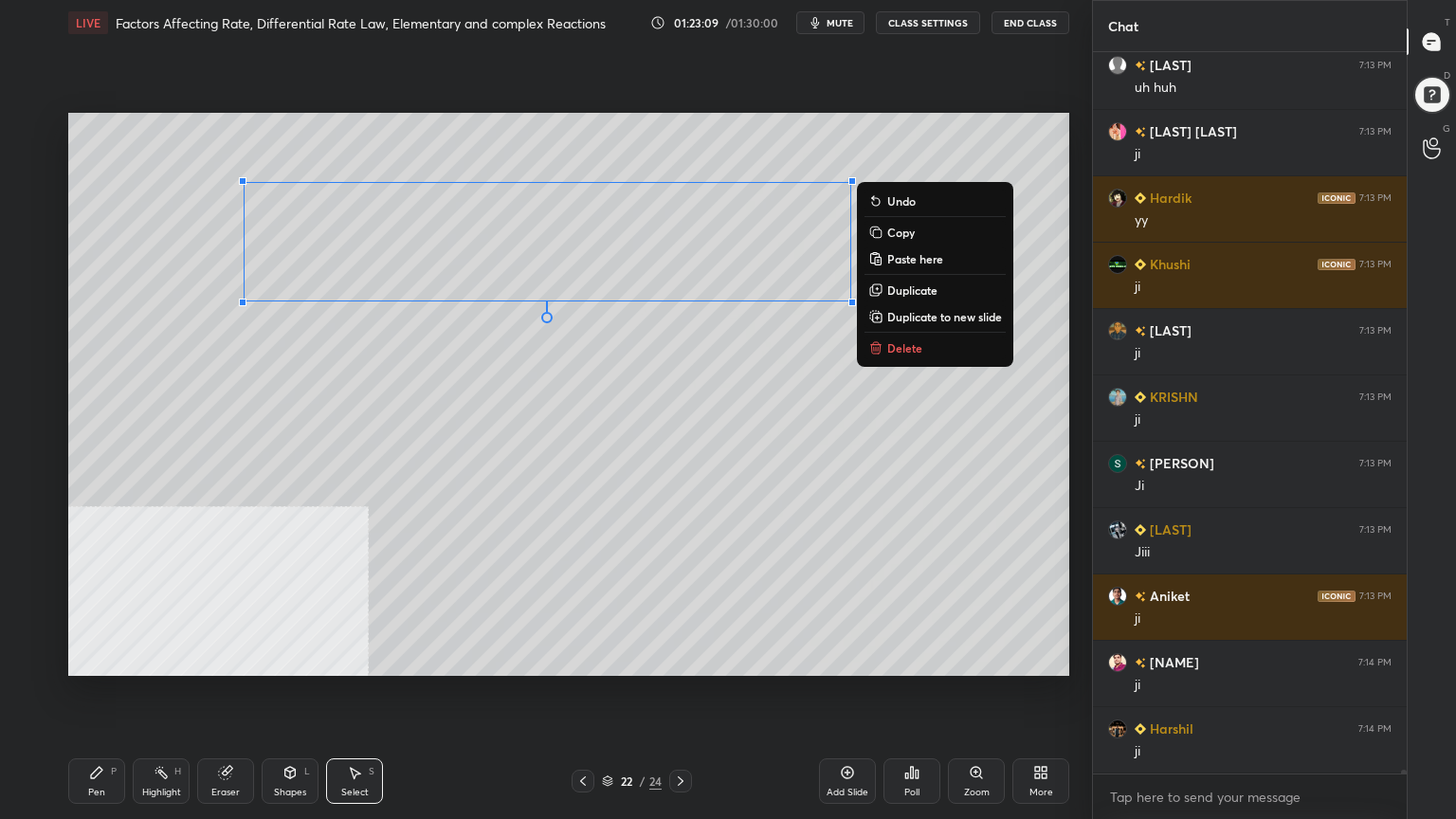 click on "Pen P" at bounding box center [97, 781] 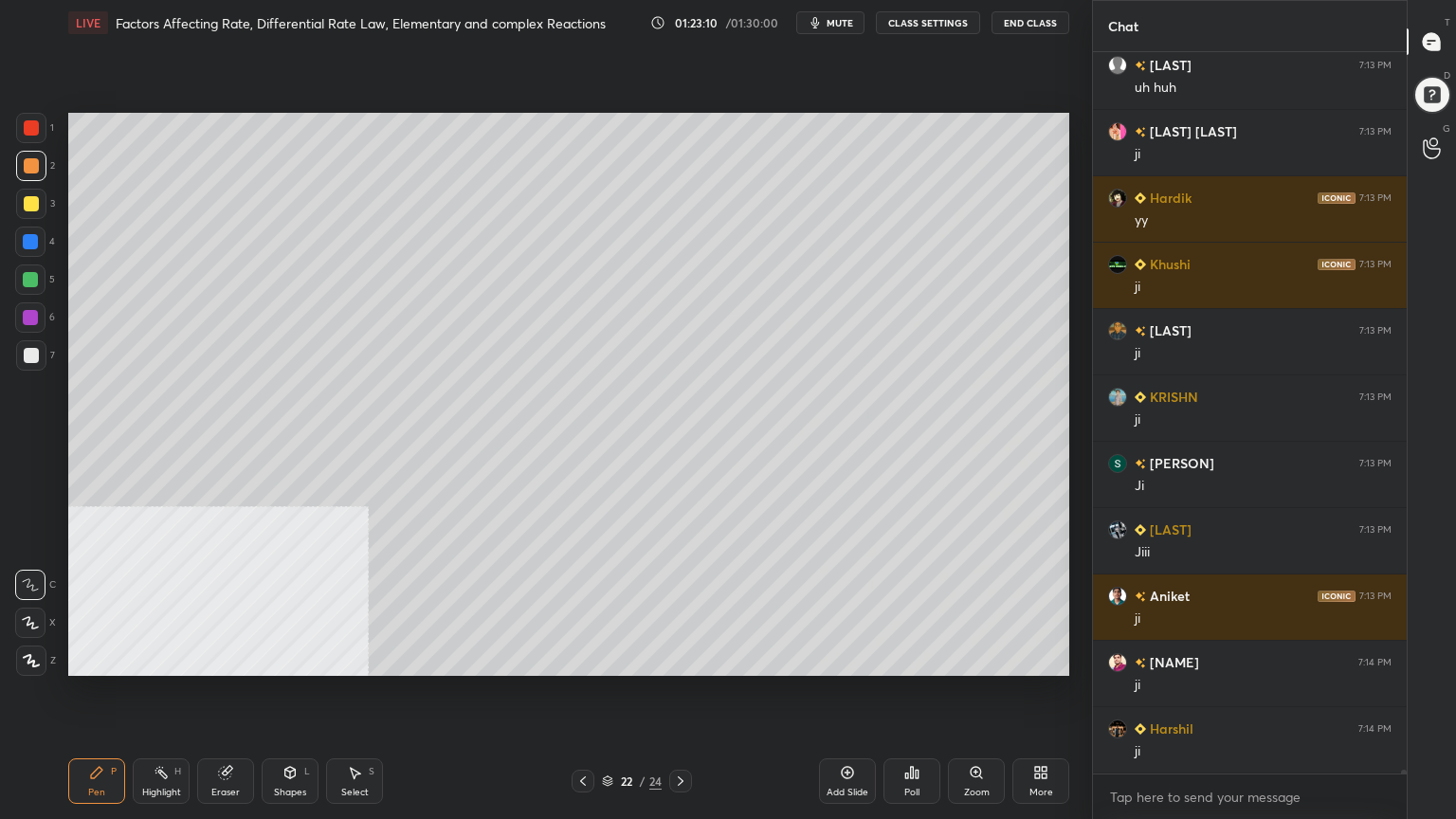 click 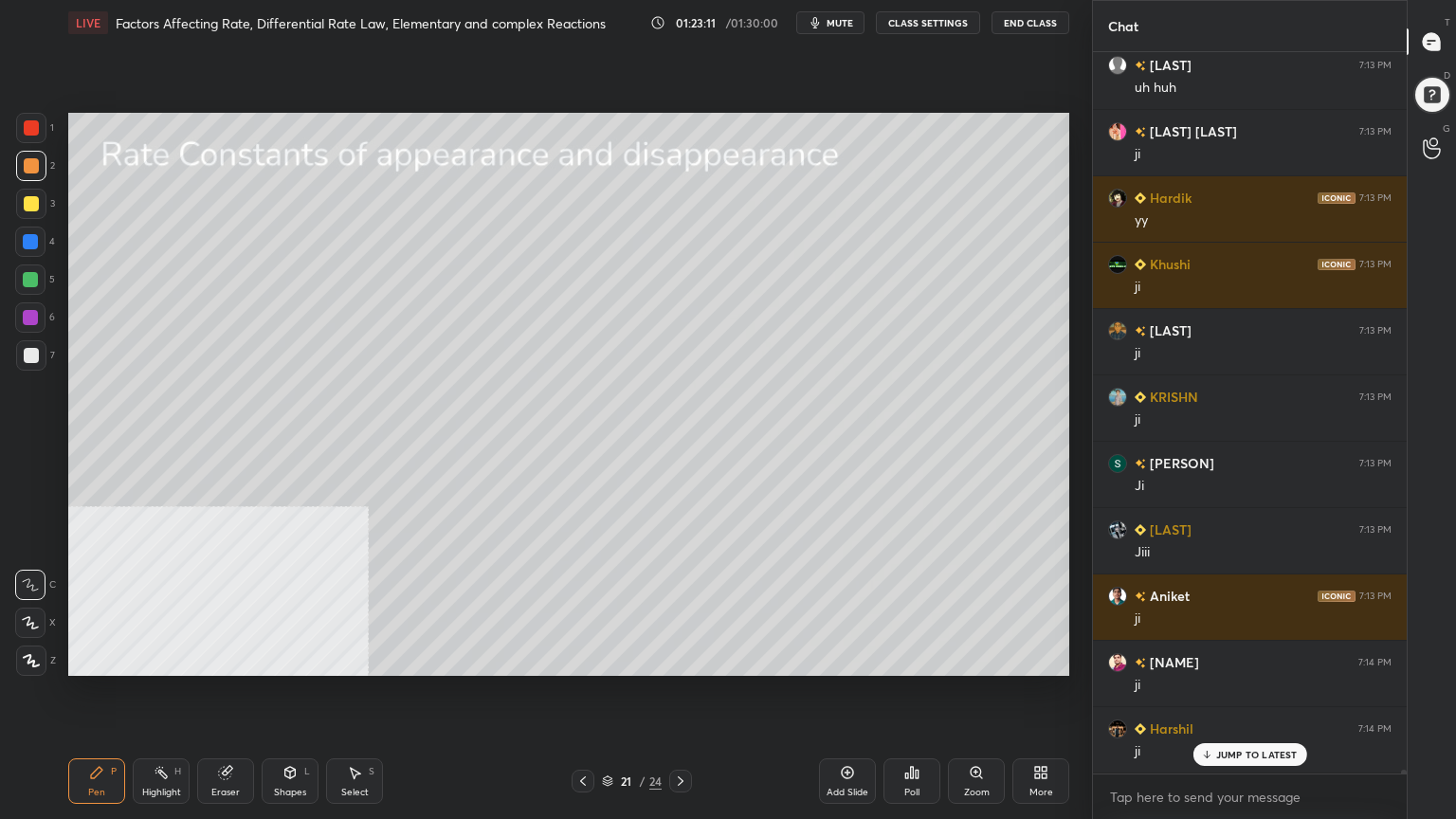 scroll, scrollTop: 125299, scrollLeft: 0, axis: vertical 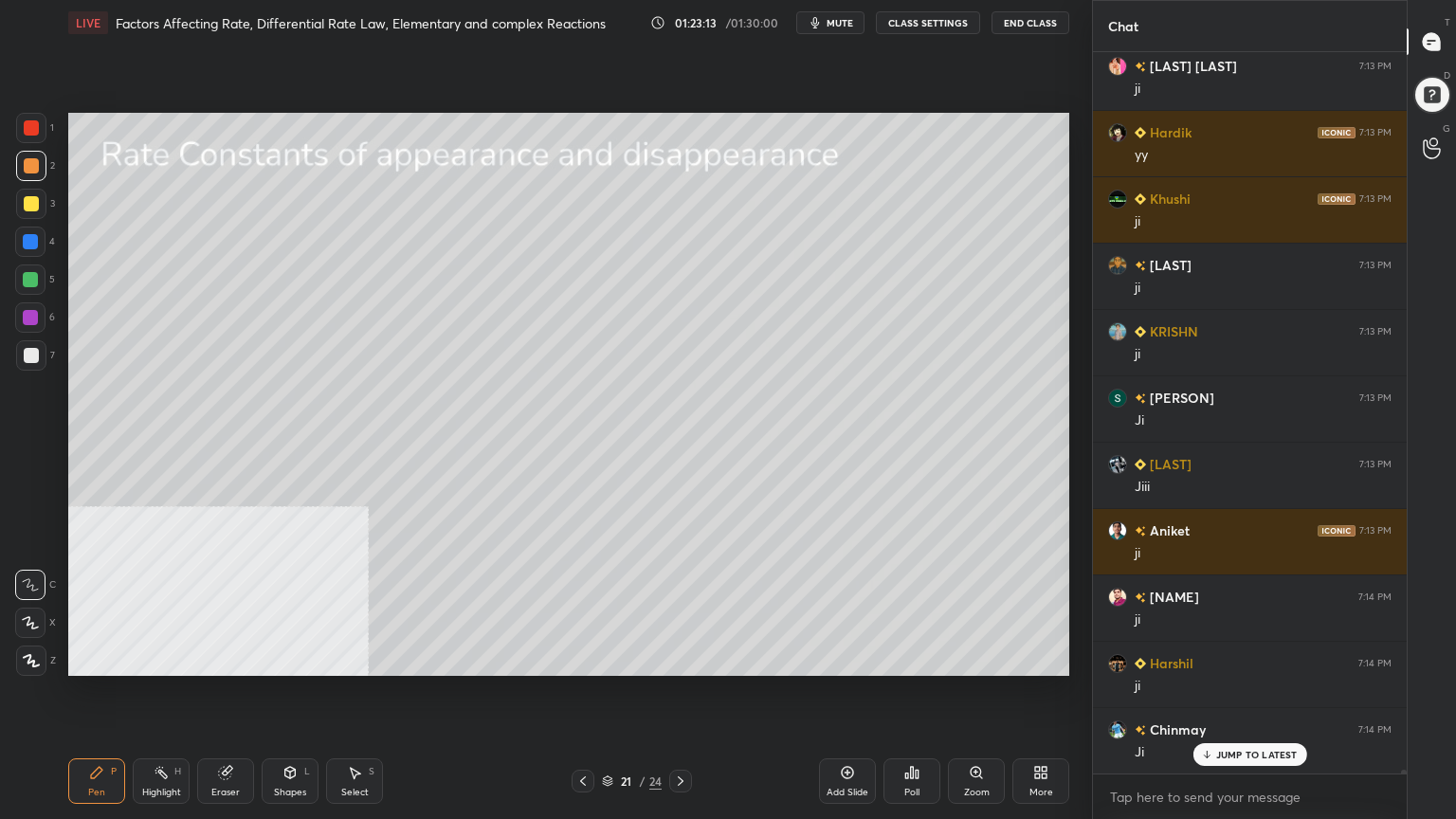 click 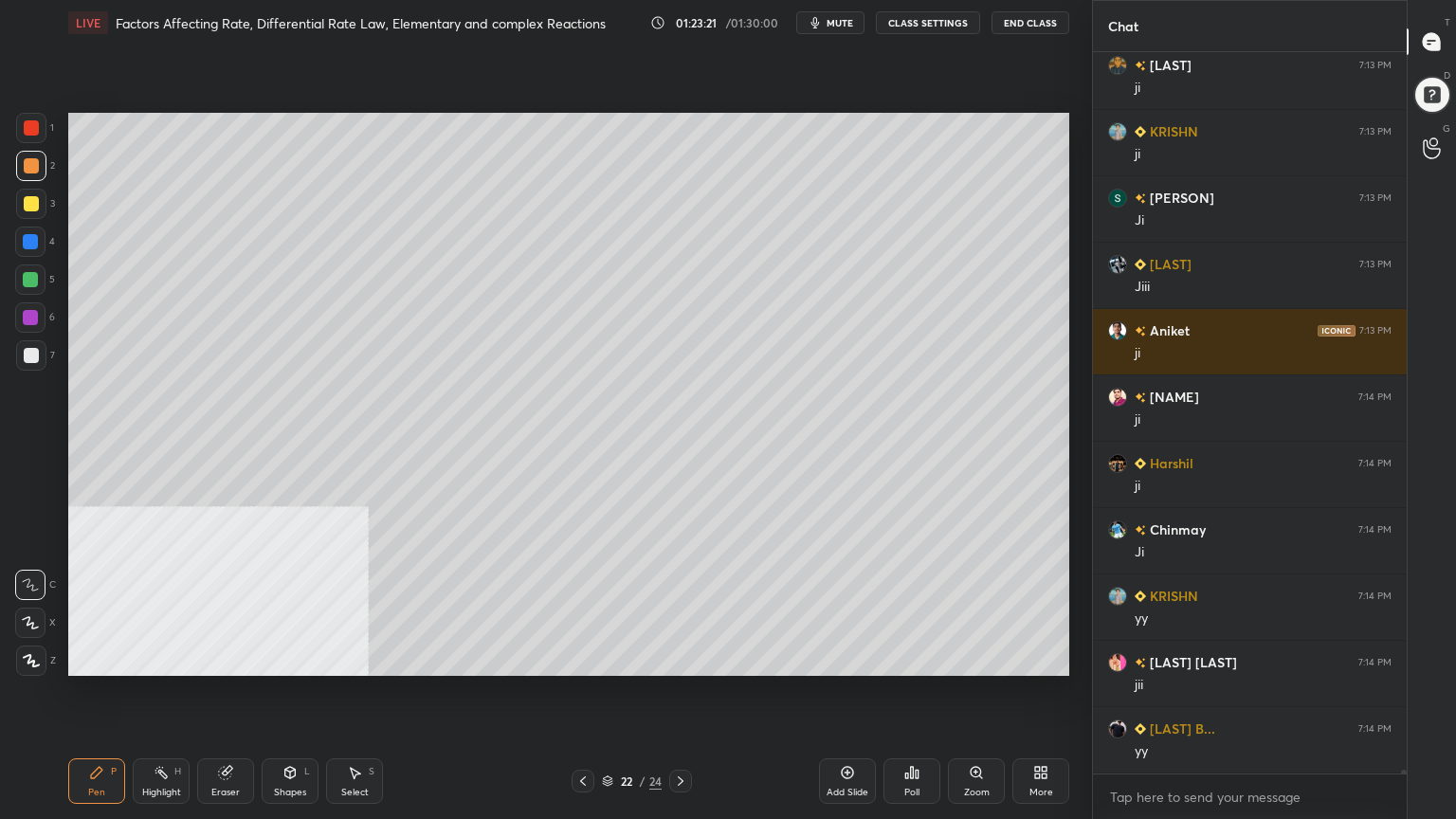 scroll, scrollTop: 125565, scrollLeft: 0, axis: vertical 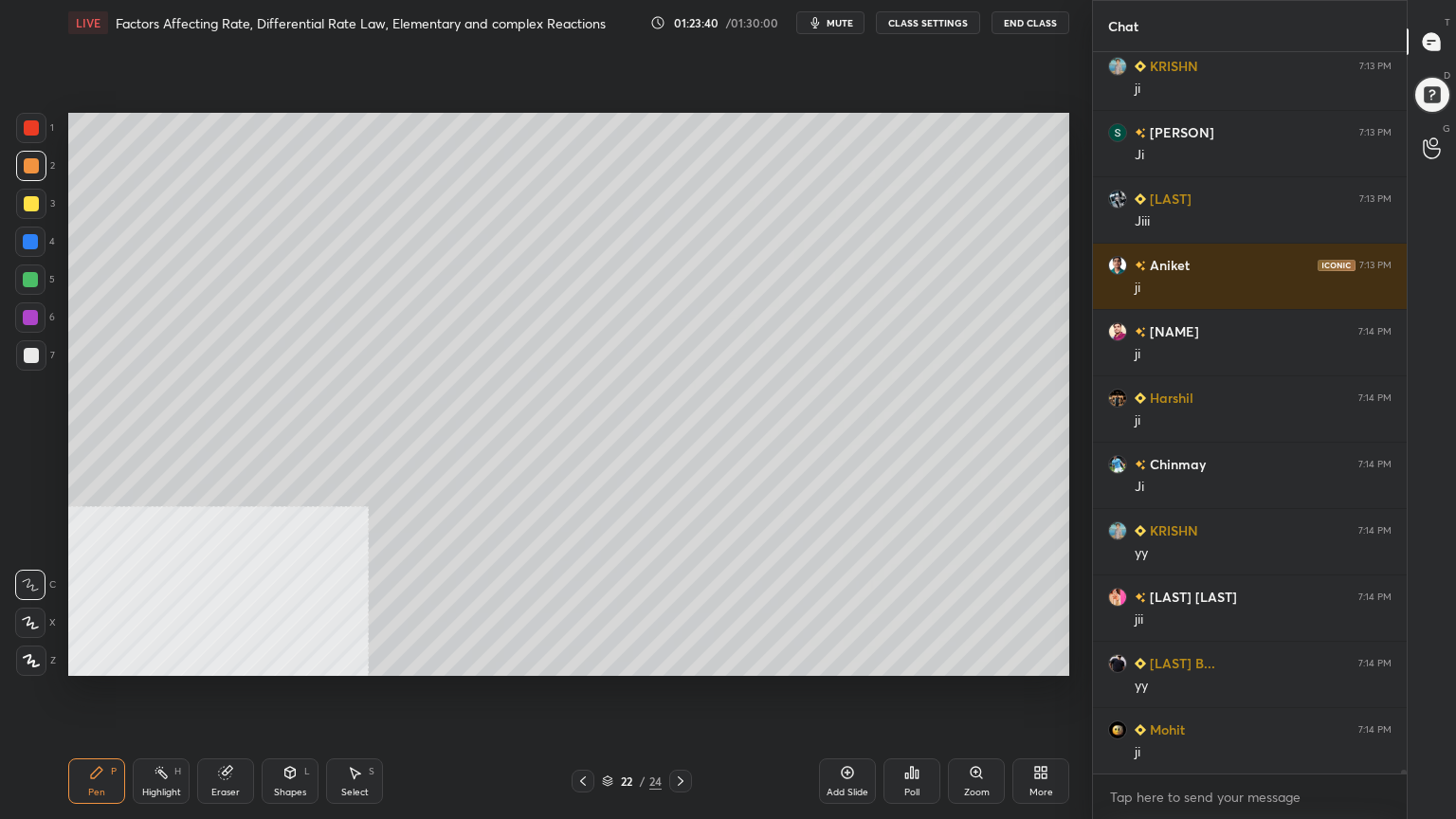 drag, startPoint x: 287, startPoint y: 790, endPoint x: 280, endPoint y: 774, distance: 17.464249 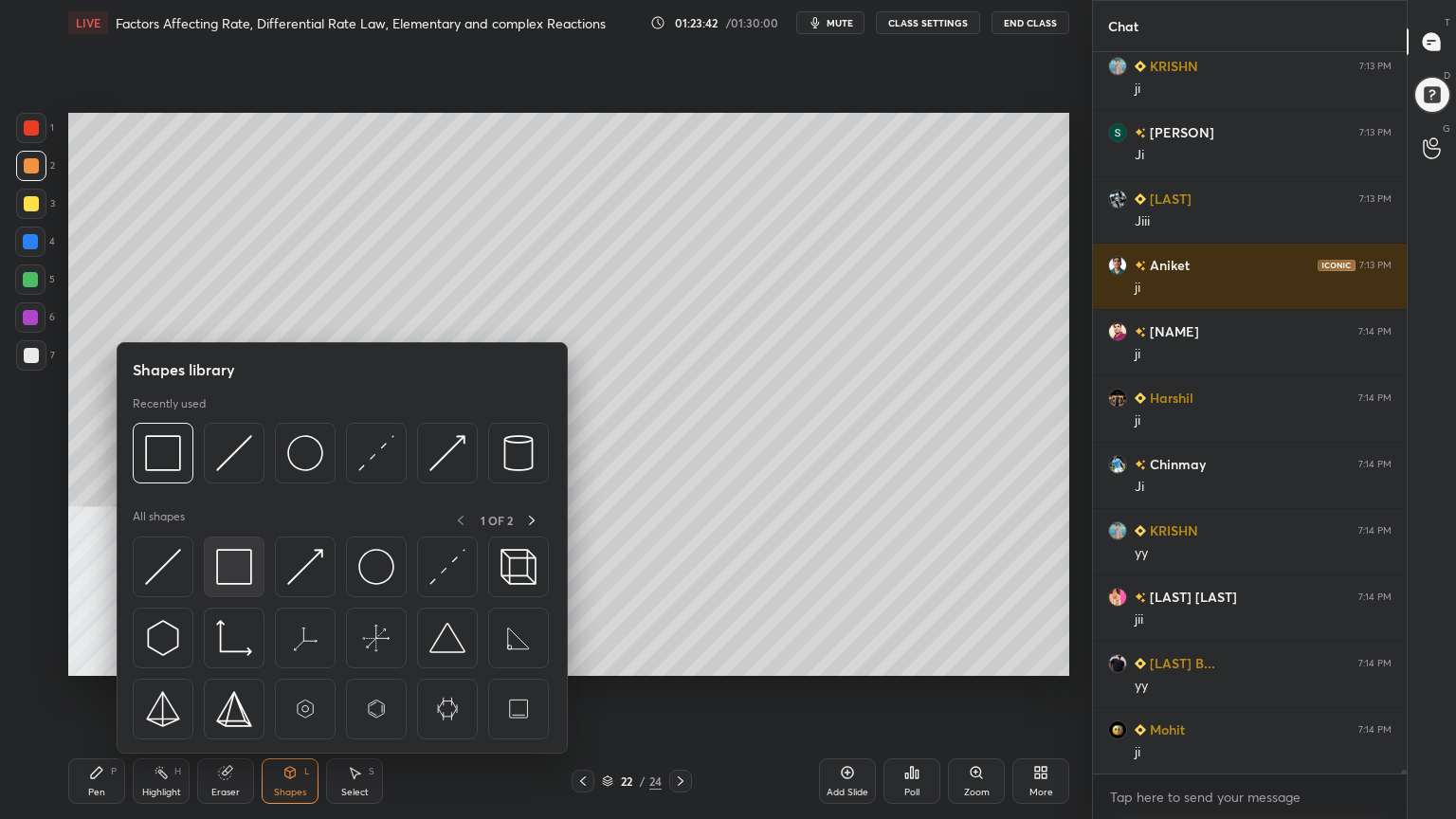 click at bounding box center [234, 567] 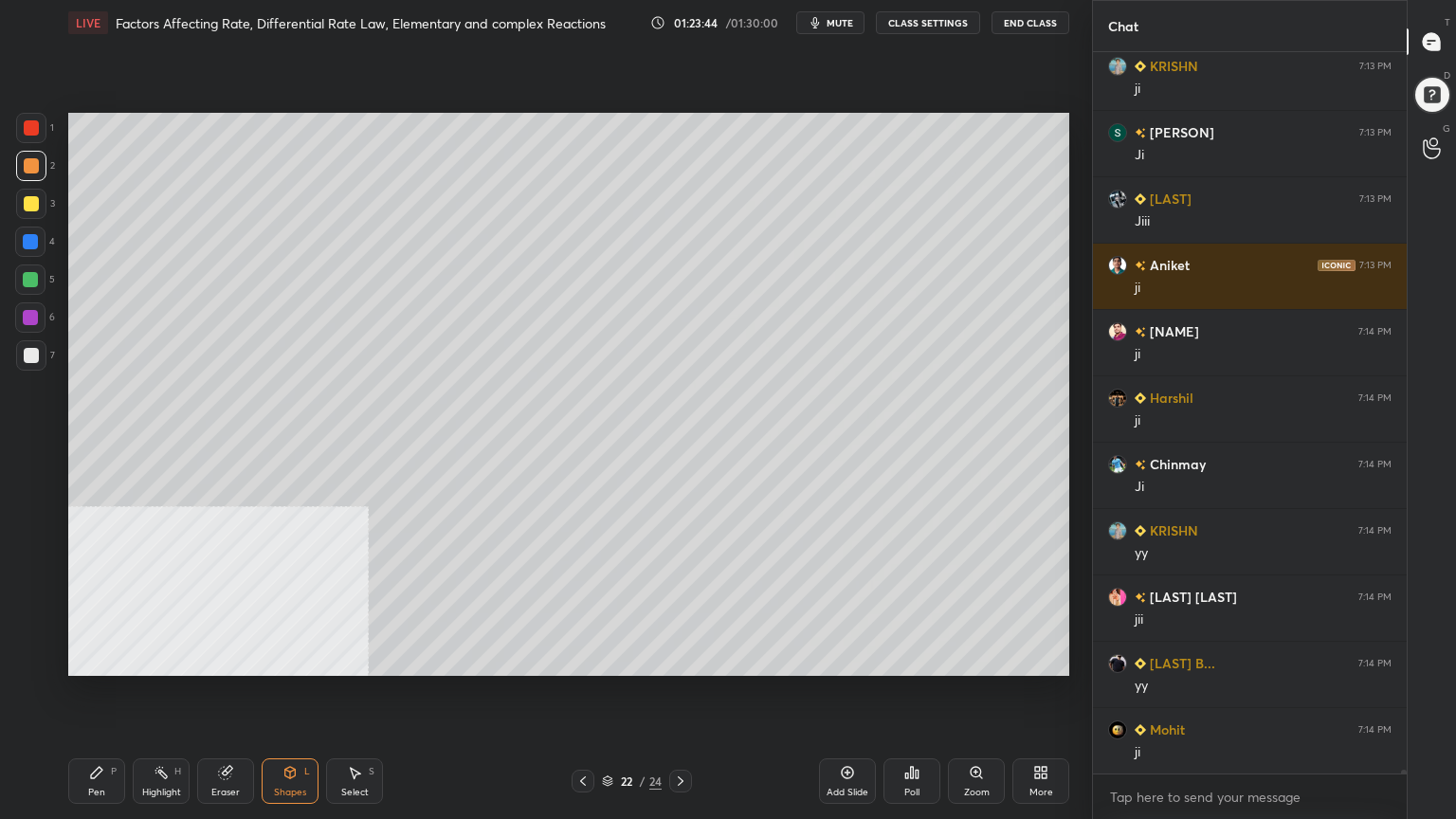 scroll, scrollTop: 125632, scrollLeft: 0, axis: vertical 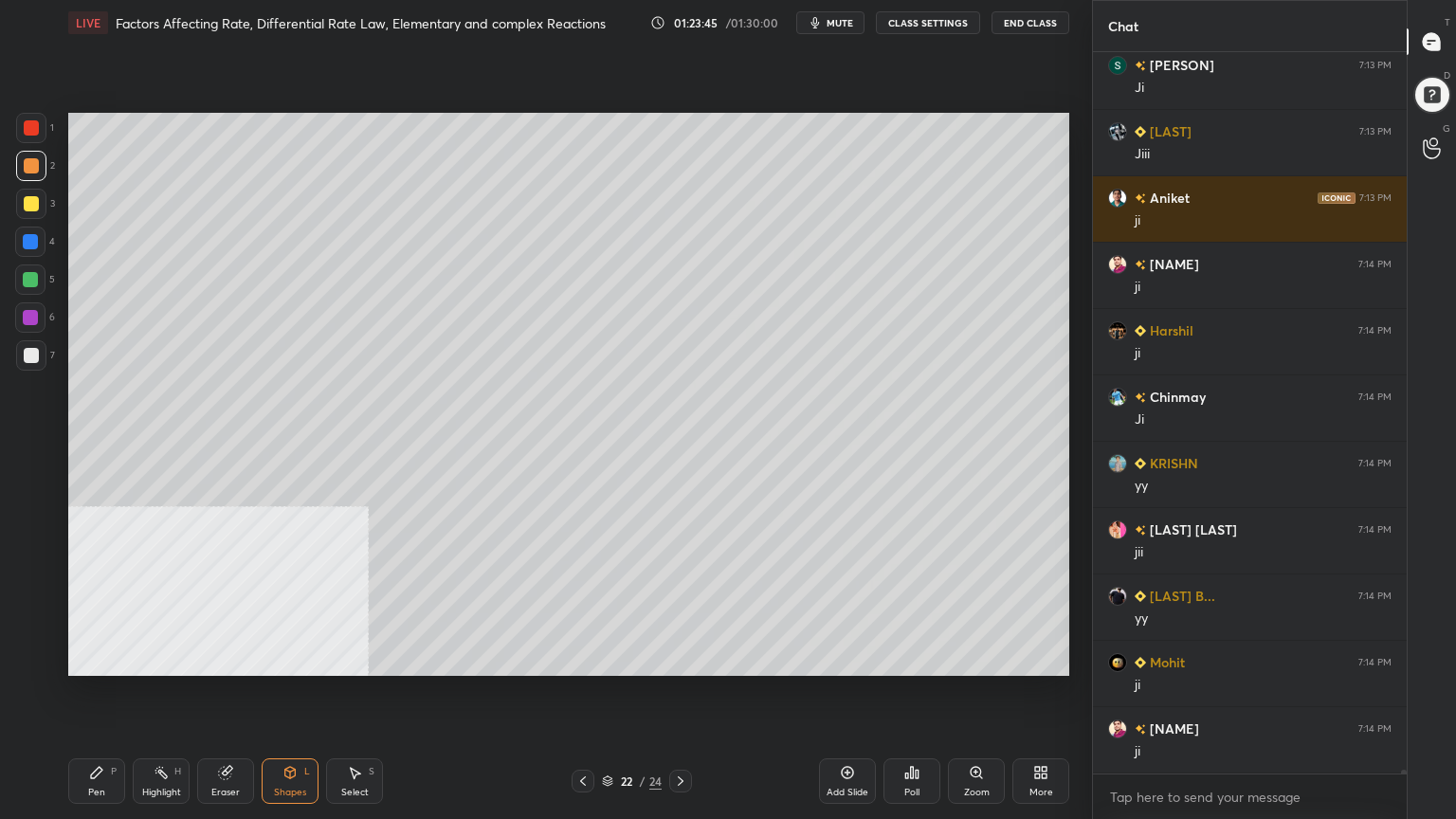 click on "Pen P" at bounding box center [97, 781] 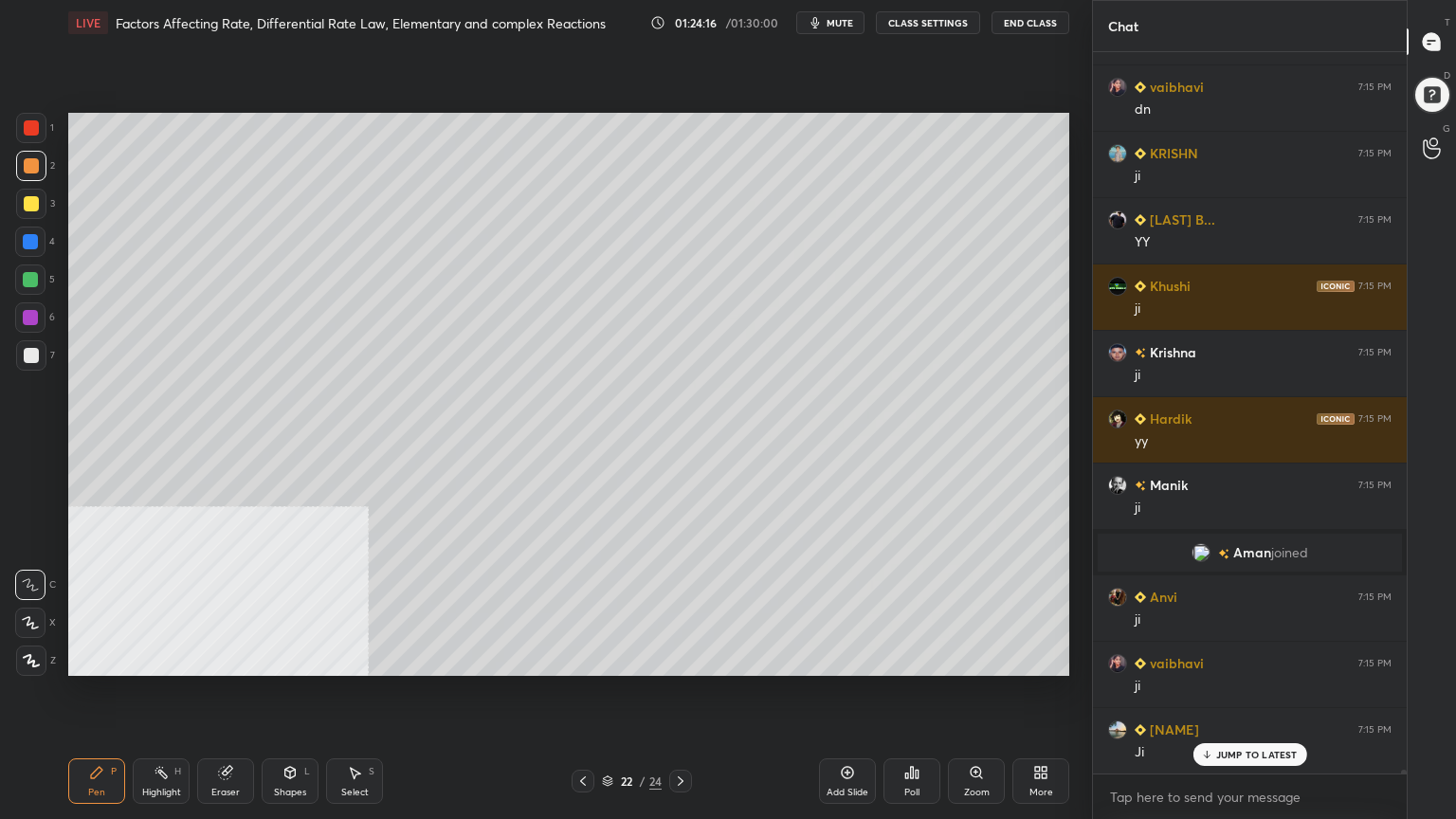 scroll, scrollTop: 127005, scrollLeft: 0, axis: vertical 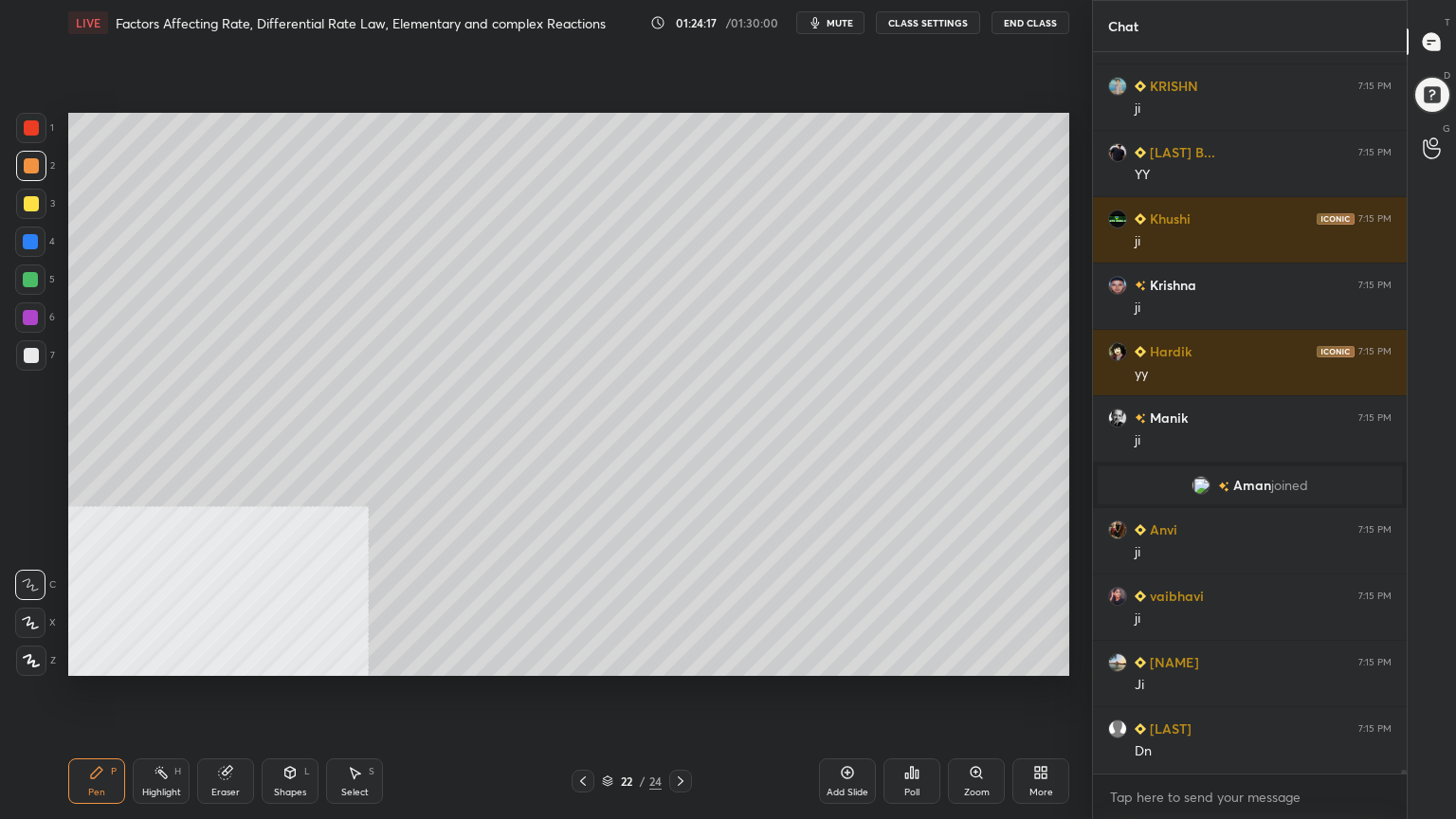 drag, startPoint x: 28, startPoint y: 357, endPoint x: 19, endPoint y: 346, distance: 14.2127 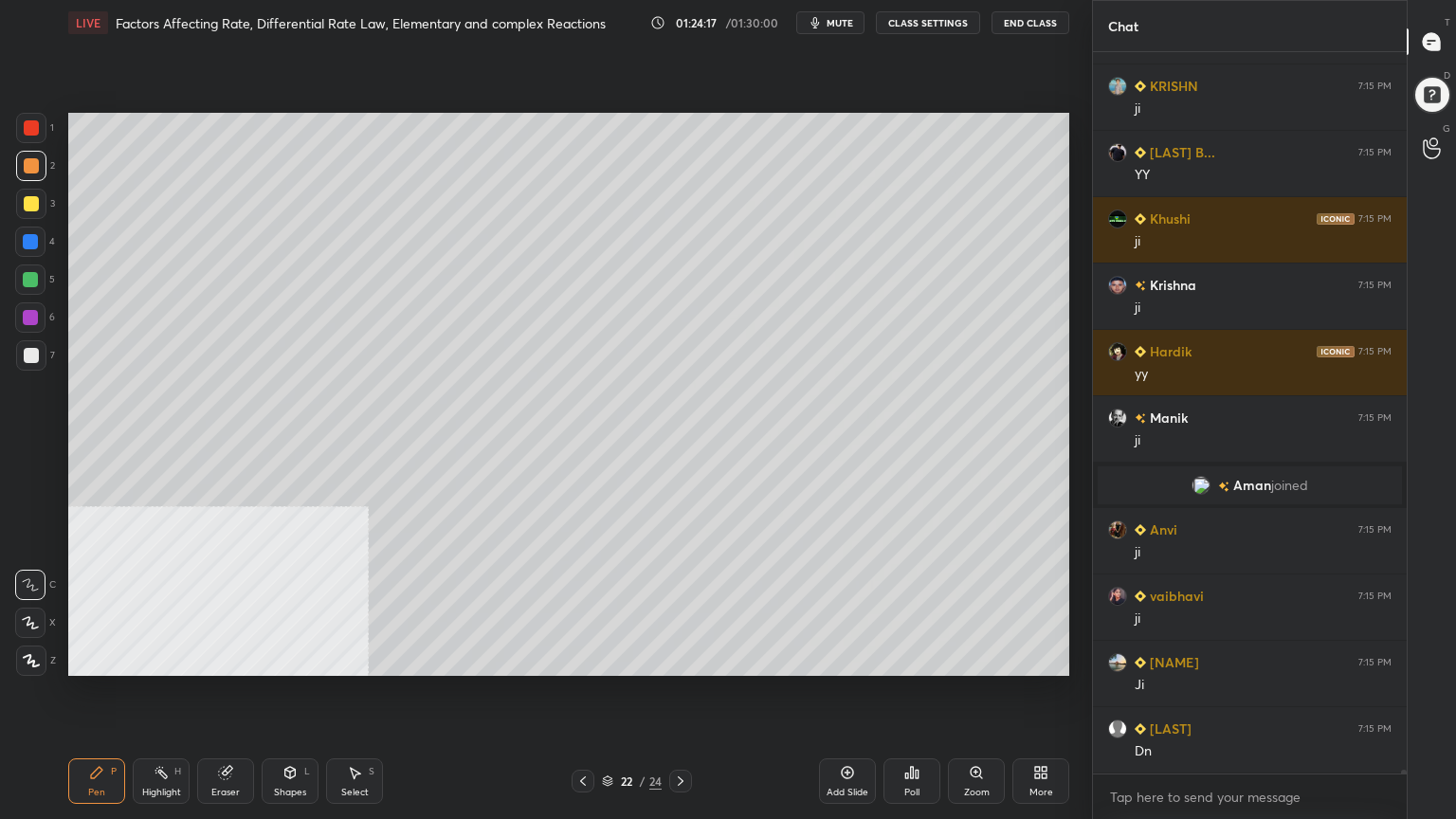 click at bounding box center (31, 355) 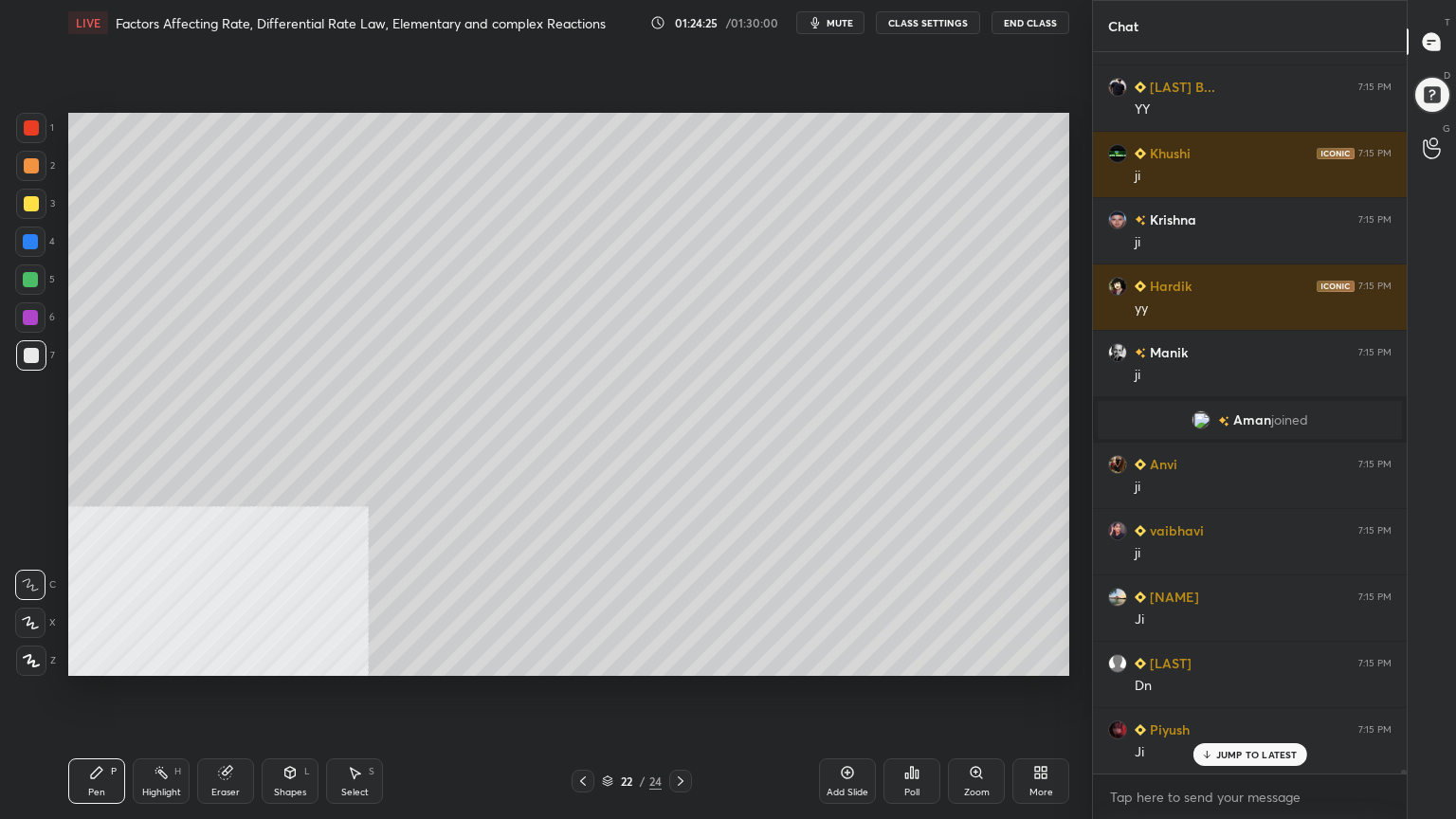 scroll, scrollTop: 127137, scrollLeft: 0, axis: vertical 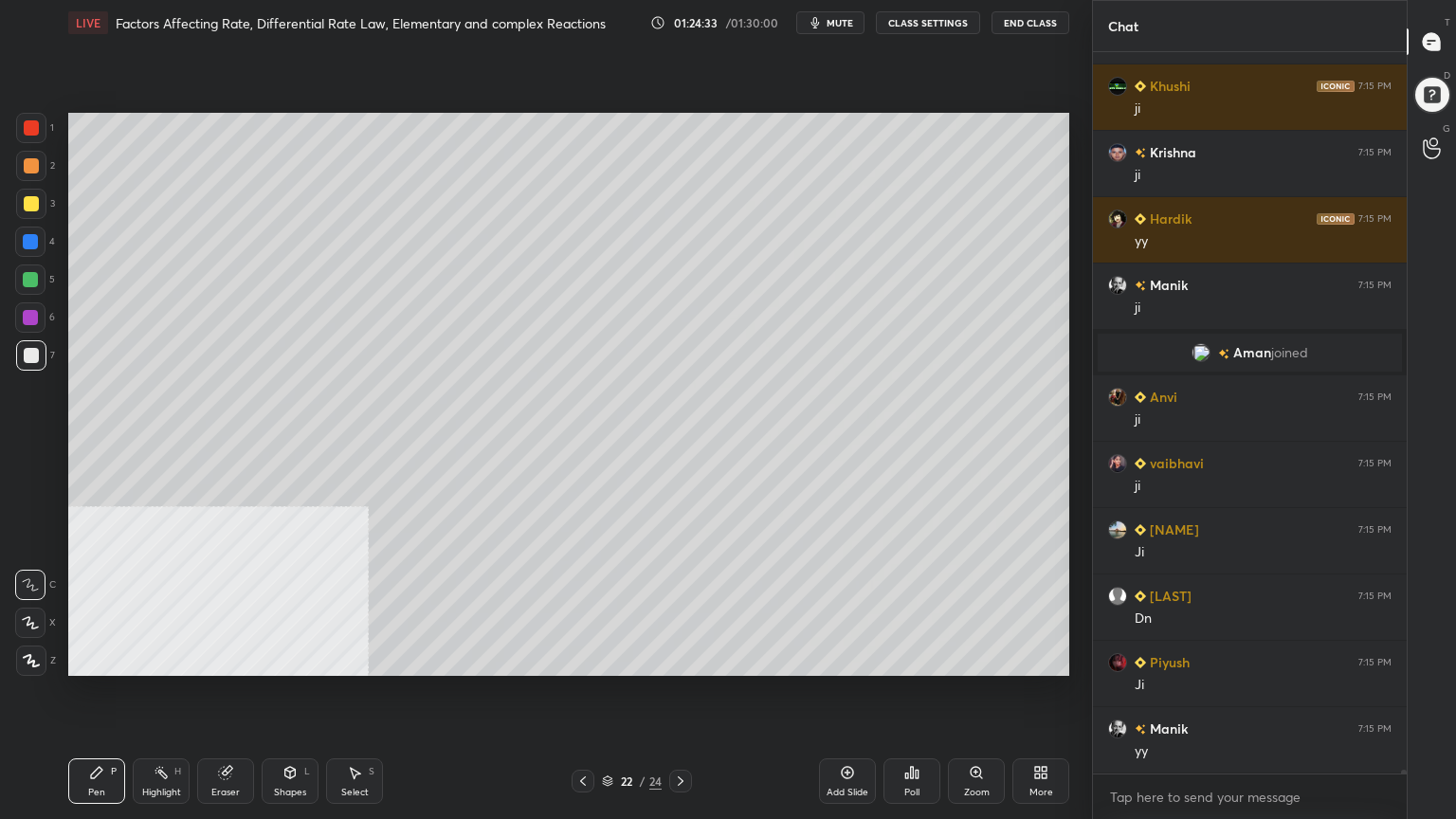 click 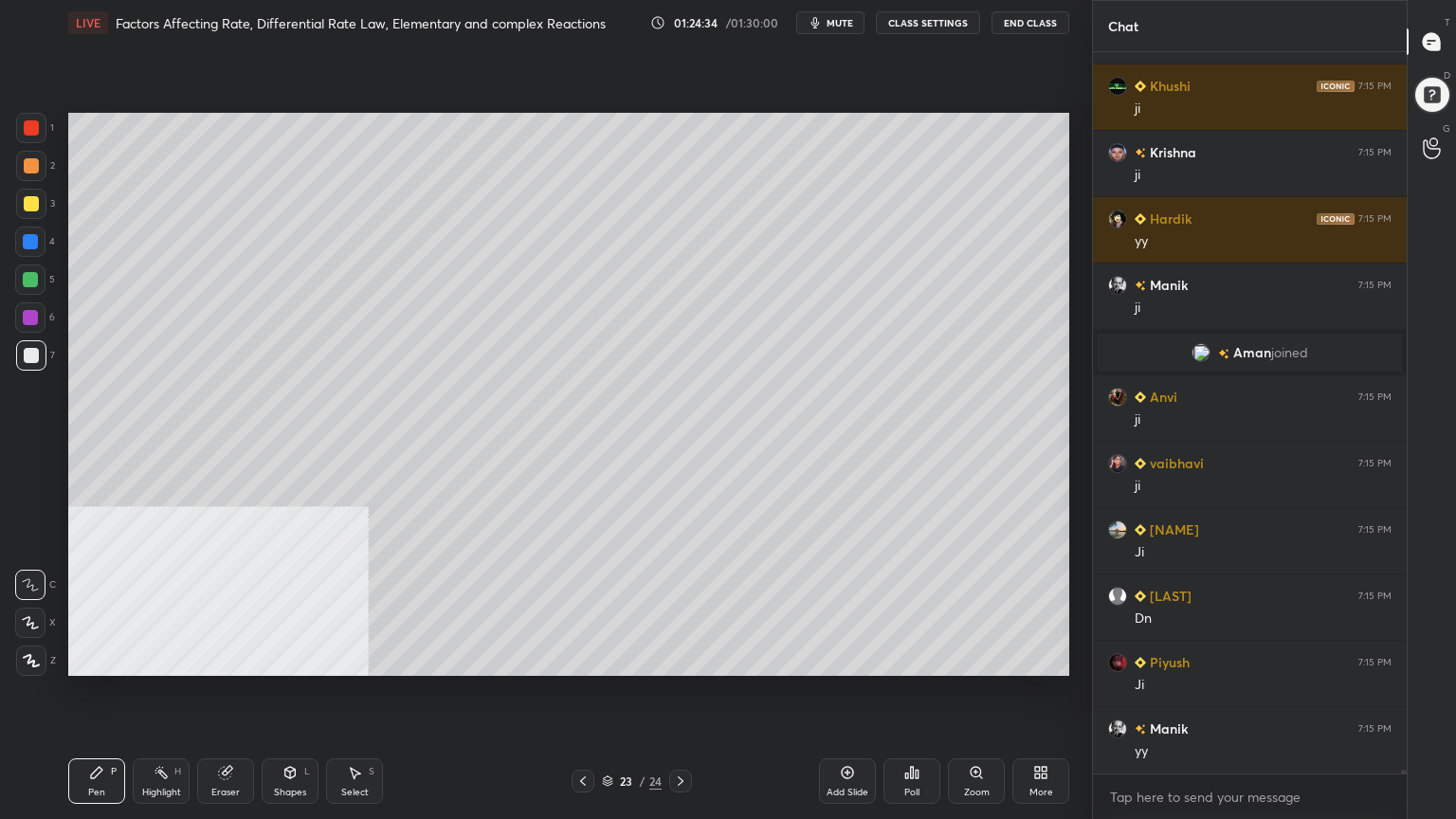drag, startPoint x: 682, startPoint y: 783, endPoint x: 672, endPoint y: 758, distance: 26.925824 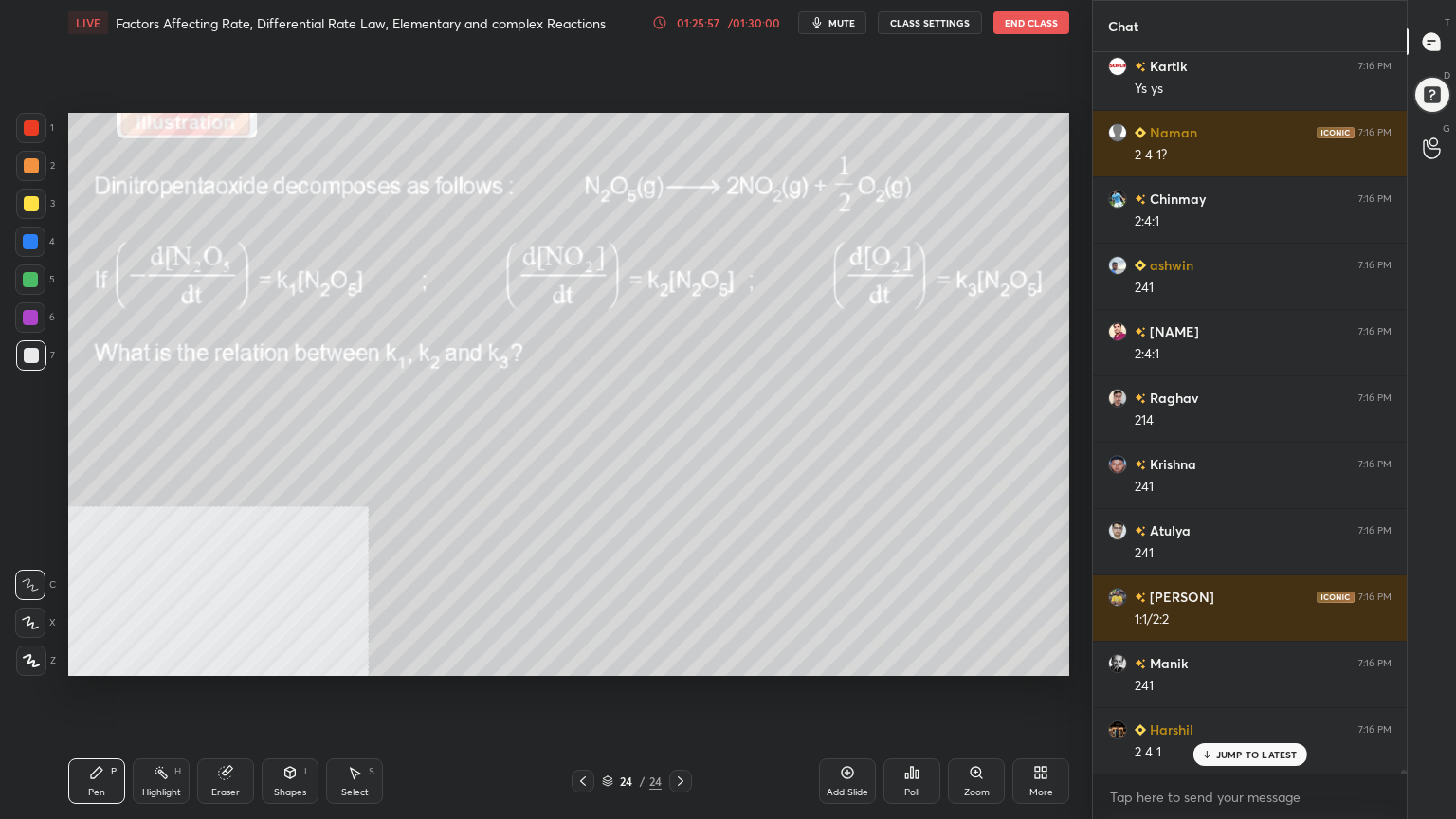 scroll, scrollTop: 129046, scrollLeft: 0, axis: vertical 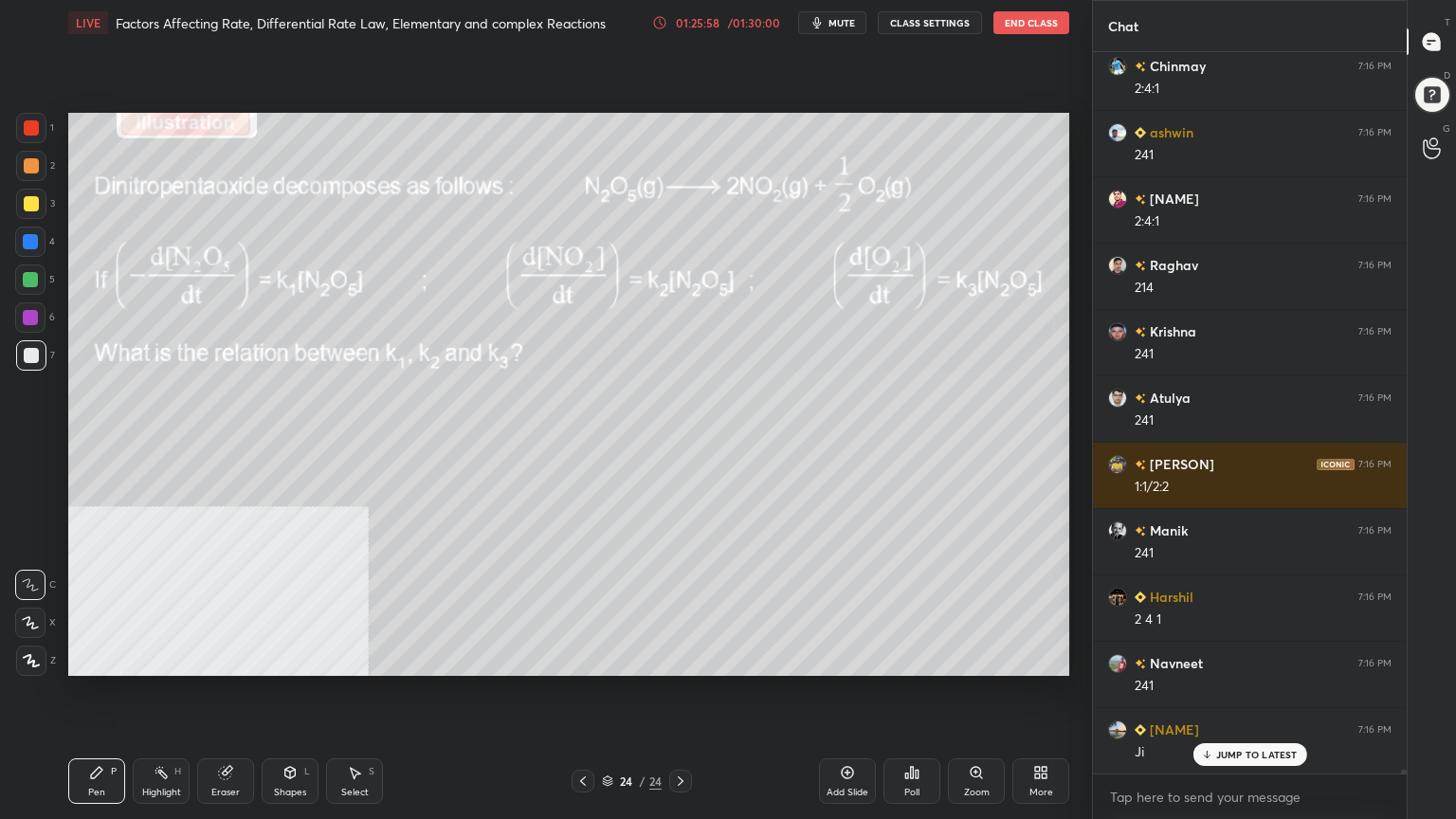 click at bounding box center (30, 242) 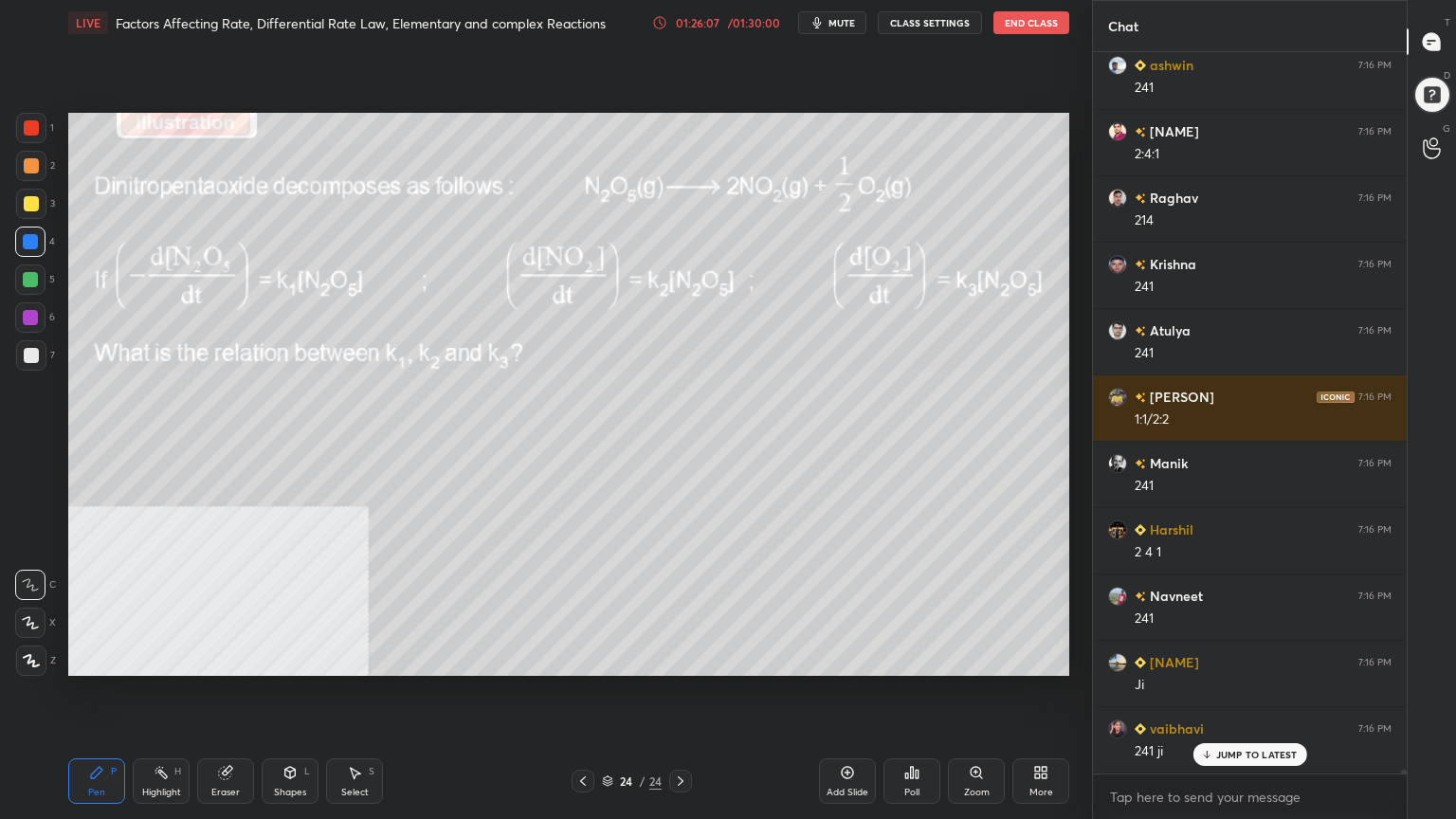 scroll, scrollTop: 129178, scrollLeft: 0, axis: vertical 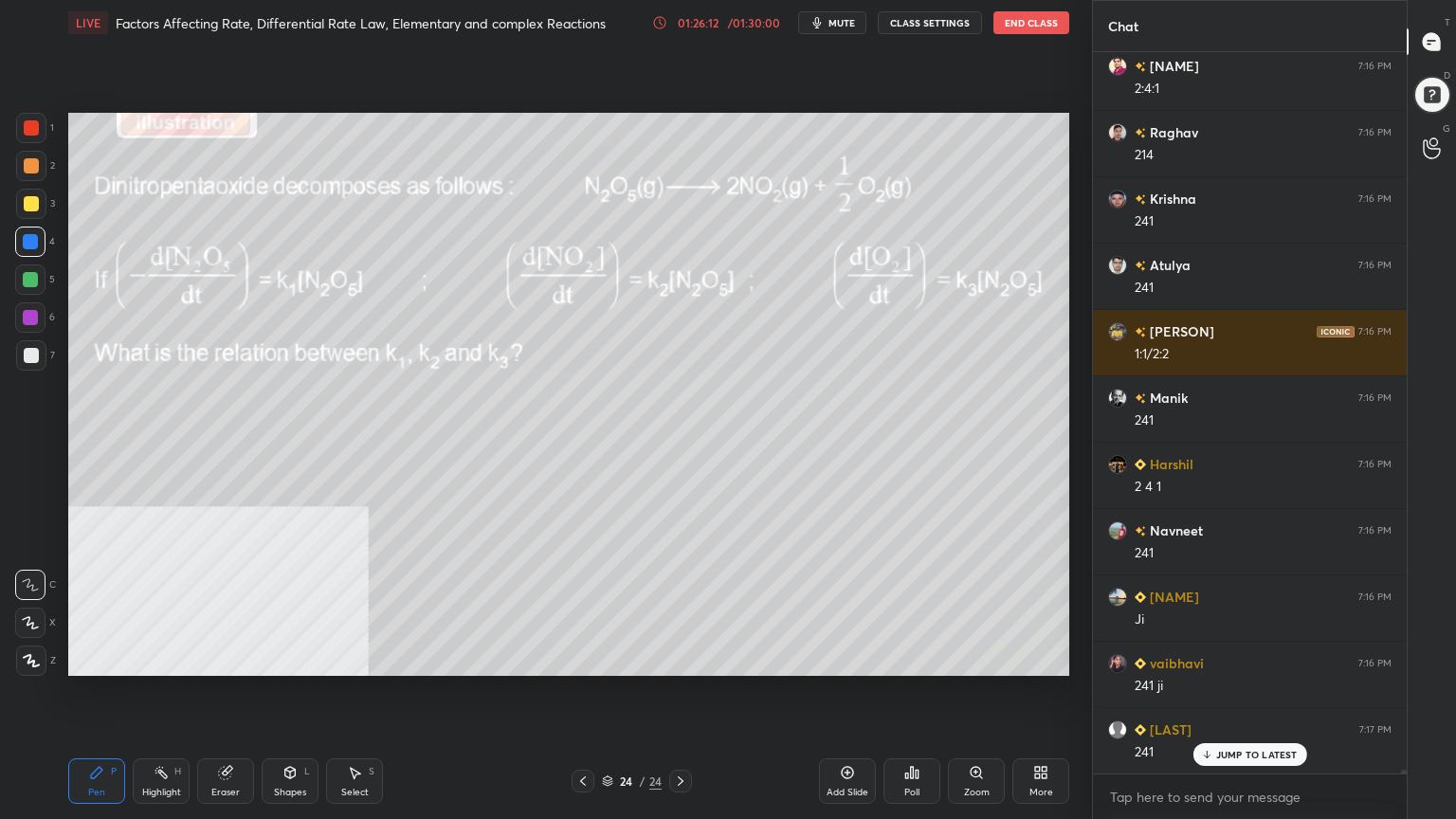 drag, startPoint x: 35, startPoint y: 284, endPoint x: 58, endPoint y: 279, distance: 23.537205 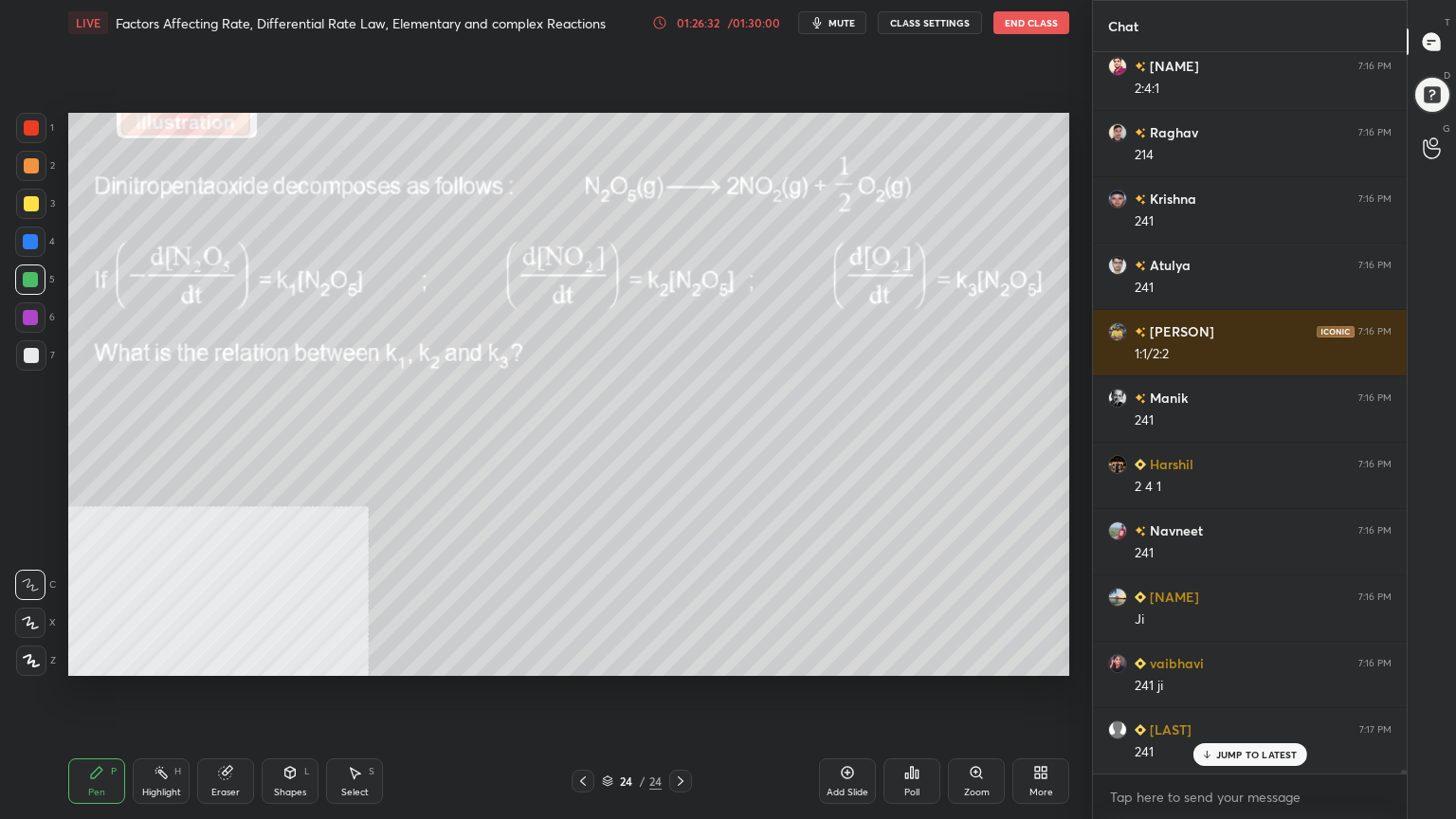 drag, startPoint x: 25, startPoint y: 316, endPoint x: 64, endPoint y: 314, distance: 39.051248 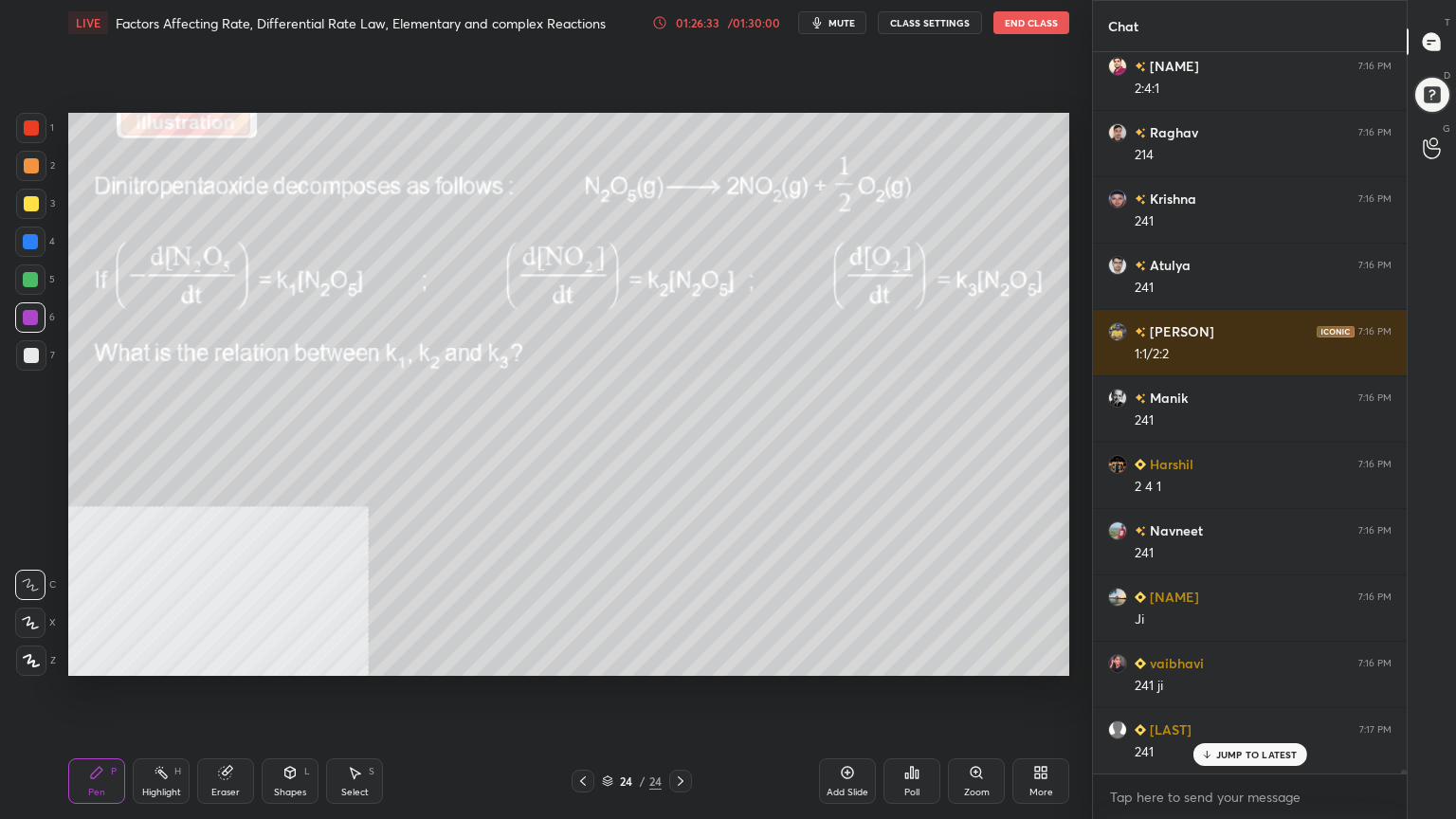 scroll, scrollTop: 129246, scrollLeft: 0, axis: vertical 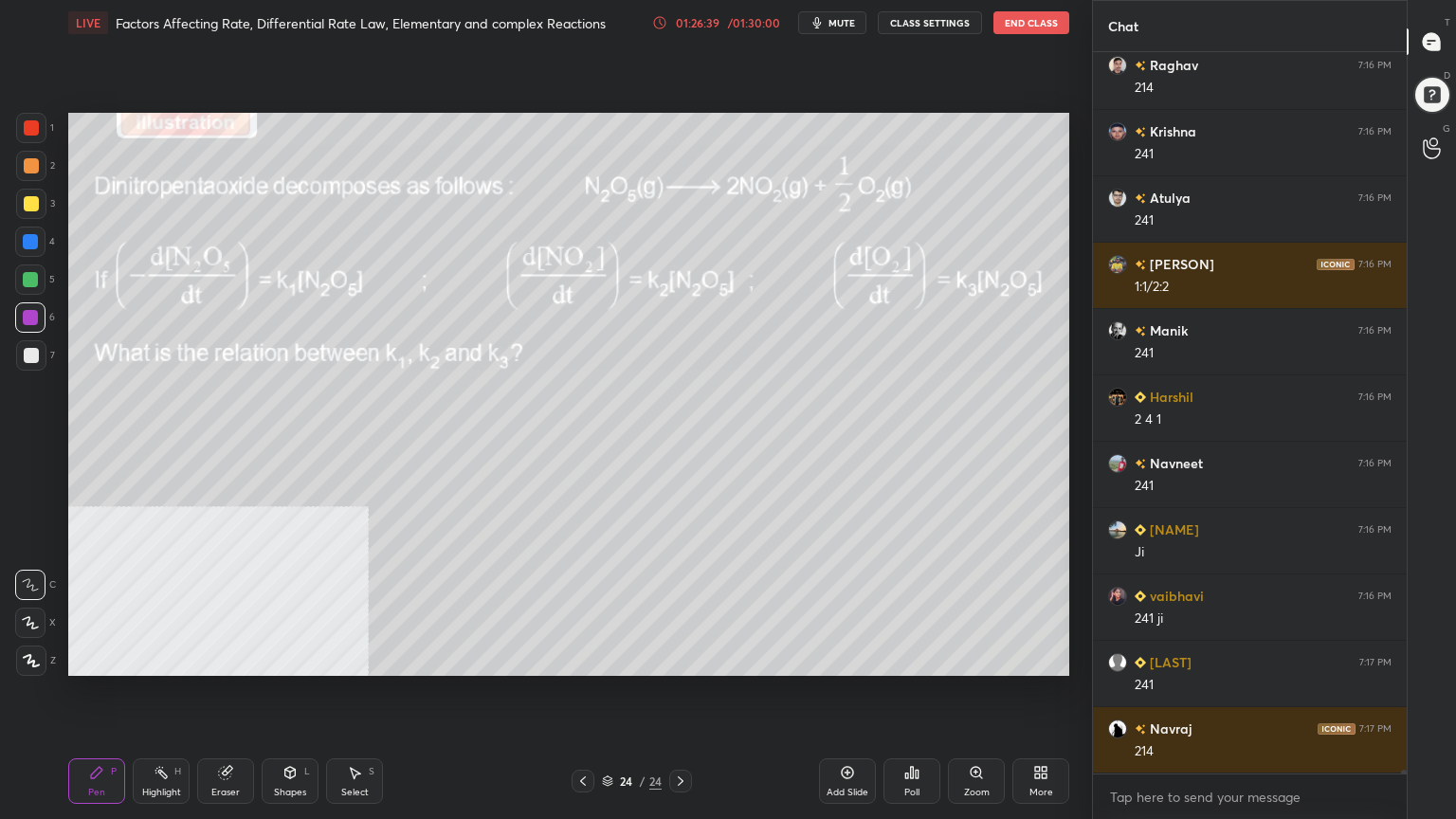 click at bounding box center [30, 280] 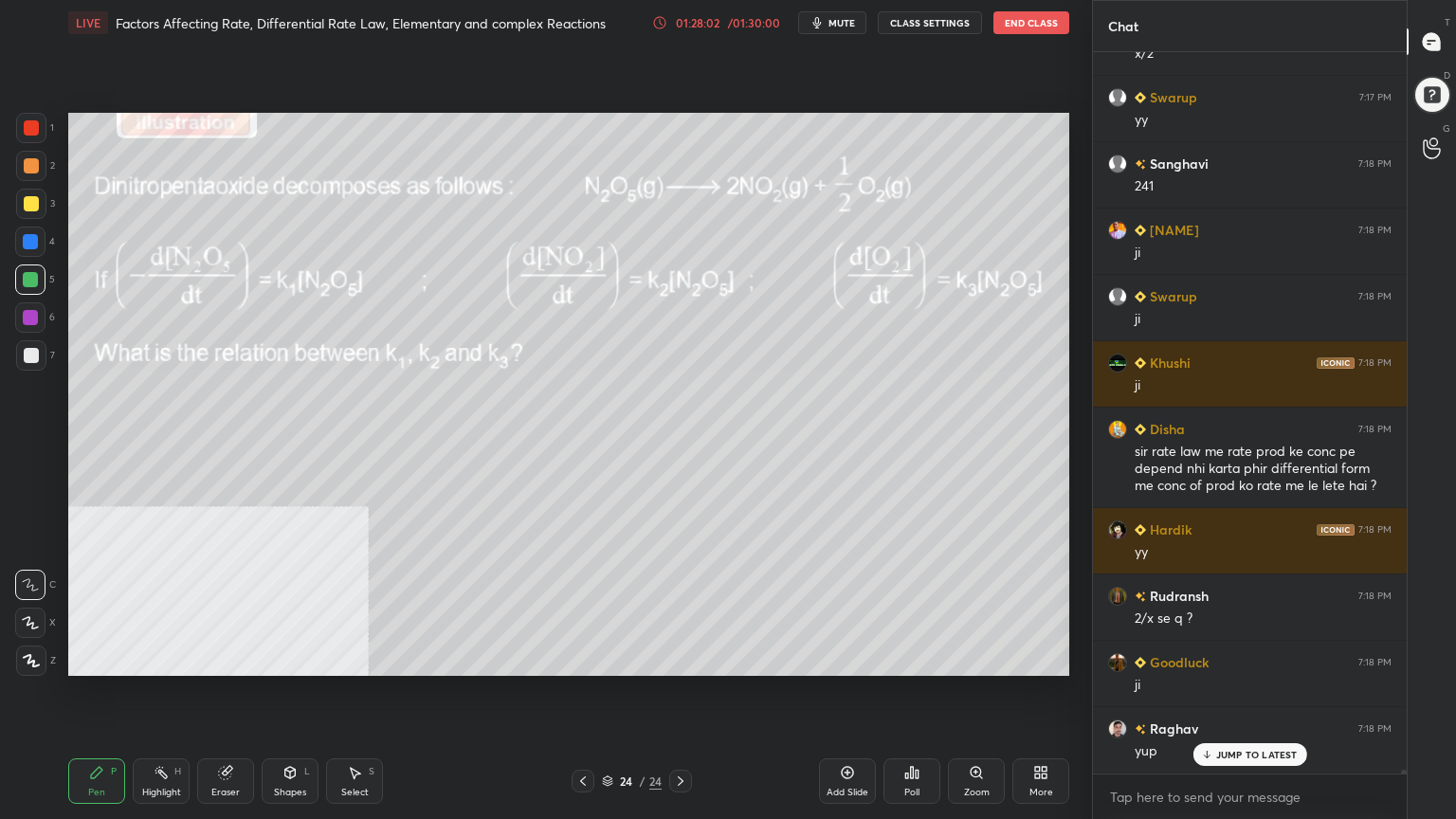 scroll, scrollTop: 130141, scrollLeft: 0, axis: vertical 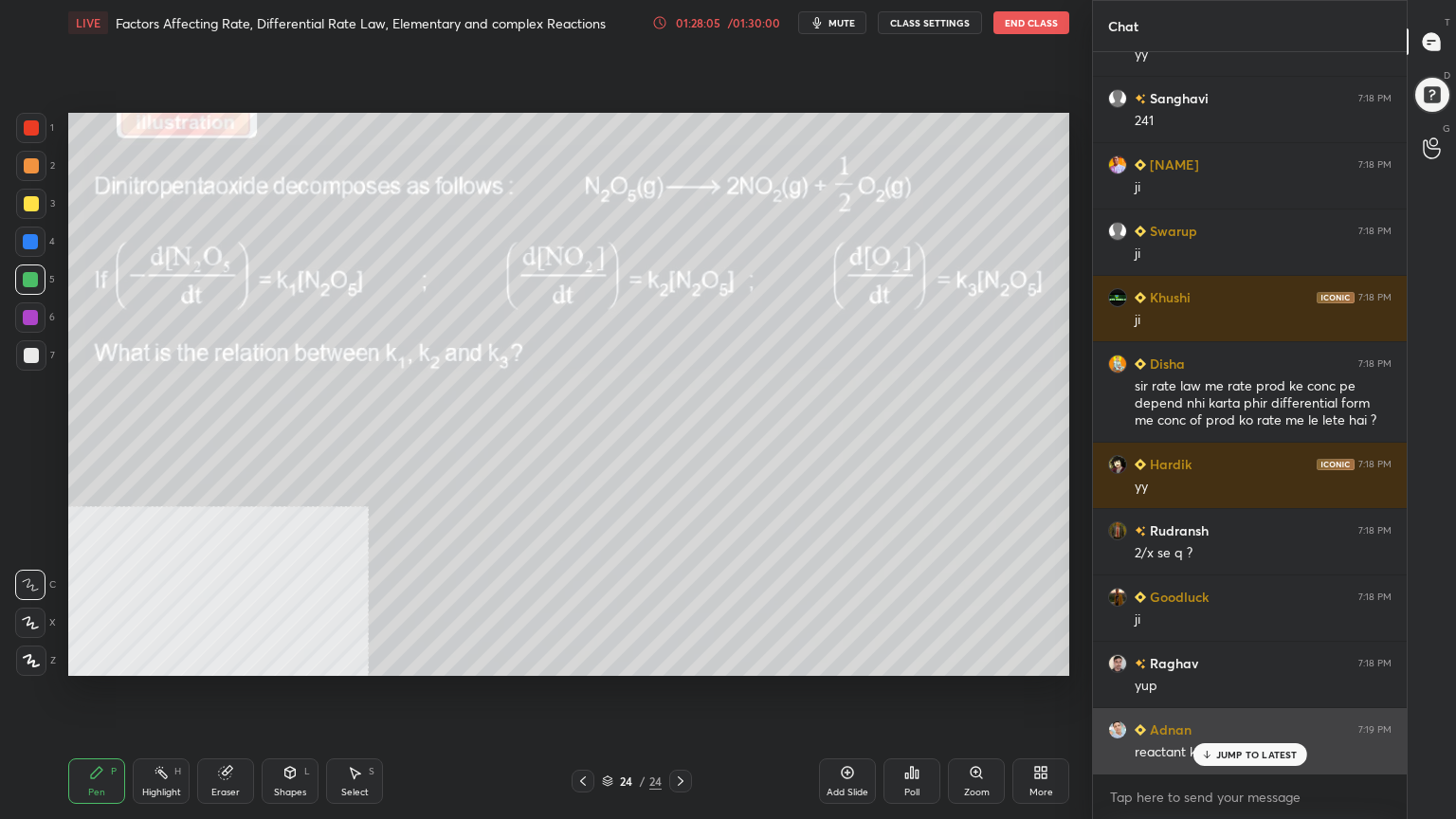 click on "JUMP TO LATEST" at bounding box center [1257, 755] 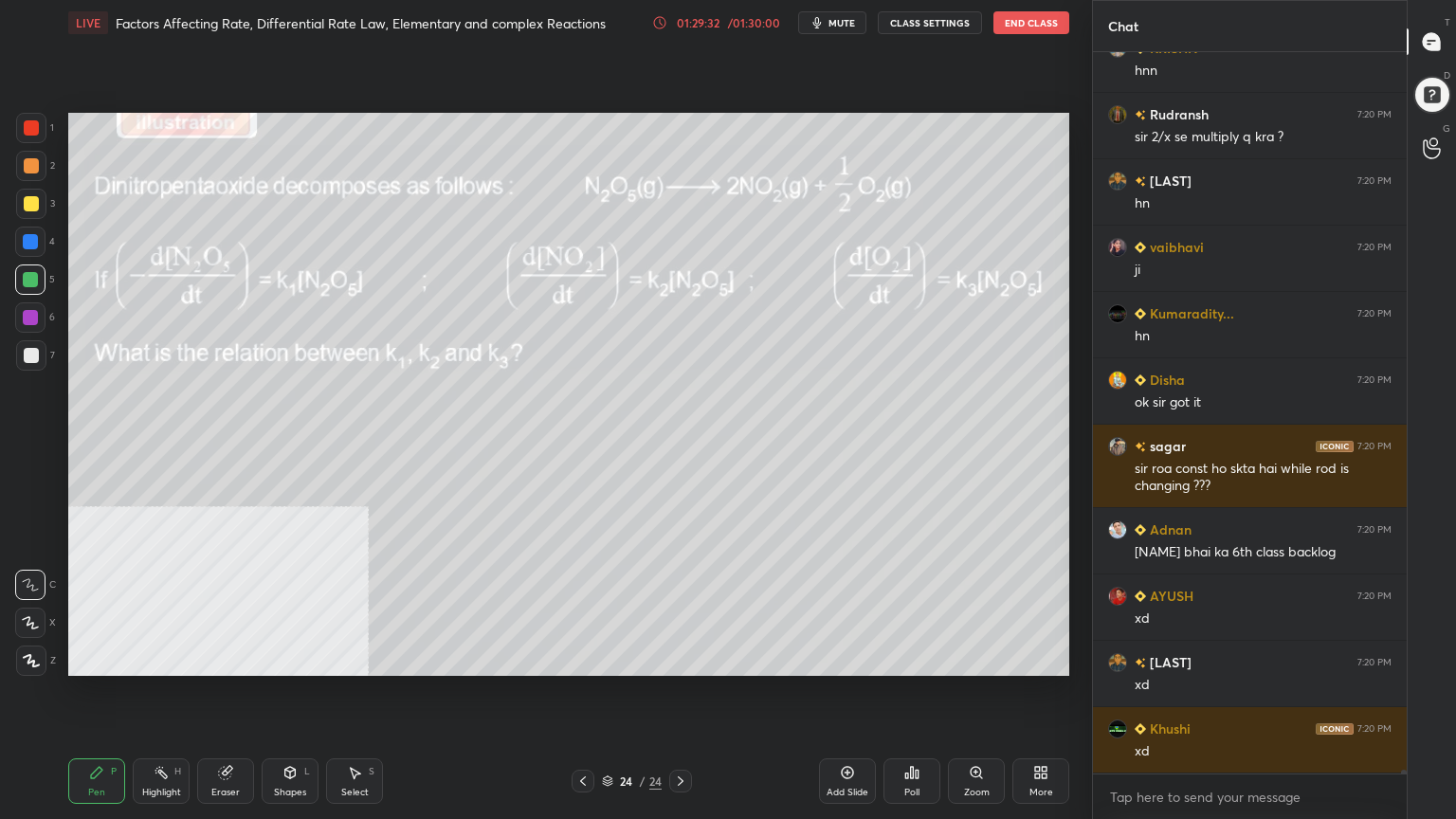 scroll, scrollTop: 132150, scrollLeft: 0, axis: vertical 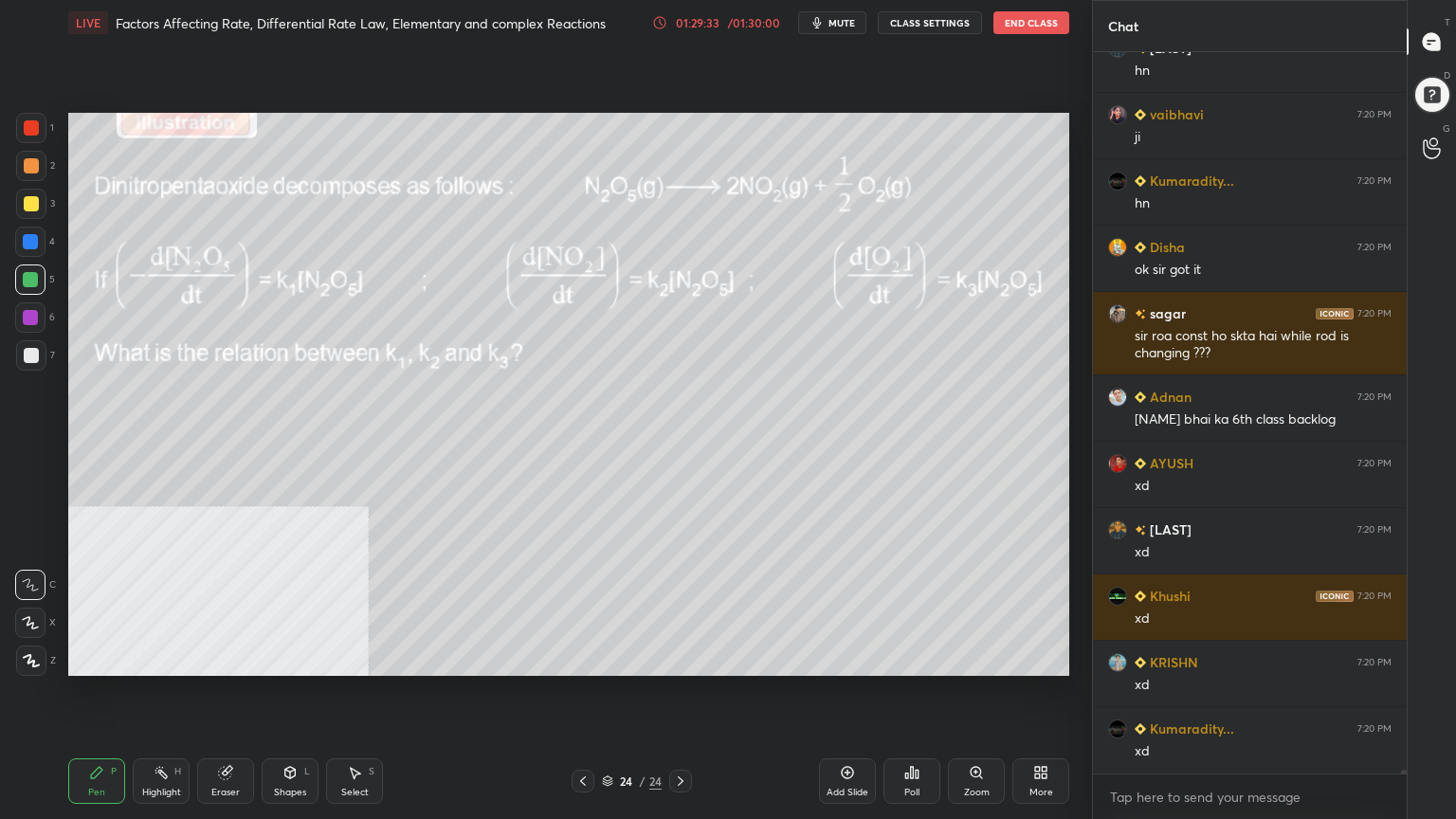 click 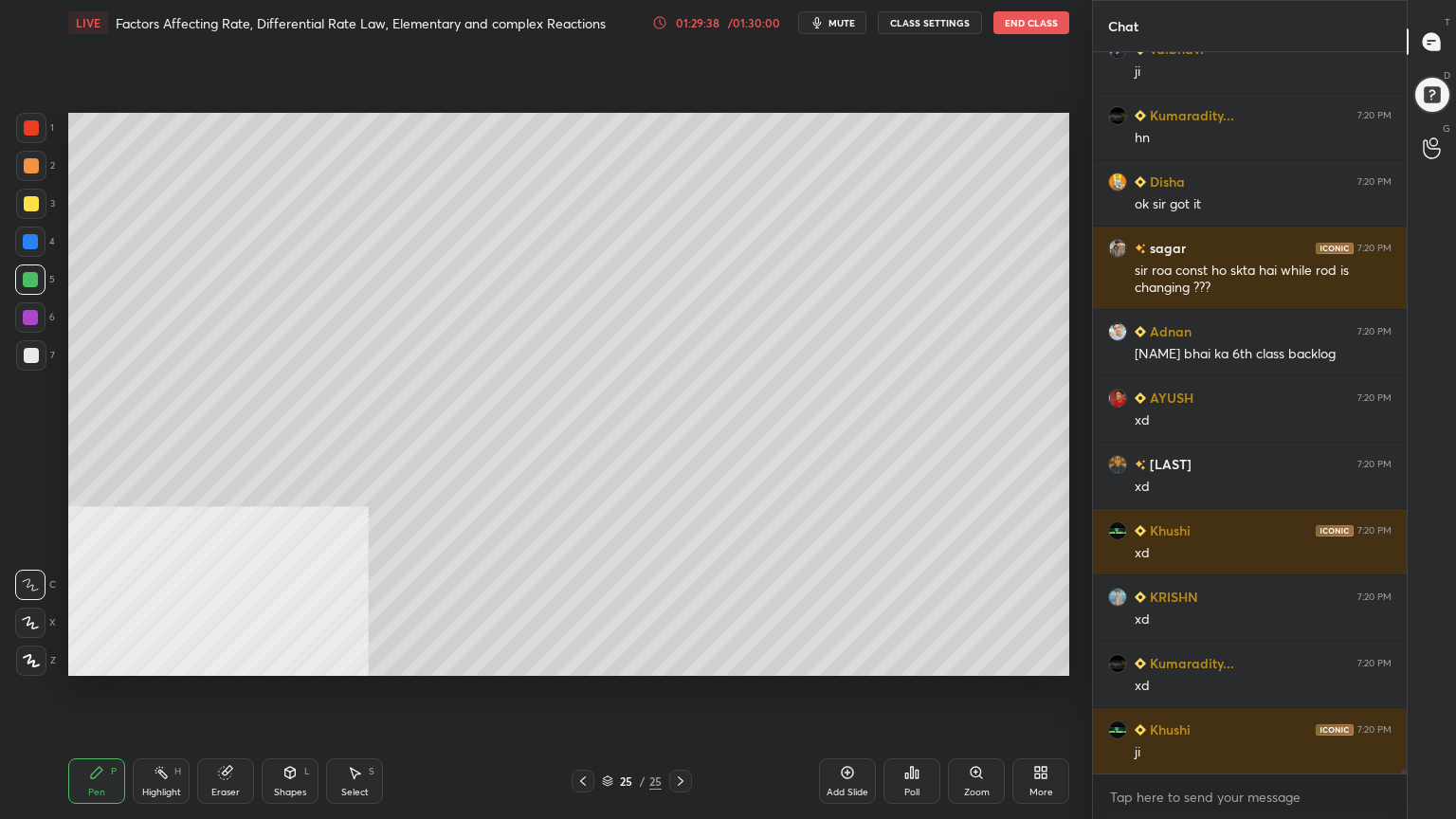 scroll, scrollTop: 132283, scrollLeft: 0, axis: vertical 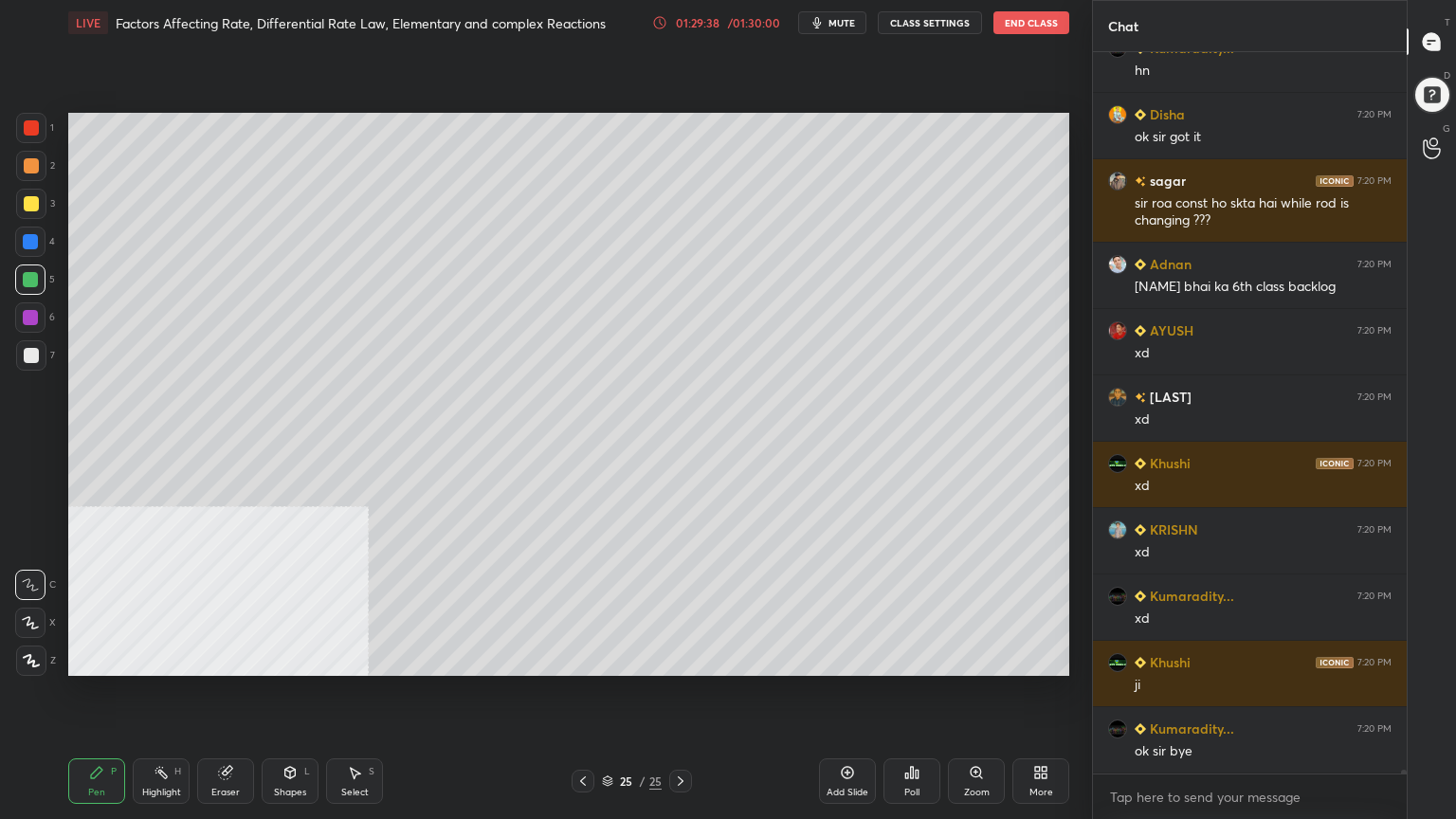 drag, startPoint x: 27, startPoint y: 239, endPoint x: 42, endPoint y: 238, distance: 15.033296 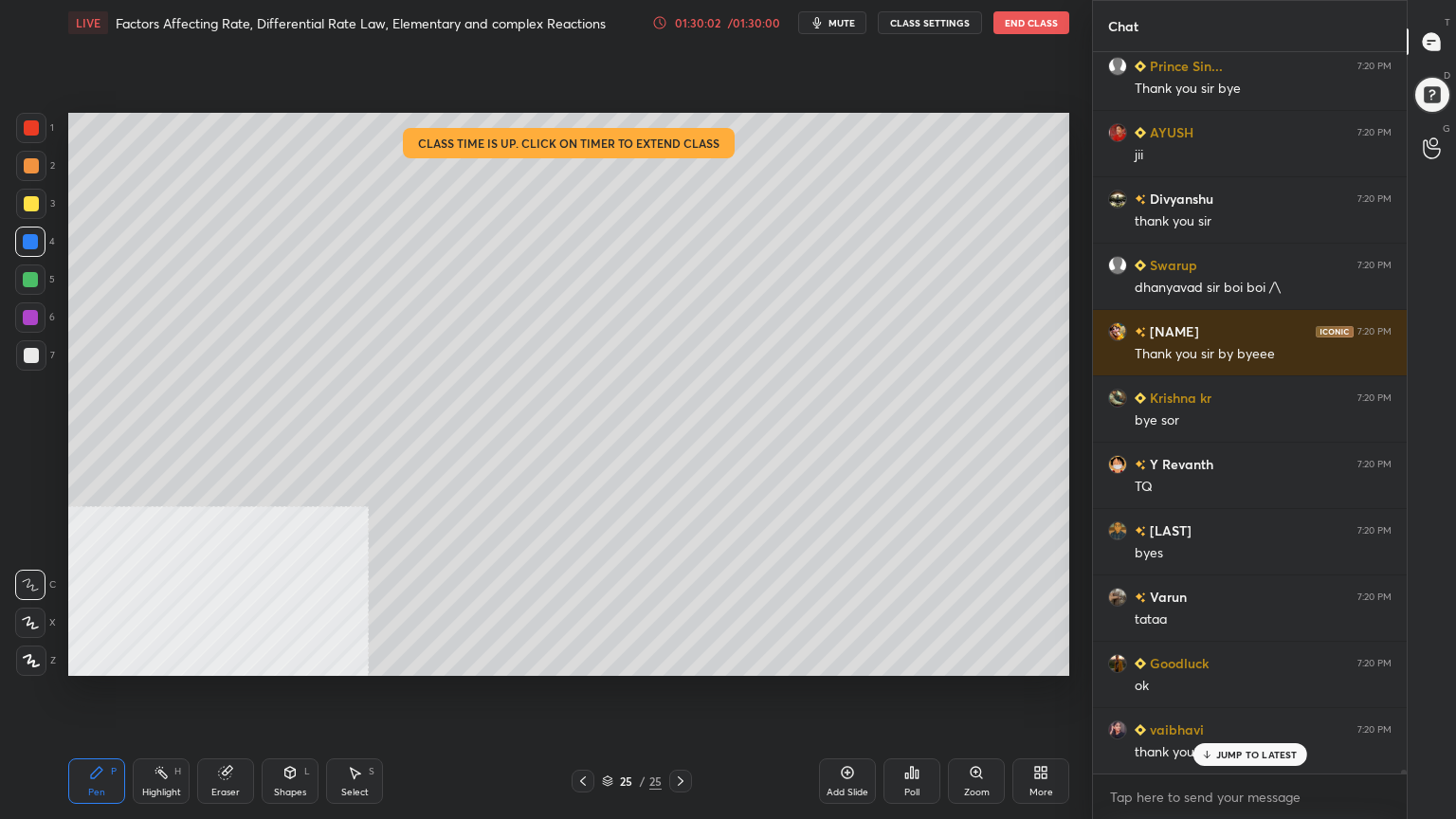 scroll, scrollTop: 135600, scrollLeft: 0, axis: vertical 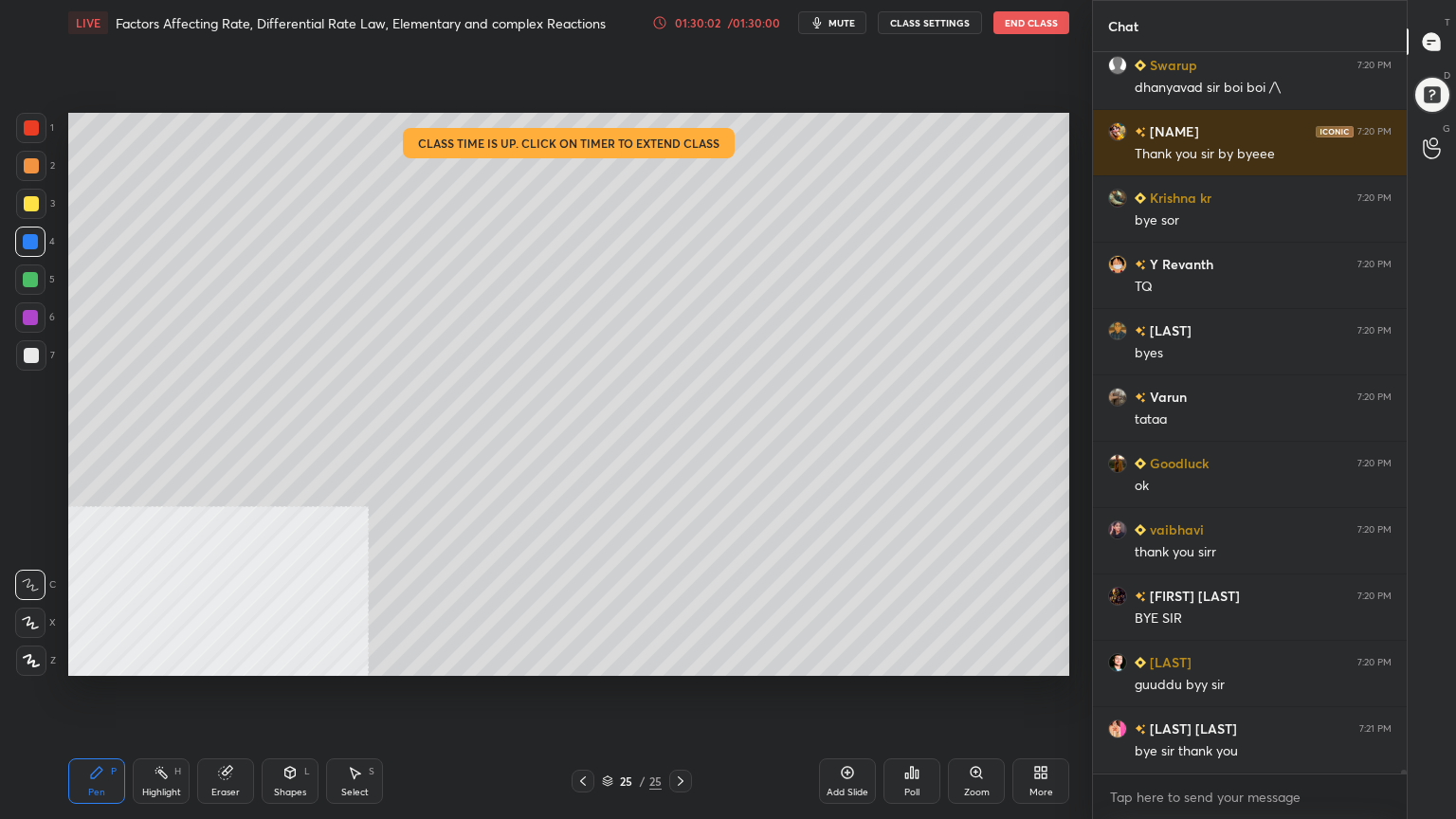 click on "End Class" at bounding box center (1031, 23) 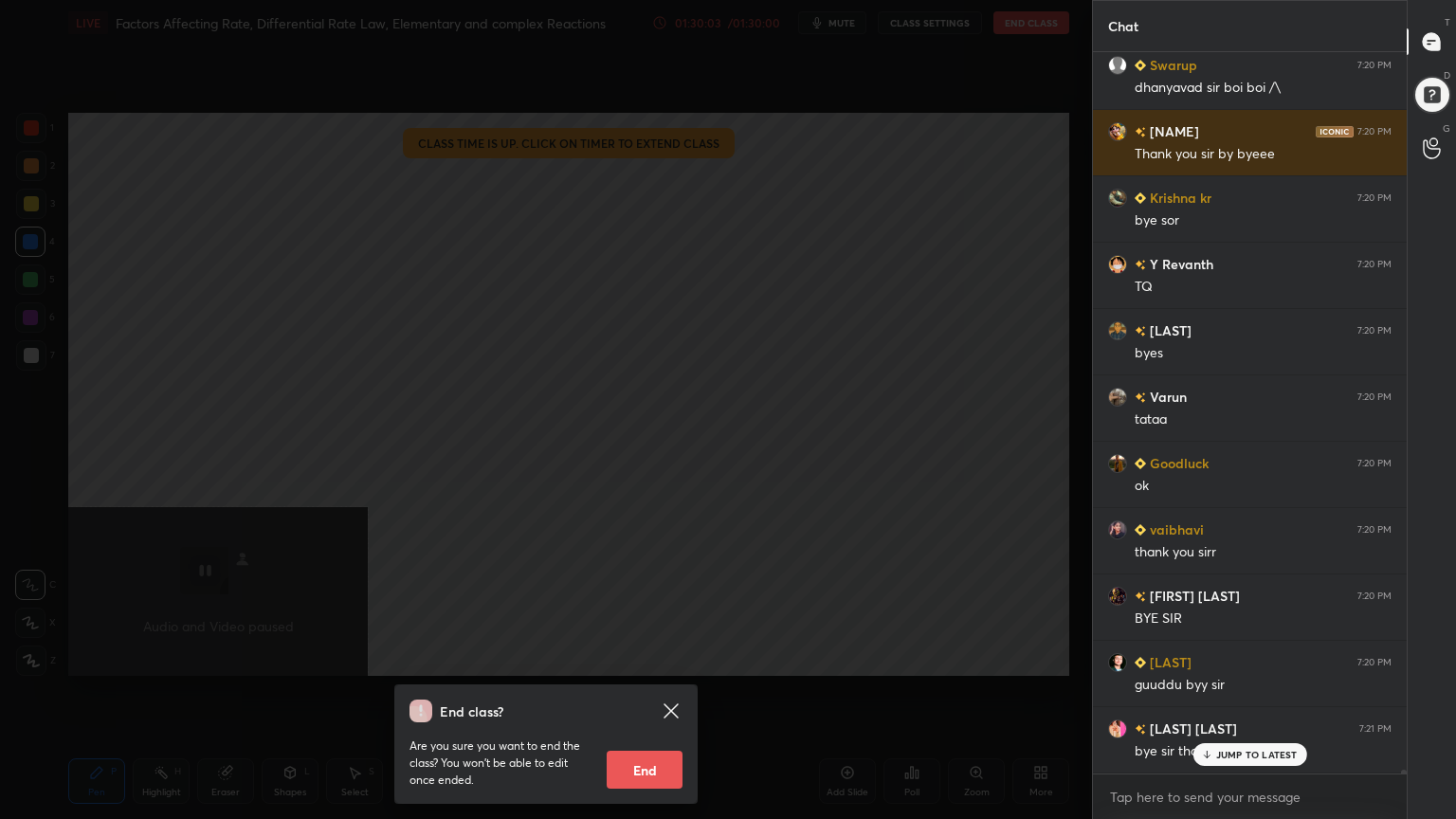 scroll, scrollTop: 135931, scrollLeft: 0, axis: vertical 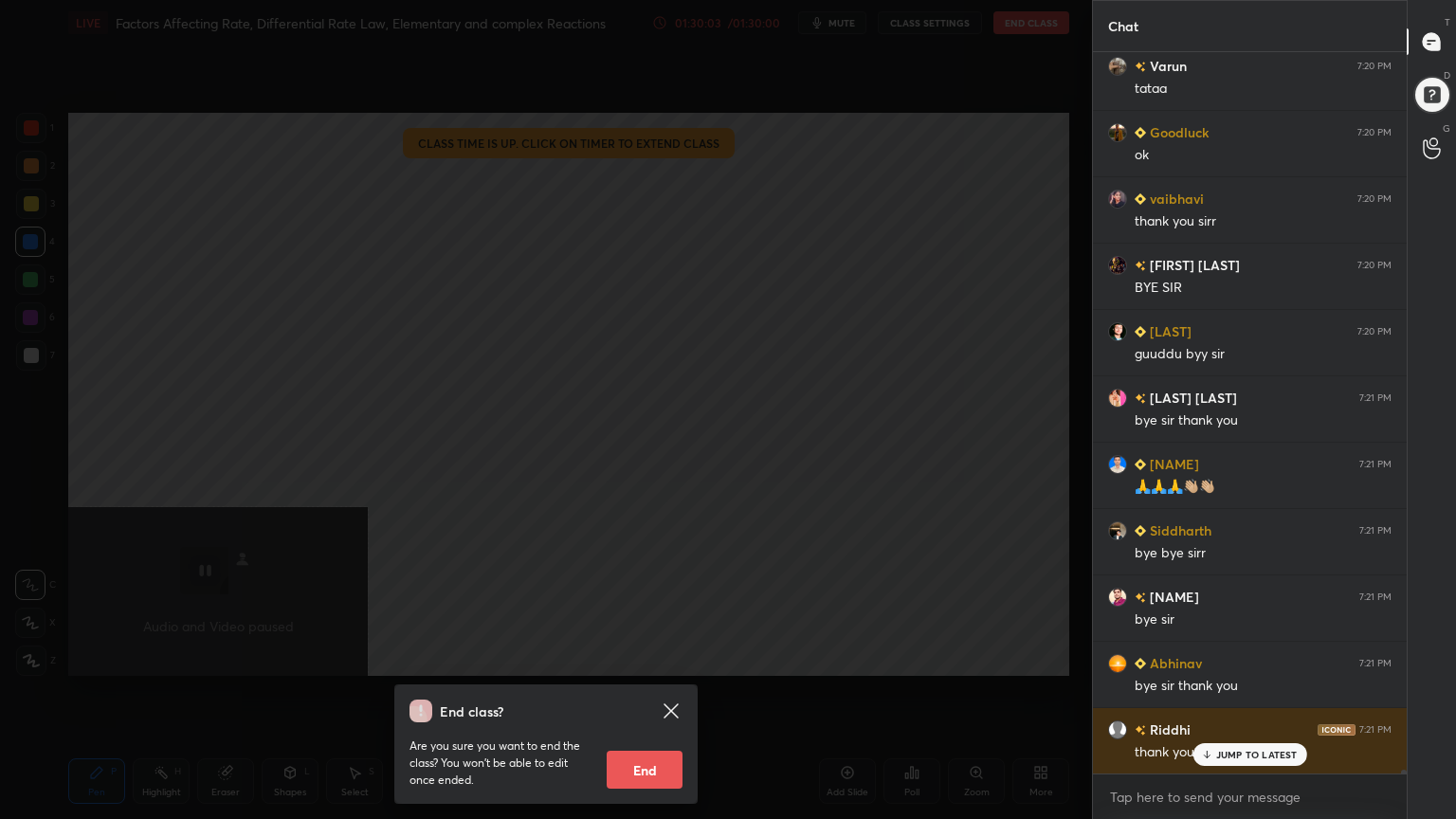 click on "End" at bounding box center (645, 770) 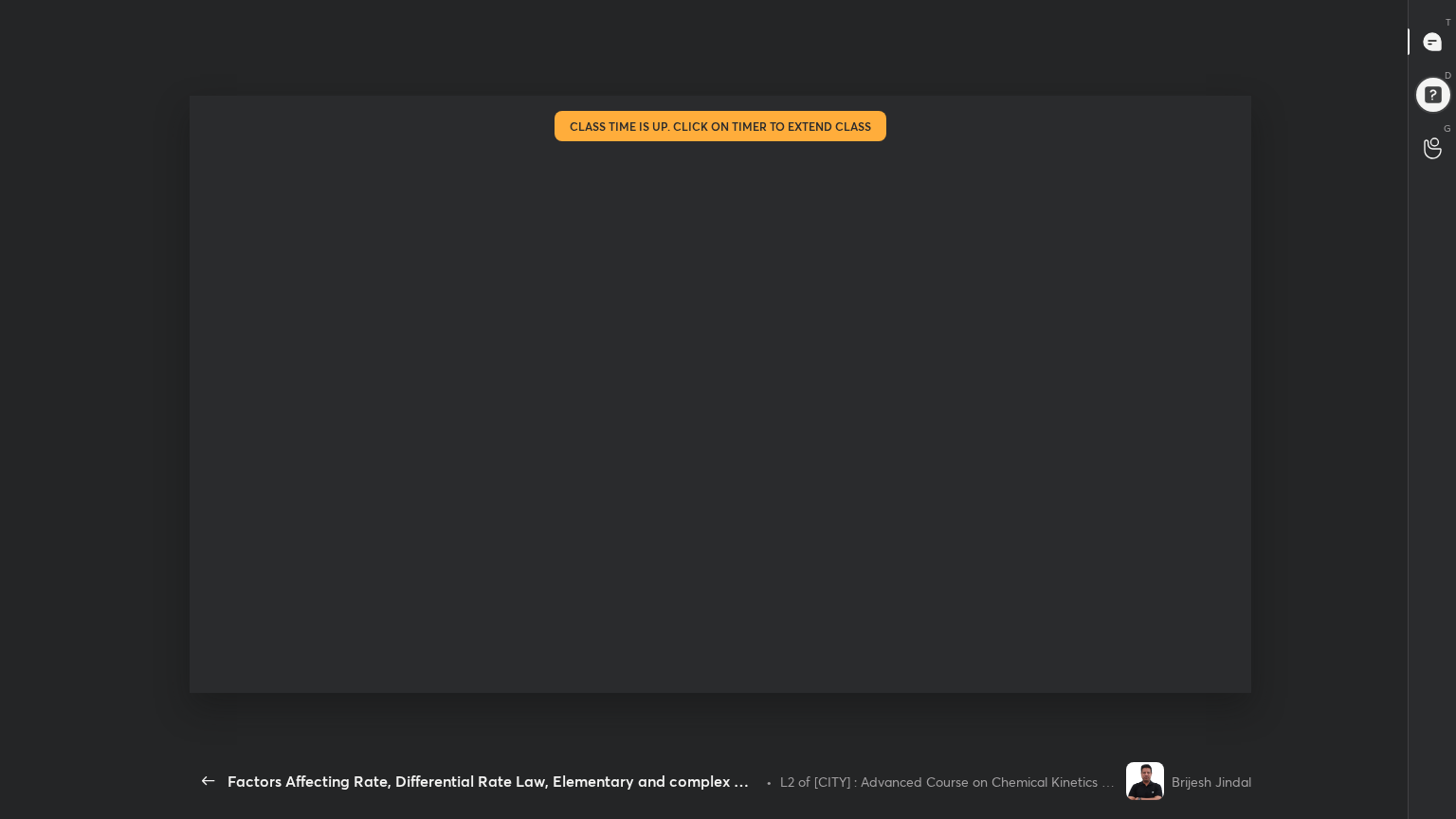 scroll, scrollTop: 94094, scrollLeft: 93715, axis: both 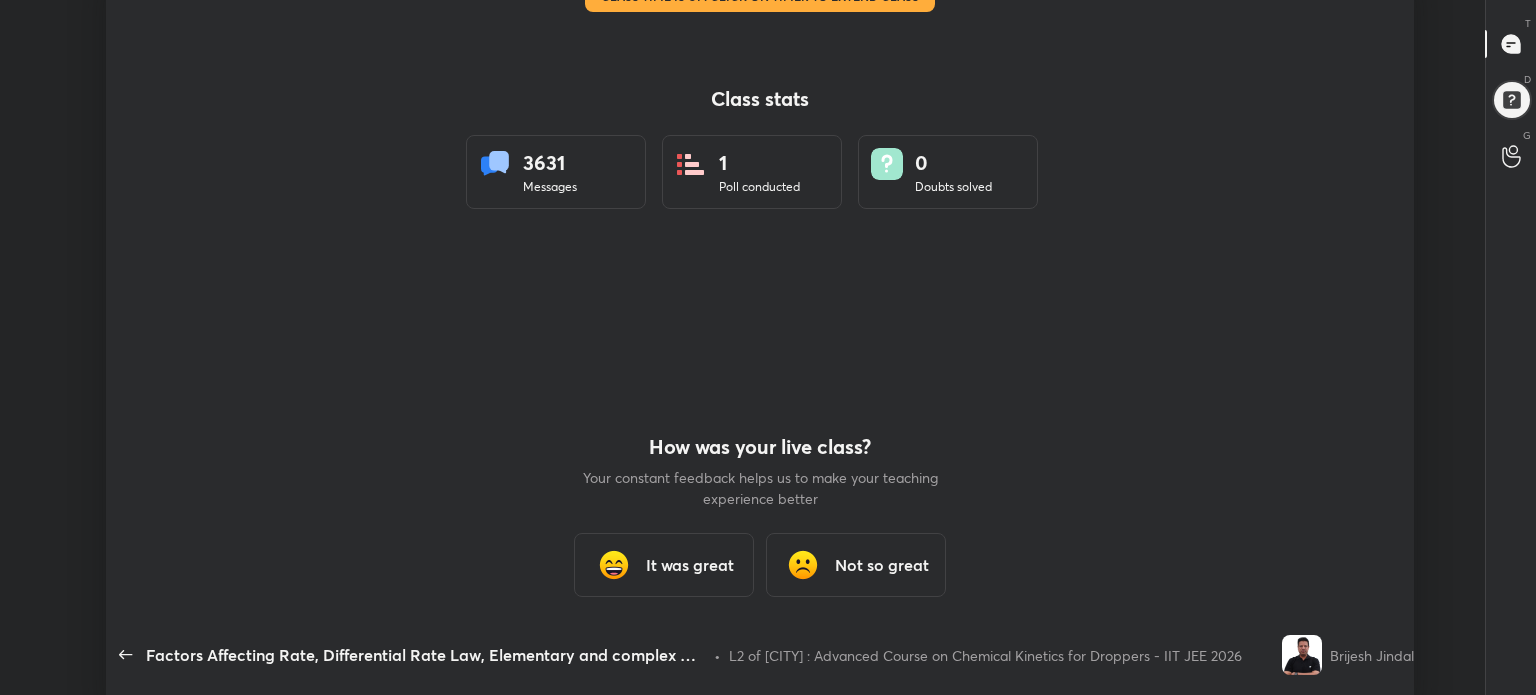 type on "x" 